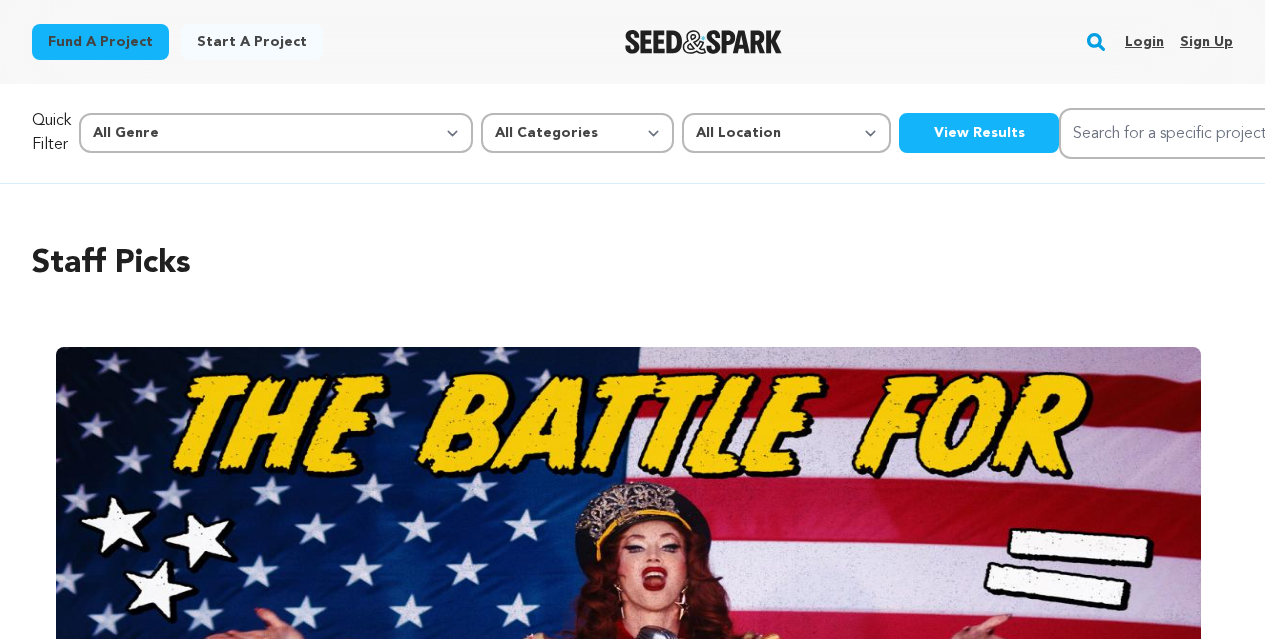 scroll, scrollTop: 0, scrollLeft: 0, axis: both 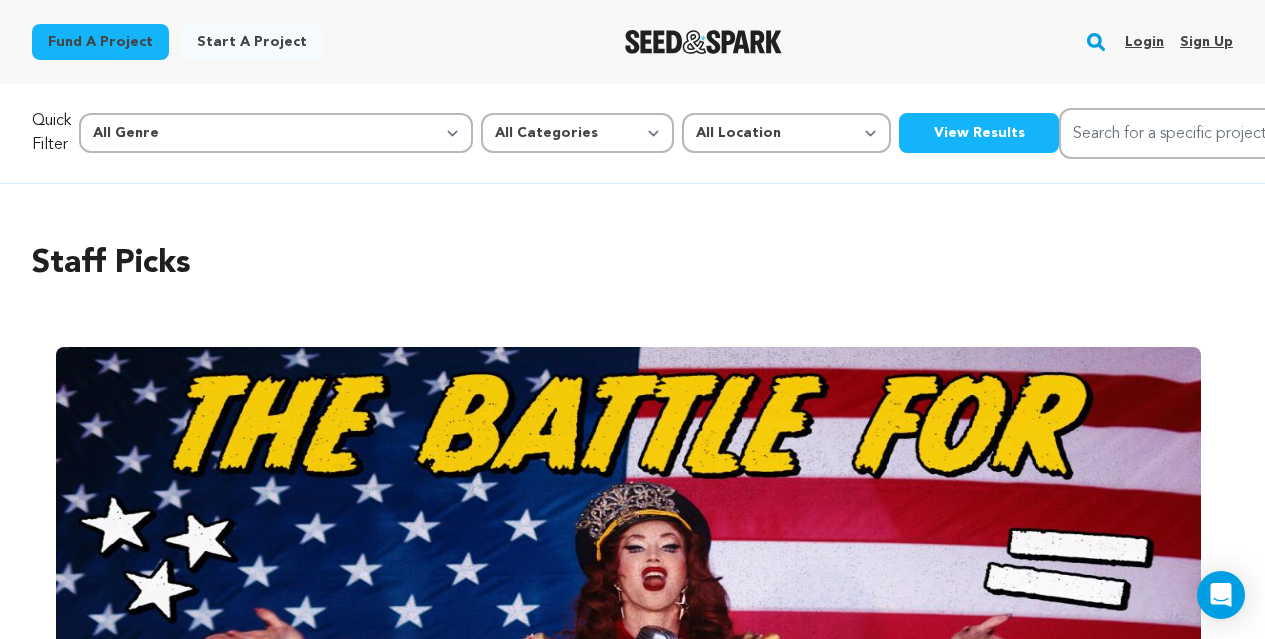 click on "Login" at bounding box center (1144, 42) 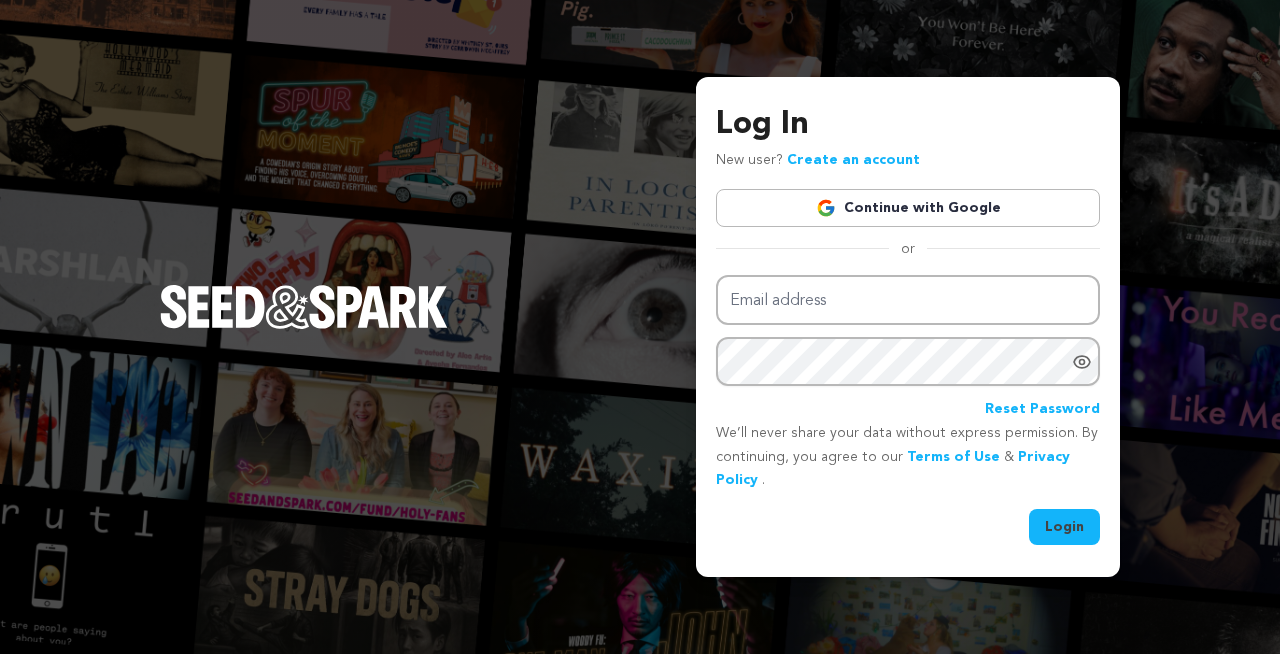 scroll, scrollTop: 0, scrollLeft: 0, axis: both 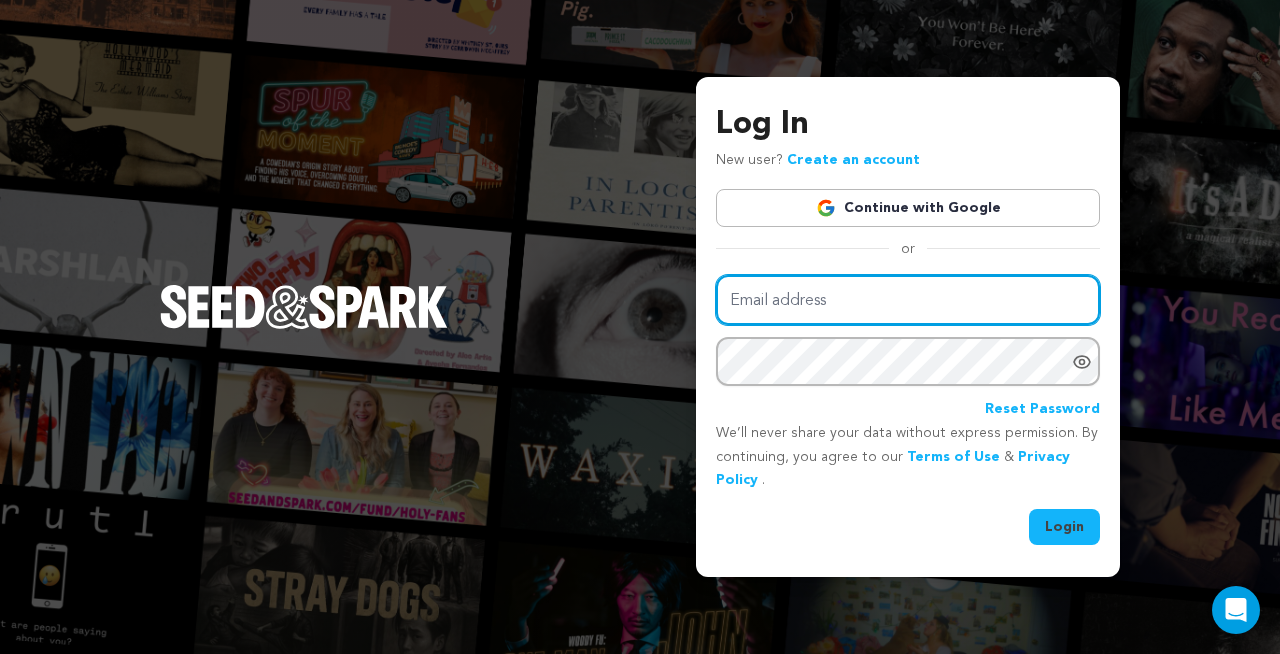 type on "elise.schierbeek@gmail.com" 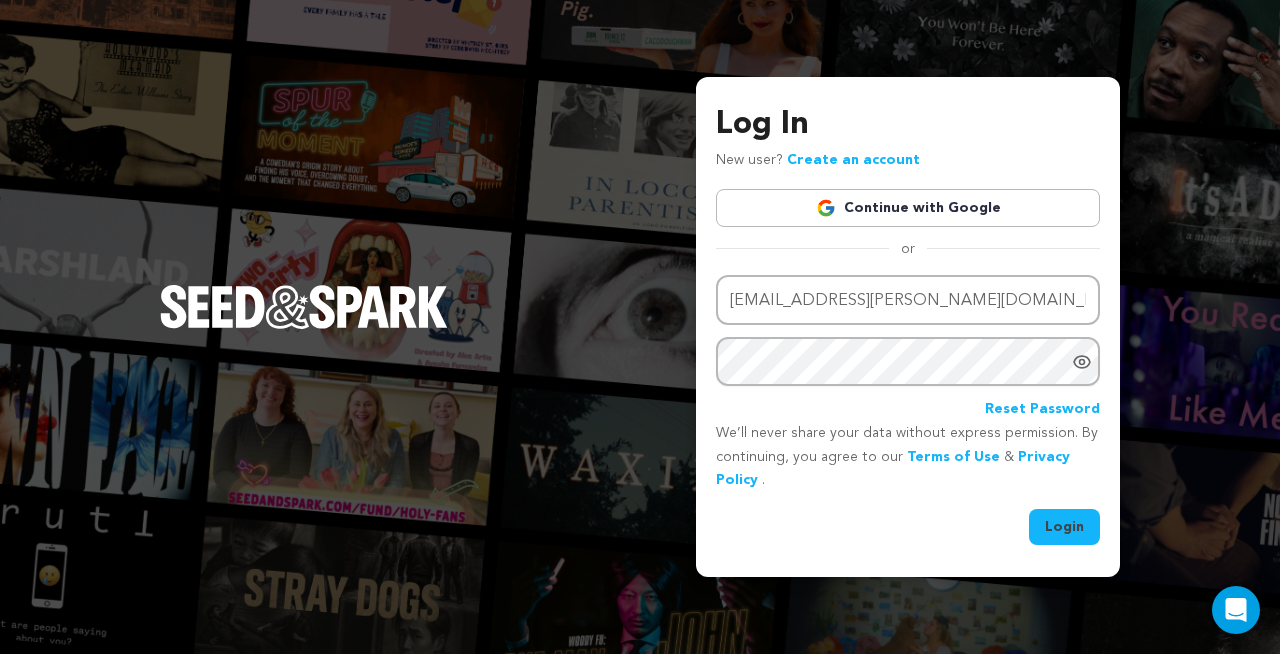 click on "Login" at bounding box center (1064, 527) 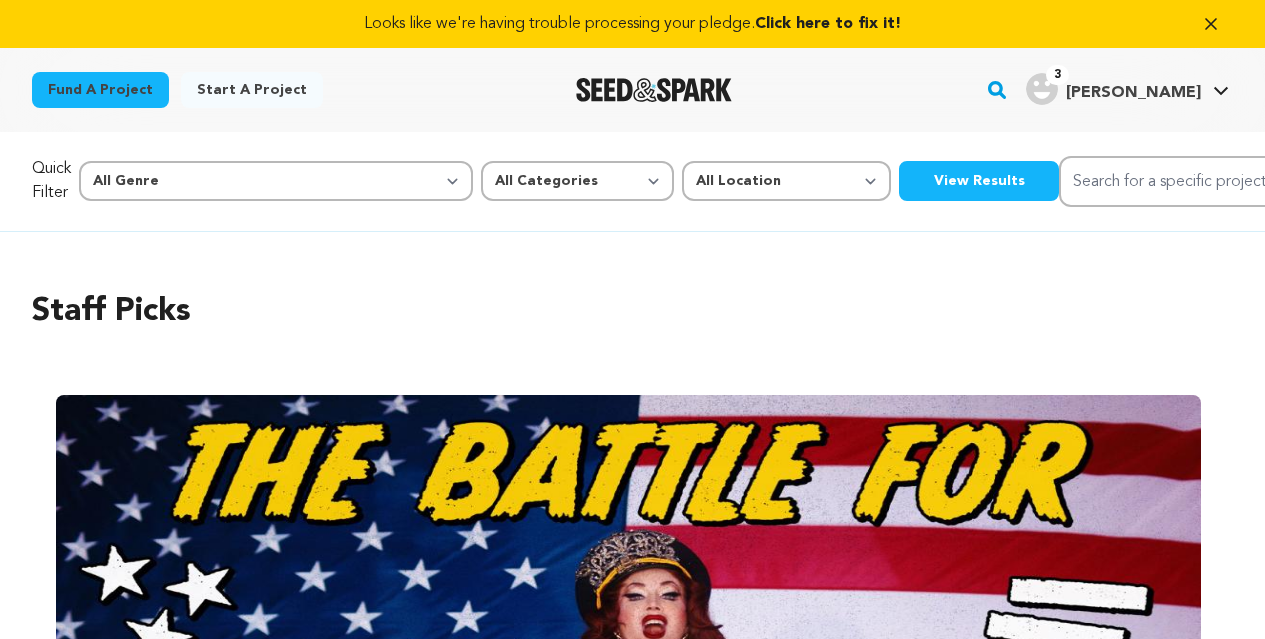 scroll, scrollTop: 0, scrollLeft: 0, axis: both 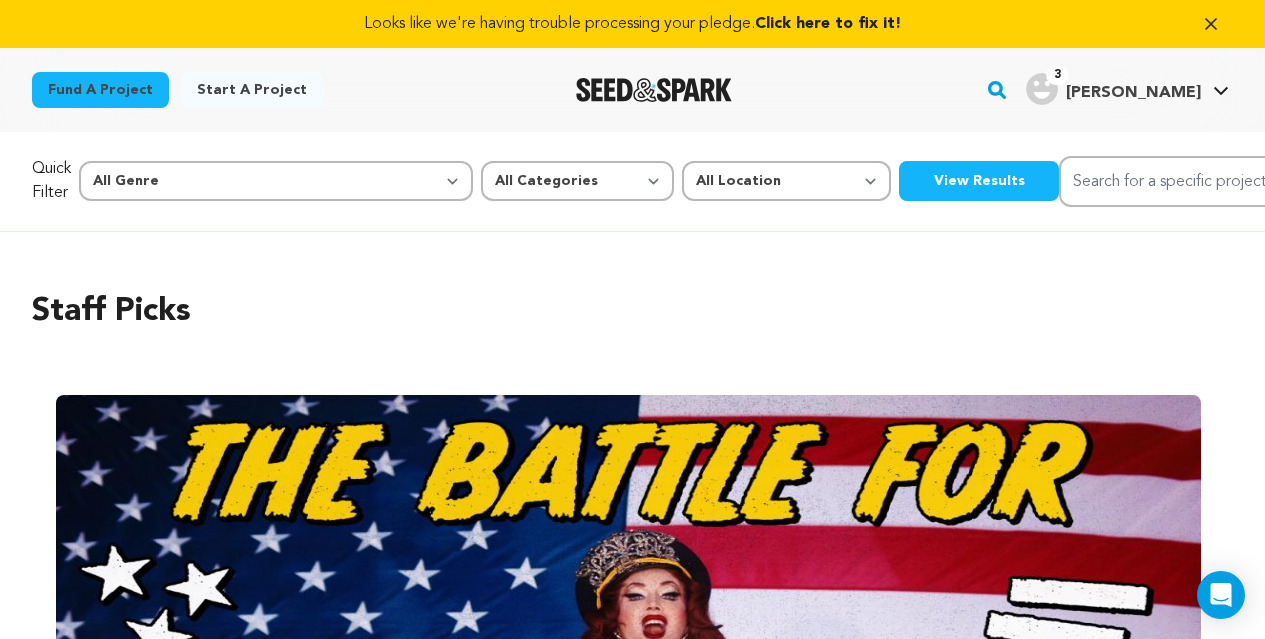 click on "[PERSON_NAME]" at bounding box center (1133, 93) 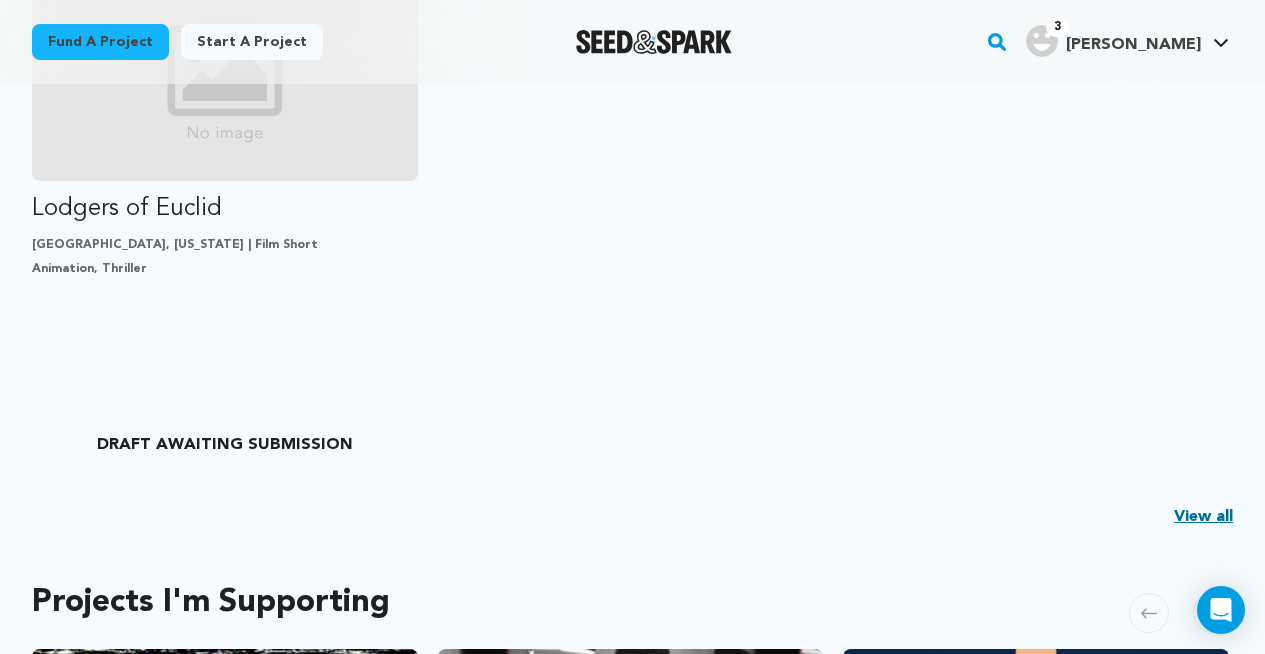 scroll, scrollTop: 627, scrollLeft: 0, axis: vertical 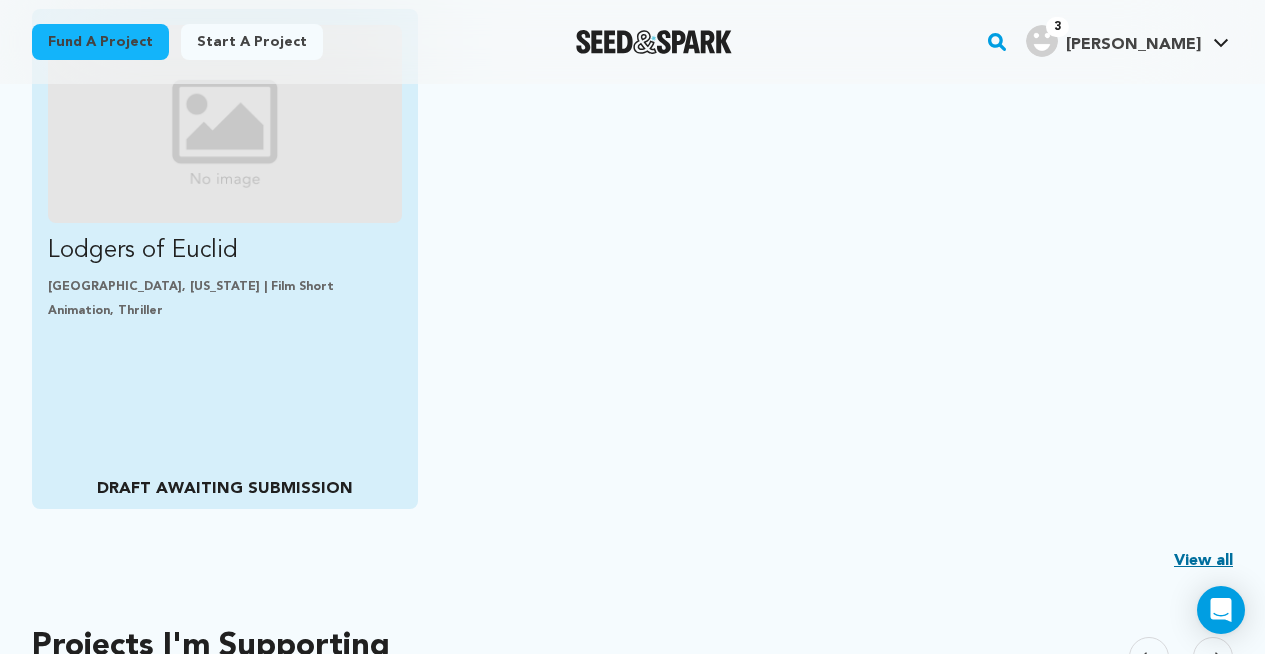 click at bounding box center [225, 124] 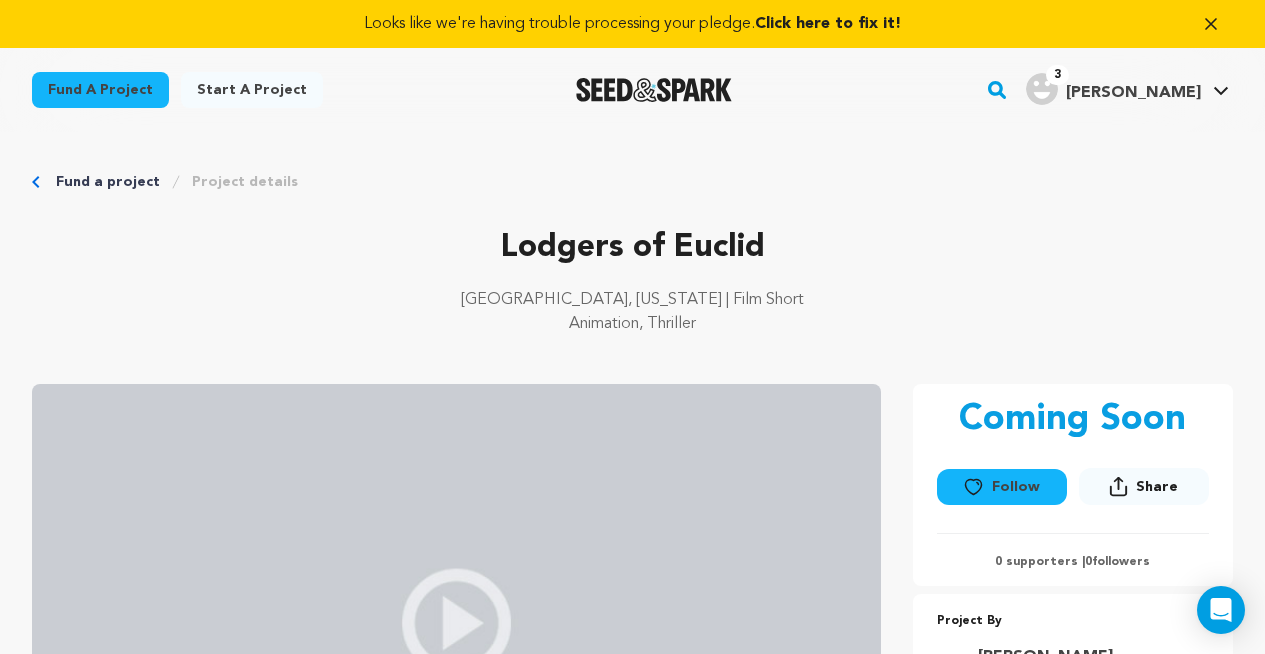 scroll, scrollTop: 0, scrollLeft: 0, axis: both 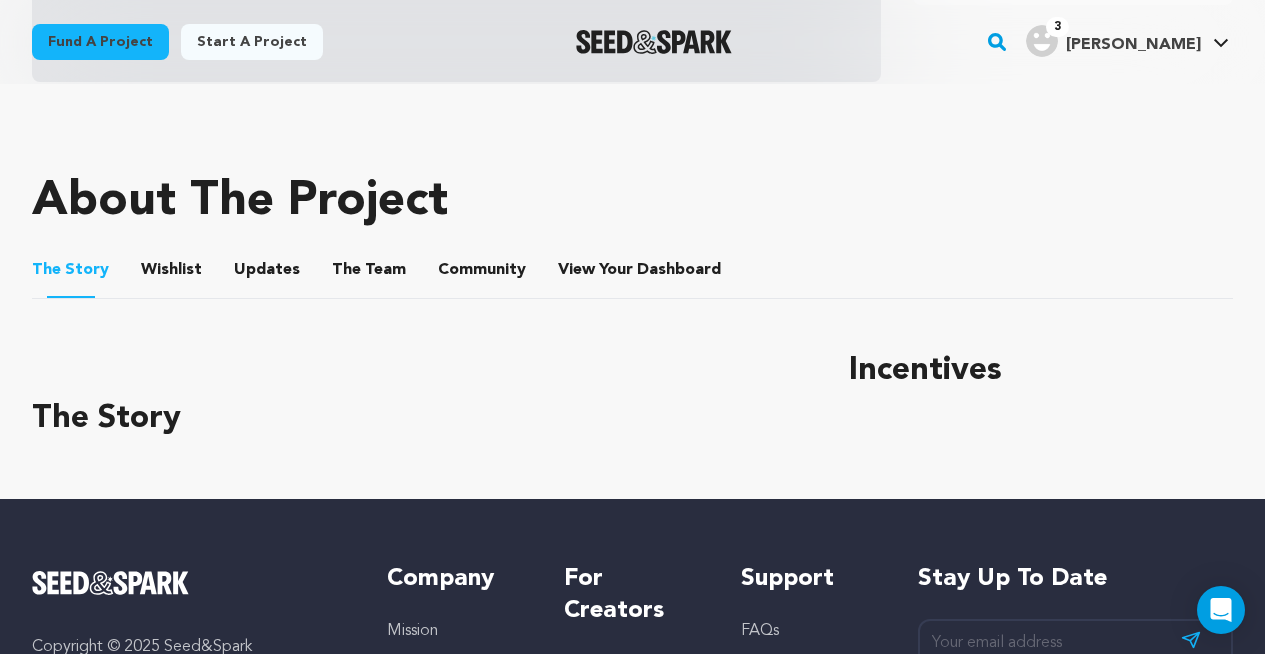 click on "Wishlist" at bounding box center [172, 274] 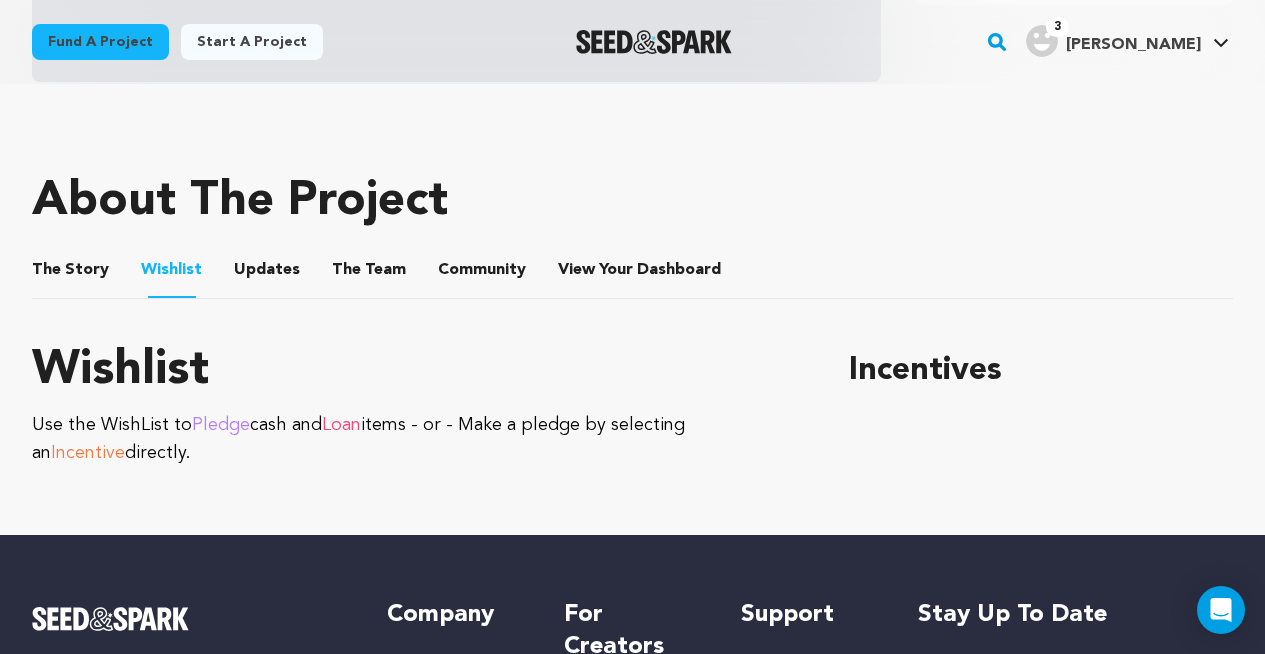 scroll, scrollTop: 814, scrollLeft: 0, axis: vertical 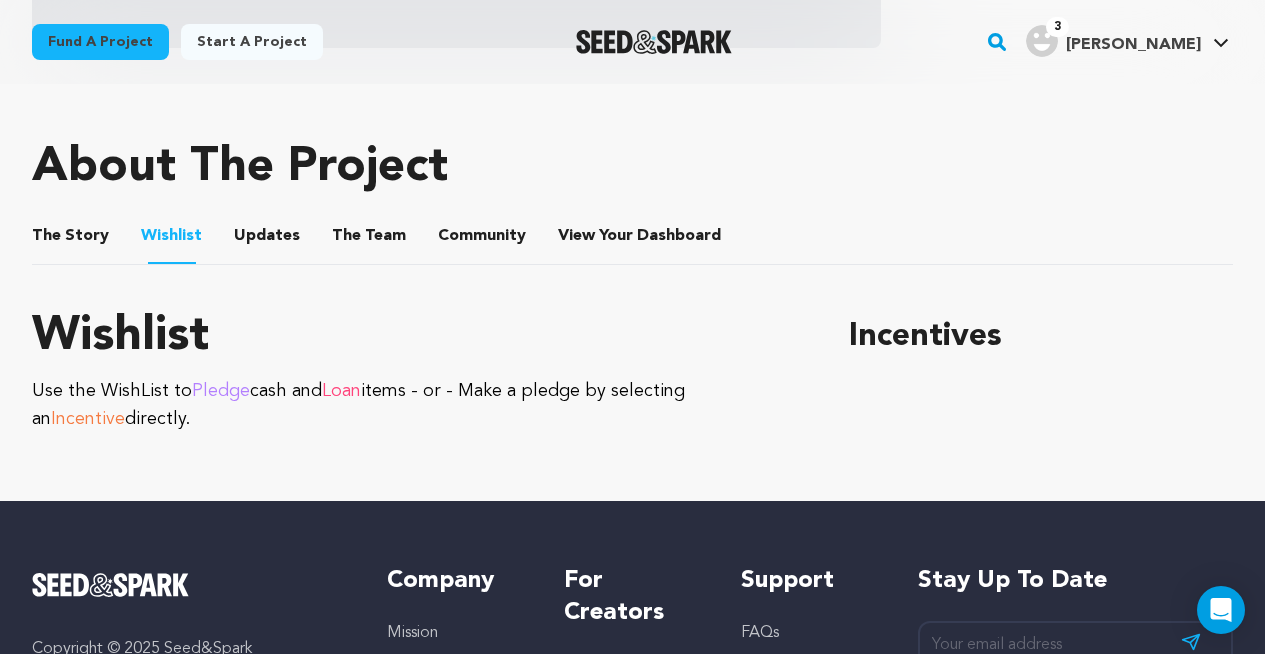 click on "The Story" at bounding box center [71, 240] 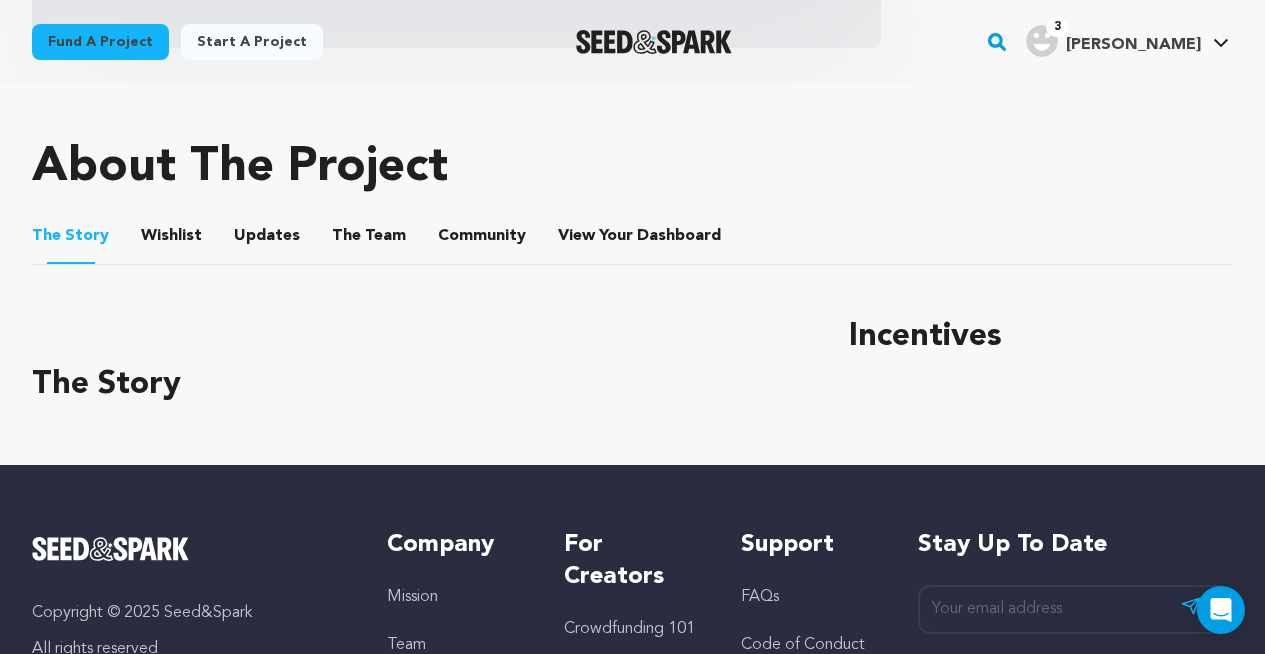 click on "Updates" at bounding box center (267, 240) 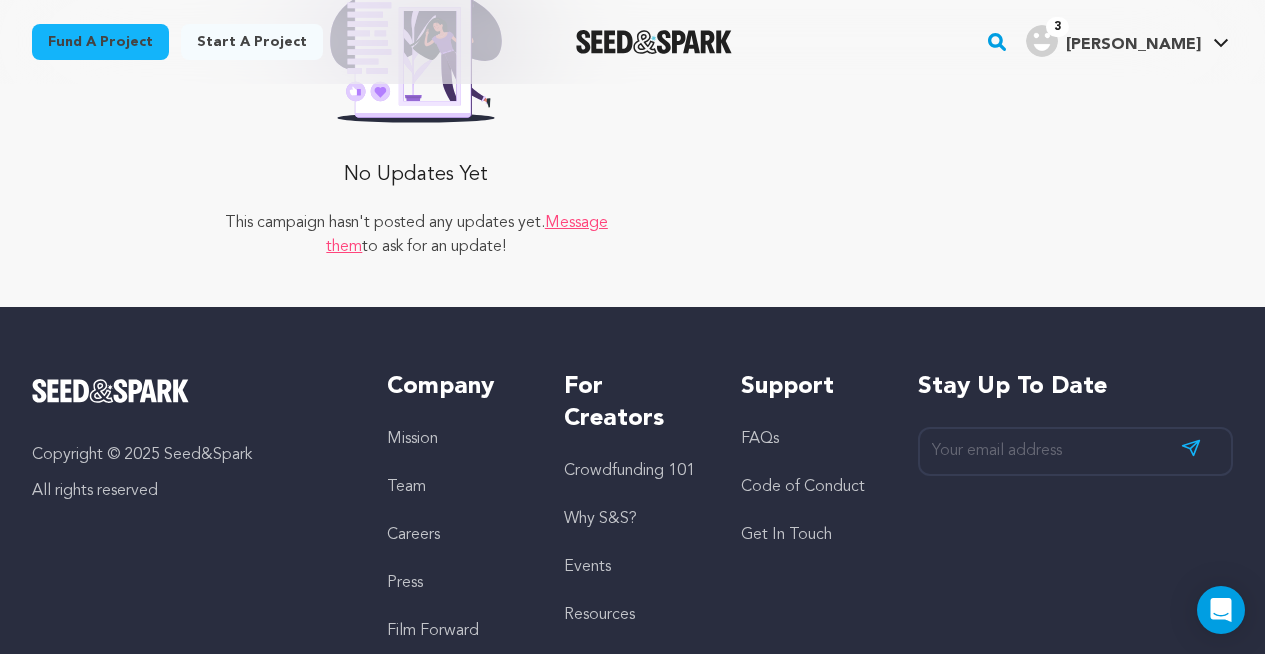 scroll, scrollTop: 478, scrollLeft: 0, axis: vertical 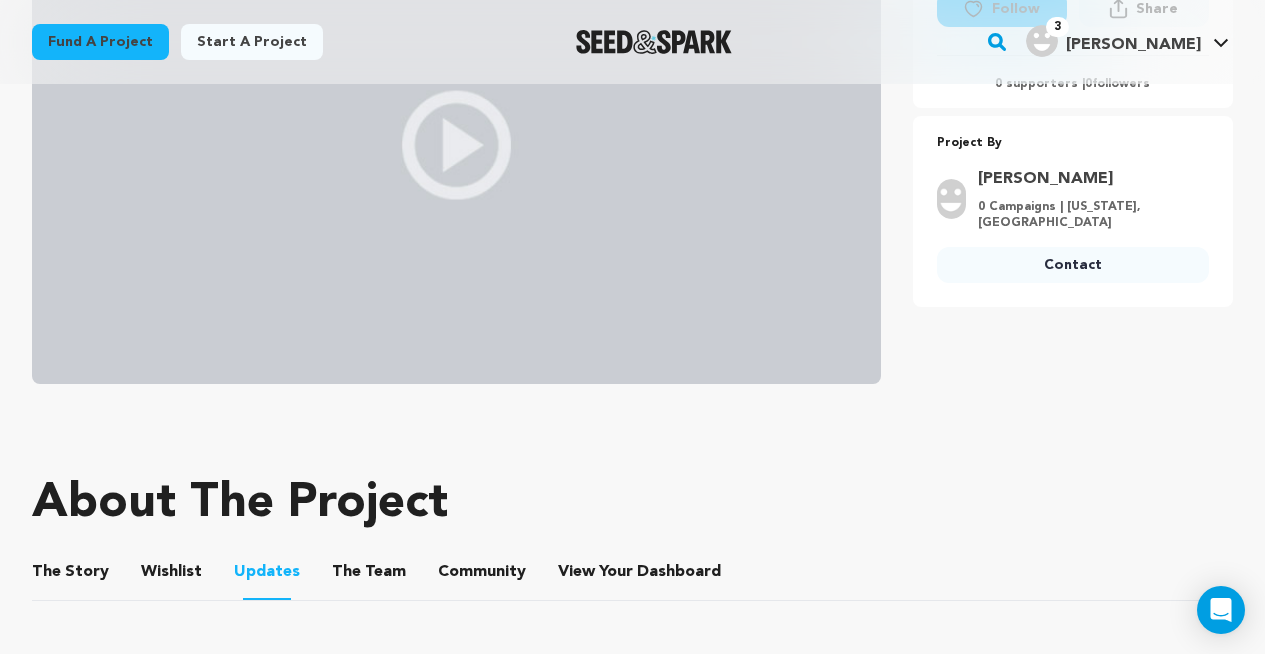 click on "The Team" at bounding box center (369, 576) 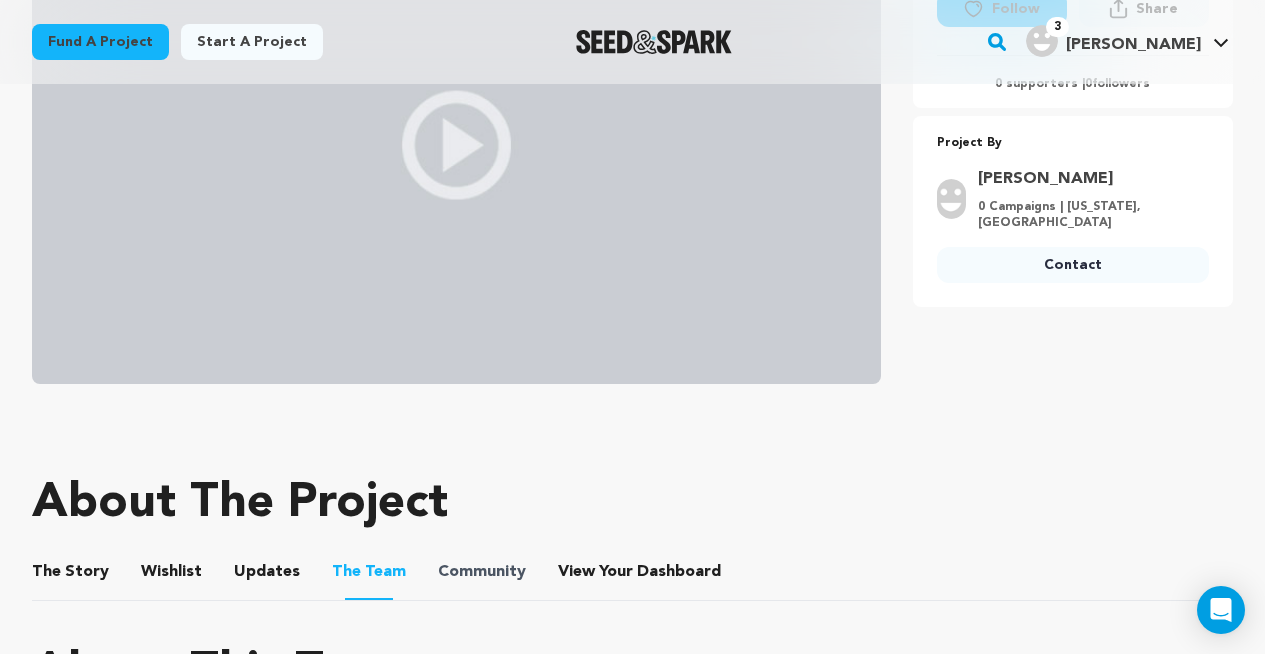 click on "Community" at bounding box center (482, 572) 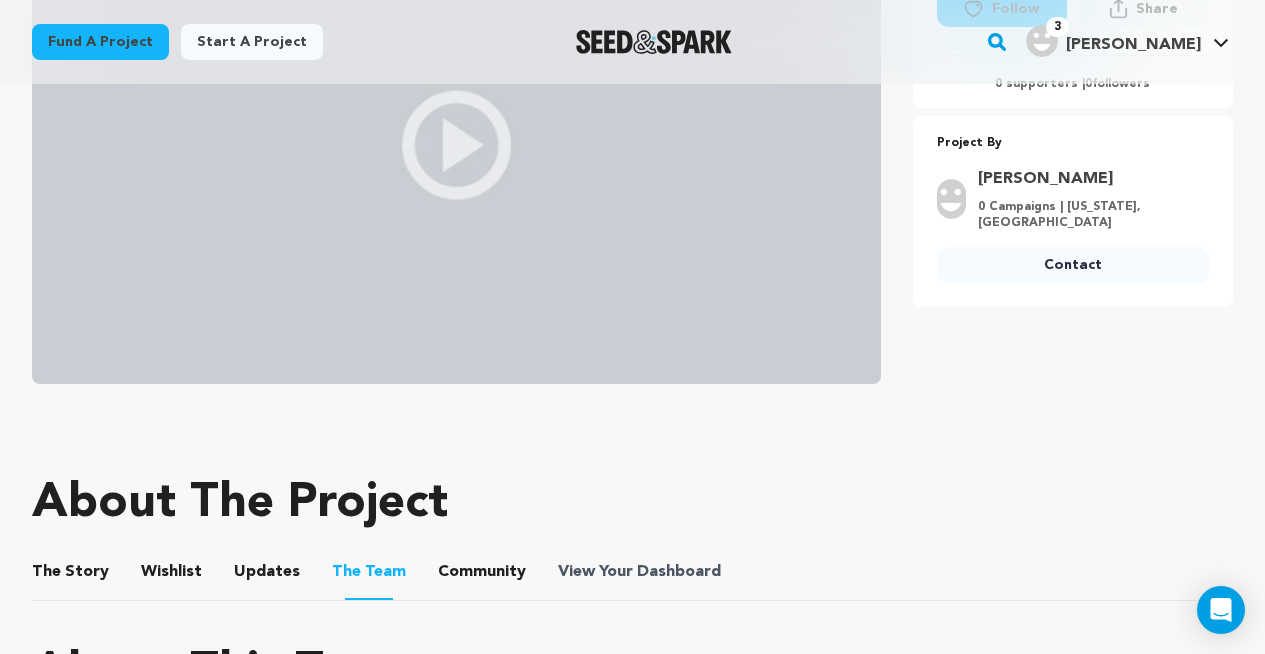 click on "View   Your   Dashboard" at bounding box center (641, 572) 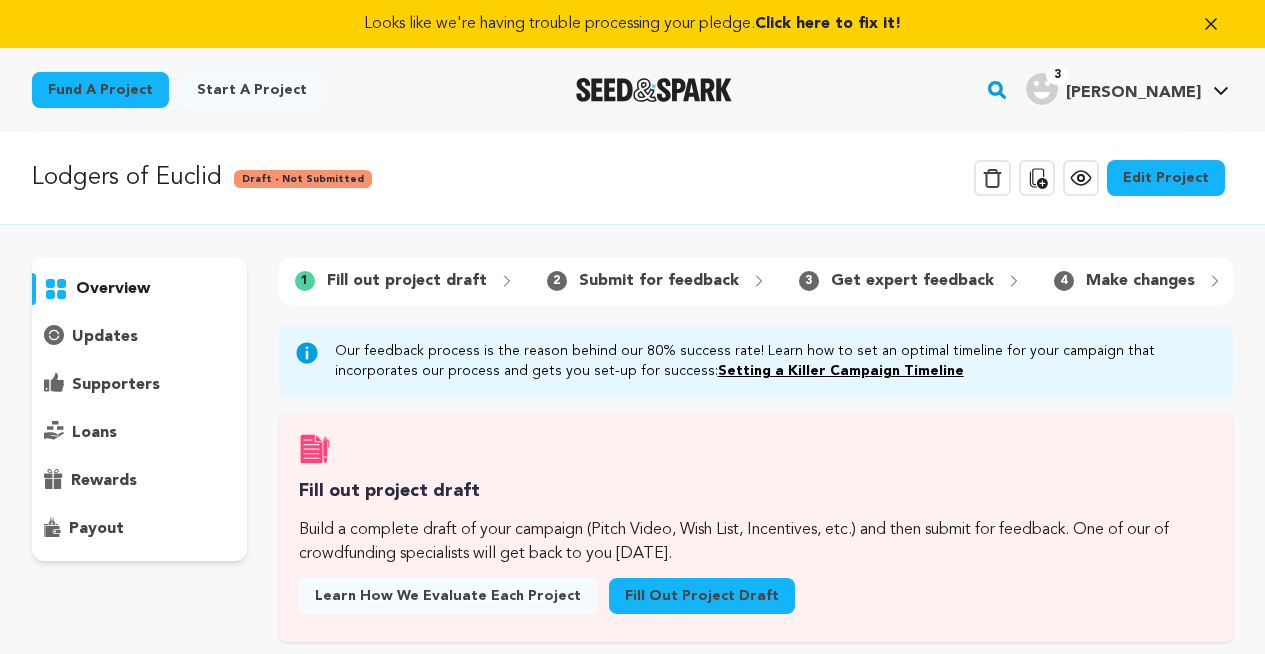 scroll, scrollTop: 0, scrollLeft: 0, axis: both 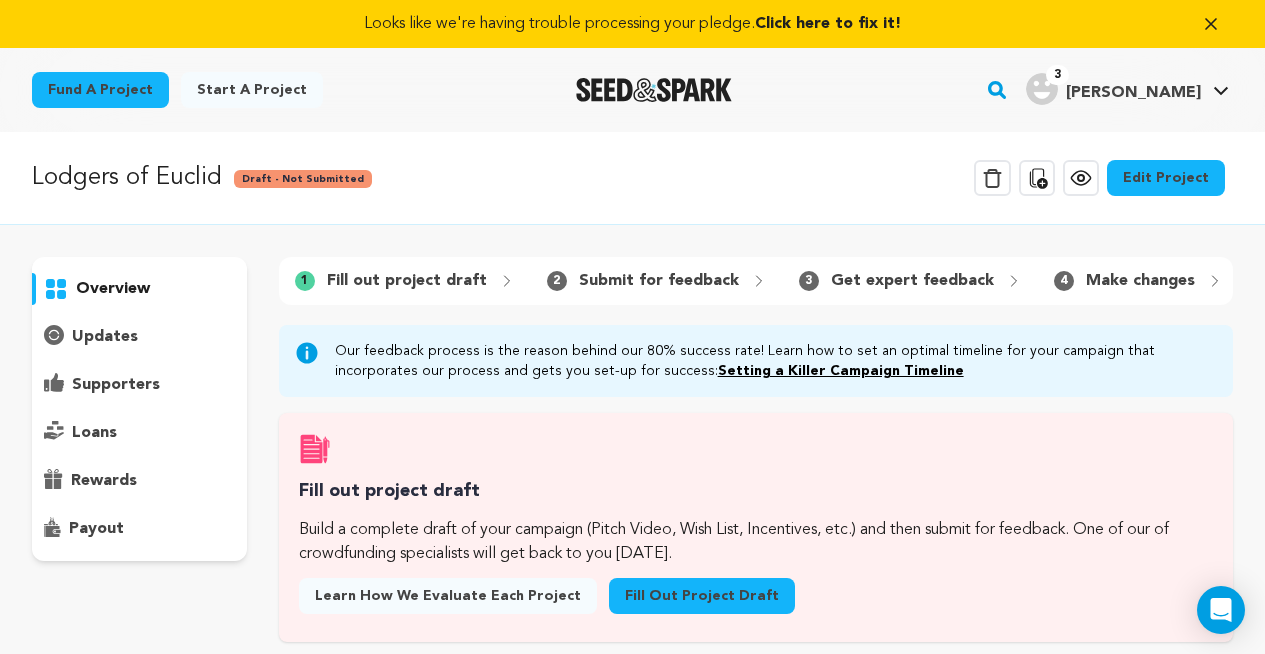 click on "Edit Project" at bounding box center (1166, 178) 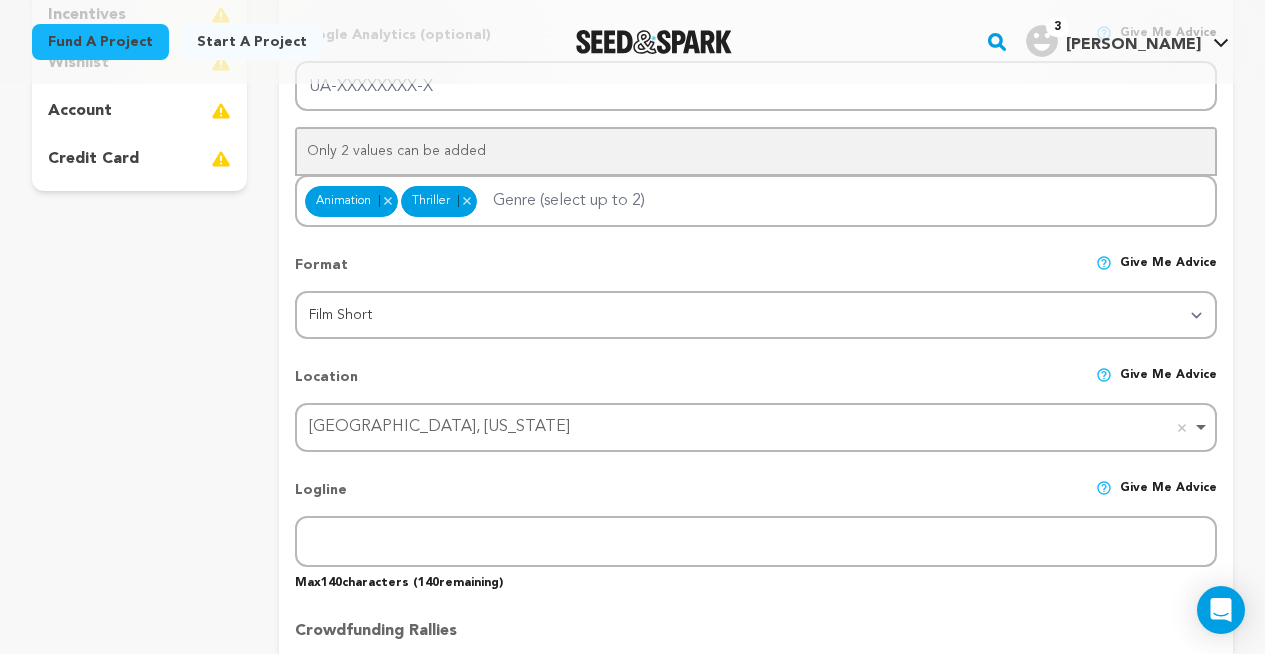 scroll, scrollTop: 871, scrollLeft: 0, axis: vertical 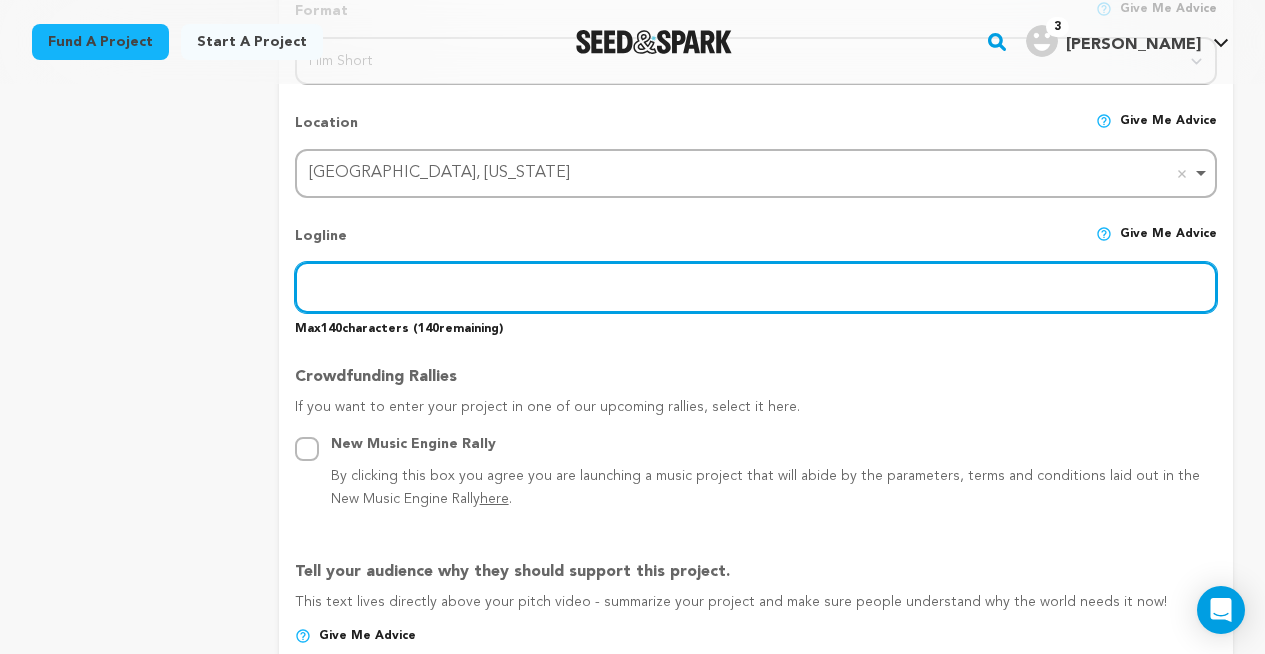 click at bounding box center [756, 287] 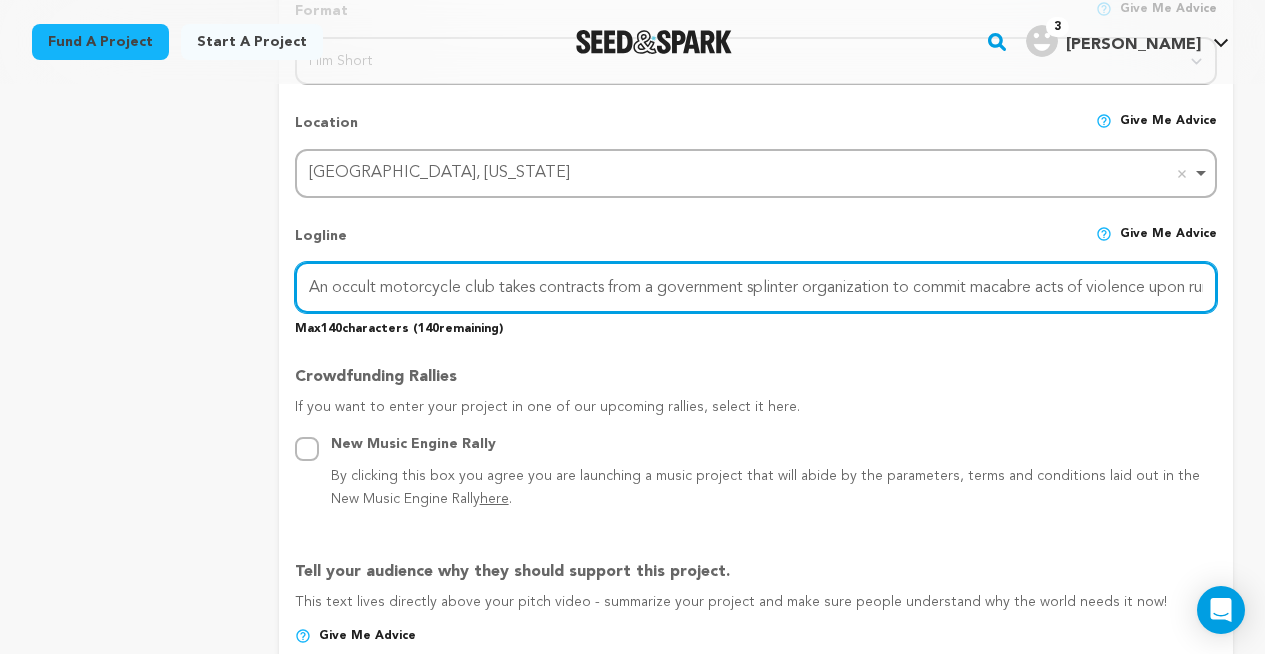 scroll, scrollTop: 0, scrollLeft: 120, axis: horizontal 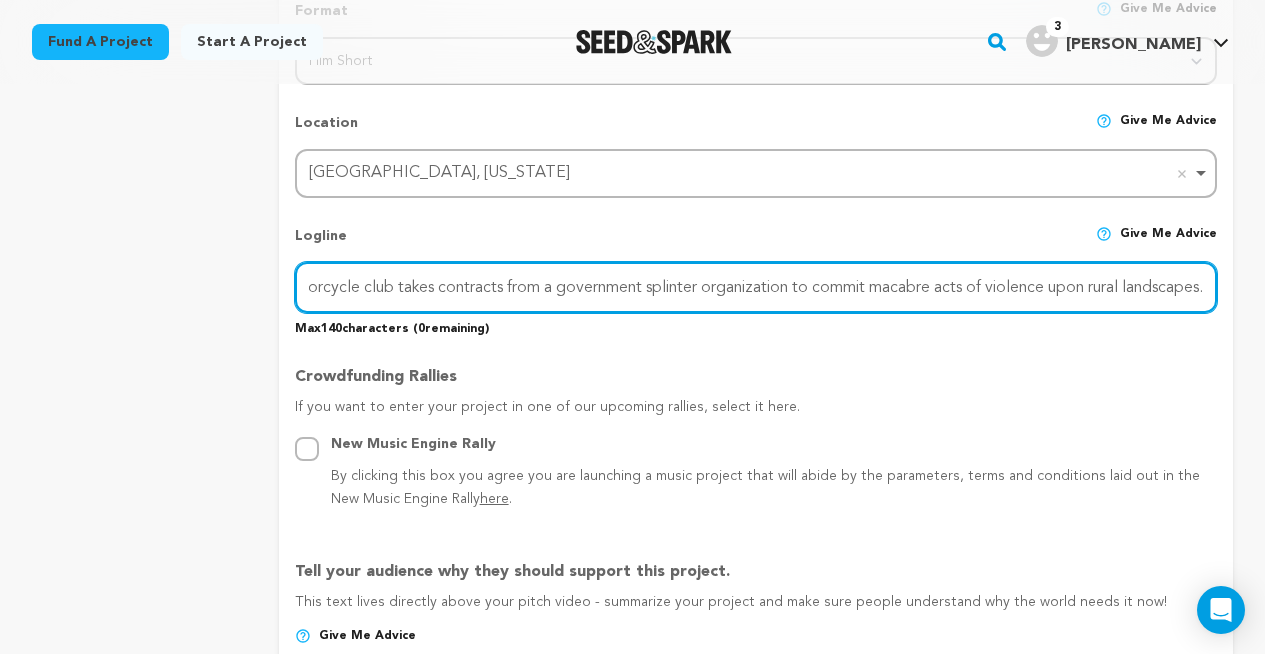 type on "An occult motorcycle club takes contracts from a government splinter organization to commit macabre acts of violence upon rural landscapes." 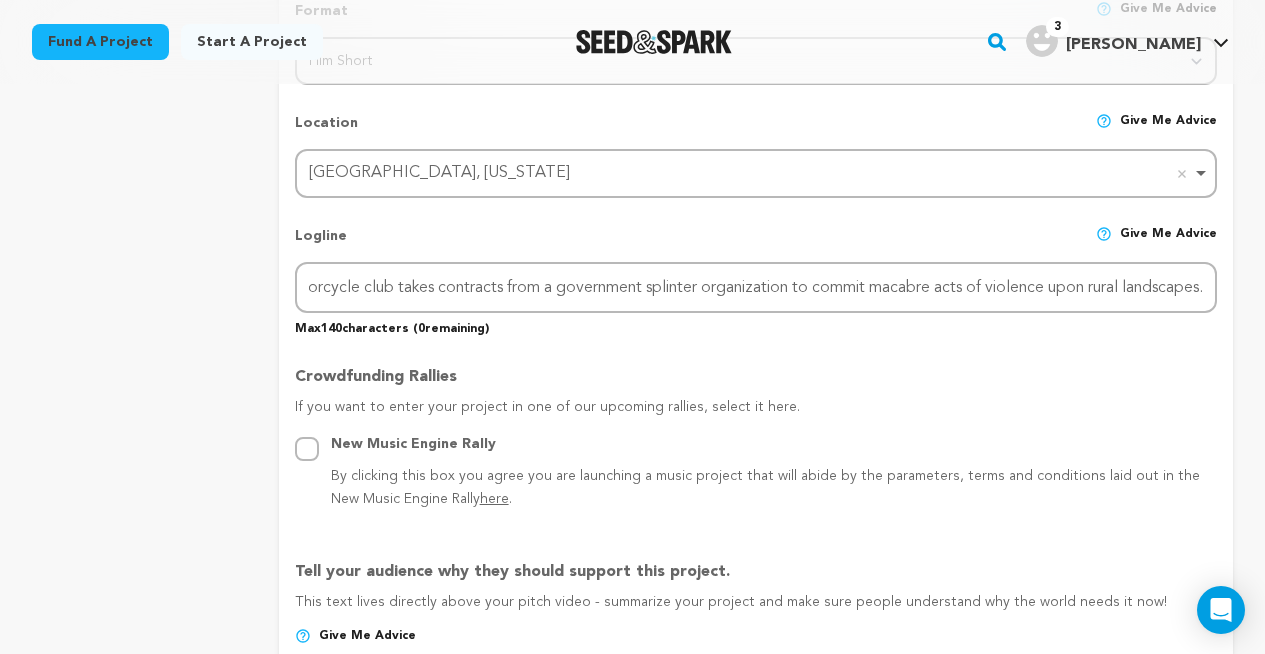scroll, scrollTop: 0, scrollLeft: 0, axis: both 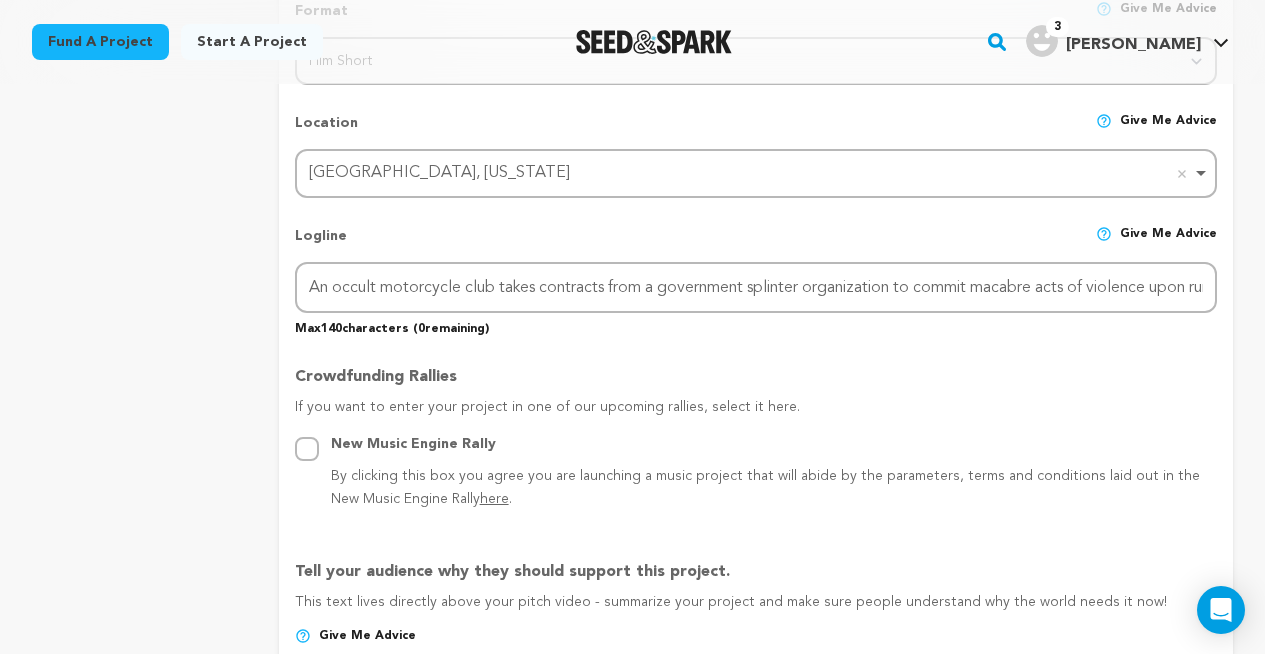 click on "Max  140  characters
( 0  remaining)" at bounding box center [756, 325] 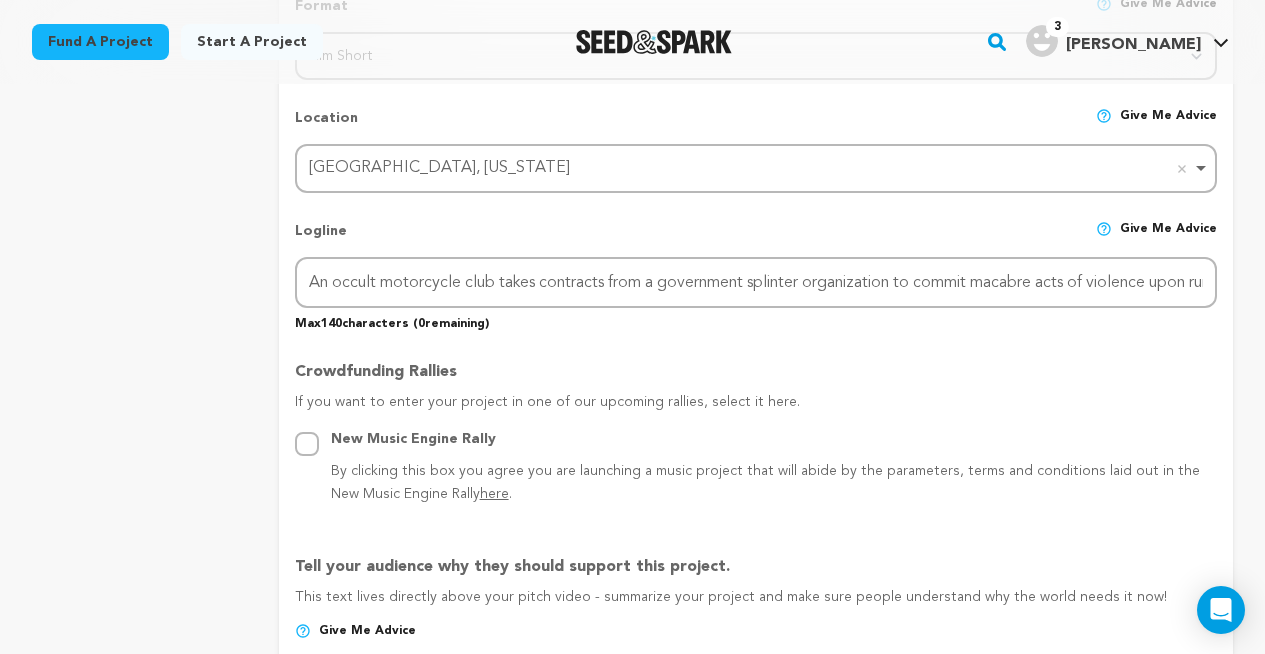 scroll, scrollTop: 879, scrollLeft: 0, axis: vertical 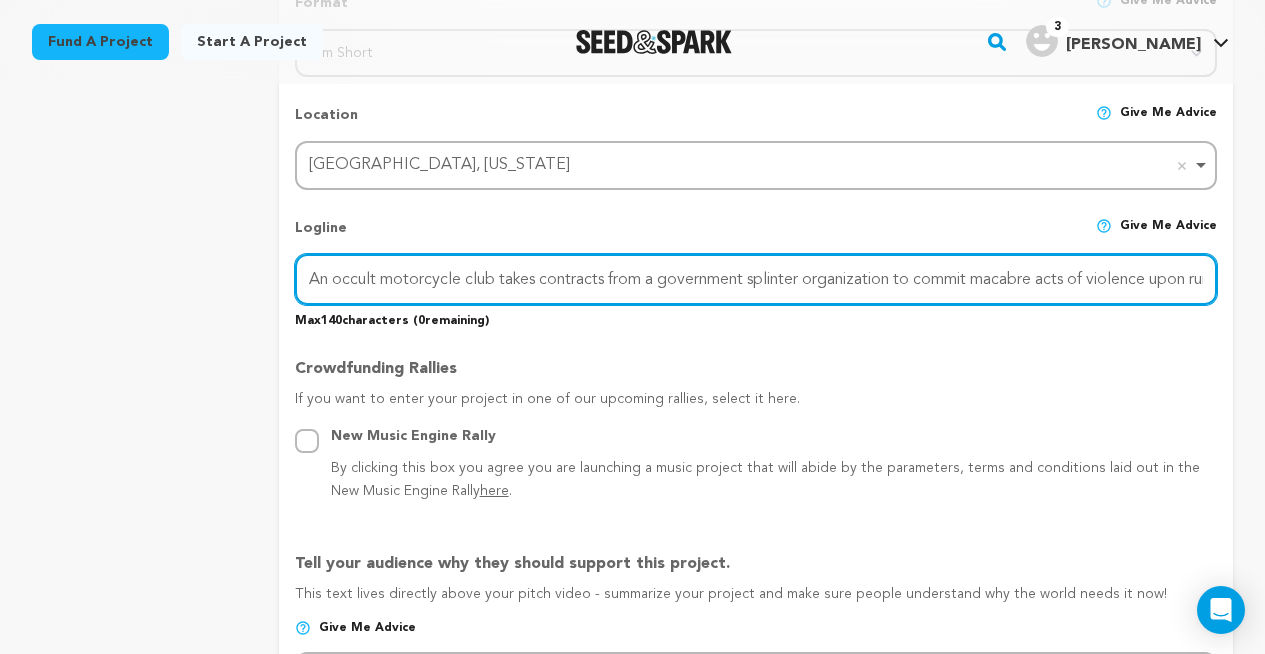 click on "An occult motorcycle club takes contracts from a government splinter organization to commit macabre acts of violence upon rural landscapes." at bounding box center (756, 279) 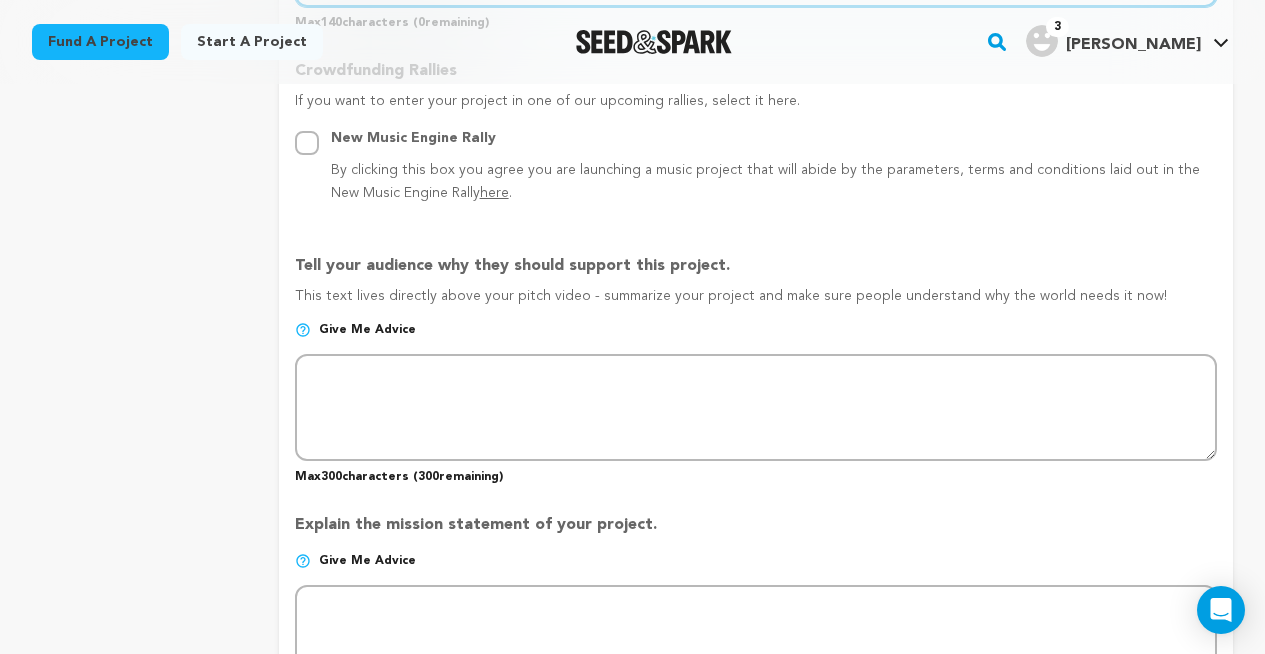 scroll, scrollTop: 1185, scrollLeft: 0, axis: vertical 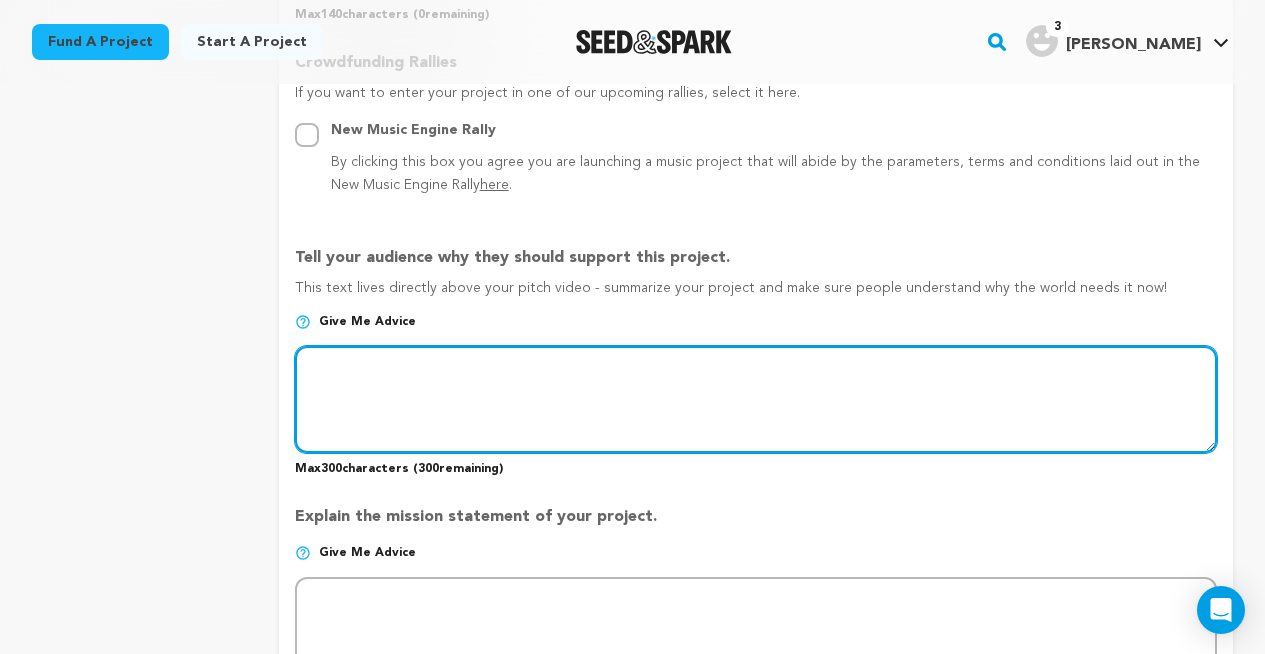 click at bounding box center [756, 399] 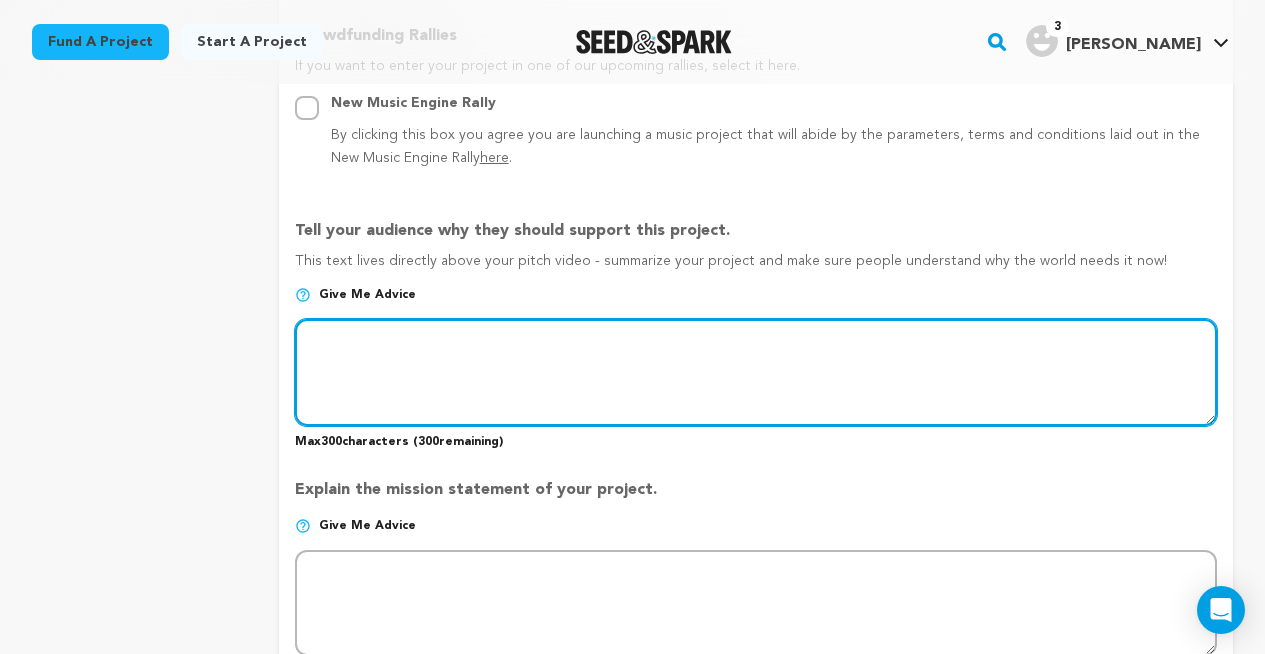 scroll, scrollTop: 1215, scrollLeft: 0, axis: vertical 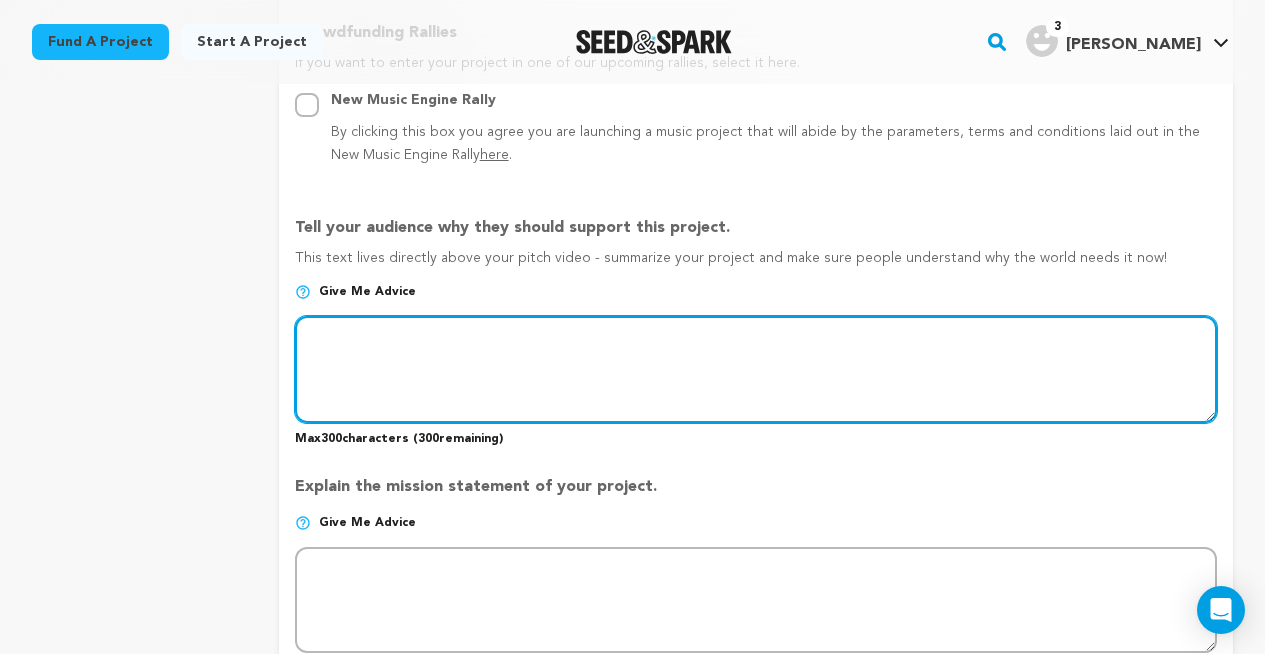 click at bounding box center [756, 369] 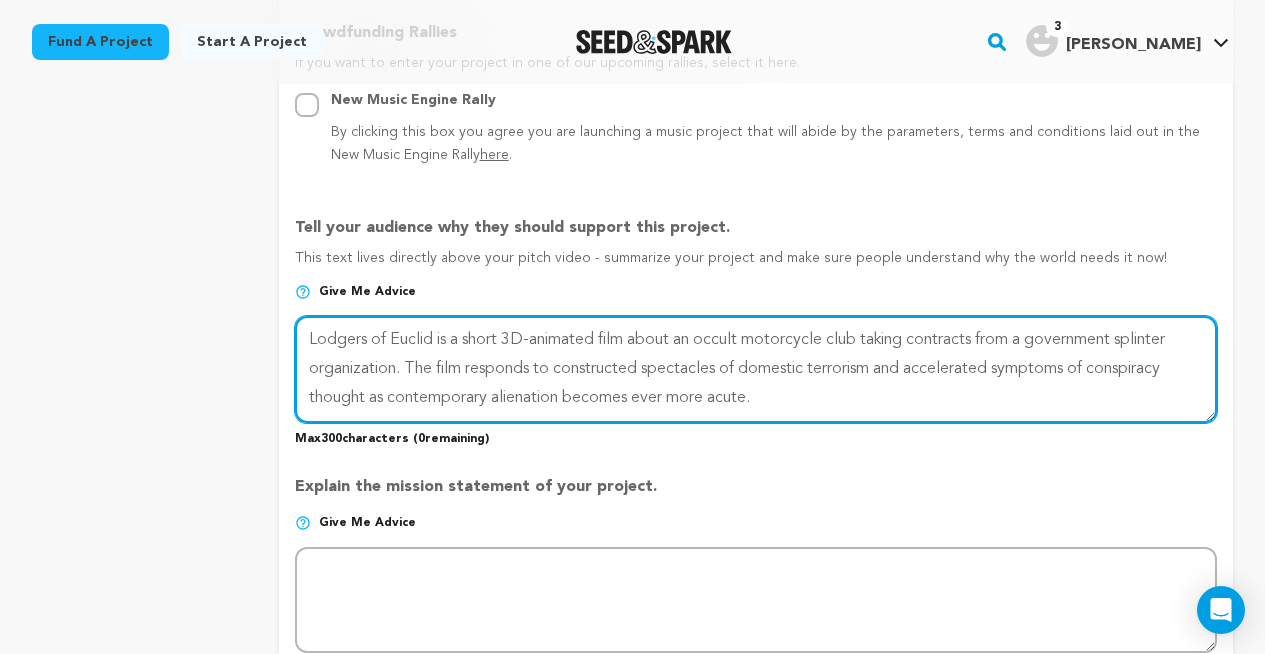 type on "Lodgers of Euclid is a short 3D-animated film about an occult motorcycle club taking contracts from a government splinter organization. The film responds to constructed spectacles of domestic terrorism and accelerated symptoms of conspiracy thought as contemporary alienation becomes ever more acute." 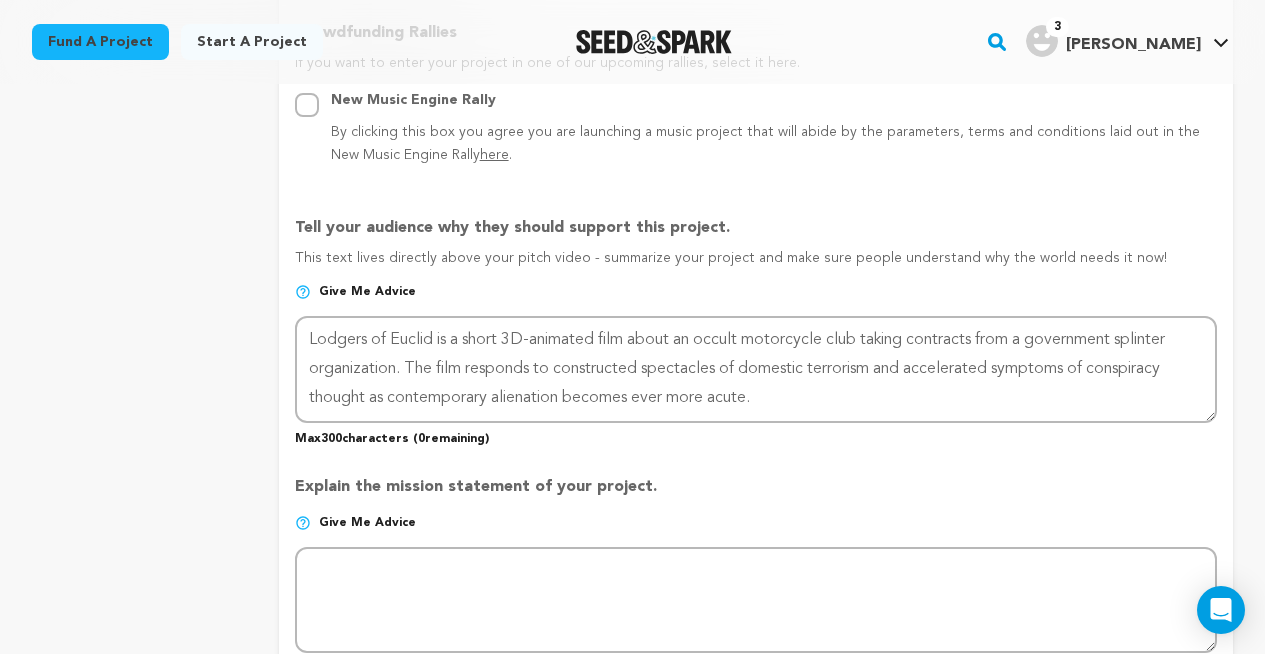 click on "Explain the mission statement of your project." at bounding box center (756, 495) 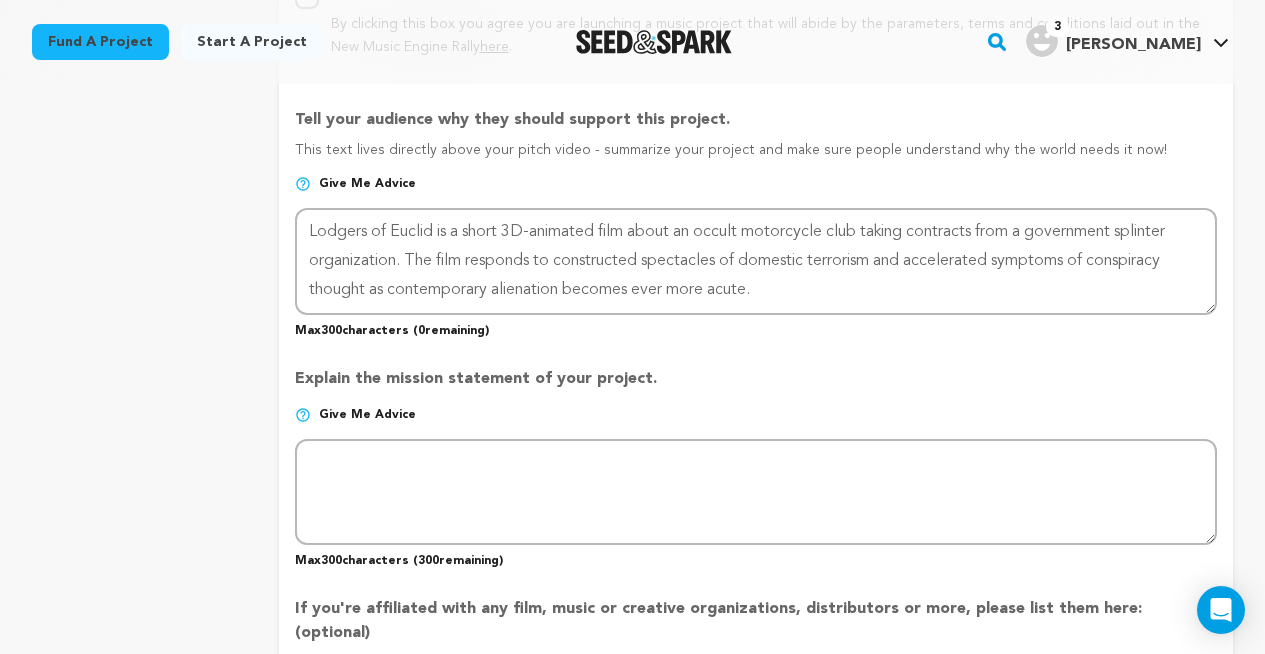 scroll, scrollTop: 1336, scrollLeft: 0, axis: vertical 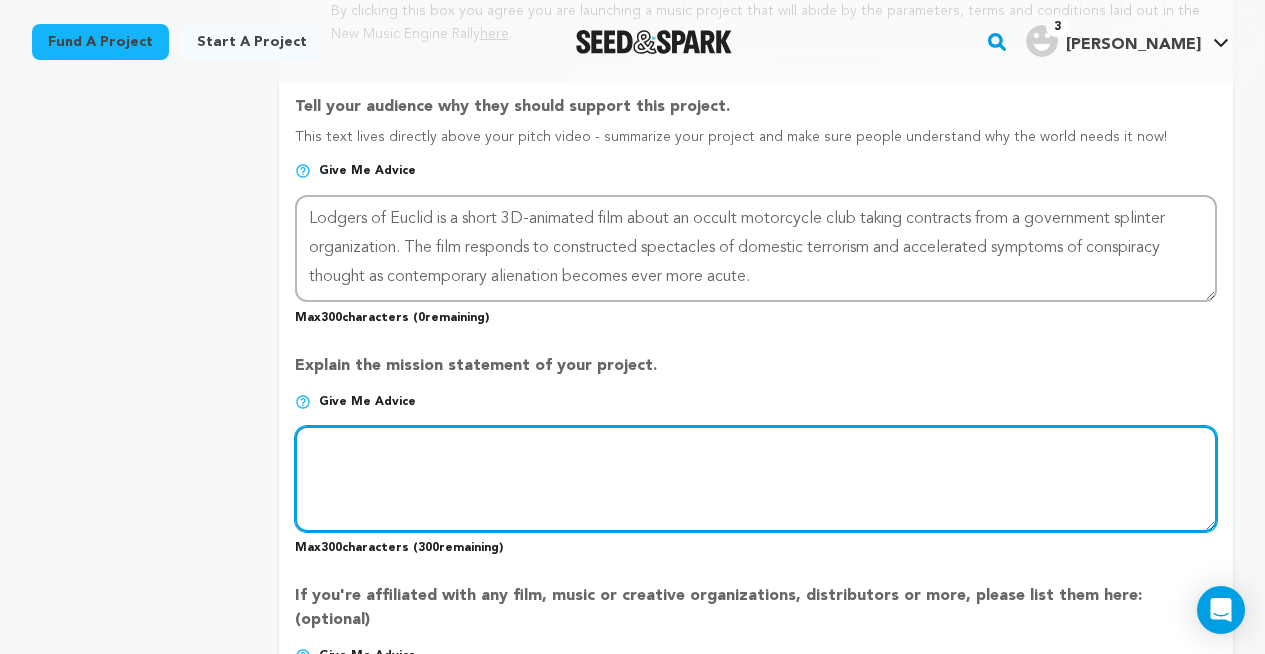click at bounding box center [756, 479] 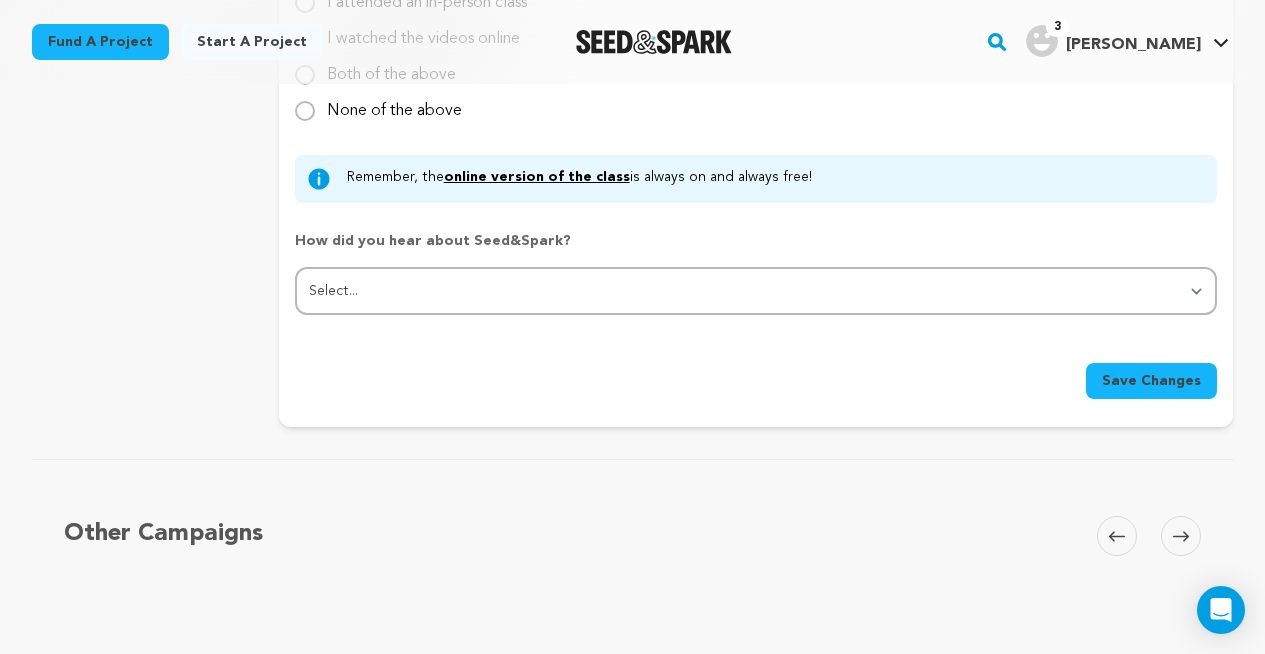 scroll, scrollTop: 2288, scrollLeft: 0, axis: vertical 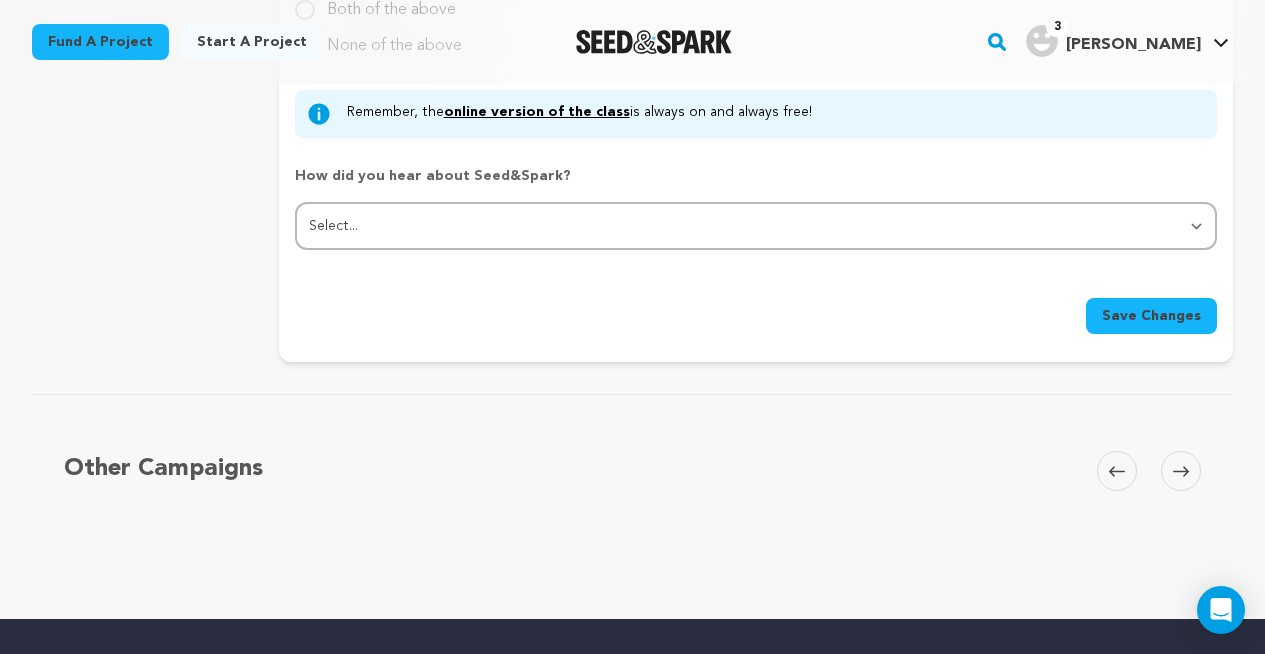 click on "Save Changes" at bounding box center [1151, 316] 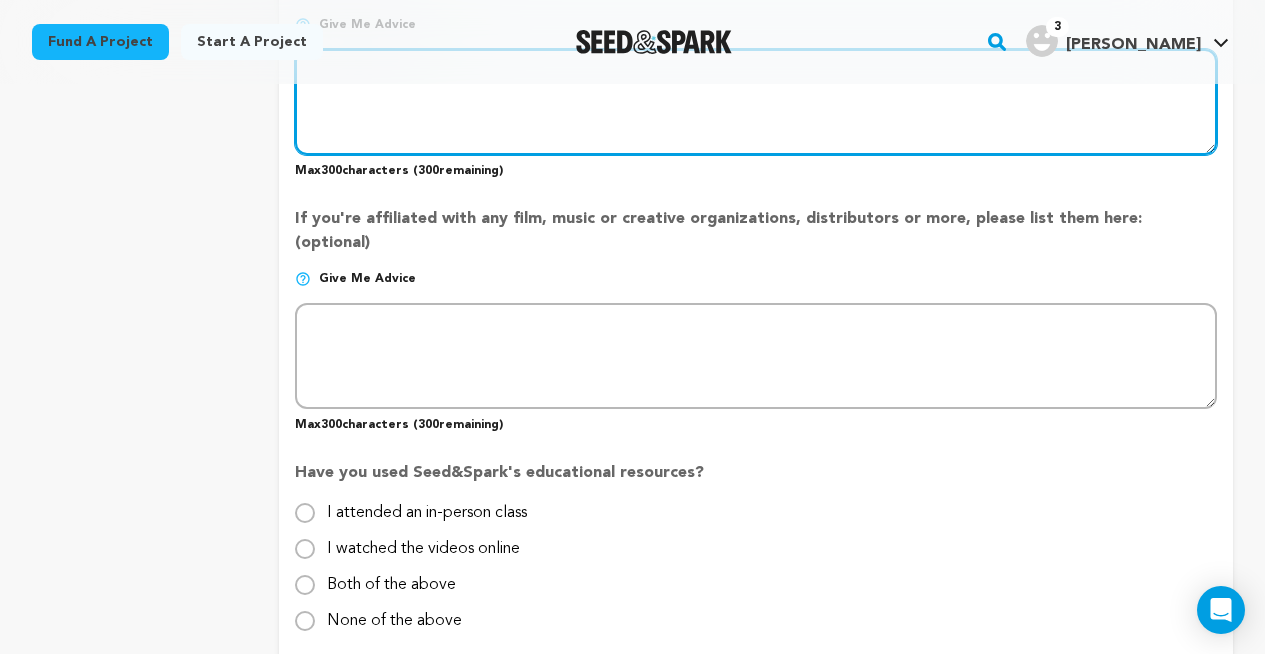 scroll, scrollTop: 1483, scrollLeft: 0, axis: vertical 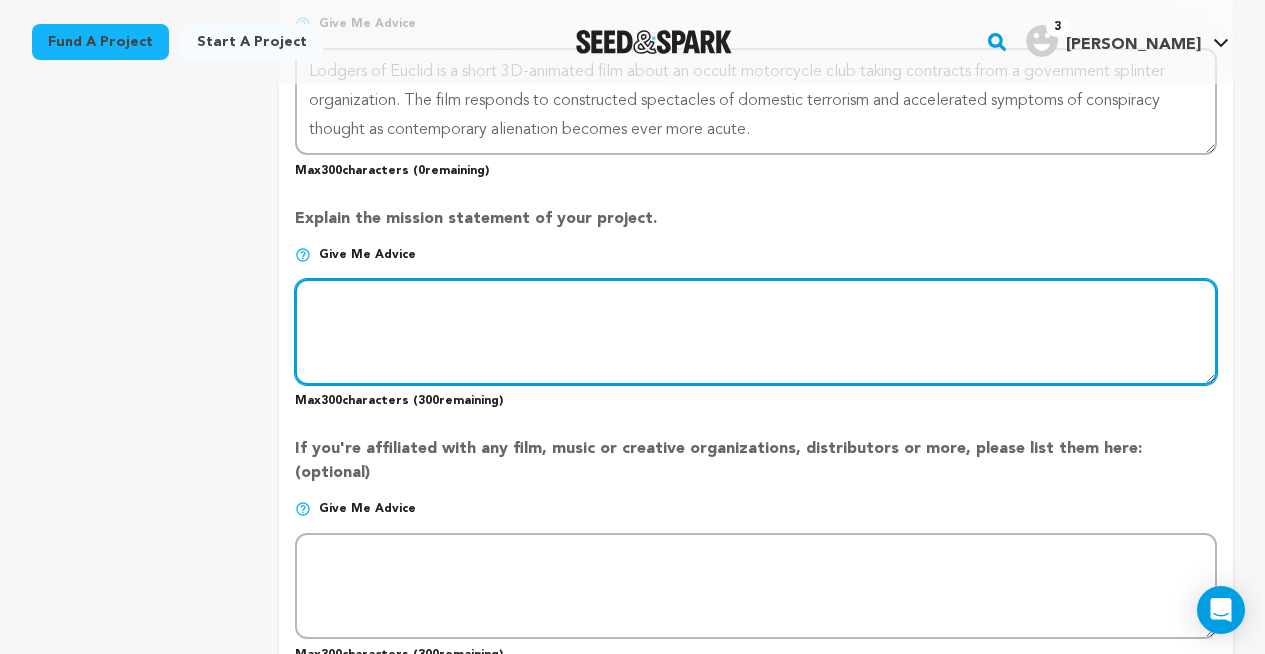 click at bounding box center [756, 332] 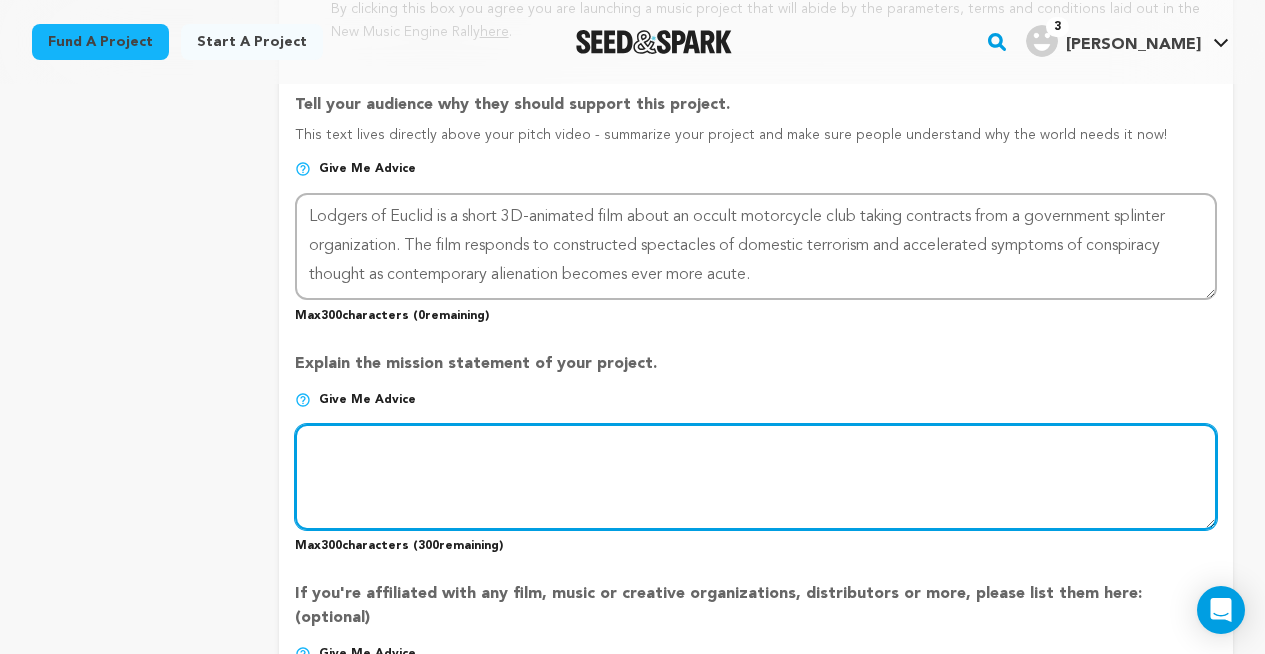 scroll, scrollTop: 1352, scrollLeft: 0, axis: vertical 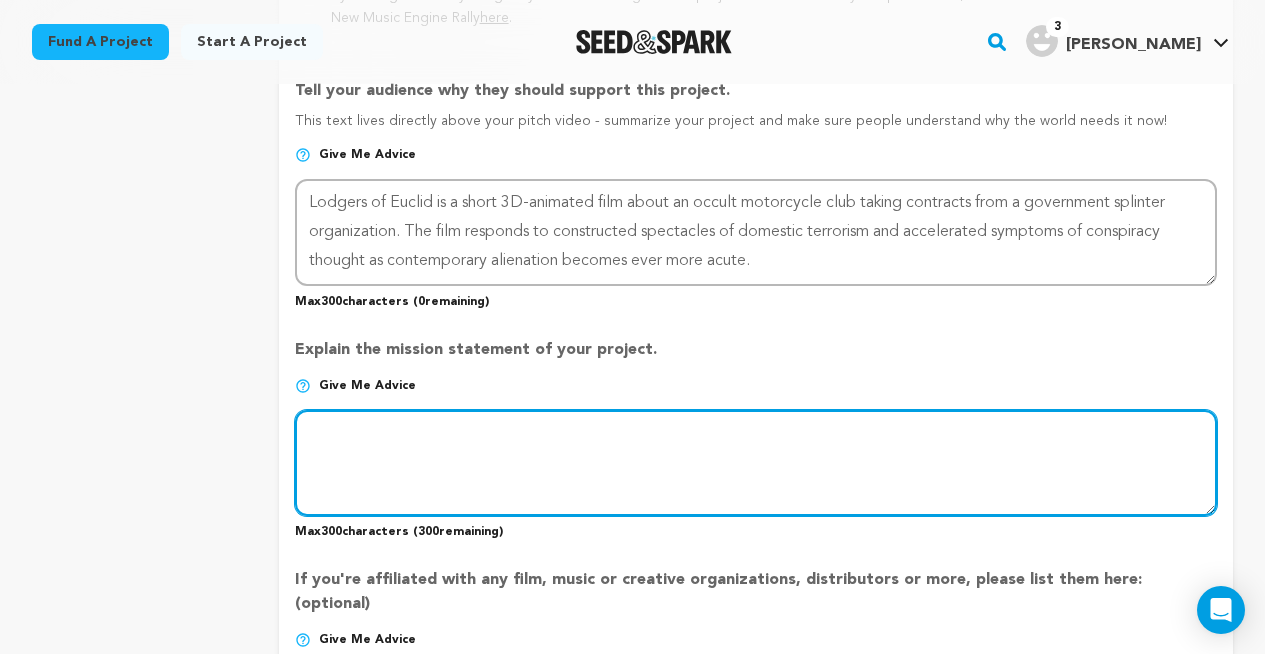 click at bounding box center [756, 463] 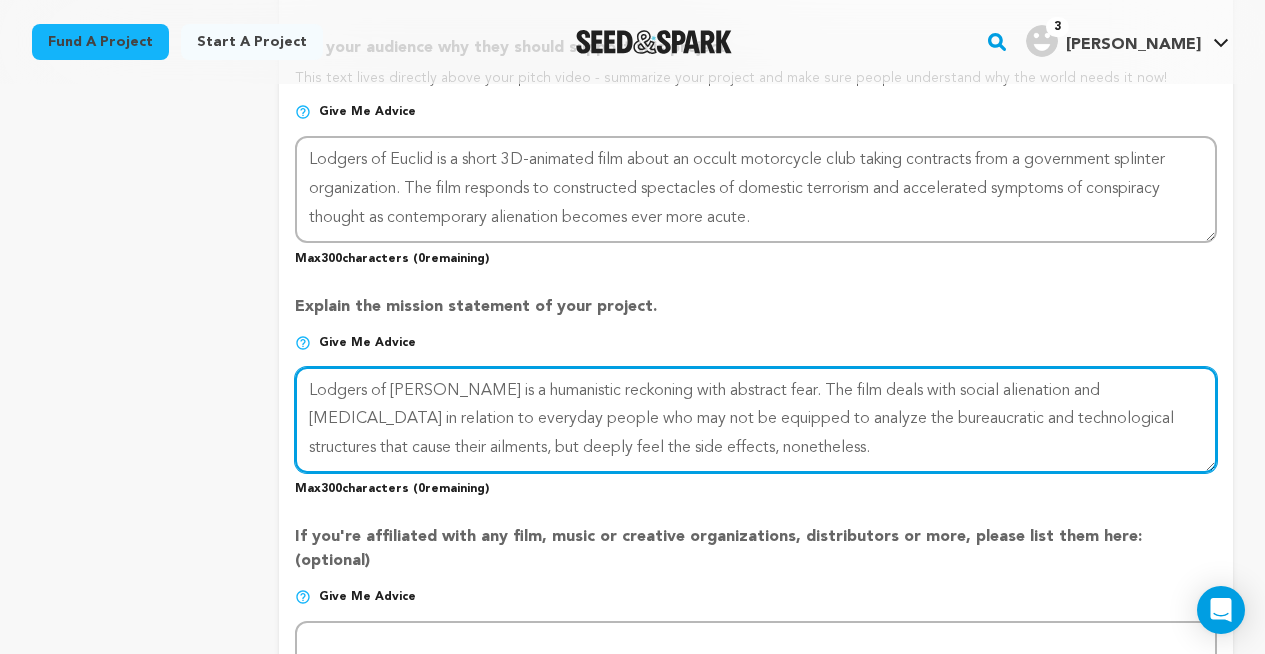 scroll, scrollTop: 1646, scrollLeft: 0, axis: vertical 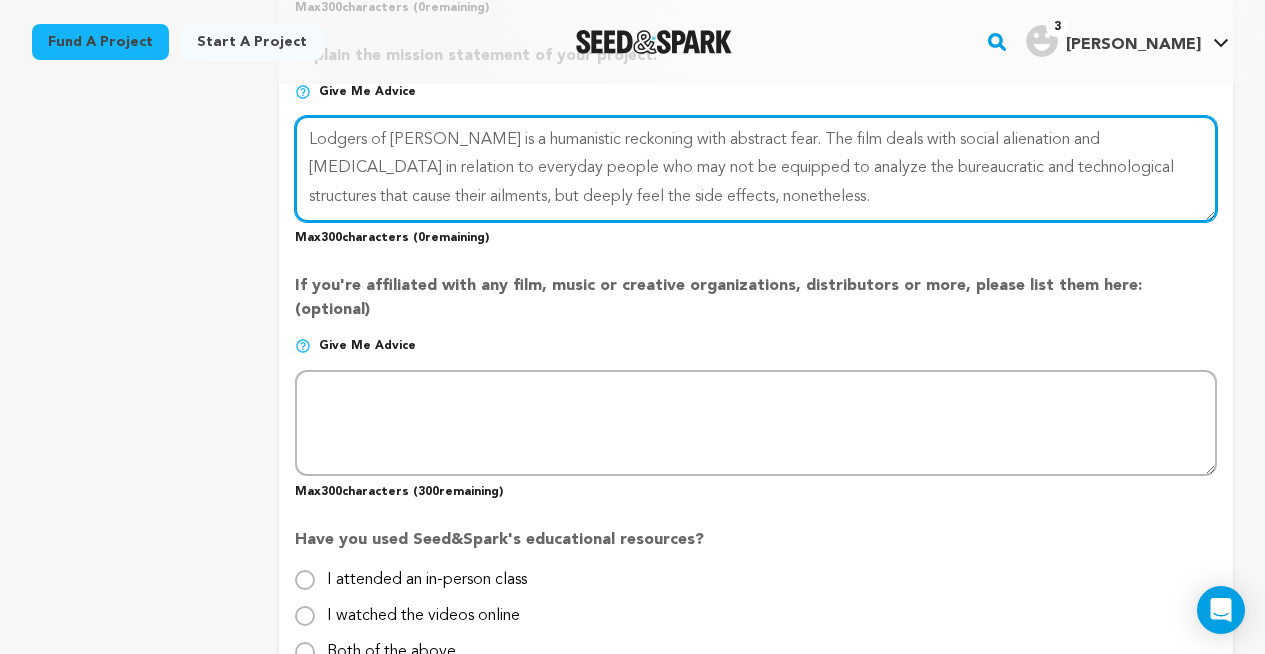 type on "Lodgers of [PERSON_NAME] is a humanistic reckoning with abstract fear. The film deals with social alienation and [MEDICAL_DATA] in relation to everyday people who may not be equipped to analyze the bureaucratic and technological structures that cause their ailments, but deeply feel the side effects, nonetheless." 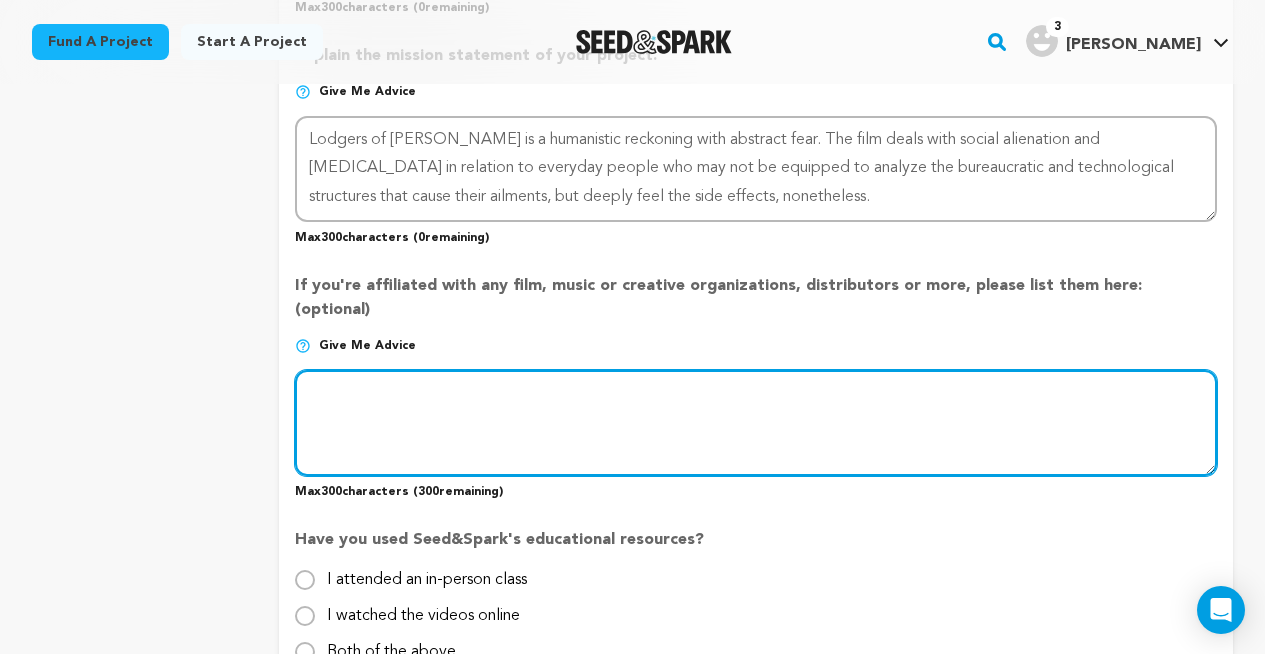 click at bounding box center [756, 423] 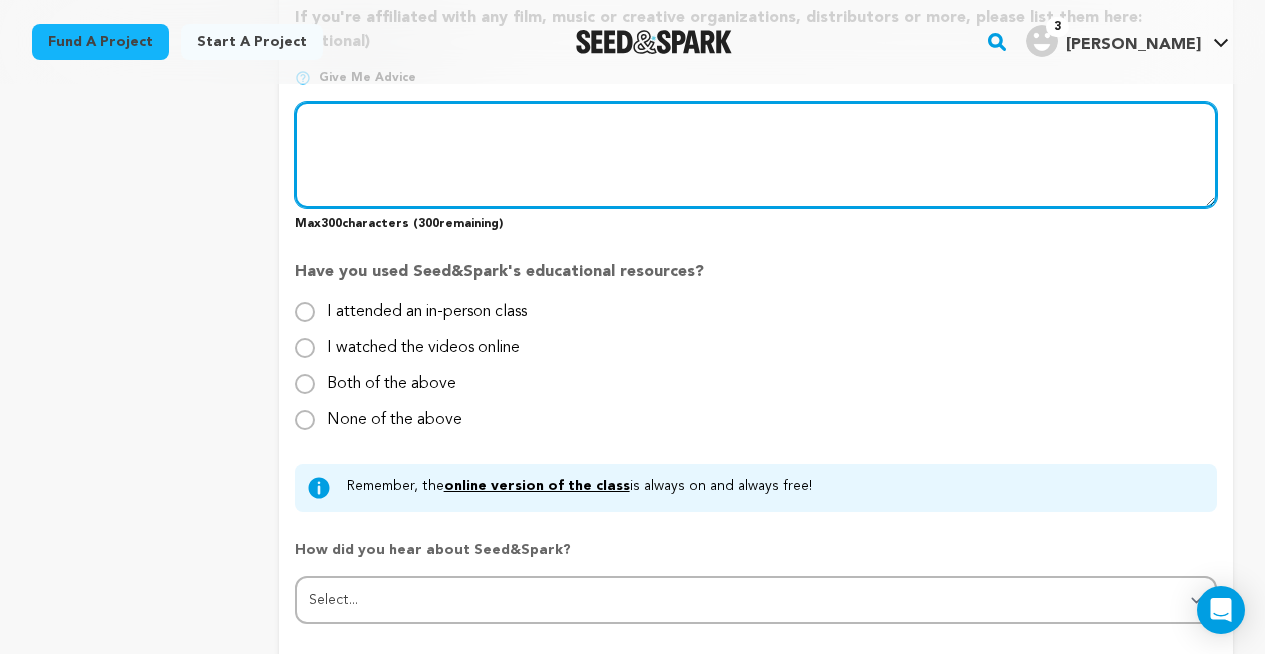 scroll, scrollTop: 1914, scrollLeft: 0, axis: vertical 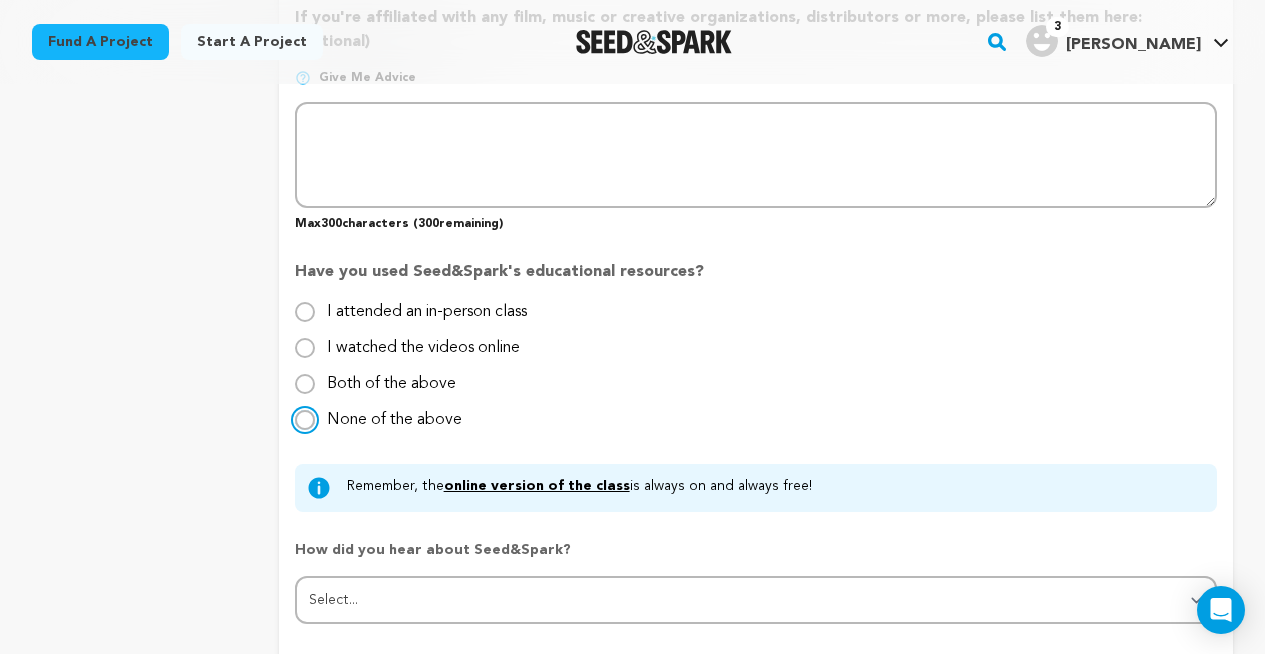 click on "None of the above" at bounding box center (305, 420) 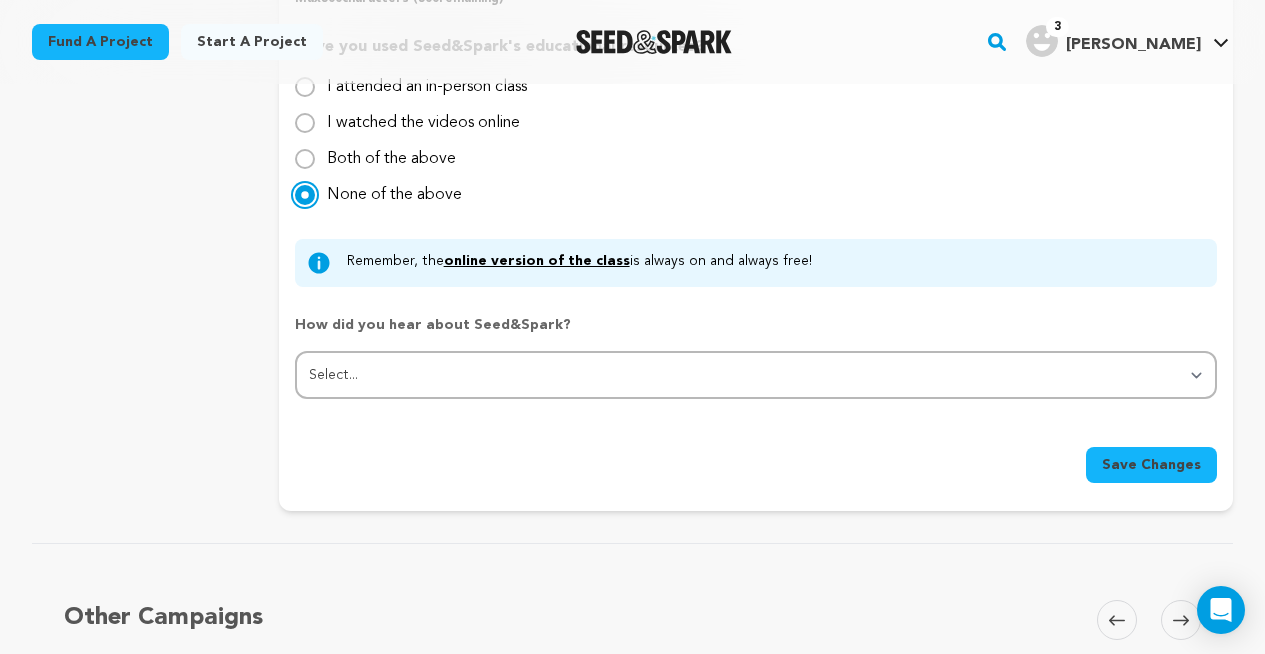 scroll, scrollTop: 2212, scrollLeft: 0, axis: vertical 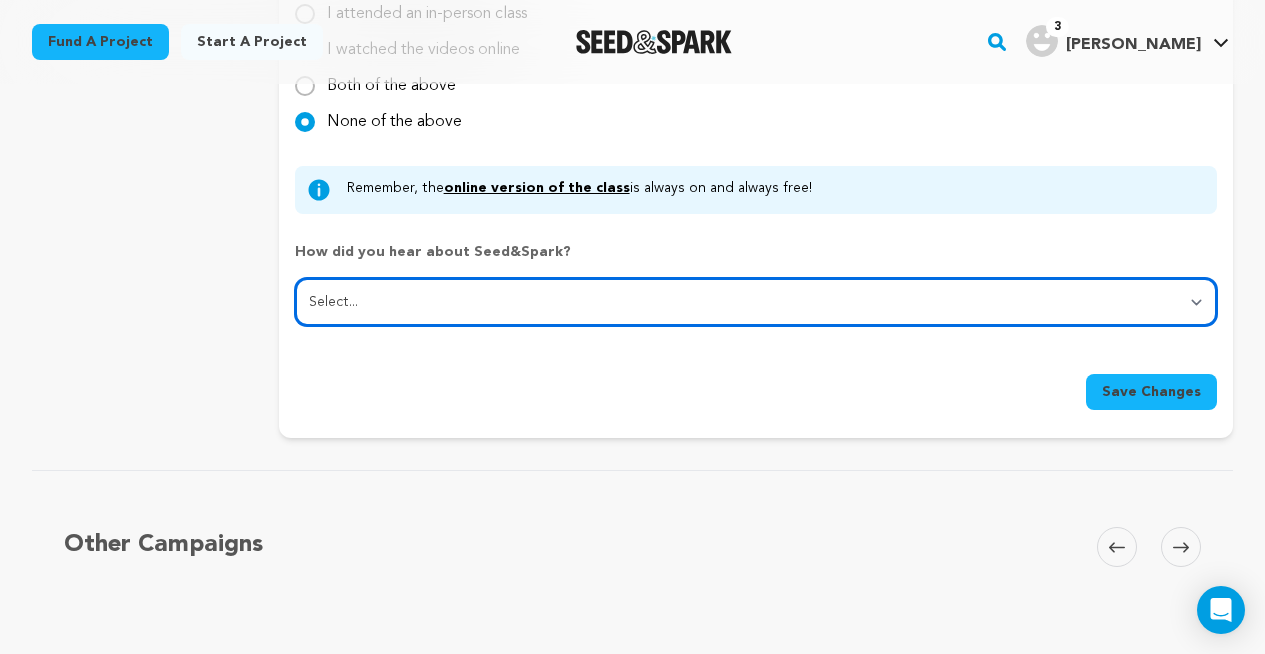 click on "Select...
From a friend Social media Film festival or film organization Took an in-person class Online search Article or podcast Email Other" at bounding box center (756, 302) 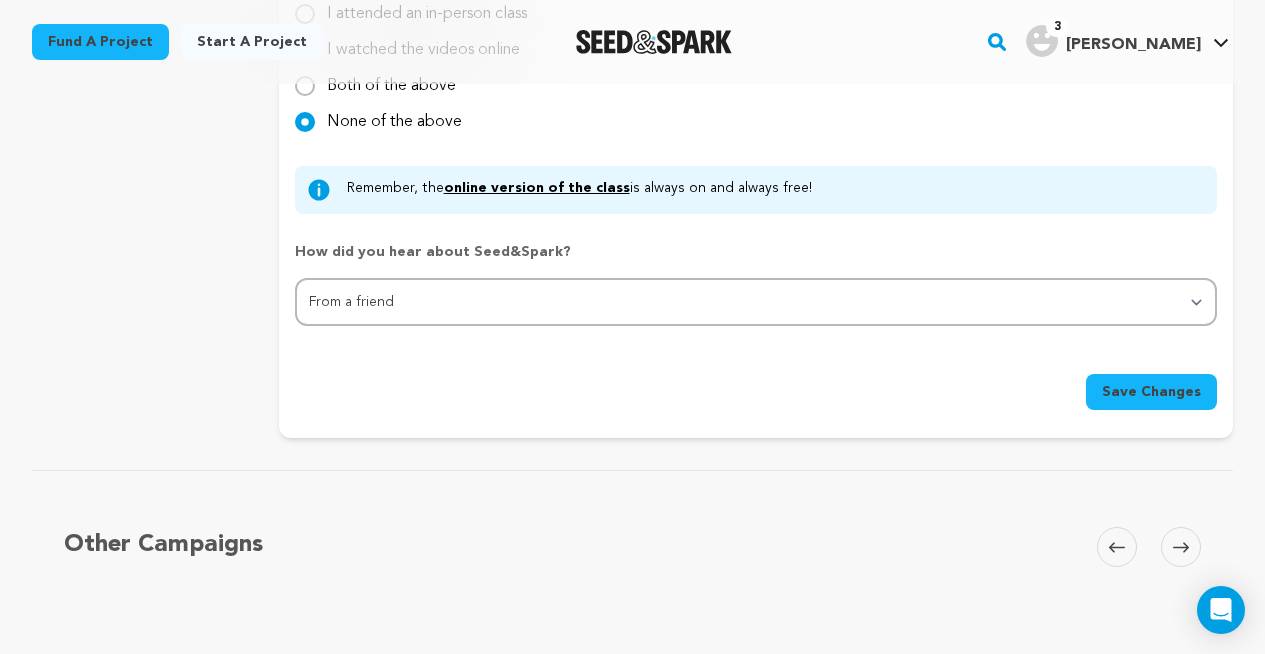 click on "Save Changes" at bounding box center (1151, 392) 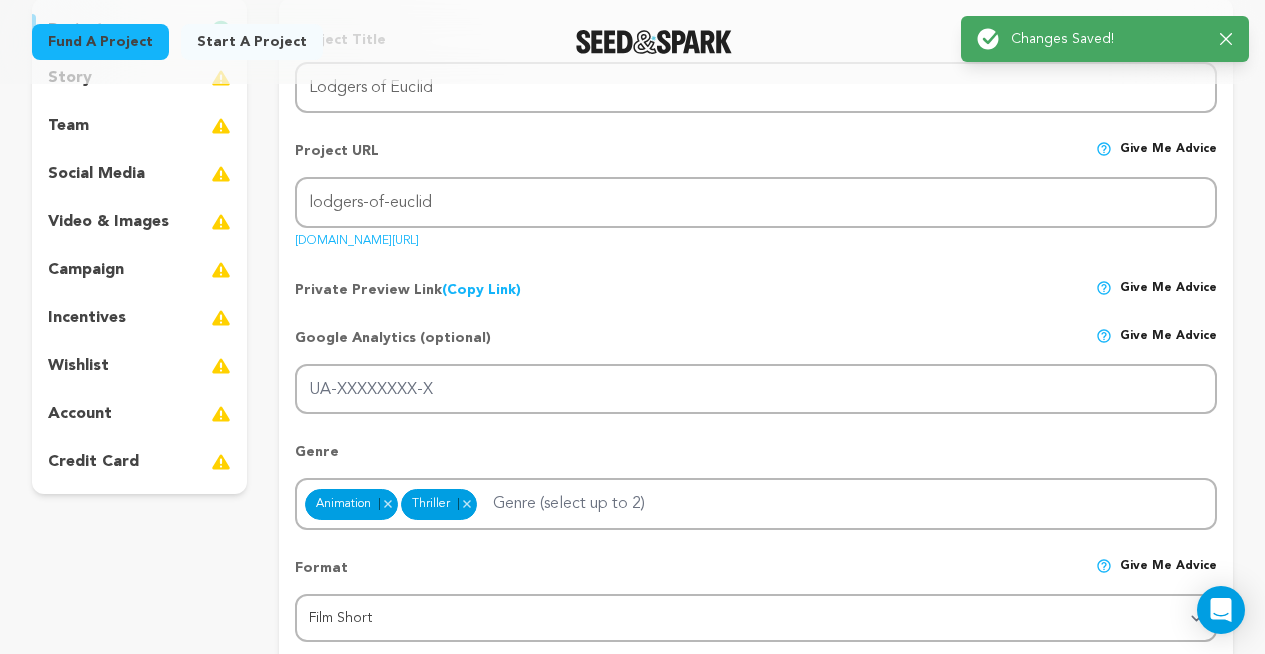 scroll, scrollTop: 0, scrollLeft: 0, axis: both 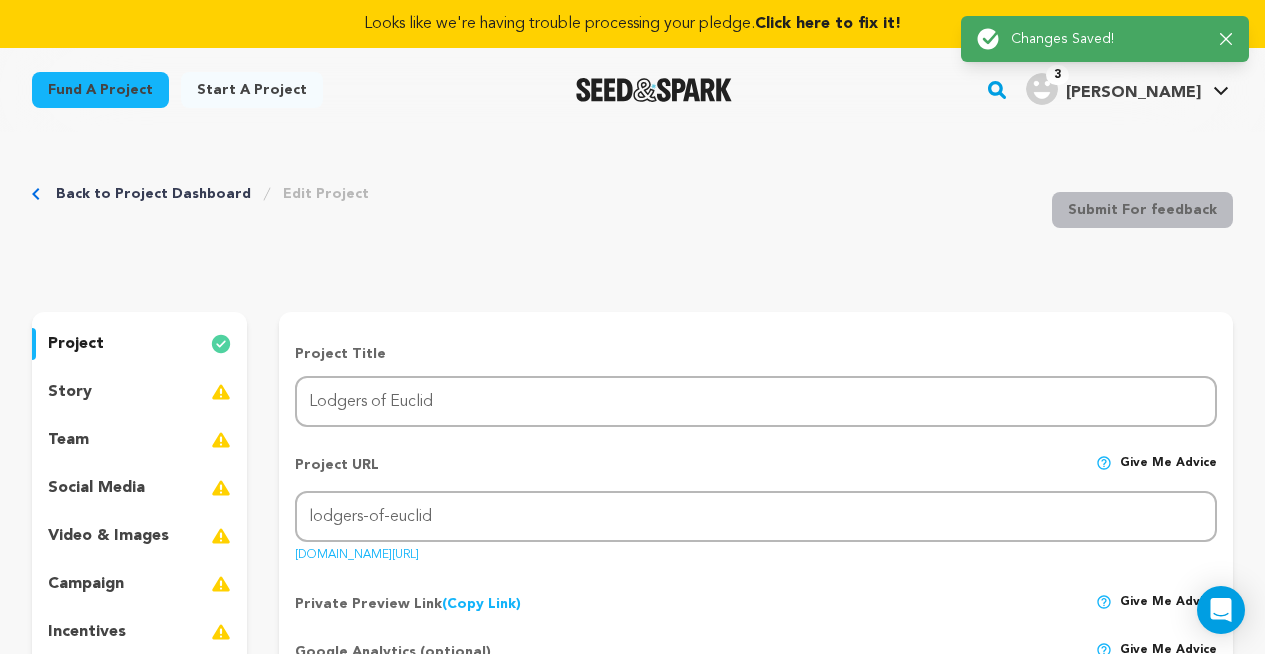 click on "story" at bounding box center (70, 392) 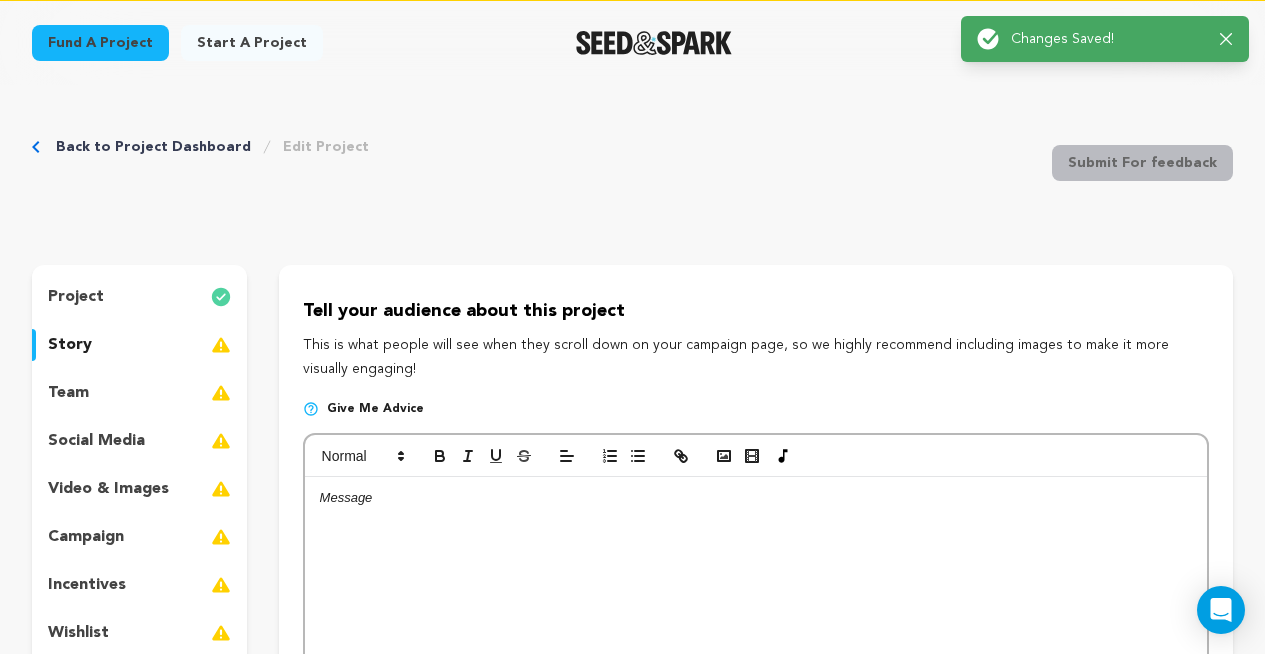 scroll, scrollTop: 157, scrollLeft: 0, axis: vertical 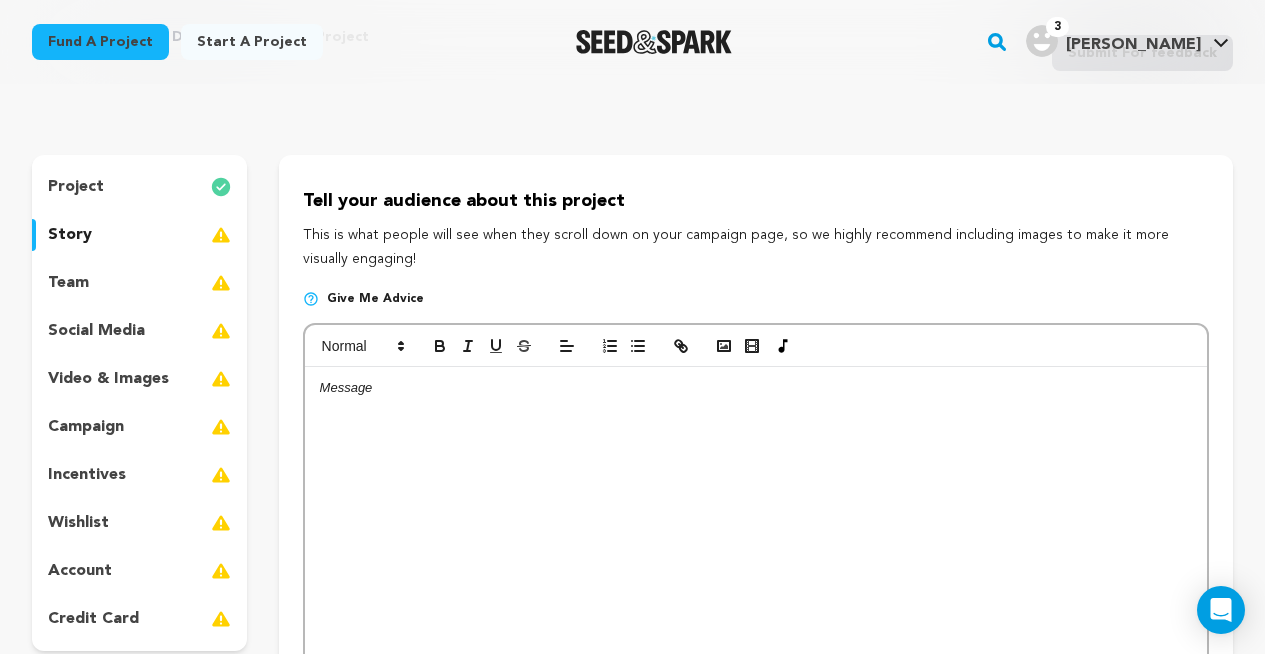 click at bounding box center [756, 517] 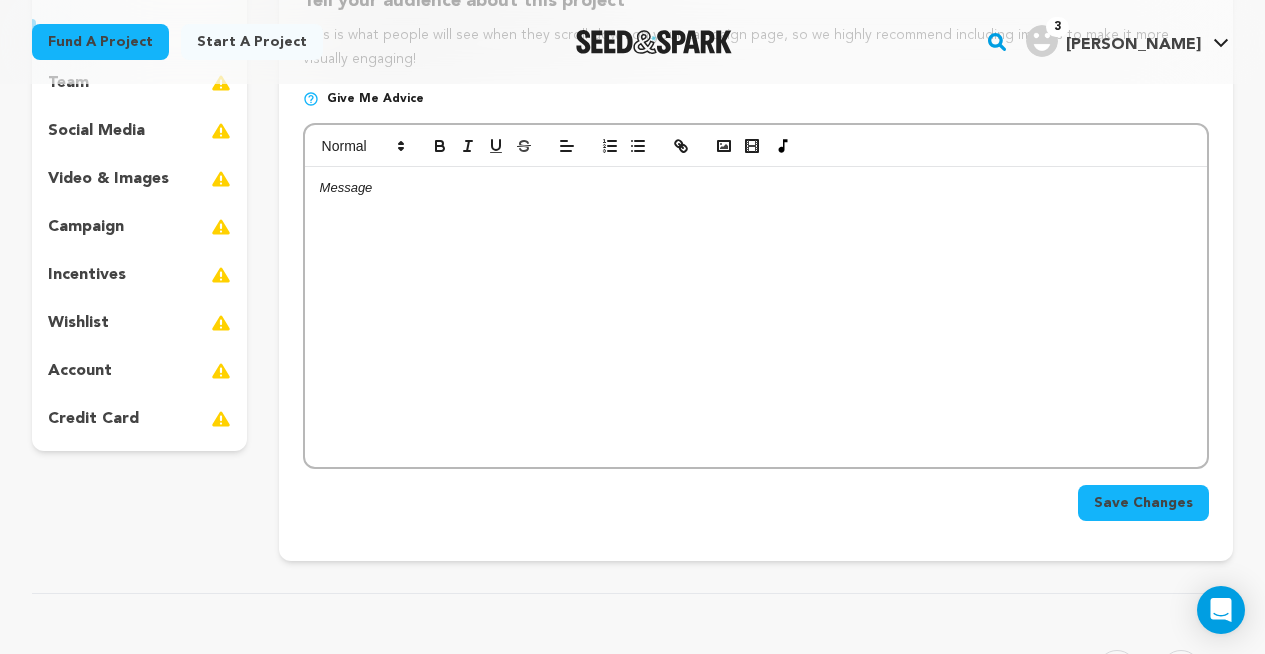 scroll, scrollTop: 226, scrollLeft: 0, axis: vertical 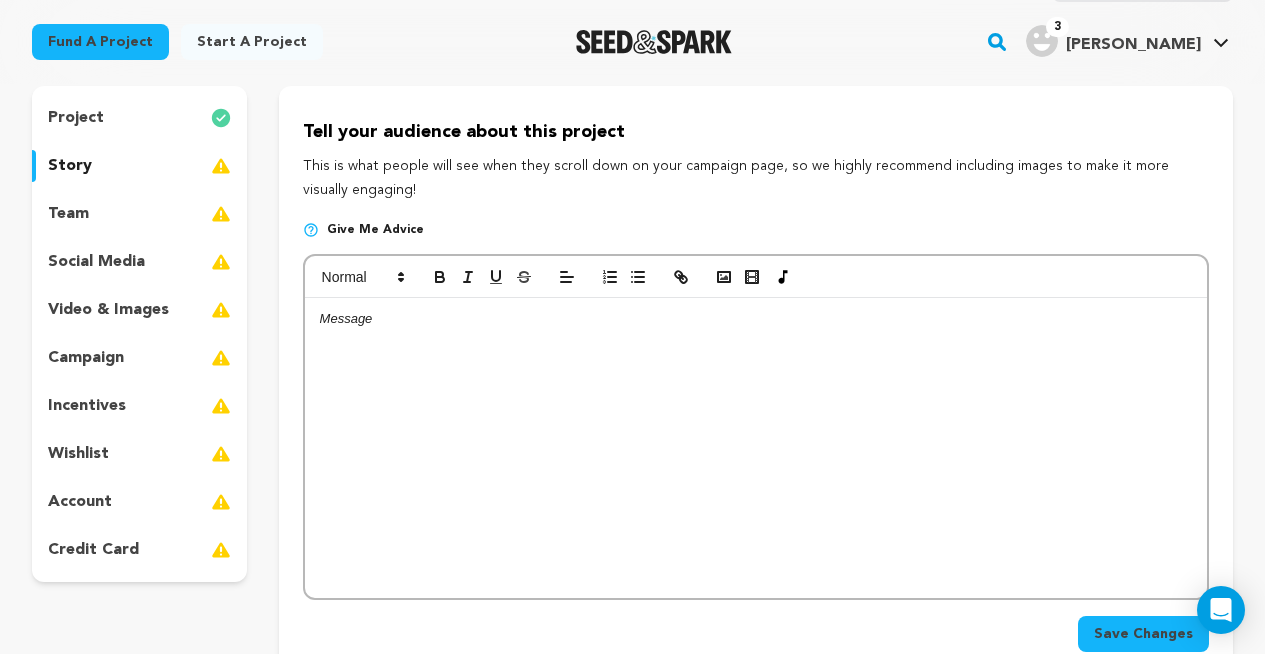 click on "social media" at bounding box center [96, 262] 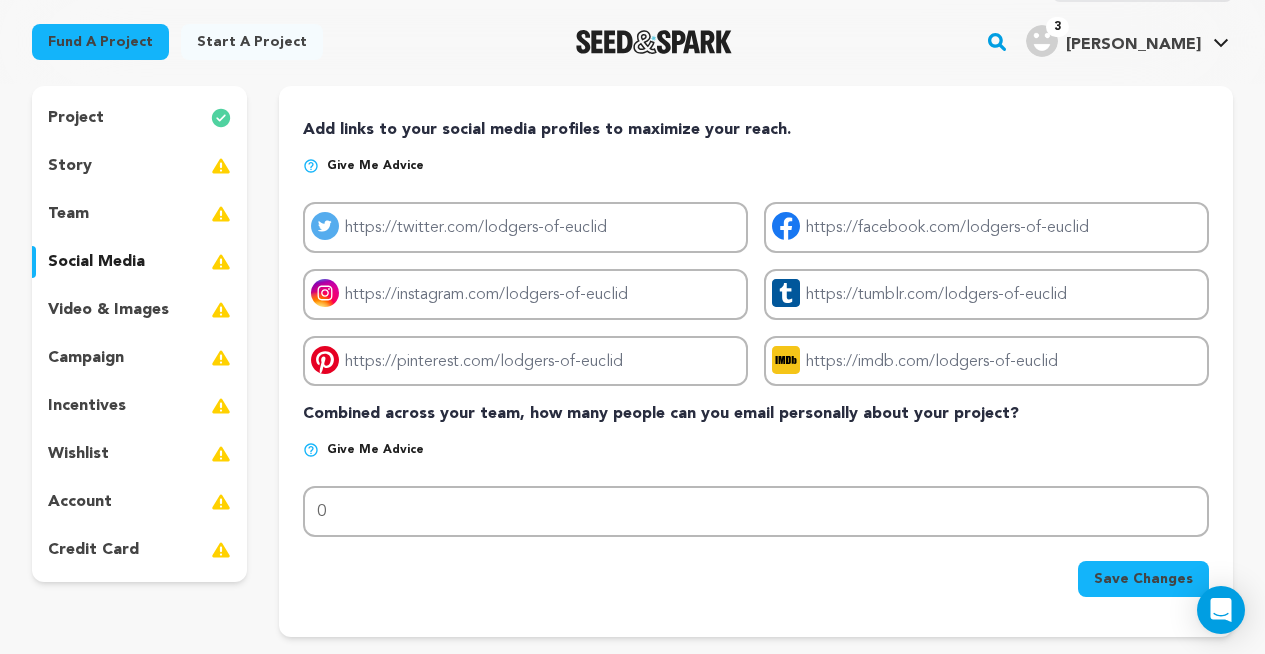 click on "video & images" at bounding box center [108, 310] 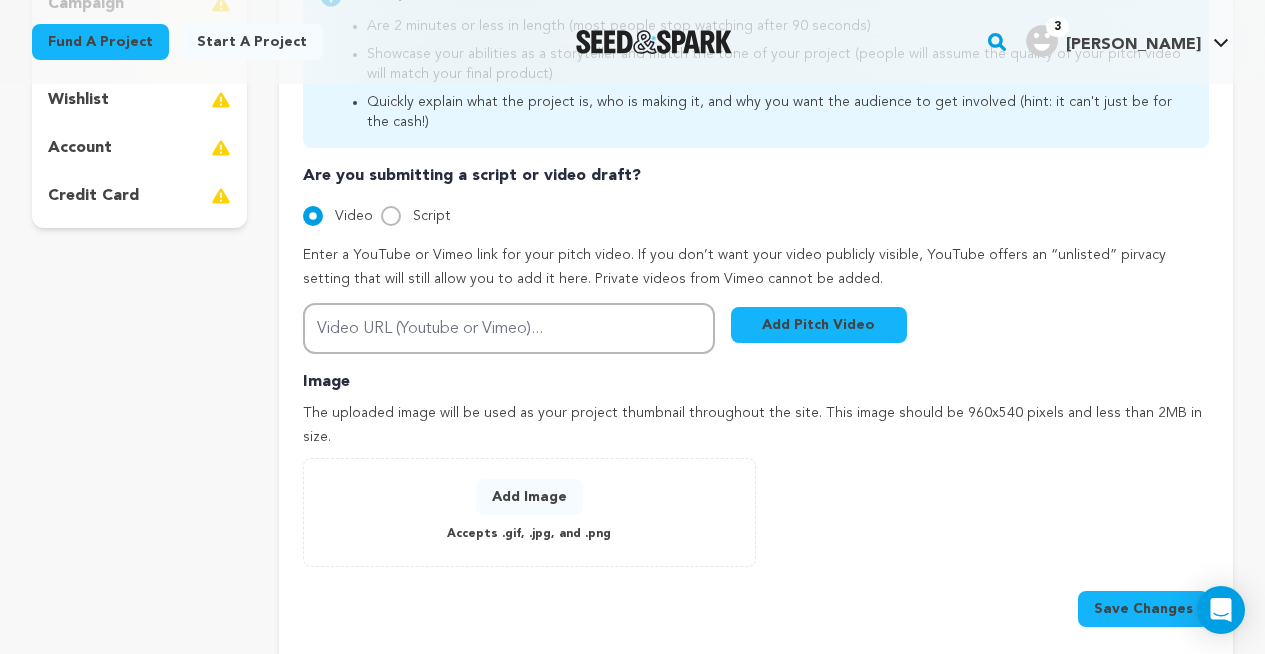 scroll, scrollTop: 598, scrollLeft: 0, axis: vertical 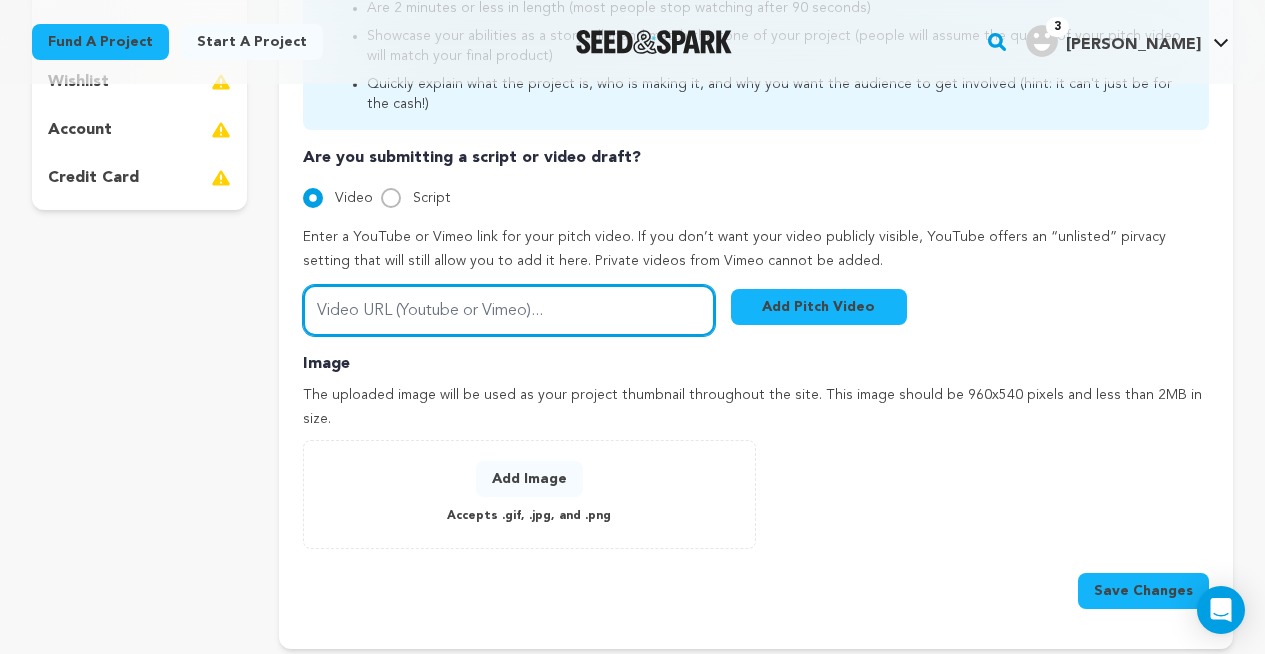 click on "Video URL (Youtube or Vimeo)..." at bounding box center (509, 310) 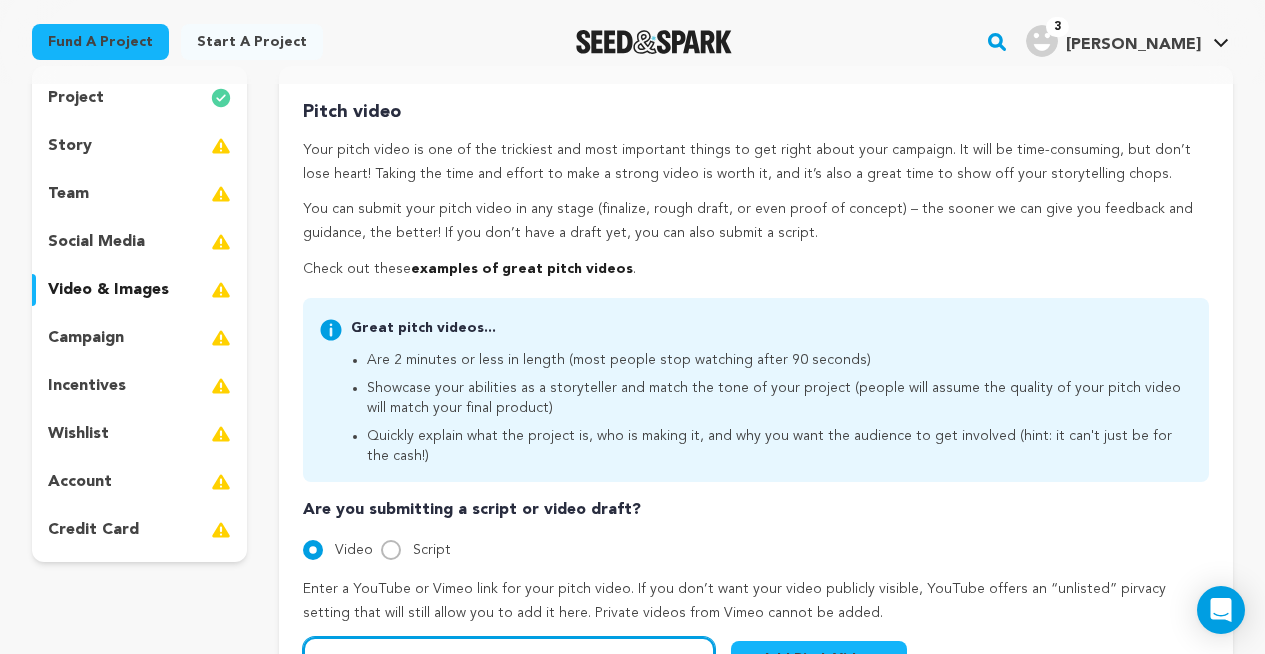 scroll, scrollTop: 248, scrollLeft: 0, axis: vertical 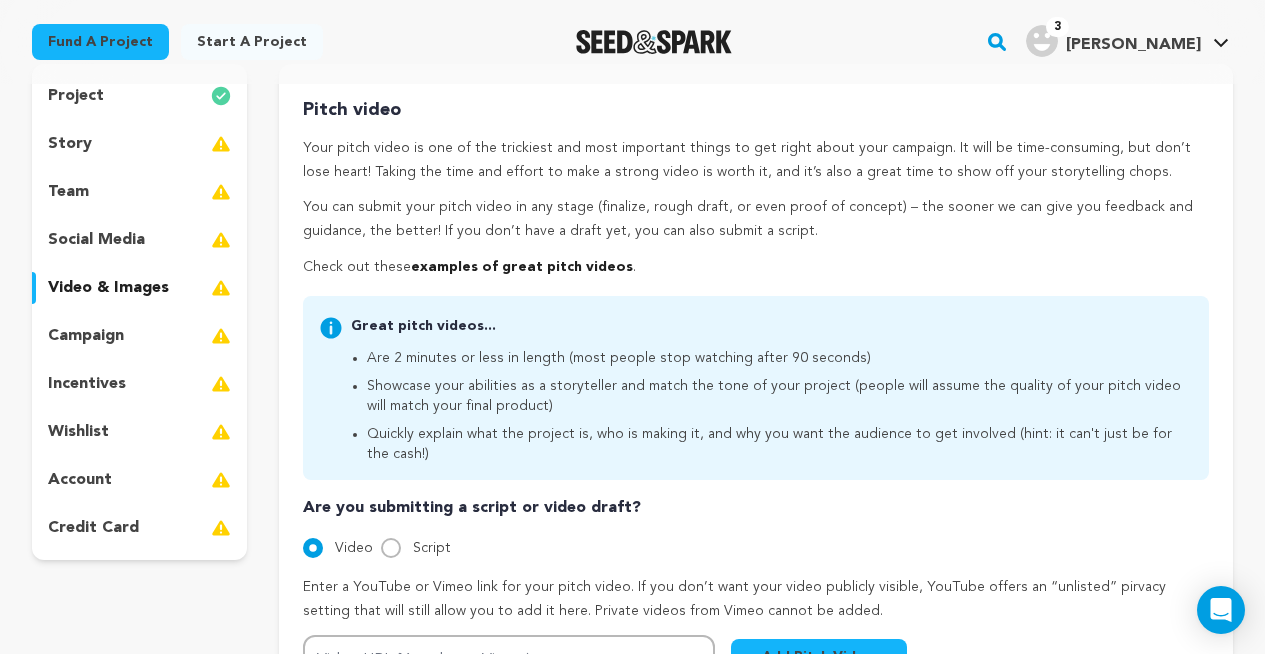 click on "campaign" at bounding box center (86, 336) 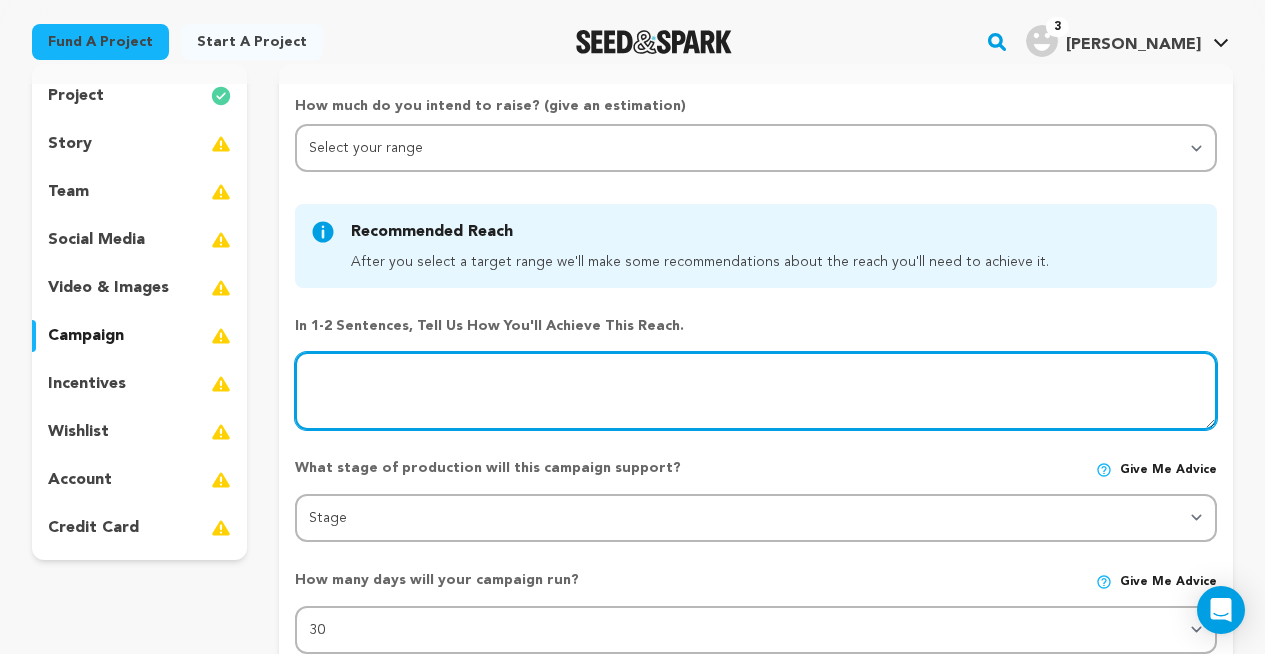 click at bounding box center [756, 391] 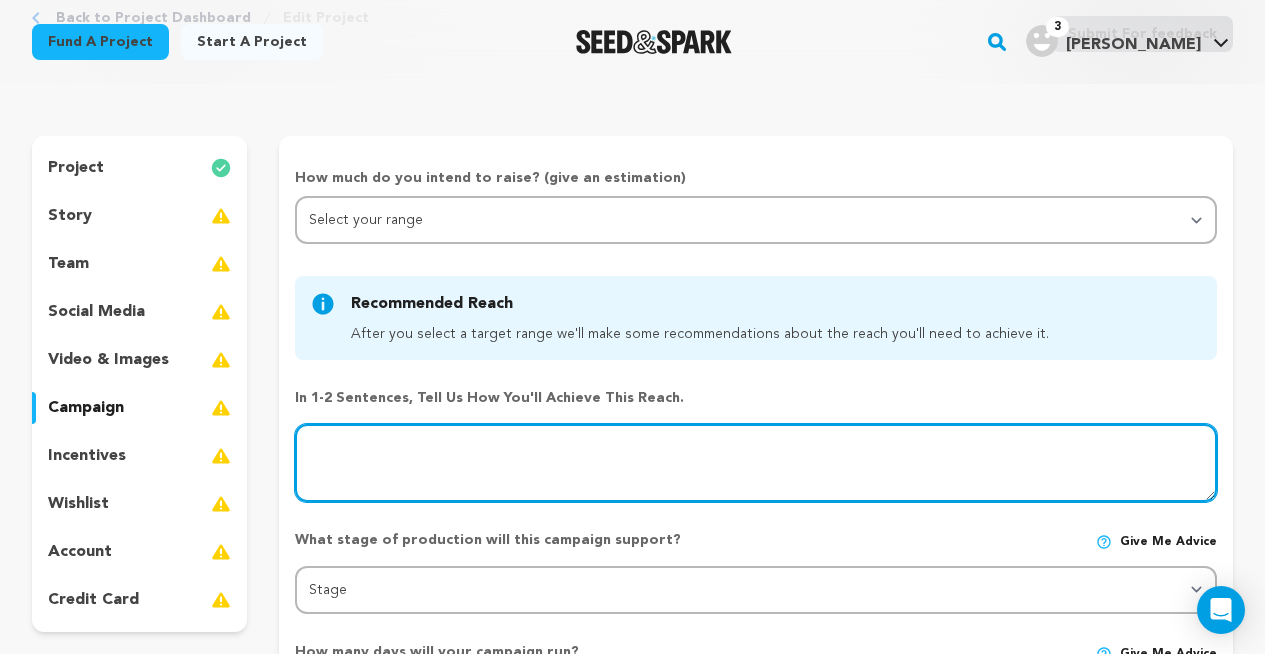 scroll, scrollTop: 164, scrollLeft: 0, axis: vertical 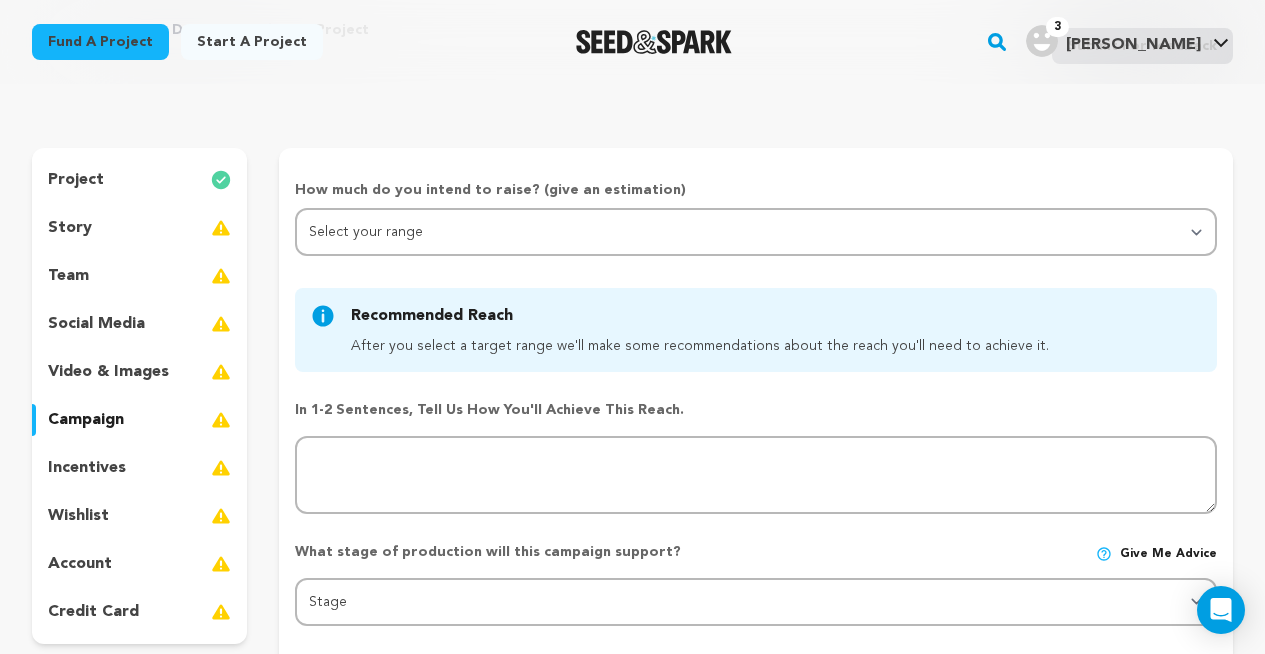 click on "incentives" at bounding box center [139, 468] 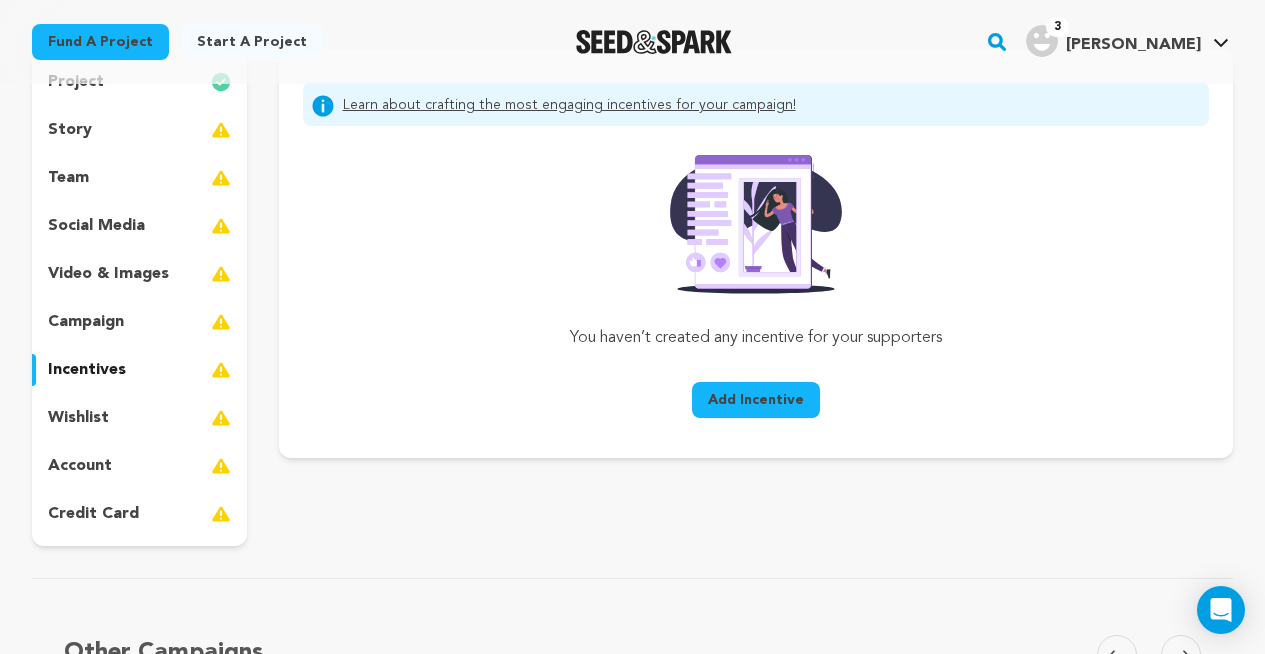 scroll, scrollTop: 279, scrollLeft: 0, axis: vertical 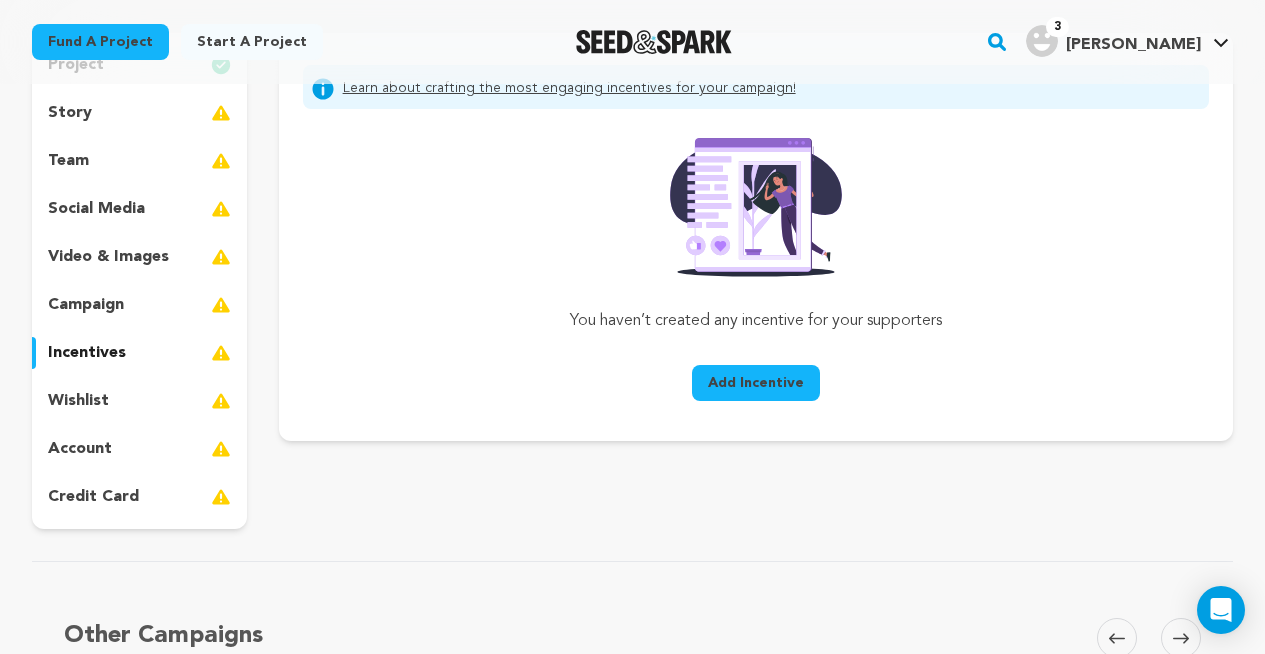 click on "wishlist" at bounding box center (78, 401) 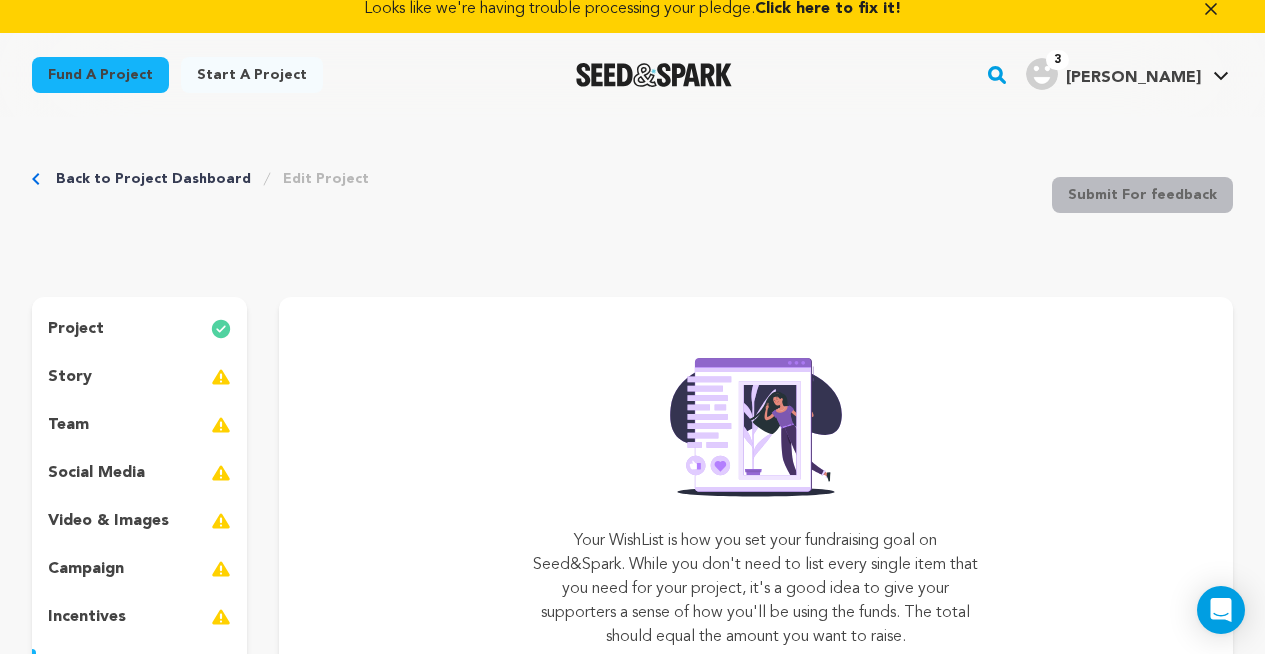 scroll, scrollTop: 0, scrollLeft: 0, axis: both 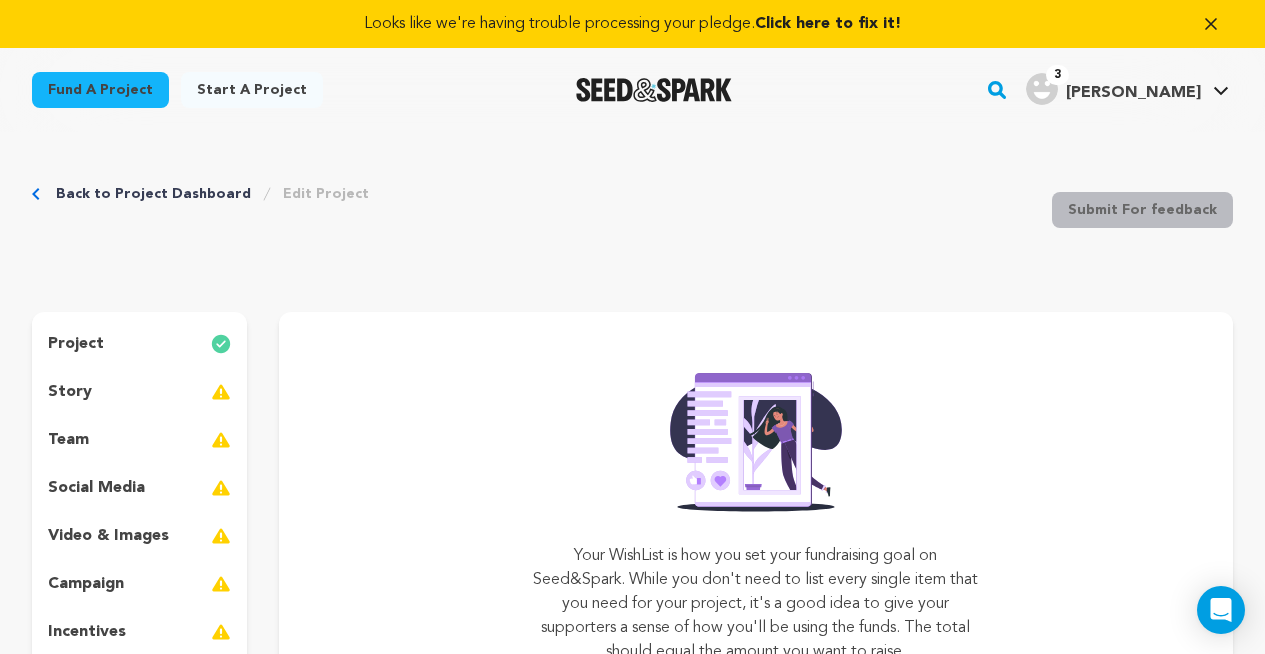 click on "story" at bounding box center [70, 392] 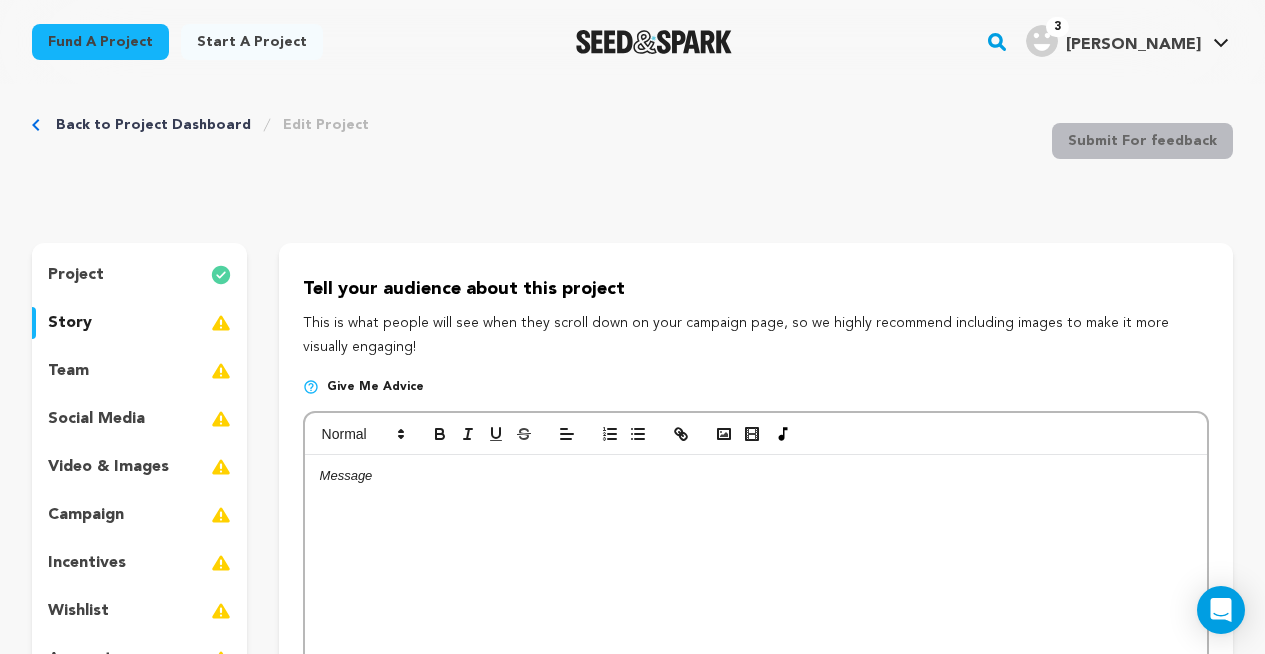 scroll, scrollTop: 168, scrollLeft: 0, axis: vertical 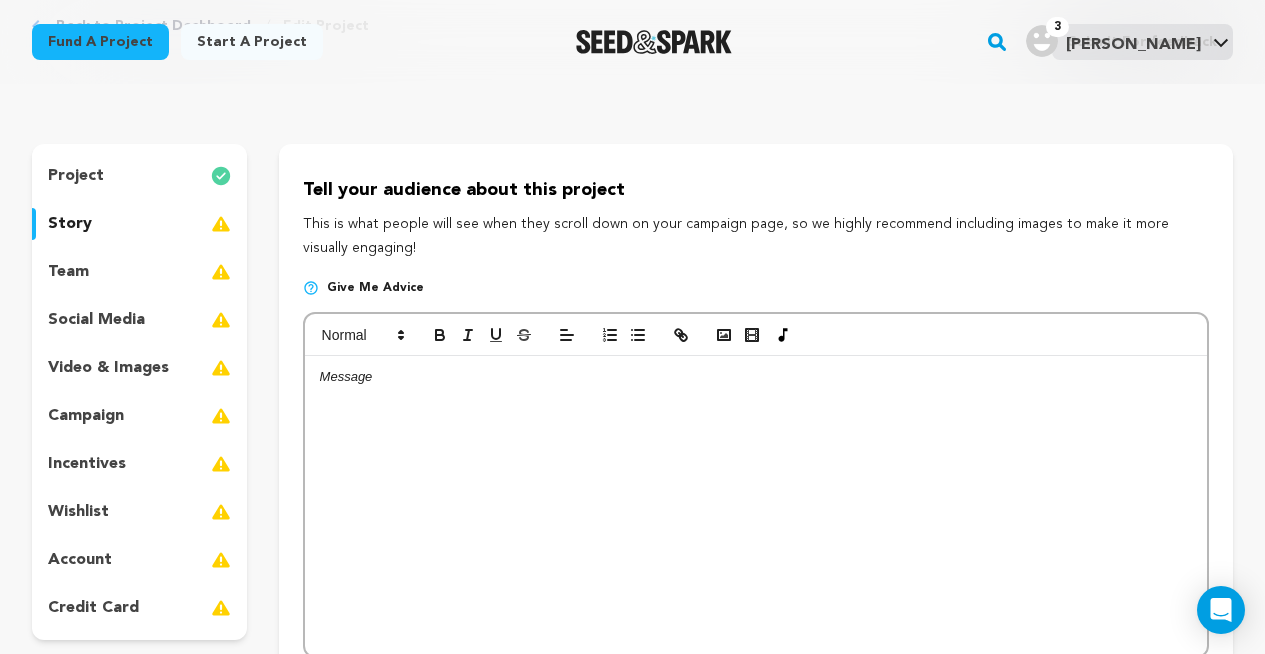 click at bounding box center (756, 506) 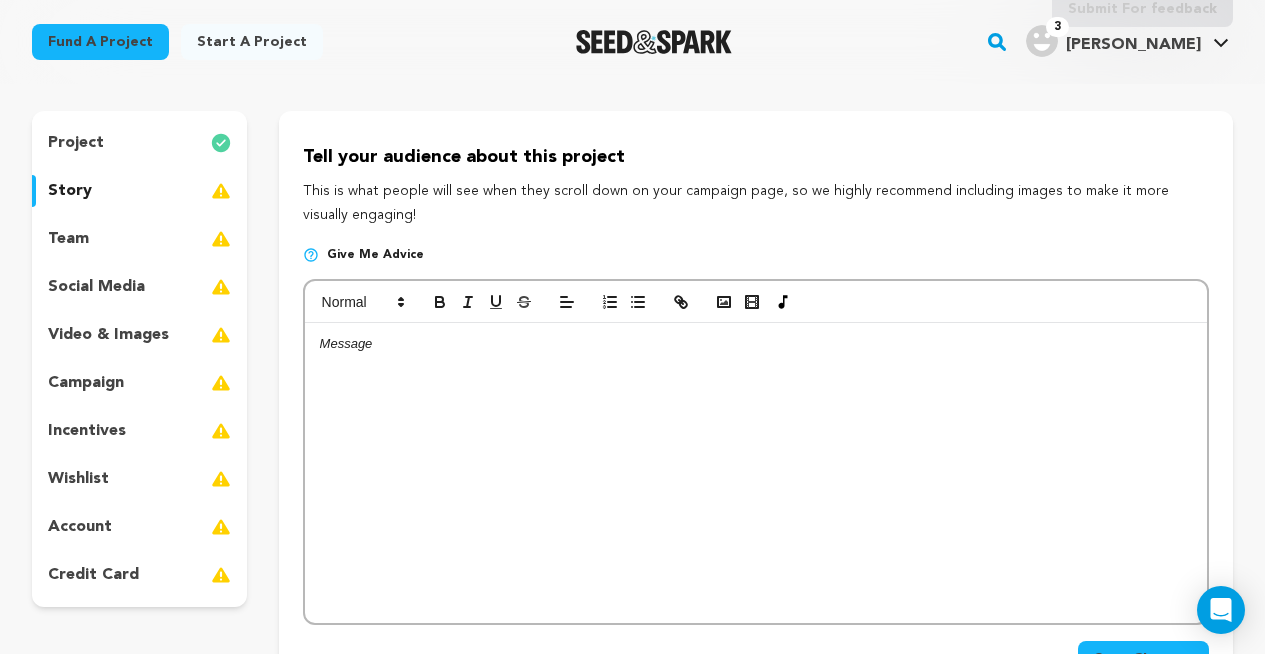 scroll, scrollTop: 207, scrollLeft: 0, axis: vertical 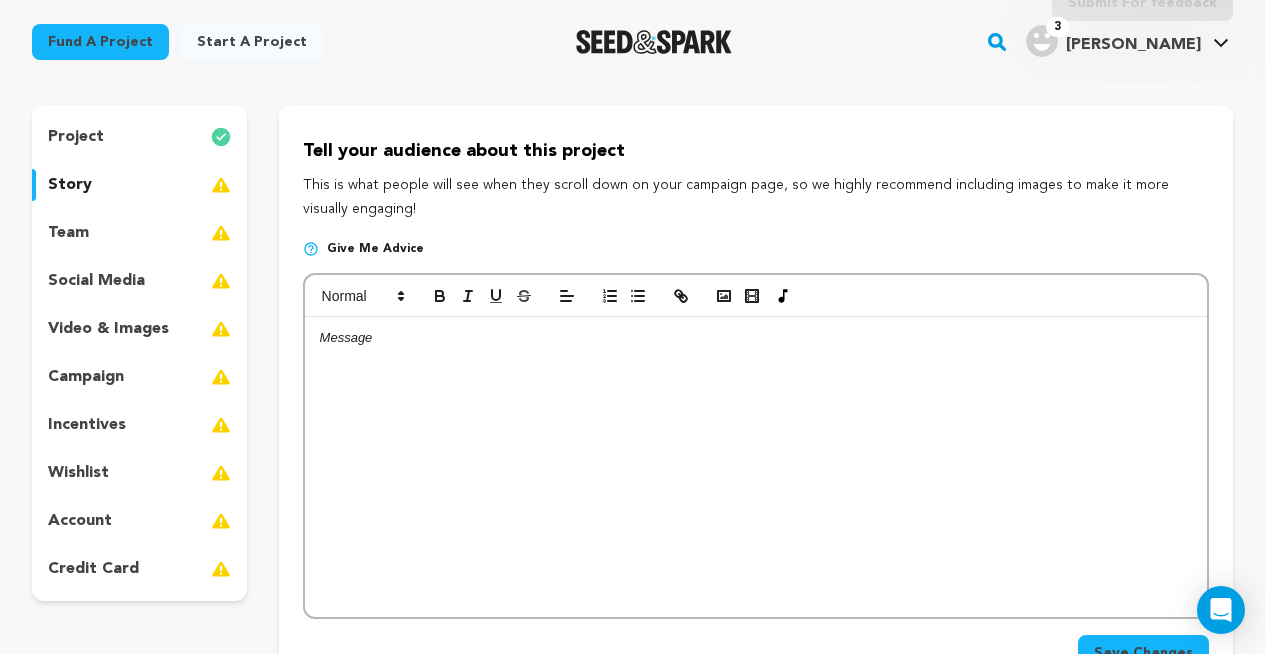 click at bounding box center (756, 467) 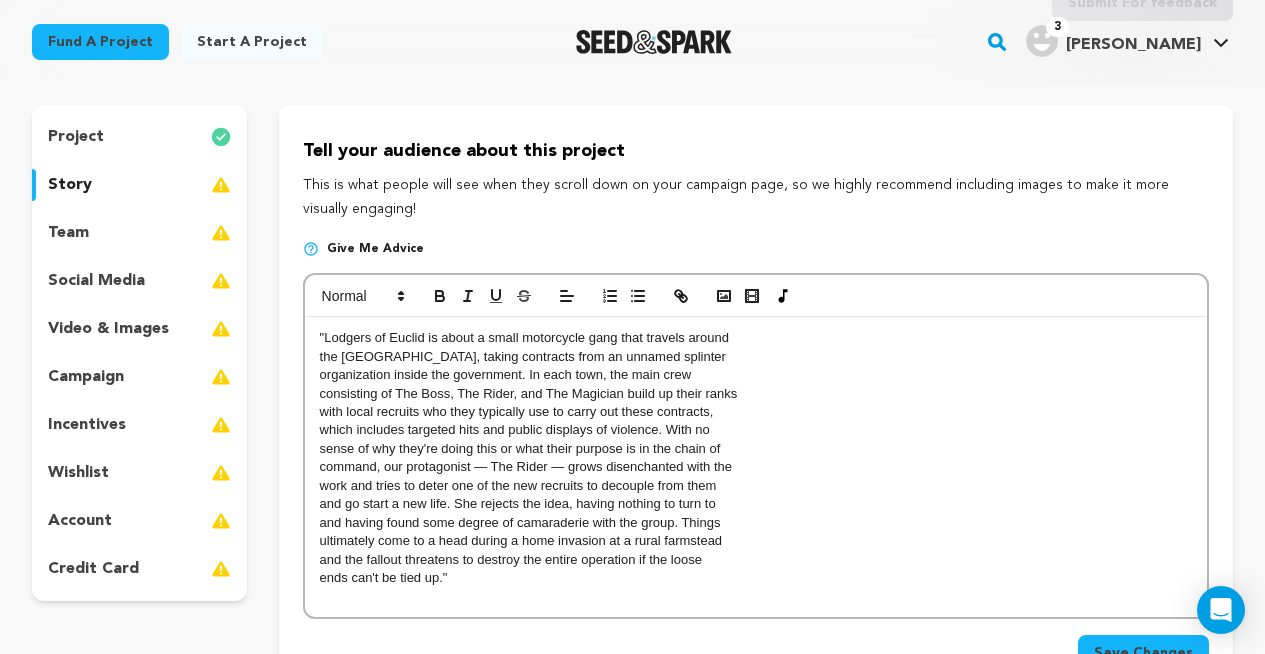 scroll, scrollTop: 0, scrollLeft: 0, axis: both 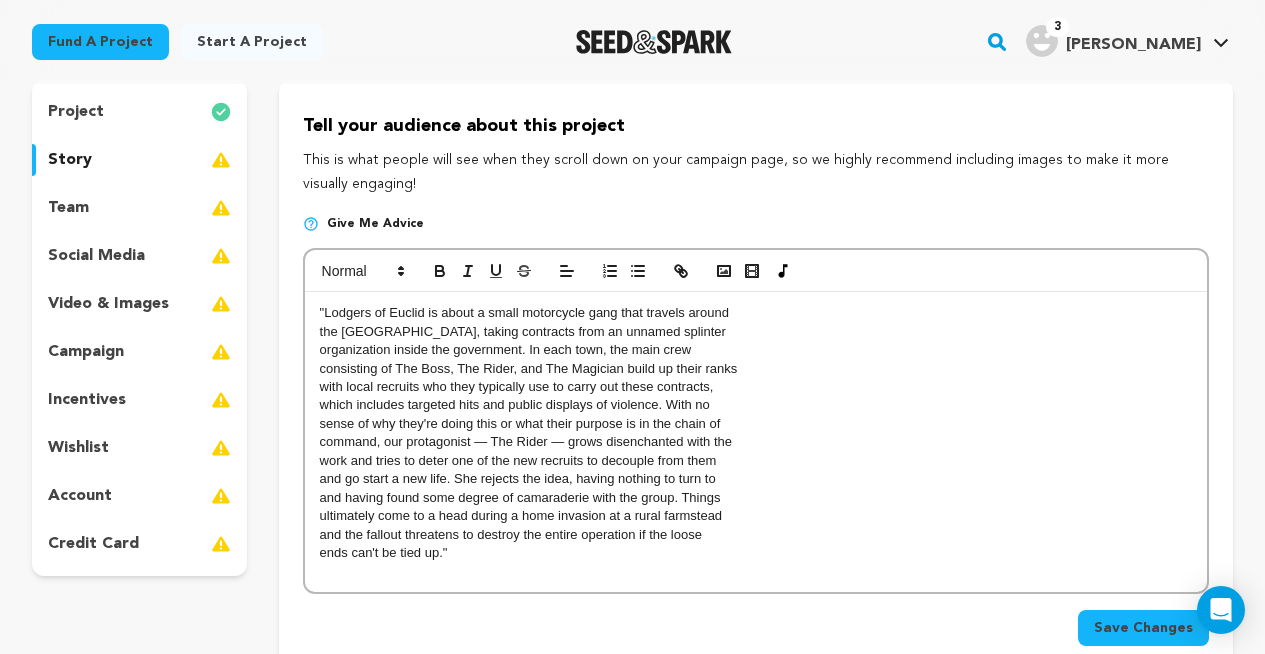 click on ""Lodgers of Euclid is about a small motorcycle gang that travels around [GEOGRAPHIC_DATA], taking contracts from an unnamed splinter organization inside the government. In each town, the main crew consisting of The Boss, The Rider, and The Magician build up their ranks with local recruits who they typically use to carry out these contracts, which includes targeted hits and public displays of violence. With no sense of why they're doing this or what their purpose is in the chain of command, our protagonist — The Rider — grows disenchanted with the work and tries to deter one of the new recruits to decouple from them and go start a new life. She rejects the idea, having nothing to turn to and having found some degree of camaraderie with the group. Things ultimately come to a head during a home invasion at a rural farmstead and the fallout threatens to destroy the entire operation if the loose ends can't be tied up."" at bounding box center [756, 442] 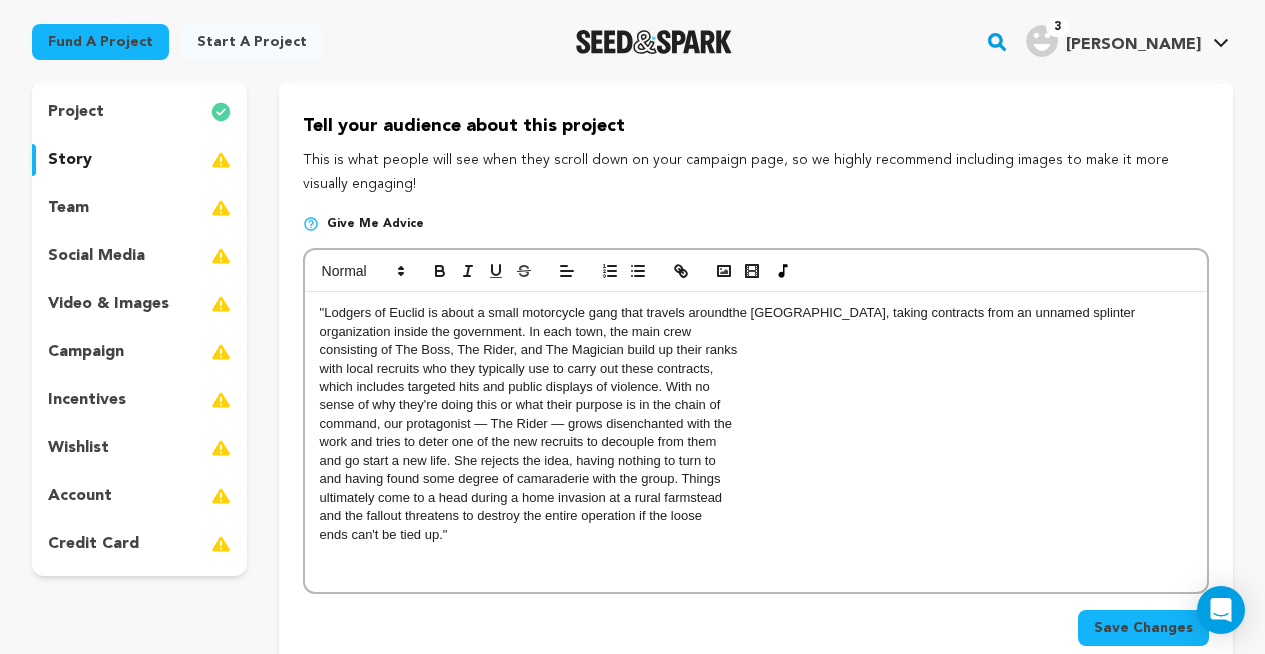 type 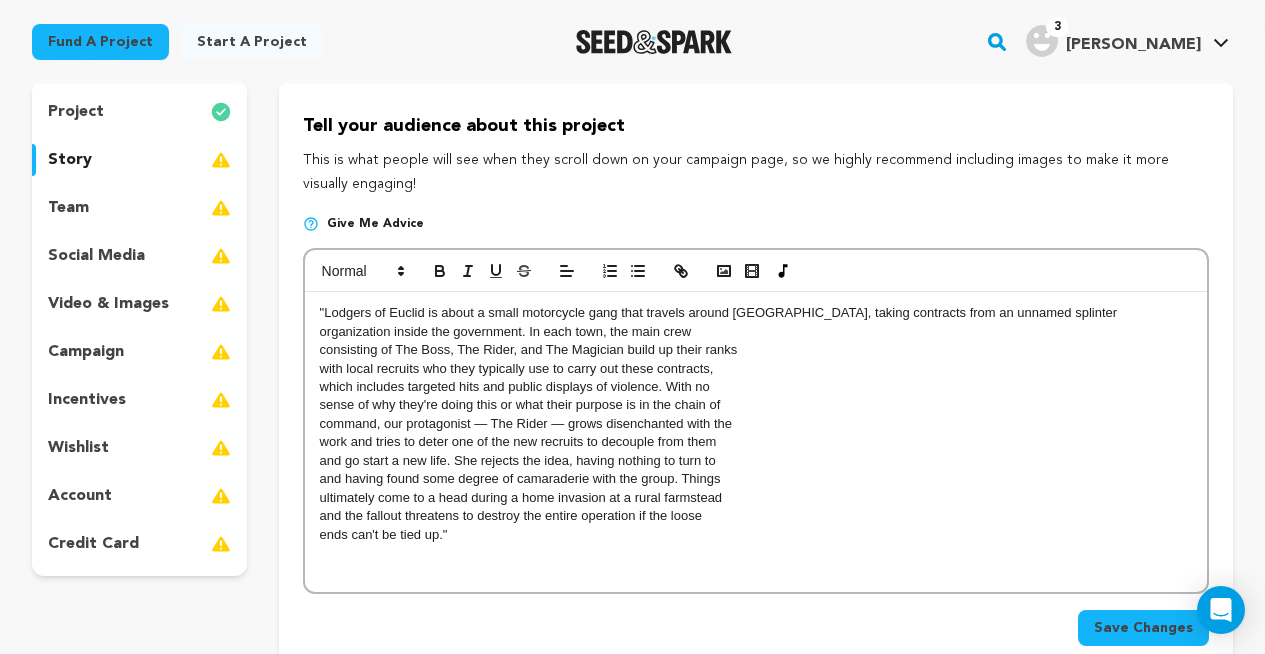 click on ""Lodgers of Euclid is about a small motorcycle gang that travels around [GEOGRAPHIC_DATA], taking contracts from an unnamed splinter organization inside the government. In each town, the main crew consisting of The Boss, The Rider, and The Magician build up their ranks with local recruits who they typically use to carry out these contracts, which includes targeted hits and public displays of violence. With no sense of why they're doing this or what their purpose is in the chain of command, our protagonist — The Rider — grows disenchanted with the work and tries to deter one of the new recruits to decouple from them and go start a new life. She rejects the idea, having nothing to turn to and having found some degree of camaraderie with the group. Things ultimately come to a head during a home invasion at a rural farmstead and the fallout threatens to destroy the entire operation if the loose ends can't be tied up."" at bounding box center (756, 442) 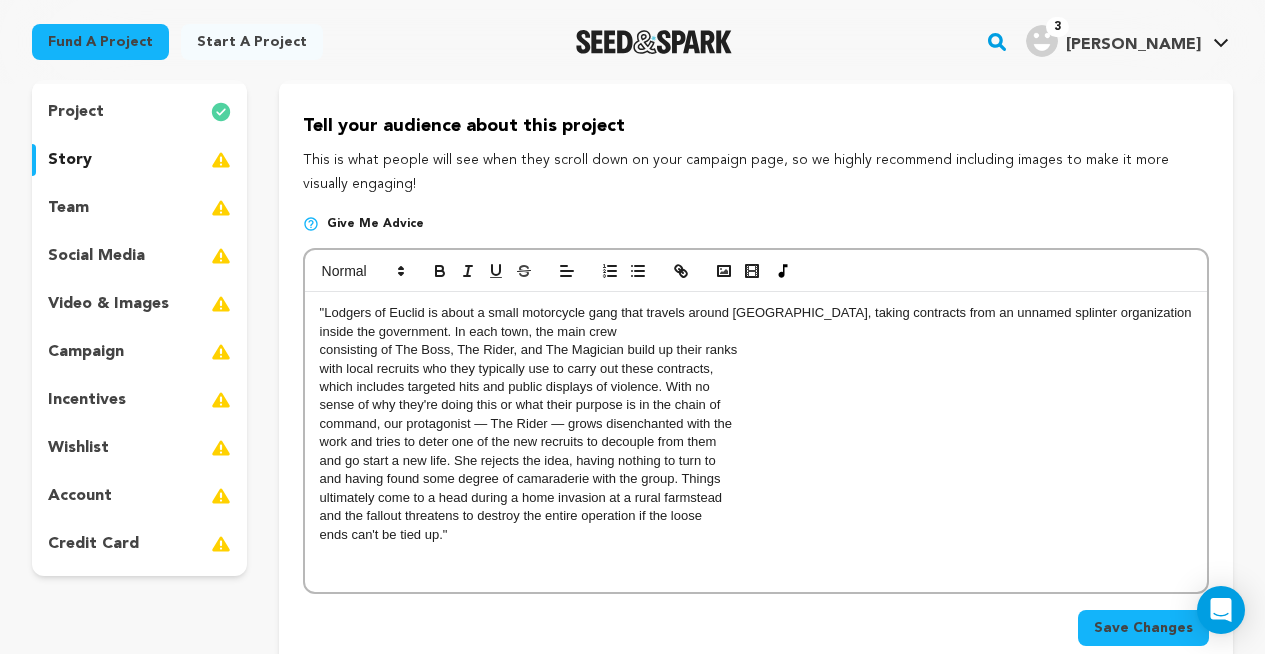 click on ""Lodgers of Euclid is about a small motorcycle gang that travels around [GEOGRAPHIC_DATA], taking contracts from an unnamed splinter organization inside the government. In each town, the main crew" at bounding box center (756, 322) 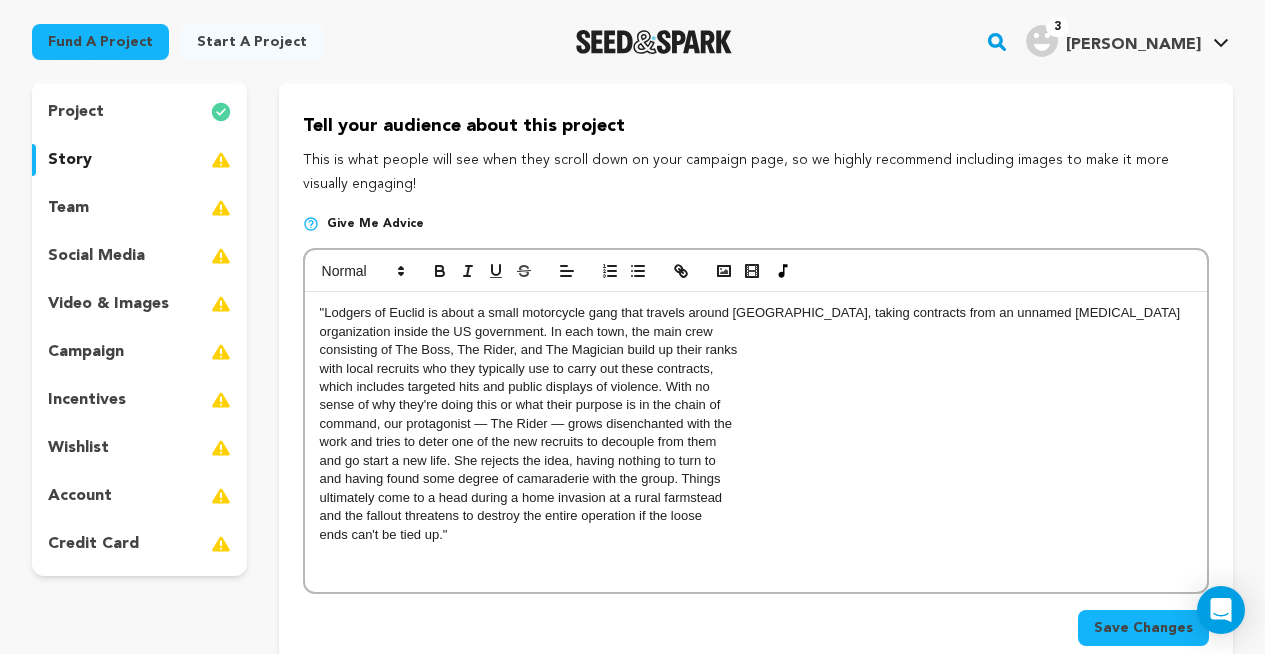 click on "consisting of The Boss, The Rider, and The Magician build up their ranks" at bounding box center (756, 350) 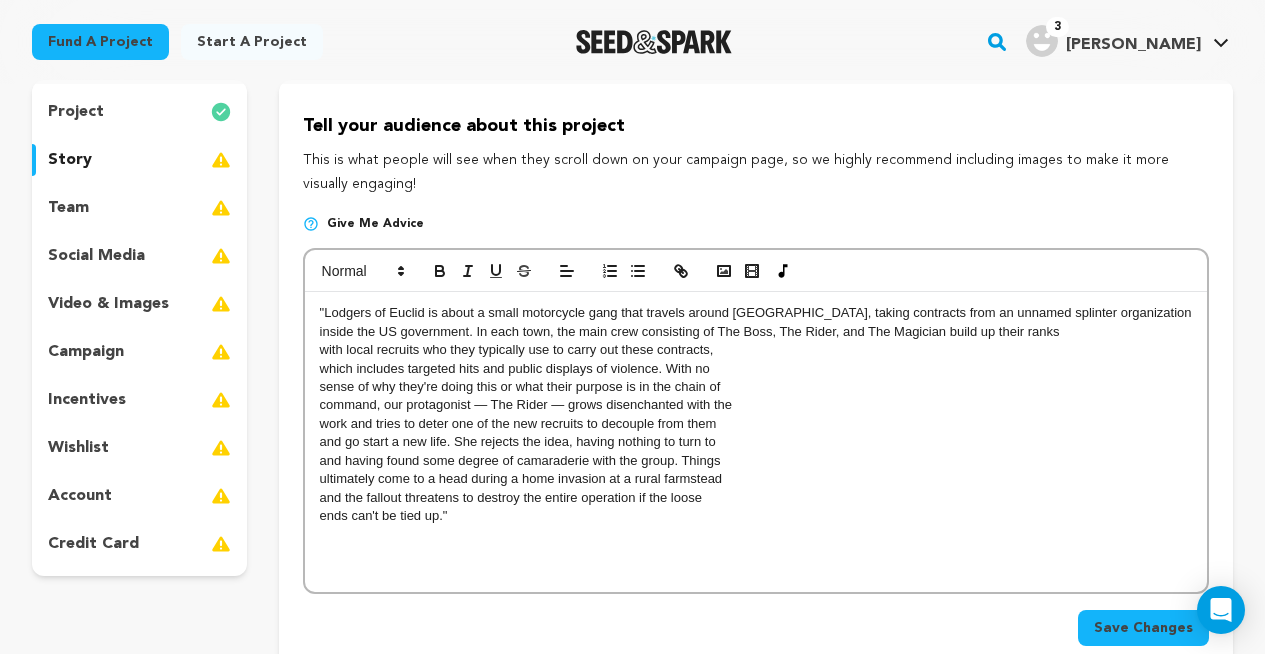 click on "with local recruits who they typically use to carry out these contracts," at bounding box center (756, 350) 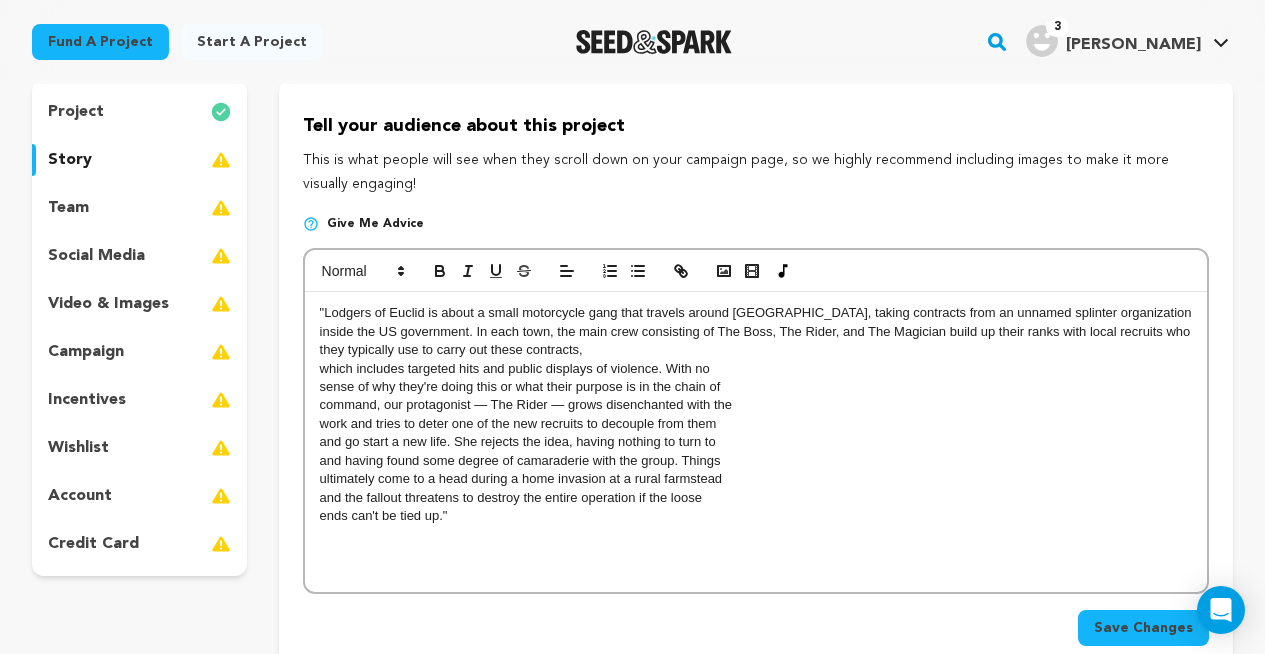 click on ""Lodgers of Euclid is about a small motorcycle gang that travels around [GEOGRAPHIC_DATA], taking contracts from an unnamed splinter organization inside the US government. In each town, the main crew consisting of The Boss, The Rider, and The Magician build up their ranks with local recruits who they typically use to carry out these contracts, which includes targeted hits and public displays of violence. With no sense of why they're doing this or what their purpose is in the chain of command, our protagonist — The Rider — grows disenchanted with the work and tries to deter one of the new recruits to decouple from them and go start a new life. She rejects the idea, having nothing to turn to and having found some degree of camaraderie with the group. Things ultimately come to a head during a home invasion at a rural farmstead and the fallout threatens to destroy the entire operation if the loose ends can't be tied up."" at bounding box center (756, 442) 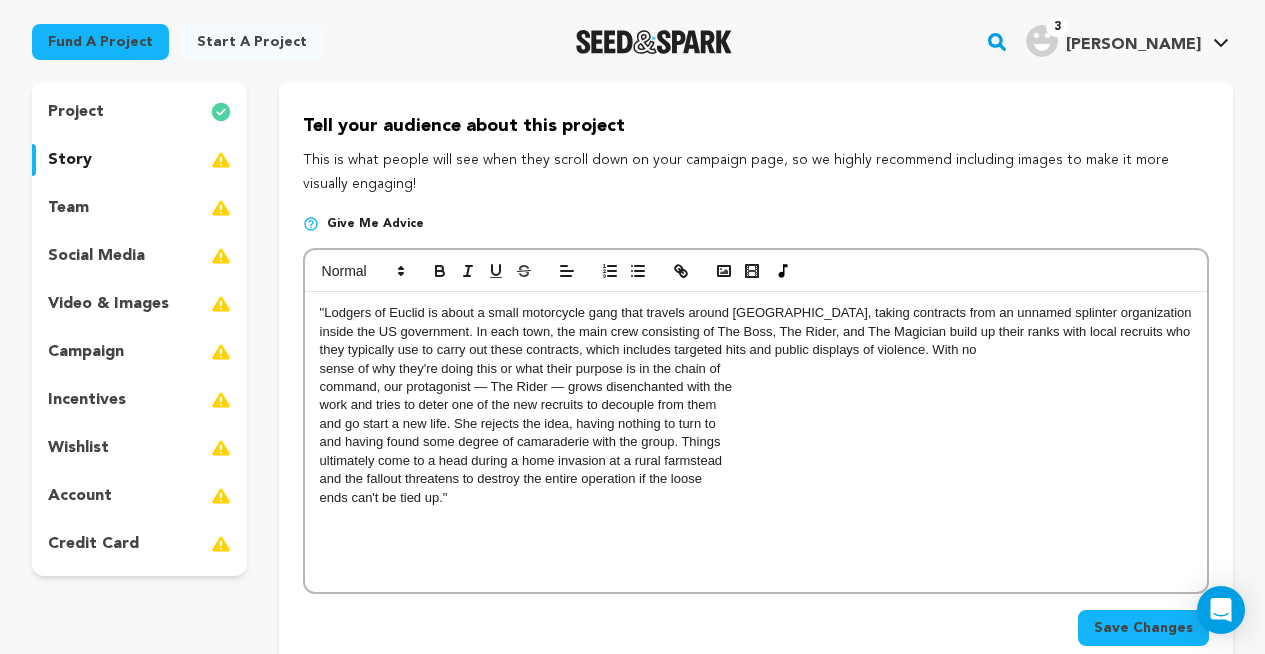 click on "sense of why they're doing this or what their purpose is in the chain of" at bounding box center (756, 369) 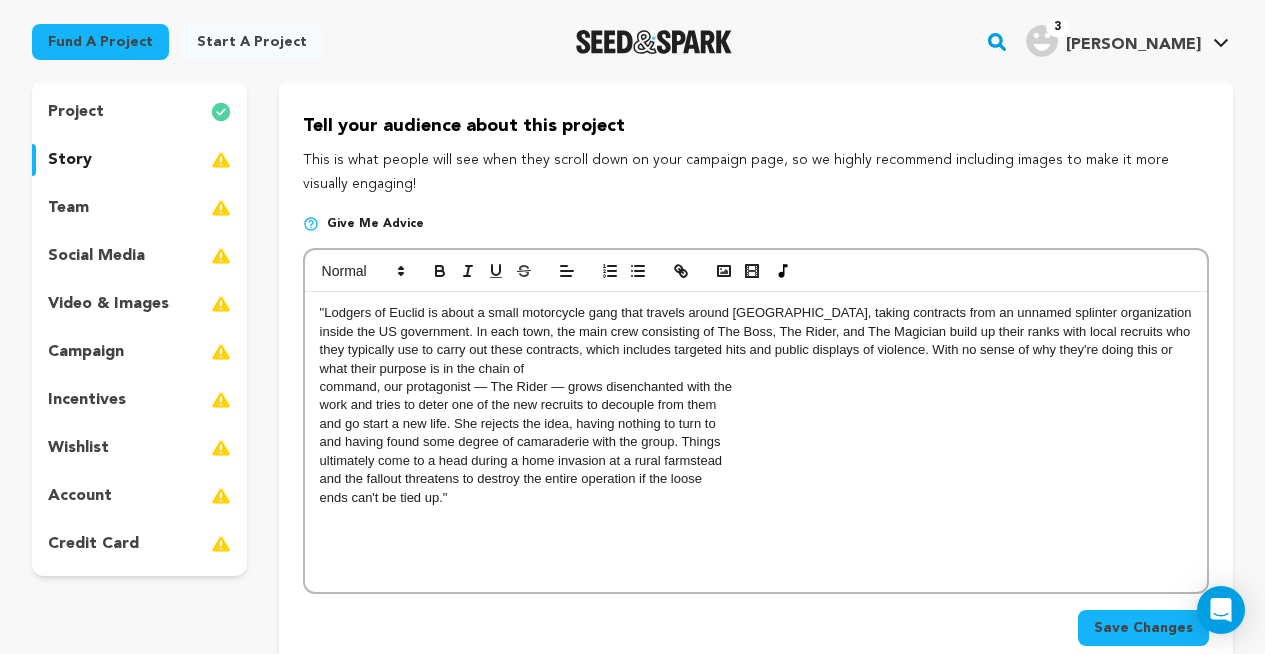 click on ""Lodgers of Euclid is about a small motorcycle gang that travels around [GEOGRAPHIC_DATA], taking contracts from an unnamed splinter organization inside the US government. In each town, the main crew consisting of The Boss, The Rider, and The Magician build up their ranks with local recruits who they typically use to carry out these contracts, which includes targeted hits and public displays of violence. With no sense of why they're doing this or what their purpose is in the chain of" at bounding box center [756, 341] 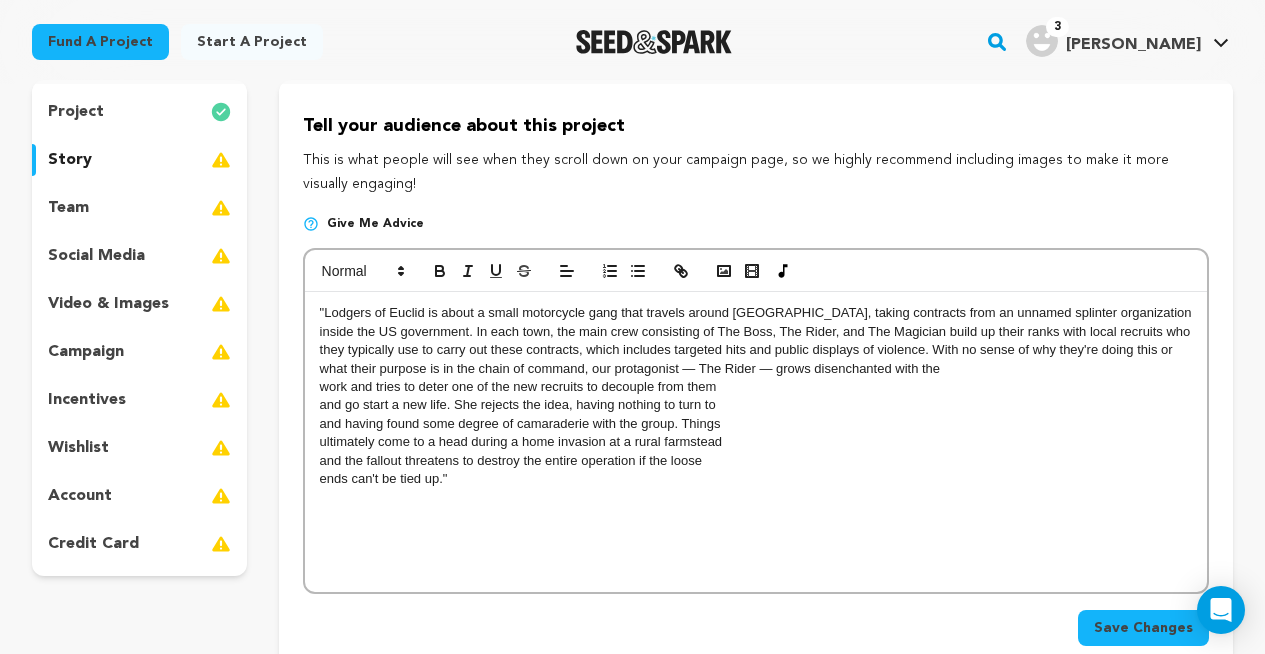 click on ""Lodgers of Euclid is about a small motorcycle gang that travels around [GEOGRAPHIC_DATA], taking contracts from an unnamed splinter organization inside the US government. In each town, the main crew consisting of The Boss, The Rider, and The Magician build up their ranks with local recruits who they typically use to carry out these contracts, which includes targeted hits and public displays of violence. With no sense of why they're doing this or what their purpose is in the chain of command, our protagonist — The Rider — grows disenchanted with the work and tries to deter one of the new recruits to decouple from them and go start a new life. She rejects the idea, having nothing to turn to and having found some degree of camaraderie with the group. Things ultimately come to a head during a home invasion at a rural farmstead and the fallout threatens to destroy the entire operation if the loose ends can't be tied up."" at bounding box center (756, 442) 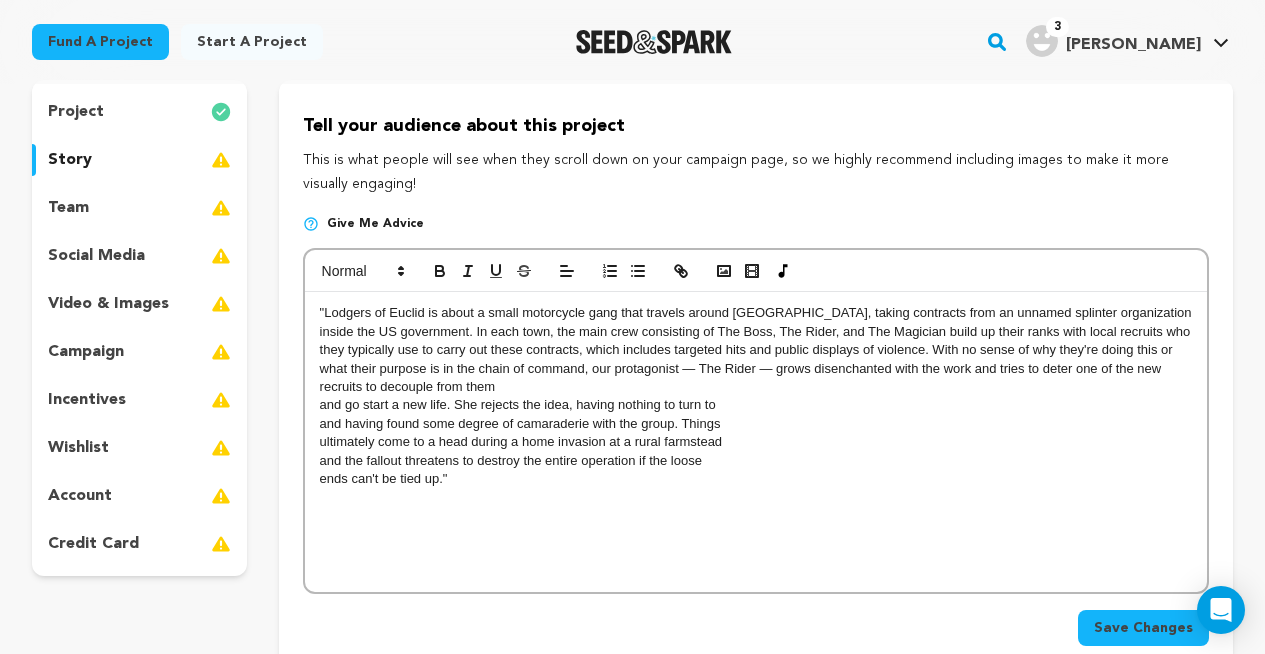 click on "and go start a new life. She rejects the idea, having nothing to turn to" at bounding box center [756, 405] 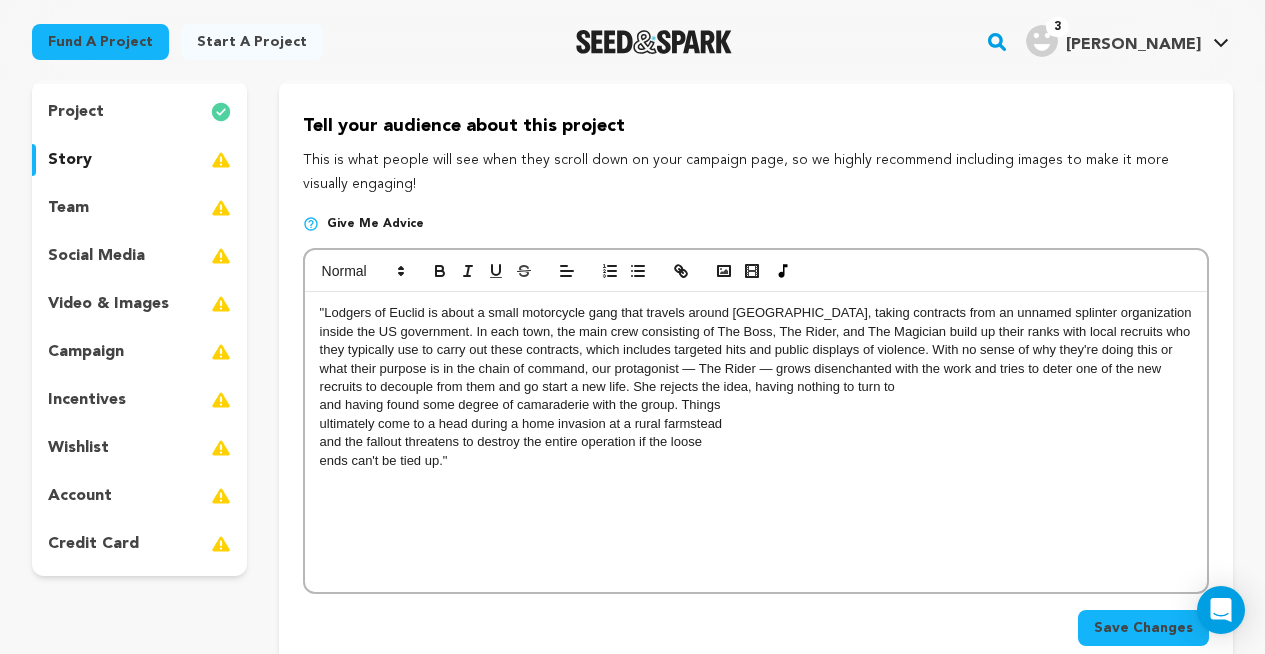 click on ""Lodgers of Euclid is about a small motorcycle gang that travels around [GEOGRAPHIC_DATA], taking contracts from an unnamed splinter organization inside the US government. In each town, the main crew consisting of The Boss, The Rider, and The Magician build up their ranks with local recruits who they typically use to carry out these contracts, which includes targeted hits and public displays of violence. With no sense of why they're doing this or what their purpose is in the chain of command, our protagonist — The Rider — grows disenchanted with the work and tries to deter one of the new recruits to decouple from them and go start a new life. She rejects the idea, having nothing to turn to and having found some degree of camaraderie with the group. Things ultimately come to a head during a home invasion at a rural farmstead and the fallout threatens to destroy the entire operation if the loose ends can't be tied up."" at bounding box center (756, 442) 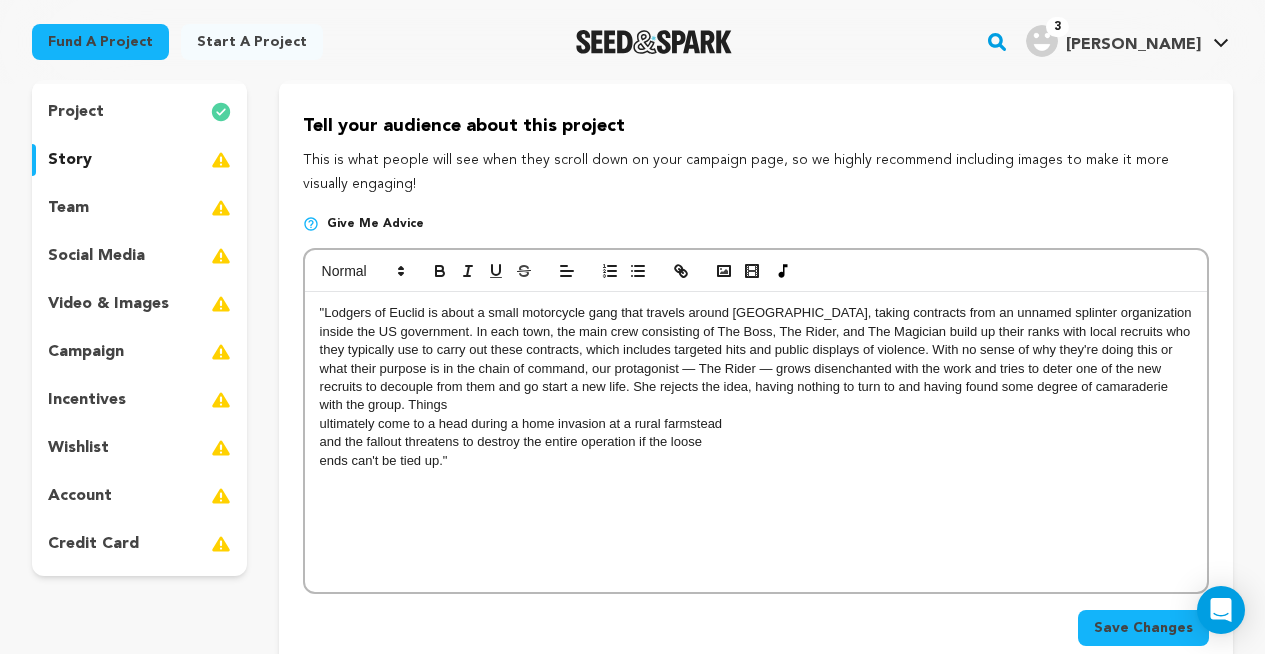 click on "ultimately come to a head during a home invasion at a rural farmstead" at bounding box center [756, 424] 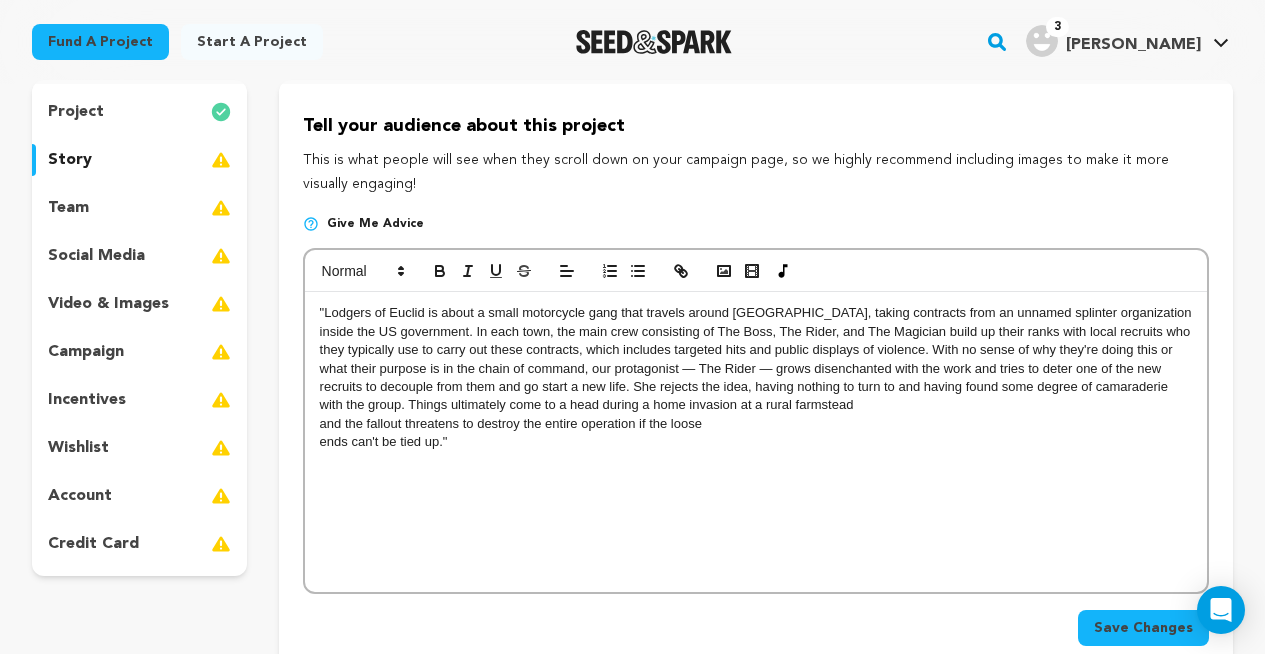 click on "and the fallout threatens to destroy the entire operation if the loose" at bounding box center (756, 424) 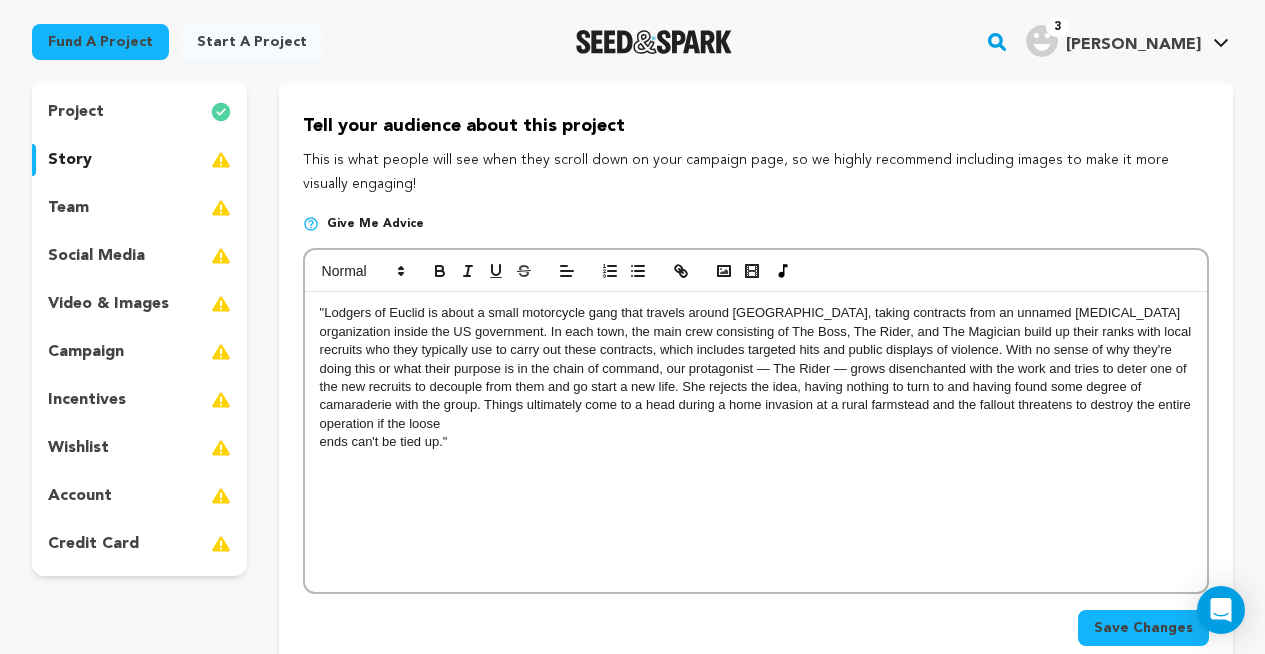 click on ""Lodgers of Euclid is about a small motorcycle gang that travels around [GEOGRAPHIC_DATA], taking contracts from an unnamed [MEDICAL_DATA] organization inside the US government. In each town, the main crew consisting of The Boss, The Rider, and The Magician build up their ranks with local recruits who they typically use to carry out these contracts, which includes targeted hits and public displays of violence. With no sense of why they're doing this or what their purpose is in the chain of command, our protagonist — The Rider — grows disenchanted with the work and tries to deter one of the new recruits to decouple from them and go start a new life. She rejects the idea, having nothing to turn to and having found some degree of camaraderie with the group. Things ultimately come to a head during a home invasion at a rural farmstead and the fallout threatens to destroy the entire operation if the loose" at bounding box center (756, 368) 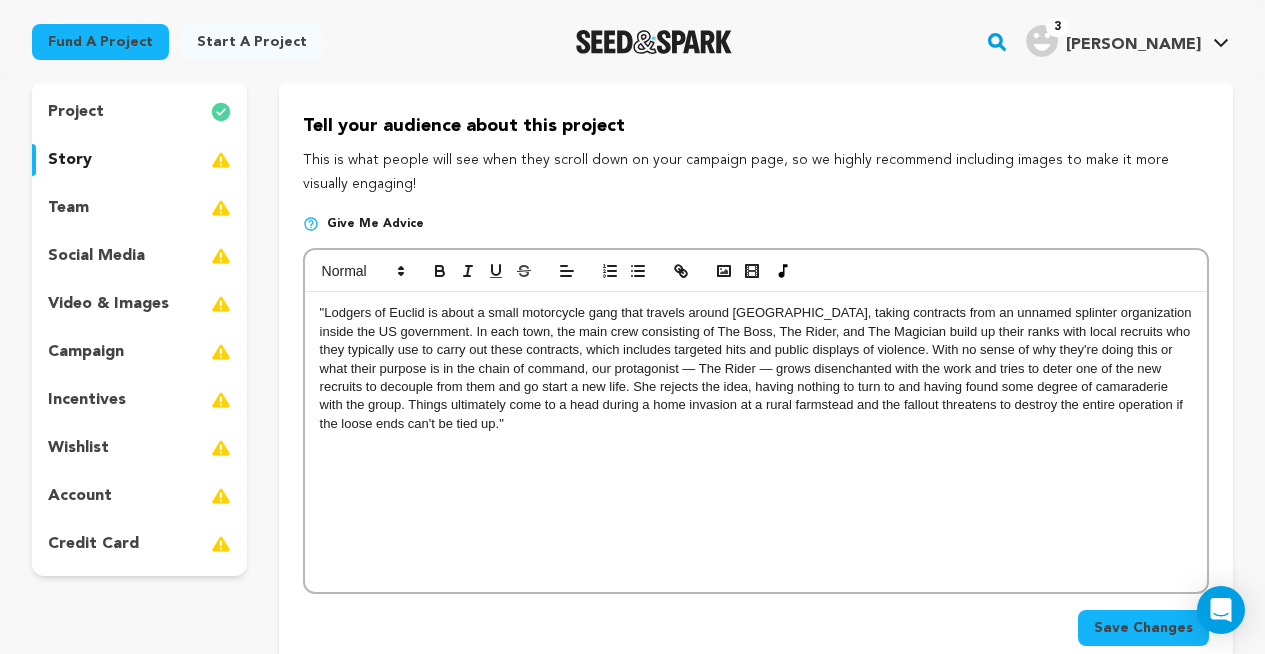 click on ""Lodgers of Euclid is about a small motorcycle gang that travels around [GEOGRAPHIC_DATA], taking contracts from an unnamed splinter organization inside the US government. In each town, the main crew consisting of The Boss, The Rider, and The Magician build up their ranks with local recruits who they typically use to carry out these contracts, which includes targeted hits and public displays of violence. With no sense of why they're doing this or what their purpose is in the chain of command, our protagonist — The Rider — grows disenchanted with the work and tries to deter one of the new recruits to decouple from them and go start a new life. She rejects the idea, having nothing to turn to and having found some degree of camaraderie with the group. Things ultimately come to a head during a home invasion at a rural farmstead and the fallout threatens to destroy the entire operation if the loose ends can't be tied up."" at bounding box center [756, 368] 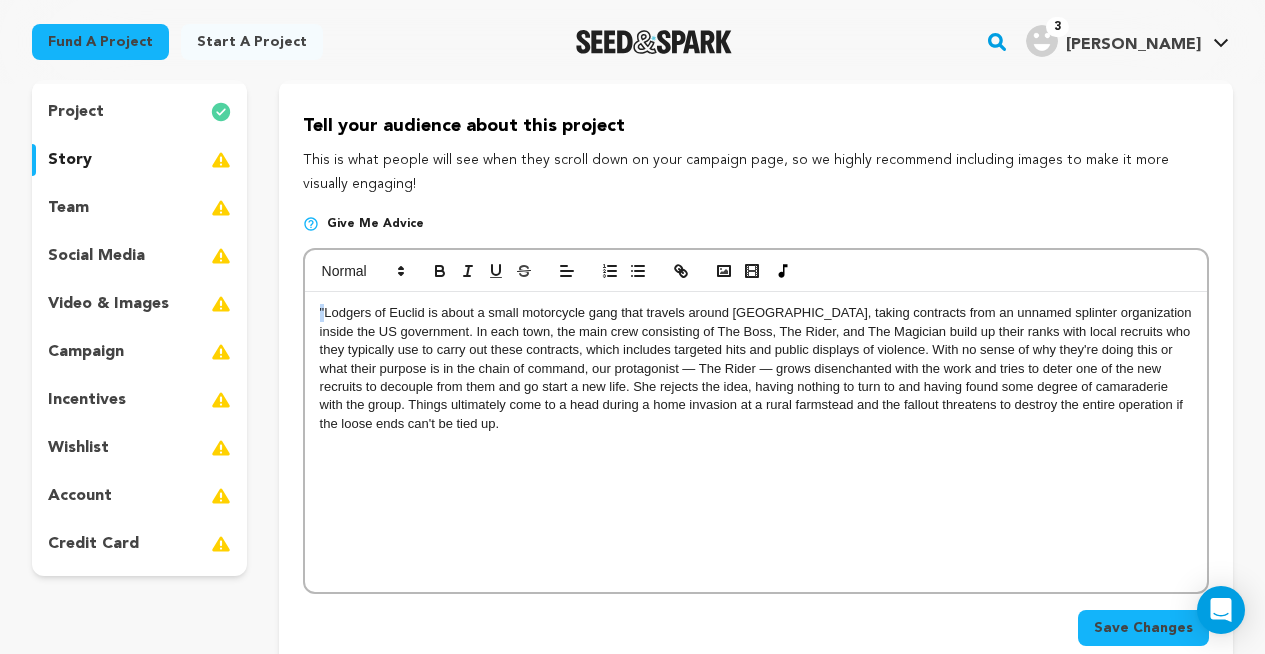 drag, startPoint x: 326, startPoint y: 312, endPoint x: 308, endPoint y: 310, distance: 18.110771 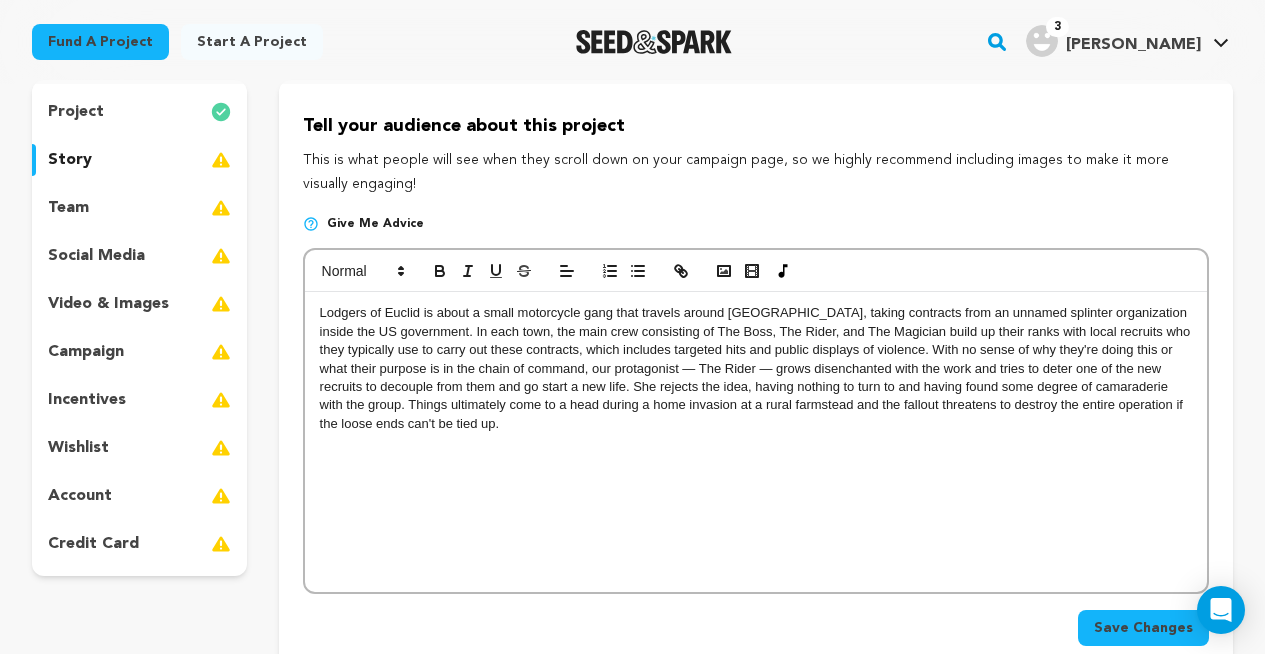 click on "Lodgers of Euclid is about a small motorcycle gang that travels around [GEOGRAPHIC_DATA], taking contracts from an unnamed splinter organization inside the US government. In each town, the main crew consisting of The Boss, The Rider, and The Magician build up their ranks with local recruits who they typically use to carry out these contracts, which includes targeted hits and public displays of violence. With no sense of why they're doing this or what their purpose is in the chain of command, our protagonist — The Rider — grows disenchanted with the work and tries to deter one of the new recruits to decouple from them and go start a new life. She rejects the idea, having nothing to turn to and having found some degree of camaraderie with the group. Things ultimately come to a head during a home invasion at a rural farmstead and the fallout threatens to destroy the entire operation if the loose ends can't be tied up." at bounding box center [756, 442] 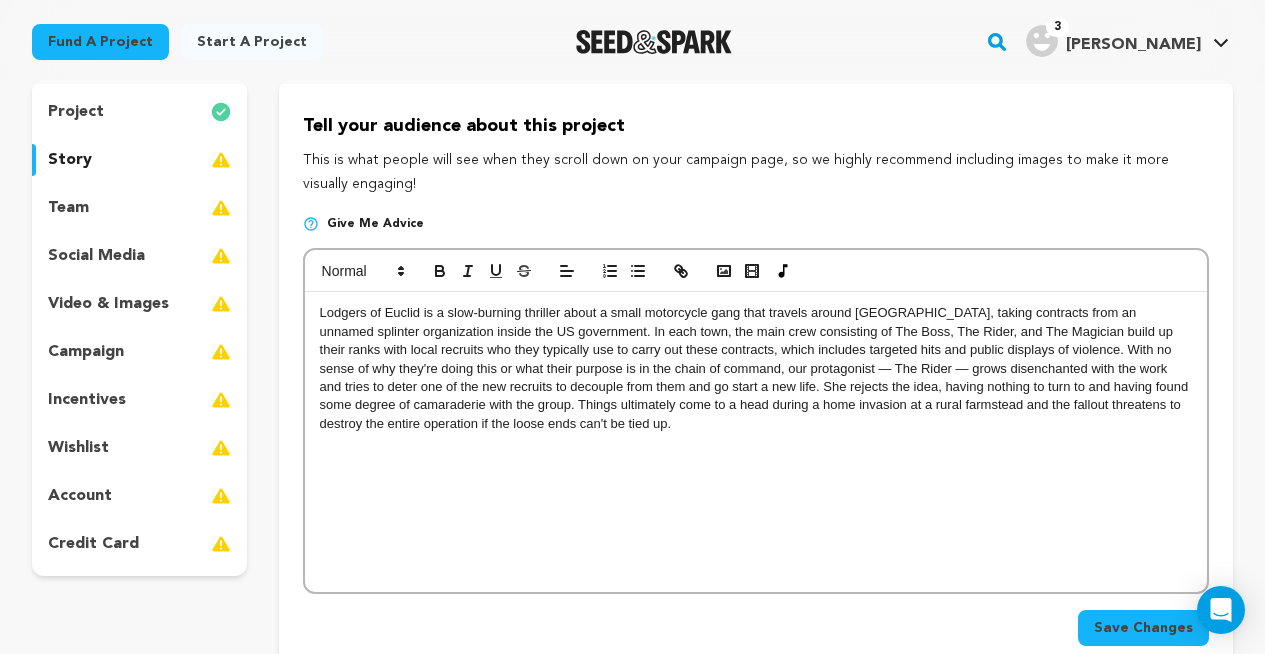 click on "Lodgers of Euclid is a slow-burning thriller about a small motorcycle gang that travels around [GEOGRAPHIC_DATA], taking contracts from an unnamed splinter organization inside the US government. In each town, the main crew consisting of The Boss, The Rider, and The Magician build up their ranks with local recruits who they typically use to carry out these contracts, which includes targeted hits and public displays of violence. With no sense of why they're doing this or what their purpose is in the chain of command, our protagonist — The Rider — grows disenchanted with the work and tries to deter one of the new recruits to decouple from them and go start a new life. She rejects the idea, having nothing to turn to and having found some degree of camaraderie with the group. Things ultimately come to a head during a home invasion at a rural farmstead and the fallout threatens to destroy the entire operation if the loose ends can't be tied up." at bounding box center [756, 368] 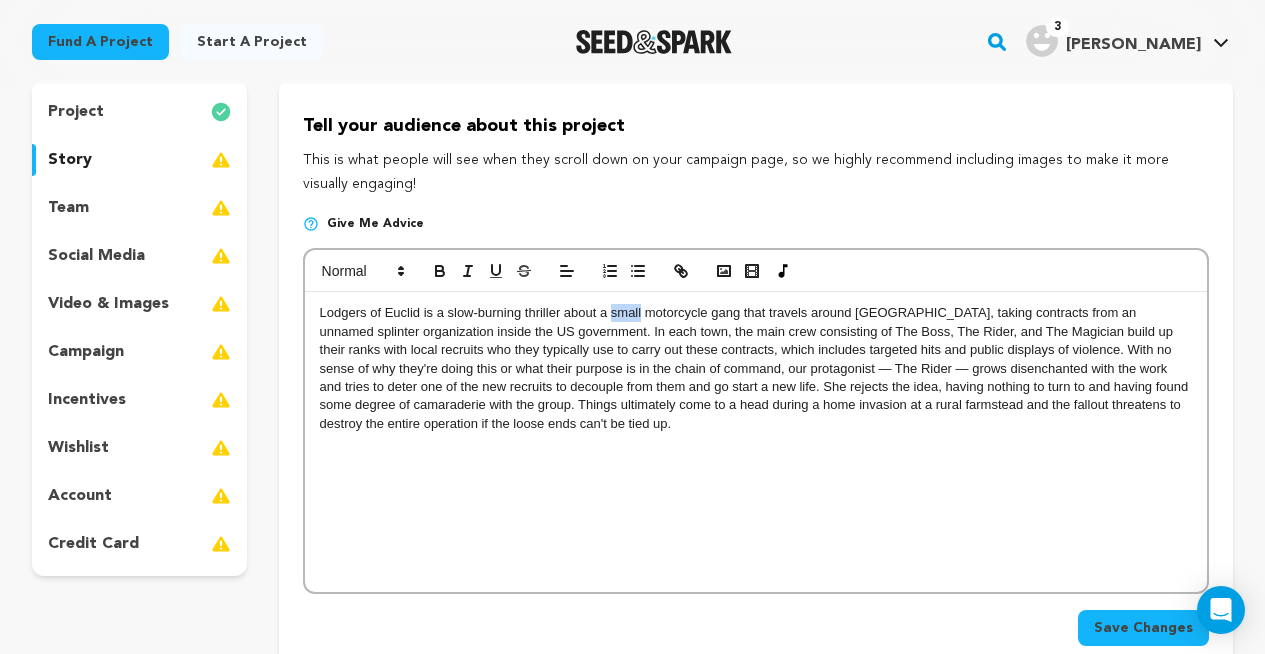 click on "Lodgers of Euclid is a slow-burning thriller about a small motorcycle gang that travels around [GEOGRAPHIC_DATA], taking contracts from an unnamed splinter organization inside the US government. In each town, the main crew consisting of The Boss, The Rider, and The Magician build up their ranks with local recruits who they typically use to carry out these contracts, which includes targeted hits and public displays of violence. With no sense of why they're doing this or what their purpose is in the chain of command, our protagonist — The Rider — grows disenchanted with the work and tries to deter one of the new recruits to decouple from them and go start a new life. She rejects the idea, having nothing to turn to and having found some degree of camaraderie with the group. Things ultimately come to a head during a home invasion at a rural farmstead and the fallout threatens to destroy the entire operation if the loose ends can't be tied up." at bounding box center [756, 368] 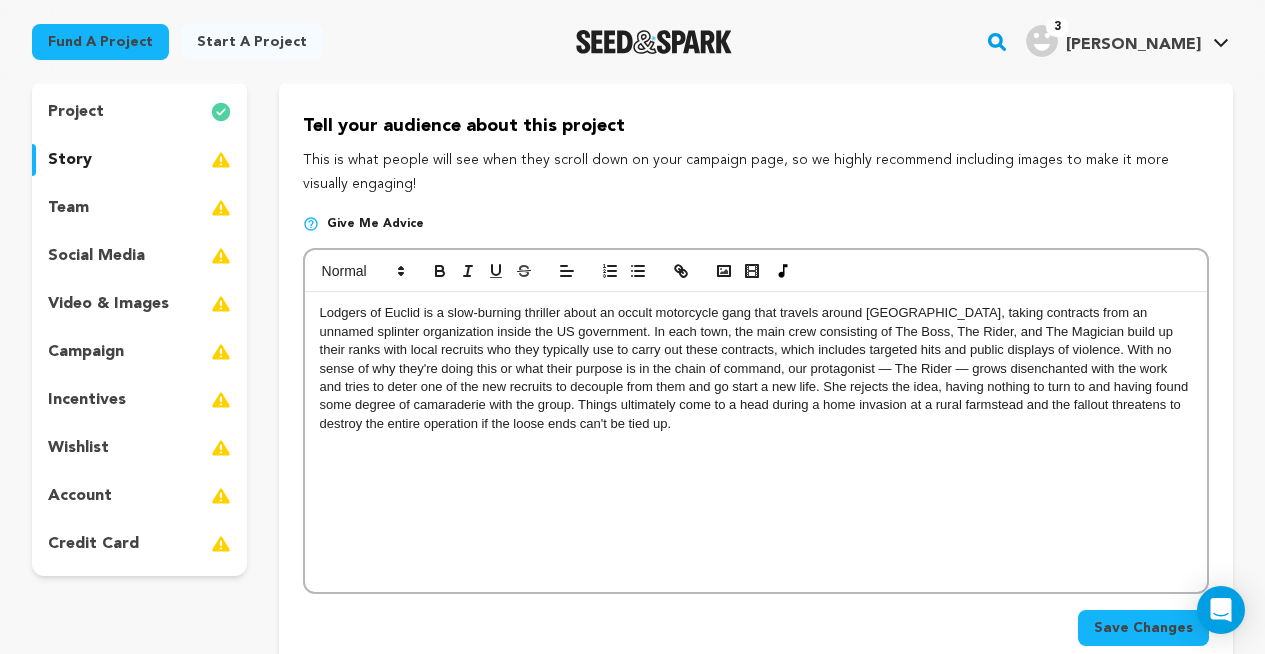 click on "Lodgers of Euclid is a slow-burning thriller about an occult motorcycle gang that travels around [GEOGRAPHIC_DATA], taking contracts from an unnamed splinter organization inside the US government. In each town, the main crew consisting of The Boss, The Rider, and The Magician build up their ranks with local recruits who they typically use to carry out these contracts, which includes targeted hits and public displays of violence. With no sense of why they're doing this or what their purpose is in the chain of command, our protagonist — The Rider — grows disenchanted with the work and tries to deter one of the new recruits to decouple from them and go start a new life. She rejects the idea, having nothing to turn to and having found some degree of camaraderie with the group. Things ultimately come to a head during a home invasion at a rural farmstead and the fallout threatens to destroy the entire operation if the loose ends can't be tied up." at bounding box center (756, 368) 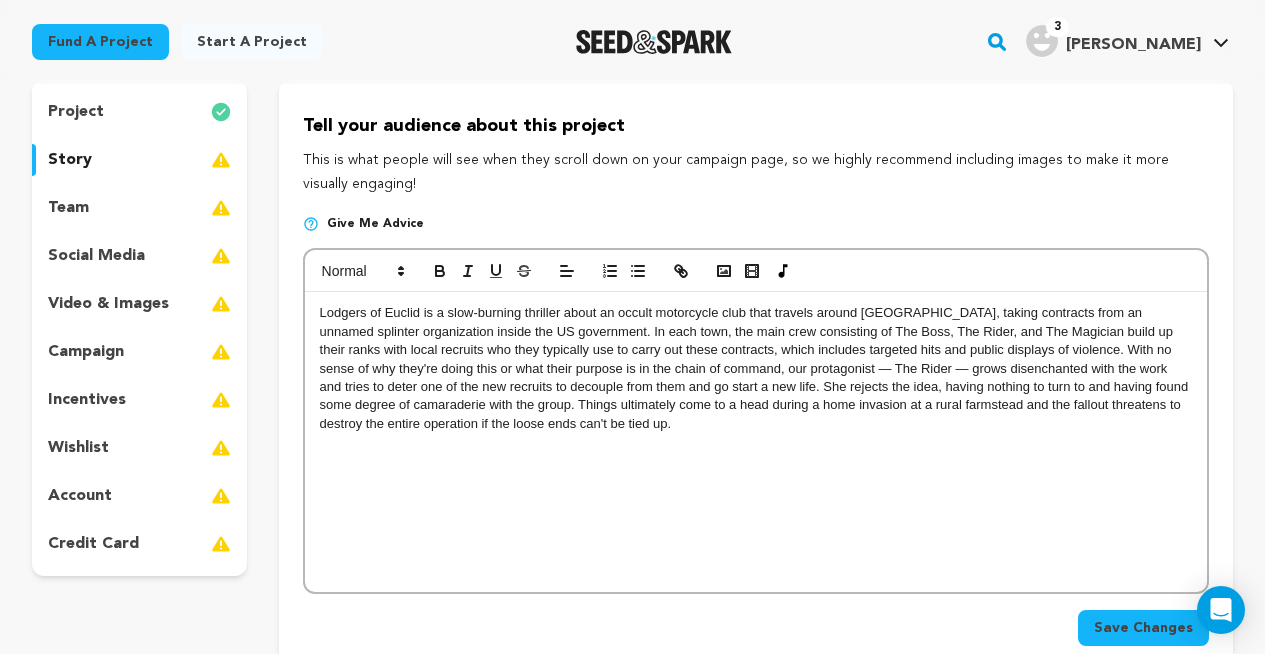 click on "Lodgers of Euclid is a slow-burning thriller about an occult motorcycle club that travels around [GEOGRAPHIC_DATA], taking contracts from an unnamed splinter organization inside the US government. In each town, the main crew consisting of The Boss, The Rider, and The Magician build up their ranks with local recruits who they typically use to carry out these contracts, which includes targeted hits and public displays of violence. With no sense of why they're doing this or what their purpose is in the chain of command, our protagonist — The Rider — grows disenchanted with the work and tries to deter one of the new recruits to decouple from them and go start a new life. She rejects the idea, having nothing to turn to and having found some degree of camaraderie with the group. Things ultimately come to a head during a home invasion at a rural farmstead and the fallout threatens to destroy the entire operation if the loose ends can't be tied up." at bounding box center [756, 368] 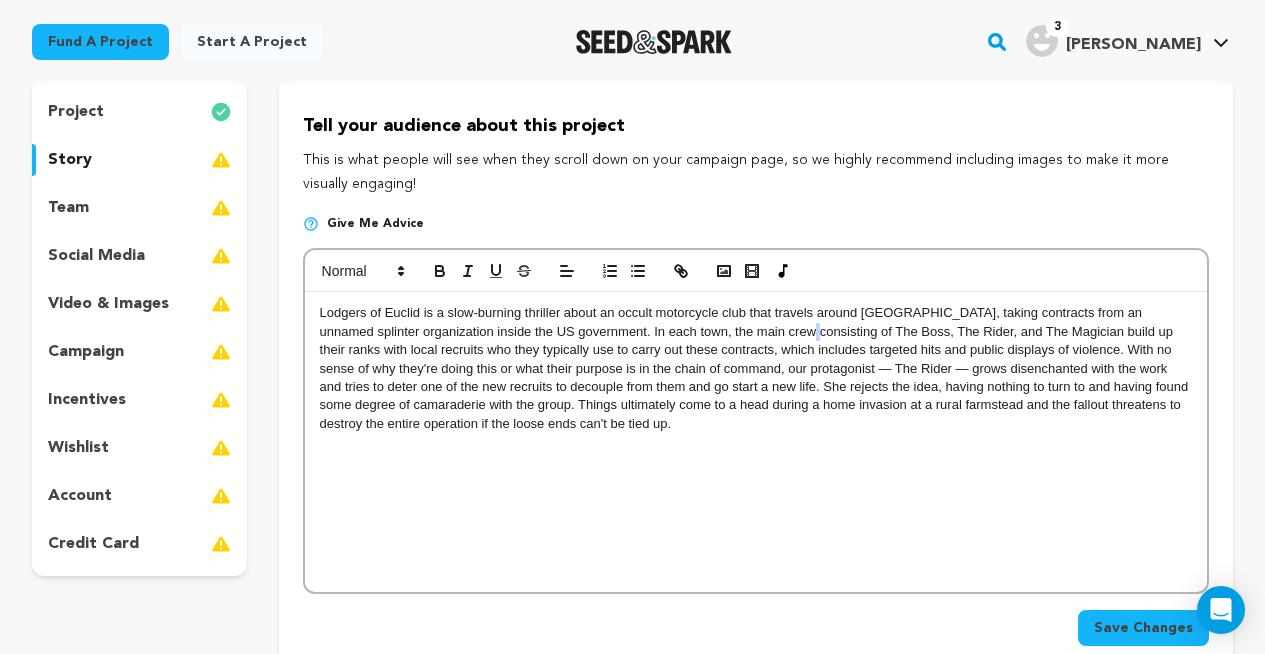 click on "Lodgers of Euclid is a slow-burning thriller about an occult motorcycle club that travels around [GEOGRAPHIC_DATA], taking contracts from an unnamed splinter organization inside the US government. In each town, the main crew consisting of The Boss, The Rider, and The Magician build up their ranks with local recruits who they typically use to carry out these contracts, which includes targeted hits and public displays of violence. With no sense of why they're doing this or what their purpose is in the chain of command, our protagonist — The Rider — grows disenchanted with the work and tries to deter one of the new recruits to decouple from them and go start a new life. She rejects the idea, having nothing to turn to and having found some degree of camaraderie with the group. Things ultimately come to a head during a home invasion at a rural farmstead and the fallout threatens to destroy the entire operation if the loose ends can't be tied up." at bounding box center (756, 368) 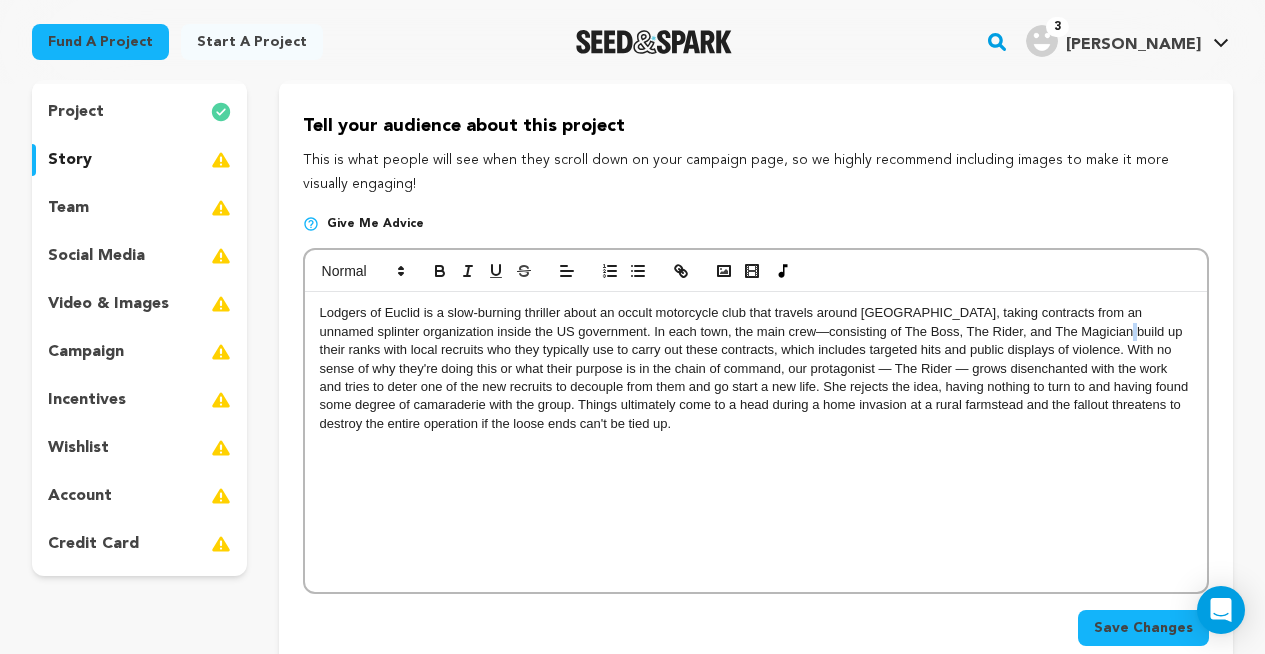 click on "Lodgers of Euclid is a slow-burning thriller about an occult motorcycle club that travels around [GEOGRAPHIC_DATA], taking contracts from an unnamed splinter organization inside the US government. In each town, the main crew—consisting of The Boss, The Rider, and The Magician build up their ranks with local recruits who they typically use to carry out these contracts, which includes targeted hits and public displays of violence. With no sense of why they're doing this or what their purpose is in the chain of command, our protagonist — The Rider — grows disenchanted with the work and tries to deter one of the new recruits to decouple from them and go start a new life. She rejects the idea, having nothing to turn to and having found some degree of camaraderie with the group. Things ultimately come to a head during a home invasion at a rural farmstead and the fallout threatens to destroy the entire operation if the loose ends can't be tied up." at bounding box center [756, 368] 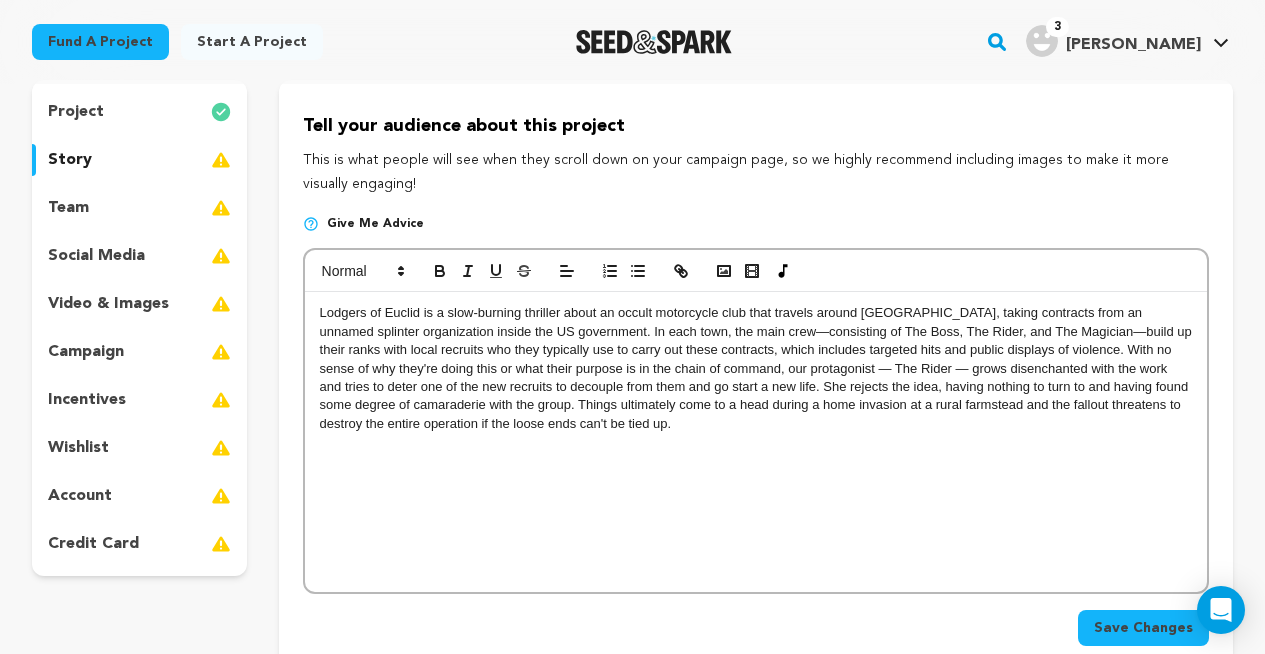 click on "Lodgers of Euclid is a slow-burning thriller about an occult motorcycle club that travels around [GEOGRAPHIC_DATA], taking contracts from an unnamed splinter organization inside the US government. In each town, the main crew—consisting of The Boss, The Rider, and The Magician—build up their ranks with local recruits who they typically use to carry out these contracts, which includes targeted hits and public displays of violence. With no sense of why they're doing this or what their purpose is in the chain of command, our protagonist — The Rider — grows disenchanted with the work and tries to deter one of the new recruits to decouple from them and go start a new life. She rejects the idea, having nothing to turn to and having found some degree of camaraderie with the group. Things ultimately come to a head during a home invasion at a rural farmstead and the fallout threatens to destroy the entire operation if the loose ends can't be tied up." at bounding box center [756, 368] 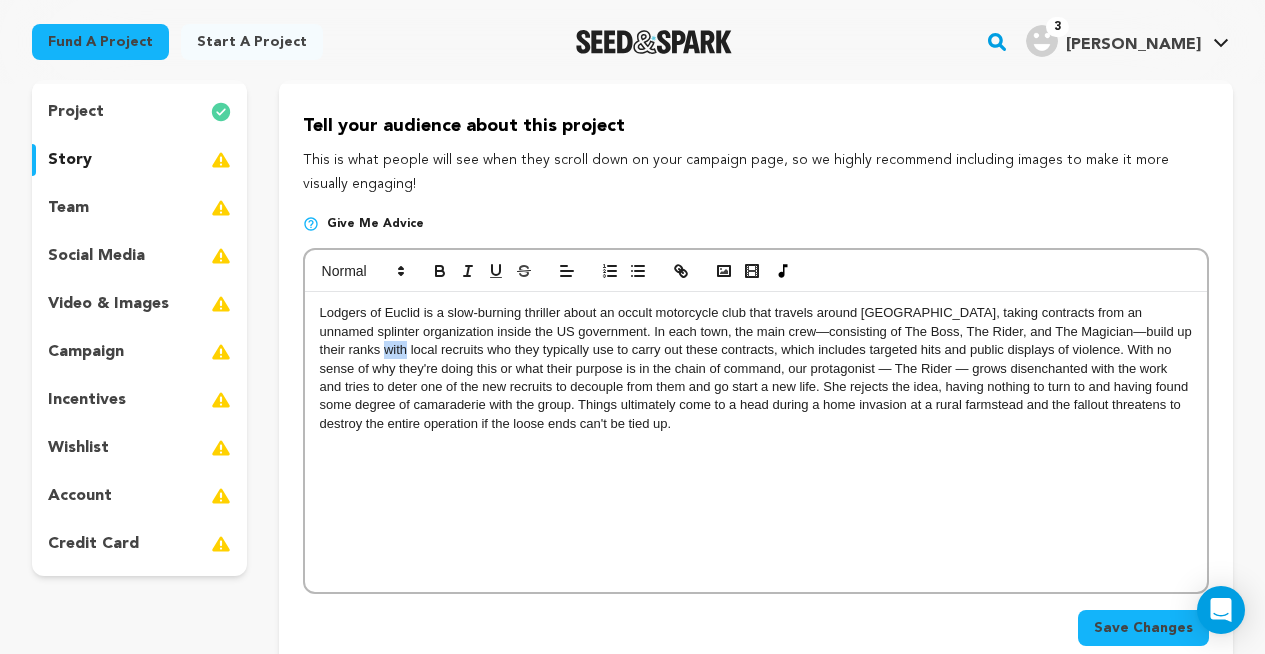click on "Lodgers of Euclid is a slow-burning thriller about an occult motorcycle club that travels around [GEOGRAPHIC_DATA], taking contracts from an unnamed splinter organization inside the US government. In each town, the main crew—consisting of The Boss, The Rider, and The Magician—build up their ranks with local recruits who they typically use to carry out these contracts, which includes targeted hits and public displays of violence. With no sense of why they're doing this or what their purpose is in the chain of command, our protagonist — The Rider — grows disenchanted with the work and tries to deter one of the new recruits to decouple from them and go start a new life. She rejects the idea, having nothing to turn to and having found some degree of camaraderie with the group. Things ultimately come to a head during a home invasion at a rural farmstead and the fallout threatens to destroy the entire operation if the loose ends can't be tied up." at bounding box center (756, 368) 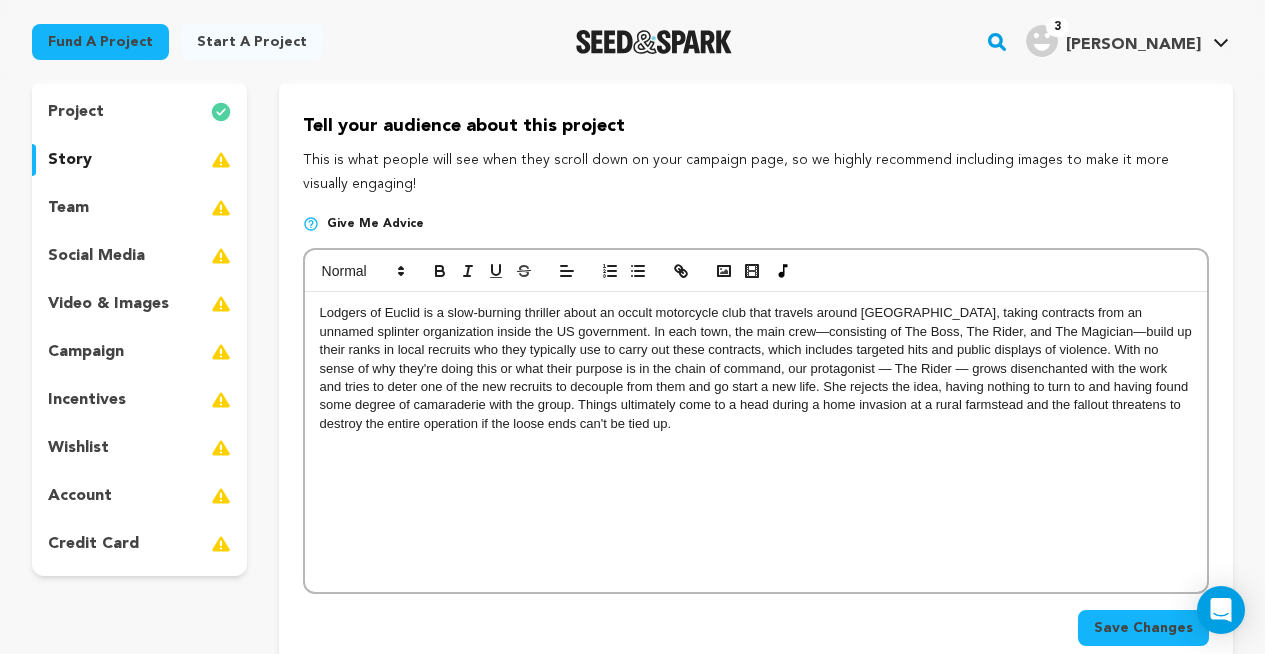 click on "Lodgers of Euclid is a slow-burning thriller about an occult motorcycle club that travels around [GEOGRAPHIC_DATA], taking contracts from an unnamed splinter organization inside the US government. In each town, the main crew—consisting of The Boss, The Rider, and The Magician—build up their ranks in local recruits who they typically use to carry out these contracts, which includes targeted hits and public displays of violence. With no sense of why they're doing this or what their purpose is in the chain of command, our protagonist — The Rider — grows disenchanted with the work and tries to deter one of the new recruits to decouple from them and go start a new life. She rejects the idea, having nothing to turn to and having found some degree of camaraderie with the group. Things ultimately come to a head during a home invasion at a rural farmstead and the fallout threatens to destroy the entire operation if the loose ends can't be tied up." at bounding box center [756, 368] 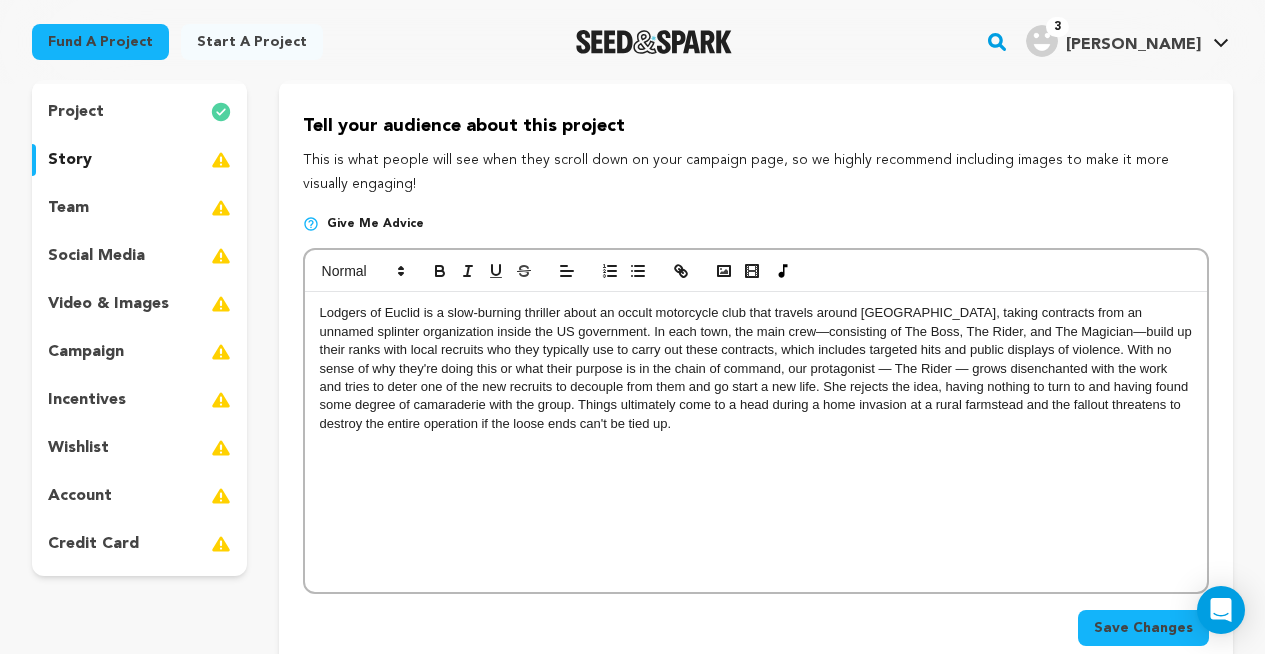 click on "Lodgers of Euclid is a slow-burning thriller about an occult motorcycle club that travels around [GEOGRAPHIC_DATA], taking contracts from an unnamed splinter organization inside the US government. In each town, the main crew—consisting of The Boss, The Rider, and The Magician—build up their ranks with local recruits who they typically use to carry out these contracts, which includes targeted hits and public displays of violence. With no sense of why they're doing this or what their purpose is in the chain of command, our protagonist — The Rider — grows disenchanted with the work and tries to deter one of the new recruits to decouple from them and go start a new life. She rejects the idea, having nothing to turn to and having found some degree of camaraderie with the group. Things ultimately come to a head during a home invasion at a rural farmstead and the fallout threatens to destroy the entire operation if the loose ends can't be tied up." at bounding box center [756, 368] 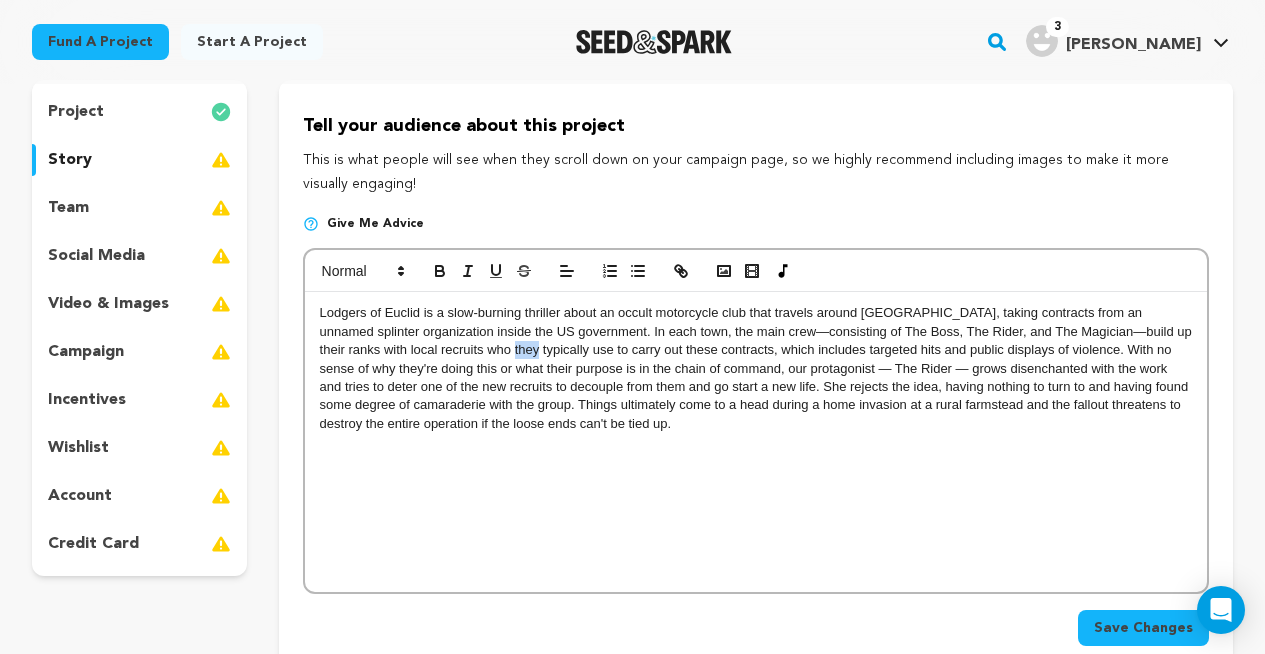drag, startPoint x: 487, startPoint y: 350, endPoint x: 511, endPoint y: 350, distance: 24 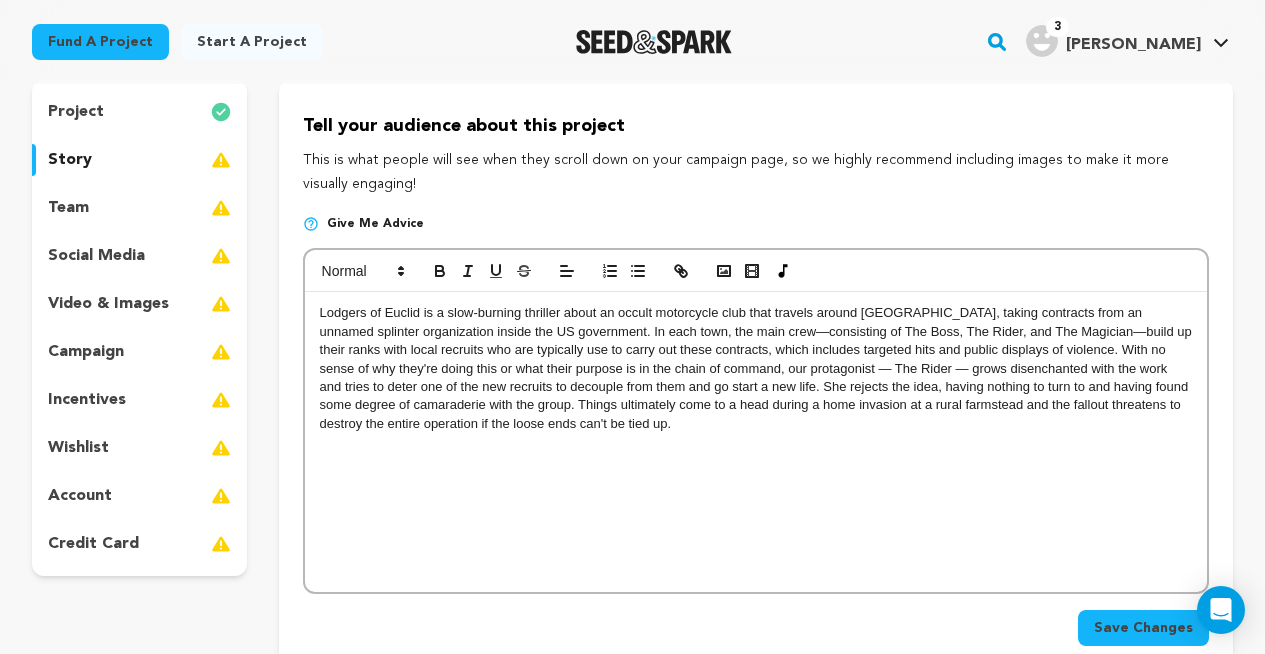 click on "Lodgers of Euclid is a slow-burning thriller about an occult motorcycle club that travels around [GEOGRAPHIC_DATA], taking contracts from an unnamed splinter organization inside the US government. In each town, the main crew—consisting of The Boss, The Rider, and The Magician—build up their ranks with local recruits who are typically use to carry out these contracts, which includes targeted hits and public displays of violence. With no sense of why they're doing this or what their purpose is in the chain of command, our protagonist — The Rider — grows disenchanted with the work and tries to deter one of the new recruits to decouple from them and go start a new life. She rejects the idea, having nothing to turn to and having found some degree of camaraderie with the group. Things ultimately come to a head during a home invasion at a rural farmstead and the fallout threatens to destroy the entire operation if the loose ends can't be tied up." at bounding box center (756, 368) 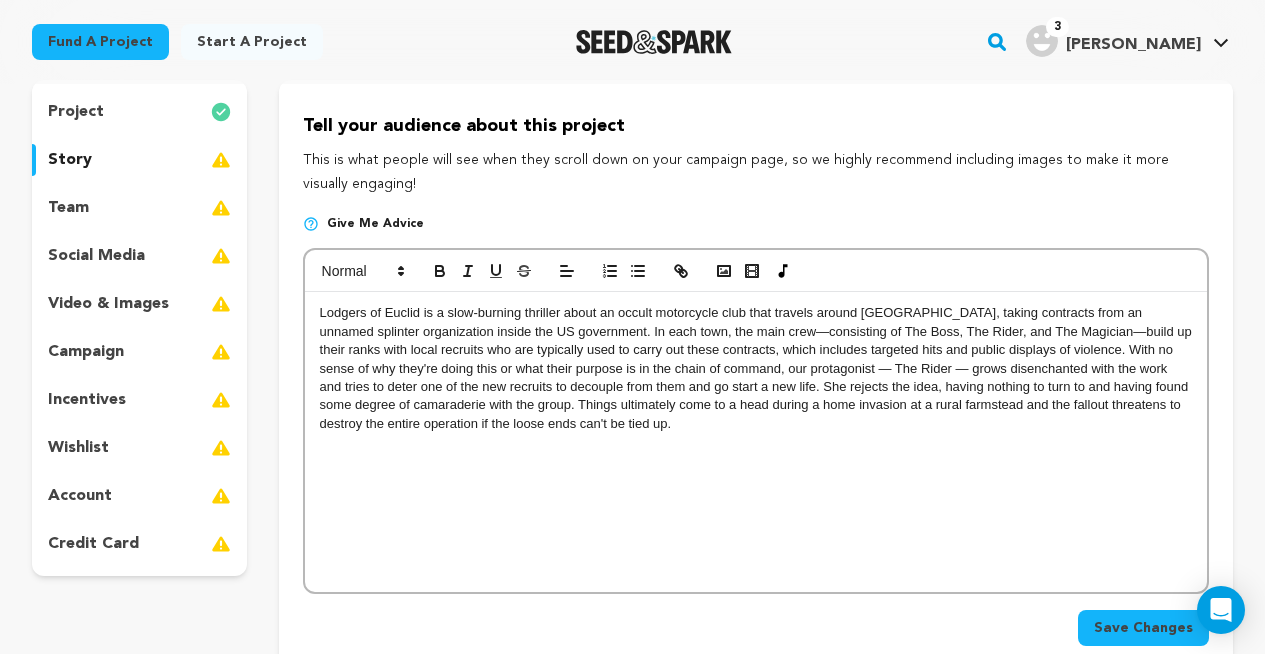 click on "Lodgers of Euclid is a slow-burning thriller about an occult motorcycle club that travels around [GEOGRAPHIC_DATA], taking contracts from an unnamed splinter organization inside the US government. In each town, the main crew—consisting of The Boss, The Rider, and The Magician—build up their ranks with local recruits who are typically used to carry out these contracts, which includes targeted hits and public displays of violence. With no sense of why they're doing this or what their purpose is in the chain of command, our protagonist — The Rider — grows disenchanted with the work and tries to deter one of the new recruits to decouple from them and go start a new life. She rejects the idea, having nothing to turn to and having found some degree of camaraderie with the group. Things ultimately come to a head during a home invasion at a rural farmstead and the fallout threatens to destroy the entire operation if the loose ends can't be tied up." at bounding box center [756, 368] 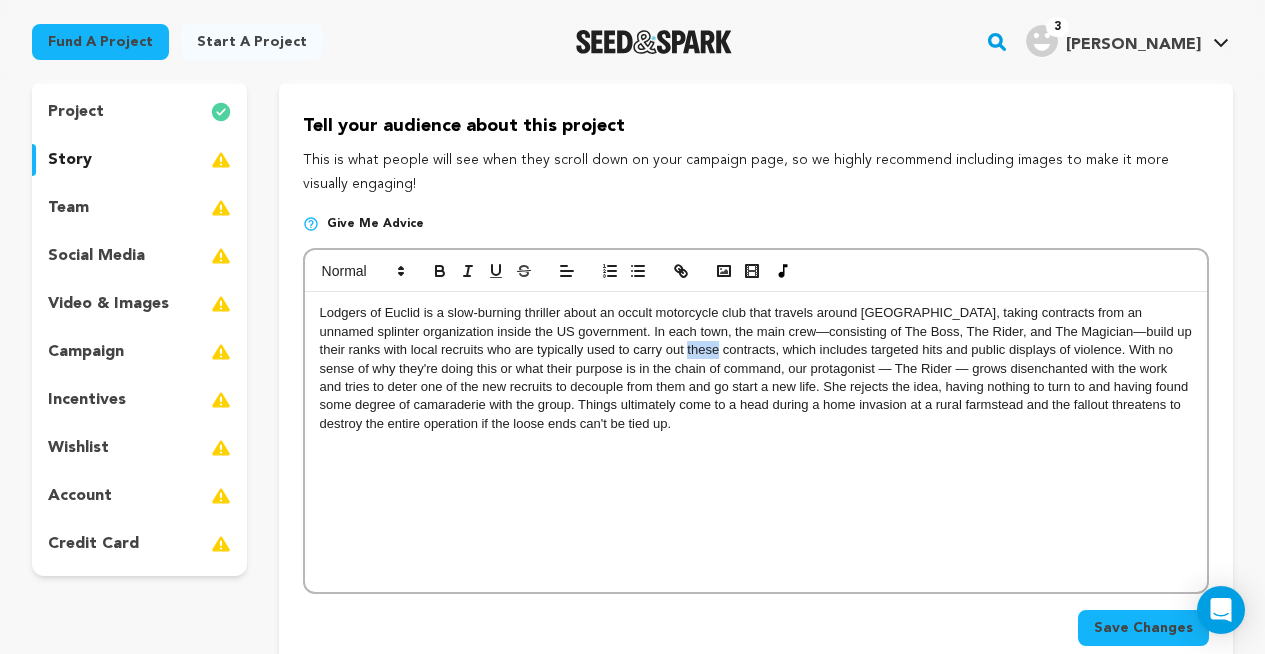 click on "Lodgers of Euclid is a slow-burning thriller about an occult motorcycle club that travels around [GEOGRAPHIC_DATA], taking contracts from an unnamed splinter organization inside the US government. In each town, the main crew—consisting of The Boss, The Rider, and The Magician—build up their ranks with local recruits who are typically used to carry out these contracts, which includes targeted hits and public displays of violence. With no sense of why they're doing this or what their purpose is in the chain of command, our protagonist — The Rider — grows disenchanted with the work and tries to deter one of the new recruits to decouple from them and go start a new life. She rejects the idea, having nothing to turn to and having found some degree of camaraderie with the group. Things ultimately come to a head during a home invasion at a rural farmstead and the fallout threatens to destroy the entire operation if the loose ends can't be tied up." at bounding box center (756, 368) 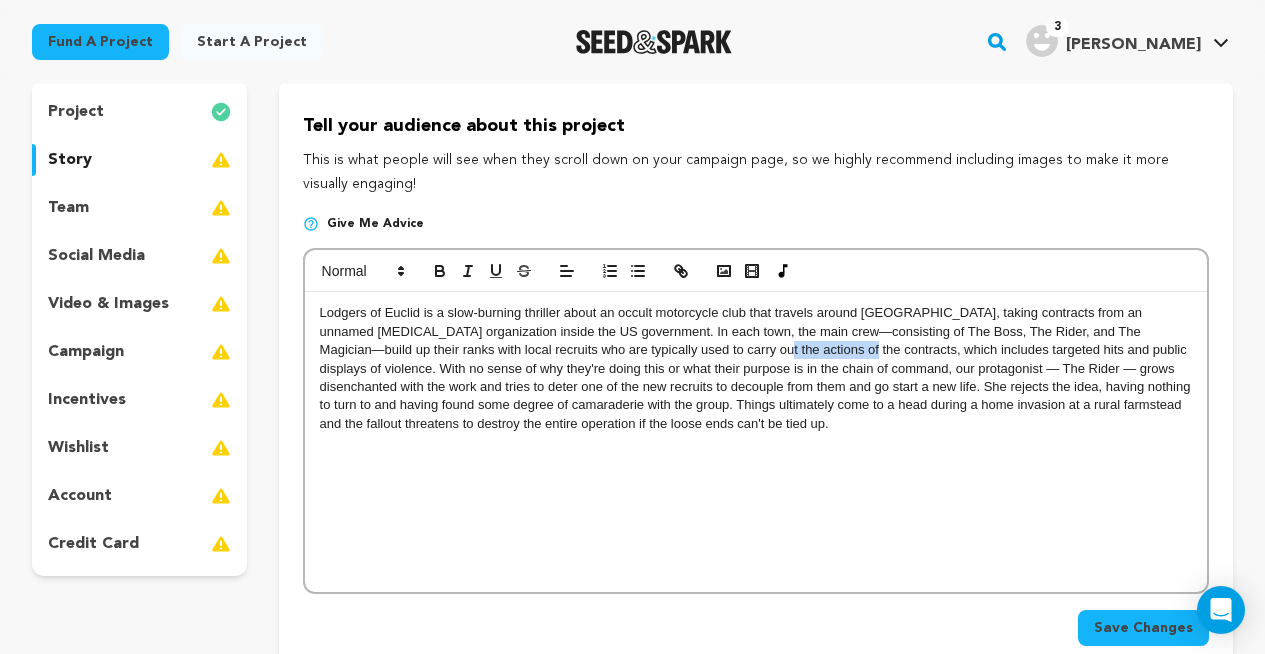 drag, startPoint x: 681, startPoint y: 349, endPoint x: 764, endPoint y: 348, distance: 83.00603 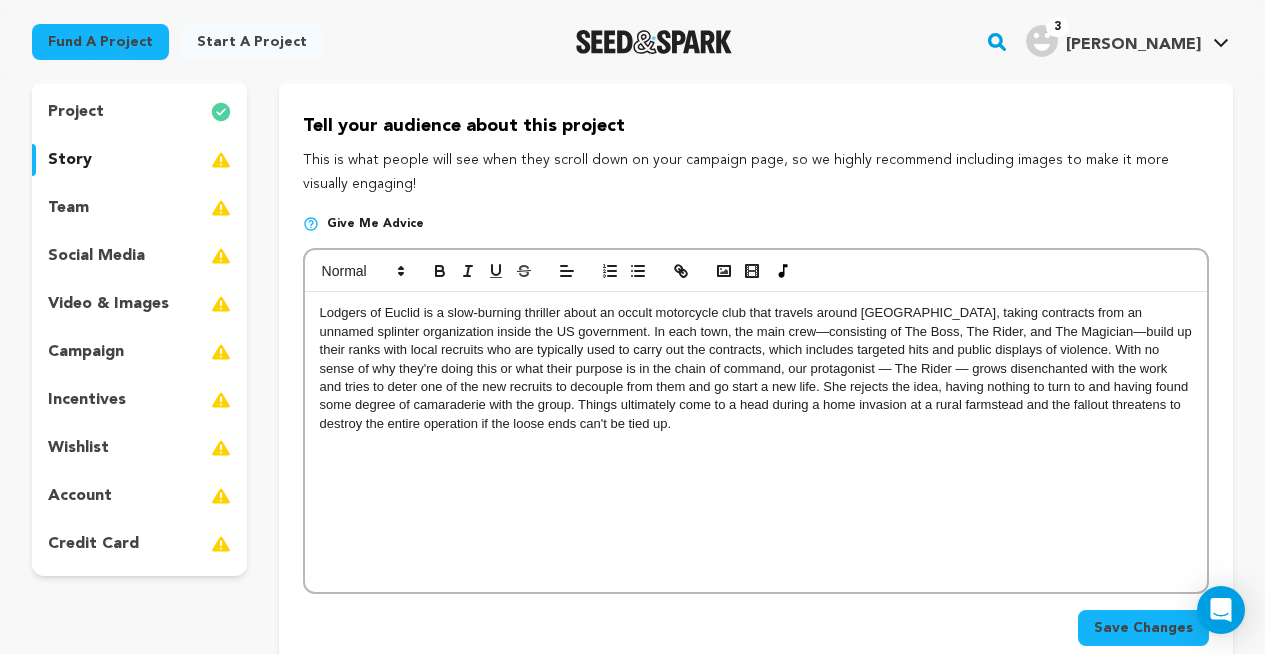 click on "Lodgers of Euclid is a slow-burning thriller about an occult motorcycle club that travels around [GEOGRAPHIC_DATA], taking contracts from an unnamed splinter organization inside the US government. In each town, the main crew—consisting of The Boss, The Rider, and The Magician—build up their ranks with local recruits who are typically used to carry out the contracts, which includes targeted hits and public displays of violence. With no sense of why they're doing this or what their purpose is in the chain of command, our protagonist — The Rider — grows disenchanted with the work and tries to deter one of the new recruits to decouple from them and go start a new life. She rejects the idea, having nothing to turn to and having found some degree of camaraderie with the group. Things ultimately come to a head during a home invasion at a rural farmstead and the fallout threatens to destroy the entire operation if the loose ends can't be tied up." at bounding box center (756, 368) 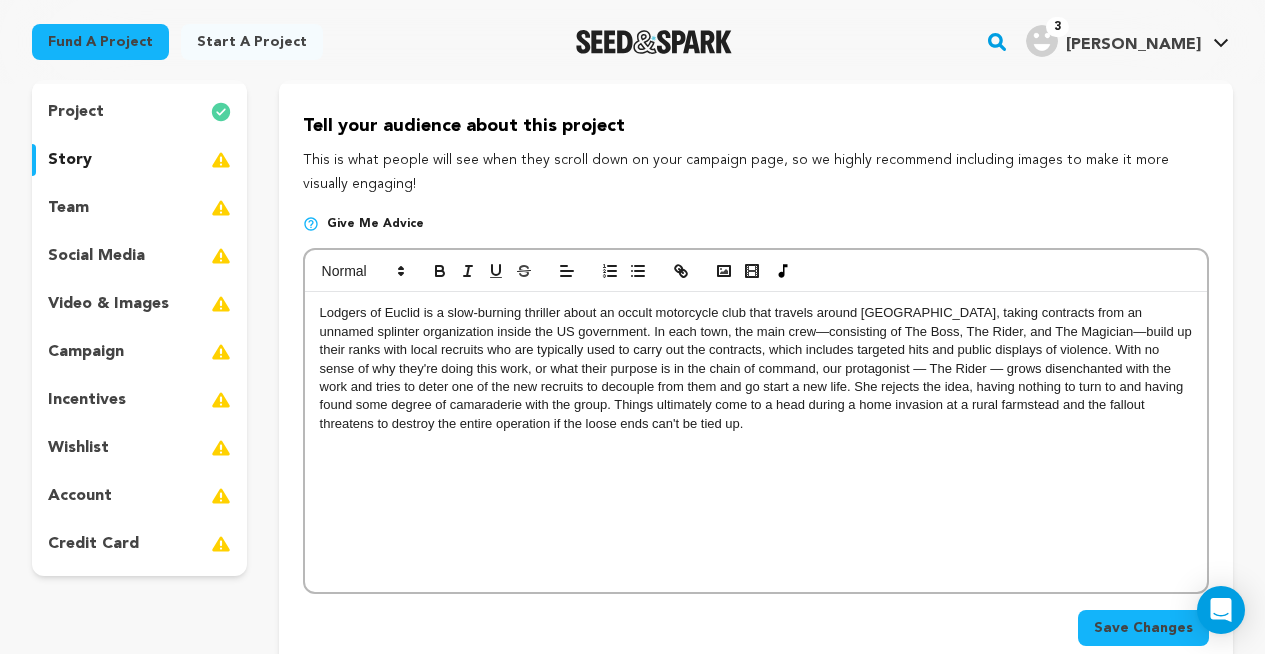 click on "Lodgers of Euclid is a slow-burning thriller about an occult motorcycle club that travels around [GEOGRAPHIC_DATA], taking contracts from an unnamed splinter organization inside the US government. In each town, the main crew—consisting of The Boss, The Rider, and The Magician—build up their ranks with local recruits who are typically used to carry out the contracts, which includes targeted hits and public displays of violence. With no sense of why they're doing this work, or what their purpose is in the chain of command, our protagonist — The Rider — grows disenchanted with the work and tries to deter one of the new recruits to decouple from them and go start a new life. She rejects the idea, having nothing to turn to and having found some degree of camaraderie with the group. Things ultimately come to a head during a home invasion at a rural farmstead and the fallout threatens to destroy the entire operation if the loose ends can't be tied up." at bounding box center [756, 368] 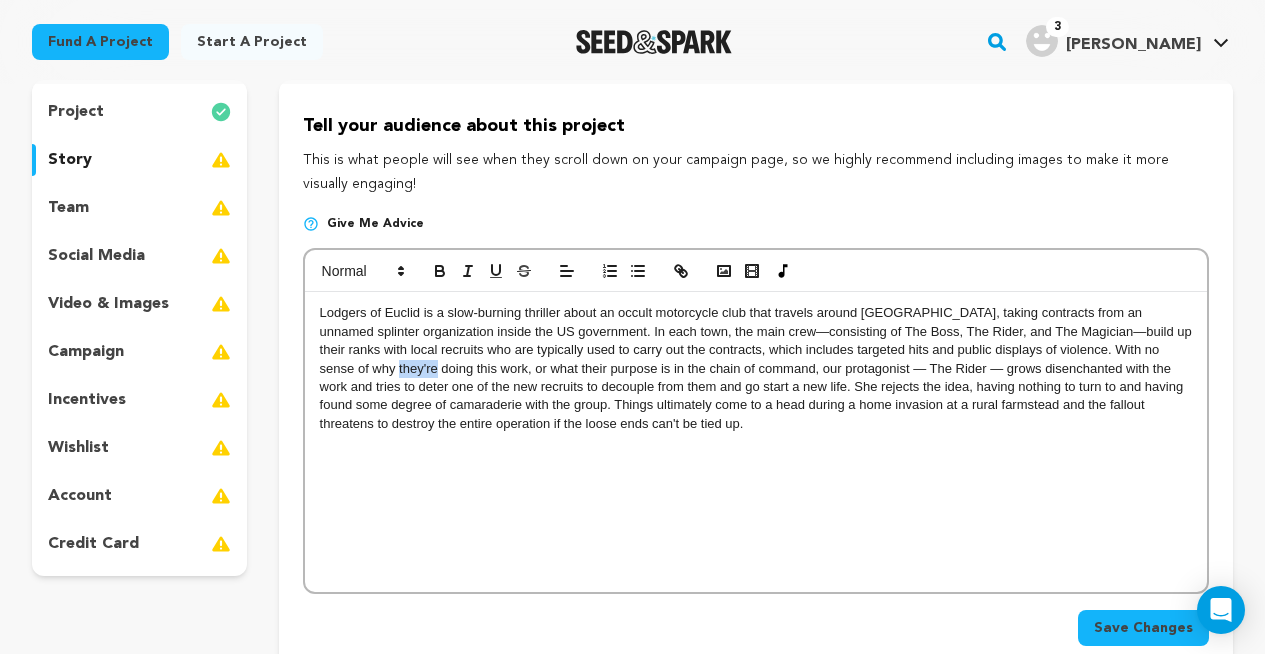 click on "Lodgers of Euclid is a slow-burning thriller about an occult motorcycle club that travels around [GEOGRAPHIC_DATA], taking contracts from an unnamed splinter organization inside the US government. In each town, the main crew—consisting of The Boss, The Rider, and The Magician—build up their ranks with local recruits who are typically used to carry out the contracts, which includes targeted hits and public displays of violence. With no sense of why they're doing this work, or what their purpose is in the chain of command, our protagonist — The Rider — grows disenchanted with the work and tries to deter one of the new recruits to decouple from them and go start a new life. She rejects the idea, having nothing to turn to and having found some degree of camaraderie with the group. Things ultimately come to a head during a home invasion at a rural farmstead and the fallout threatens to destroy the entire operation if the loose ends can't be tied up." at bounding box center [756, 368] 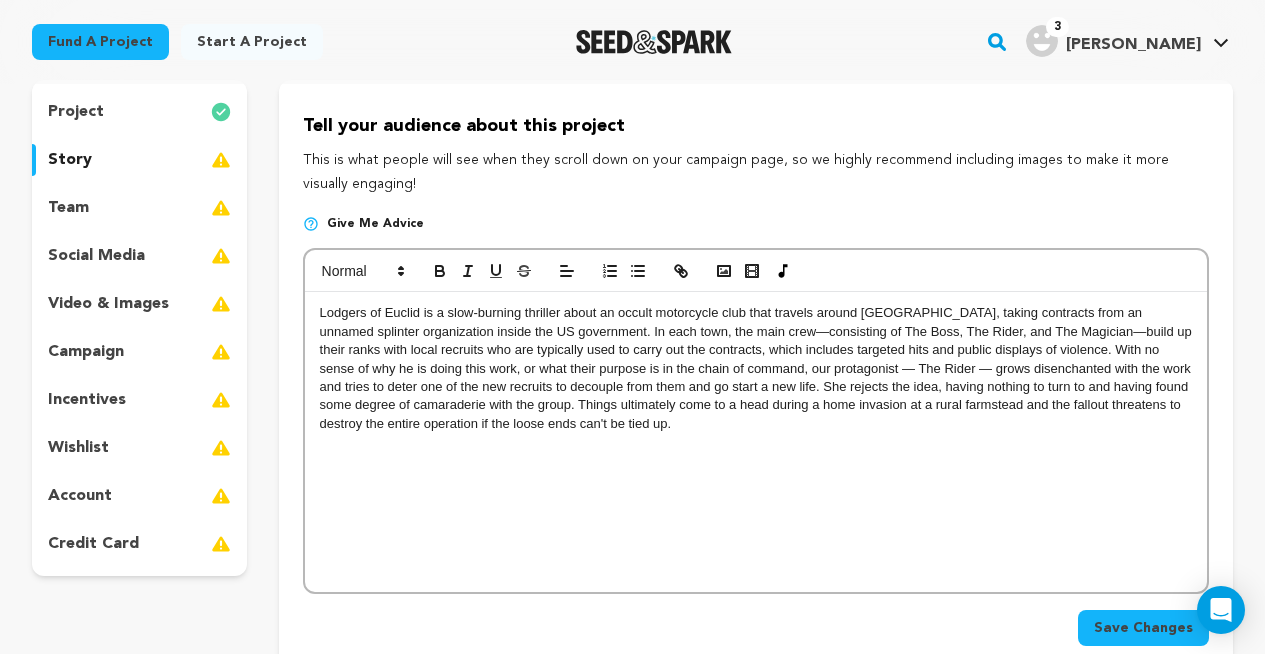 click on "Lodgers of Euclid is a slow-burning thriller about an occult motorcycle club that travels around [GEOGRAPHIC_DATA], taking contracts from an unnamed splinter organization inside the US government. In each town, the main crew—consisting of The Boss, The Rider, and The Magician—build up their ranks with local recruits who are typically used to carry out the contracts, which includes targeted hits and public displays of violence. With no sense of why he is doing this work, or what their purpose is in the chain of command, our protagonist — The Rider — grows disenchanted with the work and tries to deter one of the new recruits to decouple from them and go start a new life. She rejects the idea, having nothing to turn to and having found some degree of camaraderie with the group. Things ultimately come to a head during a home invasion at a rural farmstead and the fallout threatens to destroy the entire operation if the loose ends can't be tied up." at bounding box center (756, 368) 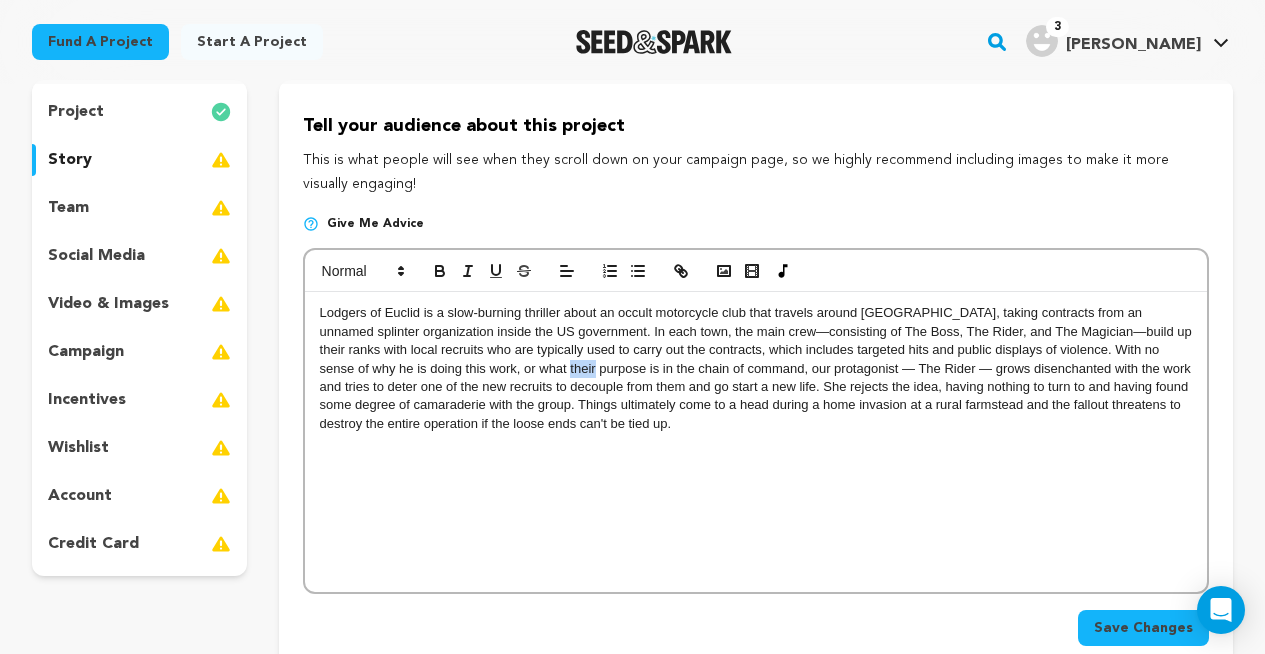 click on "Lodgers of Euclid is a slow-burning thriller about an occult motorcycle club that travels around [GEOGRAPHIC_DATA], taking contracts from an unnamed splinter organization inside the US government. In each town, the main crew—consisting of The Boss, The Rider, and The Magician—build up their ranks with local recruits who are typically used to carry out the contracts, which includes targeted hits and public displays of violence. With no sense of why he is doing this work, or what their purpose is in the chain of command, our protagonist — The Rider — grows disenchanted with the work and tries to deter one of the new recruits to decouple from them and go start a new life. She rejects the idea, having nothing to turn to and having found some degree of camaraderie with the group. Things ultimately come to a head during a home invasion at a rural farmstead and the fallout threatens to destroy the entire operation if the loose ends can't be tied up." at bounding box center (756, 368) 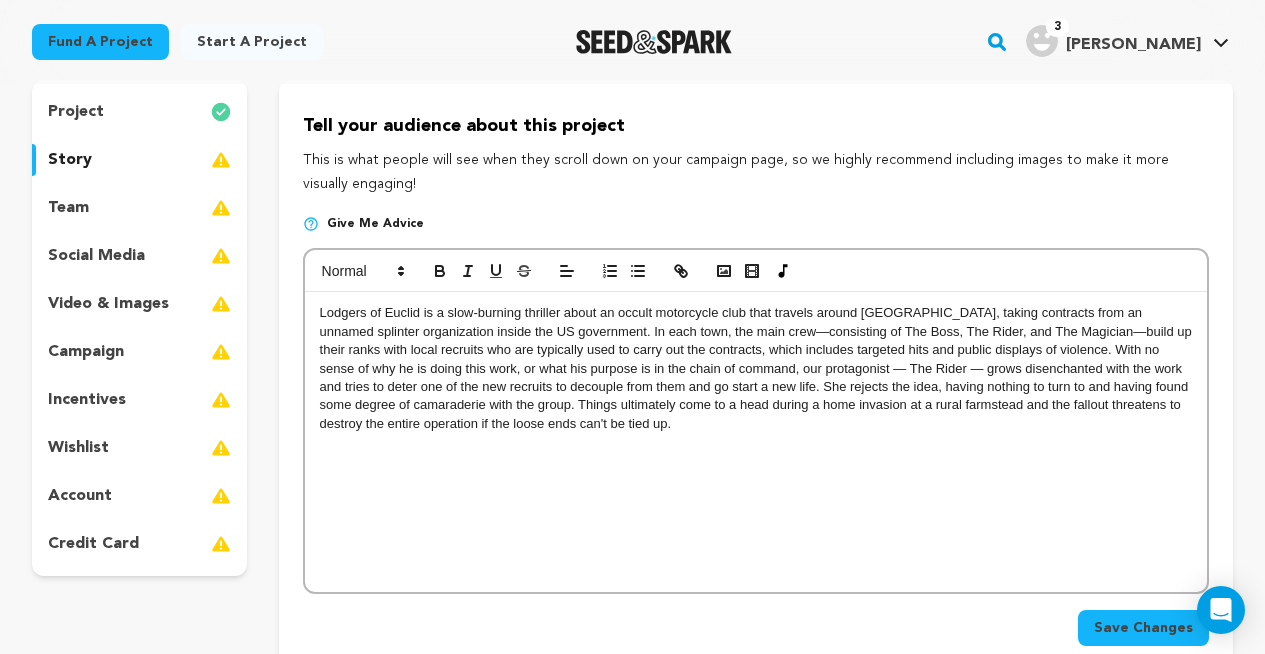 click on "Lodgers of Euclid is a slow-burning thriller about an occult motorcycle club that travels around [GEOGRAPHIC_DATA], taking contracts from an unnamed splinter organization inside the US government. In each town, the main crew—consisting of The Boss, The Rider, and The Magician—build up their ranks with local recruits who are typically used to carry out the contracts, which includes targeted hits and public displays of violence. With no sense of why he is doing this work, or what his purpose is in the chain of command, our protagonist — The Rider — grows disenchanted with the work and tries to deter one of the new recruits to decouple from them and go start a new life. She rejects the idea, having nothing to turn to and having found some degree of camaraderie with the group. Things ultimately come to a head during a home invasion at a rural farmstead and the fallout threatens to destroy the entire operation if the loose ends can't be tied up." at bounding box center (756, 368) 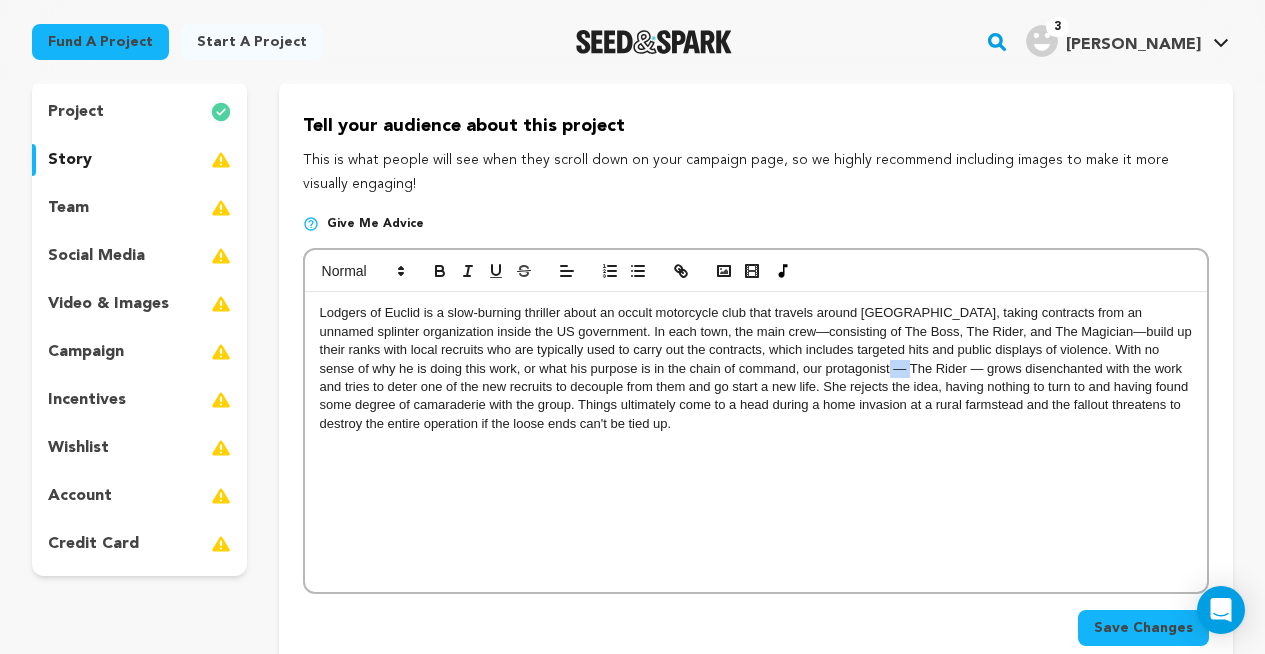 drag, startPoint x: 838, startPoint y: 369, endPoint x: 856, endPoint y: 366, distance: 18.248287 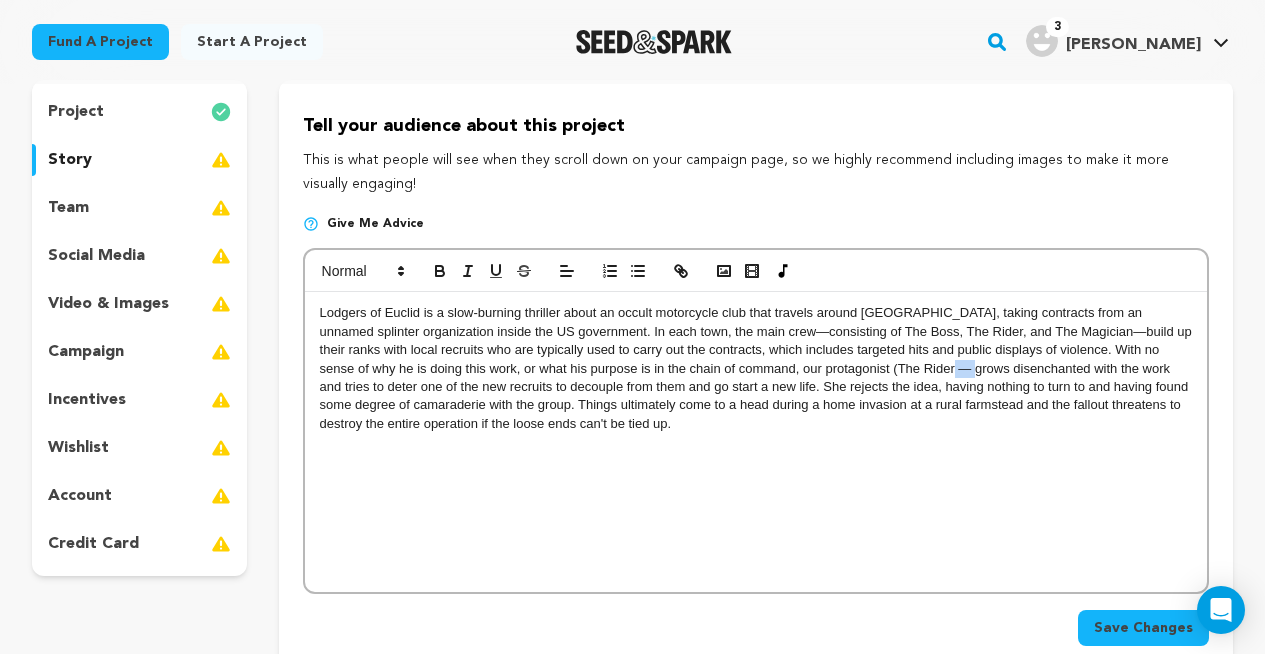 drag, startPoint x: 902, startPoint y: 369, endPoint x: 923, endPoint y: 370, distance: 21.023796 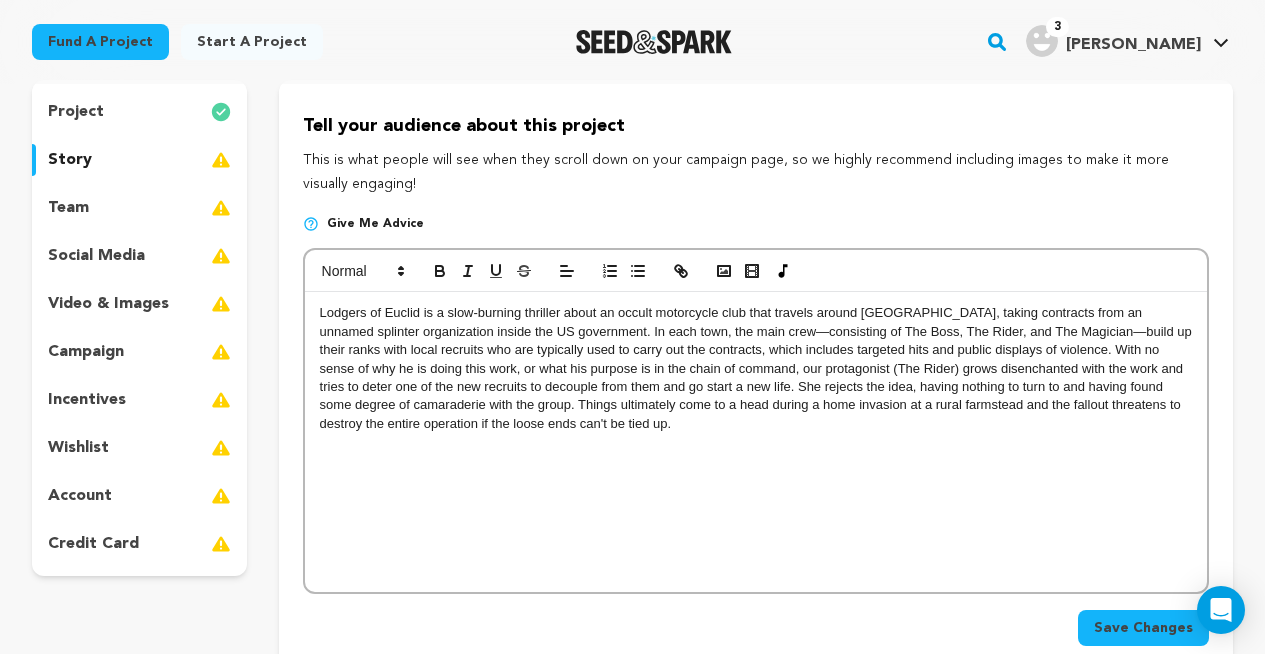 click on "Lodgers of Euclid is a slow-burning thriller about an occult motorcycle club that travels around [GEOGRAPHIC_DATA], taking contracts from an unnamed splinter organization inside the US government. In each town, the main crew—consisting of The Boss, The Rider, and The Magician—build up their ranks with local recruits who are typically used to carry out the contracts, which includes targeted hits and public displays of violence. With no sense of why he is doing this work, or what his purpose is in the chain of command, our protagonist (The Rider) grows disenchanted with the work and tries to deter one of the new recruits to decouple from them and go start a new life. She rejects the idea, having nothing to turn to and having found some degree of camaraderie with the group. Things ultimately come to a head during a home invasion at a rural farmstead and the fallout threatens to destroy the entire operation if the loose ends can't be tied up." at bounding box center (756, 368) 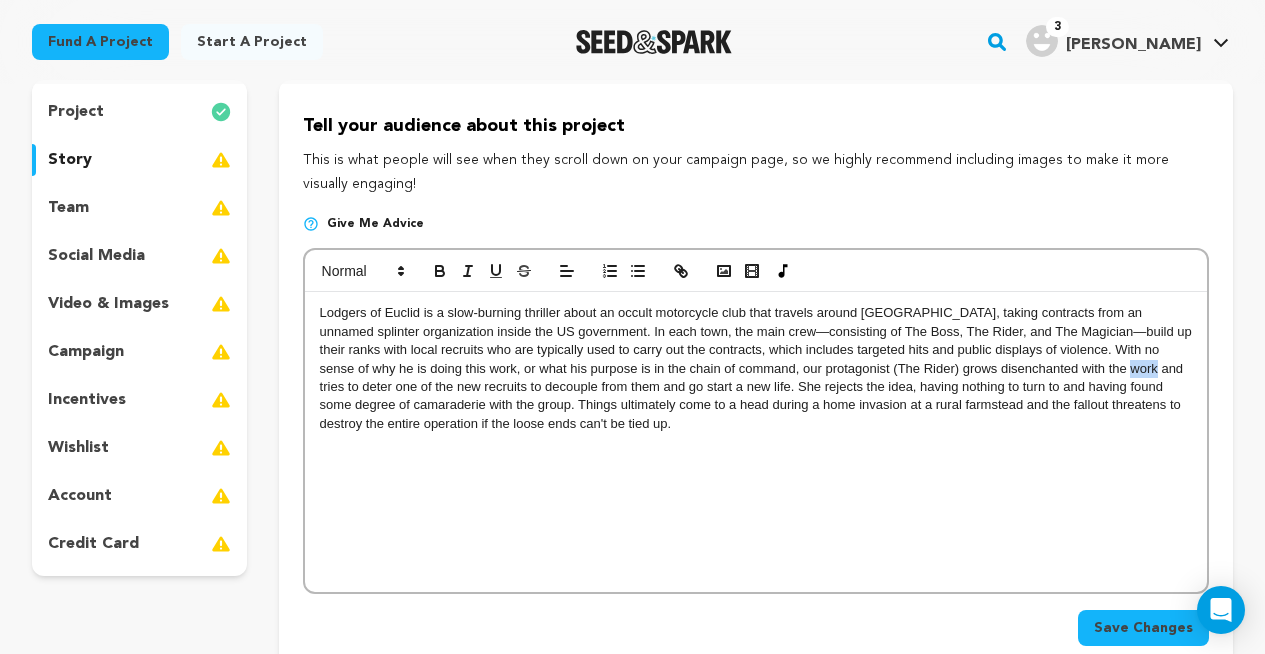 click on "Lodgers of Euclid is a slow-burning thriller about an occult motorcycle club that travels around [GEOGRAPHIC_DATA], taking contracts from an unnamed splinter organization inside the US government. In each town, the main crew—consisting of The Boss, The Rider, and The Magician—build up their ranks with local recruits who are typically used to carry out the contracts, which includes targeted hits and public displays of violence. With no sense of why he is doing this work, or what his purpose is in the chain of command, our protagonist (The Rider) grows disenchanted with the work and tries to deter one of the new recruits to decouple from them and go start a new life. She rejects the idea, having nothing to turn to and having found some degree of camaraderie with the group. Things ultimately come to a head during a home invasion at a rural farmstead and the fallout threatens to destroy the entire operation if the loose ends can't be tied up." at bounding box center (756, 368) 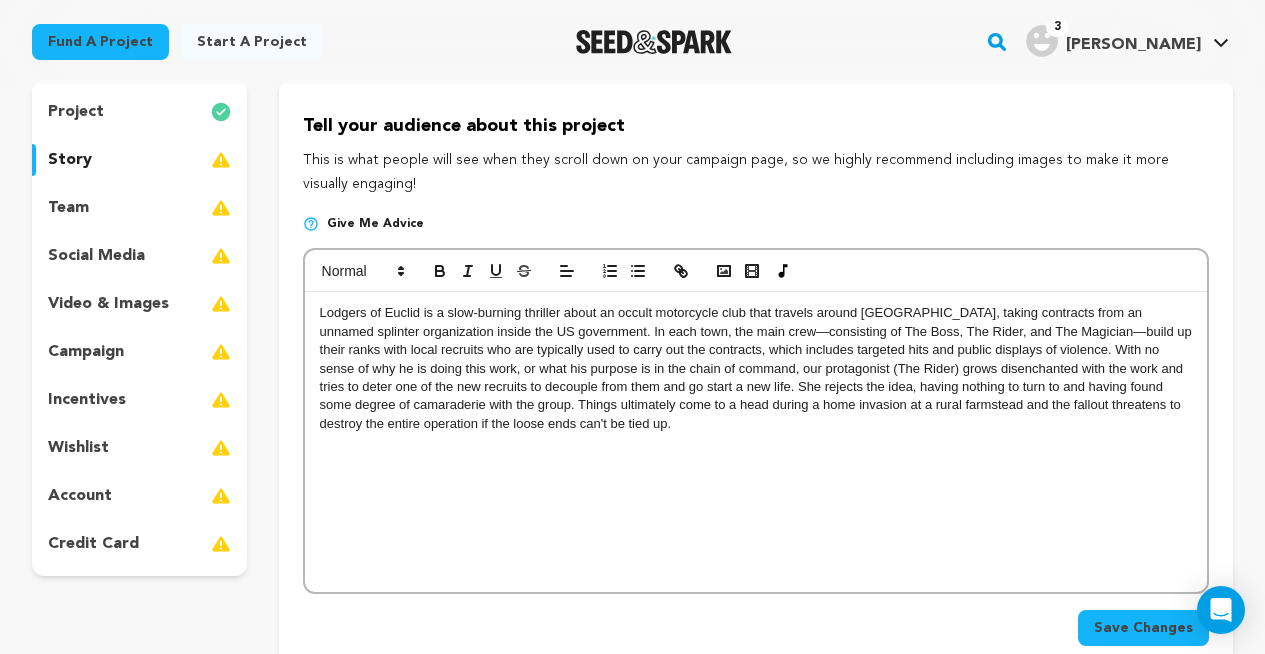 click on "Lodgers of Euclid is a slow-burning thriller about an occult motorcycle club that travels around [GEOGRAPHIC_DATA], taking contracts from an unnamed splinter organization inside the US government. In each town, the main crew—consisting of The Boss, The Rider, and The Magician—build up their ranks with local recruits who are typically used to carry out the contracts, which includes targeted hits and public displays of violence. With no sense of why he is doing this work, or what his purpose is in the chain of command, our protagonist (The Rider) grows disenchanted with the work and tries to deter one of the new recruits to decouple from them and go start a new life. She rejects the idea, having nothing to turn to and having found some degree of camaraderie with the group. Things ultimately come to a head during a home invasion at a rural farmstead and the fallout threatens to destroy the entire operation if the loose ends can't be tied up." at bounding box center (756, 368) 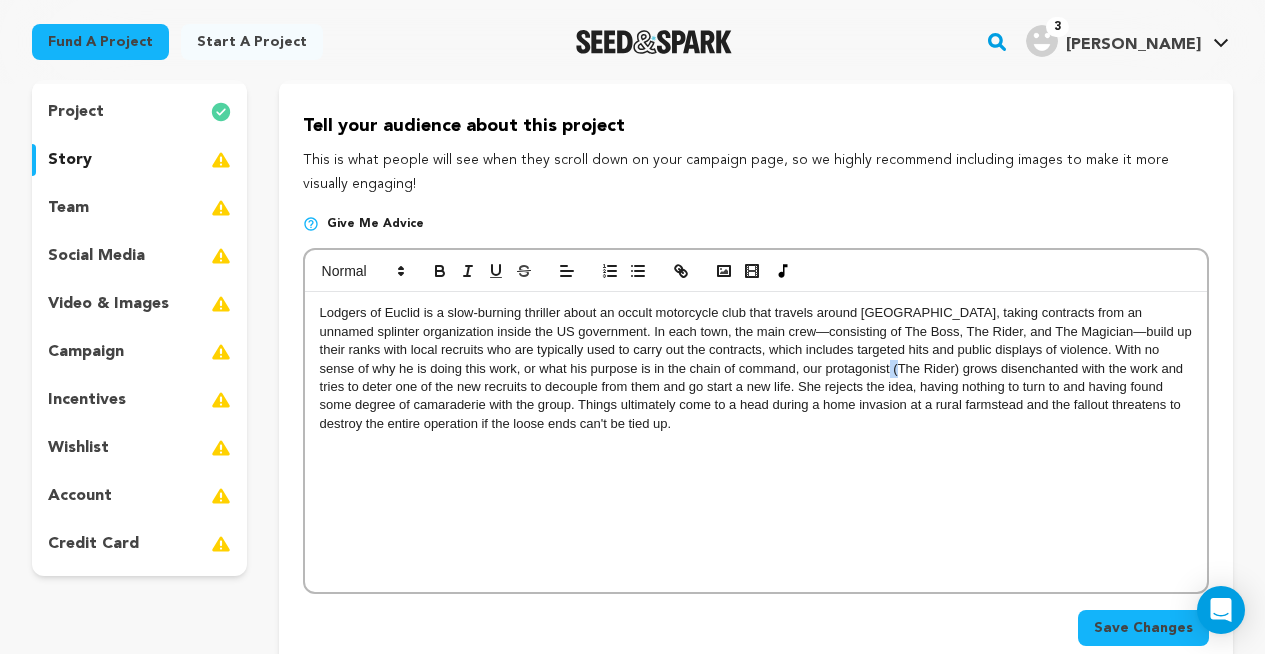click on "Lodgers of Euclid is a slow-burning thriller about an occult motorcycle club that travels around [GEOGRAPHIC_DATA], taking contracts from an unnamed splinter organization inside the US government. In each town, the main crew—consisting of The Boss, The Rider, and The Magician—build up their ranks with local recruits who are typically used to carry out the contracts, which includes targeted hits and public displays of violence. With no sense of why he is doing this work, or what his purpose is in the chain of command, our protagonist (The Rider) grows disenchanted with the work and tries to deter one of the new recruits to decouple from them and go start a new life. She rejects the idea, having nothing to turn to and having found some degree of camaraderie with the group. Things ultimately come to a head during a home invasion at a rural farmstead and the fallout threatens to destroy the entire operation if the loose ends can't be tied up." at bounding box center (756, 368) 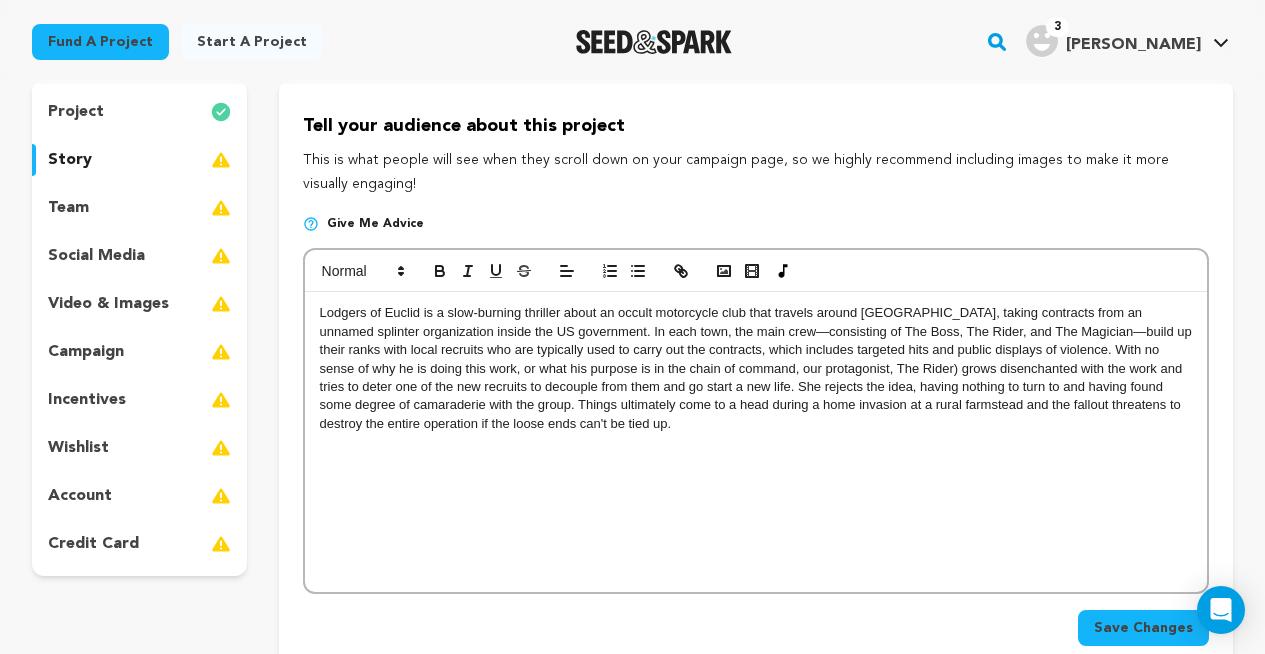 click on "Lodgers of Euclid is a slow-burning thriller about an occult motorcycle club that travels around [GEOGRAPHIC_DATA], taking contracts from an unnamed splinter organization inside the US government. In each town, the main crew—consisting of The Boss, The Rider, and The Magician—build up their ranks with local recruits who are typically used to carry out the contracts, which includes targeted hits and public displays of violence. With no sense of why he is doing this work, or what his purpose is in the chain of command, our protagonist, The Rider) grows disenchanted with the work and tries to deter one of the new recruits to decouple from them and go start a new life. She rejects the idea, having nothing to turn to and having found some degree of camaraderie with the group. Things ultimately come to a head during a home invasion at a rural farmstead and the fallout threatens to destroy the entire operation if the loose ends can't be tied up." at bounding box center [756, 368] 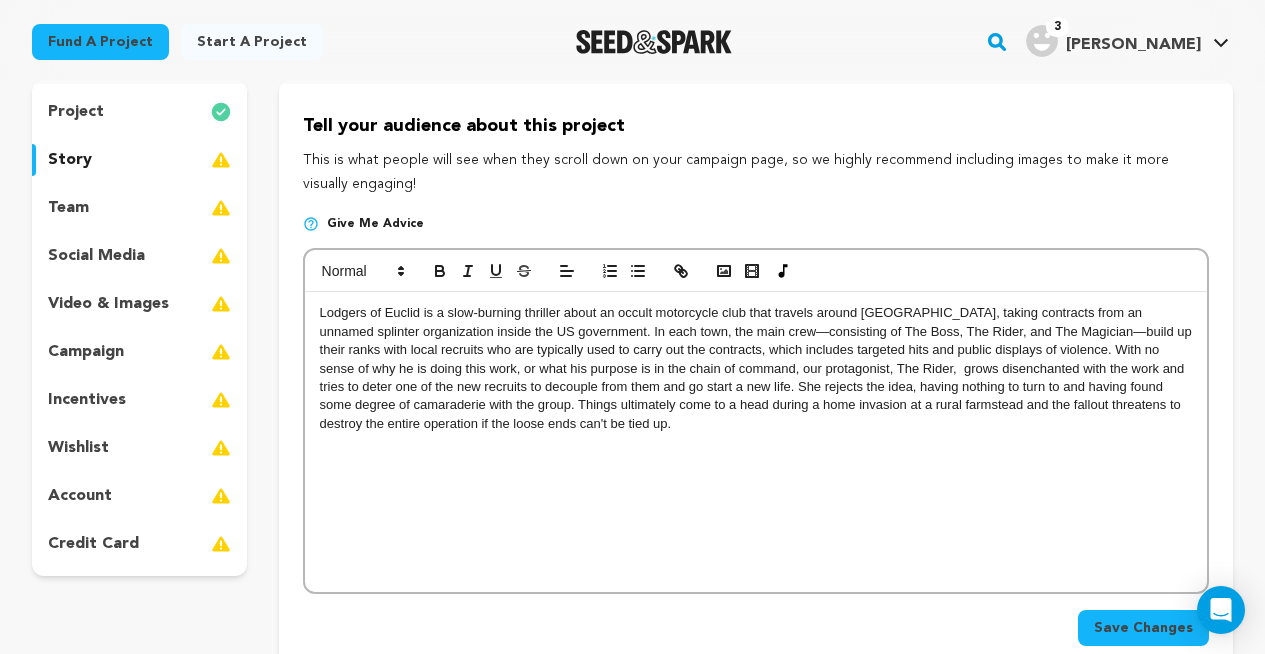 scroll, scrollTop: 0, scrollLeft: 0, axis: both 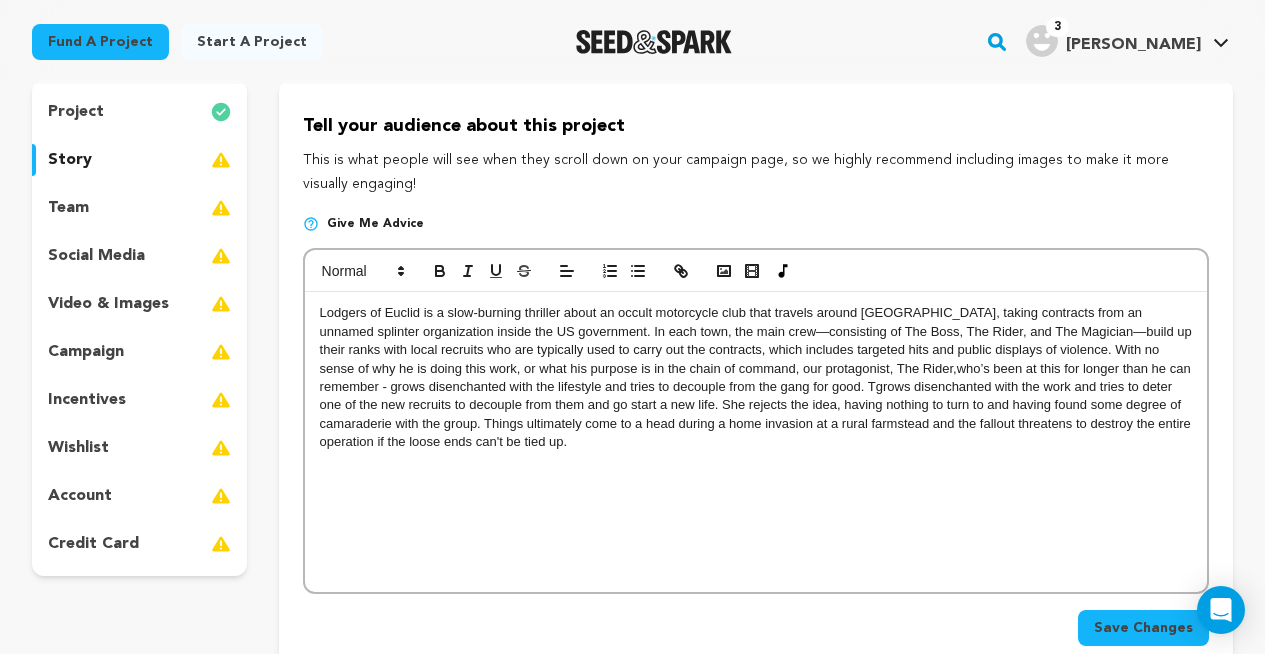 click on "who’s been at this for longer than he can remember - grows disenchanted with the lifestyle and tries to decouple from the gang for good. T" at bounding box center [757, 377] 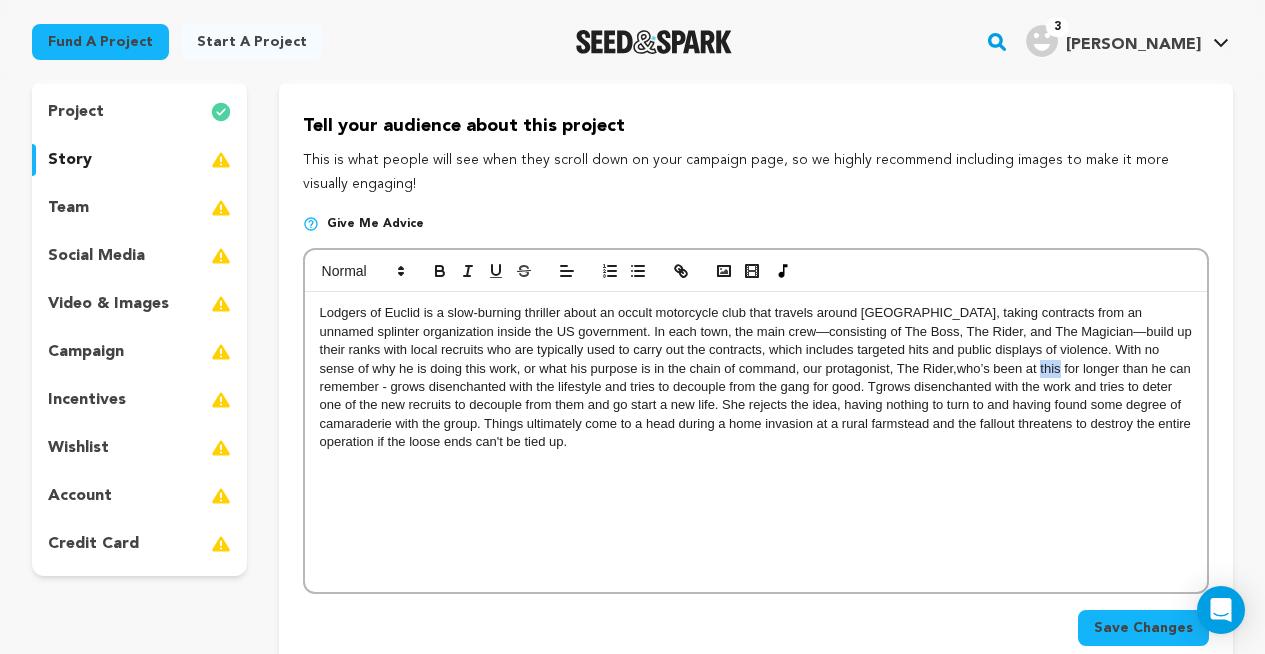 click on "who’s been at this for longer than he can remember - grows disenchanted with the lifestyle and tries to decouple from the gang for good. T" at bounding box center (757, 377) 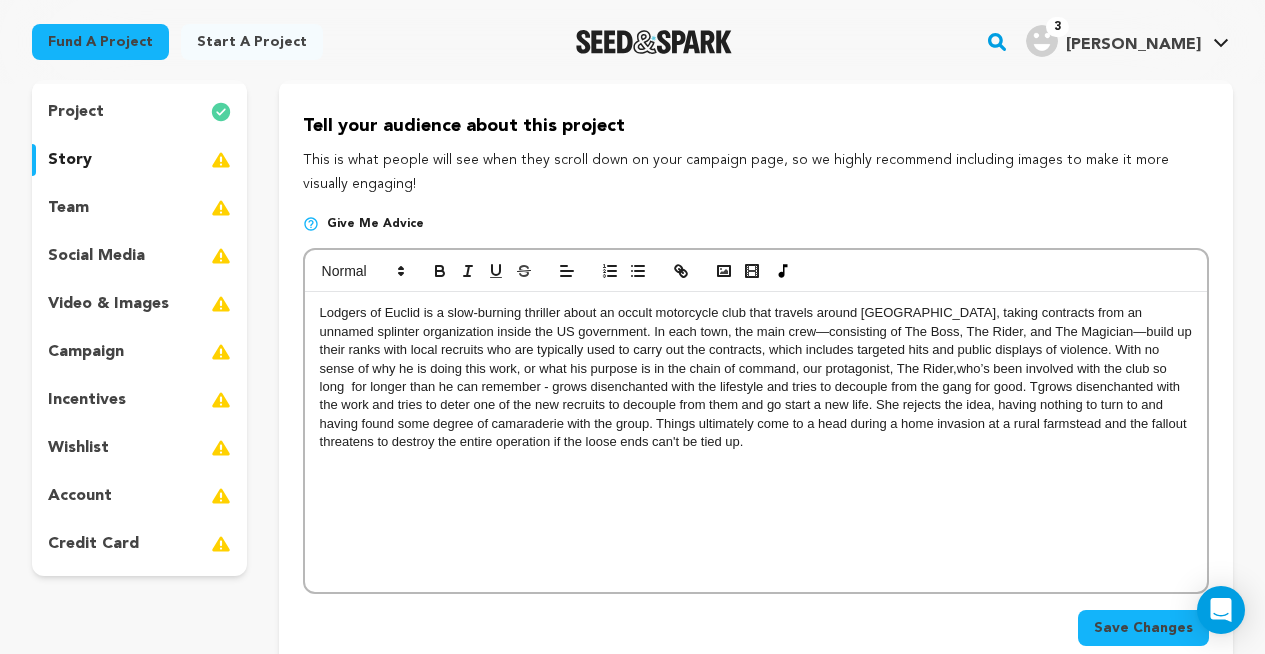 click on "Lodgers of Euclid is a slow-burning thriller about an occult motorcycle club that travels around [GEOGRAPHIC_DATA], taking contracts from an unnamed splinter organization inside the US government. In each town, the main crew—consisting of The Boss, The Rider, and The Magician—build up their ranks with local recruits who are typically used to carry out the contracts, which includes targeted hits and public displays of violence. With no sense of why he is doing this work, or what his purpose is in the chain of command, our protagonist, The Rider,  who’s been involved with the club so long  for longer than he can remember - grows disenchanted with the lifestyle and tries to decouple from the gang for good. T" at bounding box center (756, 378) 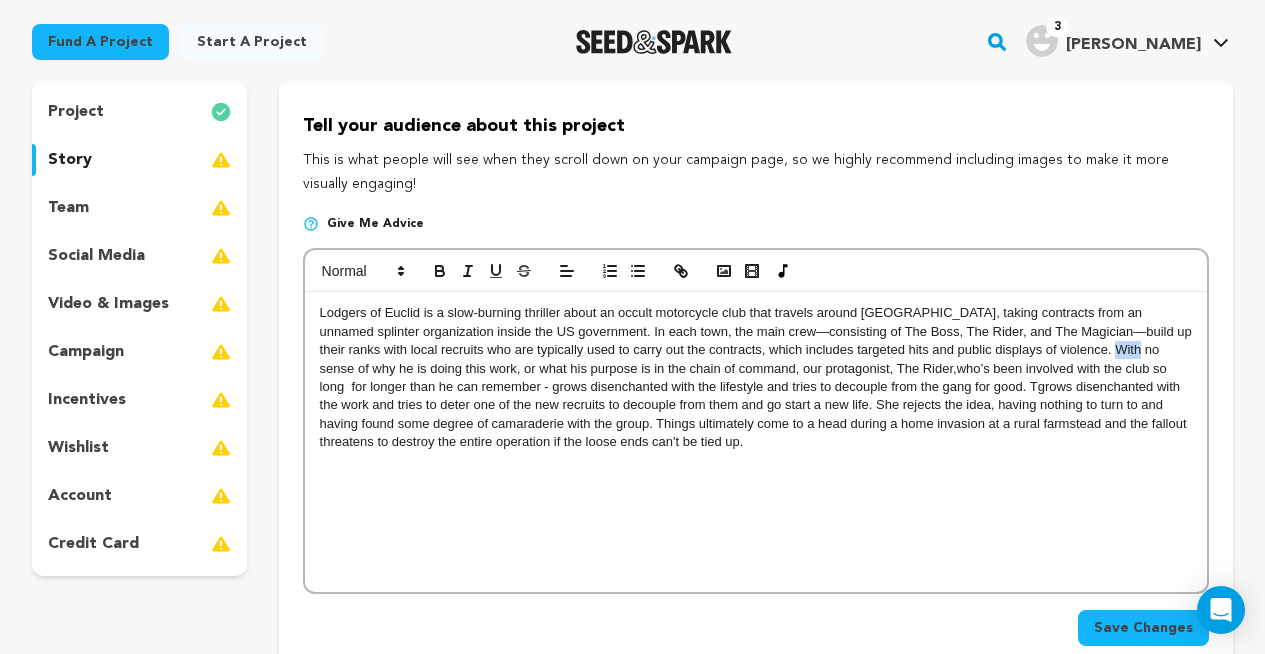 click on "Lodgers of Euclid is a slow-burning thriller about an occult motorcycle club that travels around [GEOGRAPHIC_DATA], taking contracts from an unnamed splinter organization inside the US government. In each town, the main crew—consisting of The Boss, The Rider, and The Magician—build up their ranks with local recruits who are typically used to carry out the contracts, which includes targeted hits and public displays of violence. With no sense of why he is doing this work, or what his purpose is in the chain of command, our protagonist, The Rider,  who’s been involved with the club so long  for longer than he can remember - grows disenchanted with the lifestyle and tries to decouple from the gang for good. T" at bounding box center [756, 378] 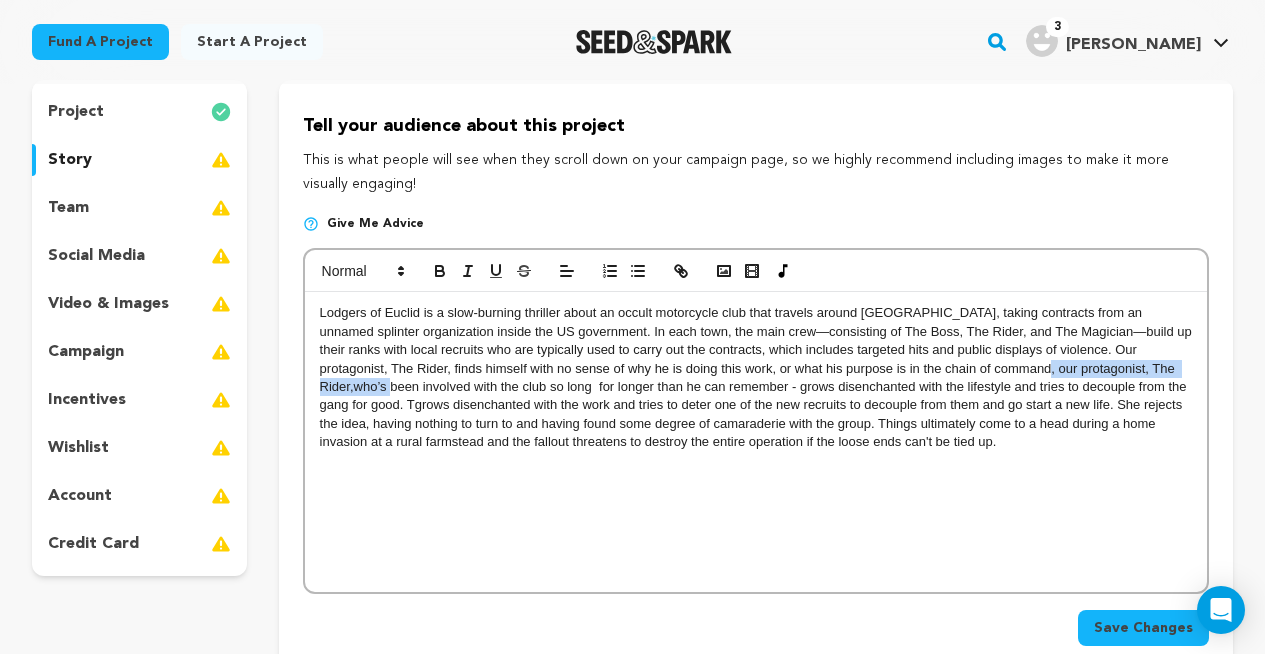 drag, startPoint x: 979, startPoint y: 368, endPoint x: 1192, endPoint y: 368, distance: 213 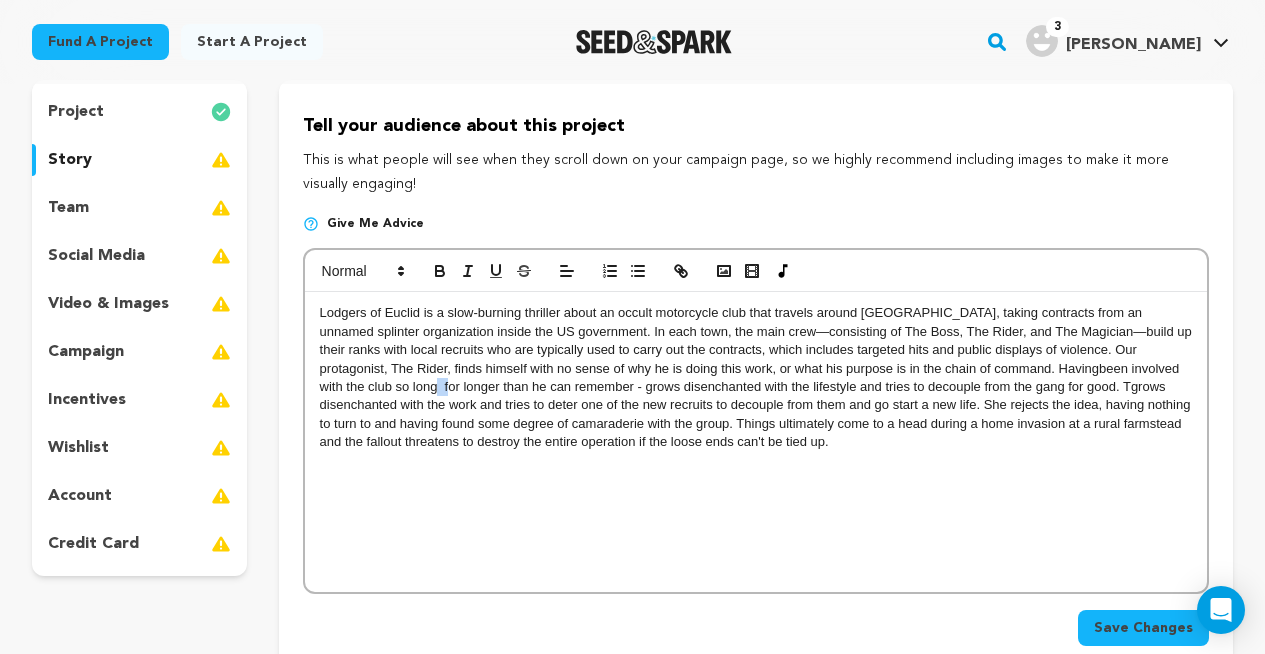 click on "been involved with the club so long  for longer than he can remember - grows disenchanted with the lifestyle and tries to decouple from the gang for good. T" at bounding box center (751, 377) 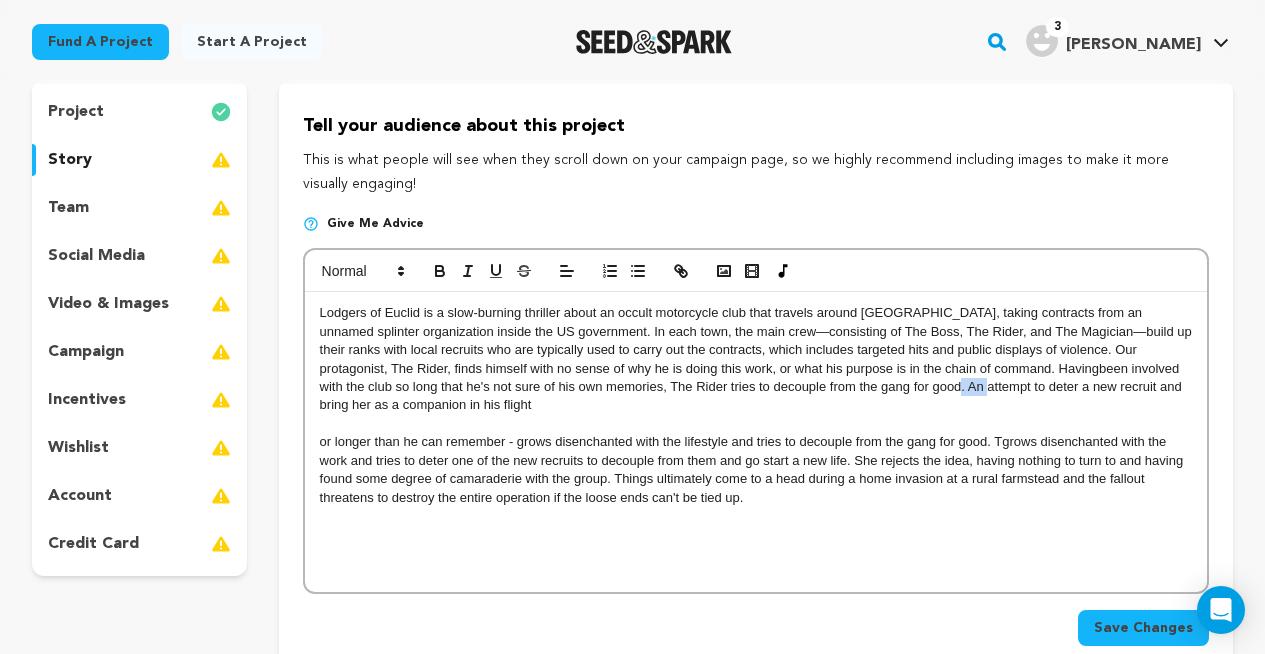 drag, startPoint x: 885, startPoint y: 389, endPoint x: 912, endPoint y: 387, distance: 27.073973 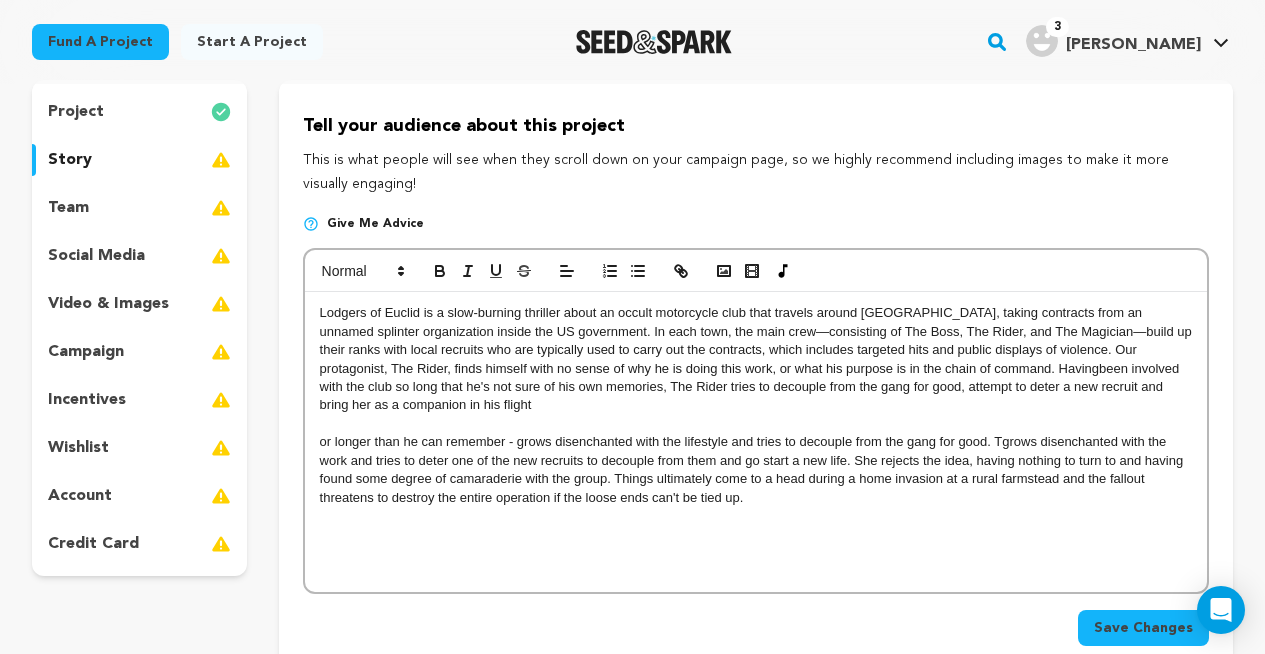 click on "been involved with the club so long that he's not sure of his own memories, The Rider tries to decouple from the gang for good, attempt to deter a new recruit and bring her as a companion in his flight" at bounding box center [751, 387] 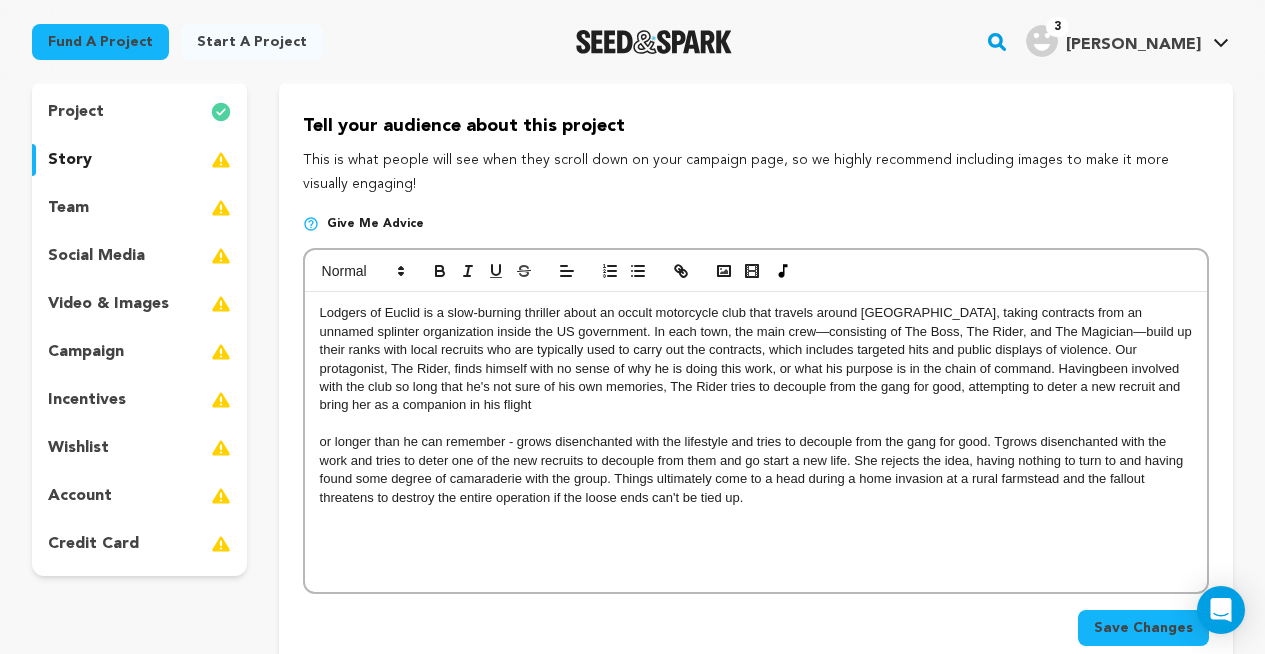 click on "been involved with the club so long that he's not sure of his own memories, The Rider tries to decouple from the gang for good, attempting to deter a new recruit and bring her as a companion in his flight" at bounding box center (752, 387) 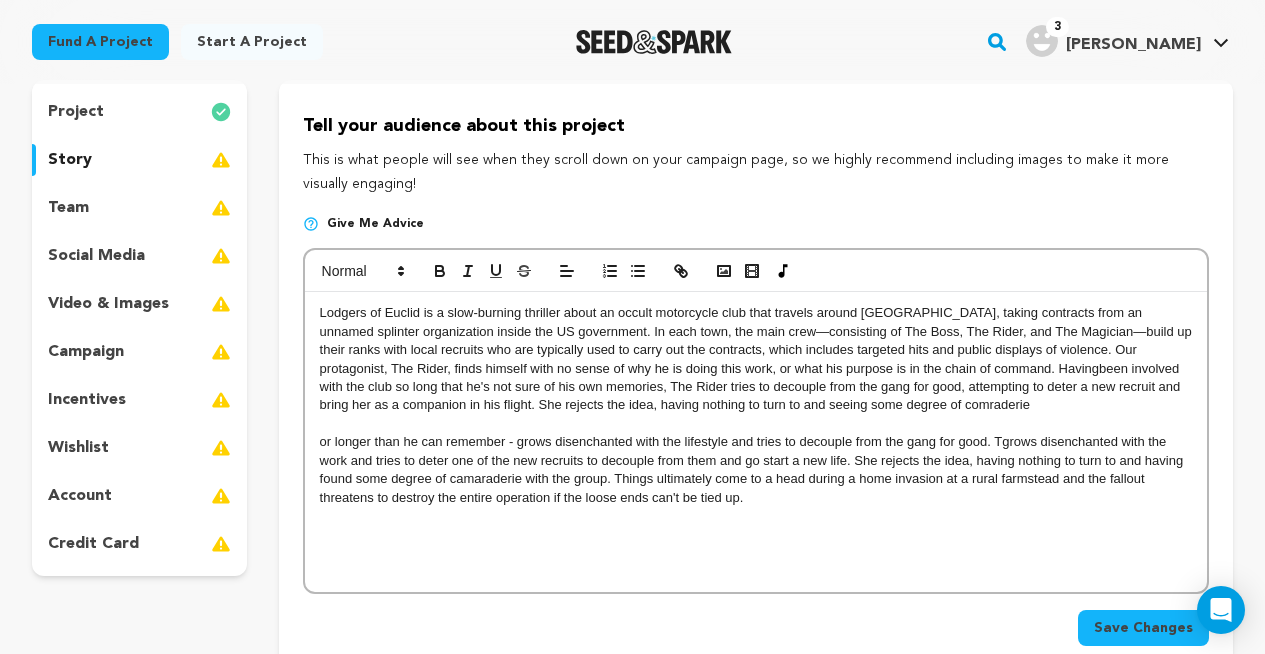 click on "been involved with the club so long that he's not sure of his own memories, The Rider tries to decouple from the gang for good, attempting to deter a new recruit and bring her as a companion in his flight. She rejects the idea, having nothing to turn to and seeing some degree of comraderie" at bounding box center (752, 387) 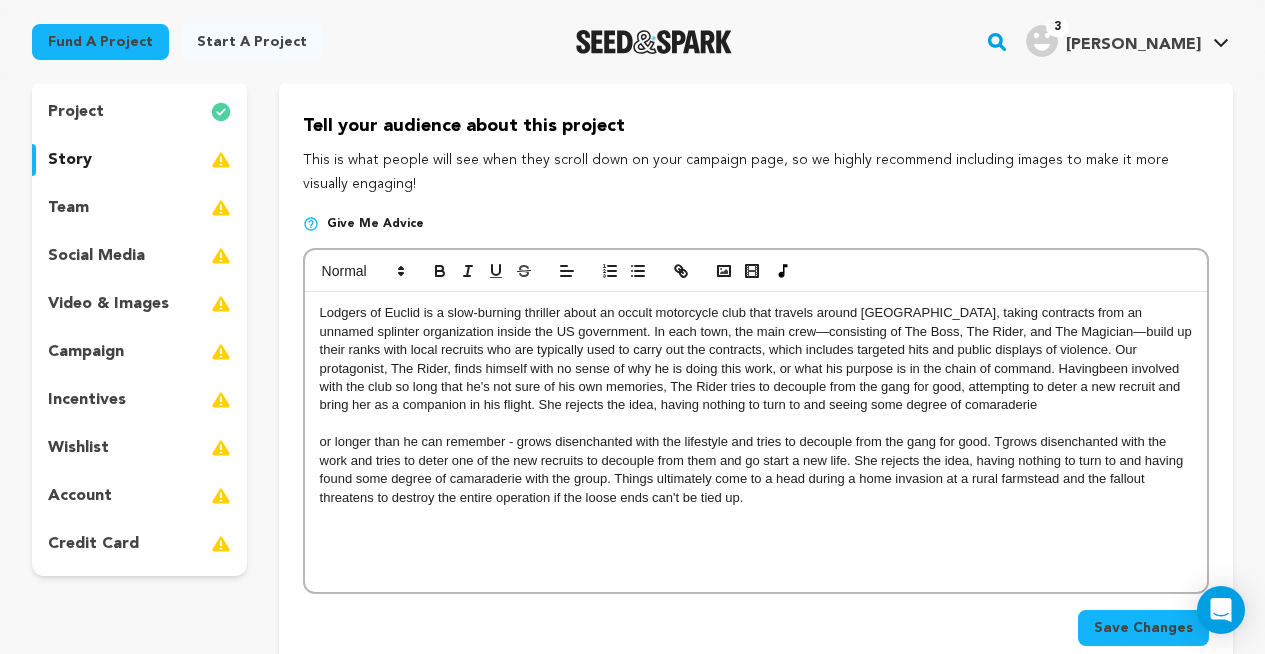 click at bounding box center (756, 424) 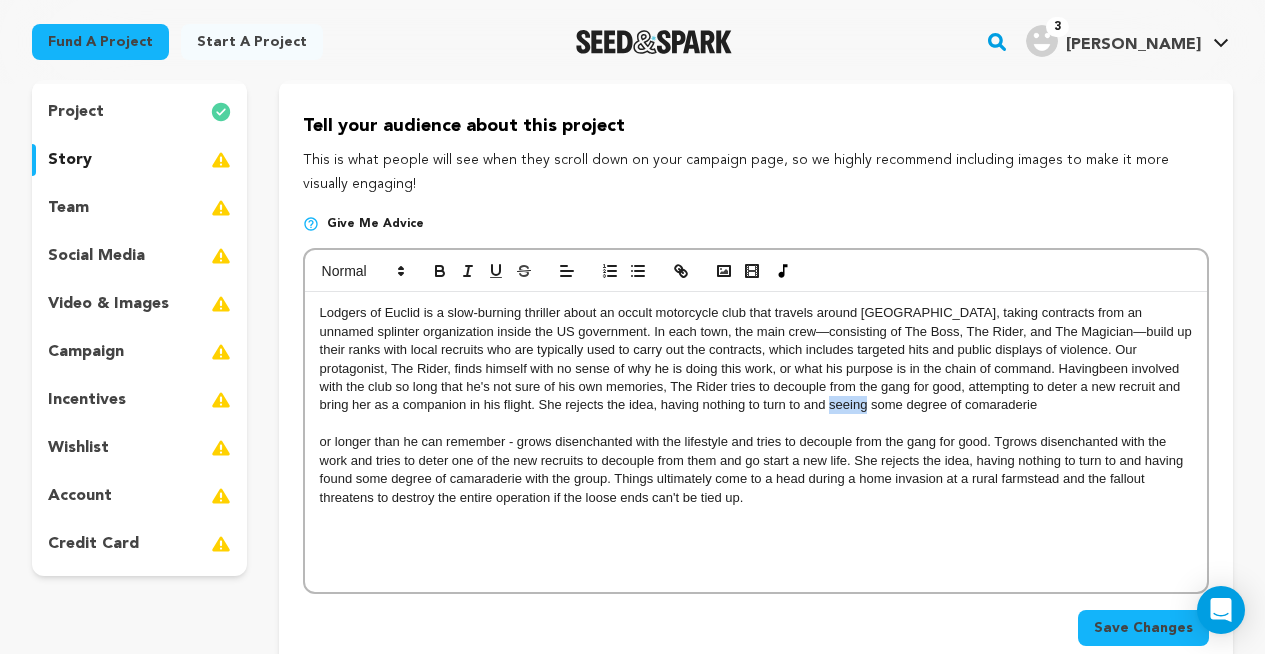 click on "been involved with the club so long that he's not sure of his own memories, The Rider tries to decouple from the gang for good, attempting to deter a new recruit and bring her as a companion in his flight. She rejects the idea, having nothing to turn to and seeing some degree of comaraderie" at bounding box center (752, 387) 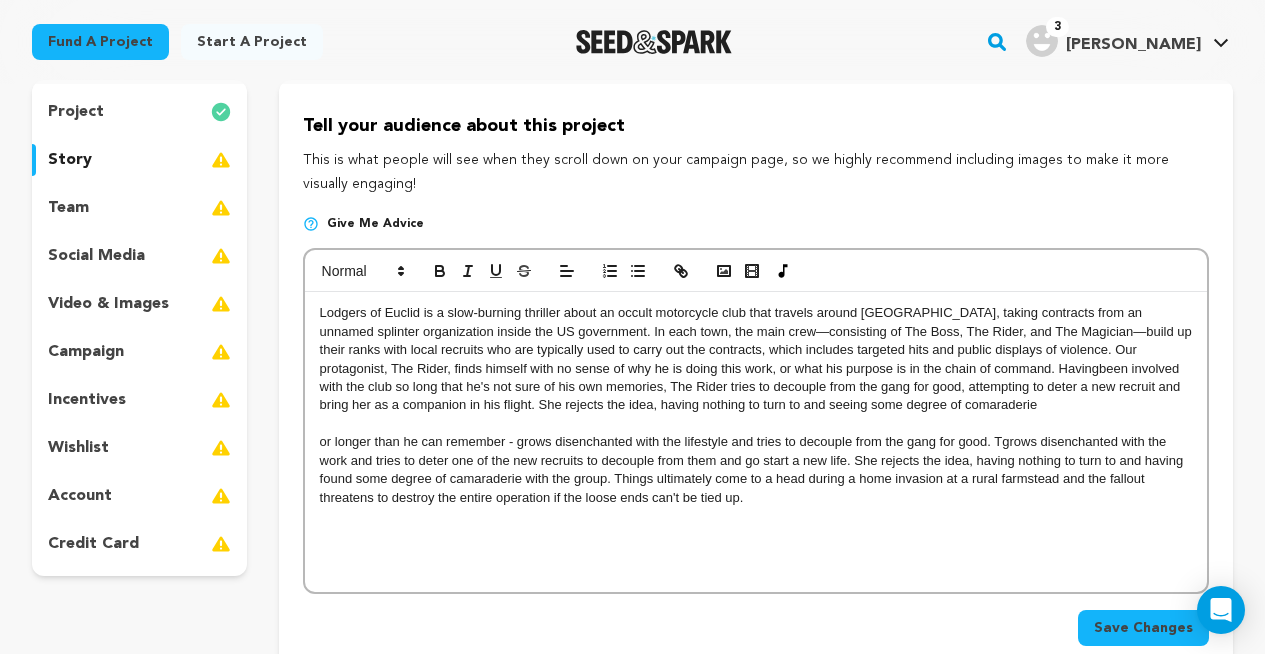 click on "been involved with the club so long that he's not sure of his own memories, The Rider tries to decouple from the gang for good, attempting to deter a new recruit and bring her as a companion in his flight. She rejects the idea, having nothing to turn to and seeing some degree of comaraderie" at bounding box center (752, 387) 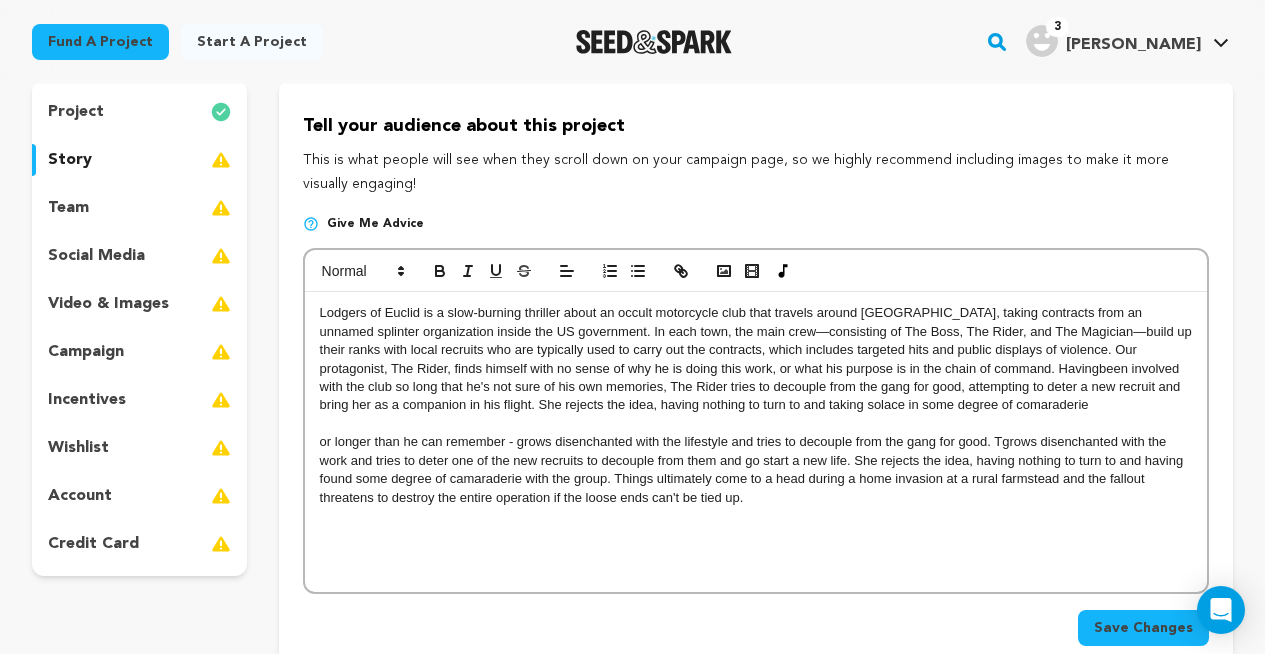 click on "been involved with the club so long that he's not sure of his own memories, The Rider tries to decouple from the gang for good, attempting to deter a new recruit and bring her as a companion in his flight. She rejects the idea, having nothing to turn to and taking solace in some degree of comaraderie" at bounding box center [752, 387] 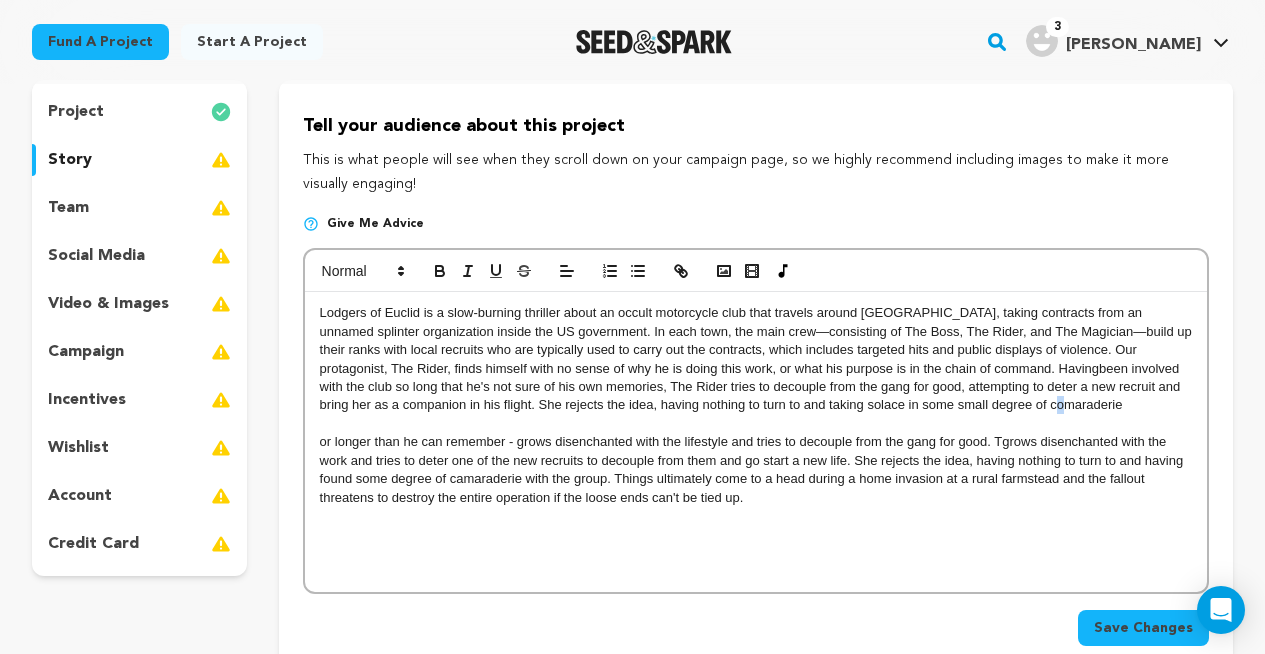 drag, startPoint x: 983, startPoint y: 409, endPoint x: 972, endPoint y: 409, distance: 11 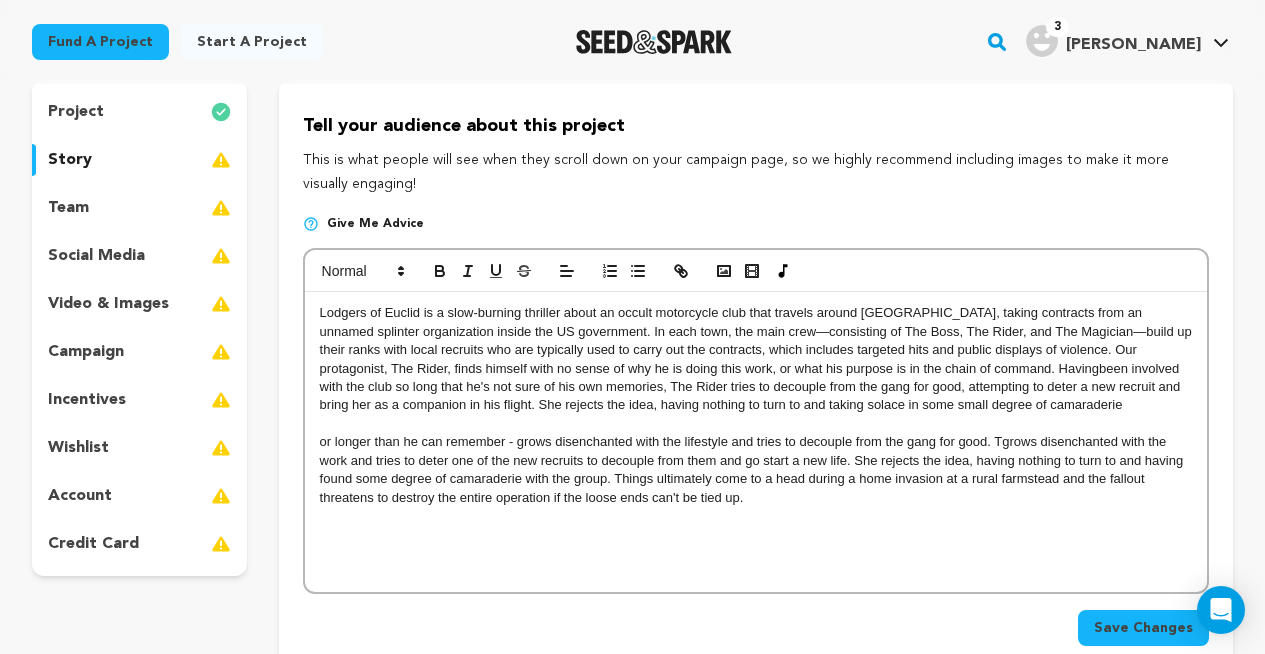 click on "or longer than he can remember - grows disenchanted with the lifestyle and tries to decouple from the gang for good. T  grows disenchanted with the work and tries to deter one of the new recruits to decouple from them and go start a new life. She rejects the idea, having nothing to turn to and having found some degree of camaraderie with the group. Things ultimately come to a head during a home invasion at a rural farmstead and the fallout threatens to destroy the entire operation if the loose ends can't be tied up." at bounding box center (756, 470) 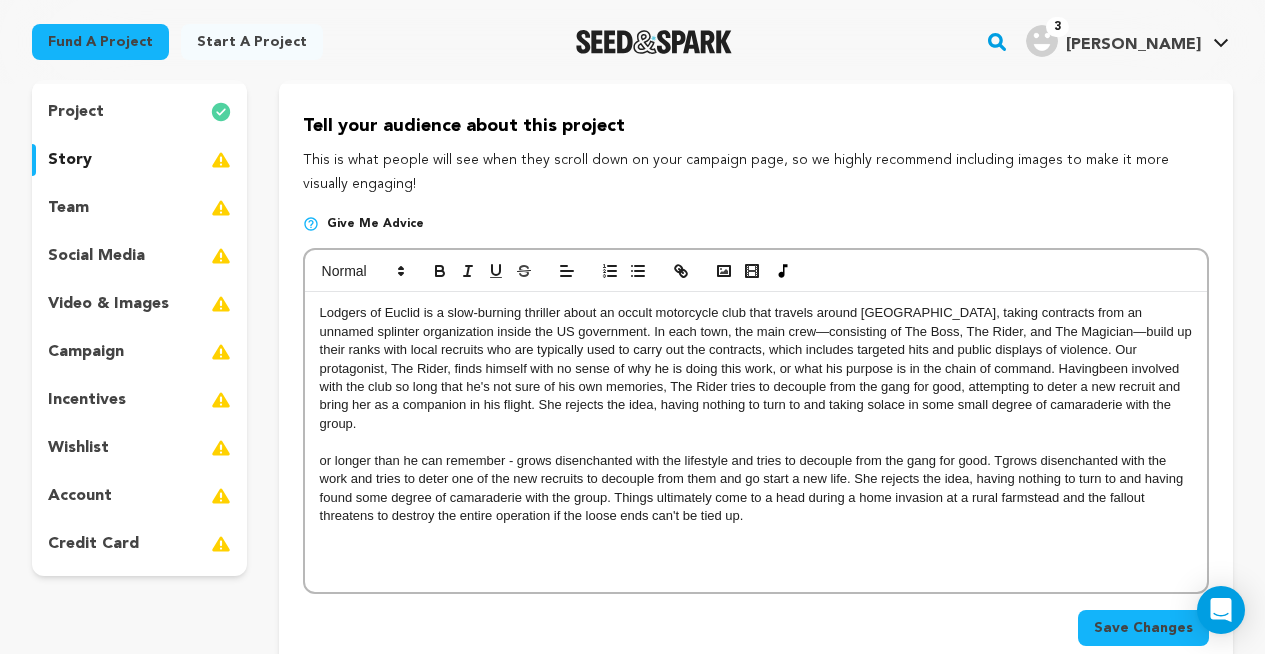 drag, startPoint x: 614, startPoint y: 480, endPoint x: 769, endPoint y: 503, distance: 156.69716 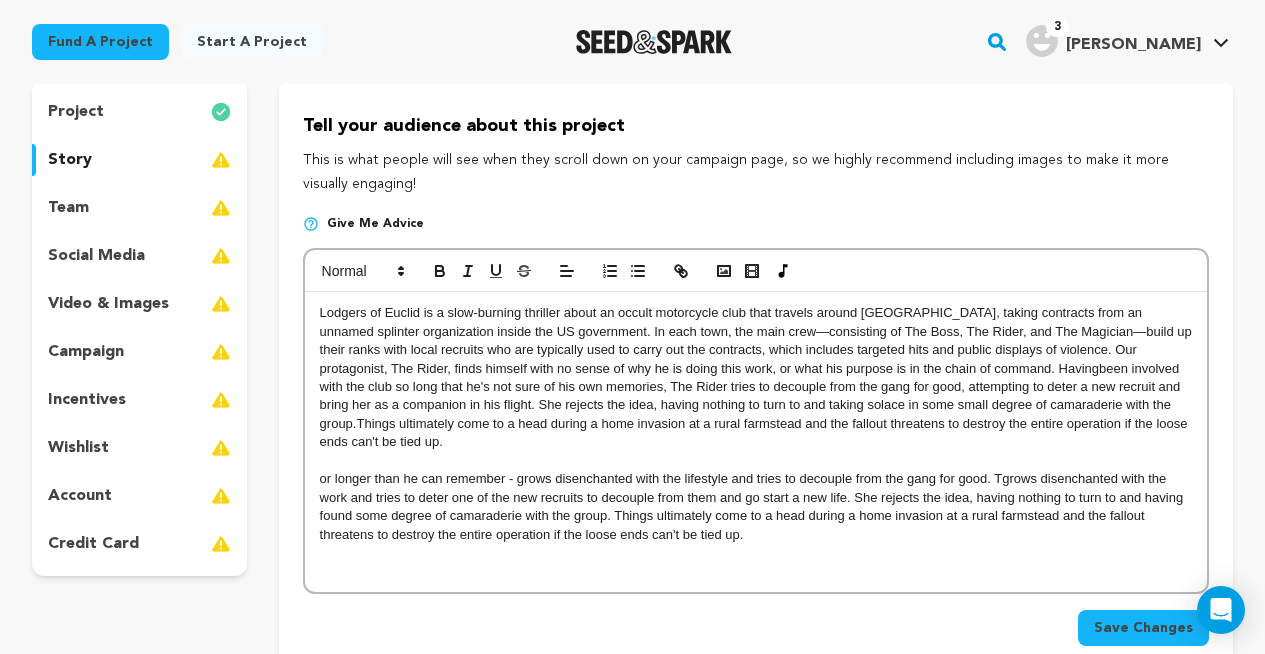 scroll, scrollTop: 0, scrollLeft: 0, axis: both 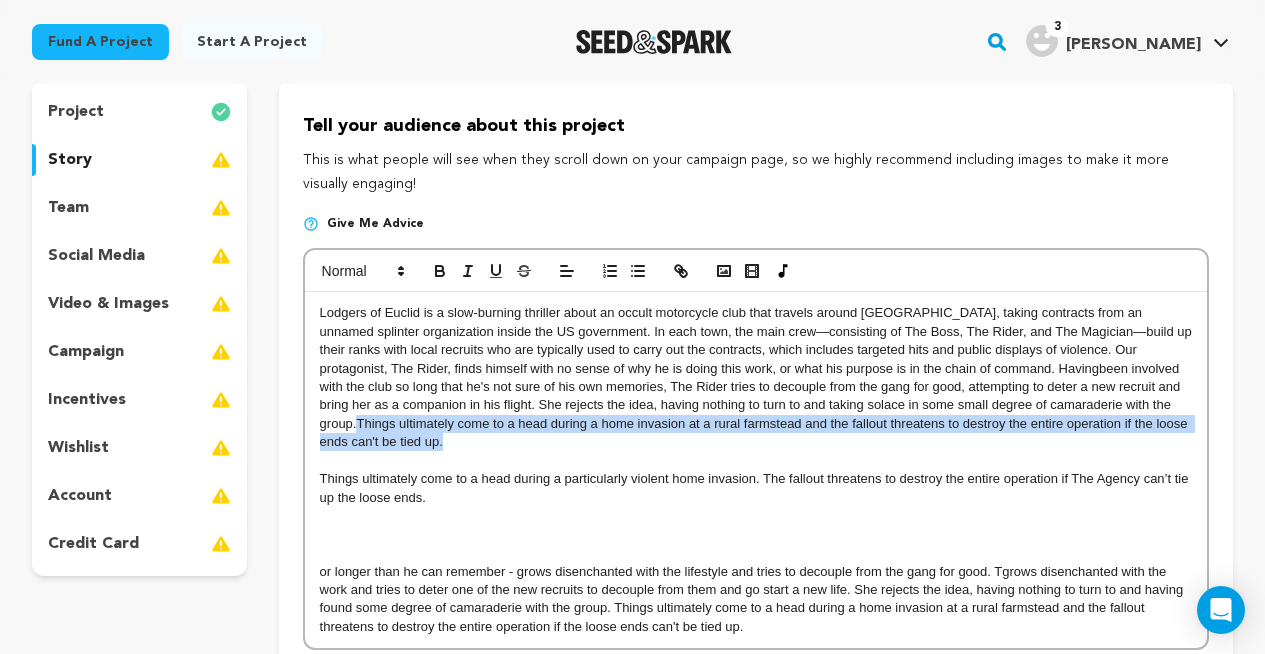 drag, startPoint x: 1133, startPoint y: 404, endPoint x: 1145, endPoint y: 446, distance: 43.68066 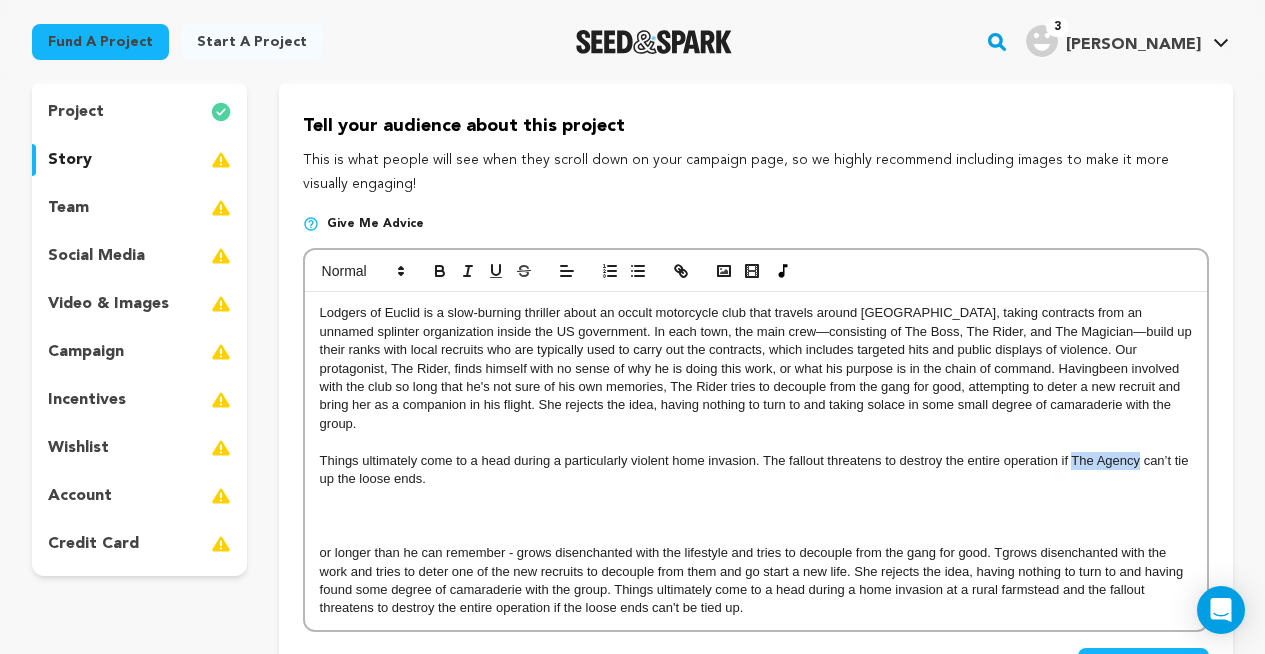 drag, startPoint x: 1073, startPoint y: 443, endPoint x: 1138, endPoint y: 443, distance: 65 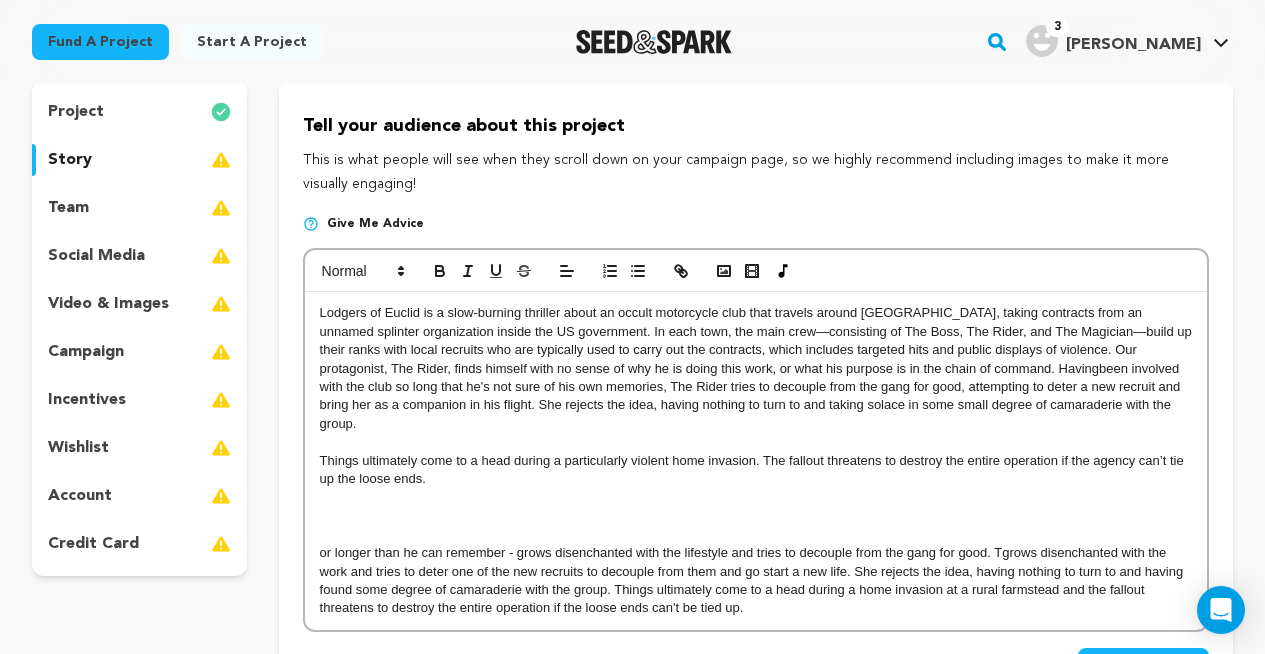 click on "Things ultimately come to a head during a particularly violent home invasion. The fallout threatens to destroy the entire operation if the agency can’t tie up the loose ends." at bounding box center (754, 469) 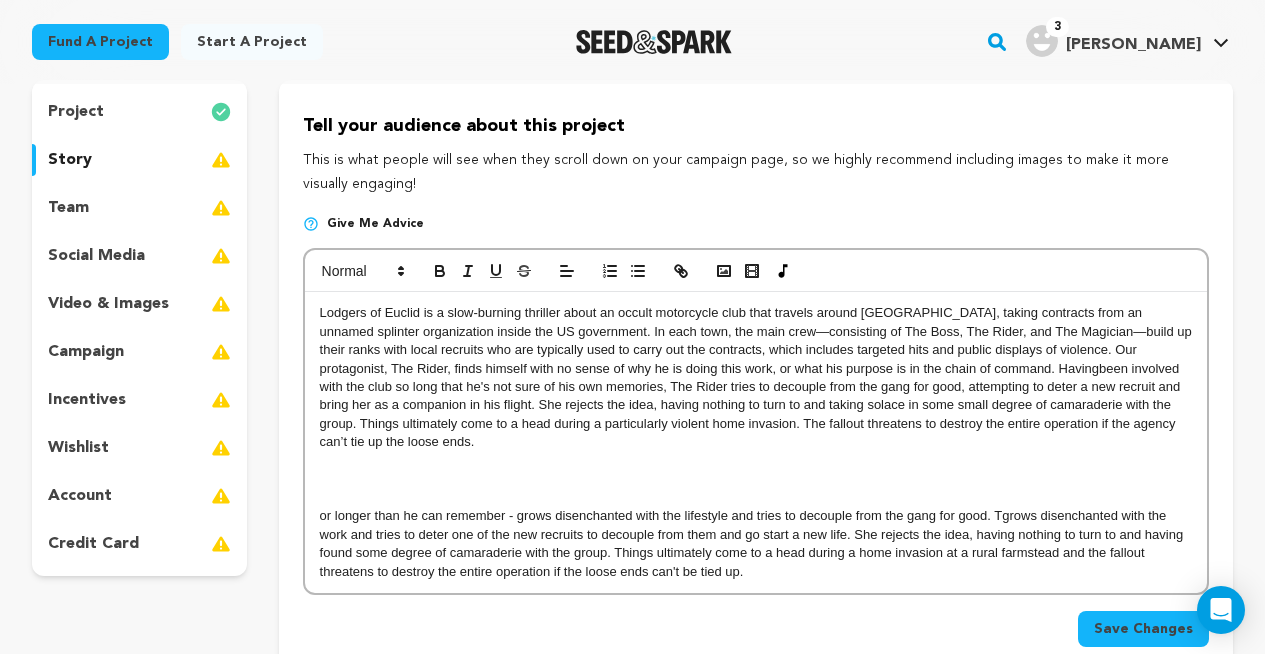 drag, startPoint x: 834, startPoint y: 582, endPoint x: 285, endPoint y: 482, distance: 558.03314 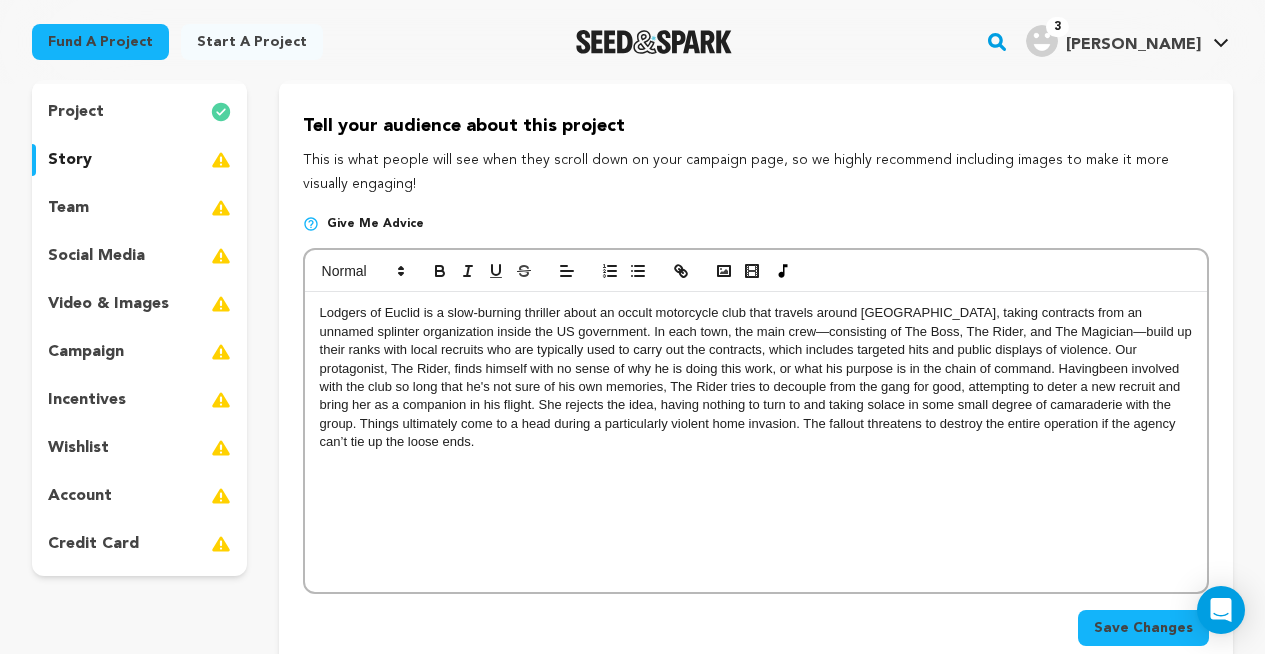 click on "Lodgers of Euclid is a slow-burning thriller about an occult motorcycle club that travels around [GEOGRAPHIC_DATA], taking contracts from an unnamed splinter organization inside the US government. In each town, the main crew—consisting of The Boss, The Rider, and The Magician—build up their ranks with local recruits who are typically used to carry out the contracts, which includes targeted hits and public displays of violence. Our protagonist, The Rider, finds himself with no sense of why he is doing this work, or what his purpose is in the chain of command. Having" at bounding box center (756, 378) 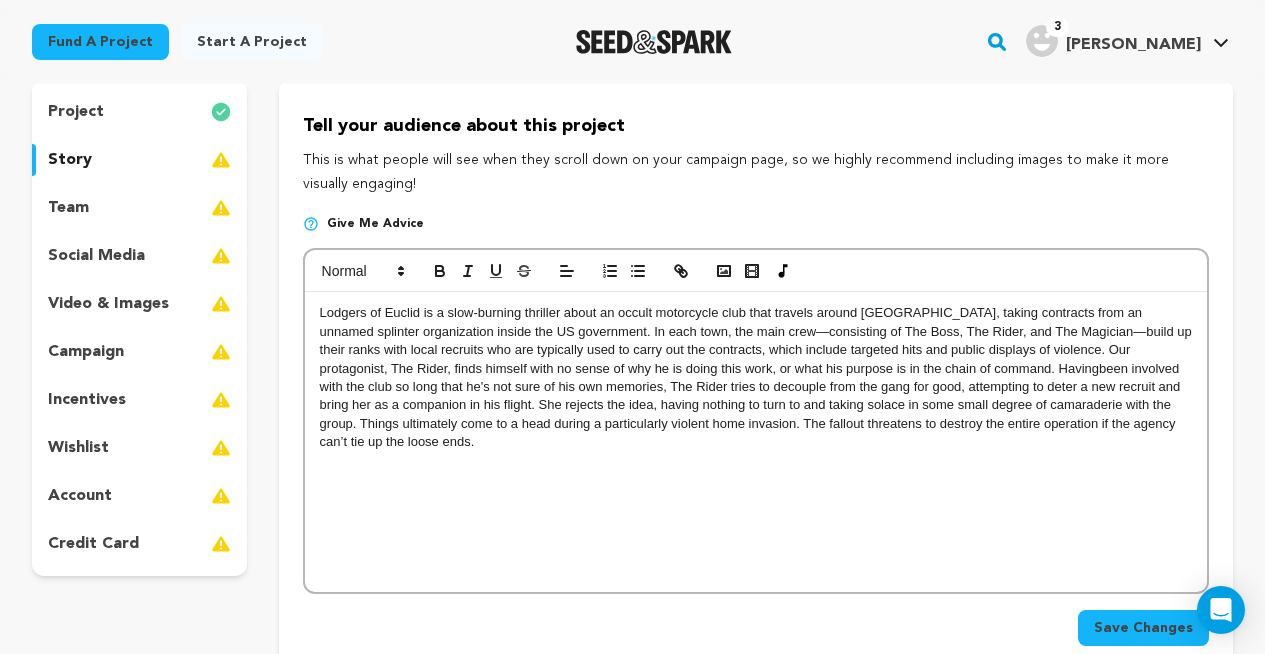 click on "Lodgers of Euclid is a slow-burning thriller about an occult motorcycle club that travels around [GEOGRAPHIC_DATA], taking contracts from an unnamed splinter organization inside the US government. In each town, the main crew—consisting of The Boss, The Rider, and The Magician—build up their ranks with local recruits who are typically used to carry out the contracts, which include targeted hits and public displays of violence. Our protagonist, The Rider, finds himself with no sense of why he is doing this work, or what his purpose is in the chain of command. Having" at bounding box center [756, 378] 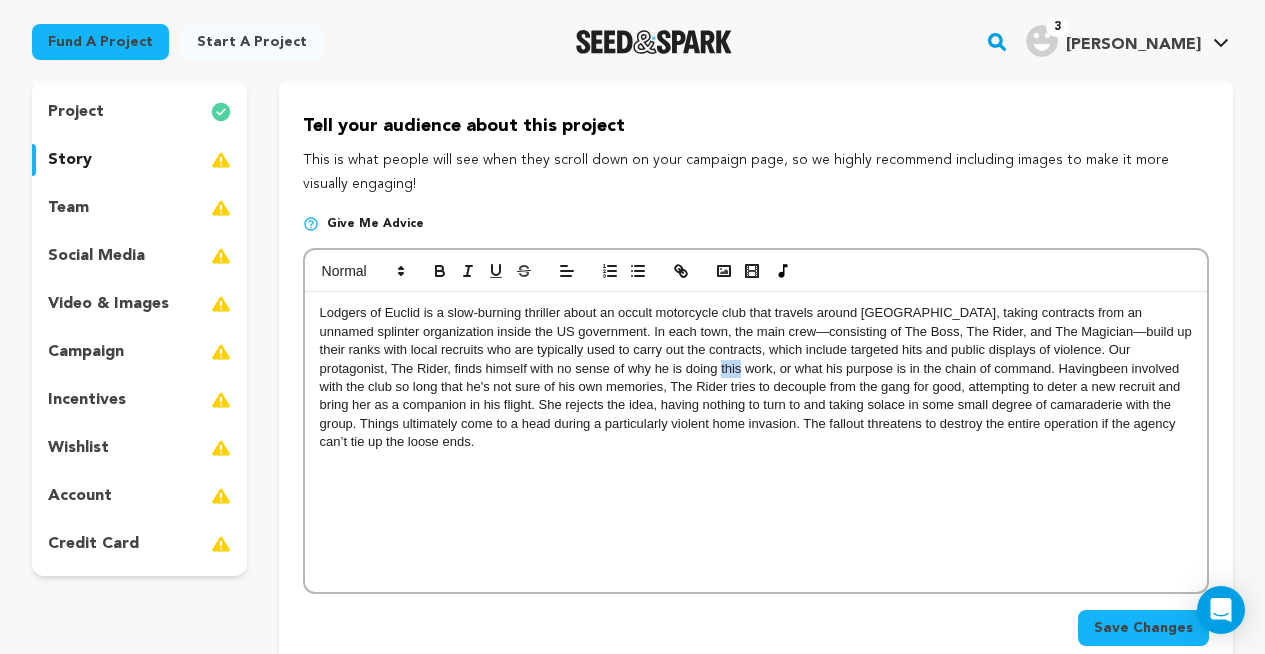 click on "Lodgers of Euclid is a slow-burning thriller about an occult motorcycle club that travels around [GEOGRAPHIC_DATA], taking contracts from an unnamed splinter organization inside the US government. In each town, the main crew—consisting of The Boss, The Rider, and The Magician—build up their ranks with local recruits who are typically used to carry out the contracts, which include targeted hits and public displays of violence. Our protagonist, The Rider, finds himself with no sense of why he is doing this work, or what his purpose is in the chain of command. Having" at bounding box center [756, 378] 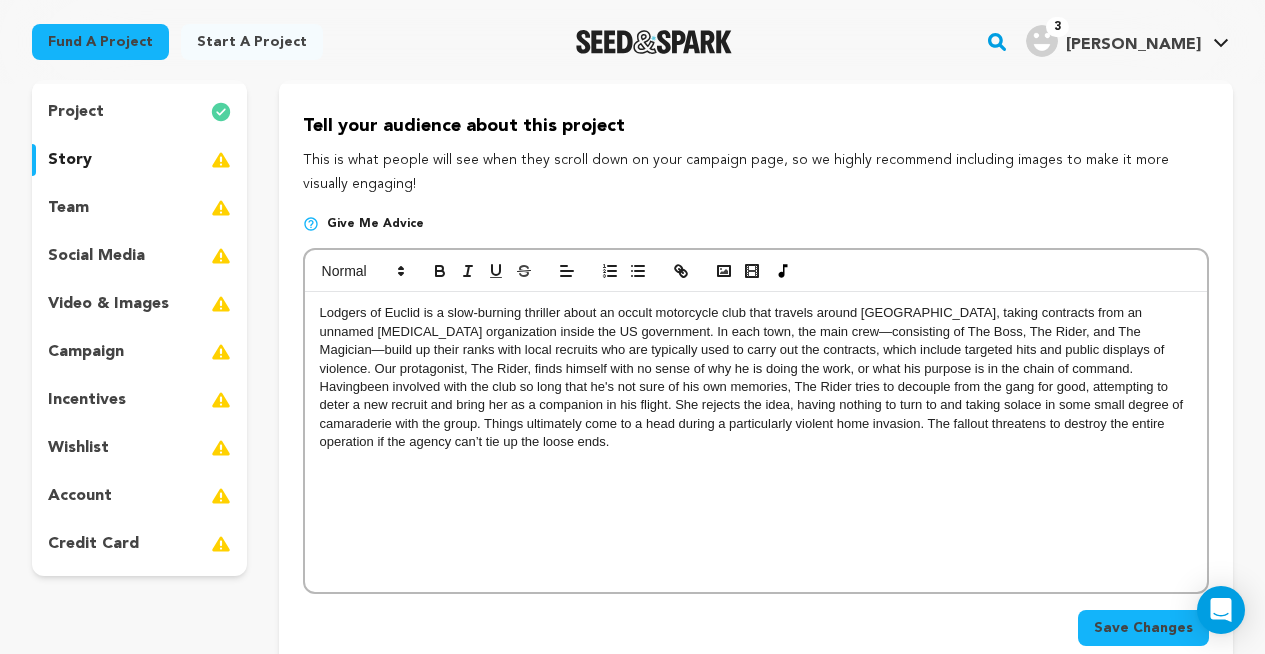 click on "Lodgers of Euclid is a slow-burning thriller about an occult motorcycle club that travels around [GEOGRAPHIC_DATA], taking contracts from an unnamed [MEDICAL_DATA] organization inside the US government. In each town, the main crew—consisting of The Boss, The Rider, and The Magician—build up their ranks with local recruits who are typically used to carry out the contracts, which include targeted hits and public displays of violence. Our protagonist, The Rider, finds himself with no sense of why he is doing the work, or what his purpose is in the chain of command. Having" at bounding box center (756, 378) 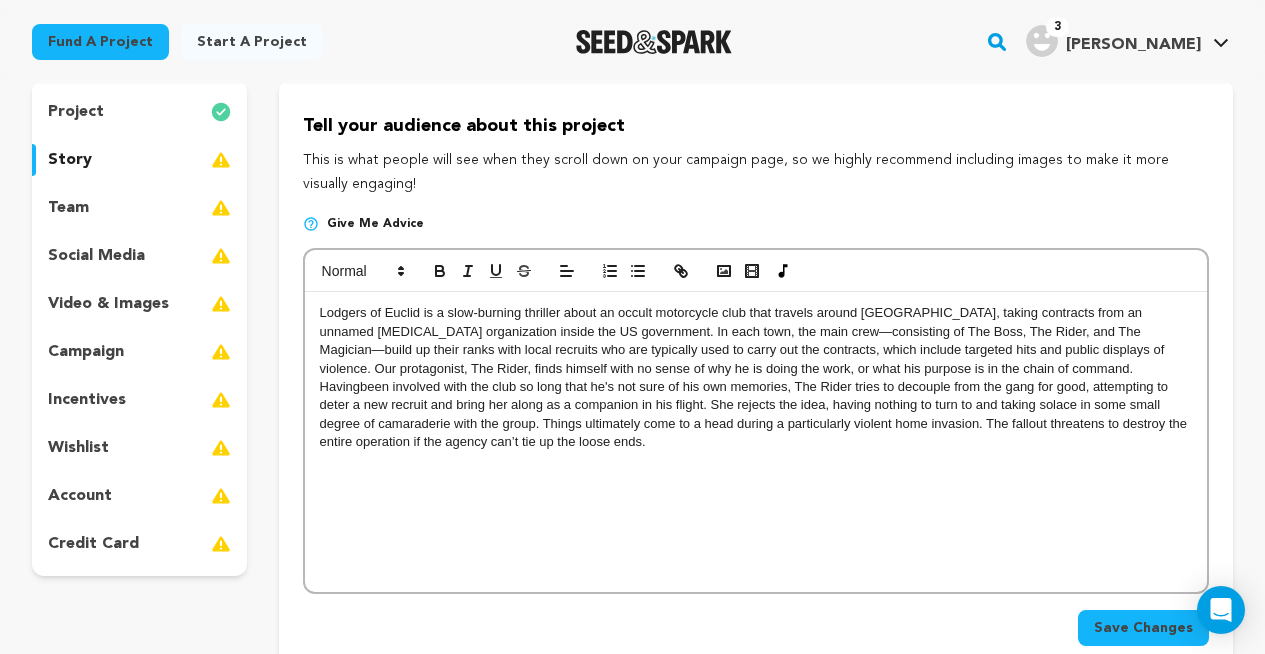 click on "Lodgers of Euclid is a slow-burning thriller about an occult motorcycle club that travels around [GEOGRAPHIC_DATA], taking contracts from an unnamed [MEDICAL_DATA] organization inside the US government. In each town, the main crew—consisting of The Boss, The Rider, and The Magician—build up their ranks with local recruits who are typically used to carry out the contracts, which include targeted hits and public displays of violence. Our protagonist, The Rider, finds himself with no sense of why he is doing the work, or what his purpose is in the chain of command. Having" at bounding box center (756, 442) 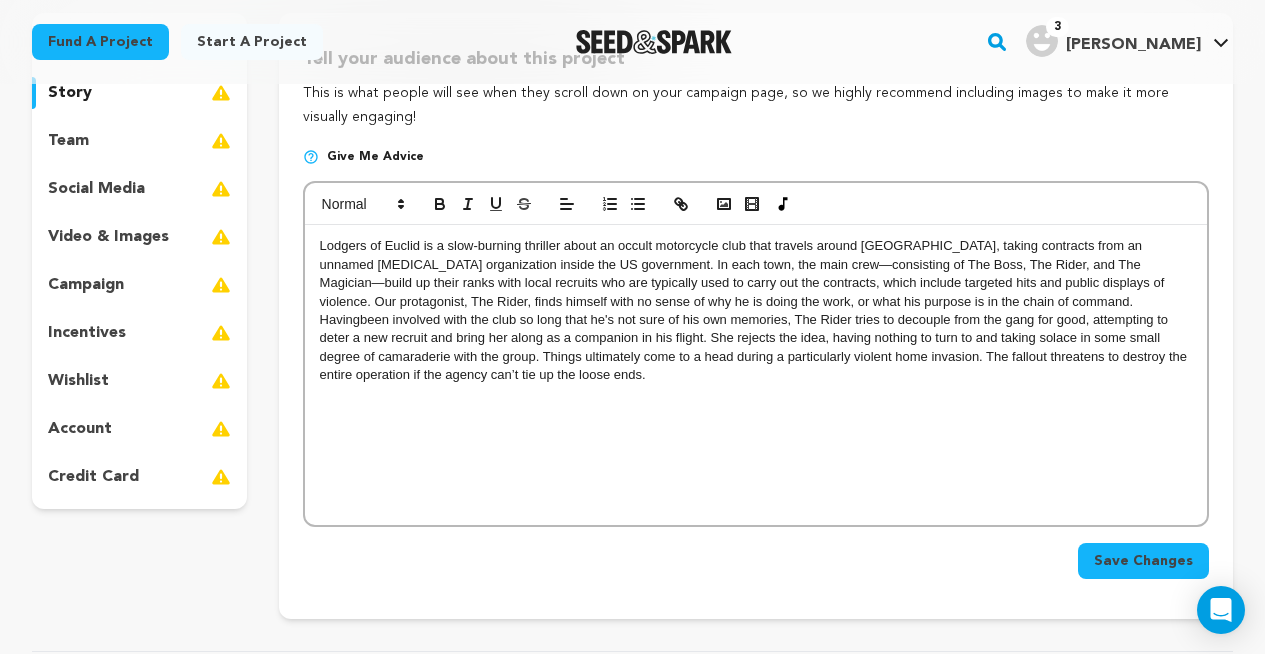 scroll, scrollTop: 310, scrollLeft: 0, axis: vertical 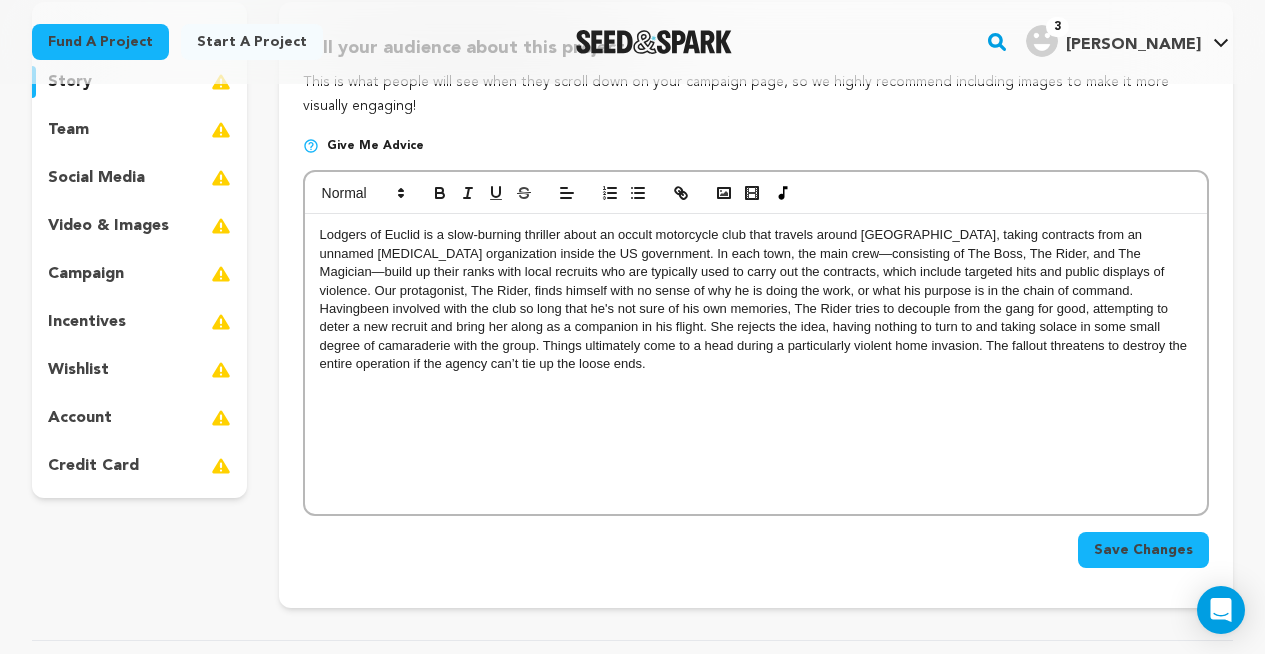 click on "Save Changes" at bounding box center (1143, 550) 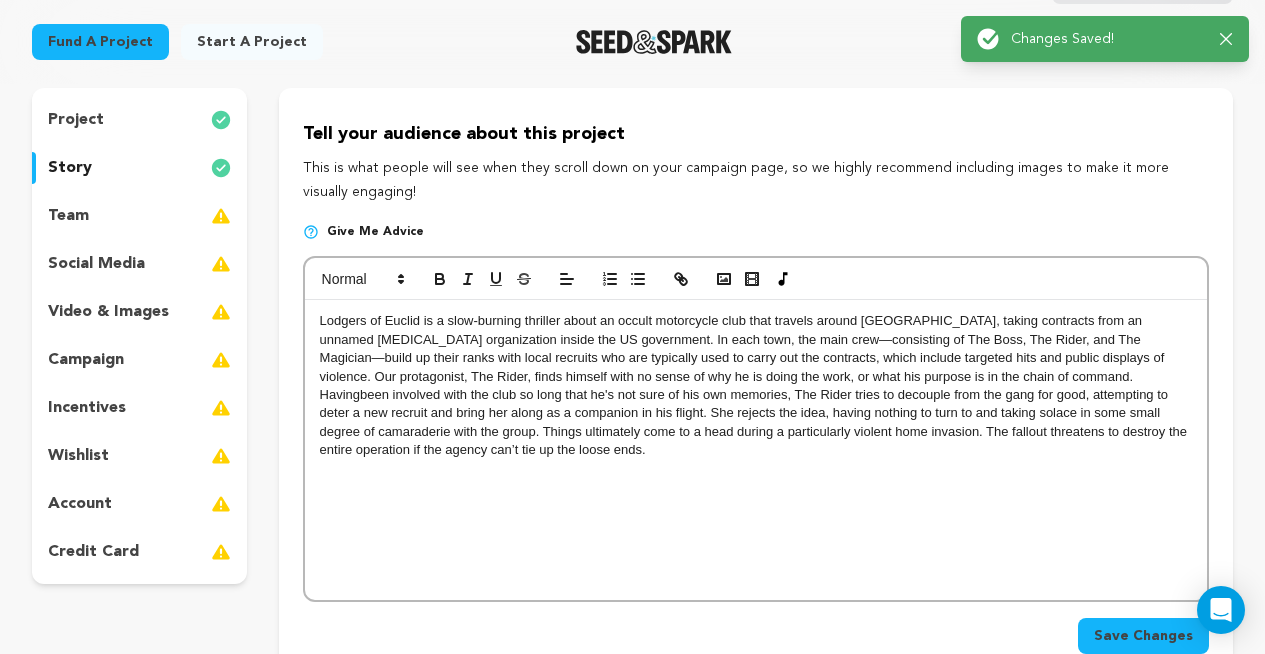 scroll, scrollTop: 223, scrollLeft: 0, axis: vertical 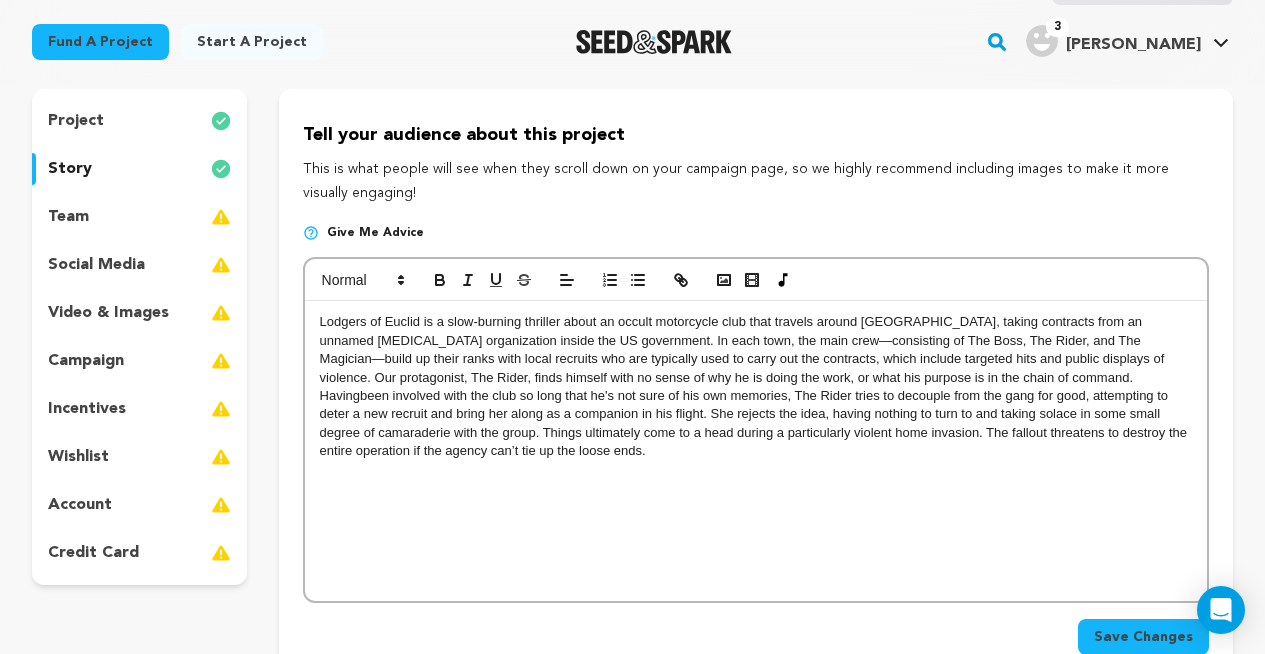 click on "Lodgers of Euclid is a slow-burning thriller about an occult motorcycle club that travels around [GEOGRAPHIC_DATA], taking contracts from an unnamed [MEDICAL_DATA] organization inside the US government. In each town, the main crew—consisting of The Boss, The Rider, and The Magician—build up their ranks with local recruits who are typically used to carry out the contracts, which include targeted hits and public displays of violence. Our protagonist, The Rider, finds himself with no sense of why he is doing the work, or what his purpose is in the chain of command. Having" at bounding box center (756, 387) 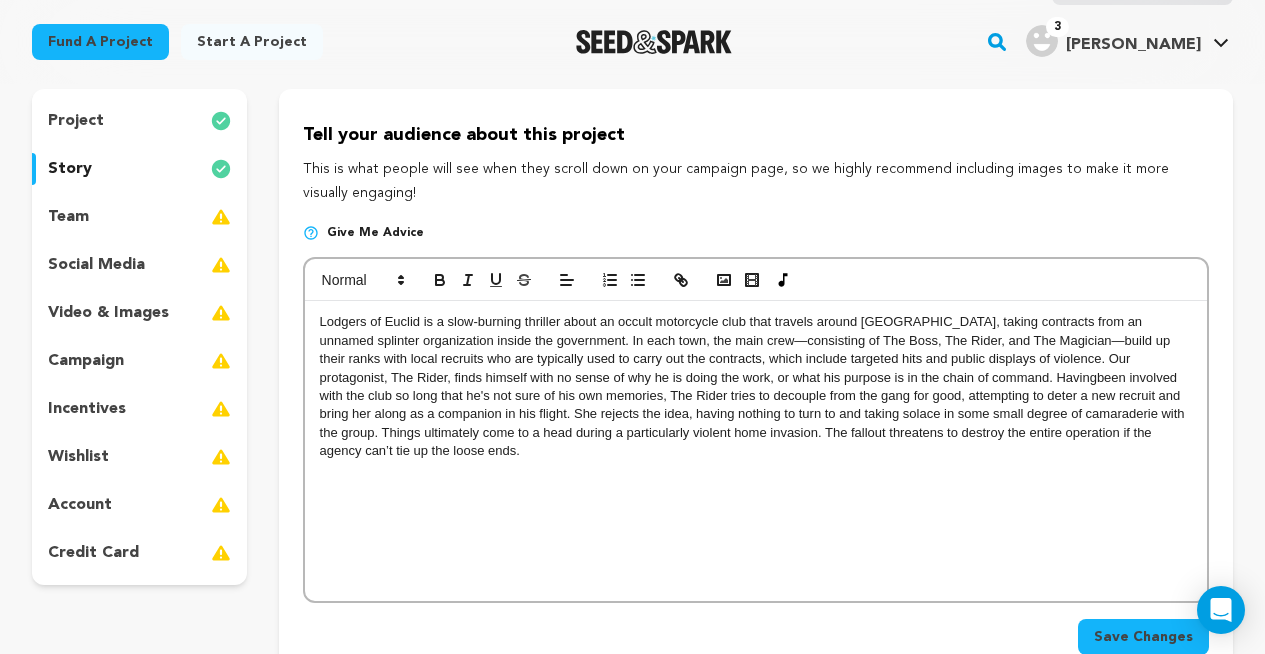 click on "Lodgers of Euclid is a slow-burning thriller about an occult motorcycle club that travels around [GEOGRAPHIC_DATA], taking contracts from an unnamed splinter organization inside the government. In each town, the main crew—consisting of The Boss, The Rider, and The Magician—build up their ranks with local recruits who are typically used to carry out the contracts, which include targeted hits and public displays of violence. Our protagonist, The Rider, finds himself with no sense of why he is doing the work, or what his purpose is in the chain of command. Having" at bounding box center (756, 451) 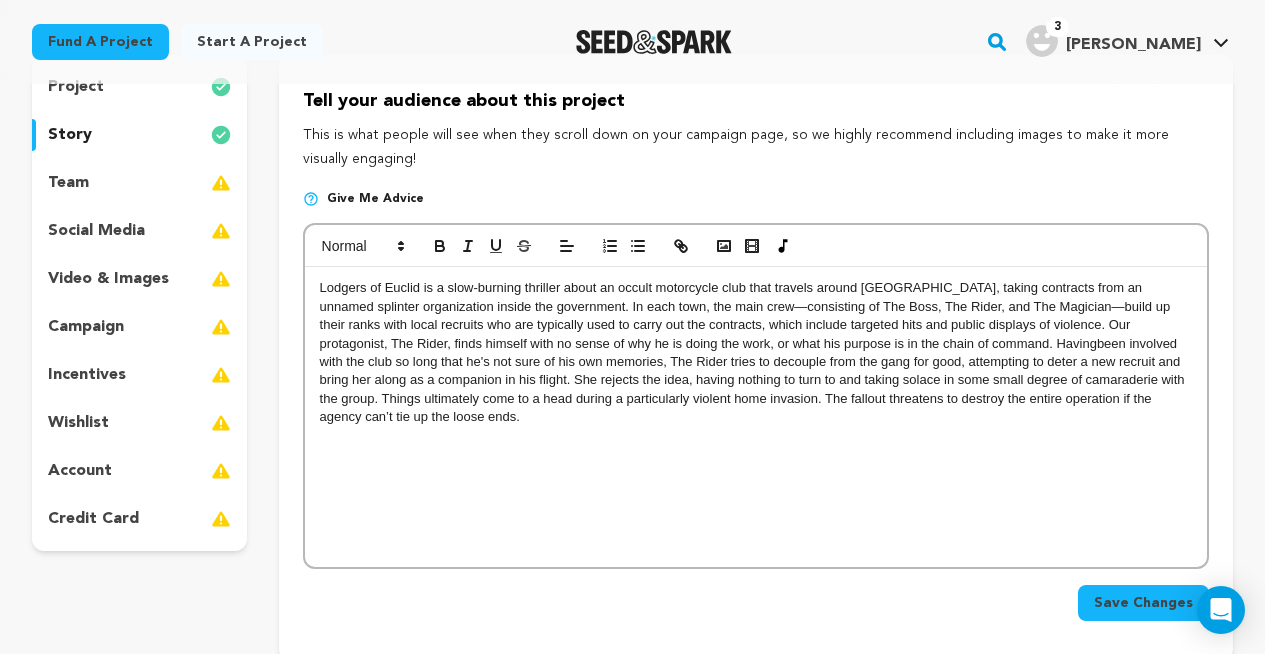 scroll, scrollTop: 252, scrollLeft: 0, axis: vertical 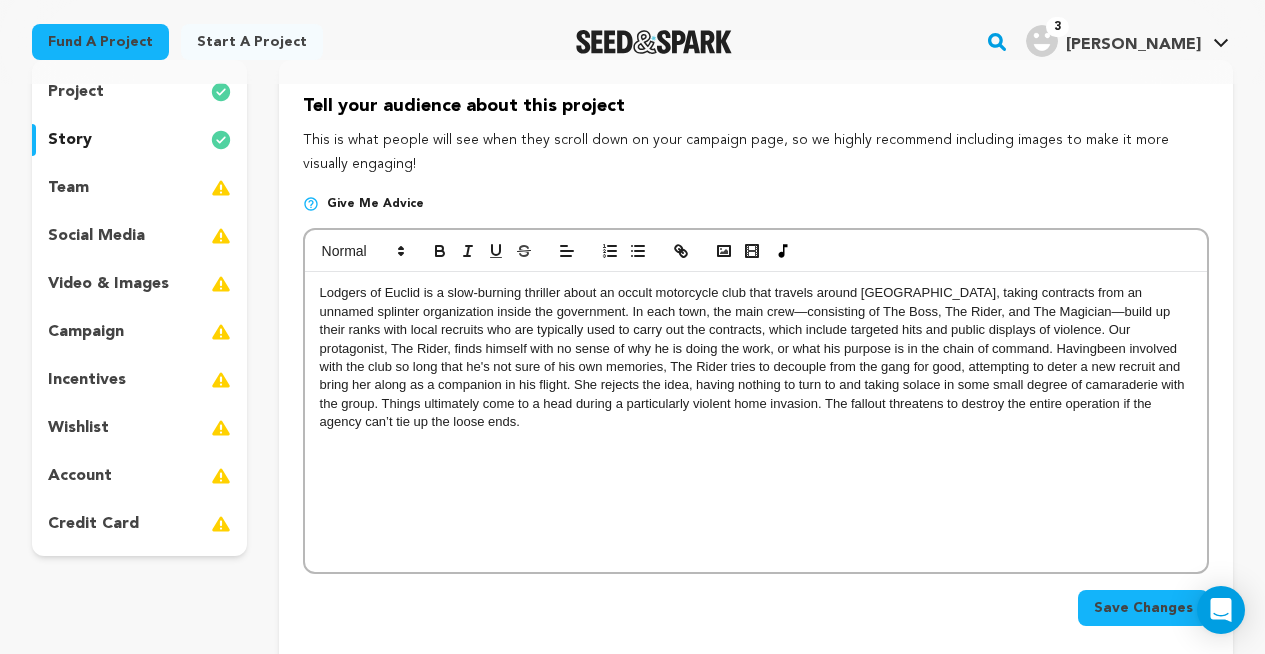 click on "Save Changes" at bounding box center [1143, 608] 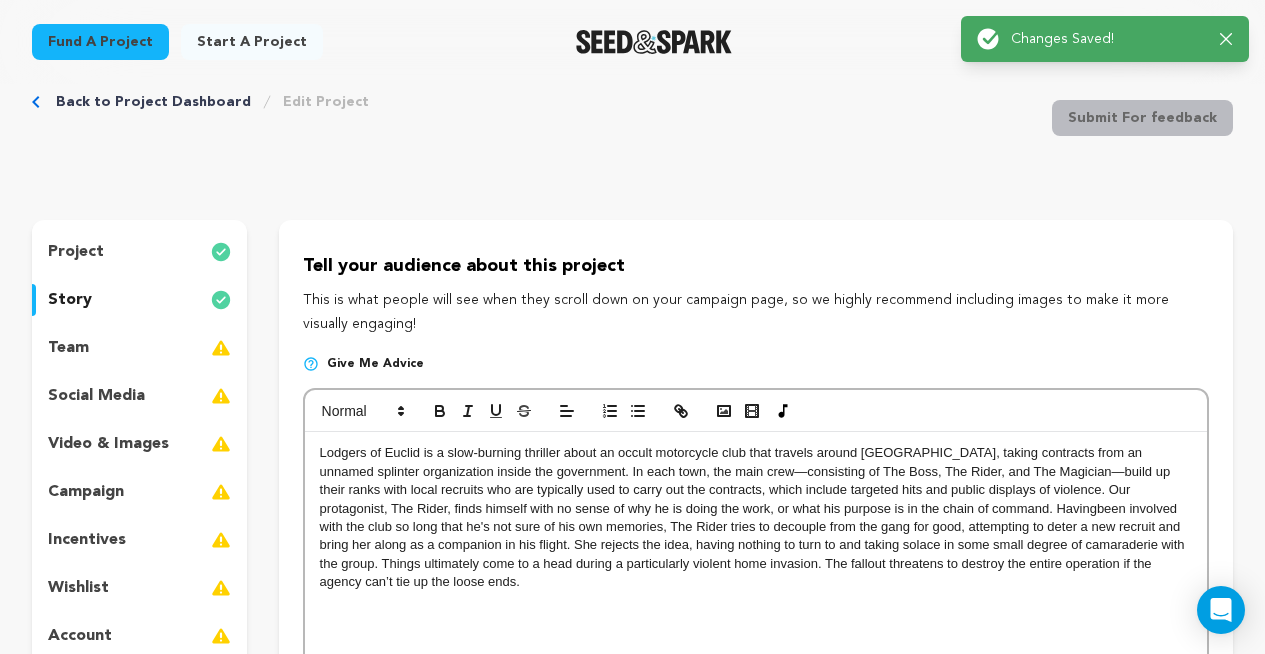 scroll, scrollTop: 43, scrollLeft: 0, axis: vertical 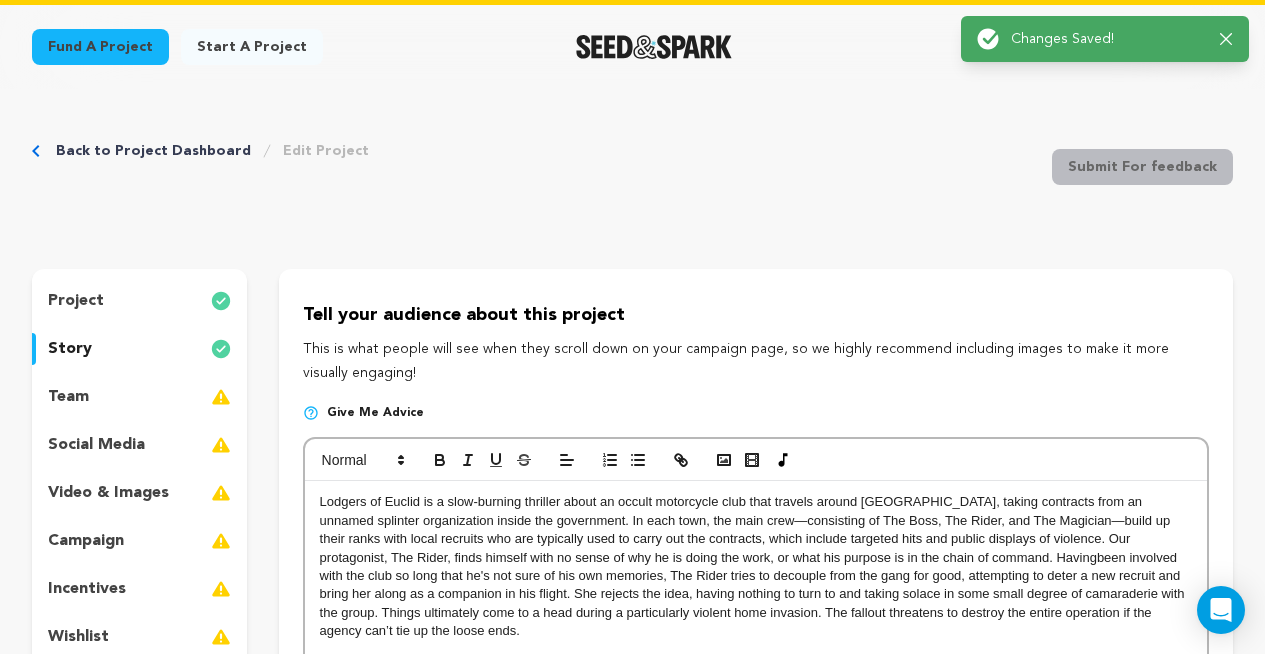 click on "Back to Project Dashboard
Edit Project
Submit For feedback
Submit For feedback" at bounding box center [632, 171] 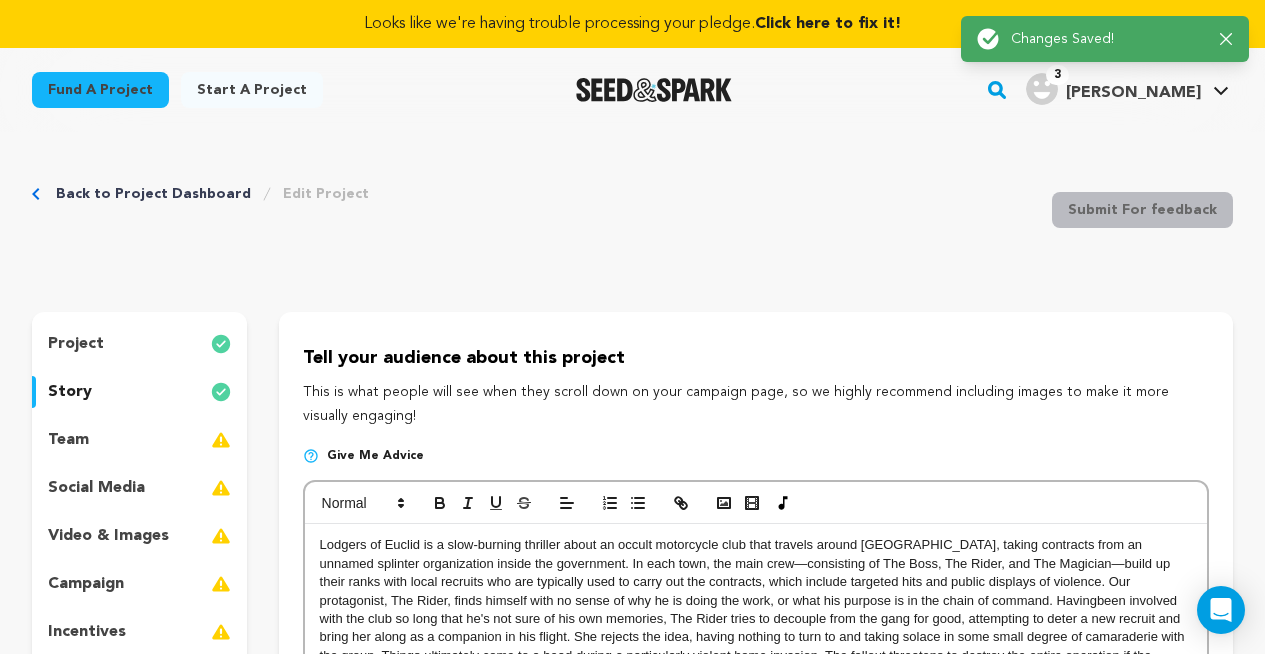 click on "team" at bounding box center (139, 440) 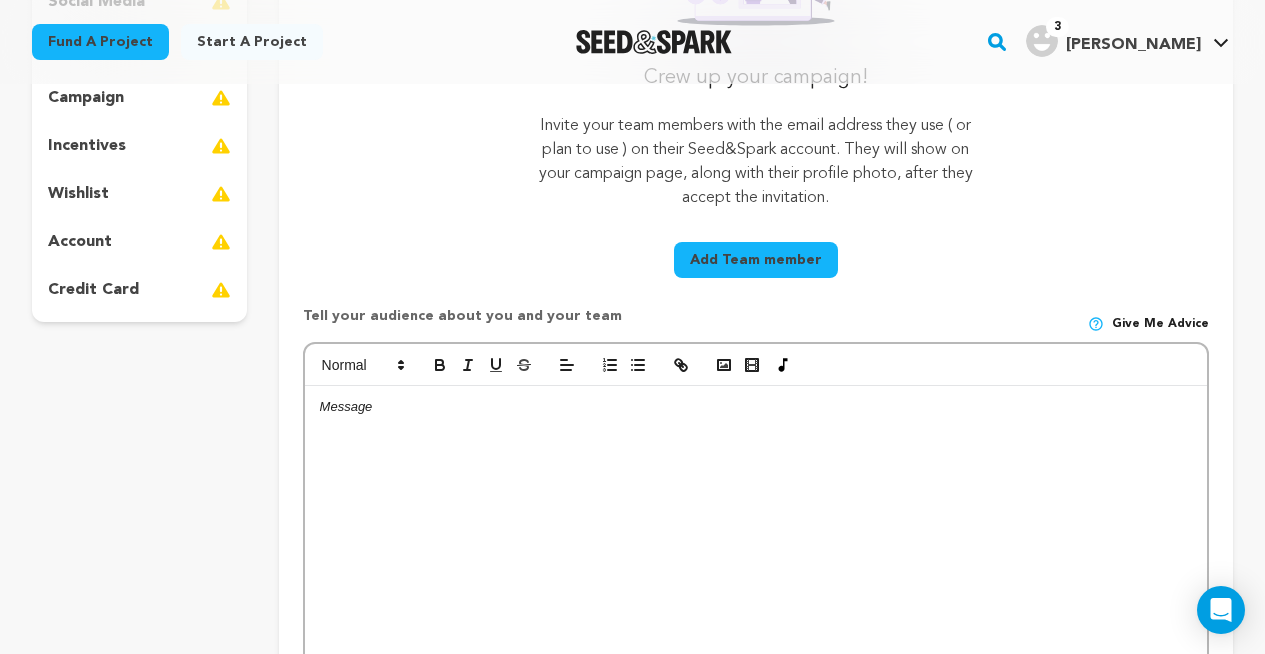 scroll, scrollTop: 501, scrollLeft: 0, axis: vertical 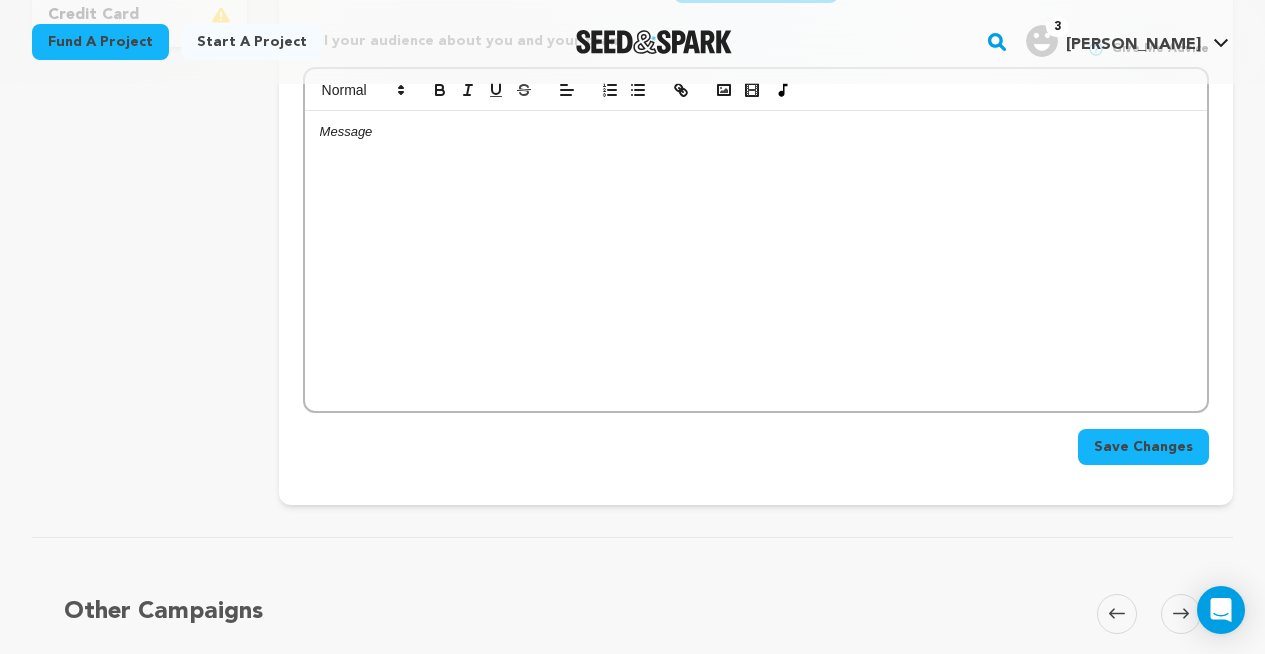 click at bounding box center (756, 261) 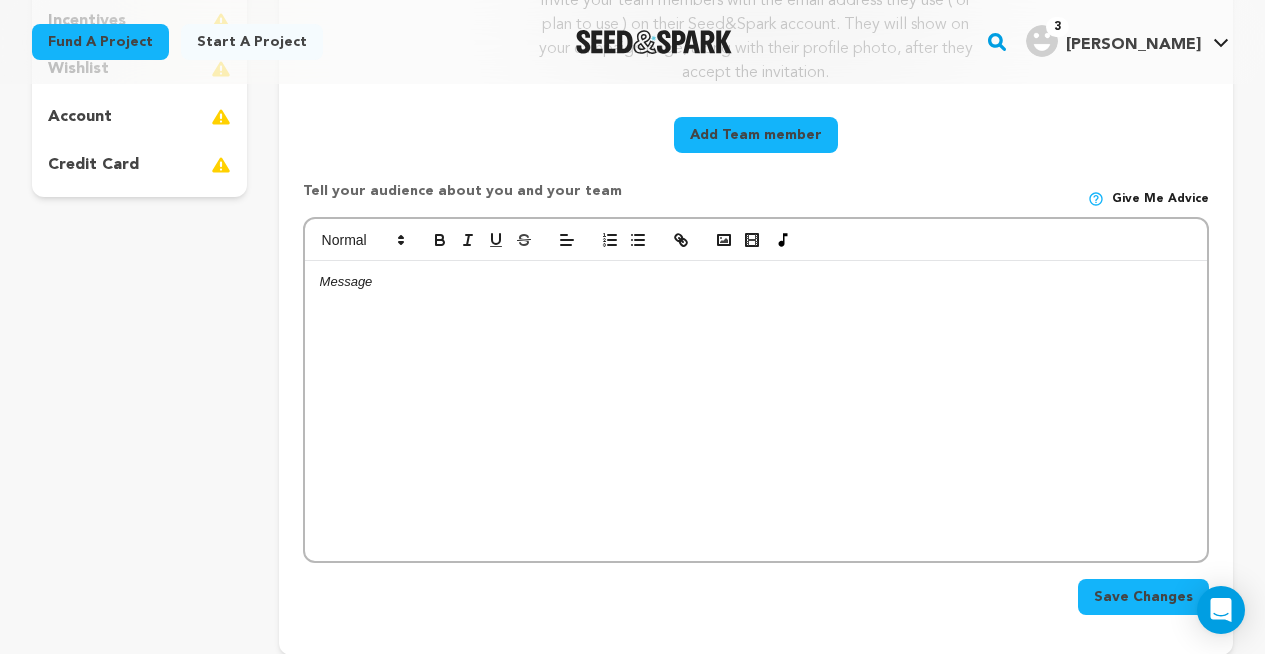 scroll, scrollTop: 587, scrollLeft: 0, axis: vertical 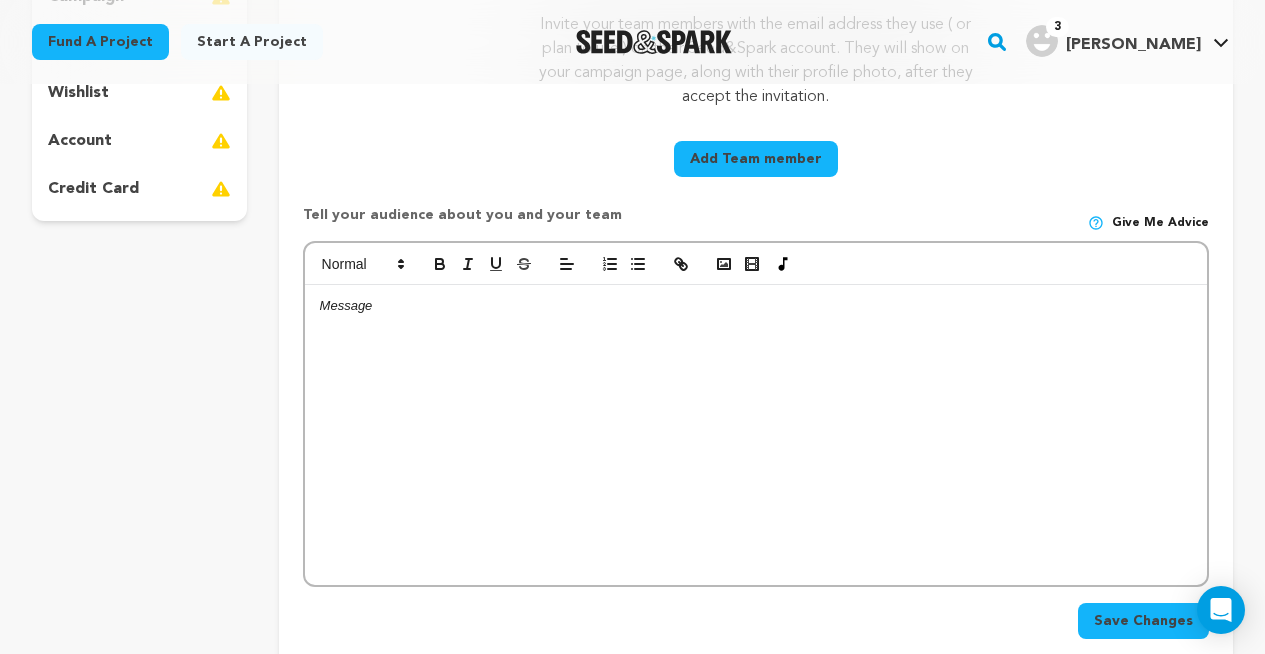 type 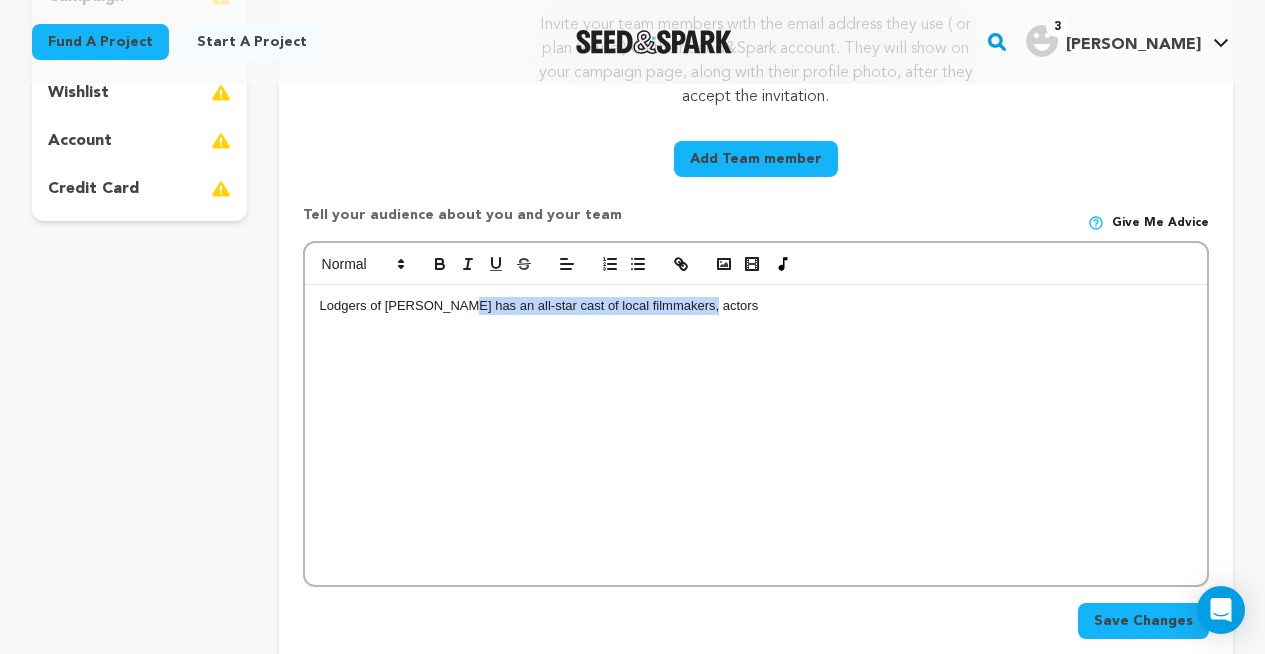 drag, startPoint x: 449, startPoint y: 306, endPoint x: 828, endPoint y: 316, distance: 379.1319 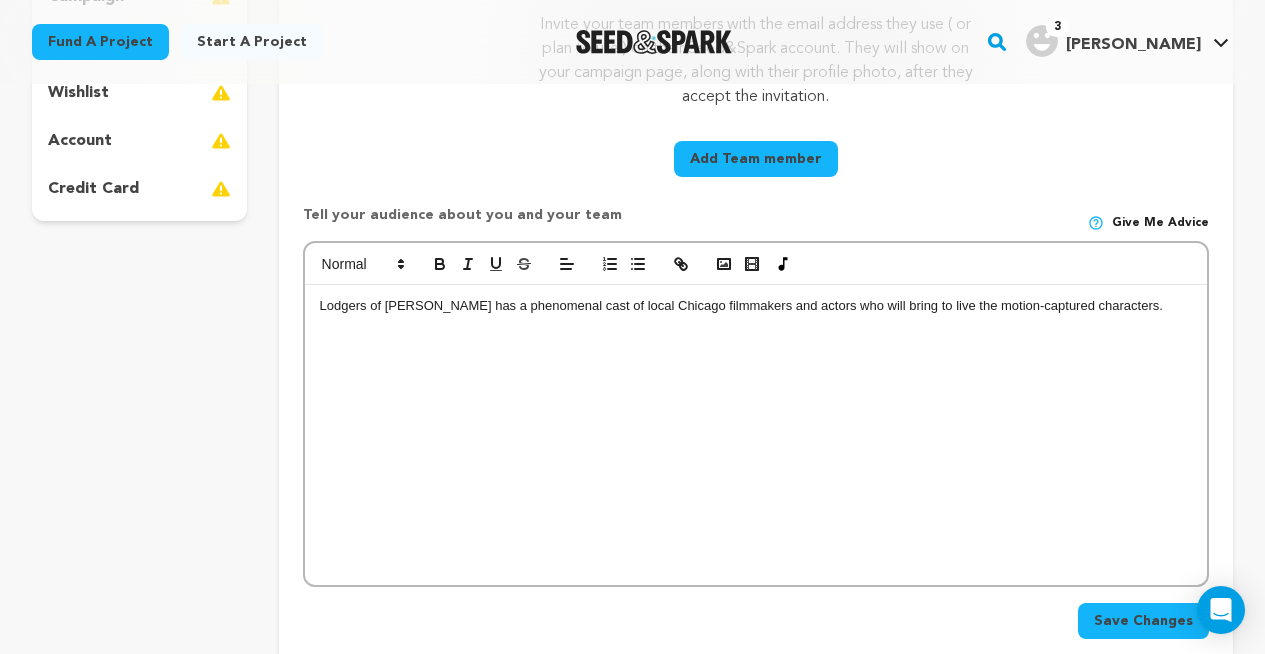 click on "Lodgers of [PERSON_NAME] has a phenomenal cast of local Chicago filmmakers and actors who will bring to live the motion-captured characters." at bounding box center [756, 306] 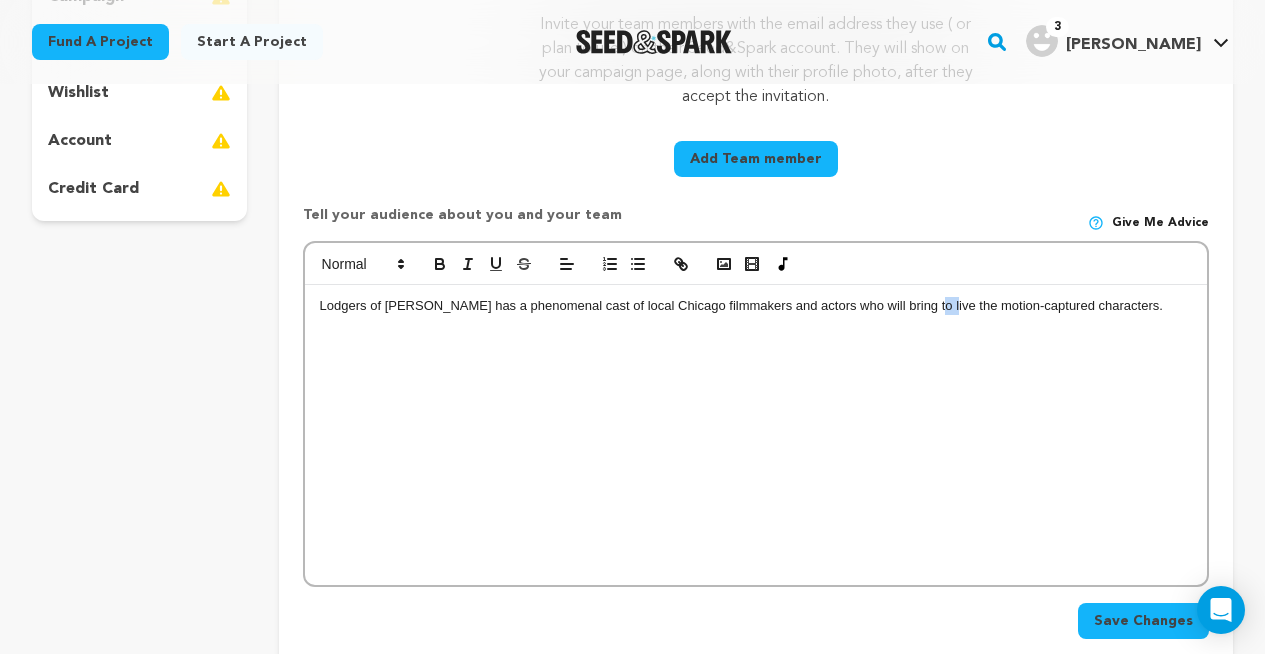 click on "Lodgers of [PERSON_NAME] has a phenomenal cast of local Chicago filmmakers and actors who will bring to live the motion-captured characters." at bounding box center [756, 306] 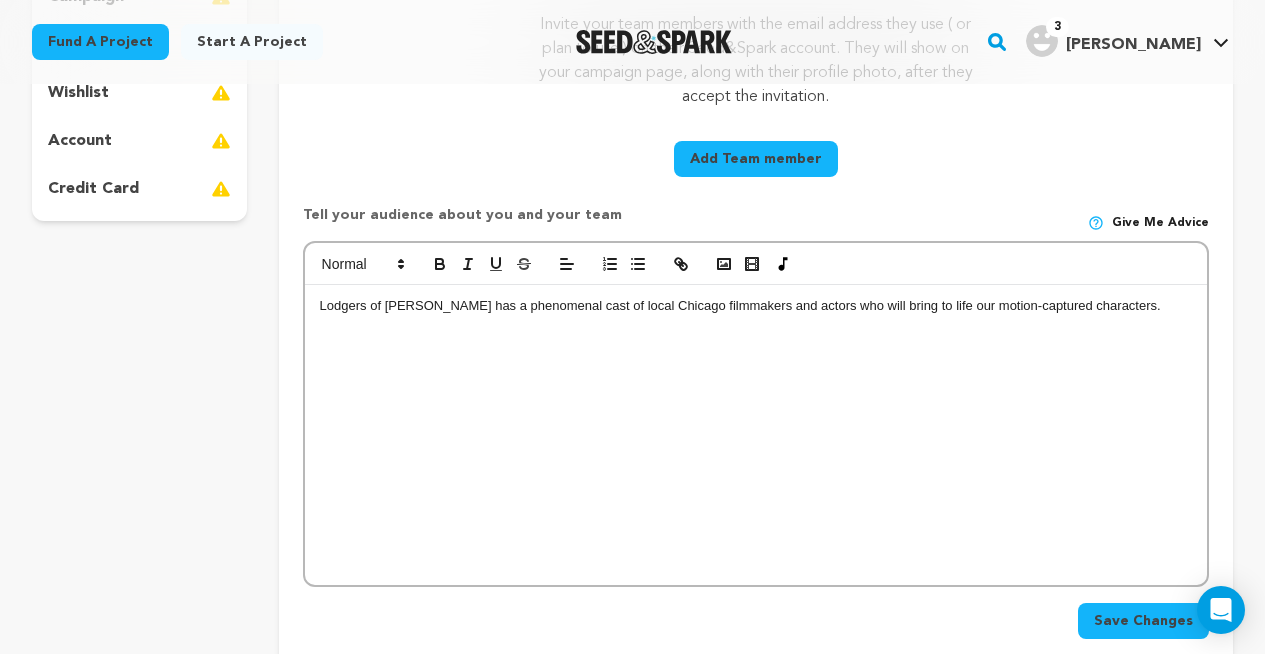 click on "Lodgers of [PERSON_NAME] has a phenomenal cast of local Chicago filmmakers and actors who will bring to life our motion-captured characters." at bounding box center (756, 435) 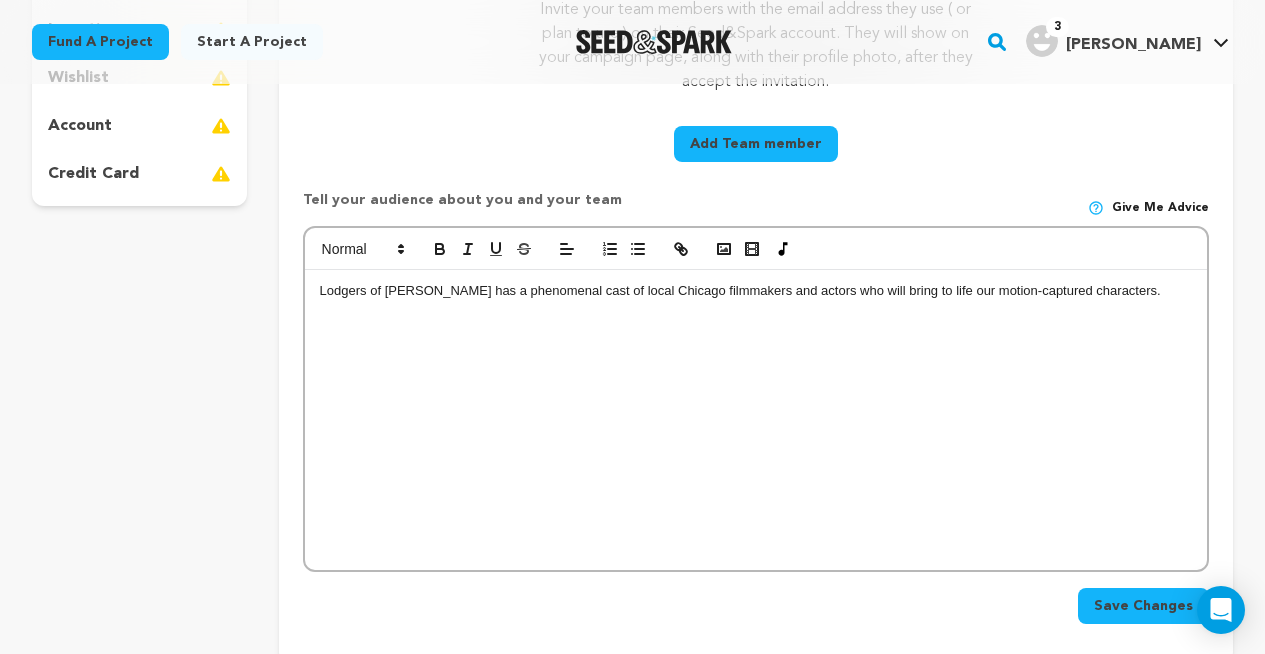 scroll, scrollTop: 603, scrollLeft: 0, axis: vertical 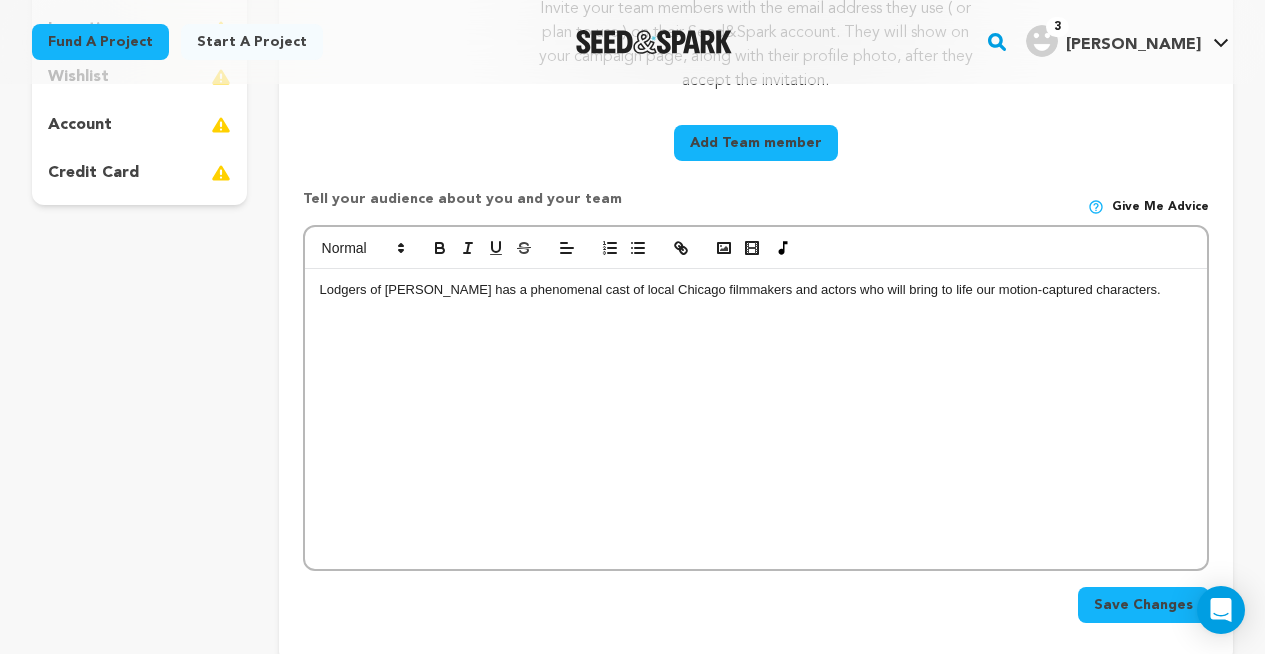 click on "Lodgers of [PERSON_NAME] has a phenomenal cast of local Chicago filmmakers and actors who will bring to life our motion-captured characters." at bounding box center [756, 290] 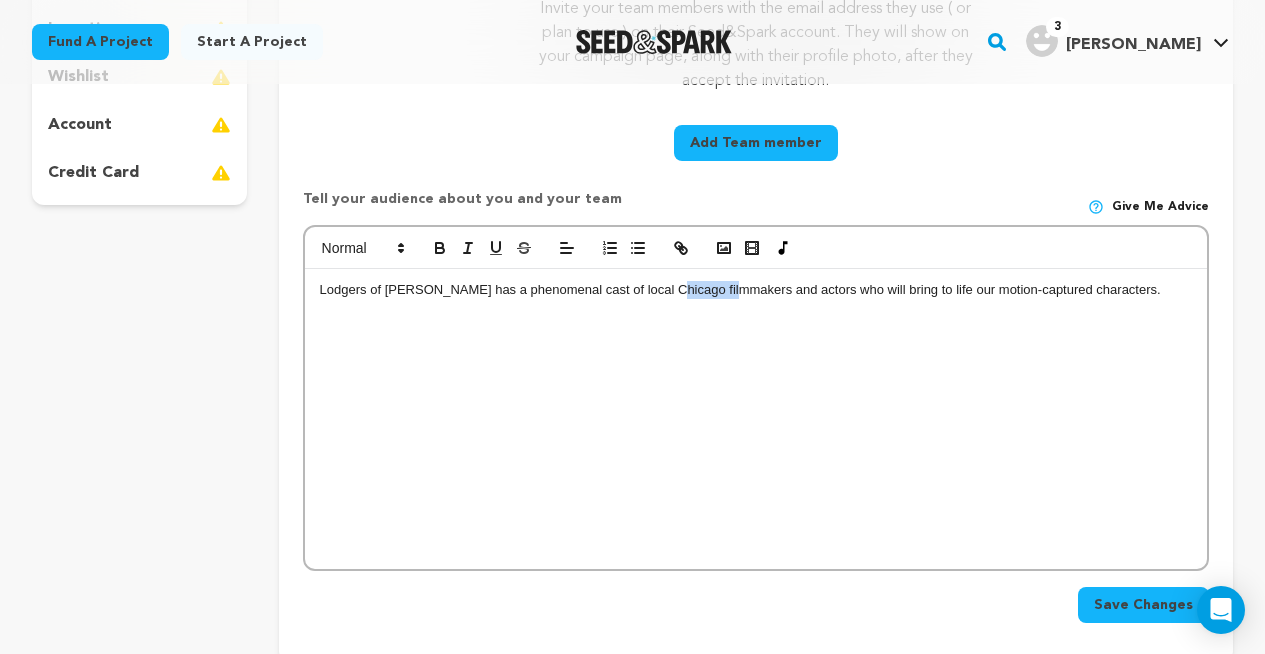 click on "Lodgers of [PERSON_NAME] has a phenomenal cast of local Chicago filmmakers and actors who will bring to life our motion-captured characters." at bounding box center [756, 290] 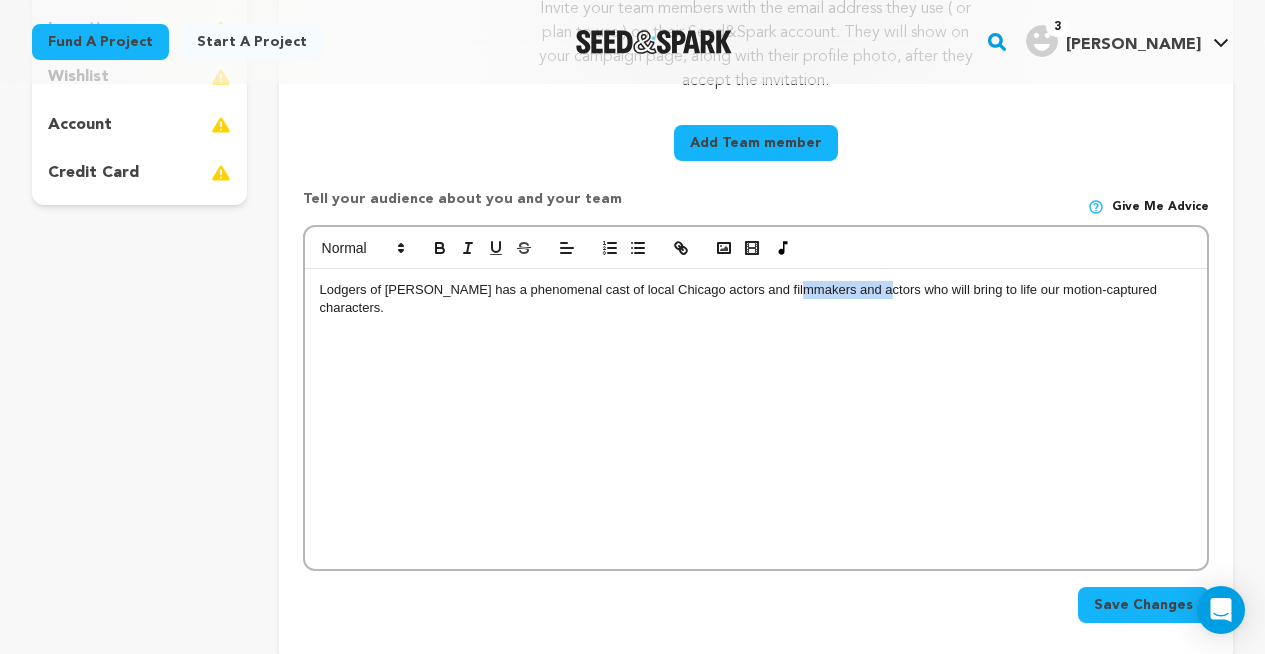 drag, startPoint x: 783, startPoint y: 288, endPoint x: 858, endPoint y: 289, distance: 75.00667 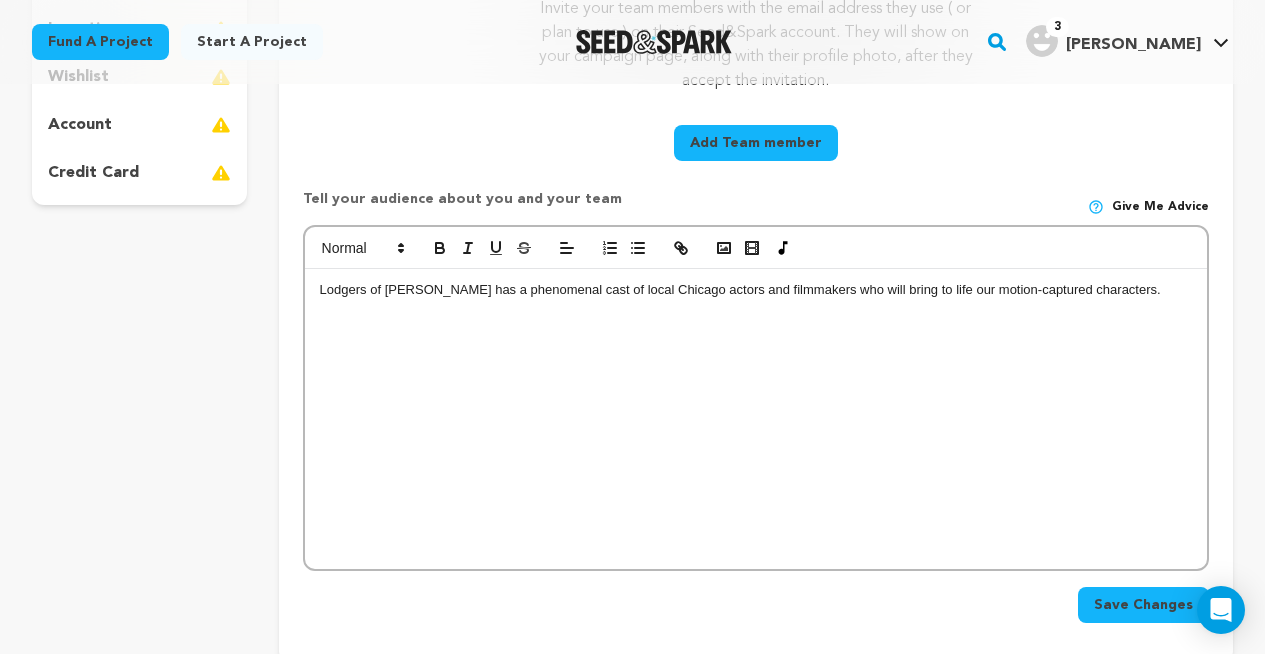 click on "Lodgers of [PERSON_NAME] has a phenomenal cast of local Chicago actors and filmmakers who will bring to life our motion-captured characters." at bounding box center [756, 290] 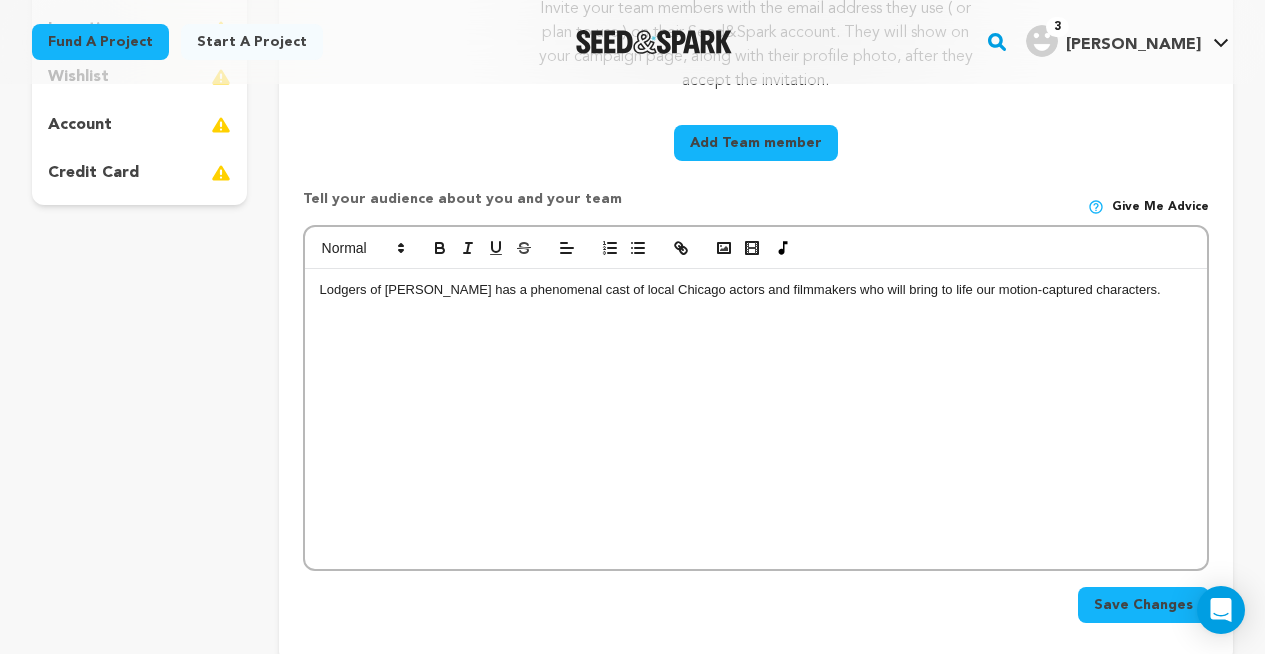 click on "Lodgers of [PERSON_NAME] has a phenomenal cast of local Chicago actors and filmmakers who will bring to life our motion-captured characters." at bounding box center [756, 290] 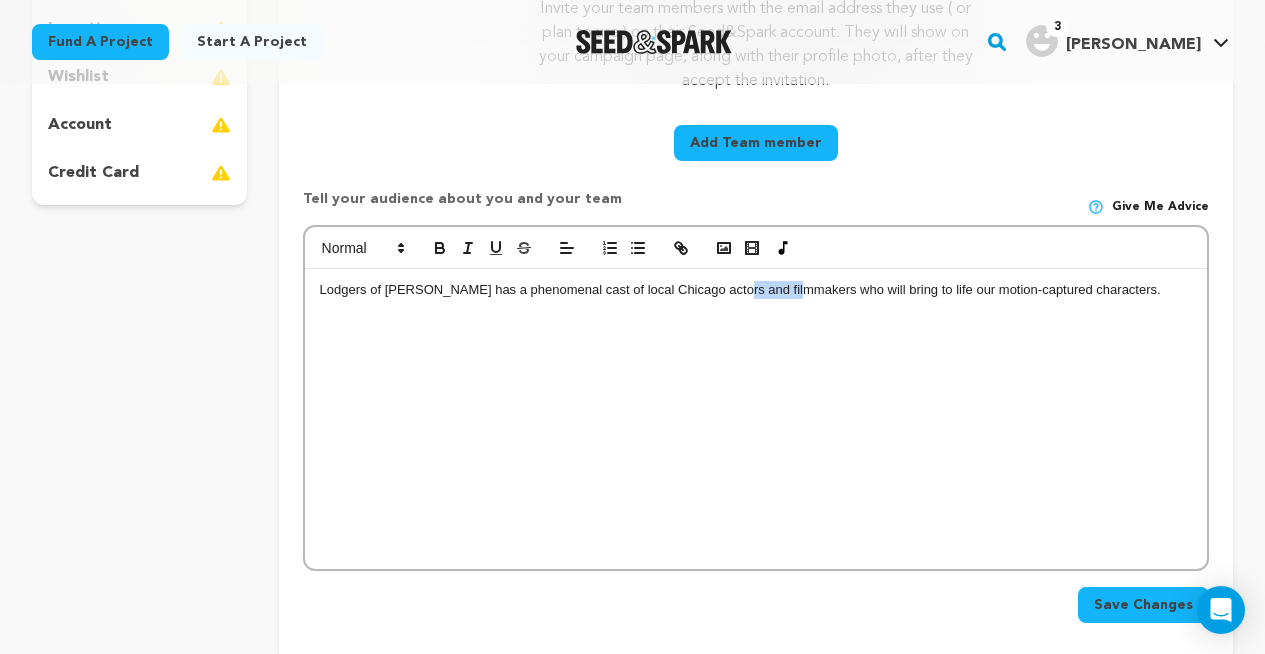 click on "Lodgers of [PERSON_NAME] has a phenomenal cast of local Chicago actors and filmmakers who will bring to life our motion-captured characters." at bounding box center [756, 290] 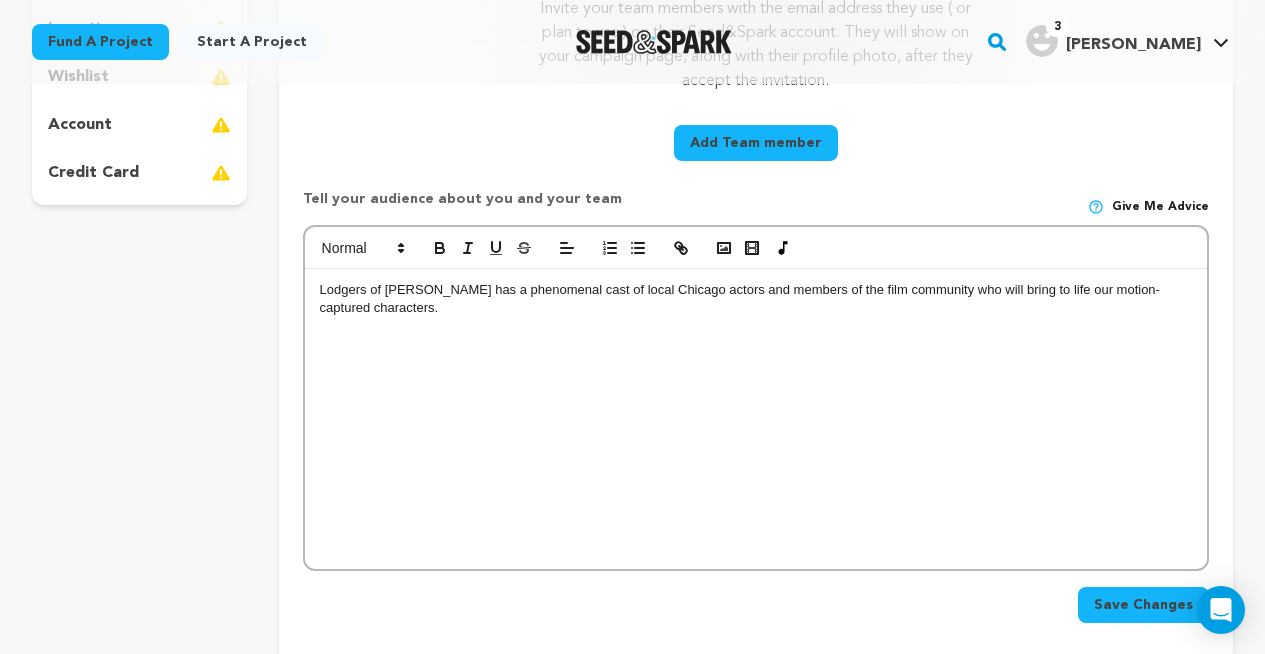 click on "Lodgers of [PERSON_NAME] has a phenomenal cast of local Chicago actors and members of the film community who will bring to life our motion-captured characters." at bounding box center (756, 419) 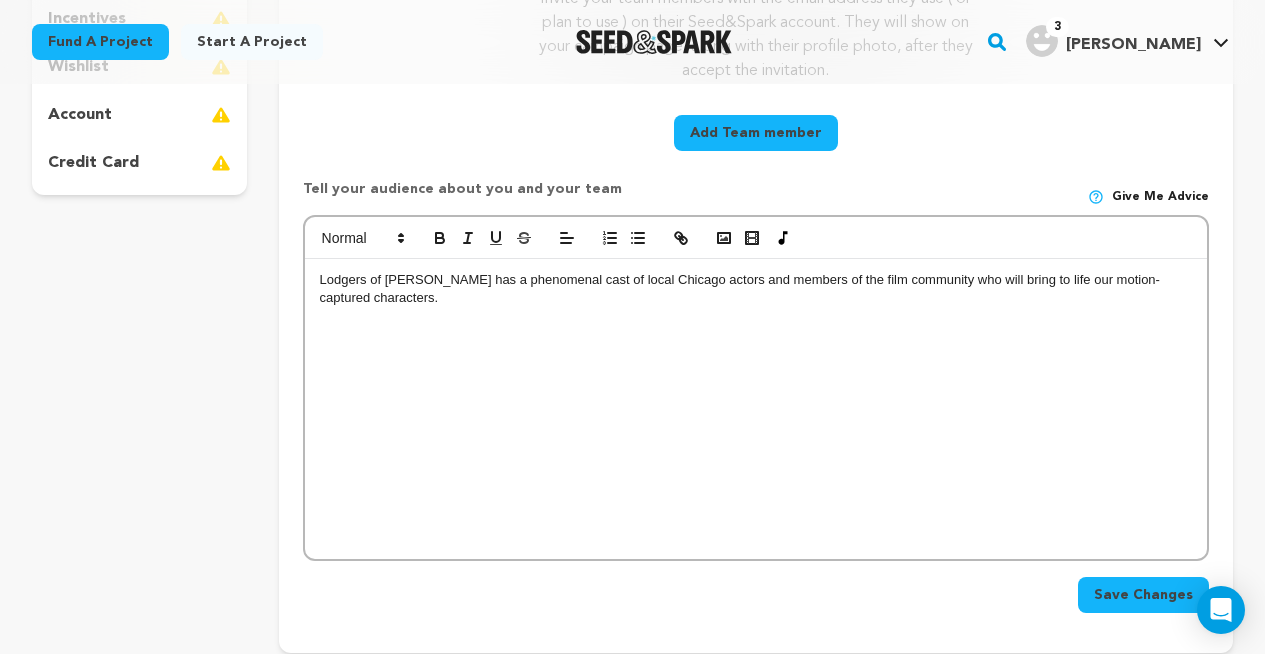 scroll, scrollTop: 614, scrollLeft: 0, axis: vertical 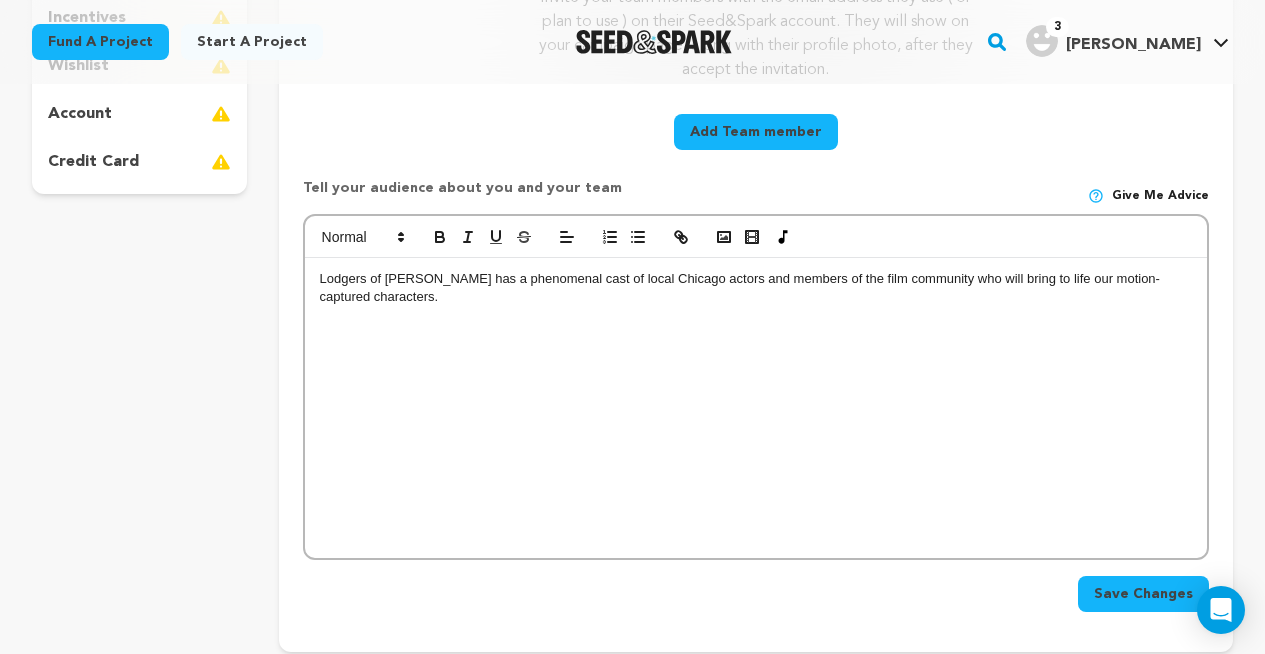 click on "Lodgers of [PERSON_NAME] has a phenomenal cast of local Chicago actors and members of the film community who will bring to life our motion-captured characters." at bounding box center (756, 408) 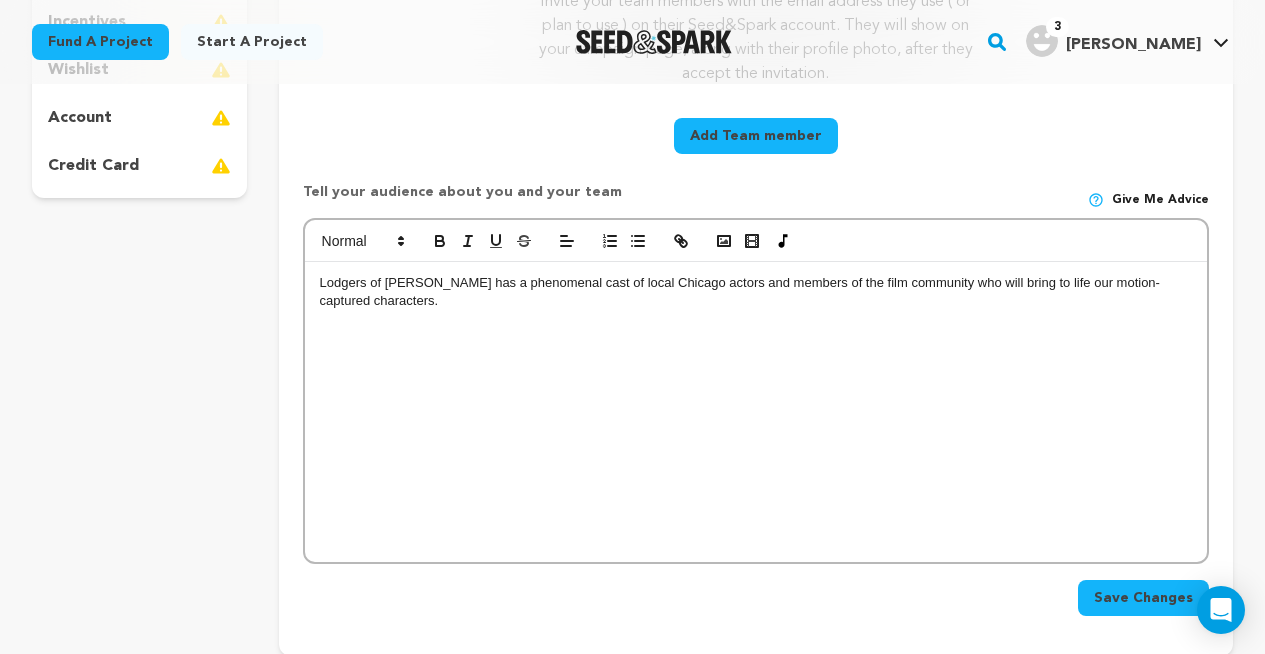 scroll, scrollTop: 610, scrollLeft: 0, axis: vertical 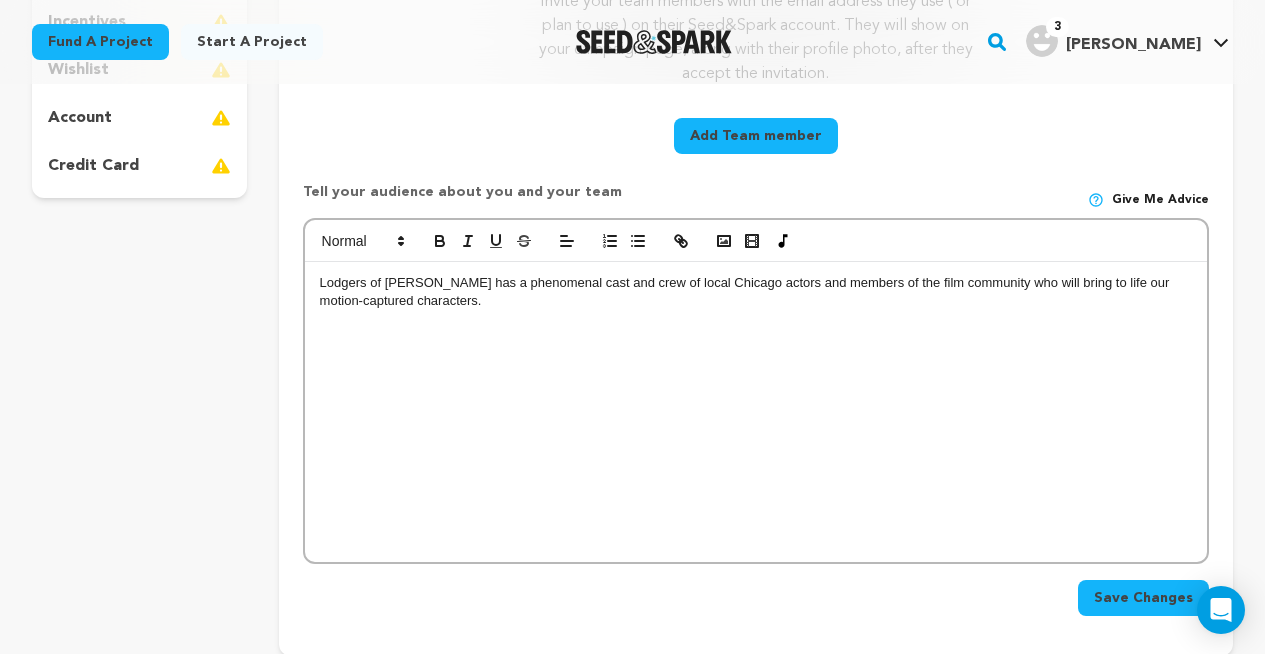 click on "Lodgers of [PERSON_NAME] has a phenomenal cast and crew of local Chicago actors and members of the film community who will bring to life our motion-captured characters." at bounding box center (756, 412) 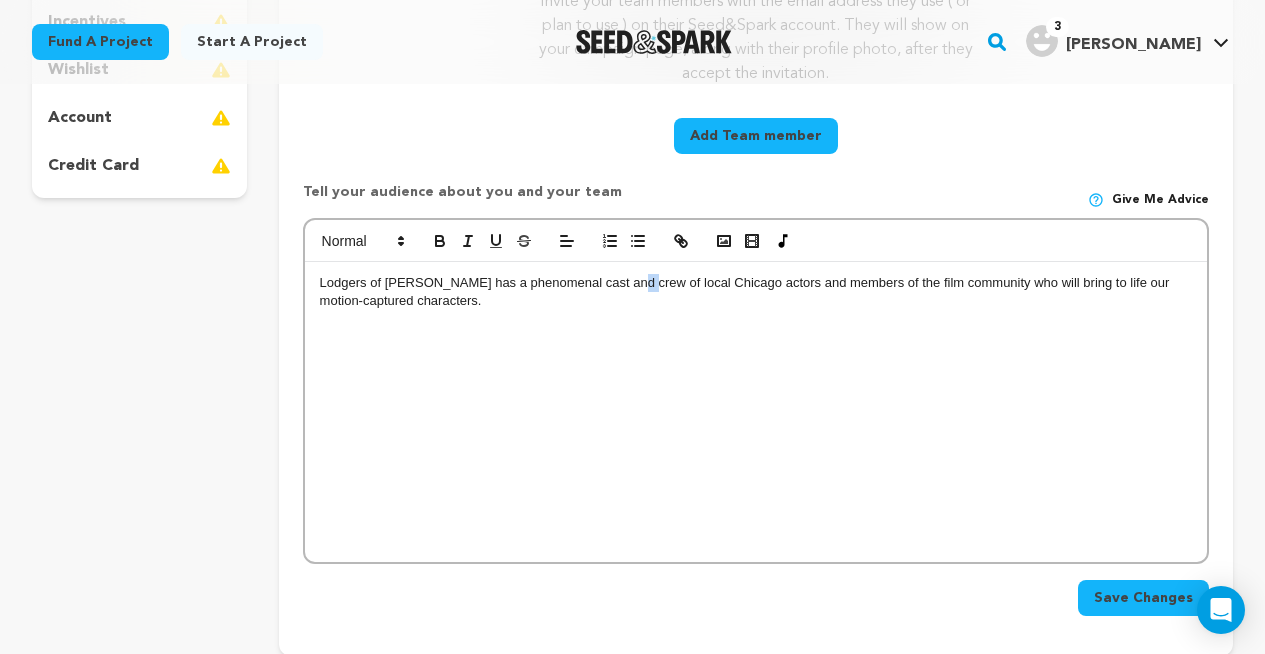 click on "Lodgers of [PERSON_NAME] has a phenomenal cast and crew of local Chicago actors and members of the film community who will bring to life our motion-captured characters." at bounding box center (756, 292) 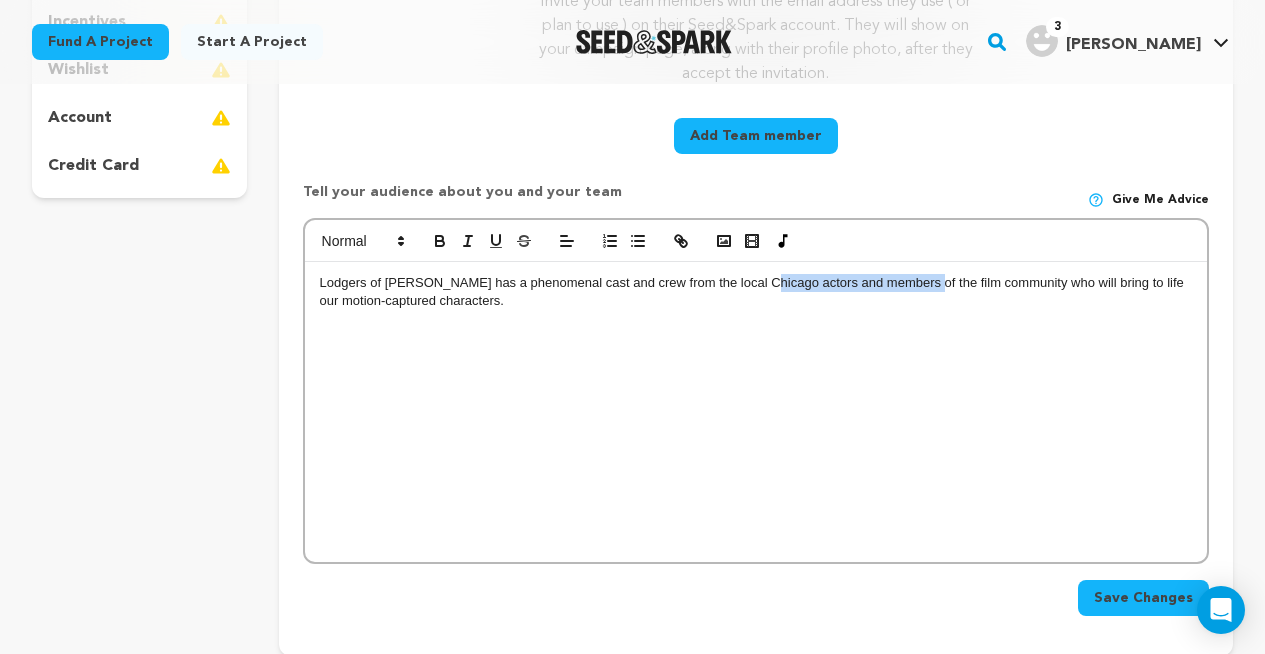 drag, startPoint x: 750, startPoint y: 286, endPoint x: 910, endPoint y: 283, distance: 160.02812 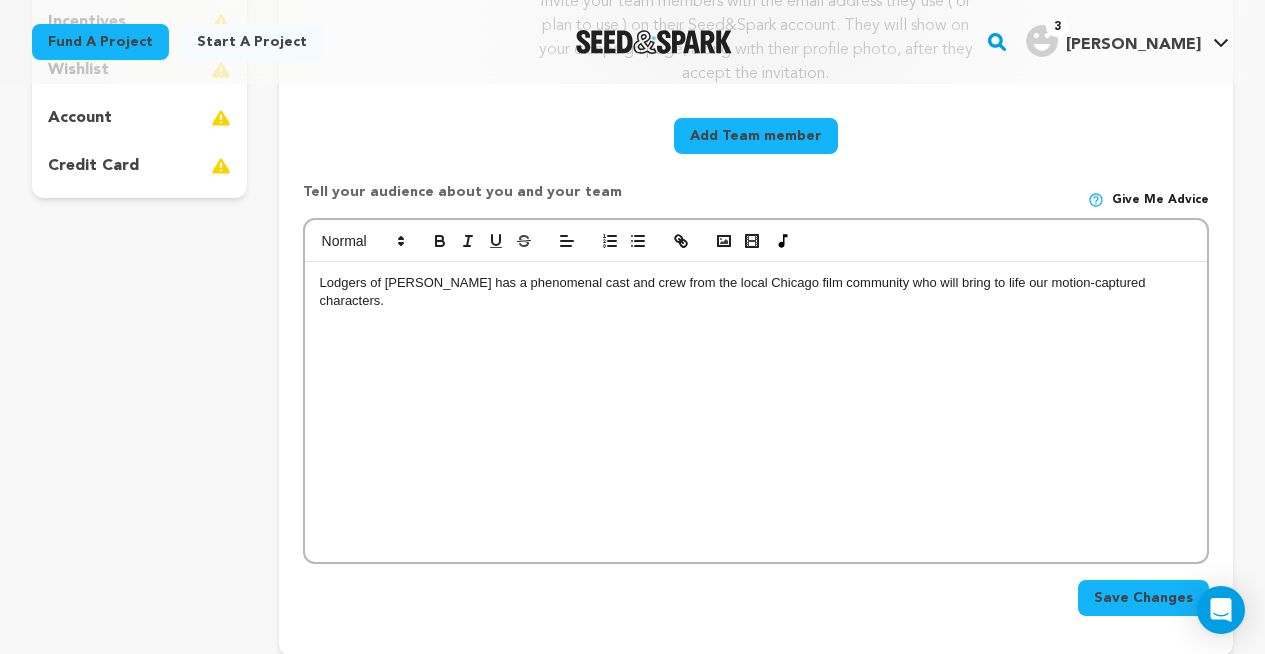 click on "Lodgers of [PERSON_NAME] has a phenomenal cast and crew from the local Chicago film community who will bring to life our motion-captured characters." at bounding box center (756, 412) 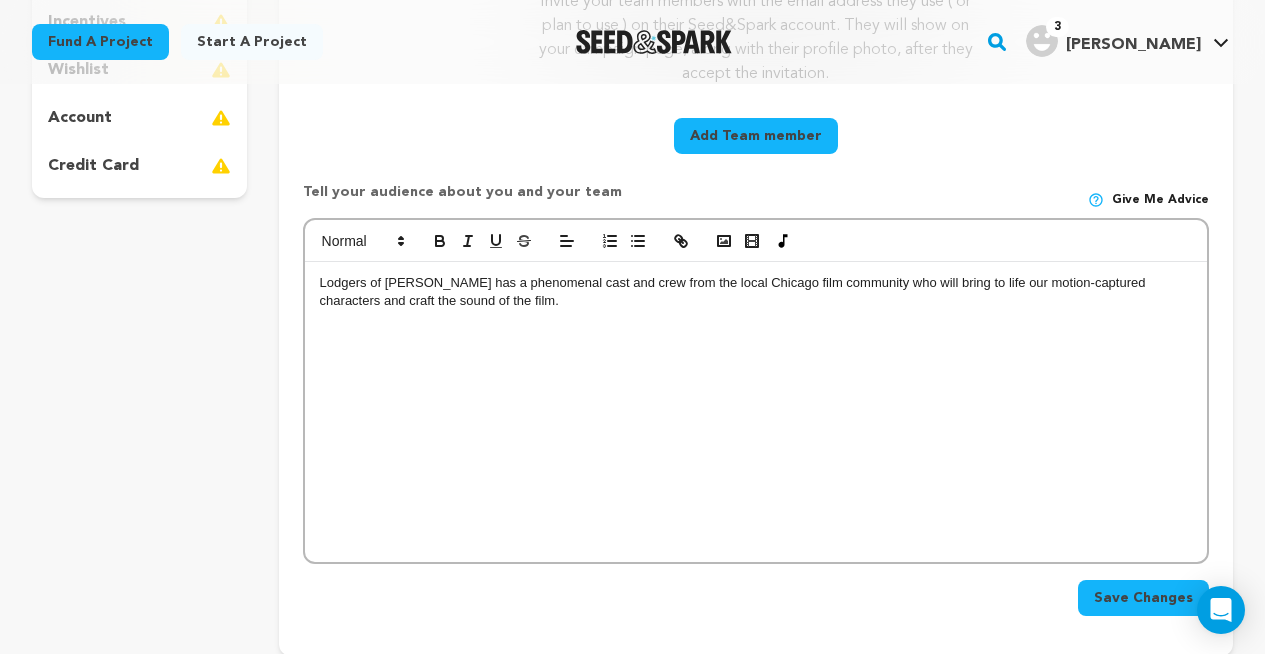 click on "Lodgers of [PERSON_NAME] has a phenomenal cast and crew from the local Chicago film community who will bring to life our motion-captured characters and craft the sound of the film." at bounding box center (756, 292) 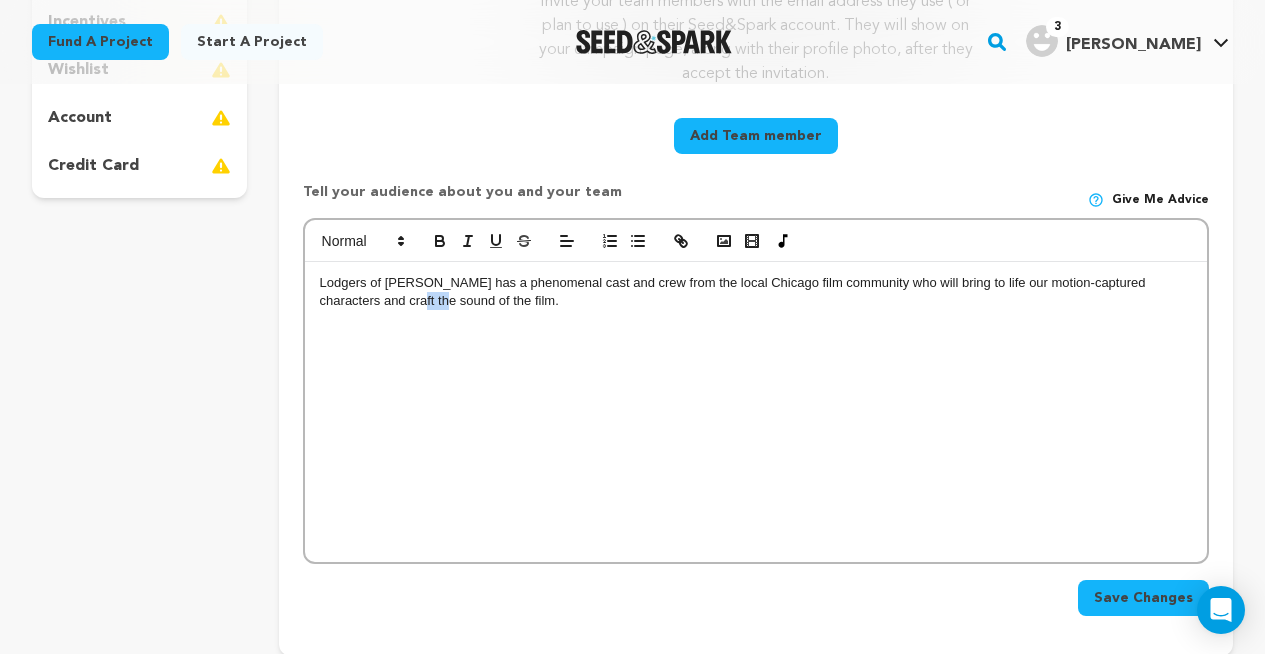 click on "Lodgers of [PERSON_NAME] has a phenomenal cast and crew from the local Chicago film community who will bring to life our motion-captured characters and craft the sound of the film." at bounding box center [756, 292] 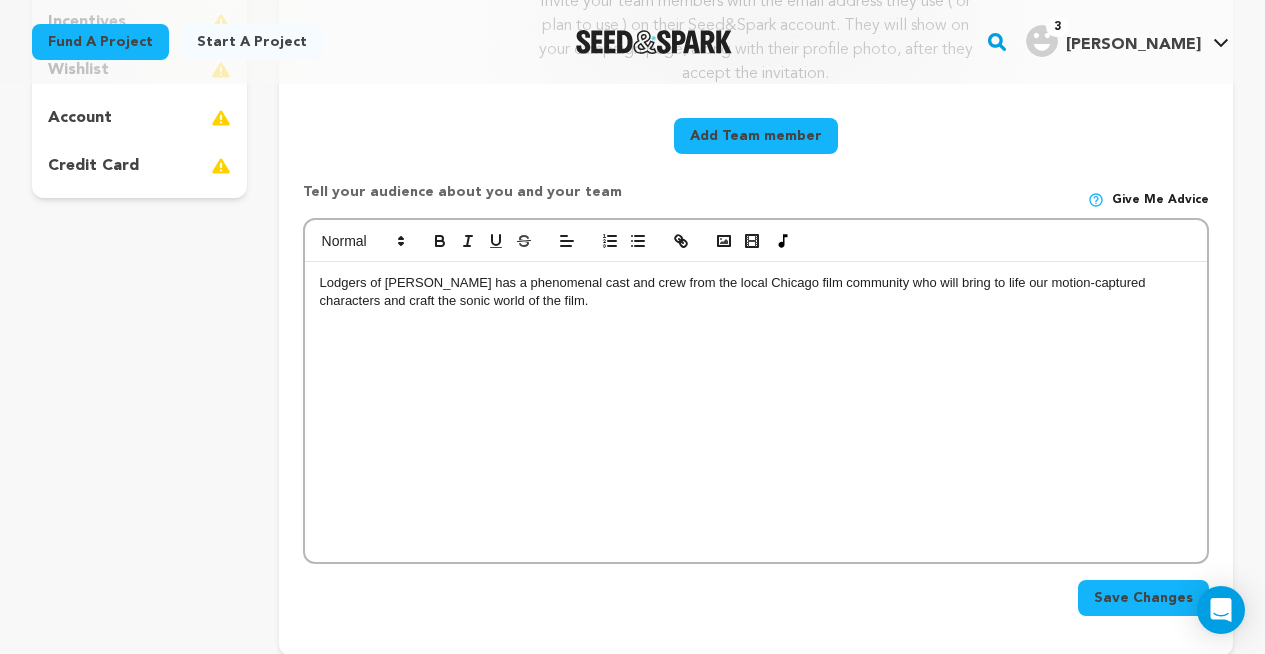 click on "Lodgers of [PERSON_NAME] has a phenomenal cast and crew from the local Chicago film community who will bring to life our motion-captured characters and craft the sonic world of the film." at bounding box center (756, 292) 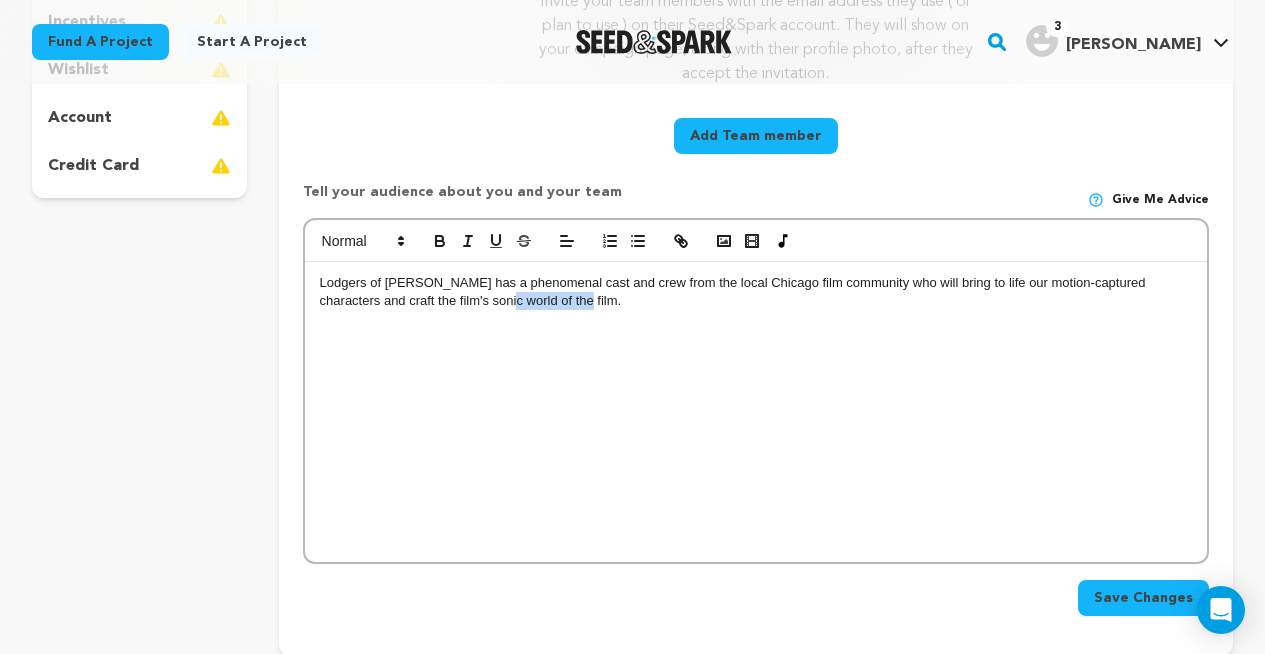 drag, startPoint x: 469, startPoint y: 302, endPoint x: 573, endPoint y: 302, distance: 104 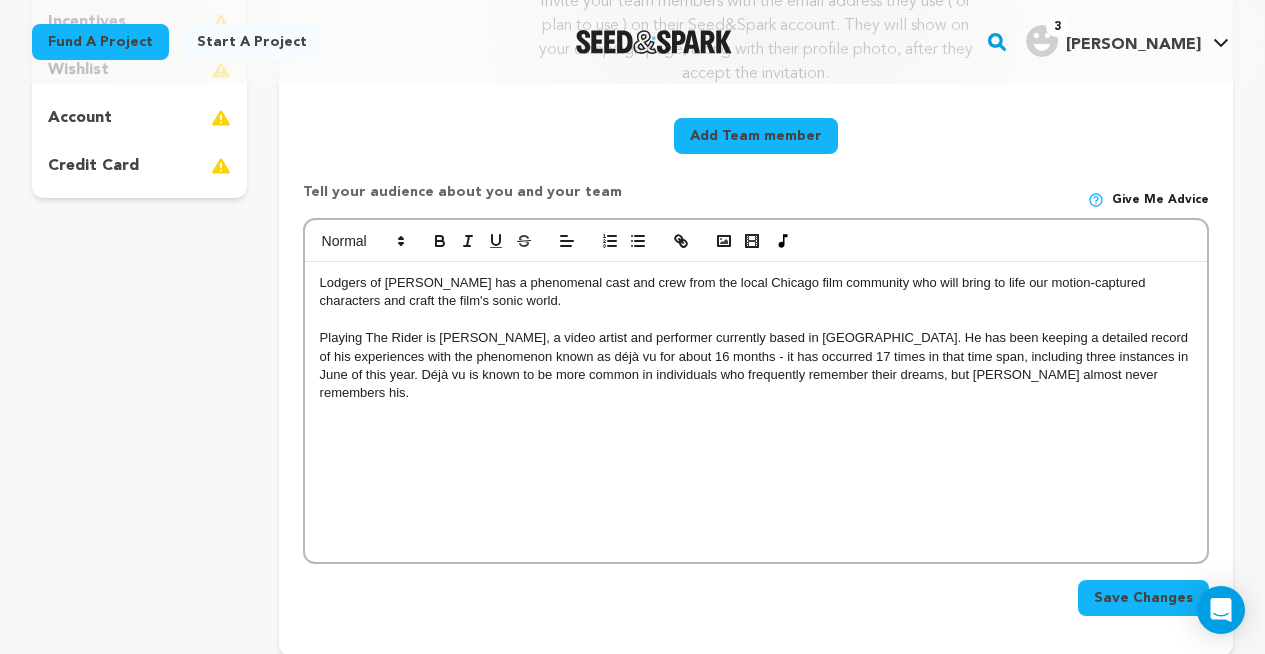 scroll, scrollTop: 0, scrollLeft: 0, axis: both 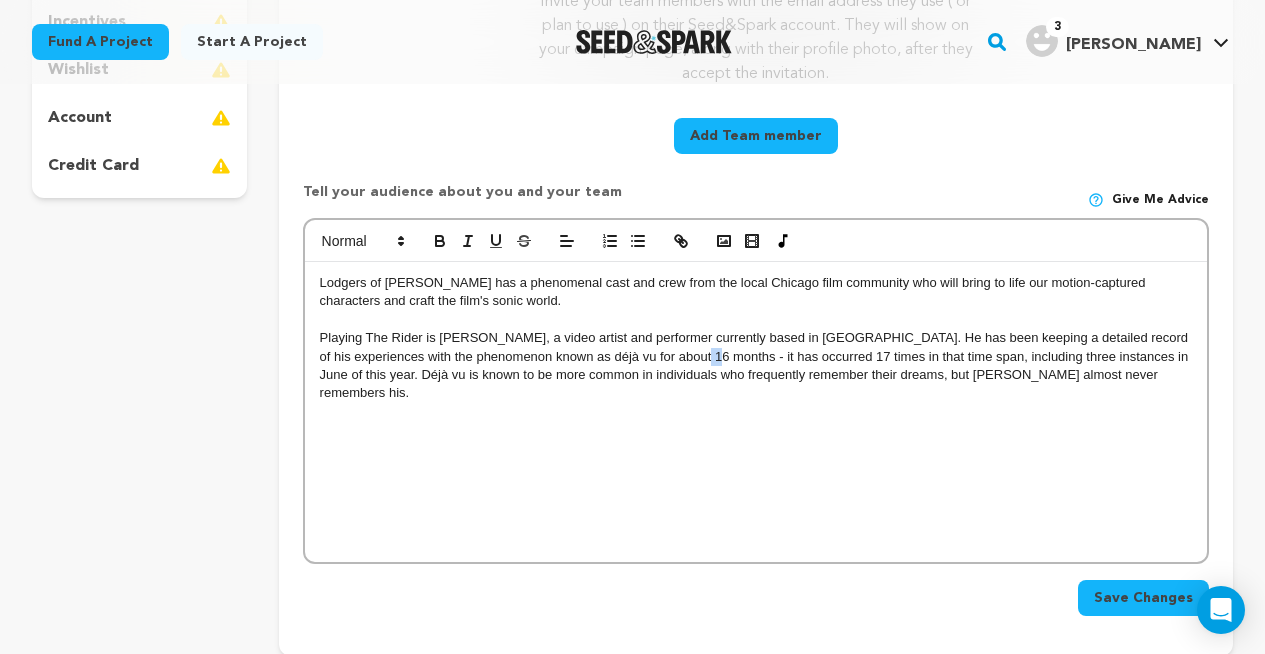 click on "Playing The Rider is [PERSON_NAME], a video artist and performer currently based in [GEOGRAPHIC_DATA]. He has been keeping a detailed record of his experiences with the phenomenon known as déjà vu for about 16 months - it has occurred 17 times in that time span, including three instances in June of this year. Déjà vu is known to be more common in individuals who frequently remember their dreams, but [PERSON_NAME] almost never remembers his." at bounding box center [756, 366] 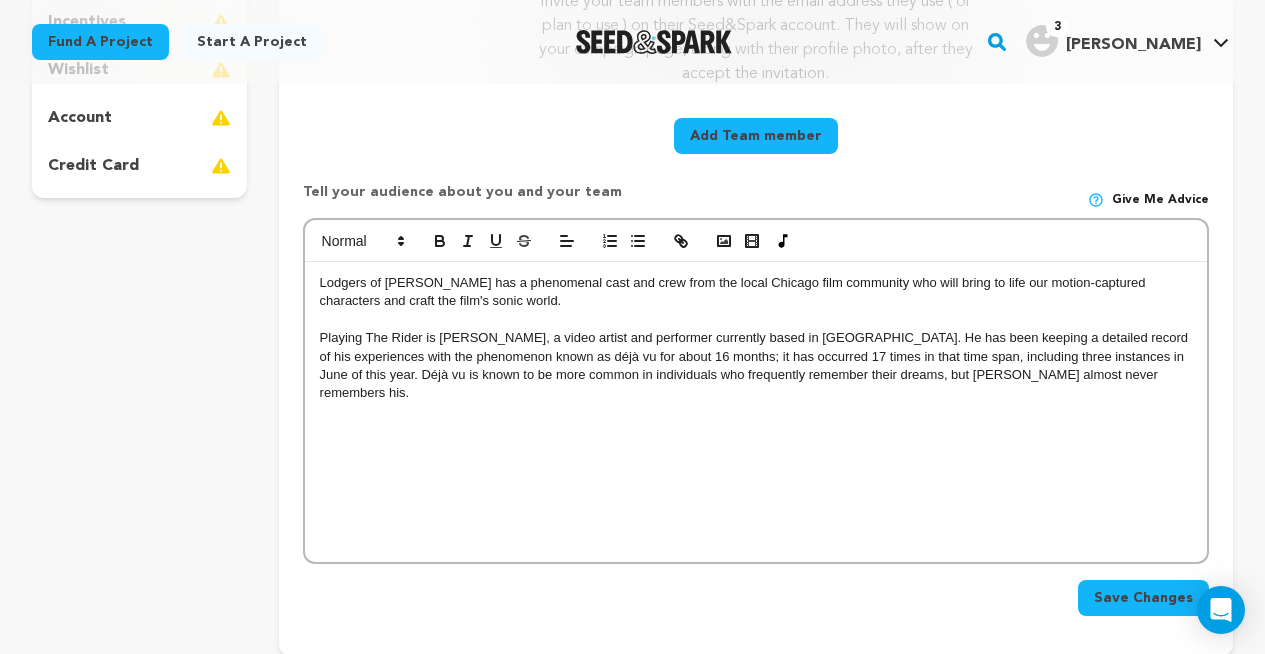 click on "Lodgers of [PERSON_NAME] has a phenomenal cast and crew from the local Chicago film community who will bring to life our motion-captured characters and craft the film's sonic world. Playing The Rider is [PERSON_NAME], a video artist and performer currently based in [GEOGRAPHIC_DATA]. He has been keeping a detailed record of his experiences with the phenomenon known as déjà vu for about 16 months; it has occurred 17 times in that time span, including three instances in June of this year. Déjà vu is known to be more common in individuals who frequently remember their dreams, but [PERSON_NAME] almost never remembers his." at bounding box center (756, 412) 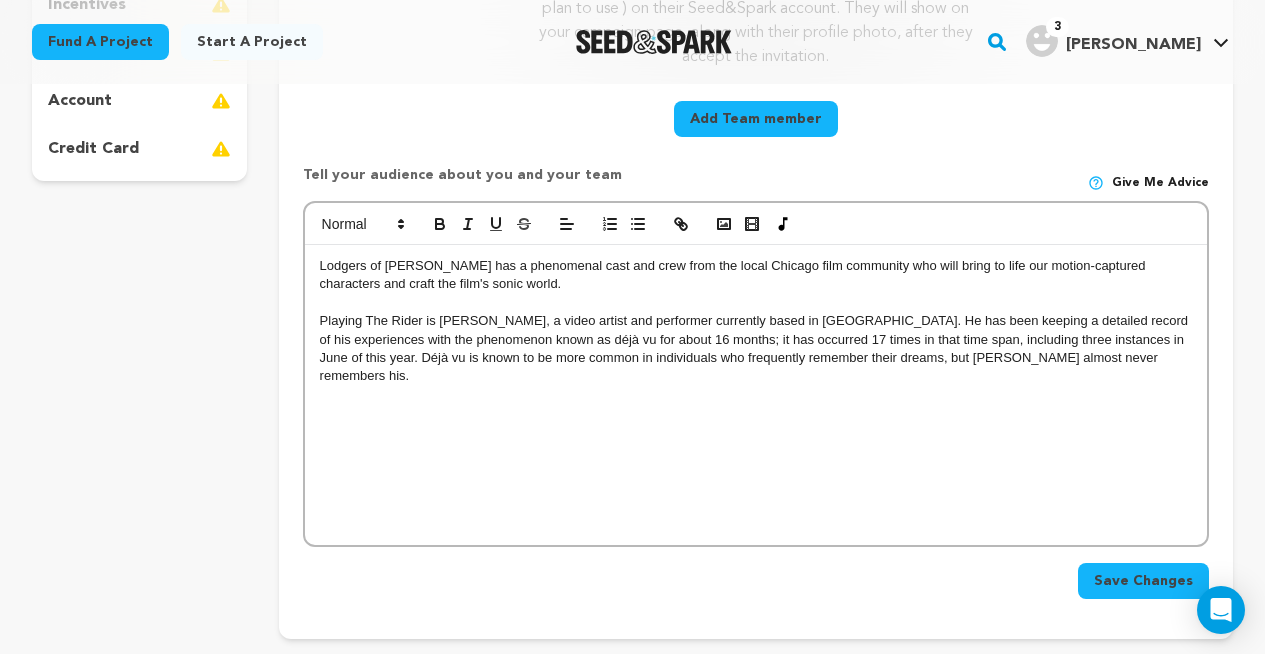 scroll, scrollTop: 629, scrollLeft: 0, axis: vertical 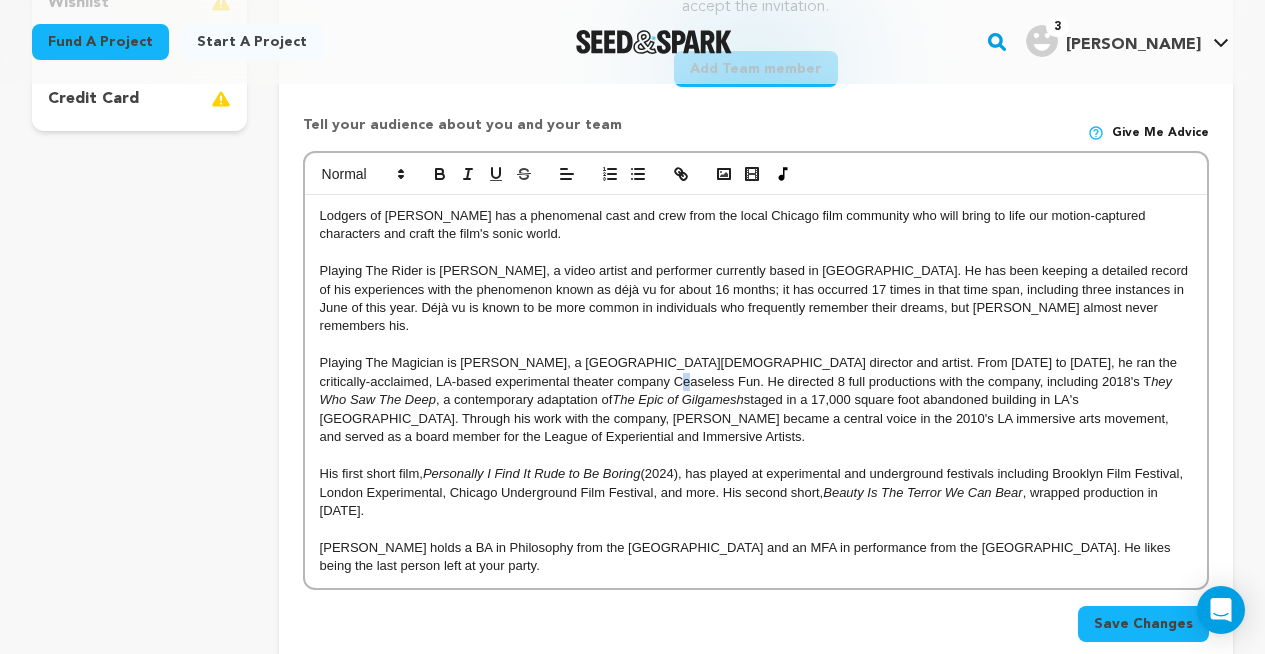 click on "Playing The Magician is [PERSON_NAME], a [GEOGRAPHIC_DATA][DEMOGRAPHIC_DATA] director and artist. From [DATE] to [DATE], he ran the critically-acclaimed, LA-based experimental theater company Ceaseless Fun. He directed 8 full productions with the company, including 2018's T hey Who Saw The Deep , a contemporary adaptation of  The Epic of Gilgamesh  staged in a 17,000 square foot abandoned building in LA's [GEOGRAPHIC_DATA]. Through his work with the company, [PERSON_NAME] became a central voice in the 2010's LA immersive arts movement, and served as a board member for the League of Experiential and Immersive Artists." at bounding box center (756, 400) 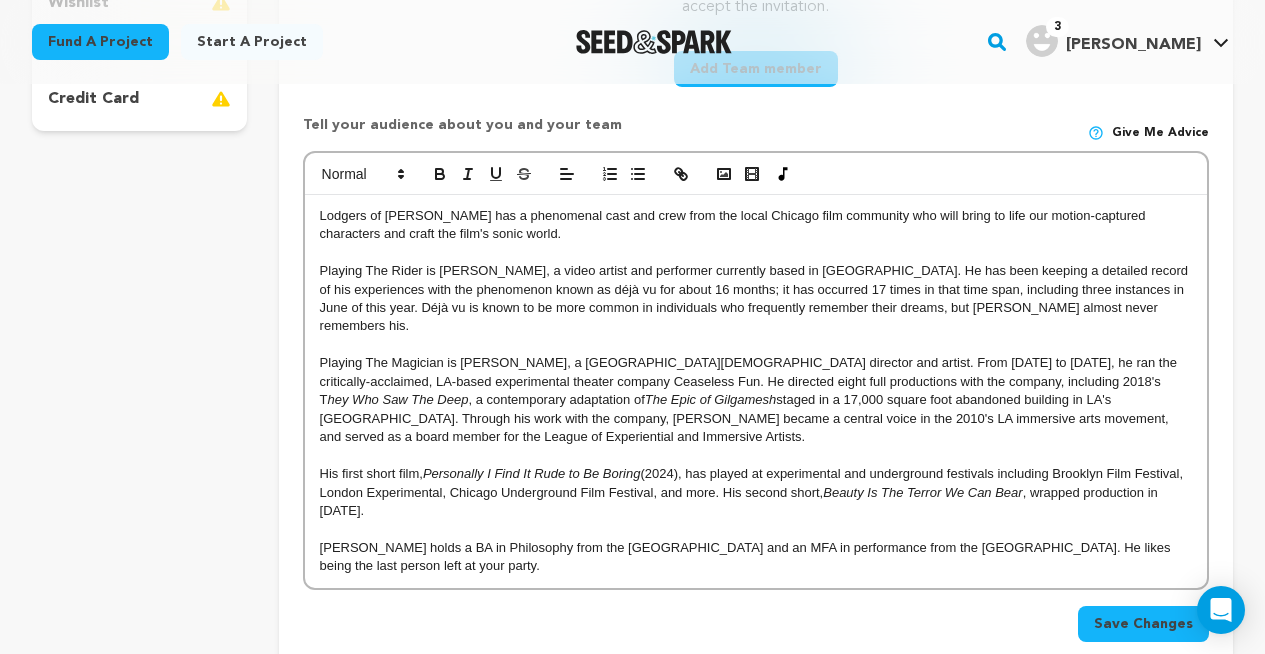 click on "hey Who Saw The Deep" at bounding box center [398, 399] 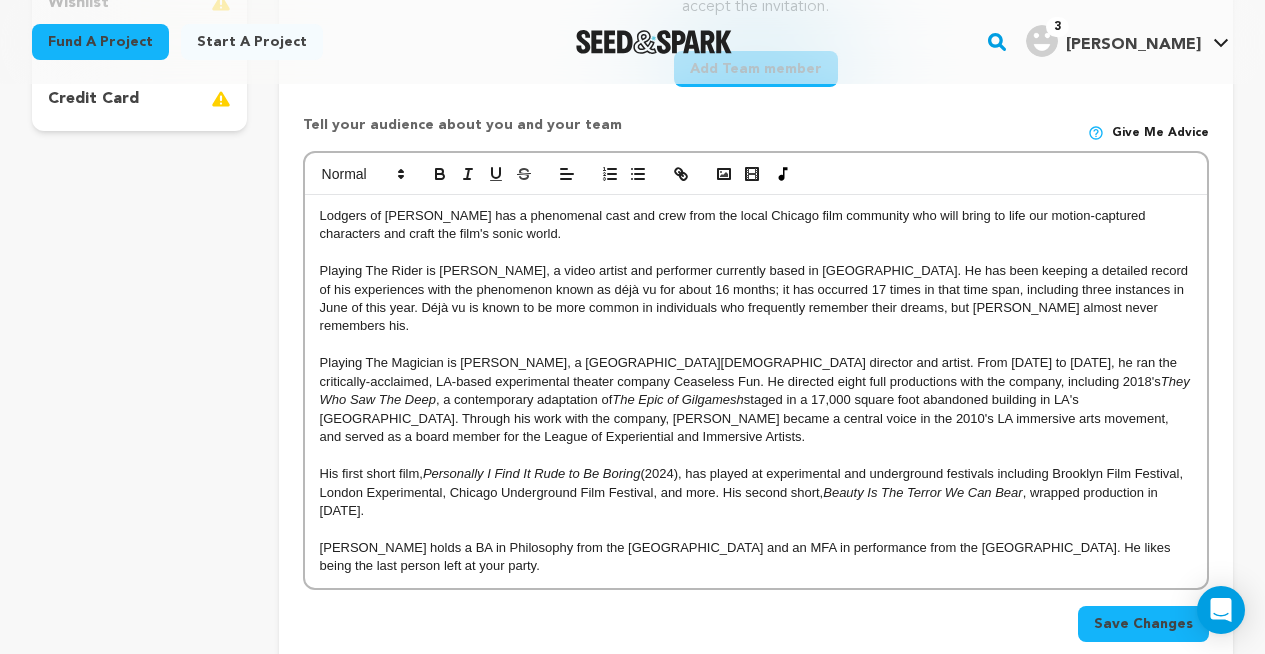 click on "Playing The Magician is [PERSON_NAME], a [GEOGRAPHIC_DATA][DEMOGRAPHIC_DATA] director and artist. From [DATE] to [DATE], he ran the critically-acclaimed, LA-based experimental theater company Ceaseless Fun. He directed eight full productions with the company, including 2018's  They Who Saw The Deep , a contemporary adaptation of  The Epic of Gilgamesh  staged in a 17,000 square foot abandoned building in LA's [GEOGRAPHIC_DATA]. Through his work with the company, [PERSON_NAME] became a central voice in the 2010's LA immersive arts movement, and served as a board member for the League of Experiential and Immersive Artists." at bounding box center (756, 400) 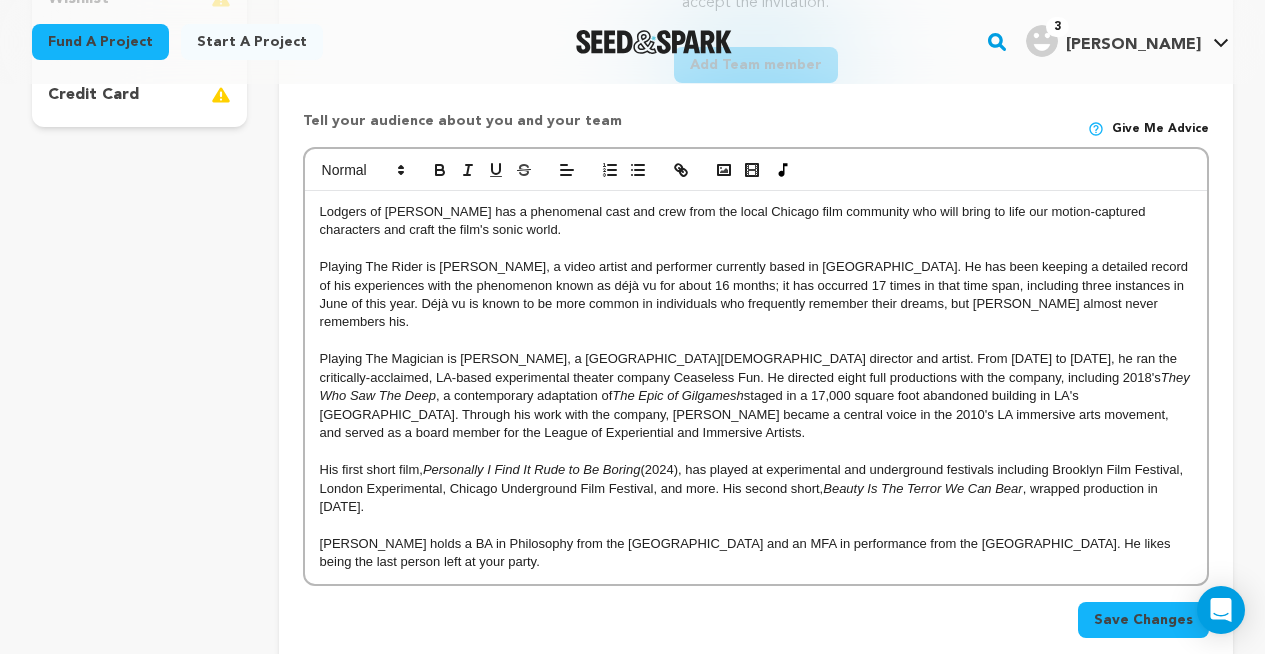 scroll, scrollTop: 681, scrollLeft: 0, axis: vertical 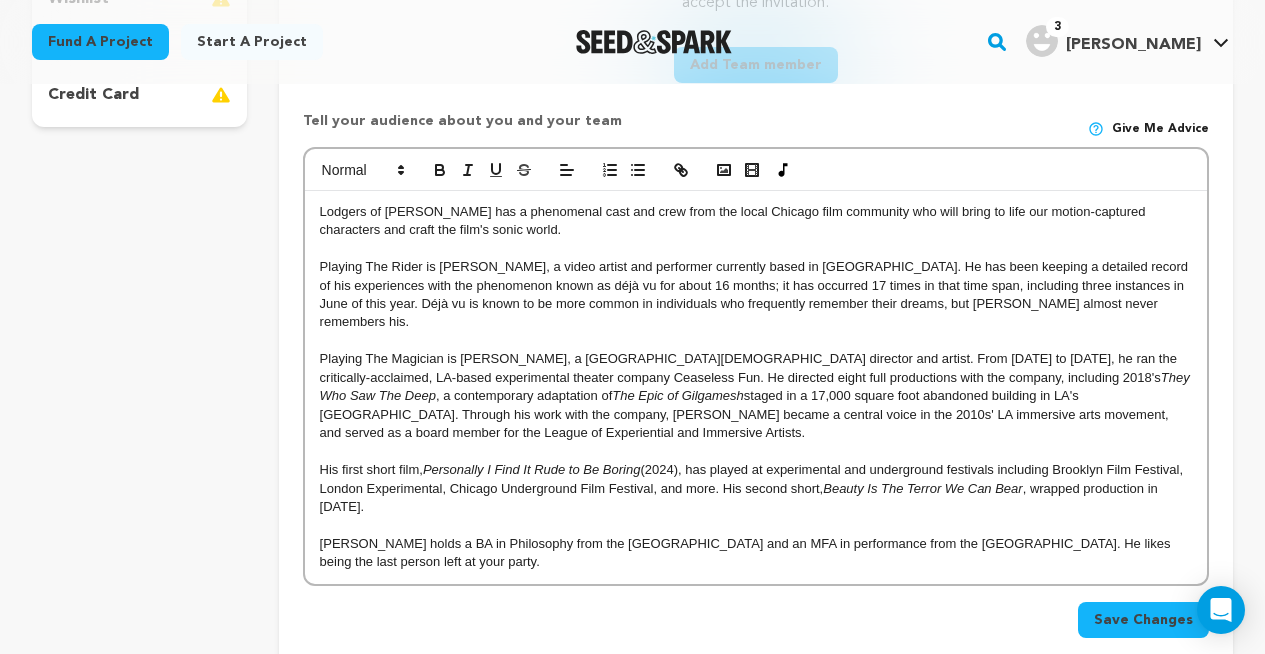 click at bounding box center (756, 452) 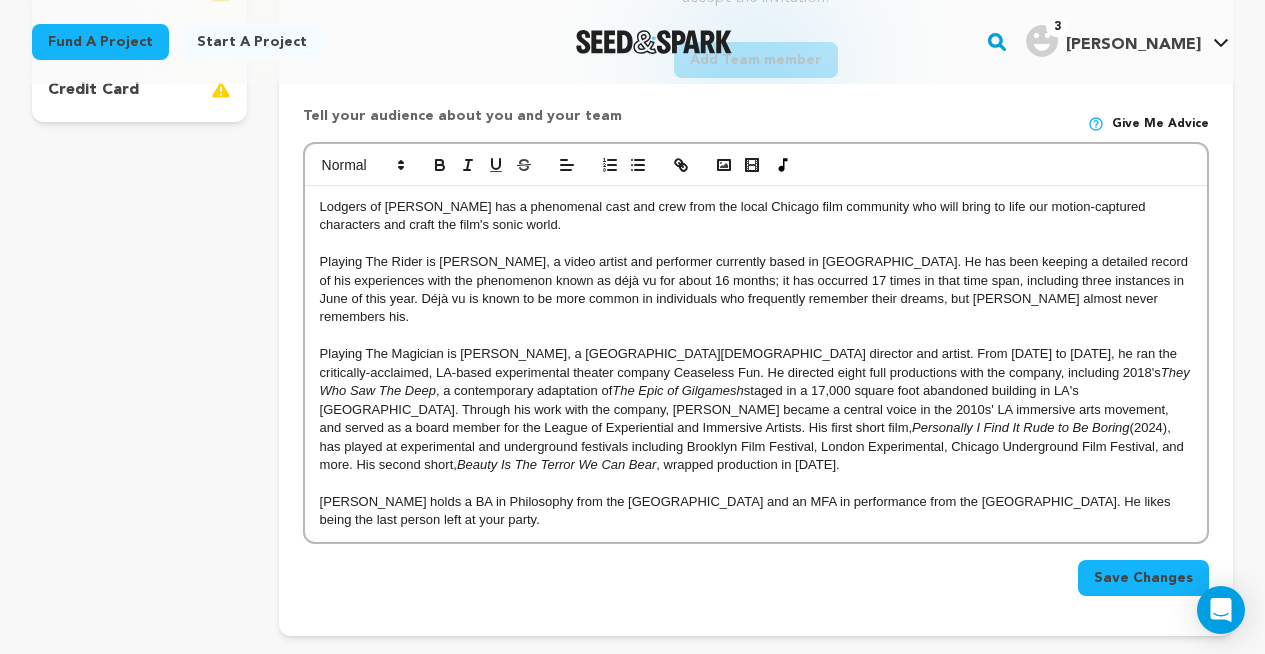 scroll, scrollTop: 693, scrollLeft: 0, axis: vertical 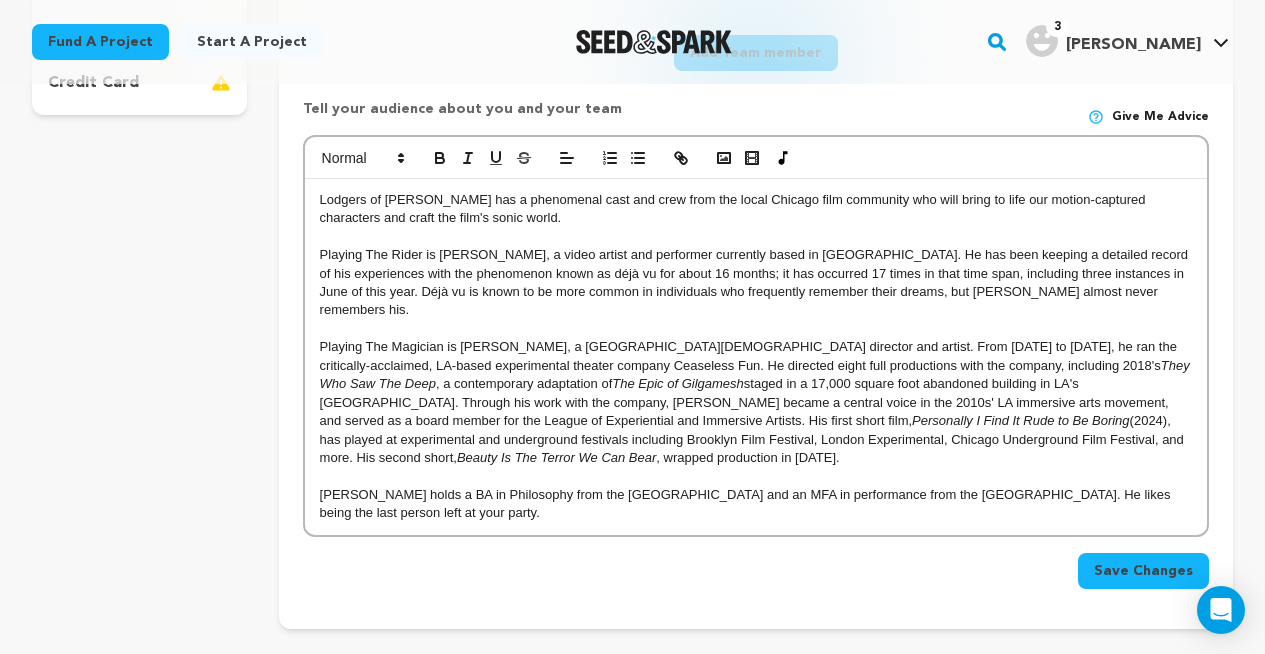 click on "Playing The Magician is [PERSON_NAME], a [GEOGRAPHIC_DATA][DEMOGRAPHIC_DATA] director and artist. From [DATE] to [DATE], he ran the critically-acclaimed, LA-based experimental theater company Ceaseless Fun. He directed eight full productions with the company, including 2018's  They Who Saw The Deep , a contemporary adaptation of  The Epic of Gilgamesh  staged in a 17,000 square foot abandoned building in LA's [GEOGRAPHIC_DATA]. Through his work with the company, [PERSON_NAME] became a central voice in the 2010s' LA immersive arts movement, and served as a board member for the League of Experiential and Immersive Artists. His first short film,  Personally I Find It Rude to Be Boring  (2024), has played at experimental and underground festivals including Brooklyn Film Festival, London Experimental, Chicago Underground Film Festival, and more. His second short,  Beauty Is The Terror We Can Bear , wrapped production in [DATE]." at bounding box center (756, 402) 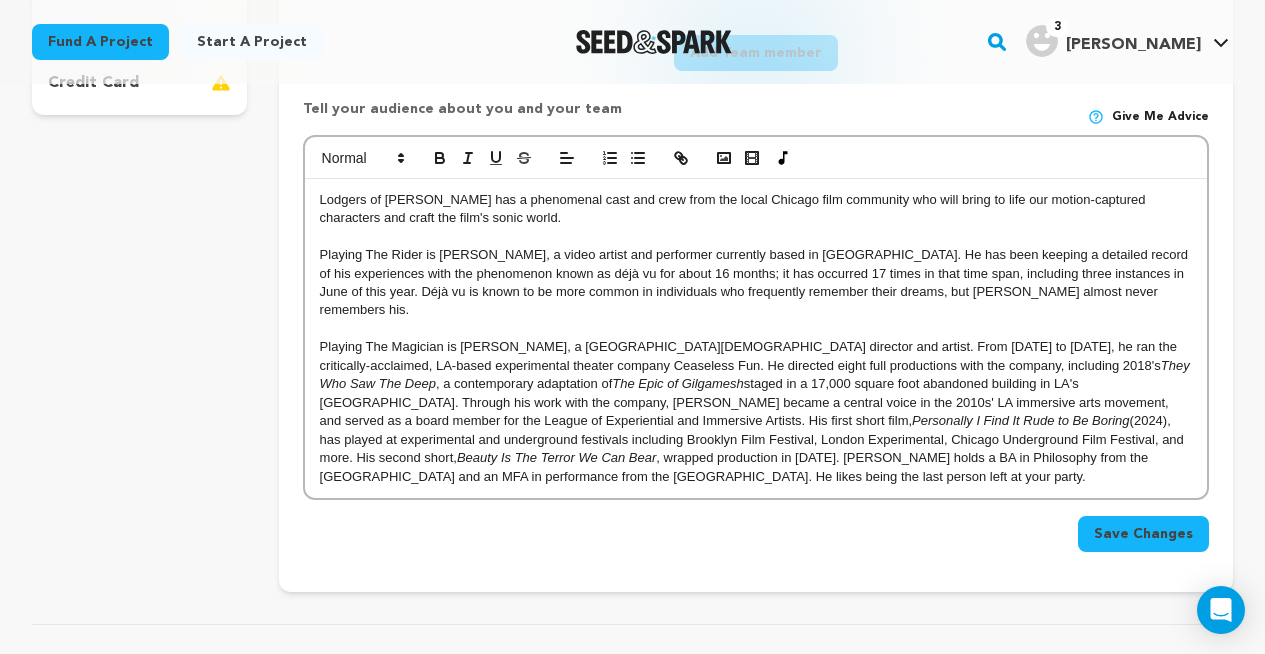 click on "Playing The Magician is [PERSON_NAME], a [GEOGRAPHIC_DATA][DEMOGRAPHIC_DATA] director and artist. From [DATE] to [DATE], he ran the critically-acclaimed, LA-based experimental theater company Ceaseless Fun. He directed eight full productions with the company, including 2018's  They Who Saw The Deep , a contemporary adaptation of  The Epic of Gilgamesh  staged in a 17,000 square foot abandoned building in LA's [GEOGRAPHIC_DATA]. Through his work with the company, [PERSON_NAME] became a central voice in the 2010s' LA immersive arts movement, and served as a board member for the League of Experiential and Immersive Artists. His first short film,  Personally I Find It Rude to Be Boring  (2024), has played at experimental and underground festivals including Brooklyn Film Festival, London Experimental, Chicago Underground Film Festival, and more. His second short,  Beauty Is The Terror We Can Bear" at bounding box center (756, 412) 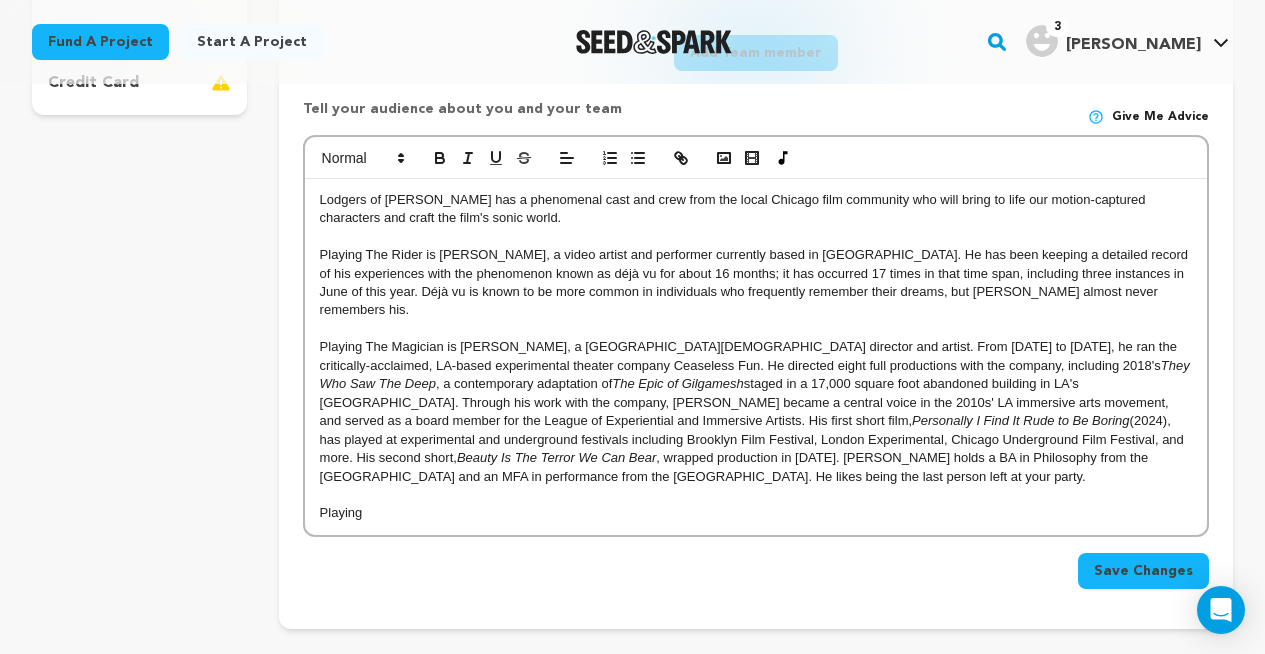 click on "Save Changes" at bounding box center (1143, 571) 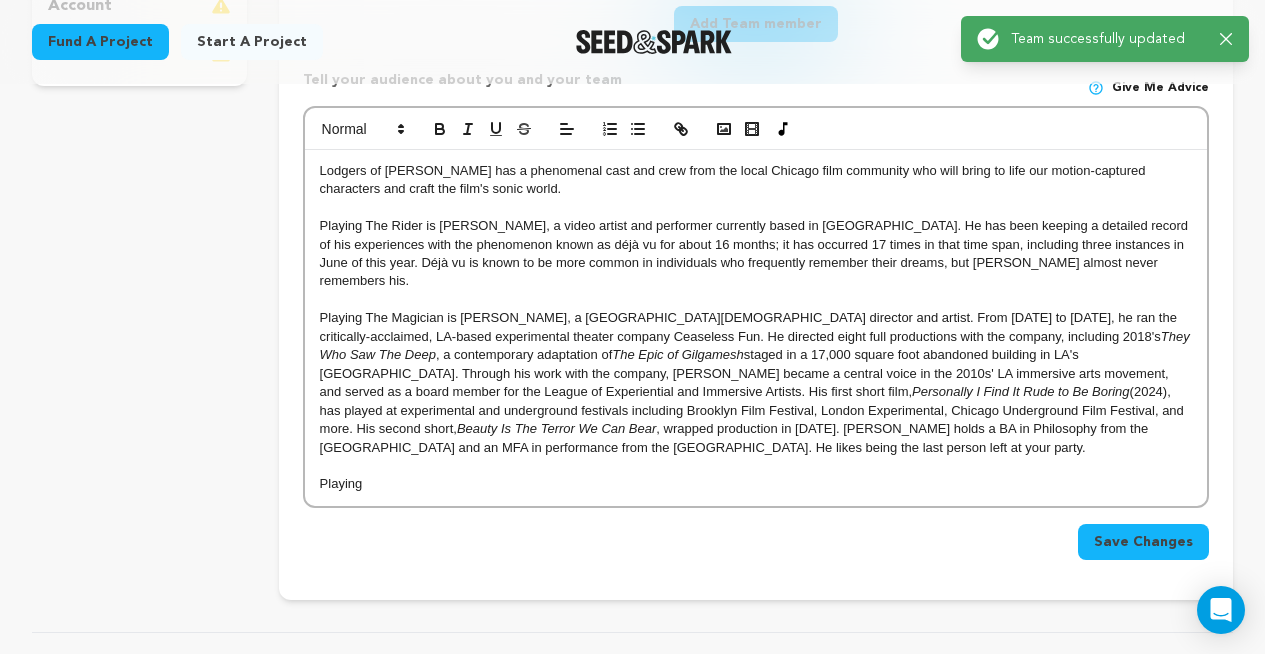 scroll, scrollTop: 705, scrollLeft: 0, axis: vertical 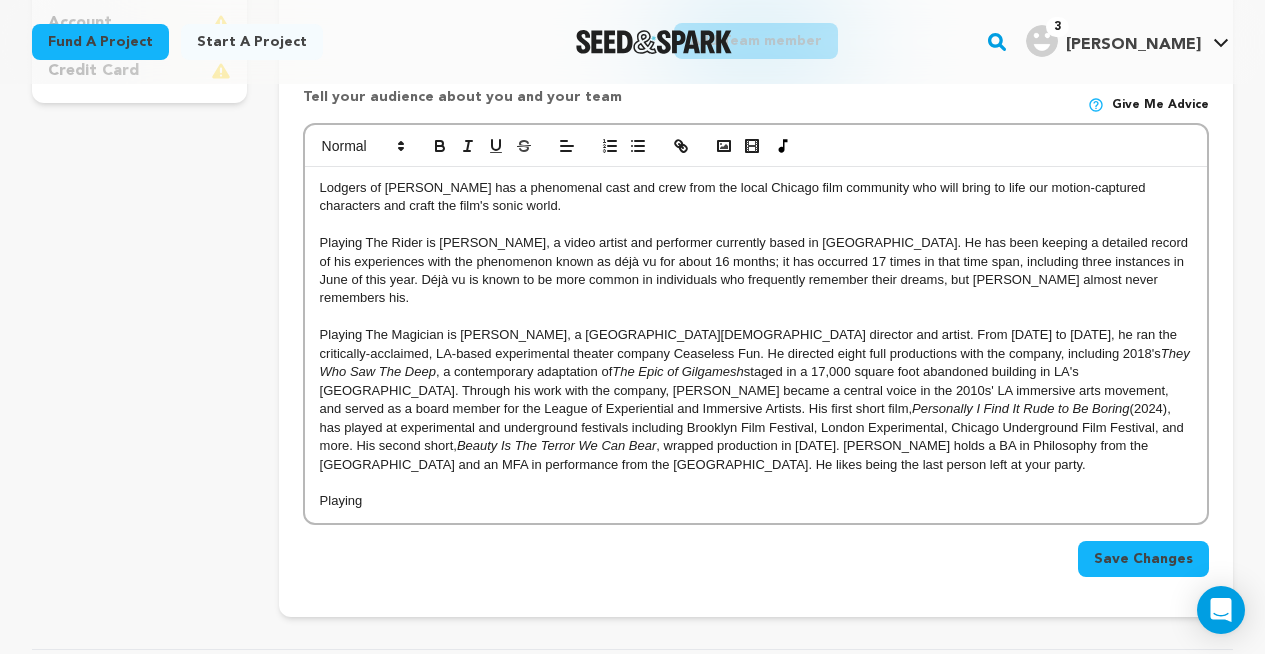click on "Lodgers of [PERSON_NAME] has a phenomenal cast and crew from the local Chicago film community who will bring to life our motion-captured characters and craft the film's sonic world." at bounding box center [756, 197] 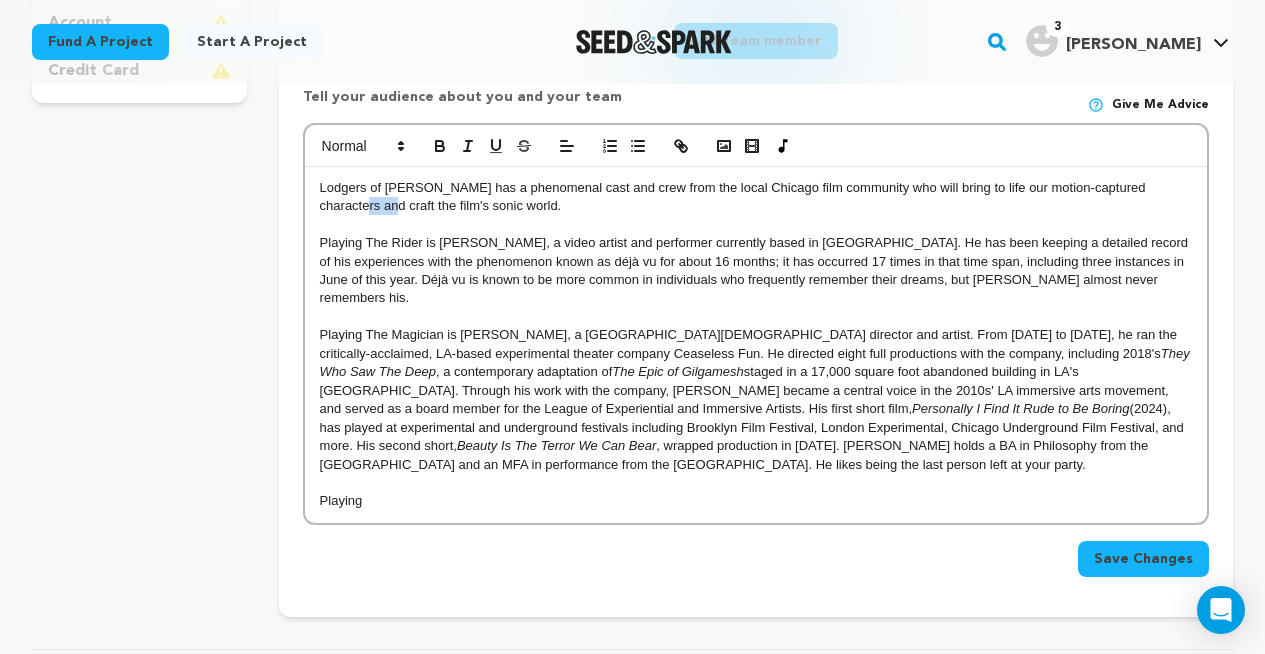 click on "Lodgers of [PERSON_NAME] has a phenomenal cast and crew from the local Chicago film community who will bring to life our motion-captured characters and craft the film's sonic world." at bounding box center (756, 197) 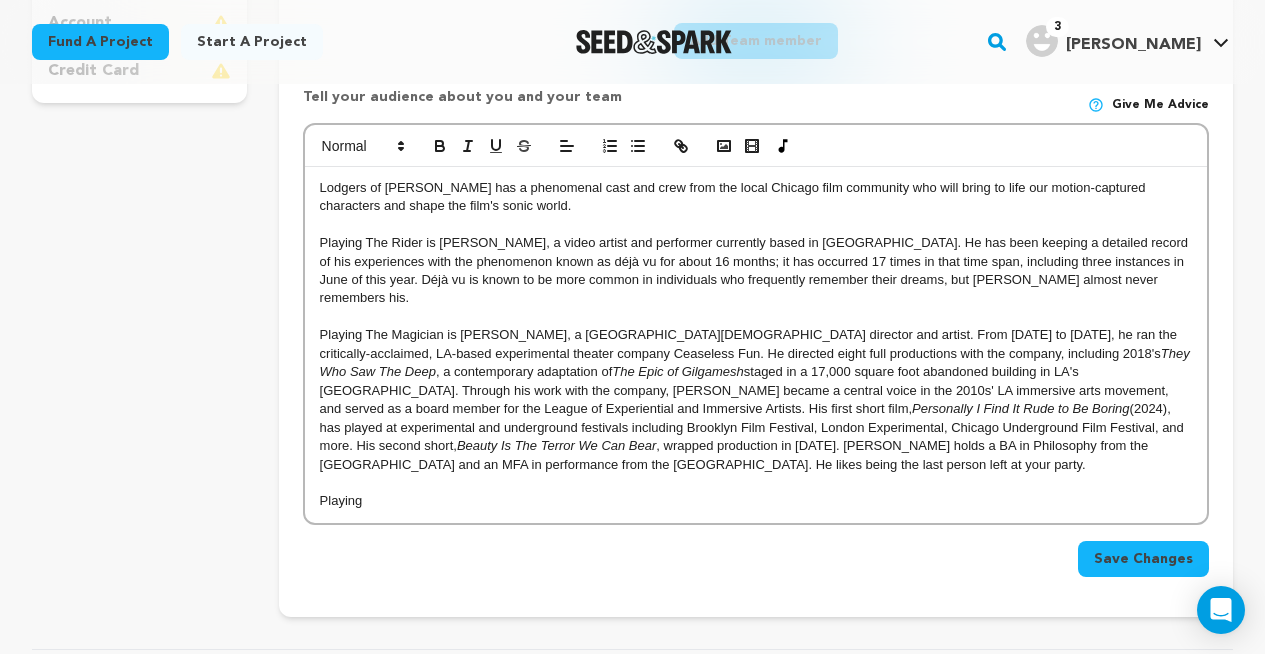 click on "Save Changes" at bounding box center (1143, 559) 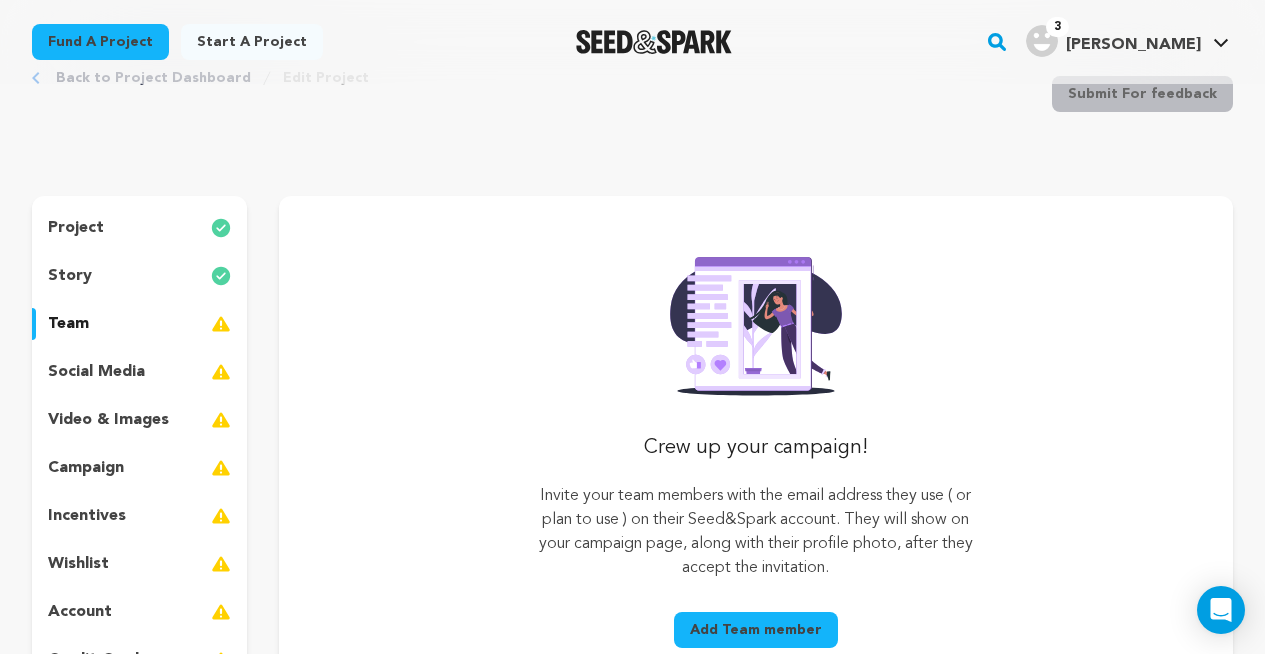 scroll, scrollTop: 0, scrollLeft: 0, axis: both 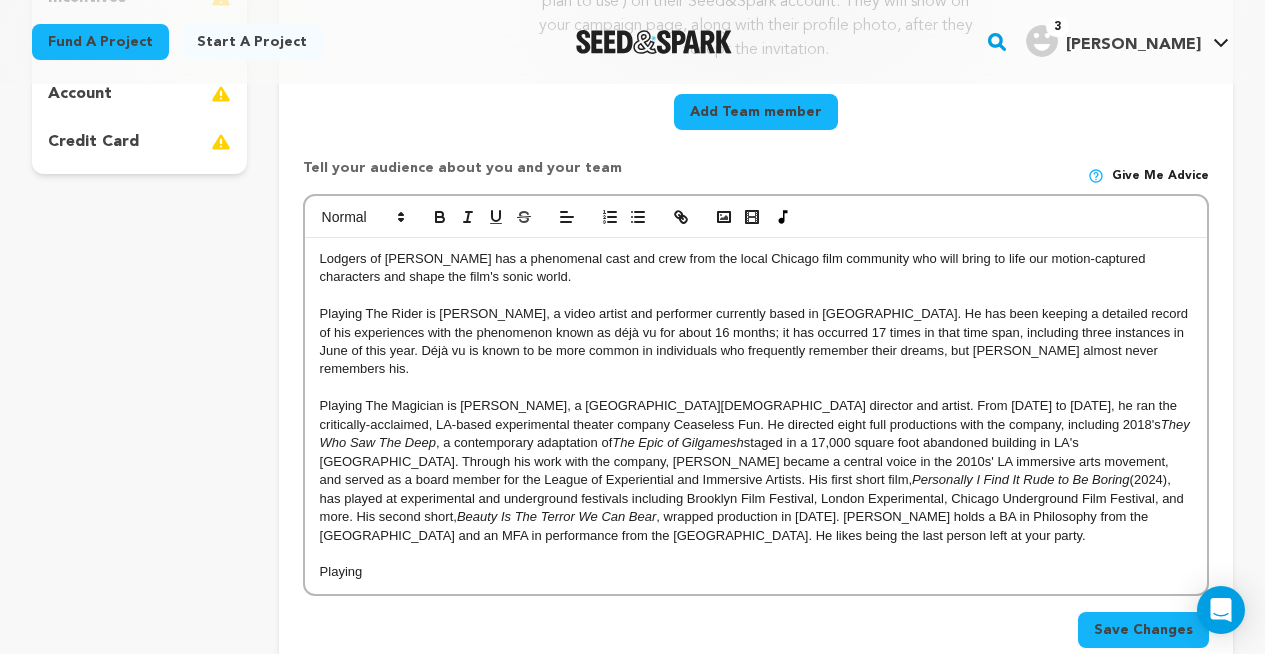 click on "Playing" at bounding box center [756, 572] 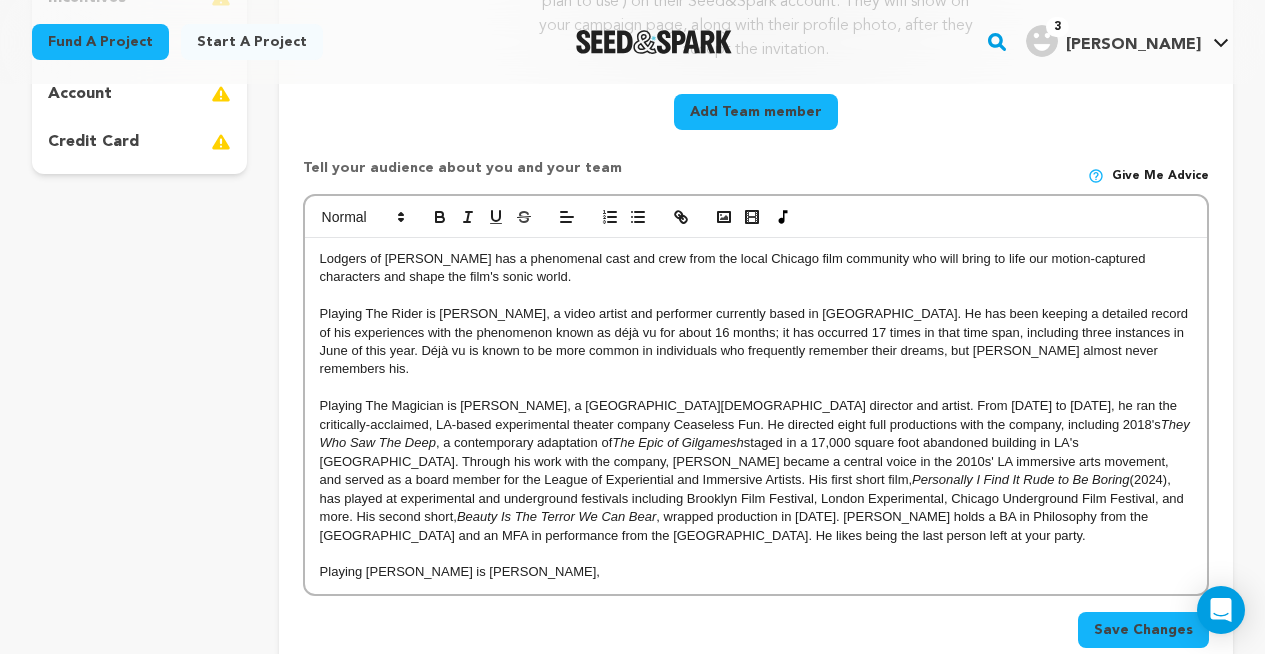 scroll, scrollTop: 0, scrollLeft: 0, axis: both 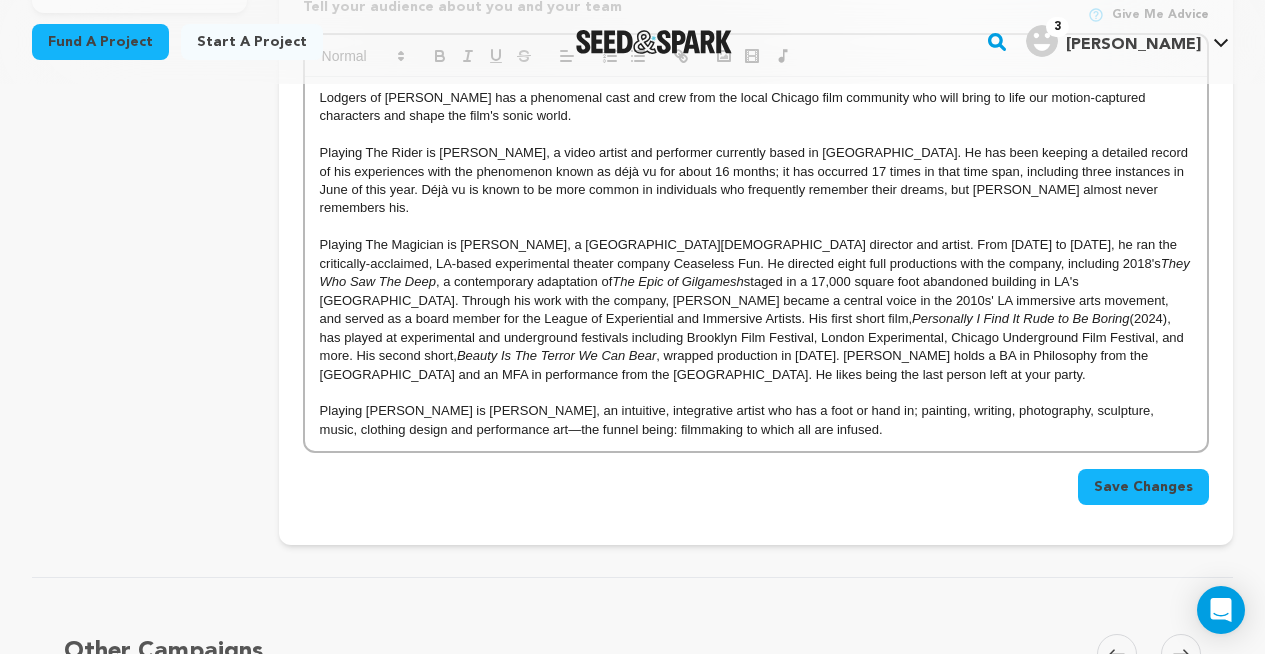 click on "Playing [PERSON_NAME] is [PERSON_NAME], an intuitive, integrative artist who has a foot or hand in; painting, writing, photography, sculpture, music, clothing design and performance art—the funnel being: filmmaking to which all are infused." at bounding box center [756, 420] 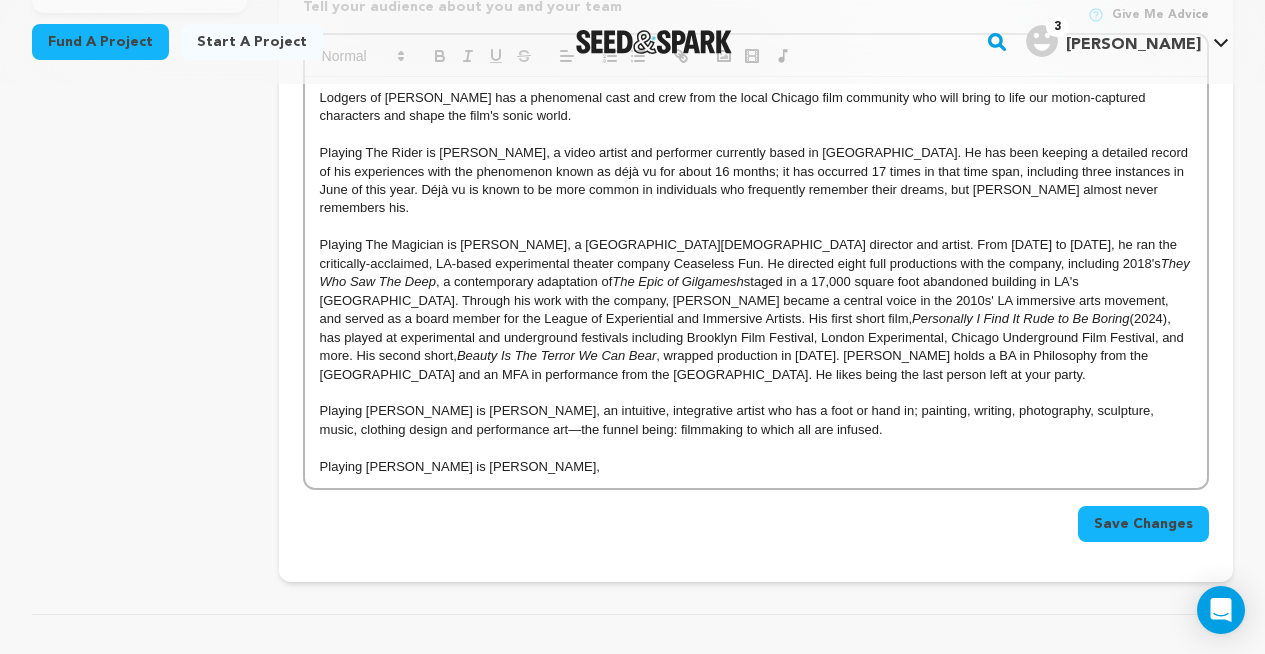 scroll, scrollTop: 0, scrollLeft: 0, axis: both 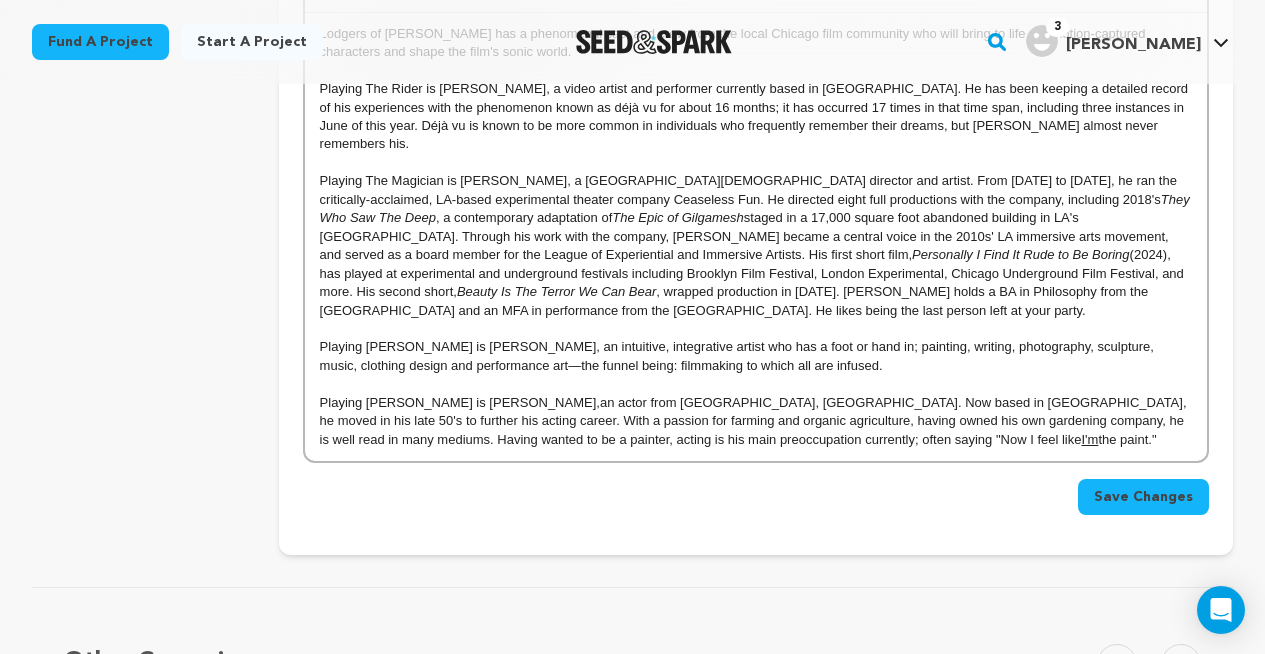 click on "an actor from [GEOGRAPHIC_DATA], [GEOGRAPHIC_DATA]. Now based in [GEOGRAPHIC_DATA], he moved in his late 50's to further his acting career. With a passion for farming and organic agriculture, having owned his own gardening company, he is well read in many mediums. Having wanted to be a painter, acting is his main preoccupation currently; often saying "Now I feel like" at bounding box center (755, 421) 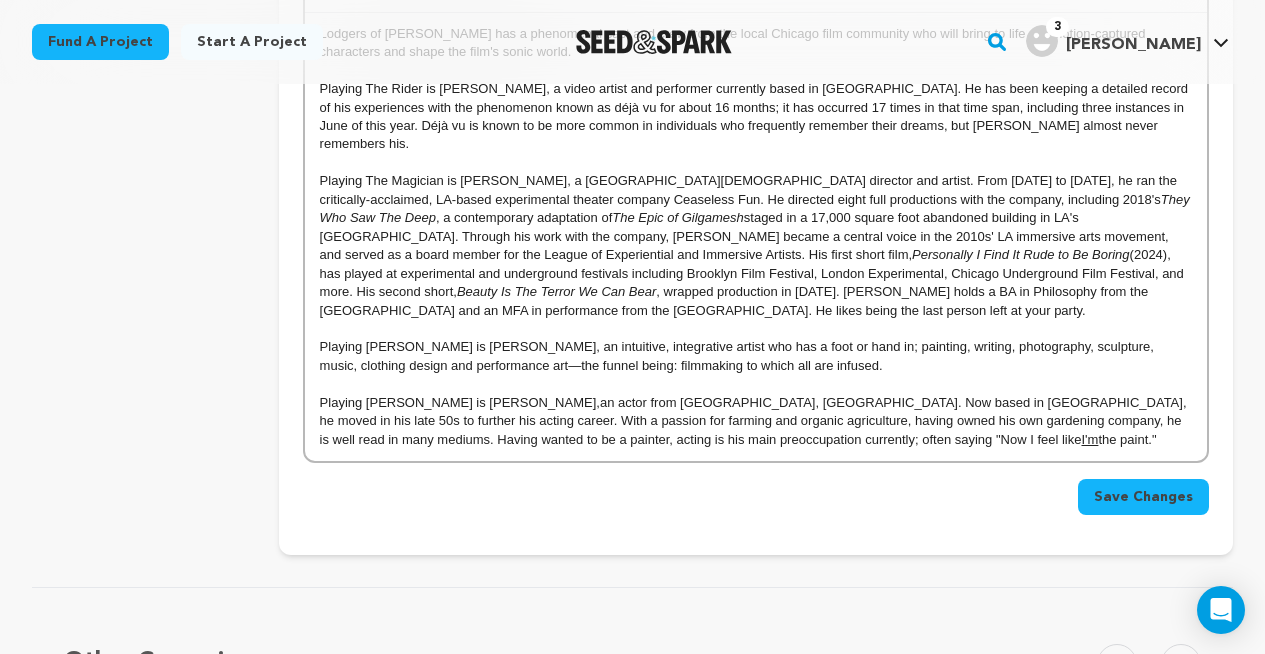 click on "Playing [PERSON_NAME] is [PERSON_NAME],  an actor from [GEOGRAPHIC_DATA], [GEOGRAPHIC_DATA]. Now based in [GEOGRAPHIC_DATA], he moved in his late 50s to further his acting career. With a passion for farming and organic agriculture, having owned his own gardening company, he is well read in many mediums. Having wanted to be a painter, acting is his main preoccupation currently; often saying "Now I feel like  I'm  the paint."" at bounding box center (756, 421) 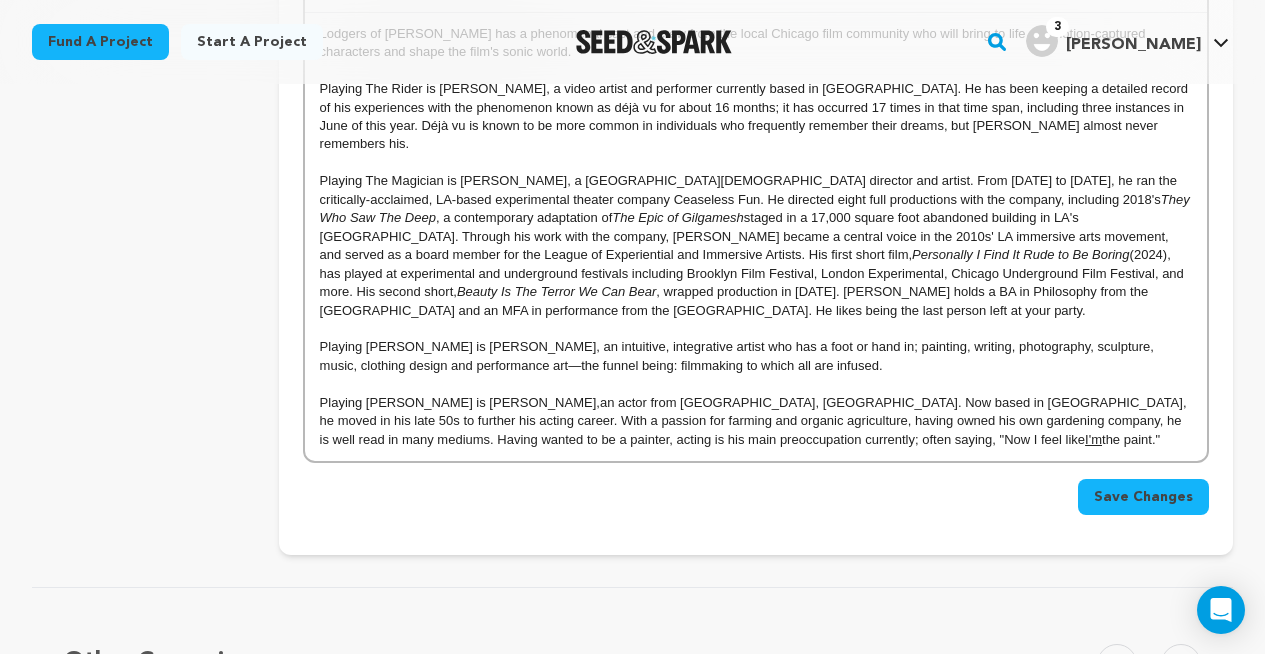 click on "an actor from [GEOGRAPHIC_DATA], [GEOGRAPHIC_DATA]. Now based in [GEOGRAPHIC_DATA], he moved in his late 50s to further his acting career. With a passion for farming and organic agriculture, having owned his own gardening company, he is well read in many mediums. Having wanted to be a painter, acting is his main preoccupation currently; often saying, "Now I feel like" at bounding box center (755, 421) 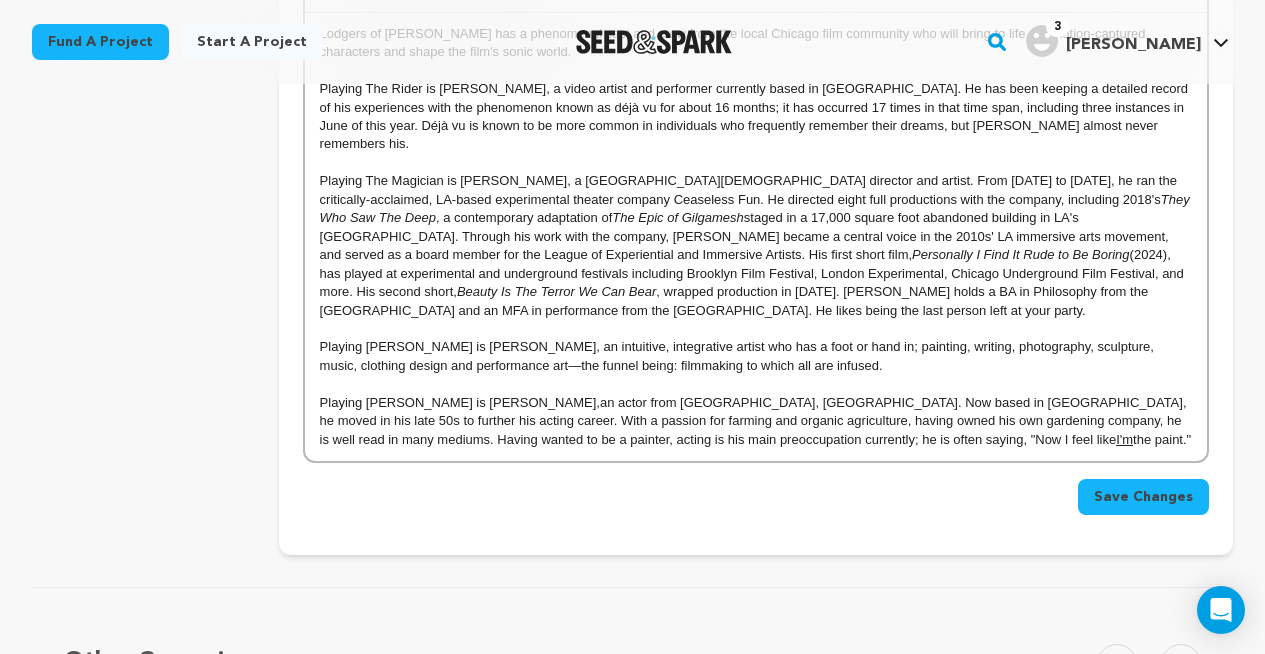 click on "Playing [PERSON_NAME] is [PERSON_NAME],  an actor from [GEOGRAPHIC_DATA], [GEOGRAPHIC_DATA]. Now based in [GEOGRAPHIC_DATA], he moved in his late 50s to further his acting career. With a passion for farming and organic agriculture, having owned his own gardening company, he is well read in many mediums. Having wanted to be a painter, acting is his main preoccupation currently; he is often saying, "Now I feel like  I'm  the paint."" at bounding box center [756, 421] 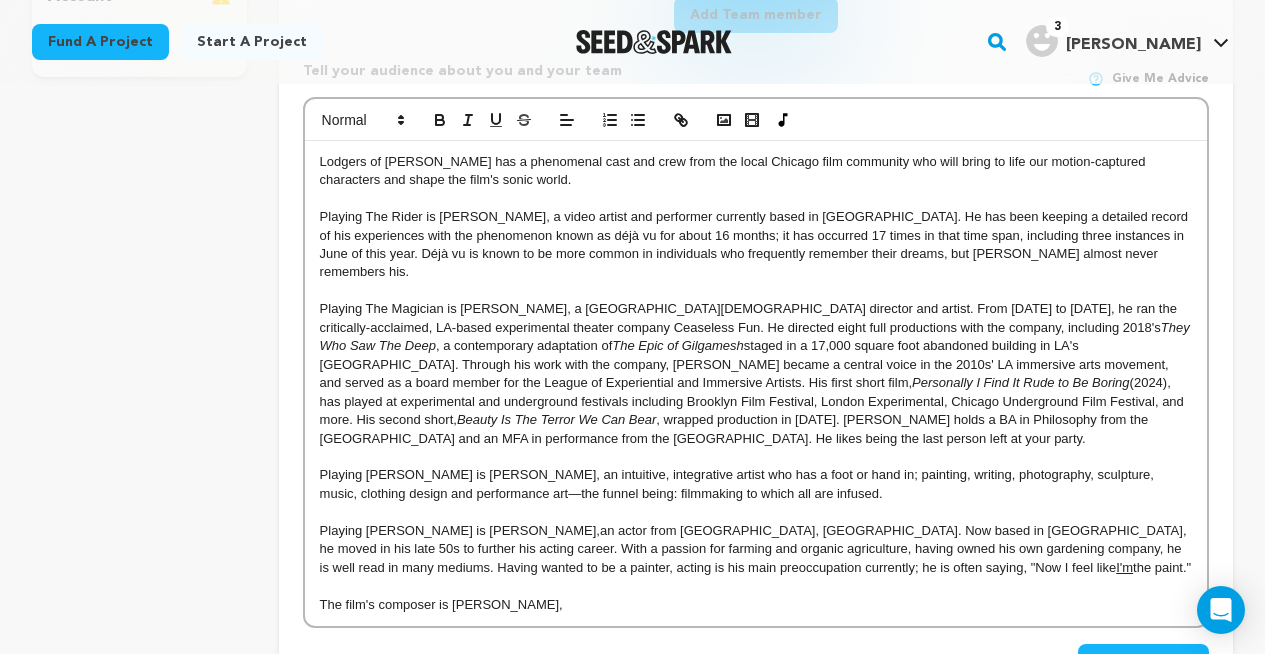 scroll, scrollTop: 703, scrollLeft: 0, axis: vertical 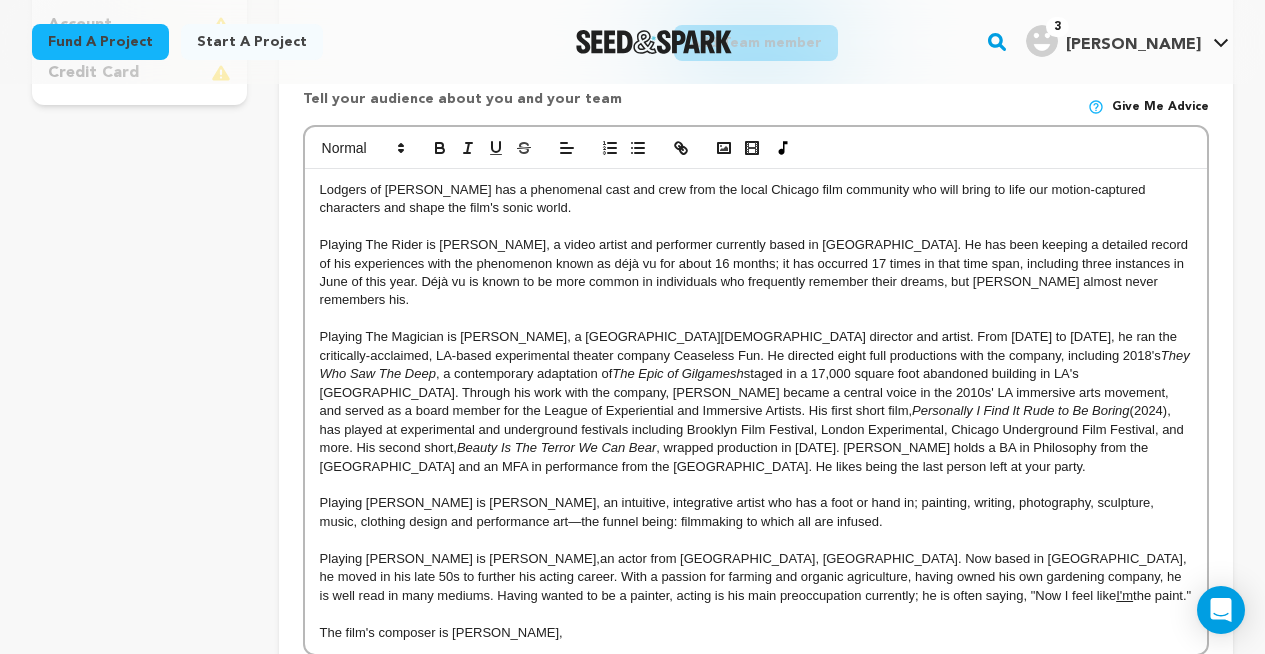 click on "Lodgers of [PERSON_NAME] has a phenomenal cast and crew from the local Chicago film community who will bring to life our motion-captured characters and shape the film's sonic world." at bounding box center [756, 199] 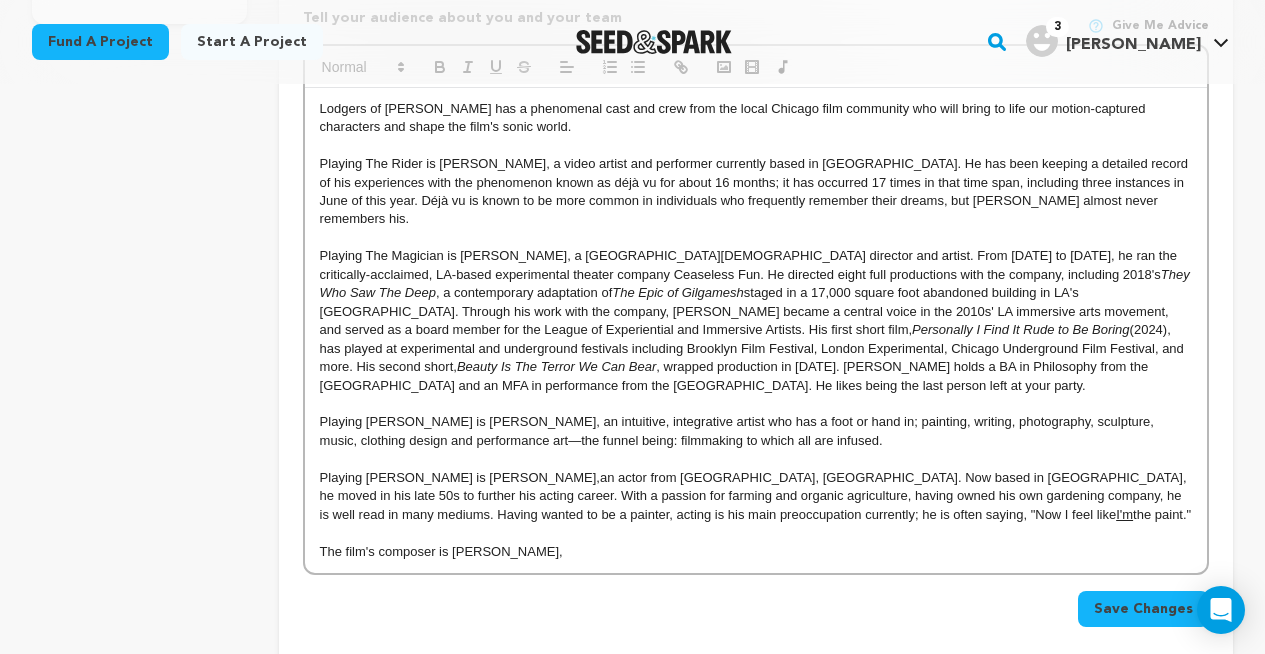 scroll, scrollTop: 801, scrollLeft: 0, axis: vertical 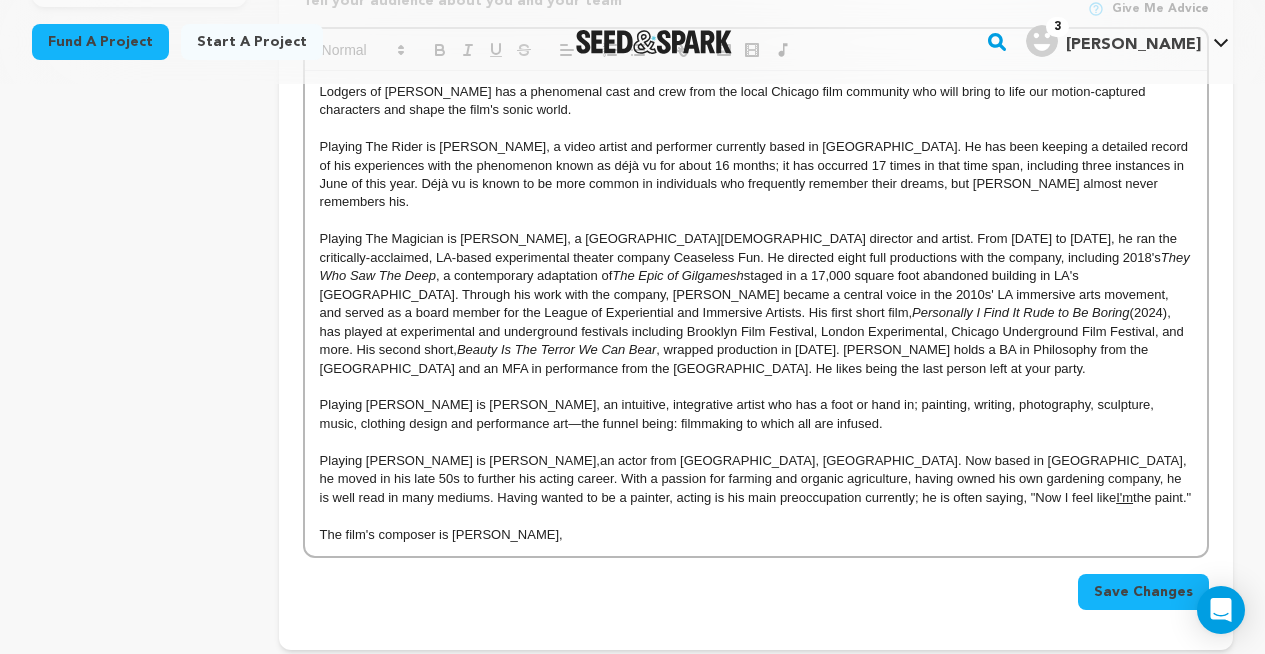 click on "Playing [PERSON_NAME] is [PERSON_NAME],  an actor from [GEOGRAPHIC_DATA], [GEOGRAPHIC_DATA]. Now based in [GEOGRAPHIC_DATA], he moved in his late 50s to further his acting career. With a passion for farming and organic agriculture, having owned his own gardening company, he is well read in many mediums. Having wanted to be a painter, acting is his main preoccupation currently; he is often saying, "Now I feel like  I'm  the paint."" at bounding box center (756, 479) 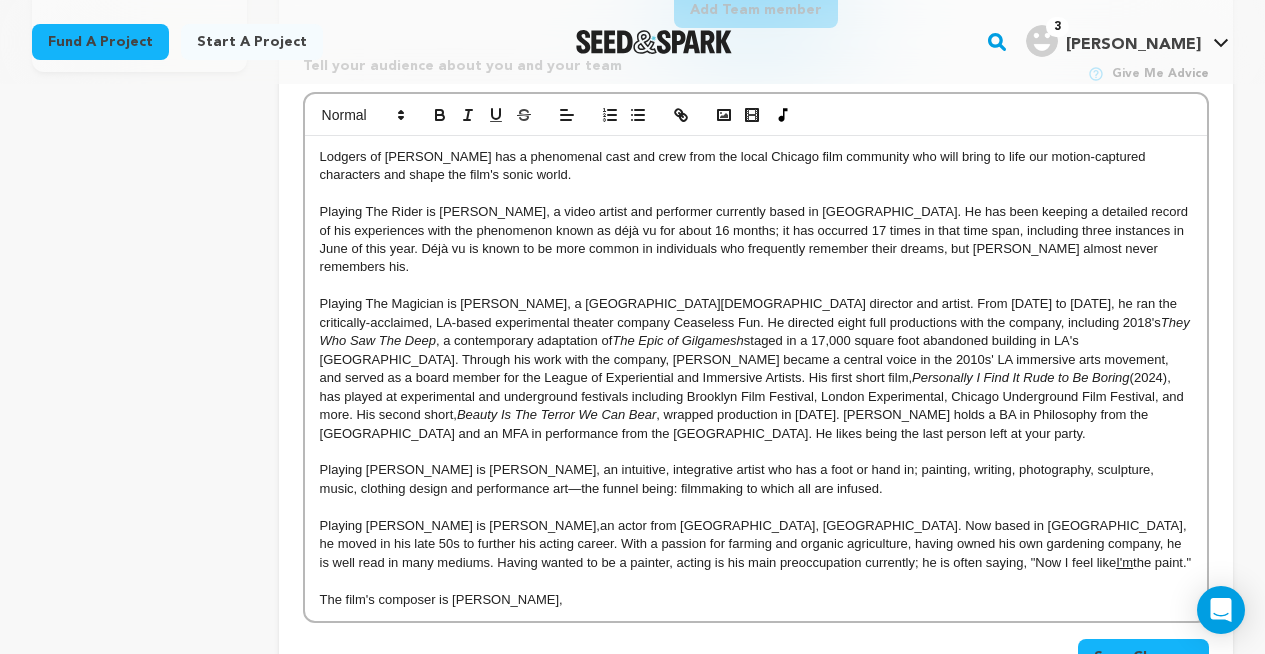 scroll, scrollTop: 732, scrollLeft: 0, axis: vertical 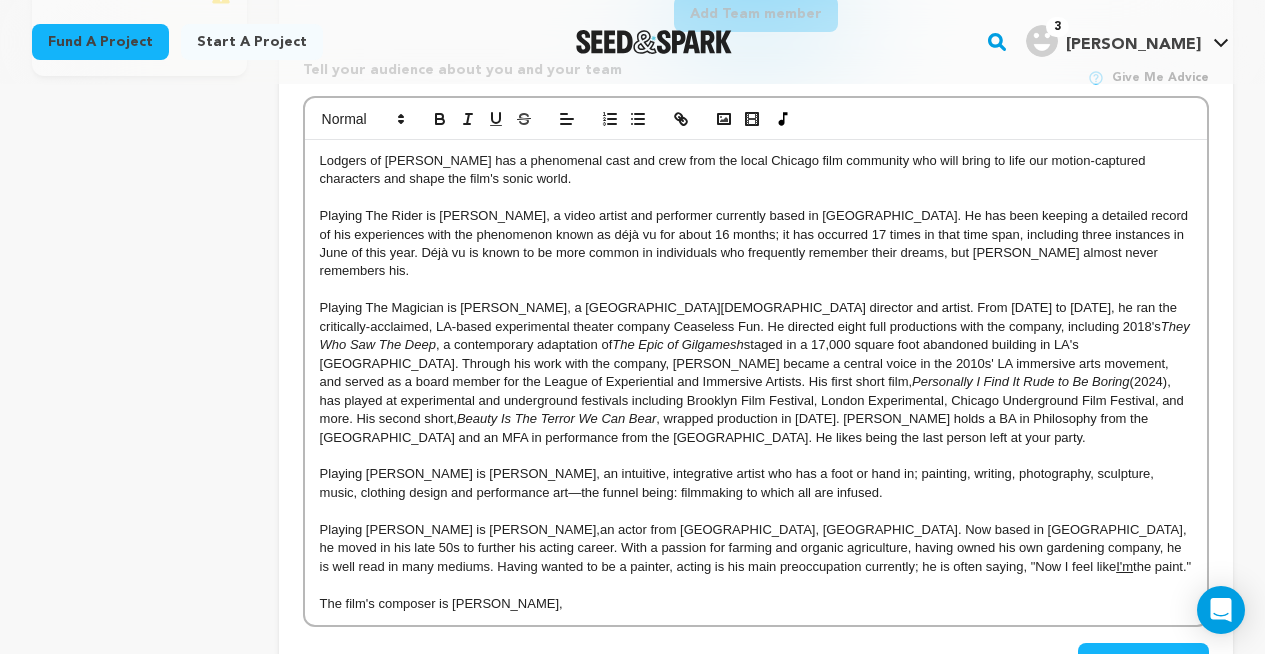 click on "Playing The Rider is [PERSON_NAME], a video artist and performer currently based in [GEOGRAPHIC_DATA]. He has been keeping a detailed record of his experiences with the phenomenon known as déjà vu for about 16 months; it has occurred 17 times in that time span, including three instances in June of this year. Déjà vu is known to be more common in individuals who frequently remember their dreams, but [PERSON_NAME] almost never remembers his." at bounding box center [756, 244] 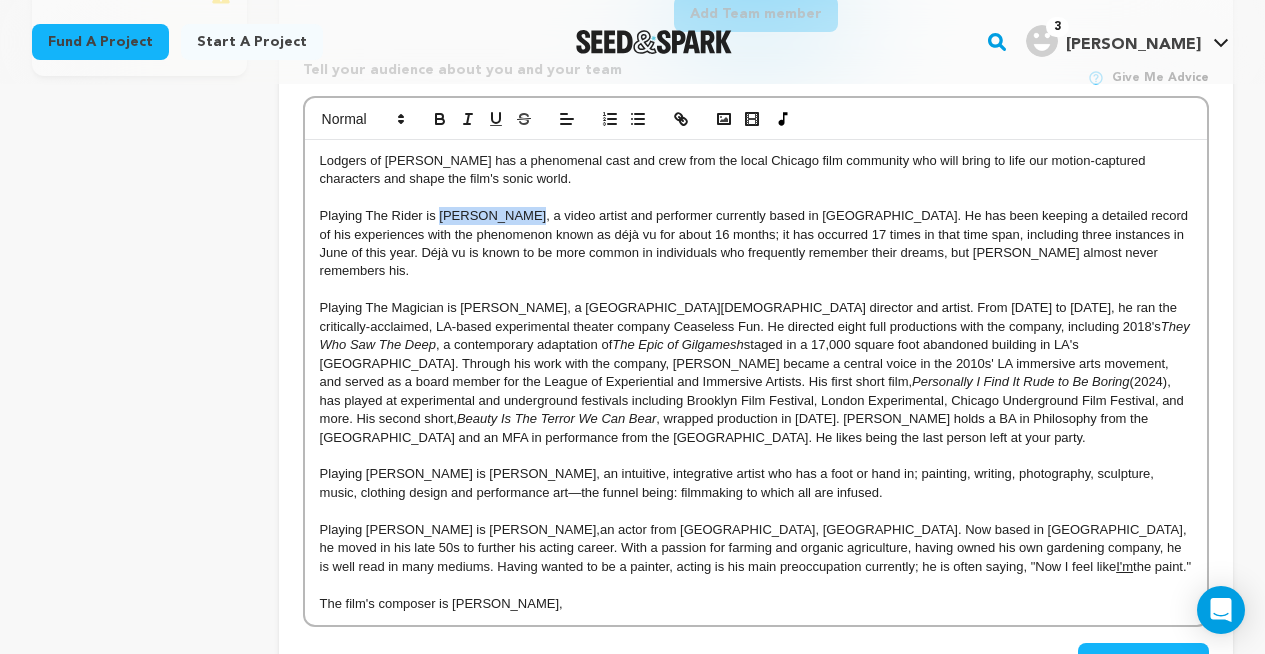 drag, startPoint x: 439, startPoint y: 216, endPoint x: 502, endPoint y: 180, distance: 72.56032 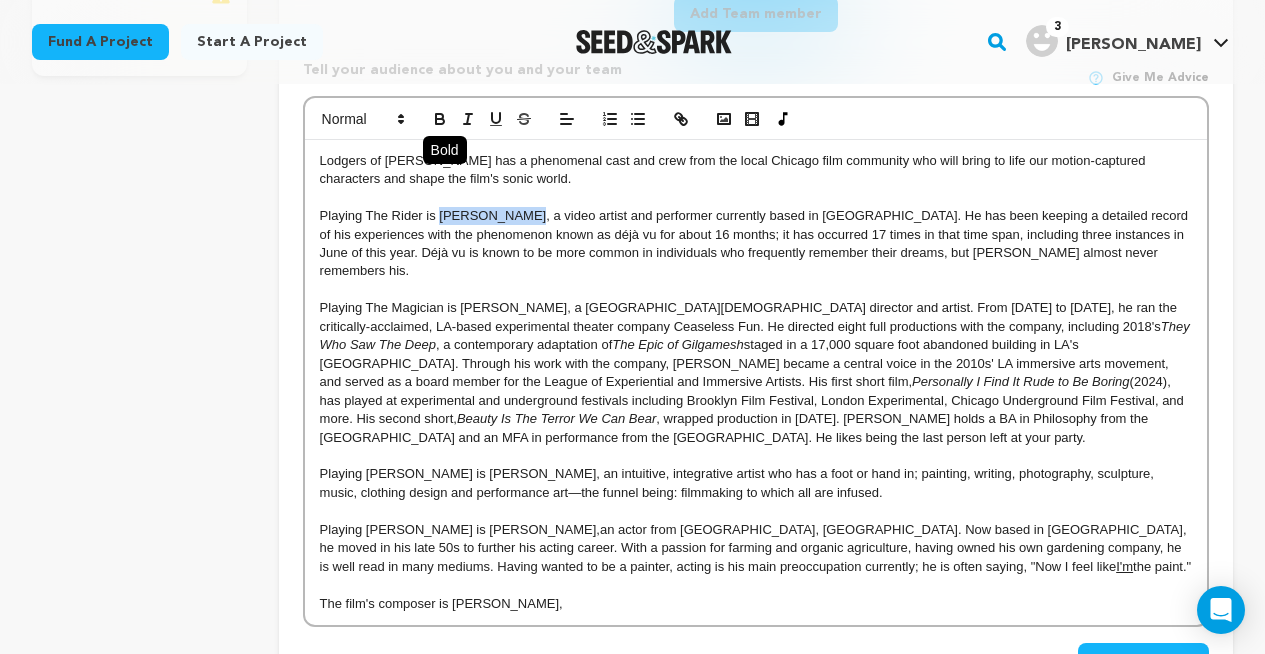 click at bounding box center [440, 119] 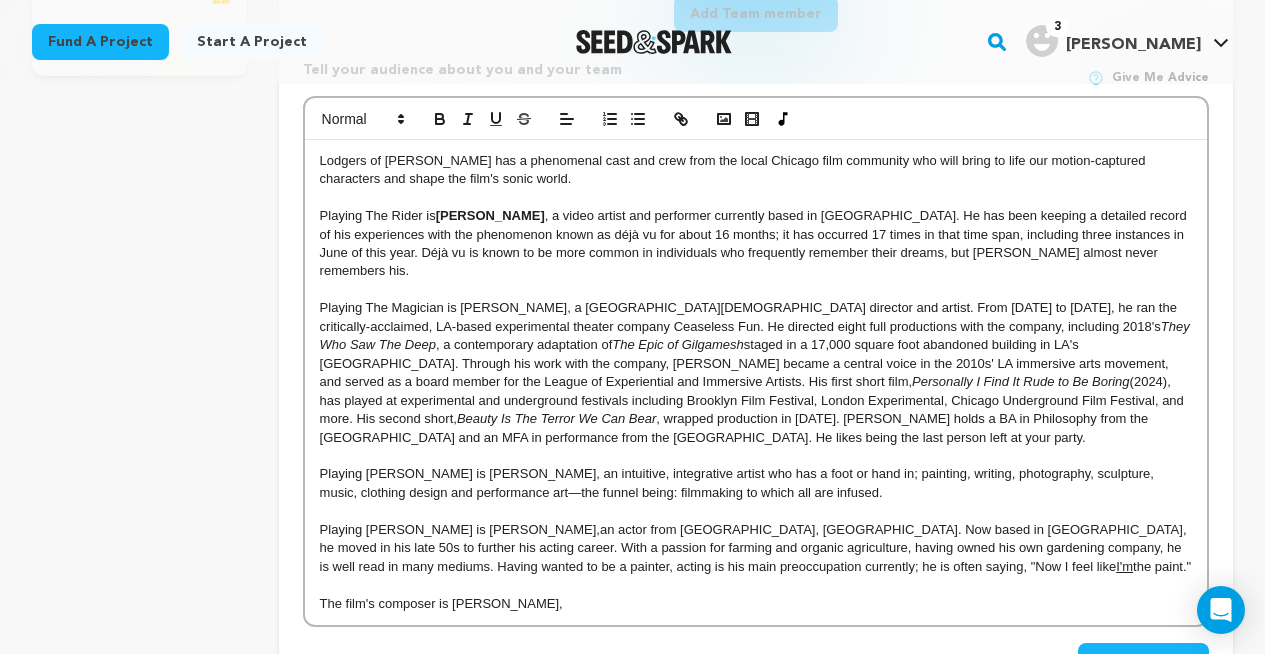 click on "Playing The Magician is [PERSON_NAME], a [GEOGRAPHIC_DATA][DEMOGRAPHIC_DATA] director and artist. From [DATE] to [DATE], he ran the critically-acclaimed, LA-based experimental theater company Ceaseless Fun. He directed eight full productions with the company, including 2018's  They Who Saw The Deep , a contemporary adaptation of  The Epic of Gilgamesh  staged in a 17,000 square foot abandoned building in LA's [GEOGRAPHIC_DATA]. Through his work with the company, [PERSON_NAME] became a central voice in the 2010s' LA immersive arts movement, and served as a board member for the League of Experiential and Immersive Artists. His first short film,  Personally I Find It Rude to Be Boring  (2024), has played at experimental and underground festivals including Brooklyn Film Festival, London Experimental, Chicago Underground Film Festival, and more. His second short,  Beauty Is The Terror We Can Bear" at bounding box center [756, 373] 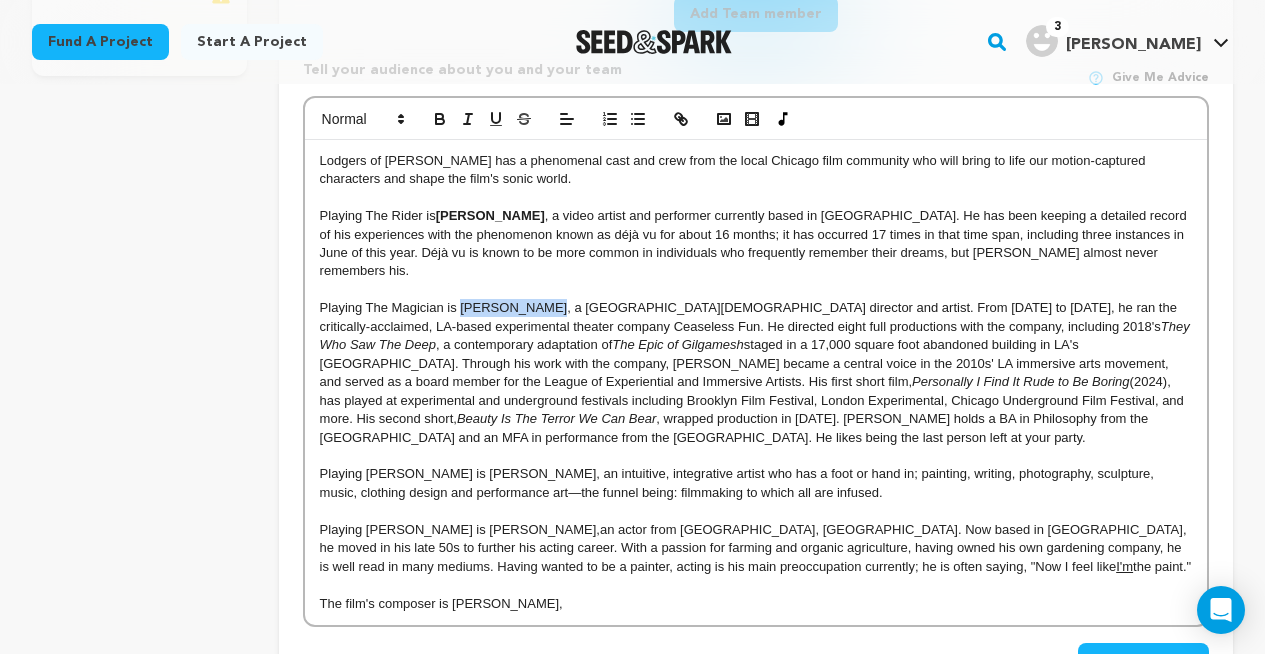 drag, startPoint x: 462, startPoint y: 290, endPoint x: 546, endPoint y: 286, distance: 84.095184 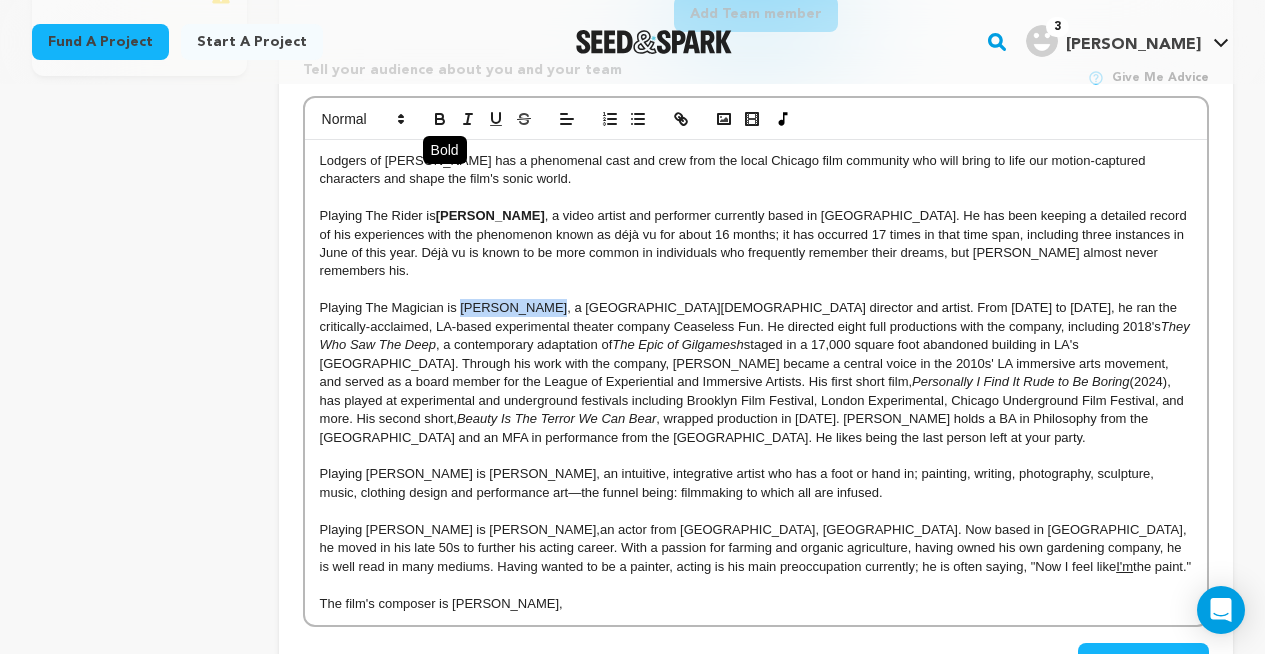 click 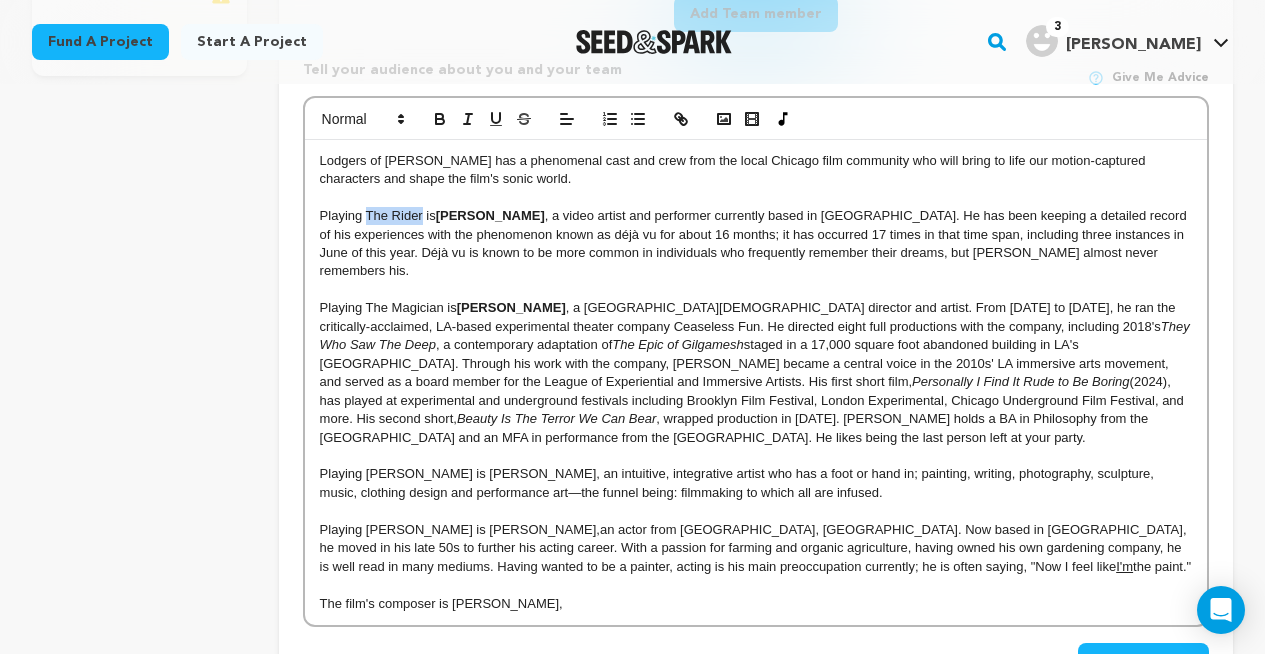 drag, startPoint x: 367, startPoint y: 212, endPoint x: 423, endPoint y: 217, distance: 56.22277 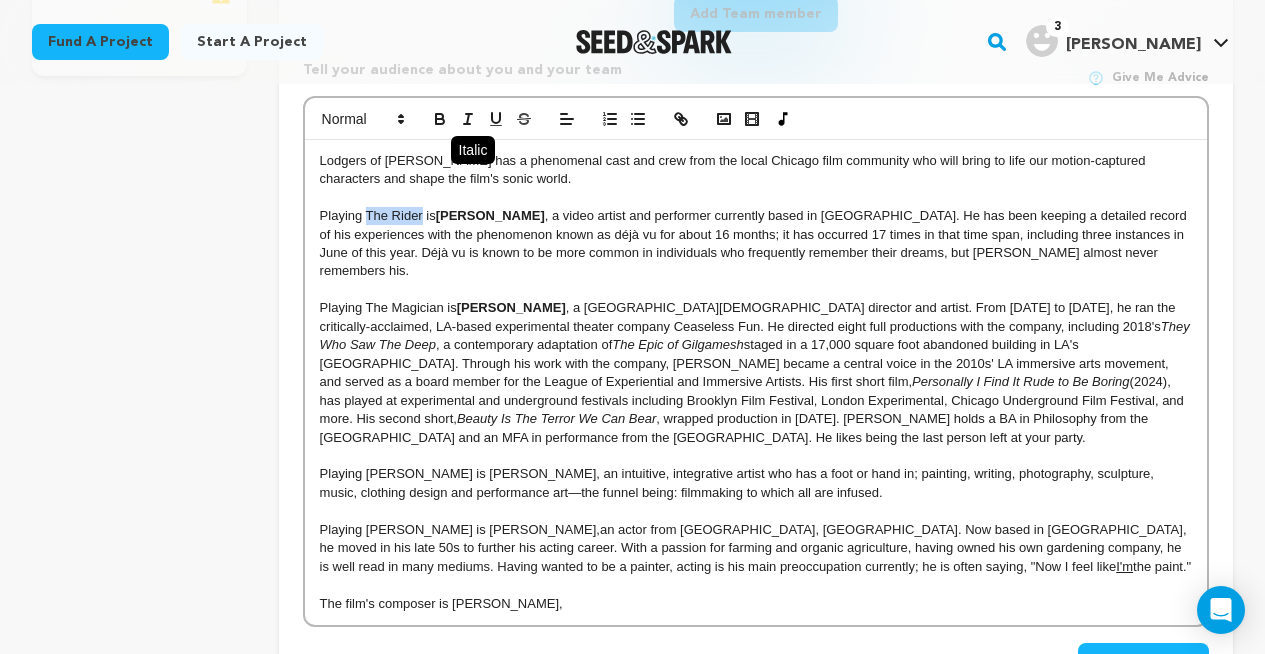 click 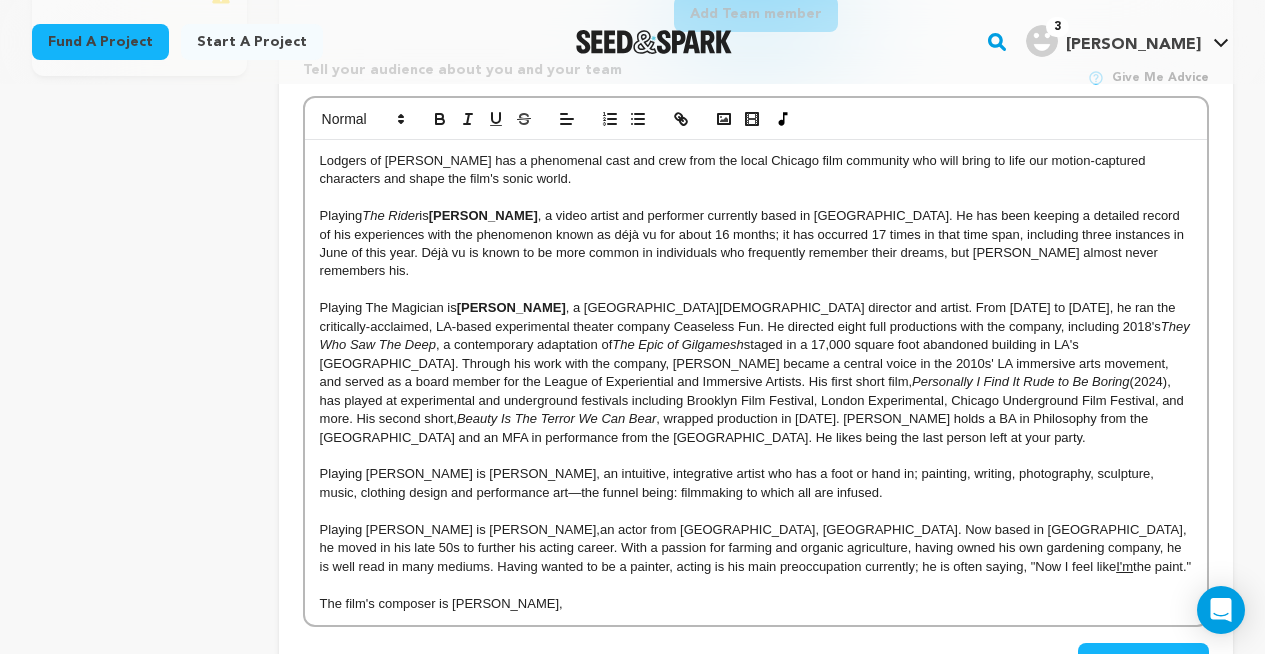 click on "Playing The Magician is  [PERSON_NAME] , a [GEOGRAPHIC_DATA][DEMOGRAPHIC_DATA] director and artist. From [DATE] to [DATE], he ran the critically-acclaimed, LA-based experimental theater company Ceaseless Fun. He directed eight full productions with the company, including 2018's  They Who Saw The Deep , a contemporary adaptation of  The Epic of Gilgamesh  staged in a 17,000 square foot abandoned building in LA's [GEOGRAPHIC_DATA]. Through his work with the company, [PERSON_NAME] became a central voice in the 2010s' LA immersive arts movement, and served as a board member for the League of Experiential and Immersive Artists. His first short film,  Personally I Find It Rude to Be Boring  (2024), has played at experimental and underground festivals including Brooklyn Film Festival, London Experimental, Chicago Underground Film Festival, and more. His second short,  Beauty Is The Terror We Can Bear" at bounding box center (756, 373) 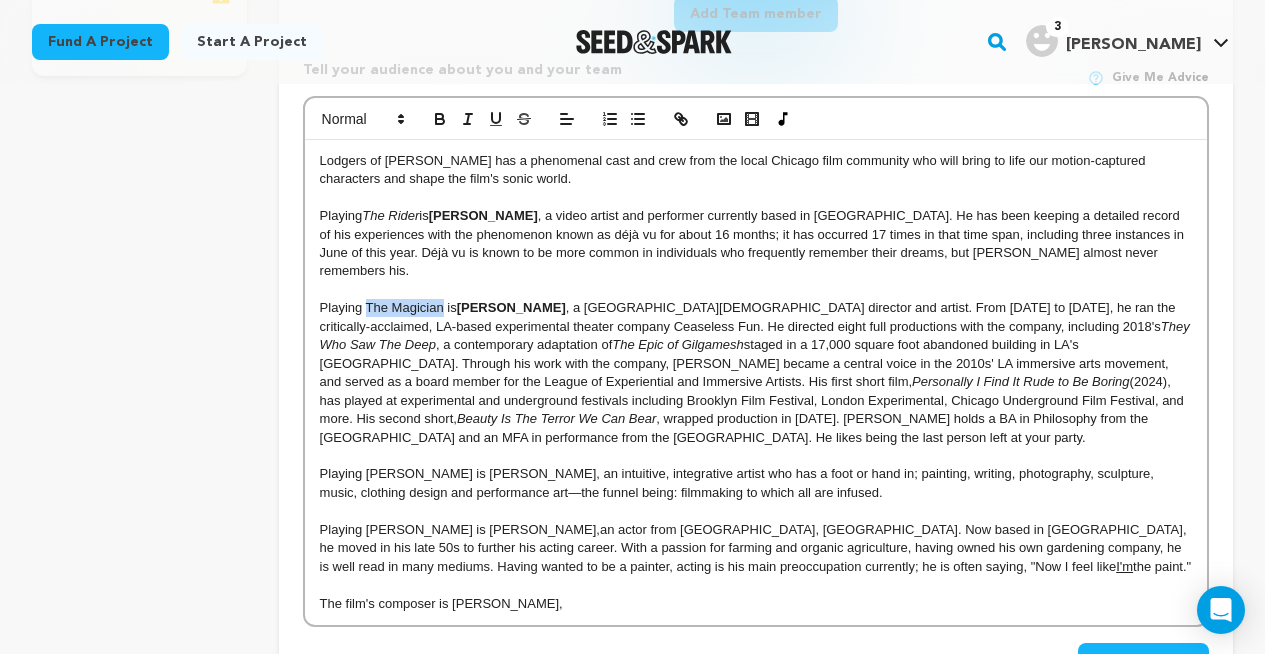 drag, startPoint x: 365, startPoint y: 290, endPoint x: 442, endPoint y: 289, distance: 77.00649 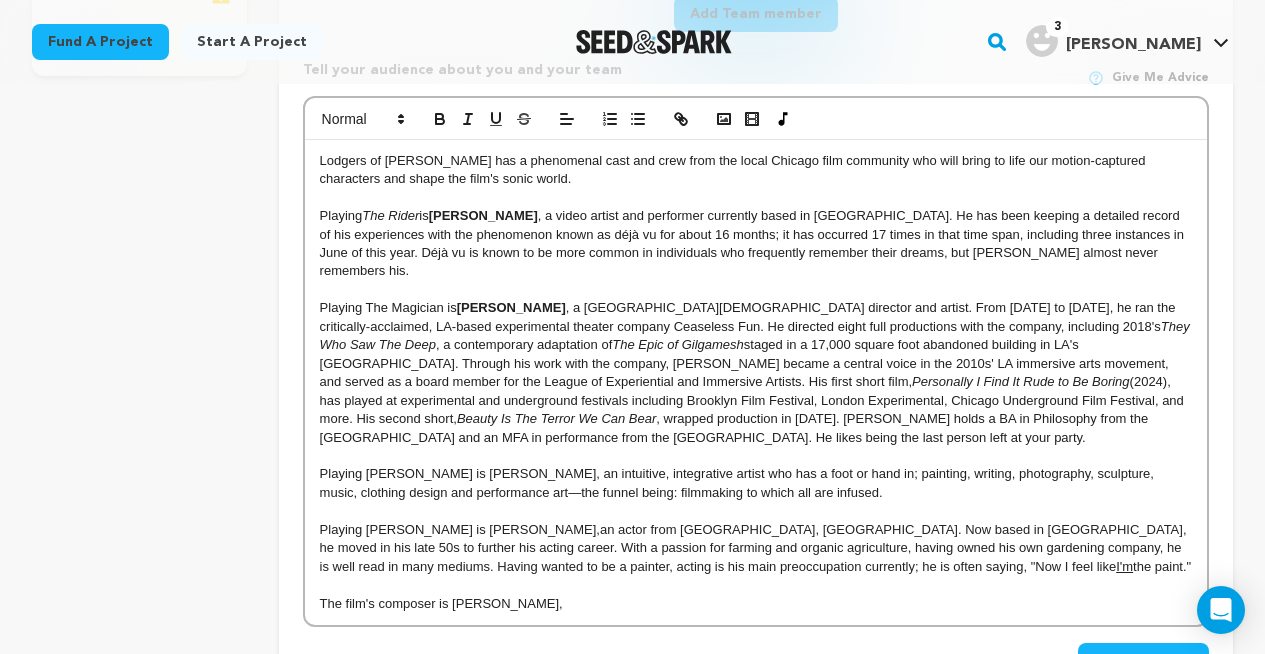 click at bounding box center (756, 119) 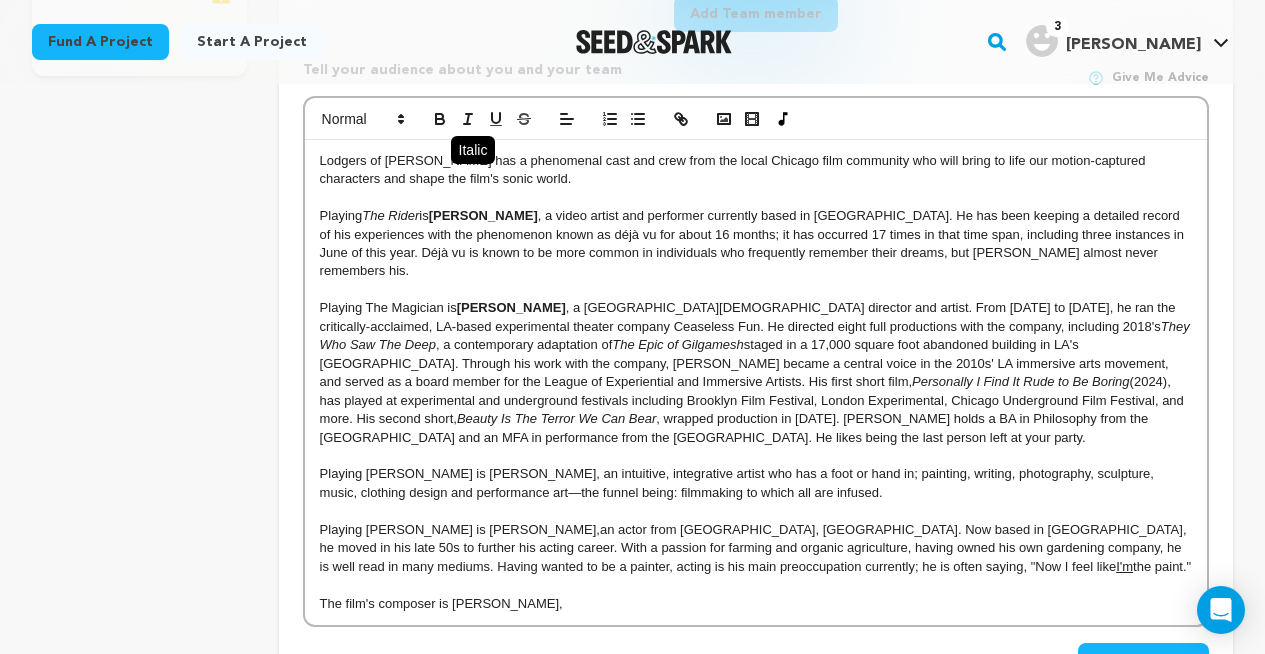 click 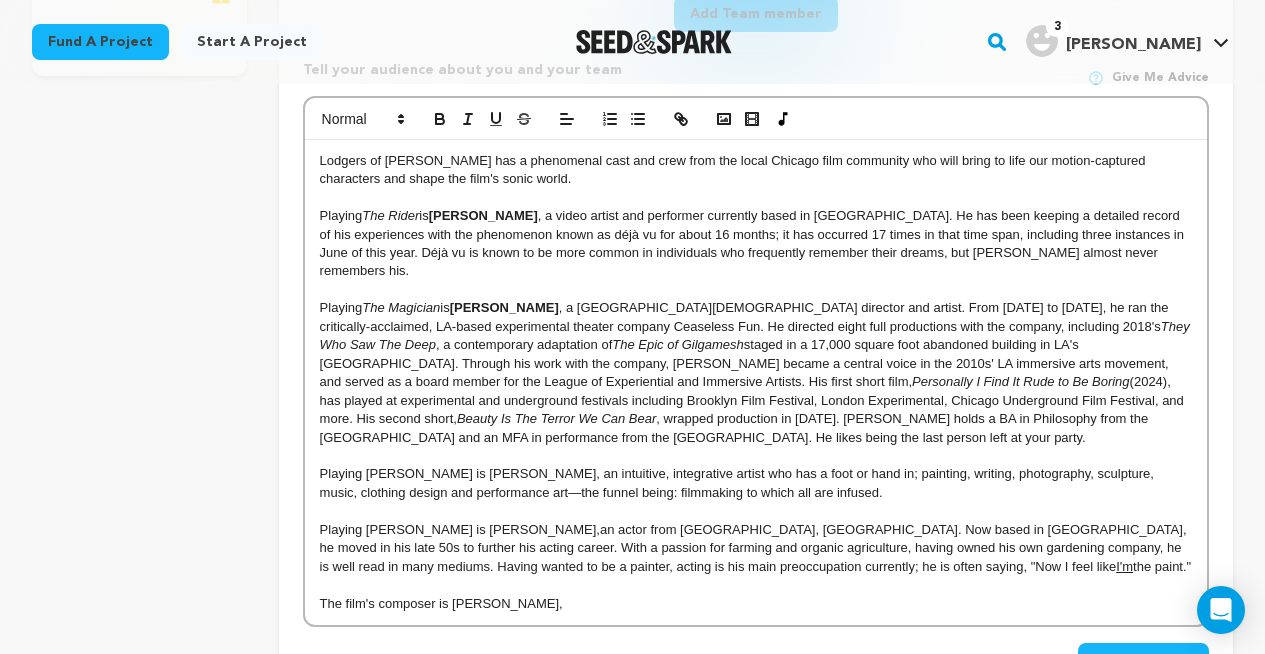 click on "Playing [PERSON_NAME] is [PERSON_NAME], an intuitive, integrative artist who has a foot or hand in; painting, writing, photography, sculpture, music, clothing design and performance art—the funnel being: filmmaking to which all are infused." at bounding box center (756, 483) 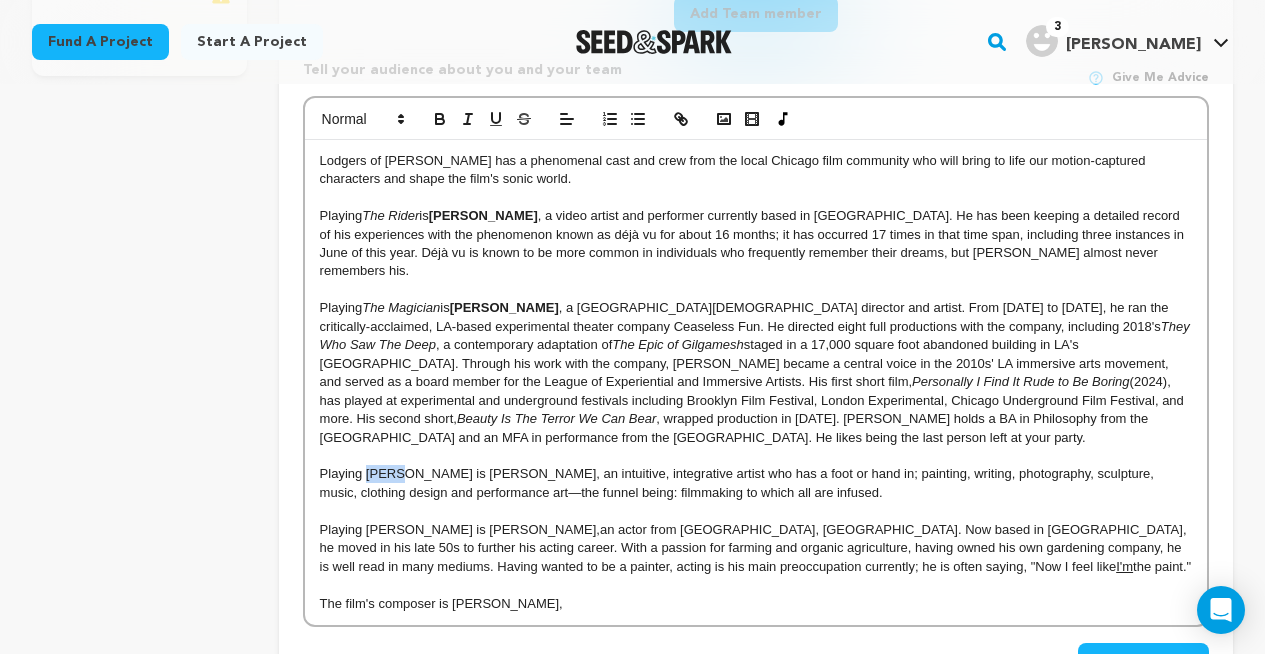 click on "Playing [PERSON_NAME] is [PERSON_NAME], an intuitive, integrative artist who has a foot or hand in; painting, writing, photography, sculpture, music, clothing design and performance art—the funnel being: filmmaking to which all are infused." at bounding box center (756, 483) 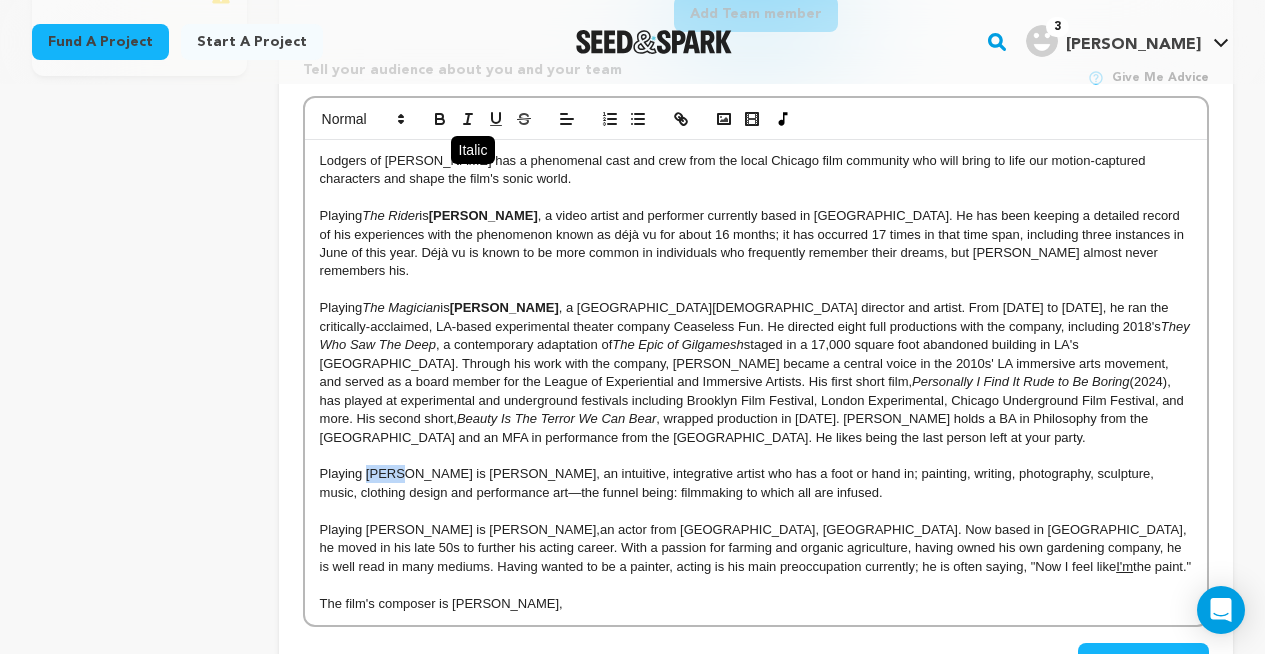 click 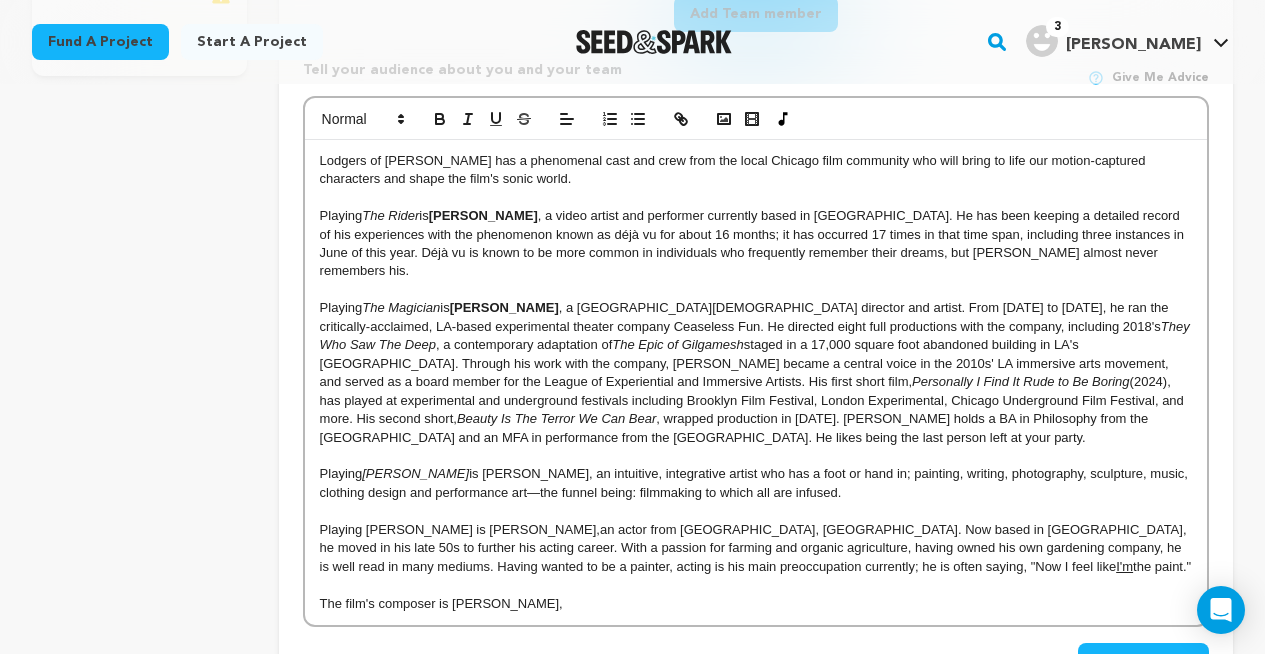 click on "Playing [PERSON_NAME] is [PERSON_NAME],  an actor from [GEOGRAPHIC_DATA], [GEOGRAPHIC_DATA]. Now based in [GEOGRAPHIC_DATA], he moved in his late 50s to further his acting career. With a passion for farming and organic agriculture, having owned his own gardening company, he is well read in many mediums. Having wanted to be a painter, acting is his main preoccupation currently; he is often saying, "Now I feel like  I'm  the paint."" at bounding box center [756, 548] 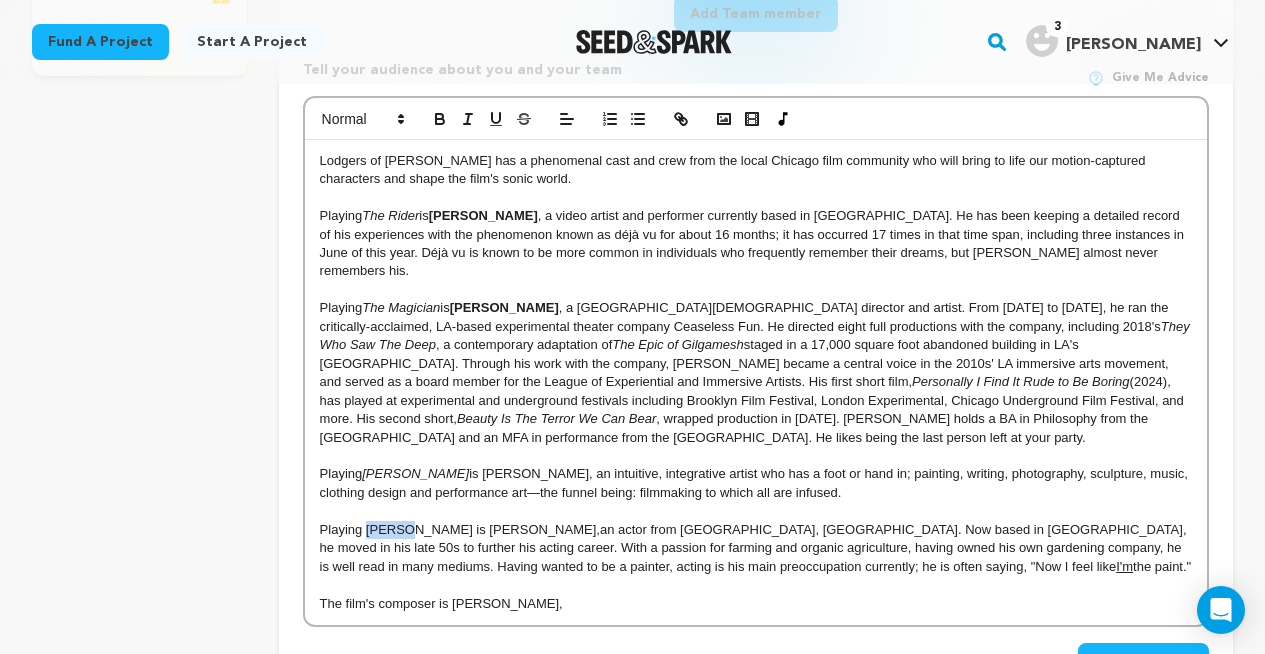 click on "Playing [PERSON_NAME] is [PERSON_NAME],  an actor from [GEOGRAPHIC_DATA], [GEOGRAPHIC_DATA]. Now based in [GEOGRAPHIC_DATA], he moved in his late 50s to further his acting career. With a passion for farming and organic agriculture, having owned his own gardening company, he is well read in many mediums. Having wanted to be a painter, acting is his main preoccupation currently; he is often saying, "Now I feel like  I'm  the paint."" at bounding box center (756, 548) 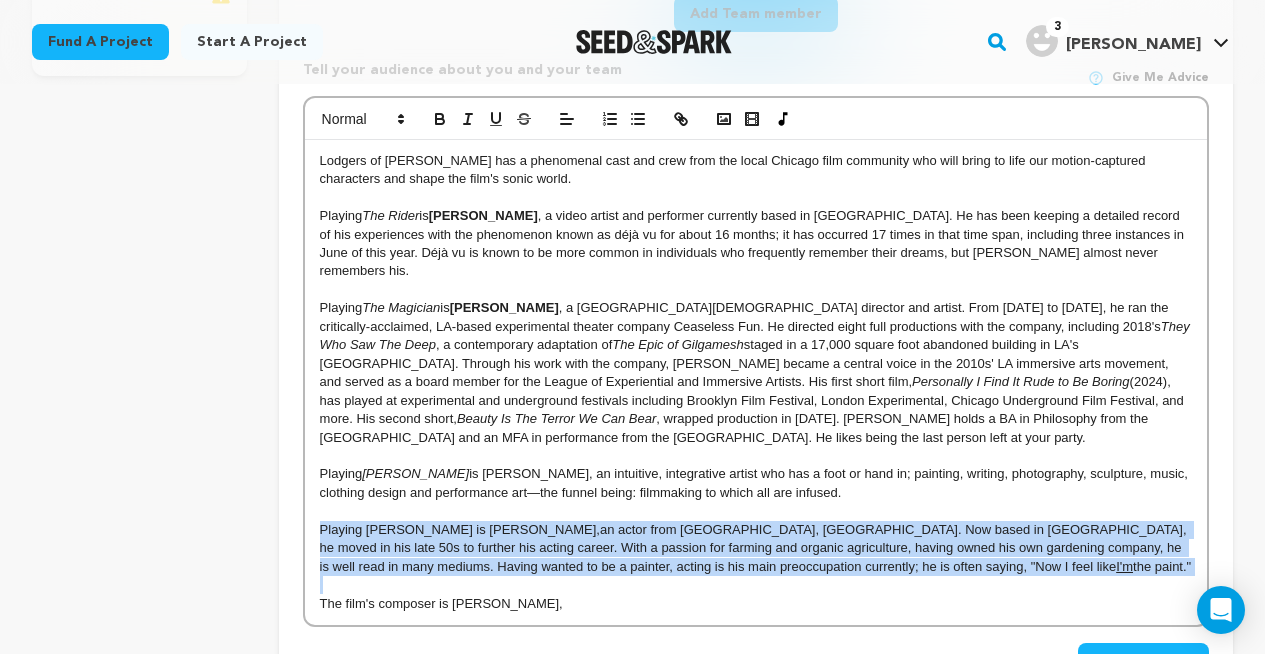 click on "Playing [PERSON_NAME] is [PERSON_NAME],  an actor from [GEOGRAPHIC_DATA], [GEOGRAPHIC_DATA]. Now based in [GEOGRAPHIC_DATA], he moved in his late 50s to further his acting career. With a passion for farming and organic agriculture, having owned his own gardening company, he is well read in many mediums. Having wanted to be a painter, acting is his main preoccupation currently; he is often saying, "Now I feel like  I'm  the paint."" at bounding box center [756, 548] 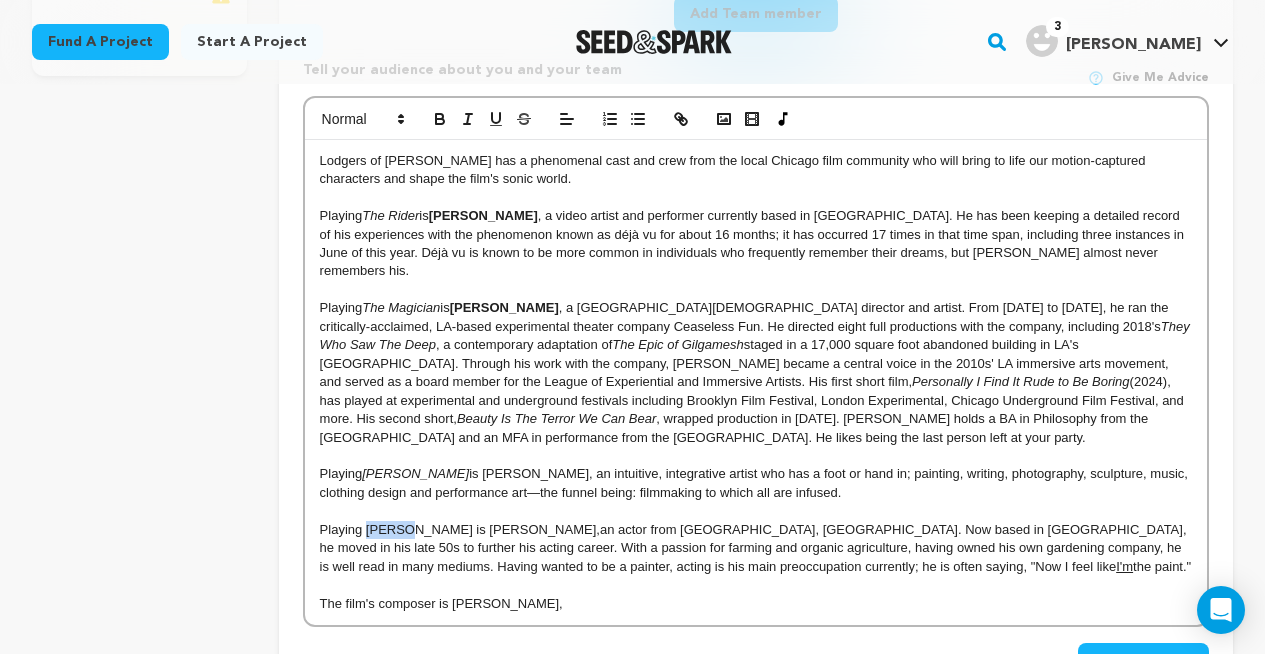click on "Playing [PERSON_NAME] is [PERSON_NAME],  an actor from [GEOGRAPHIC_DATA], [GEOGRAPHIC_DATA]. Now based in [GEOGRAPHIC_DATA], he moved in his late 50s to further his acting career. With a passion for farming and organic agriculture, having owned his own gardening company, he is well read in many mediums. Having wanted to be a painter, acting is his main preoccupation currently; he is often saying, "Now I feel like  I'm  the paint."" at bounding box center (756, 548) 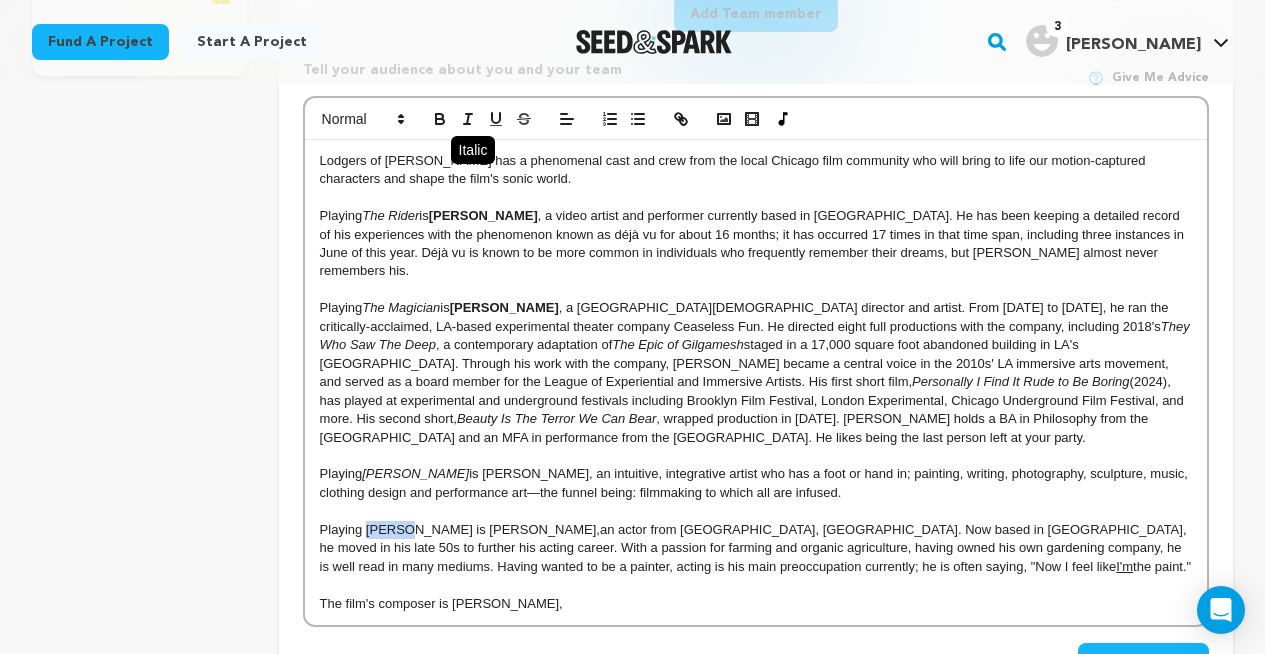 click 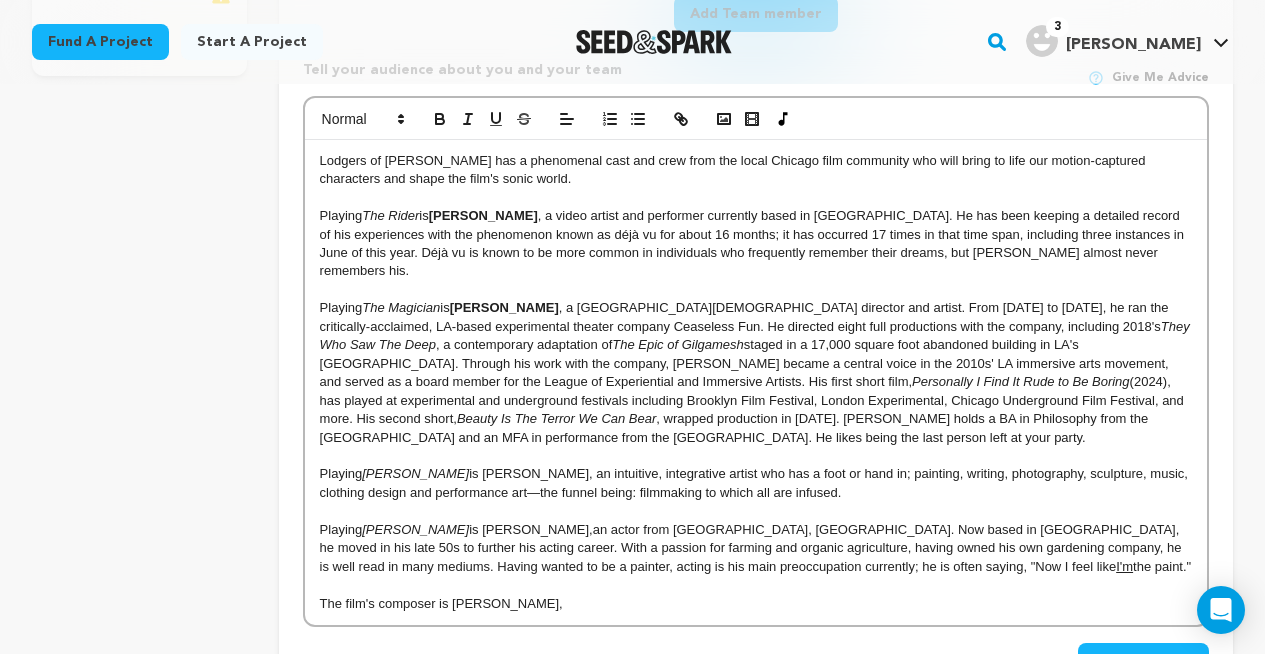 click on "The film's composer is [PERSON_NAME]," at bounding box center [441, 603] 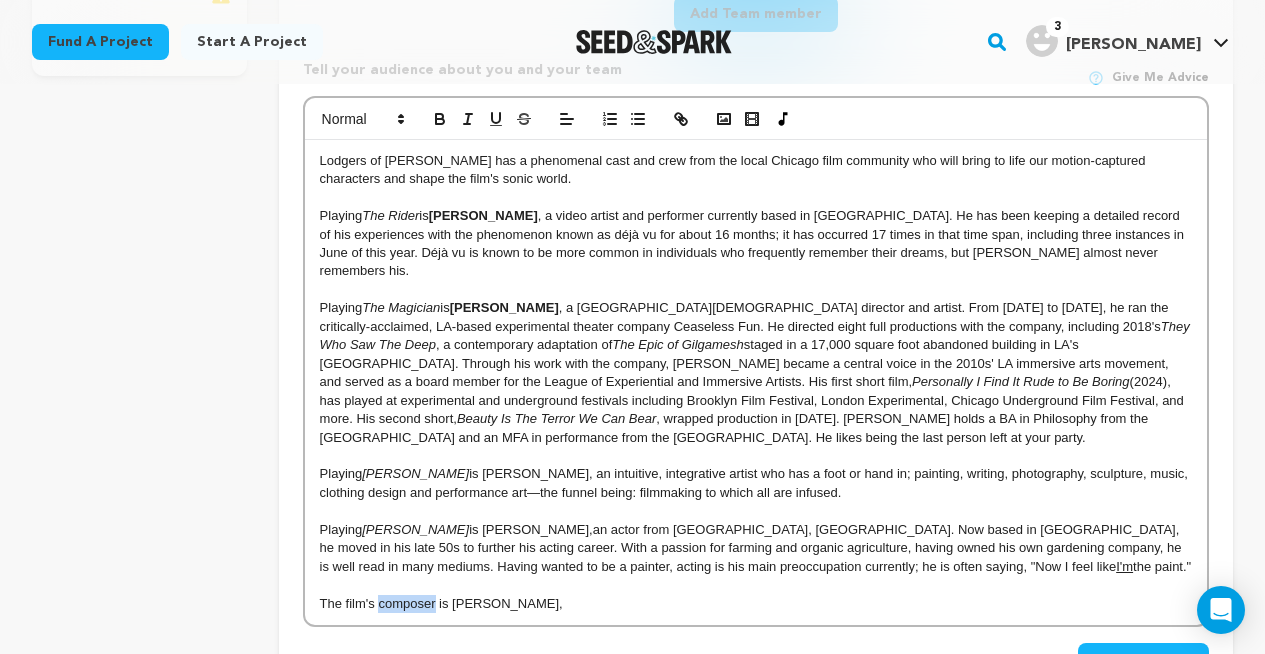 click on "The film's composer is [PERSON_NAME]," at bounding box center [441, 603] 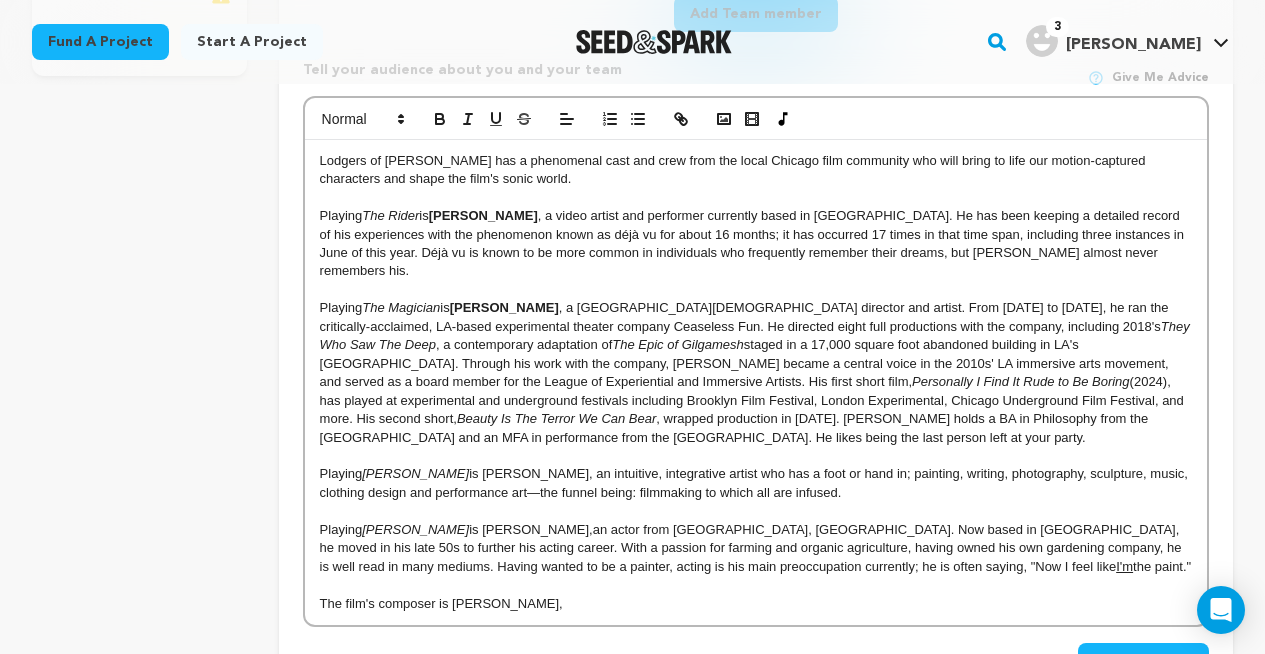 click on "Playing  The Magician  is  [PERSON_NAME] , a [GEOGRAPHIC_DATA][DEMOGRAPHIC_DATA] director and artist. From [DATE] to [DATE], he ran the critically-acclaimed, LA-based experimental theater company Ceaseless Fun. He directed eight full productions with the company, including 2018's  They Who Saw The Deep , a contemporary adaptation of  The Epic of Gilgamesh  staged in a 17,000 square foot abandoned building in LA's [GEOGRAPHIC_DATA]. Through his work with the company, [PERSON_NAME] became a central voice in the 2010s' LA immersive arts movement, and served as a board member for the League of Experiential and Immersive Artists. His first short film,  Personally I Find It Rude to Be Boring  (2024), has played at experimental and underground festivals including Brooklyn Film Festival, London Experimental, Chicago Underground Film Festival, and more. His second short,  Beauty Is The Terror We Can Bear" at bounding box center [756, 373] 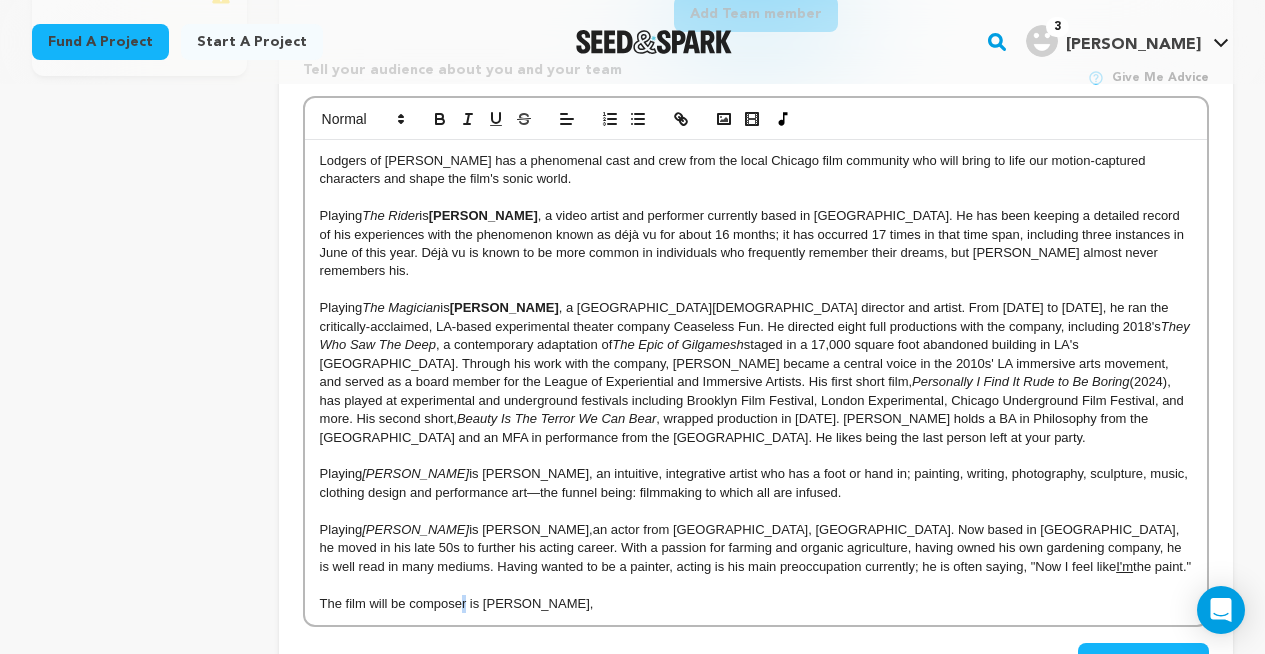 click on "The film will be composer is [PERSON_NAME]," at bounding box center [457, 603] 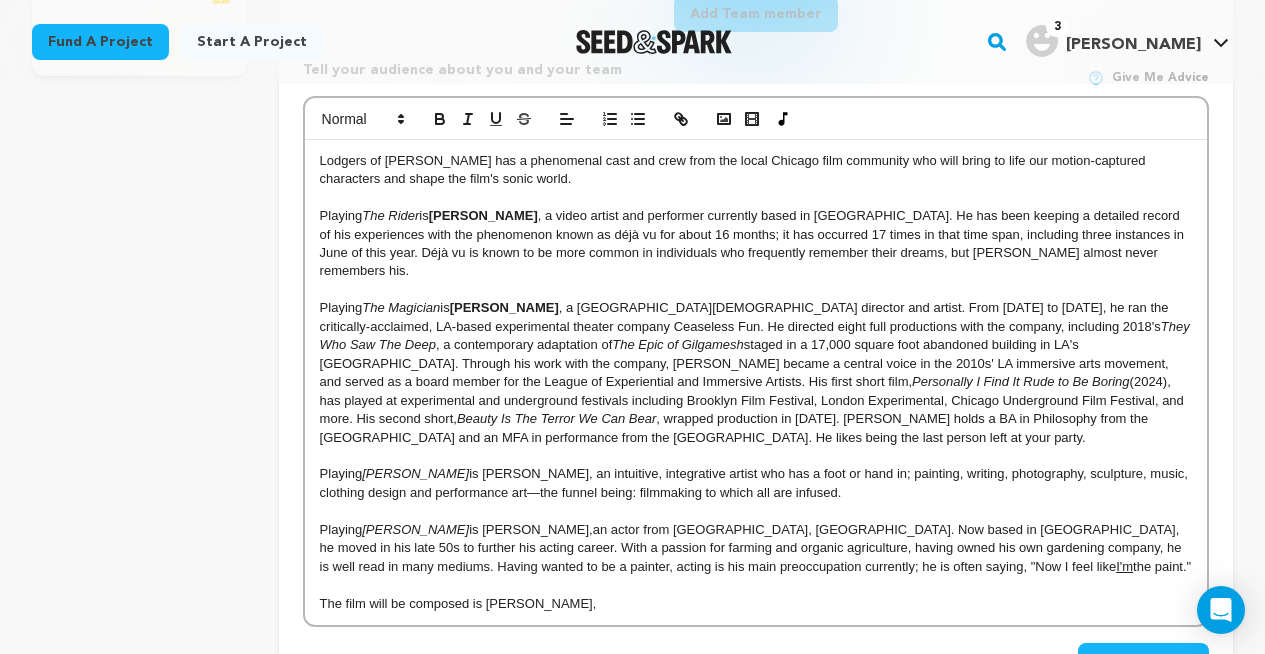 click on "The film will be composed is [PERSON_NAME]," at bounding box center (458, 603) 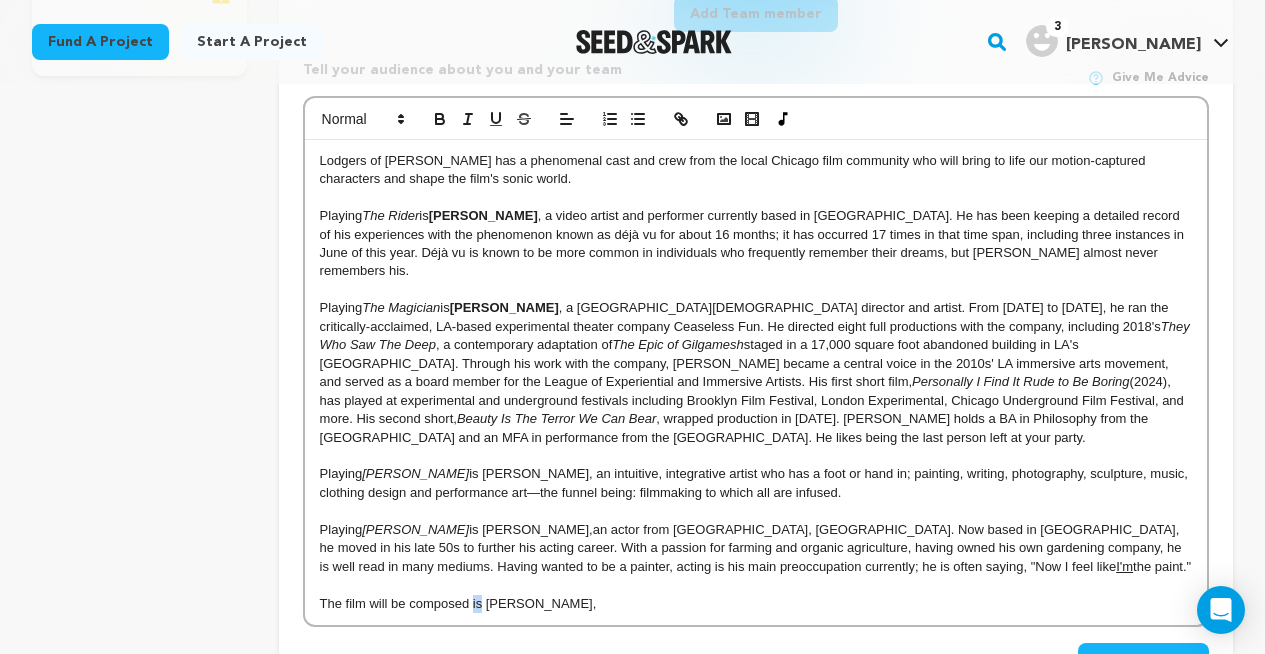 click on "The film will be composed is [PERSON_NAME]," at bounding box center [458, 603] 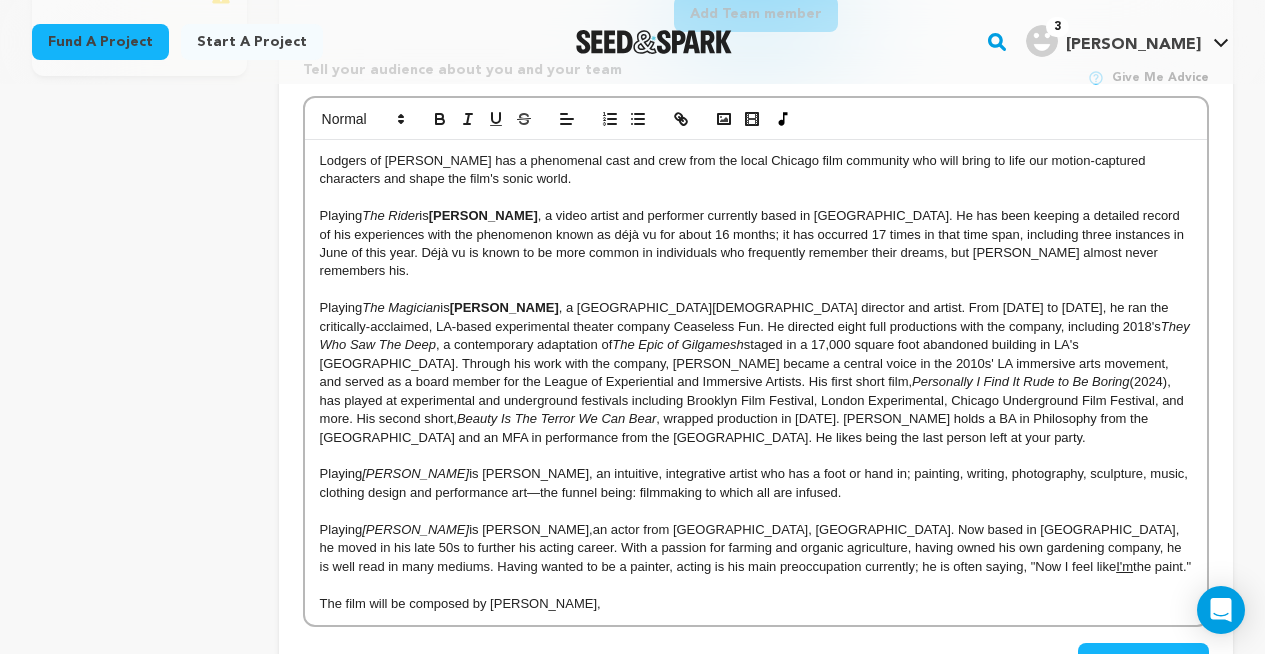 click on "an actor from [GEOGRAPHIC_DATA], [GEOGRAPHIC_DATA]. Now based in [GEOGRAPHIC_DATA], he moved in his late 50s to further his acting career. With a passion for farming and organic agriculture, having owned his own gardening company, he is well read in many mediums. Having wanted to be a painter, acting is his main preoccupation currently; he is often saying, "Now I feel like" at bounding box center (752, 548) 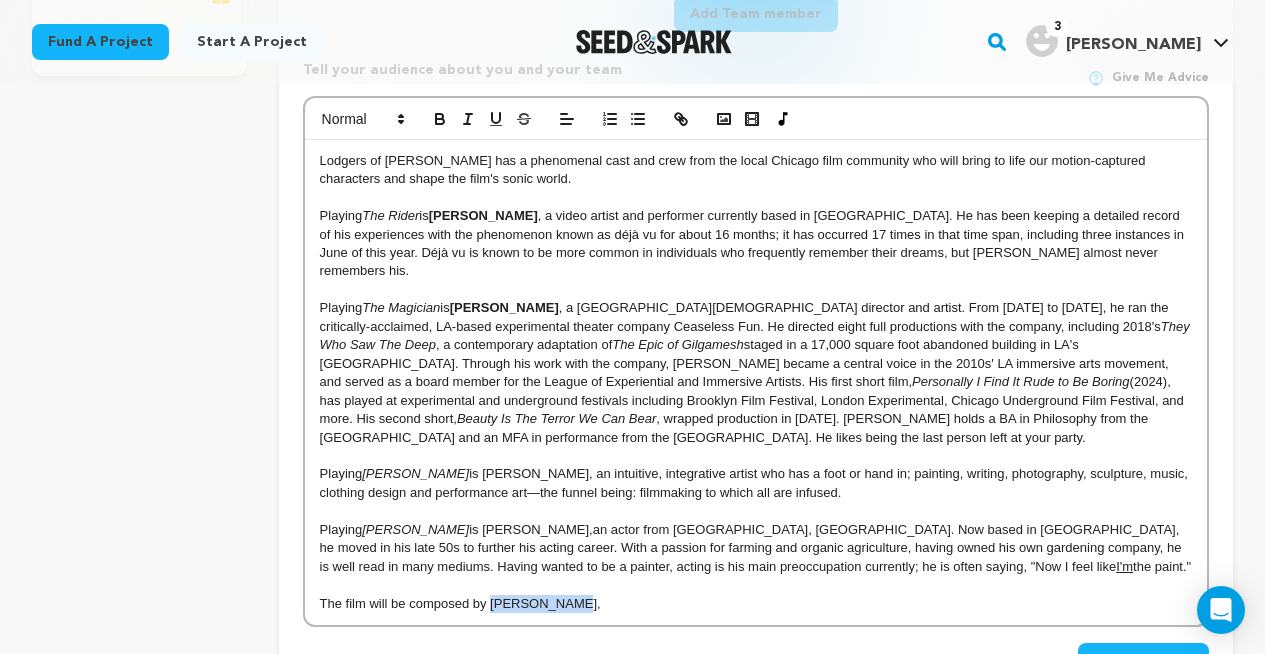drag, startPoint x: 492, startPoint y: 587, endPoint x: 564, endPoint y: 580, distance: 72.33948 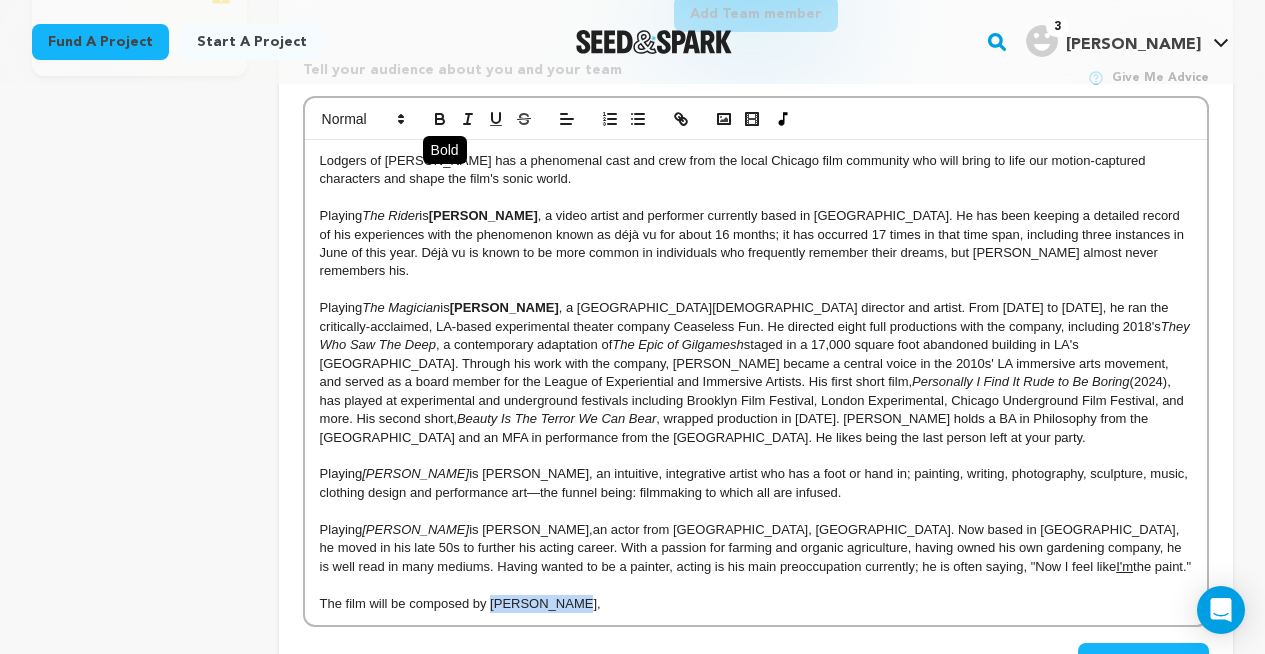 click 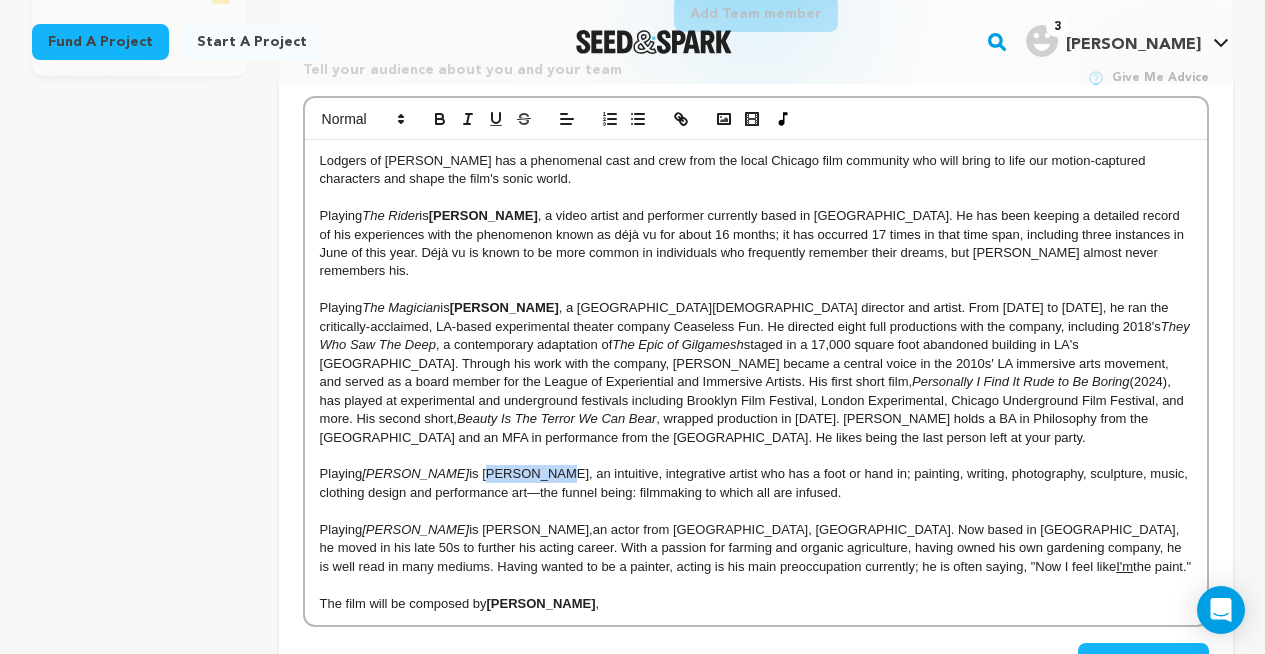 drag, startPoint x: 415, startPoint y: 453, endPoint x: 474, endPoint y: 455, distance: 59.03389 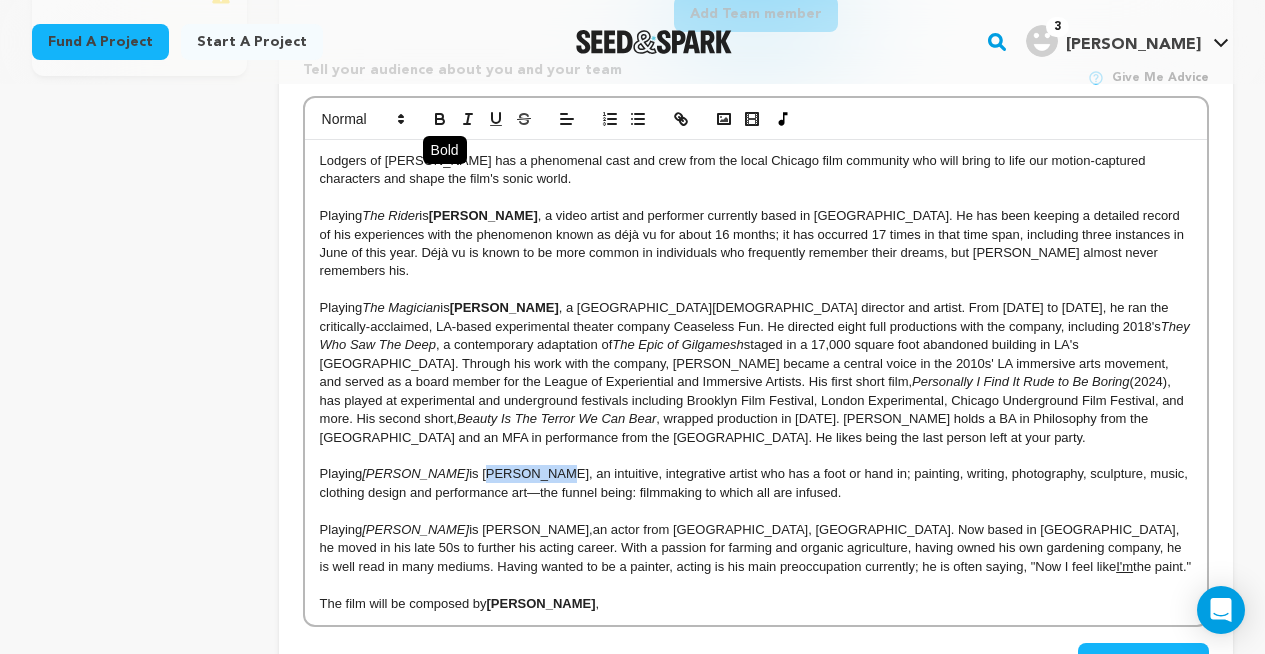 click 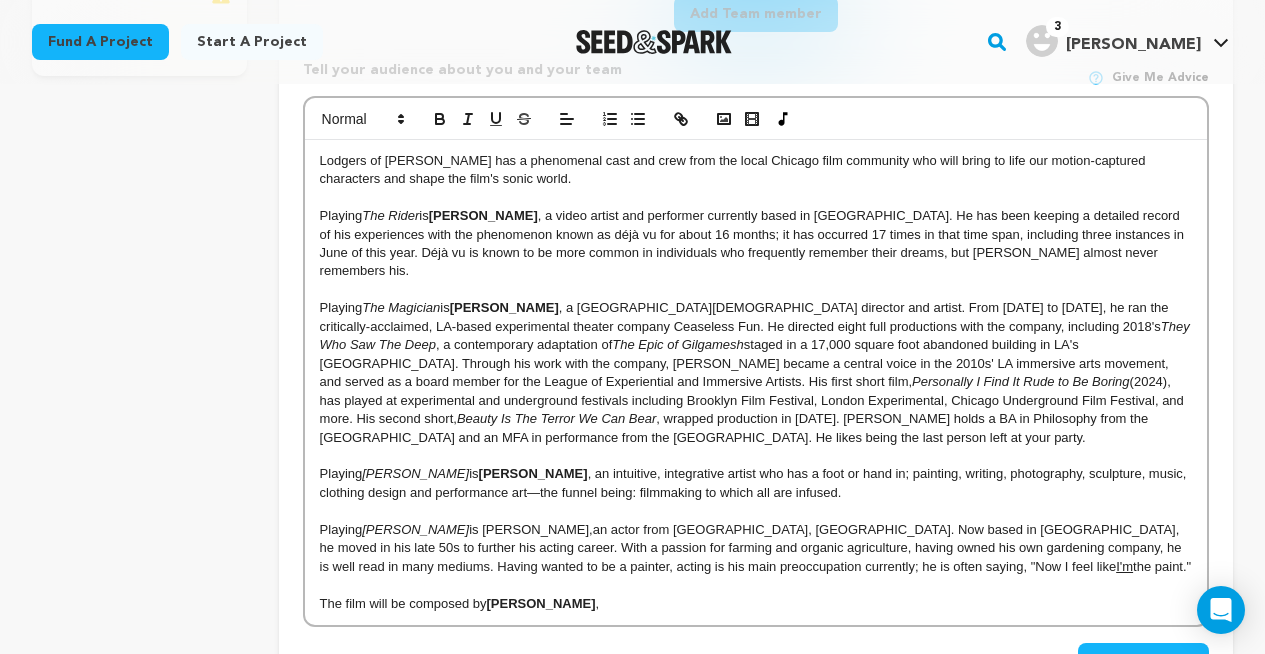 drag, startPoint x: 422, startPoint y: 513, endPoint x: 511, endPoint y: 512, distance: 89.005615 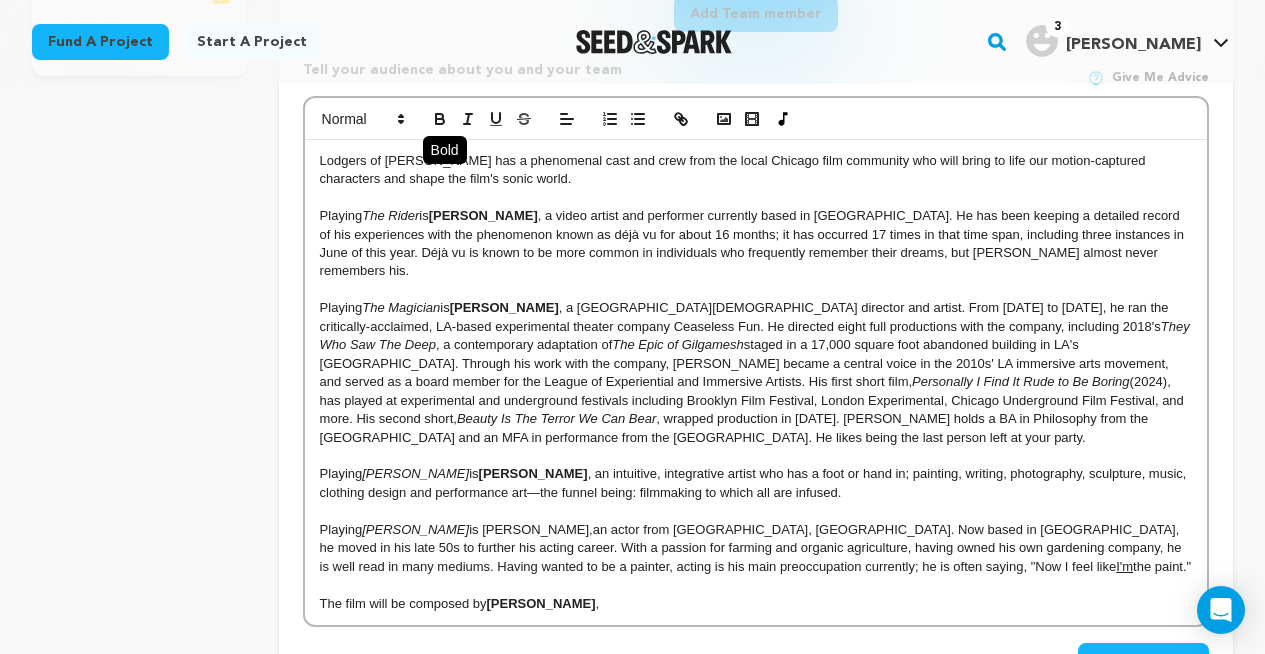 click 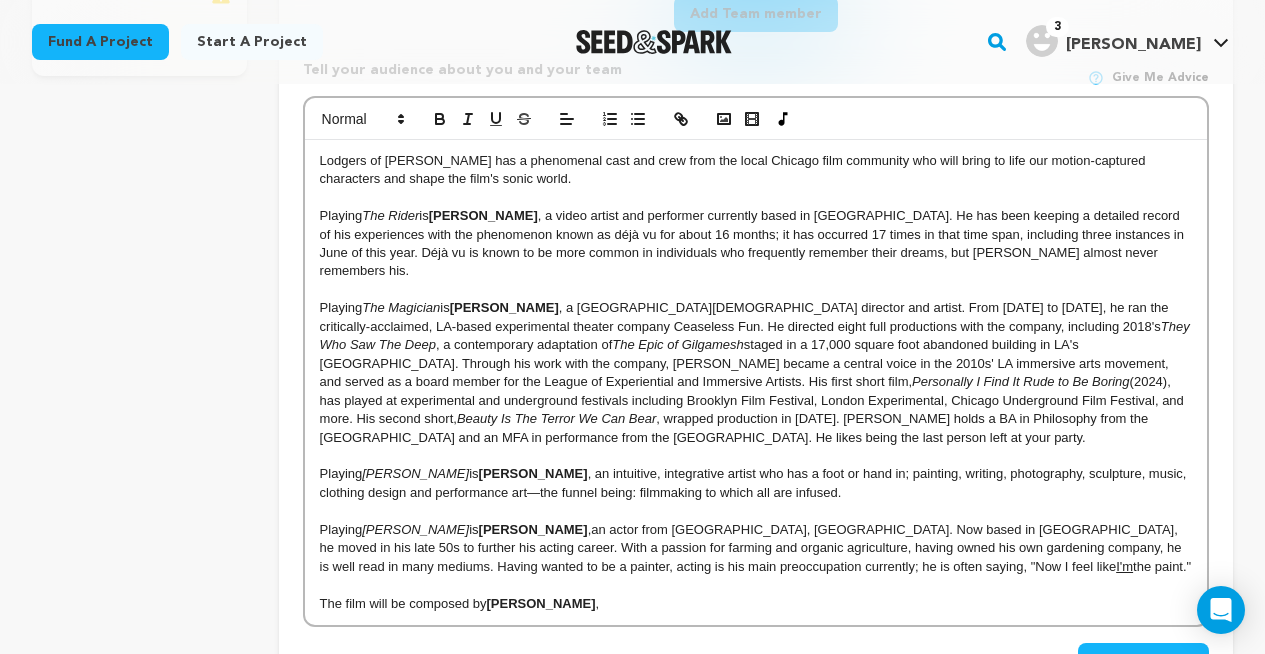 click on "Playing  The Magician  is  [PERSON_NAME] , a [GEOGRAPHIC_DATA][DEMOGRAPHIC_DATA] director and artist. From [DATE] to [DATE], he ran the critically-acclaimed, LA-based experimental theater company Ceaseless Fun. He directed eight full productions with the company, including 2018's  They Who Saw The Deep , a contemporary adaptation of  The Epic of Gilgamesh  staged in a 17,000 square foot abandoned building in LA's [GEOGRAPHIC_DATA]. Through his work with the company, [PERSON_NAME] became a central voice in the 2010s' LA immersive arts movement, and served as a board member for the League of Experiential and Immersive Artists. His first short film,  Personally I Find It Rude to Be Boring  (2024), has played at experimental and underground festivals including Brooklyn Film Festival, London Experimental, Chicago Underground Film Festival, and more. His second short,  Beauty Is The Terror We Can Bear" at bounding box center [756, 373] 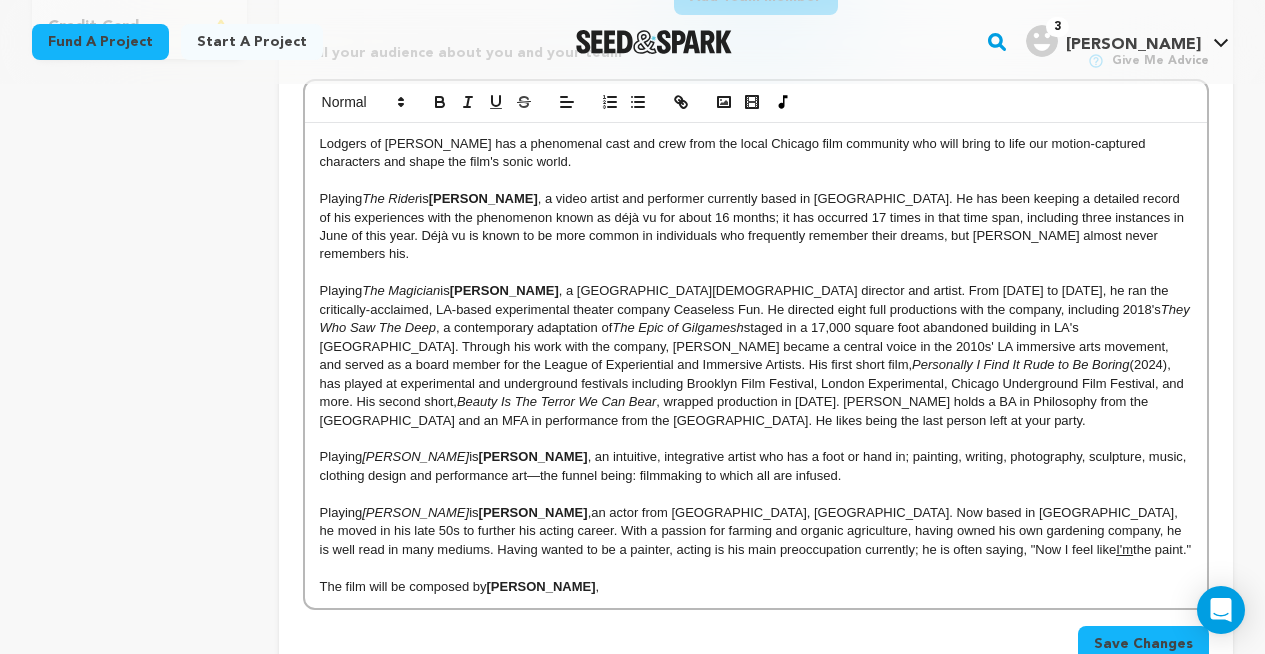 scroll, scrollTop: 750, scrollLeft: 0, axis: vertical 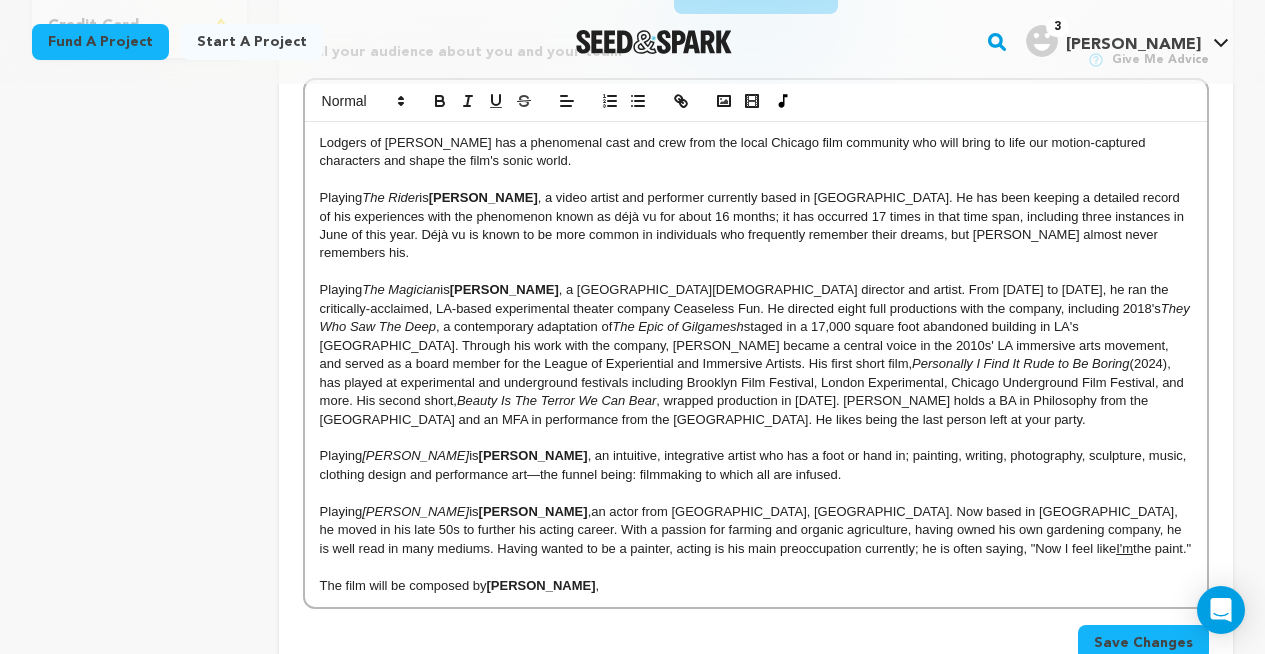 click on "Save Changes" at bounding box center (1143, 643) 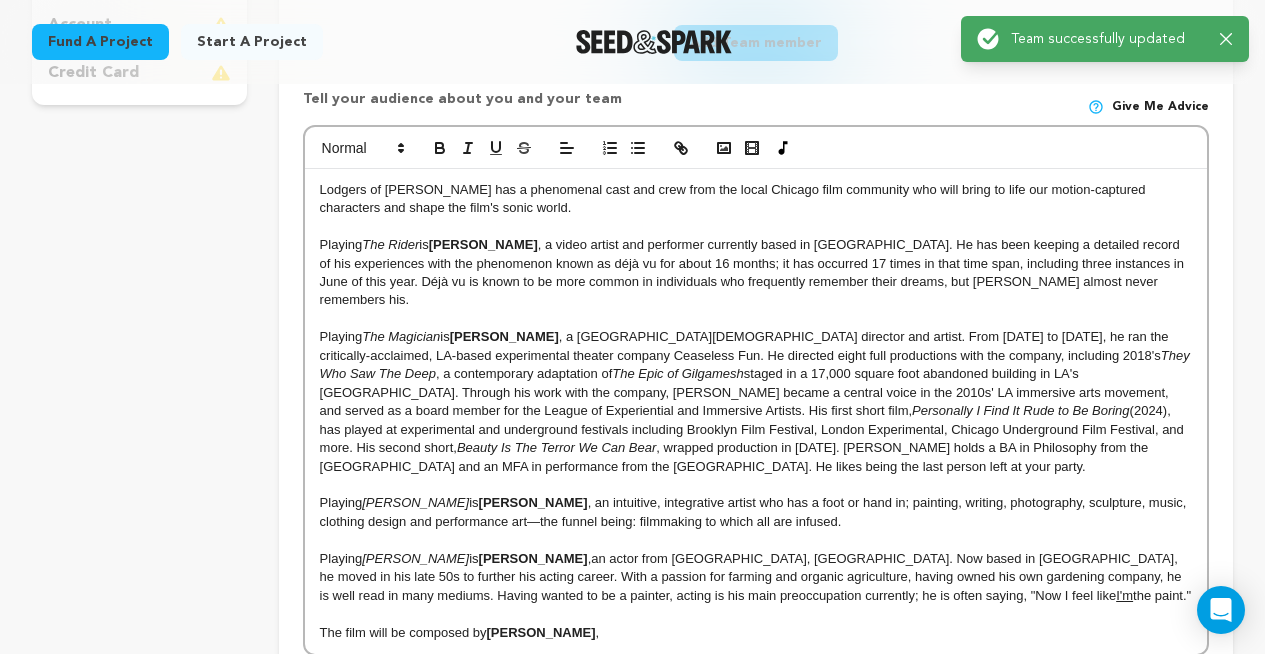 scroll, scrollTop: 707, scrollLeft: 0, axis: vertical 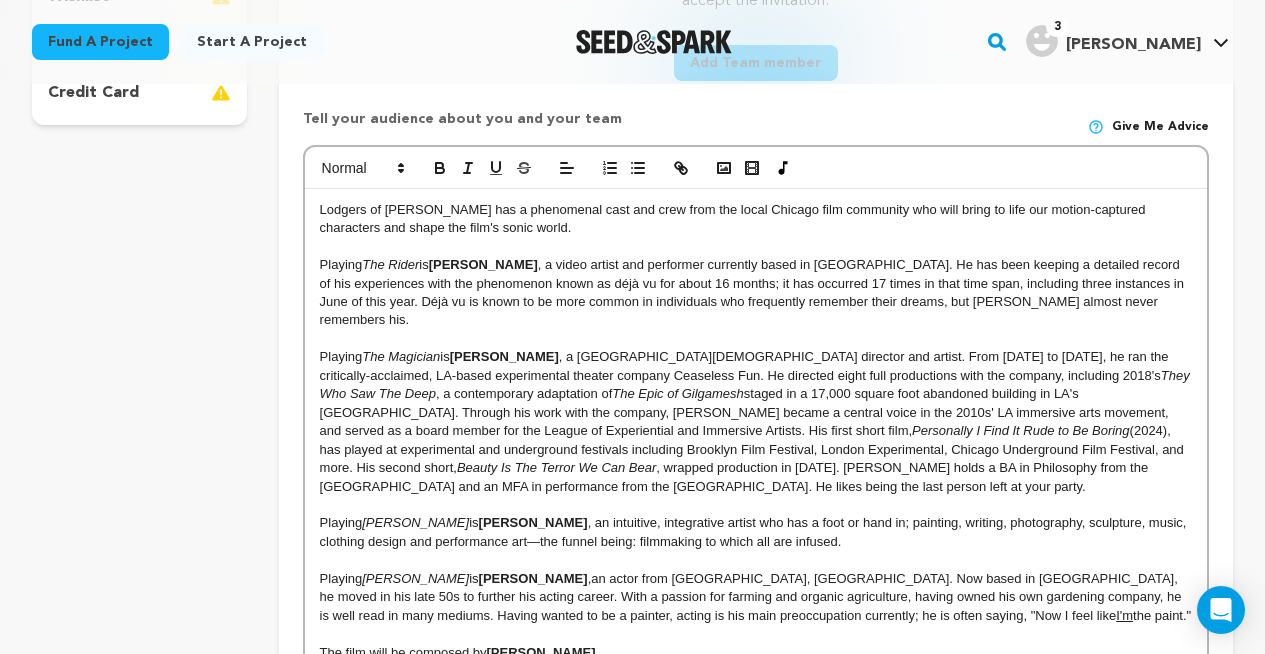 click at bounding box center (756, 247) 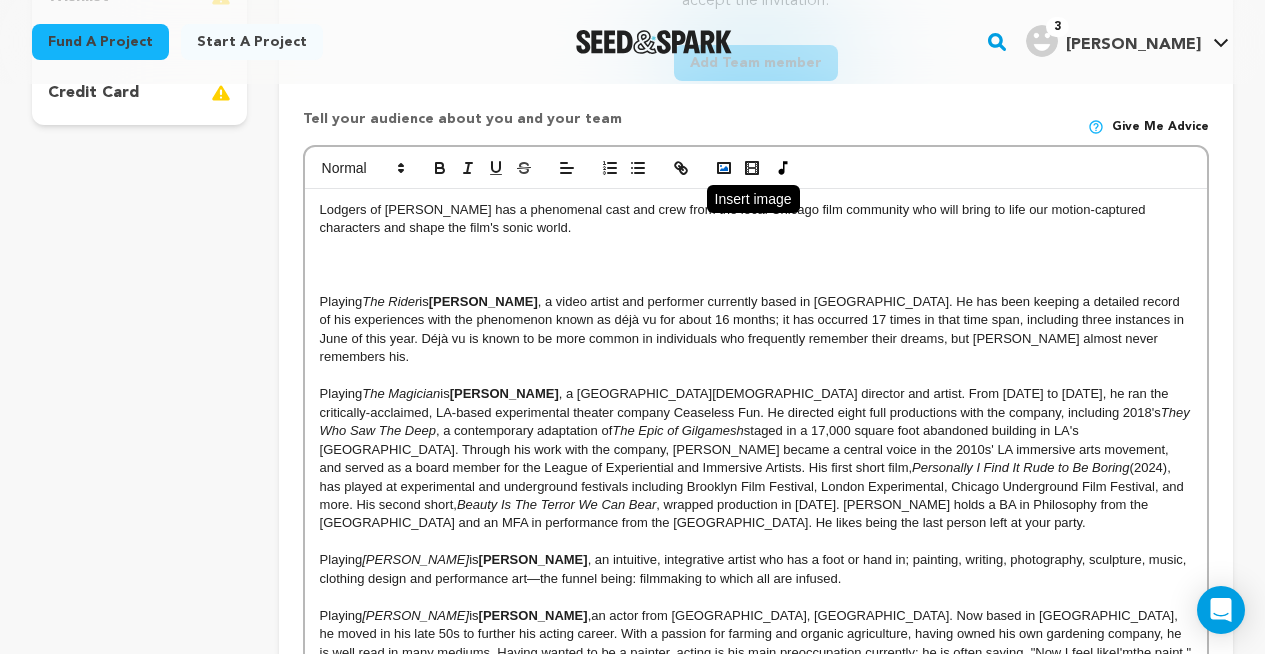 click 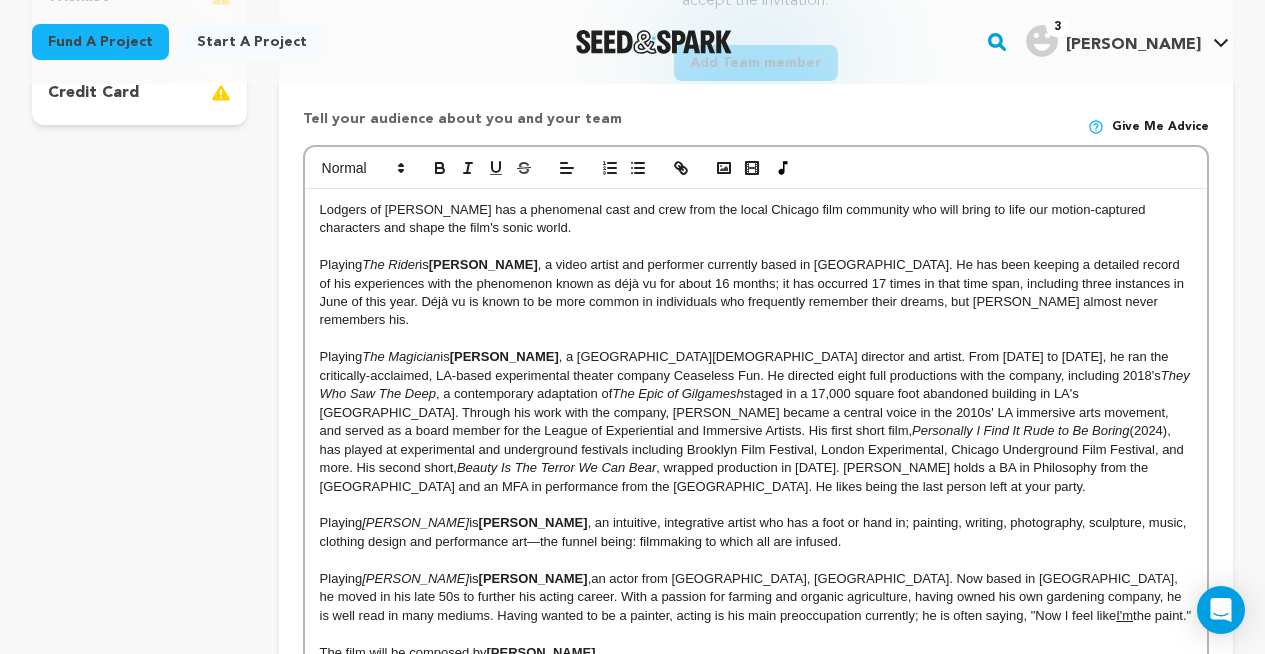 click on "Playing  The Rider  is  [PERSON_NAME] , a video artist and performer currently based in [GEOGRAPHIC_DATA]. He has been keeping a detailed record of his experiences with the phenomenon known as déjà vu for about 16 months; it has occurred 17 times in that time span, including three instances in June of this year. Déjà vu is known to be more common in individuals who frequently remember their dreams, but [PERSON_NAME] almost never remembers his." at bounding box center (756, 293) 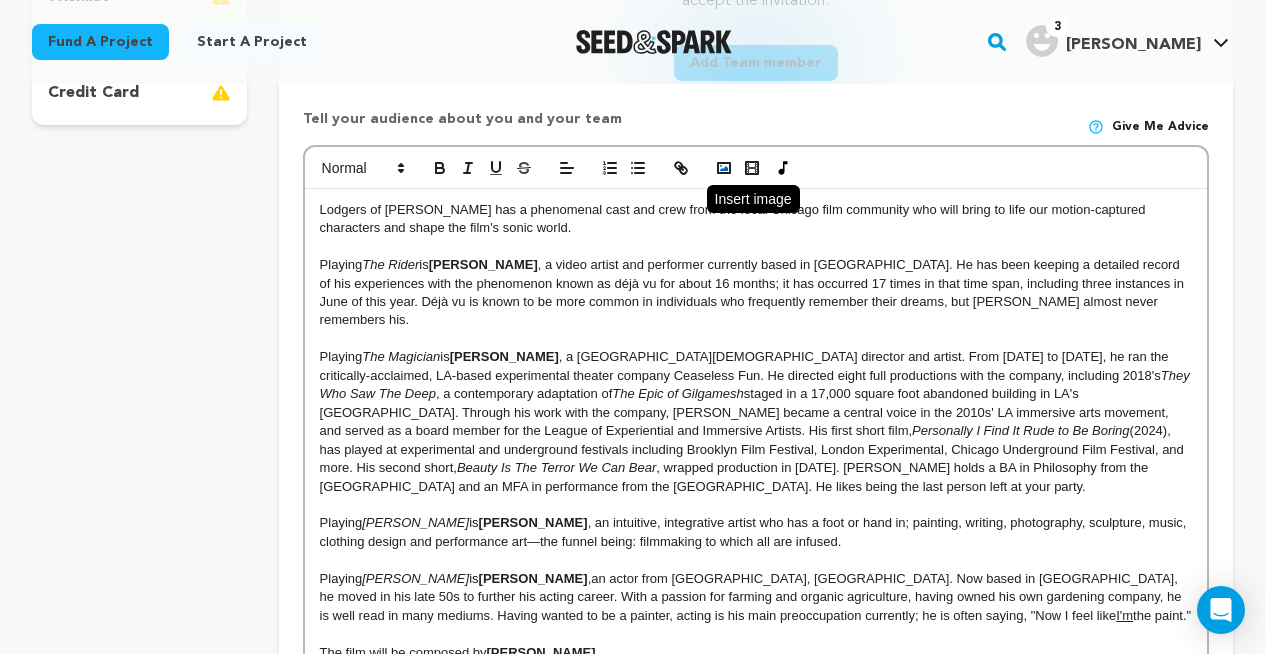 click 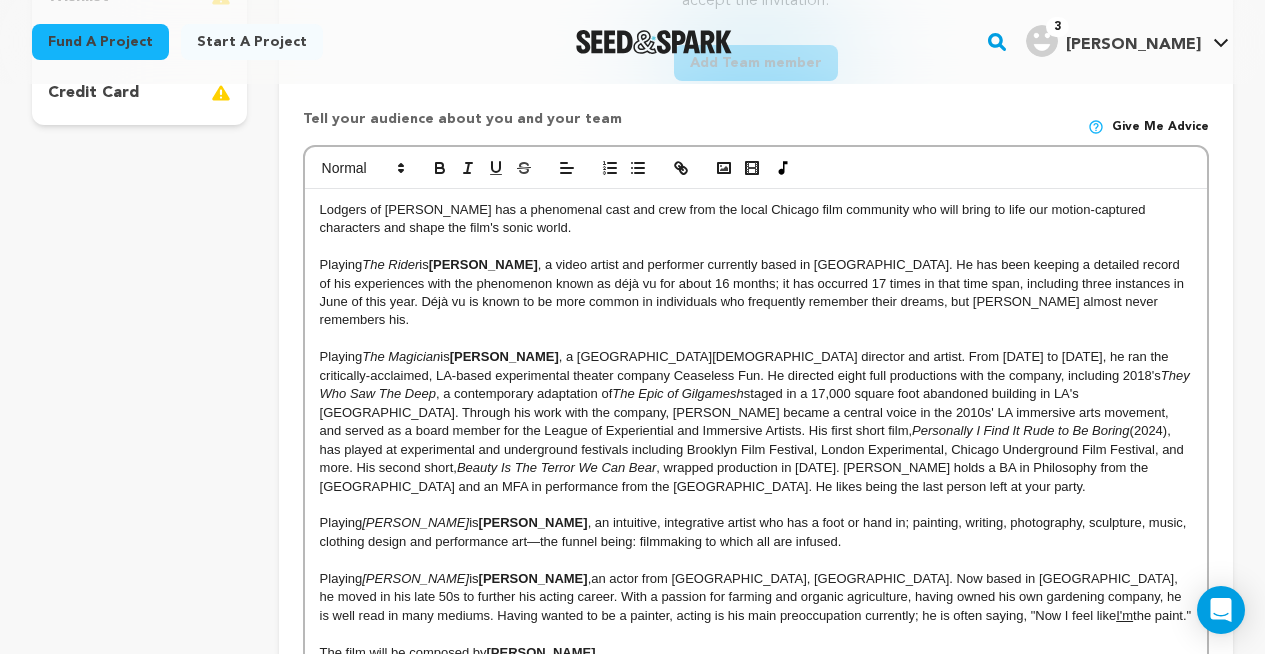 click on "Playing  The Magician  is  [PERSON_NAME] , a [GEOGRAPHIC_DATA][DEMOGRAPHIC_DATA] director and artist. From [DATE] to [DATE], he ran the critically-acclaimed, LA-based experimental theater company Ceaseless Fun. He directed eight full productions with the company, including 2018's  They Who Saw The Deep , a contemporary adaptation of  The Epic of Gilgamesh  staged in a 17,000 square foot abandoned building in LA's [GEOGRAPHIC_DATA]. Through his work with the company, [PERSON_NAME] became a central voice in the 2010s' LA immersive arts movement, and served as a board member for the League of Experiential and Immersive Artists. His first short film,  Personally I Find It Rude to Be Boring  (2024), has played at experimental and underground festivals including Brooklyn Film Festival, London Experimental, Chicago Underground Film Festival, and more. His second short,  Beauty Is The Terror We Can Bear" at bounding box center [756, 422] 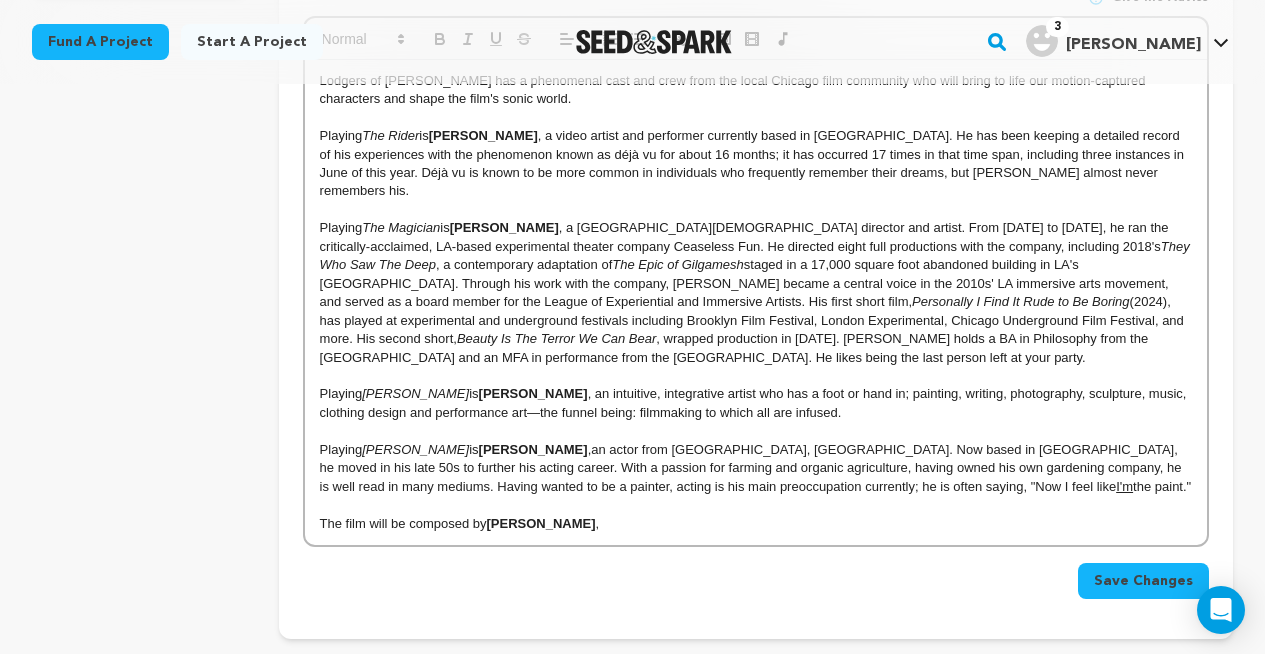 scroll, scrollTop: 817, scrollLeft: 0, axis: vertical 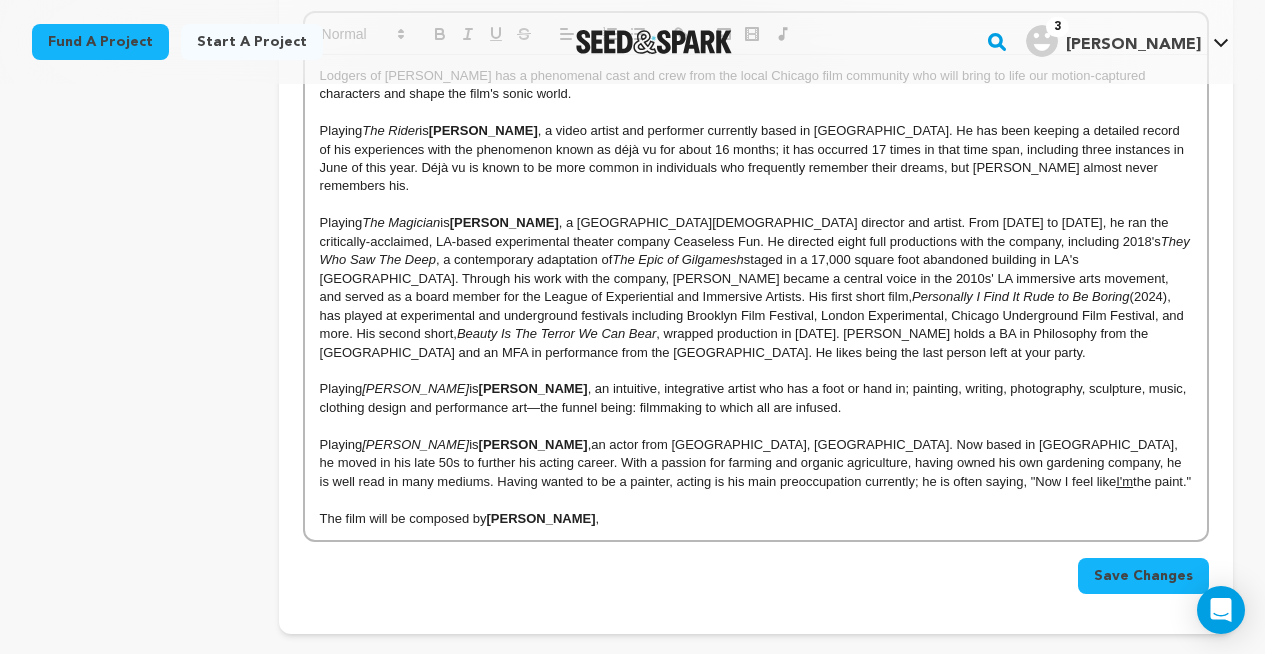 click on "Save Changes" at bounding box center [1143, 576] 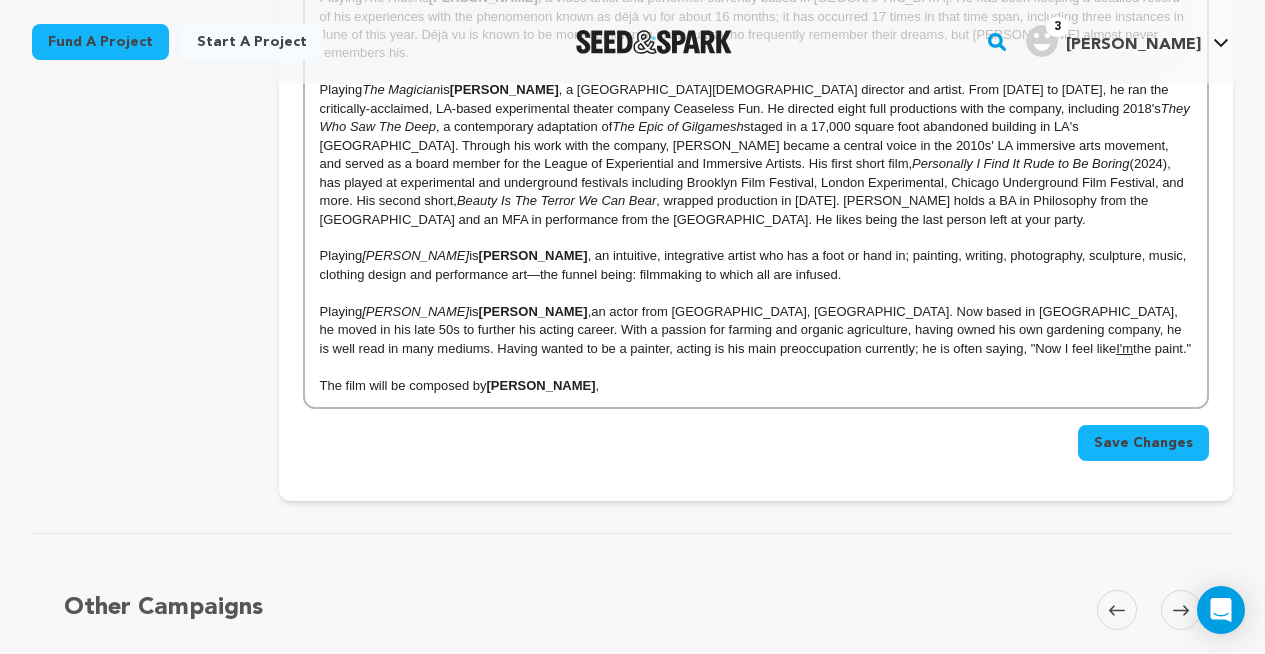 scroll, scrollTop: 954, scrollLeft: 0, axis: vertical 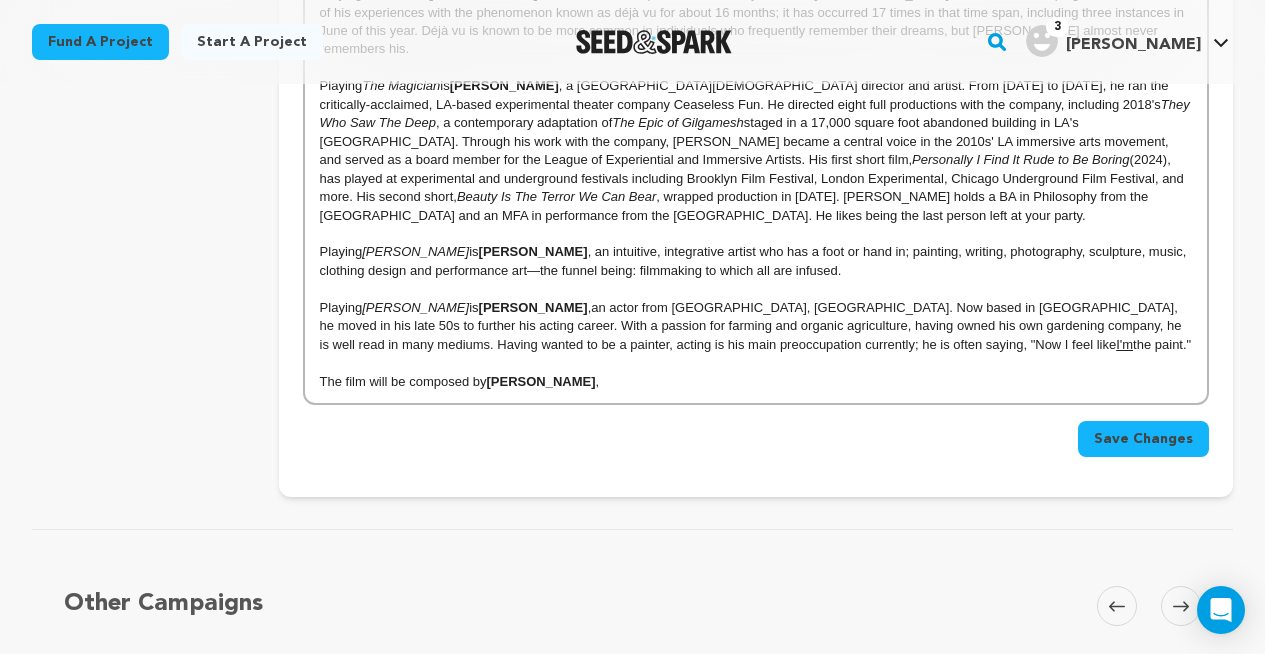 click on "The film will be composed by  [PERSON_NAME] ," at bounding box center (756, 382) 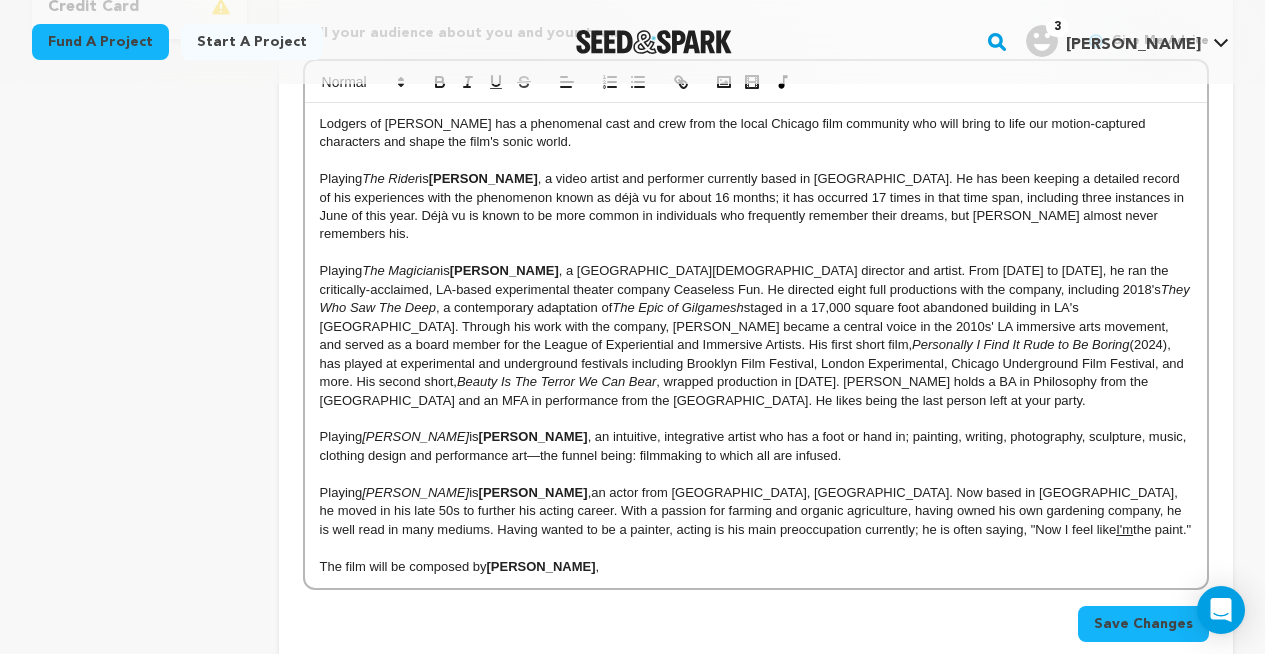 scroll, scrollTop: 770, scrollLeft: 0, axis: vertical 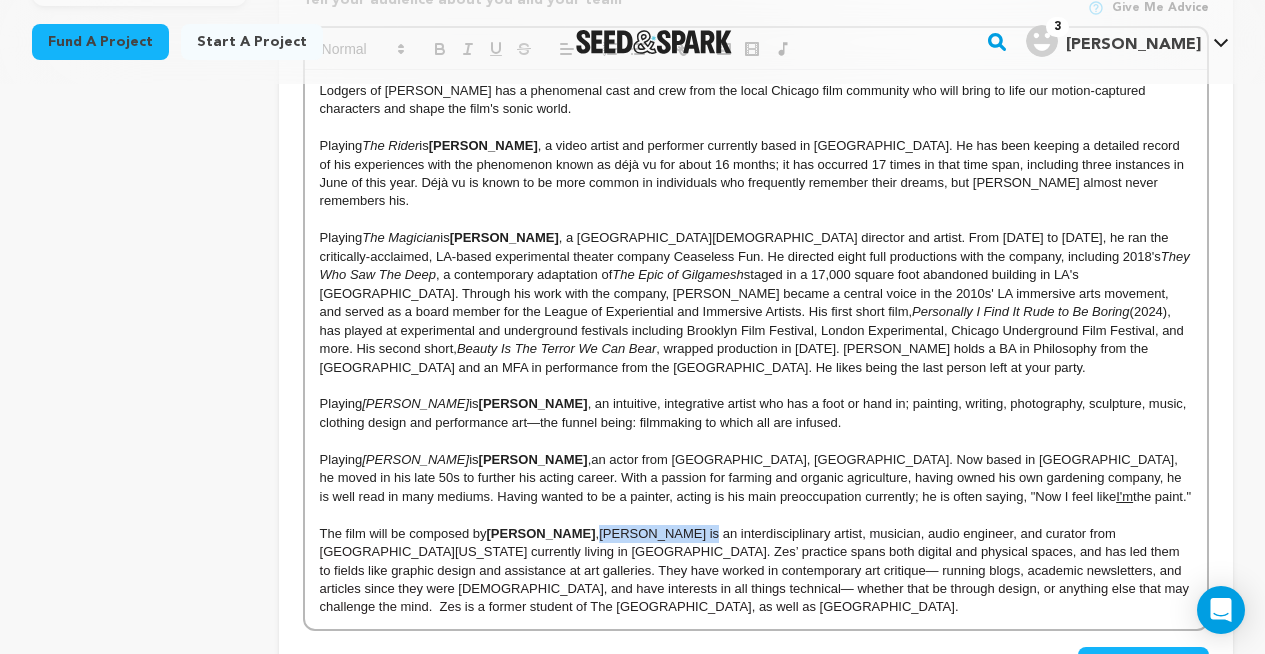 drag, startPoint x: 577, startPoint y: 514, endPoint x: 666, endPoint y: 516, distance: 89.02247 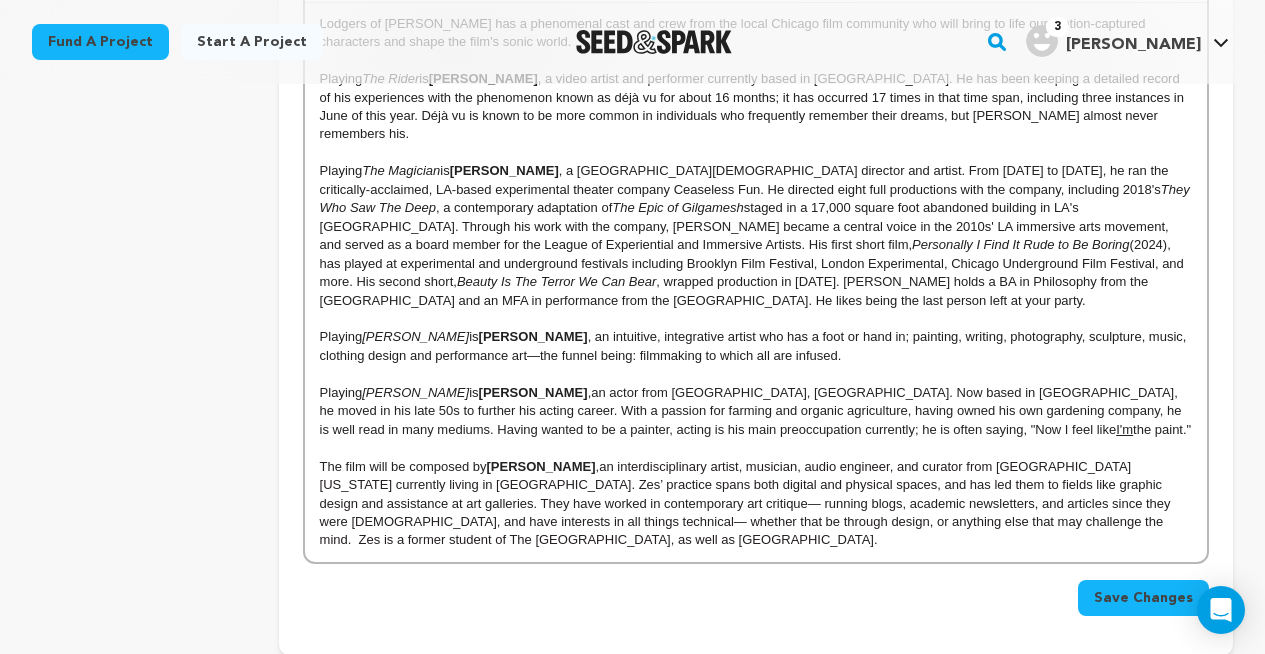 scroll, scrollTop: 870, scrollLeft: 0, axis: vertical 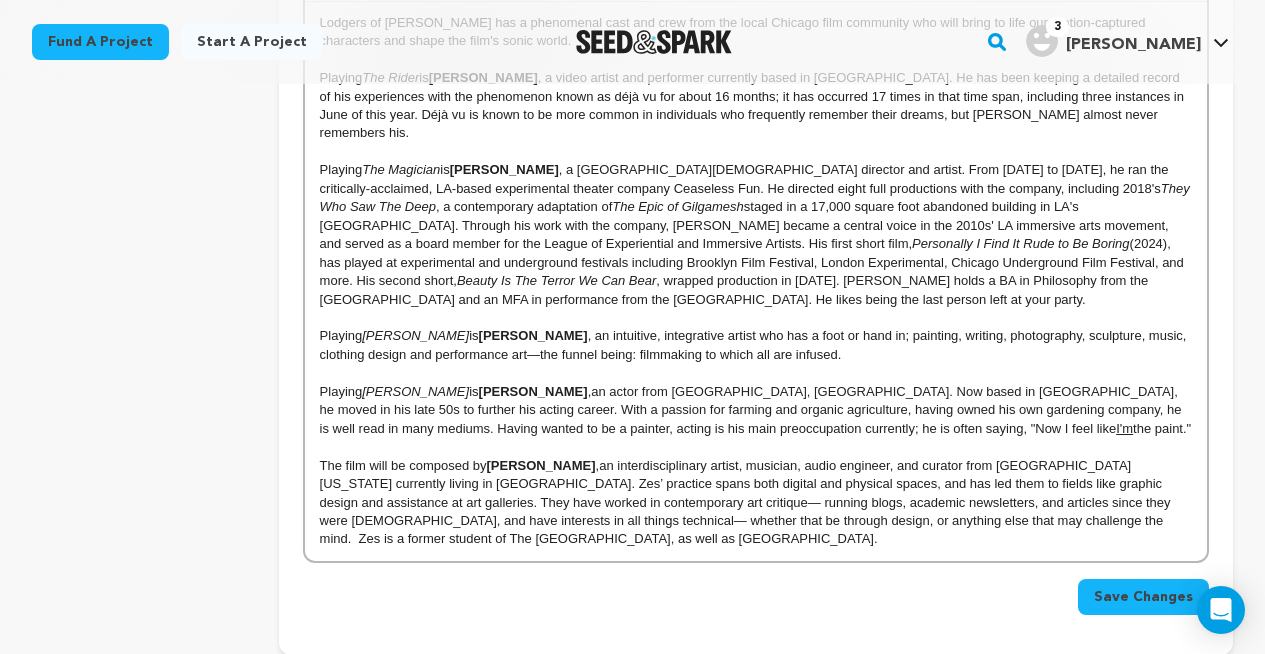 click on "an interdisciplinary artist, musician, audio engineer, and curator from [GEOGRAPHIC_DATA][US_STATE] currently living in [GEOGRAPHIC_DATA]. Zes’ practice spans both digital and physical spaces, and has led them to fields like graphic design and assistance at art galleries. They have worked in contemporary art critique— running blogs, academic newsletters, and articles since they were [DEMOGRAPHIC_DATA], and have interests in all things technical— whether that be through design, or anything else that may challenge the mind.  Zes is a former student of The [GEOGRAPHIC_DATA], as well as [GEOGRAPHIC_DATA]." at bounding box center [747, 502] 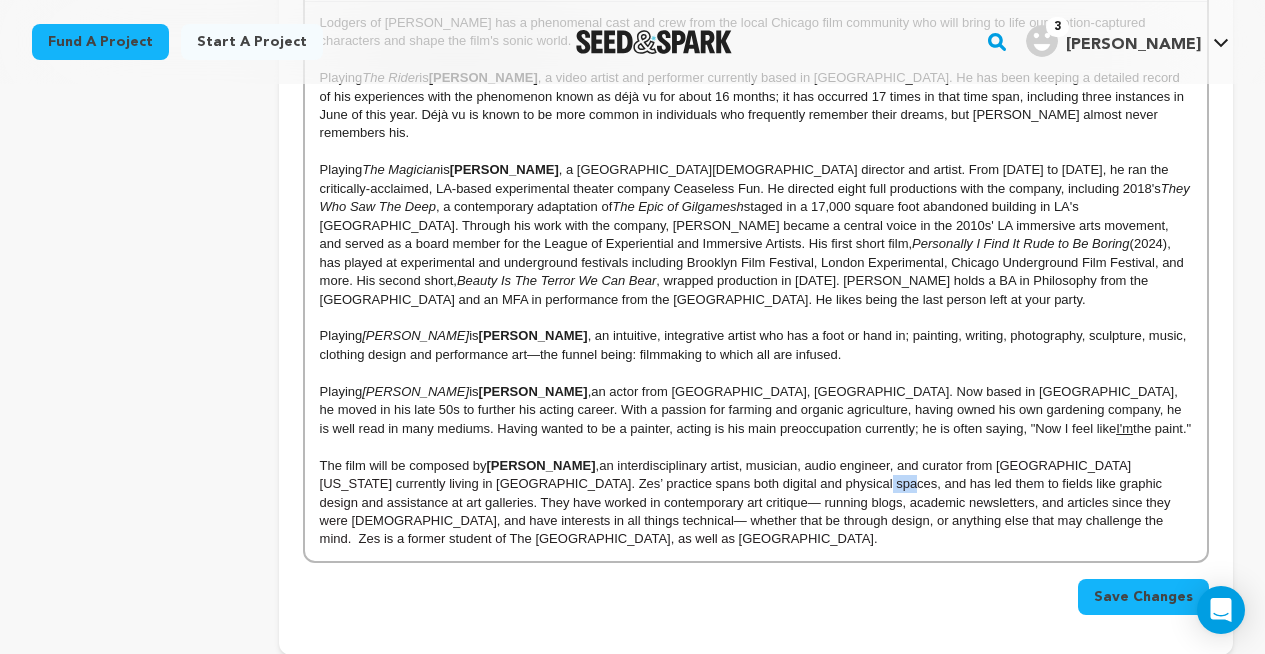 click on "an interdisciplinary artist, musician, audio engineer, and curator from [GEOGRAPHIC_DATA][US_STATE] currently living in [GEOGRAPHIC_DATA]. Zes’ practice spans both digital and physical spaces, and has led them to fields like graphic design and assistance at art galleries. They have worked in contemporary art critique— running blogs, academic newsletters, and articles since they were [DEMOGRAPHIC_DATA], and have interests in all things technical— whether that be through design, or anything else that may challenge the mind.  Zes is a former student of The [GEOGRAPHIC_DATA], as well as [GEOGRAPHIC_DATA]." at bounding box center (747, 502) 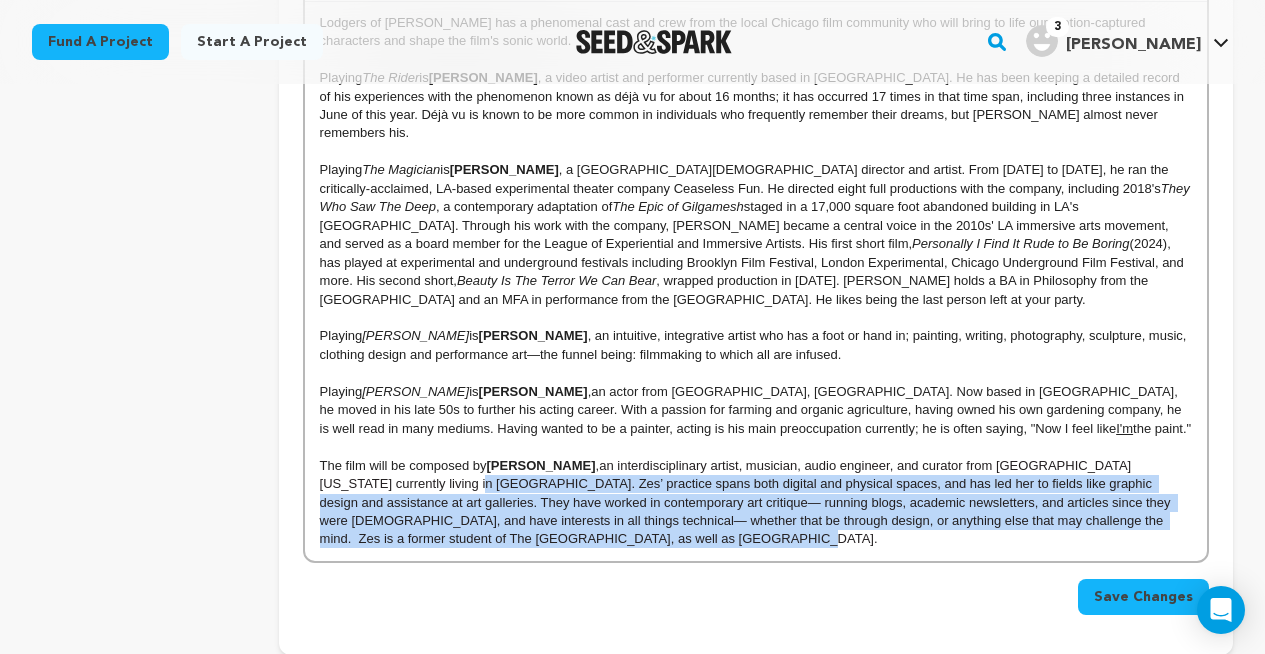 drag, startPoint x: 597, startPoint y: 525, endPoint x: 375, endPoint y: 466, distance: 229.70633 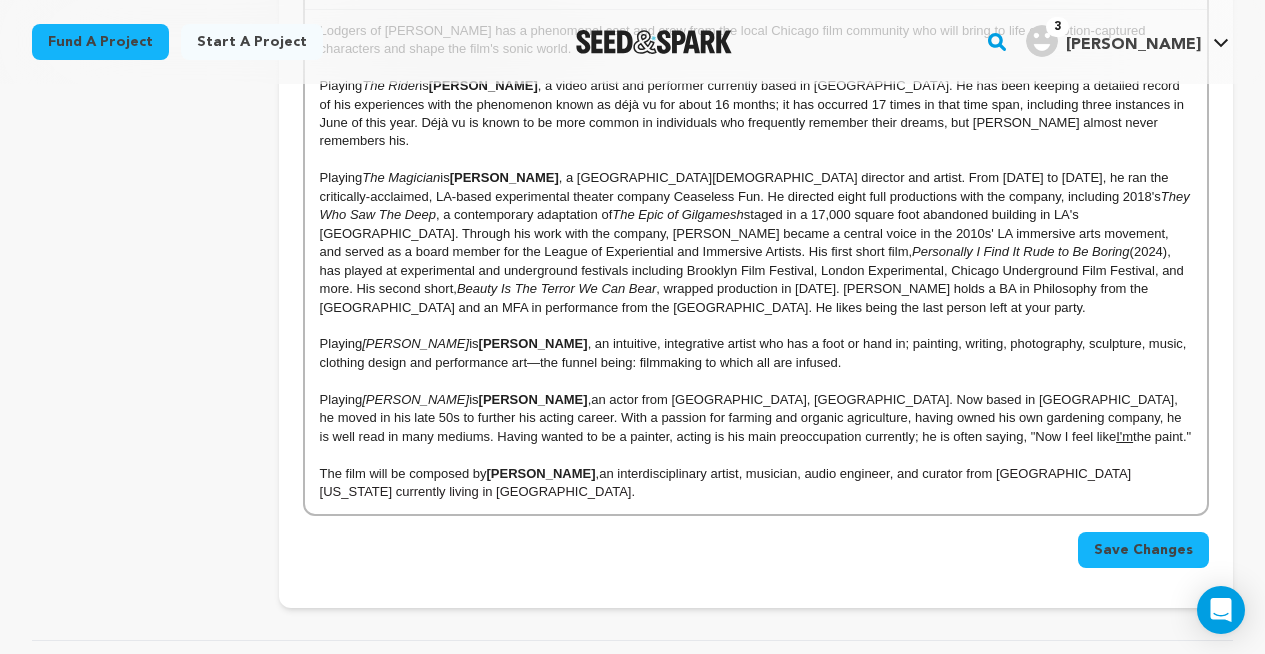scroll, scrollTop: 858, scrollLeft: 0, axis: vertical 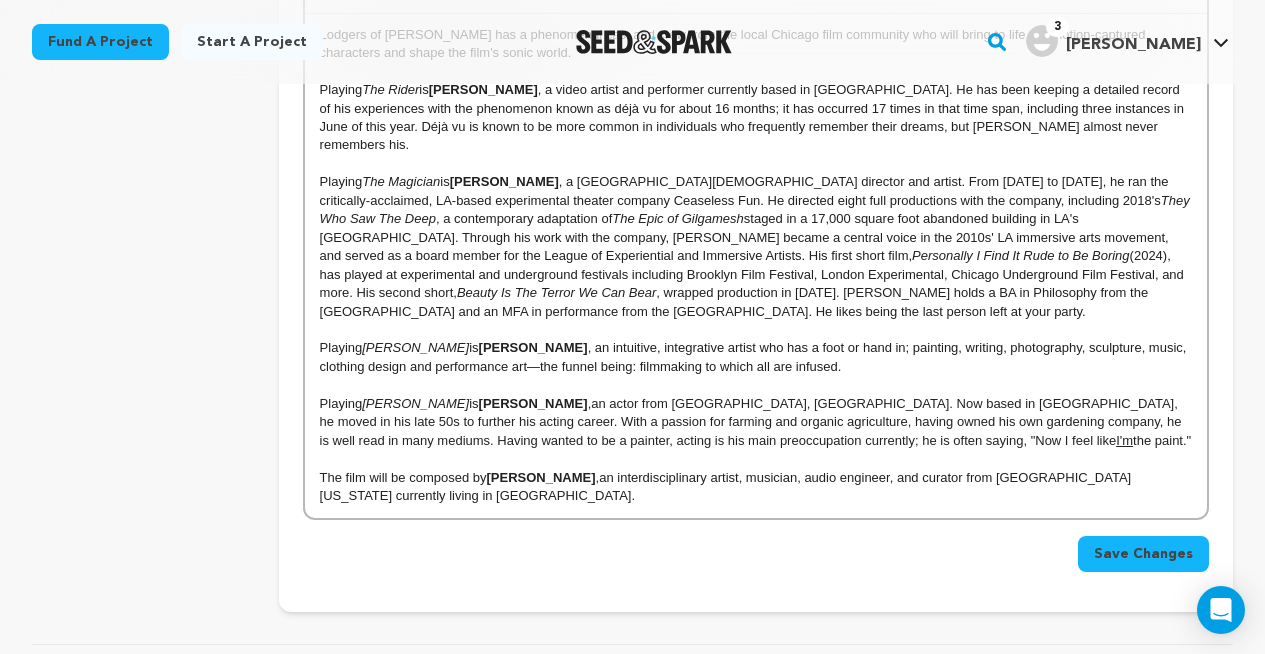click on "Save Changes" at bounding box center [1143, 554] 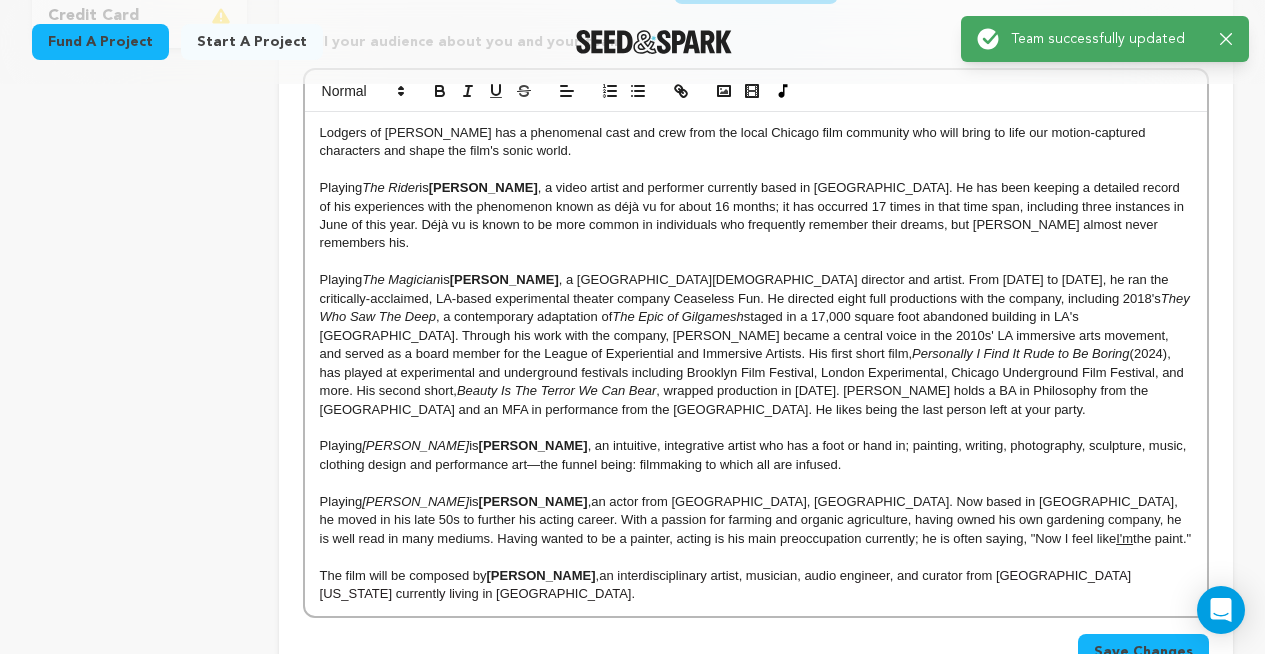 scroll, scrollTop: 766, scrollLeft: 0, axis: vertical 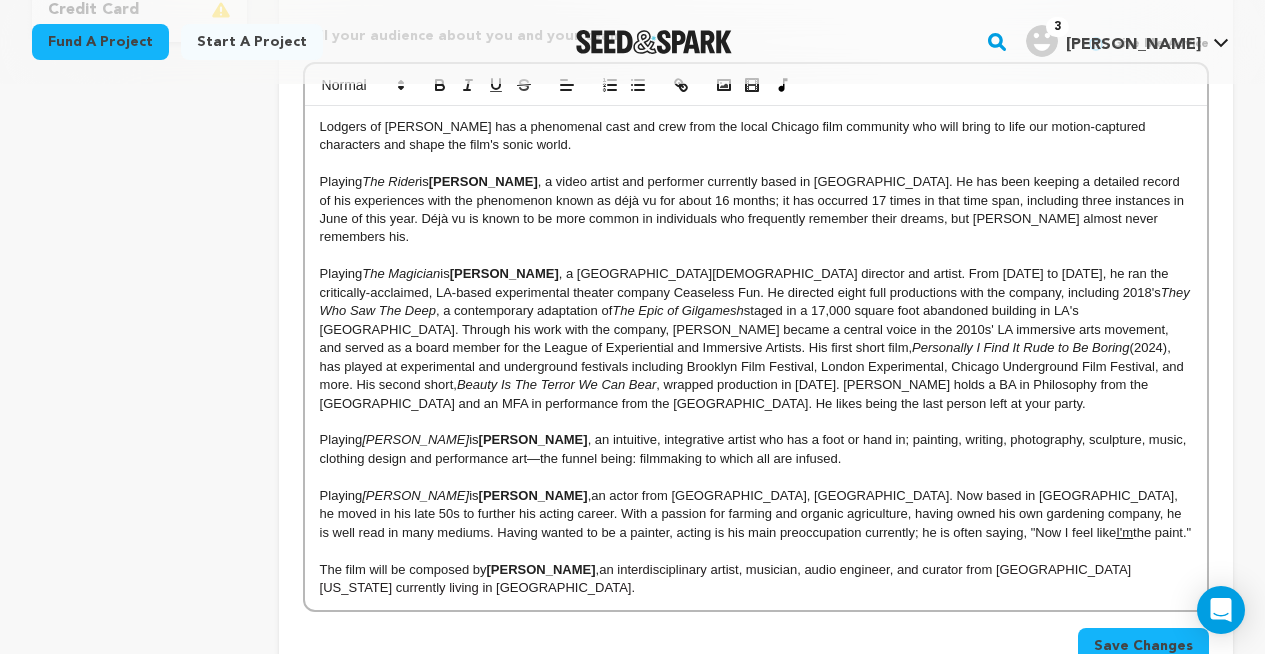 drag, startPoint x: 727, startPoint y: 385, endPoint x: 519, endPoint y: 367, distance: 208.77739 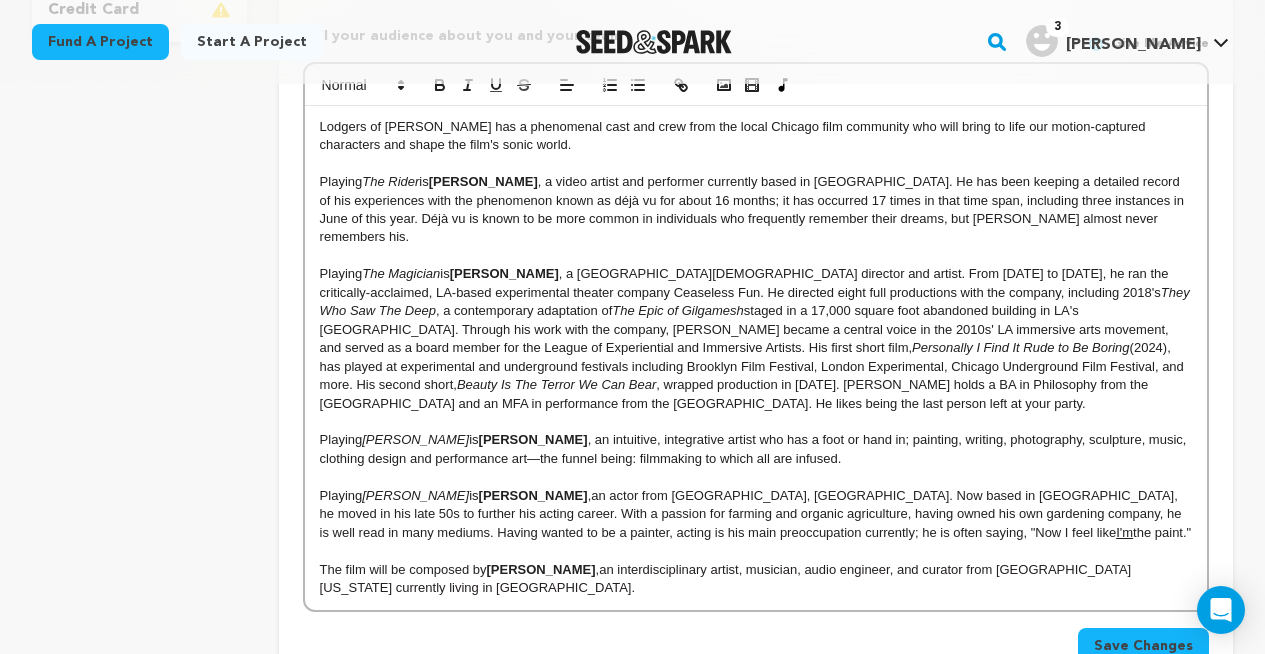 click on "Playing  The Magician  is  [PERSON_NAME] , a [GEOGRAPHIC_DATA][DEMOGRAPHIC_DATA] director and artist. From [DATE] to [DATE], he ran the critically-acclaimed, LA-based experimental theater company Ceaseless Fun. He directed eight full productions with the company, including 2018's  They Who Saw The Deep , a contemporary adaptation of  The Epic of Gilgamesh  staged in a 17,000 square foot abandoned building in LA's [GEOGRAPHIC_DATA]. Through his work with the company, [PERSON_NAME] became a central voice in the 2010s' LA immersive arts movement, and served as a board member for the League of Experiential and Immersive Artists. His first short film,  Personally I Find It Rude to Be Boring  (2024), has played at experimental and underground festivals including Brooklyn Film Festival, London Experimental, Chicago Underground Film Festival, and more. His second short,  Beauty Is The Terror We Can Bear" at bounding box center [756, 339] 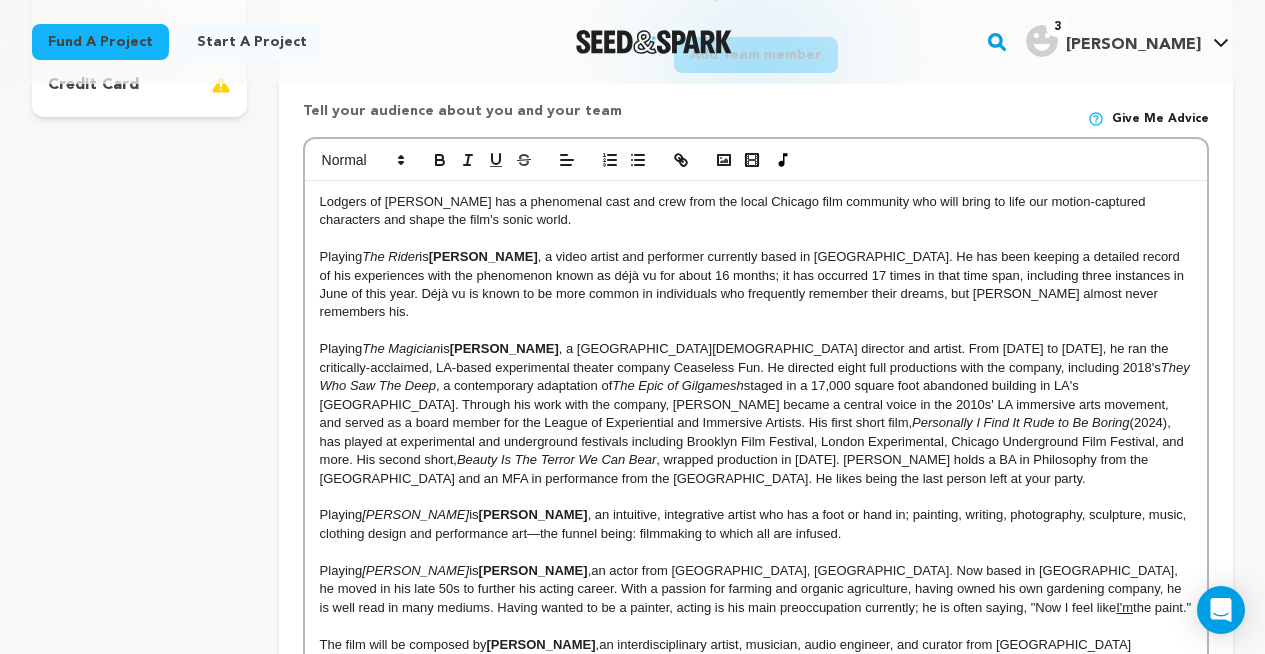 scroll, scrollTop: 657, scrollLeft: 0, axis: vertical 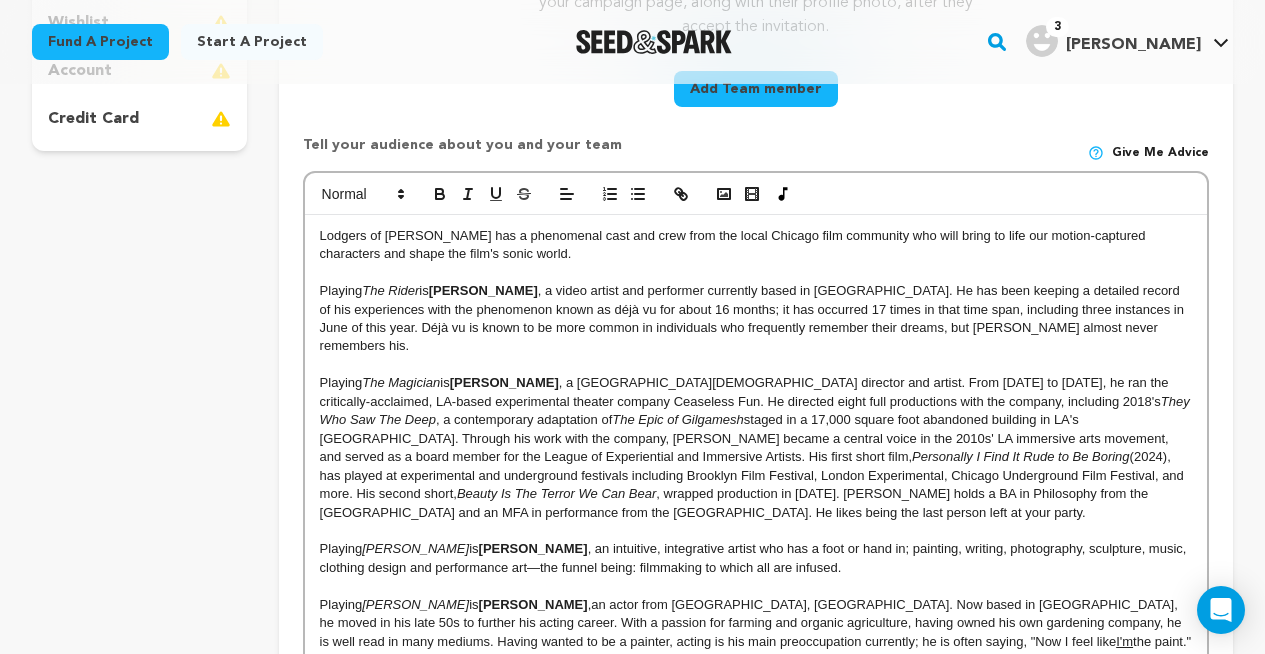 click on "Playing  The Rider  is  [PERSON_NAME] , a video artist and performer currently based in [GEOGRAPHIC_DATA]. He has been keeping a detailed record of his experiences with the phenomenon known as déjà vu for about 16 months; it has occurred 17 times in that time span, including three instances in June of this year. Déjà vu is known to be more common in individuals who frequently remember their dreams, but [PERSON_NAME] almost never remembers his." at bounding box center [756, 319] 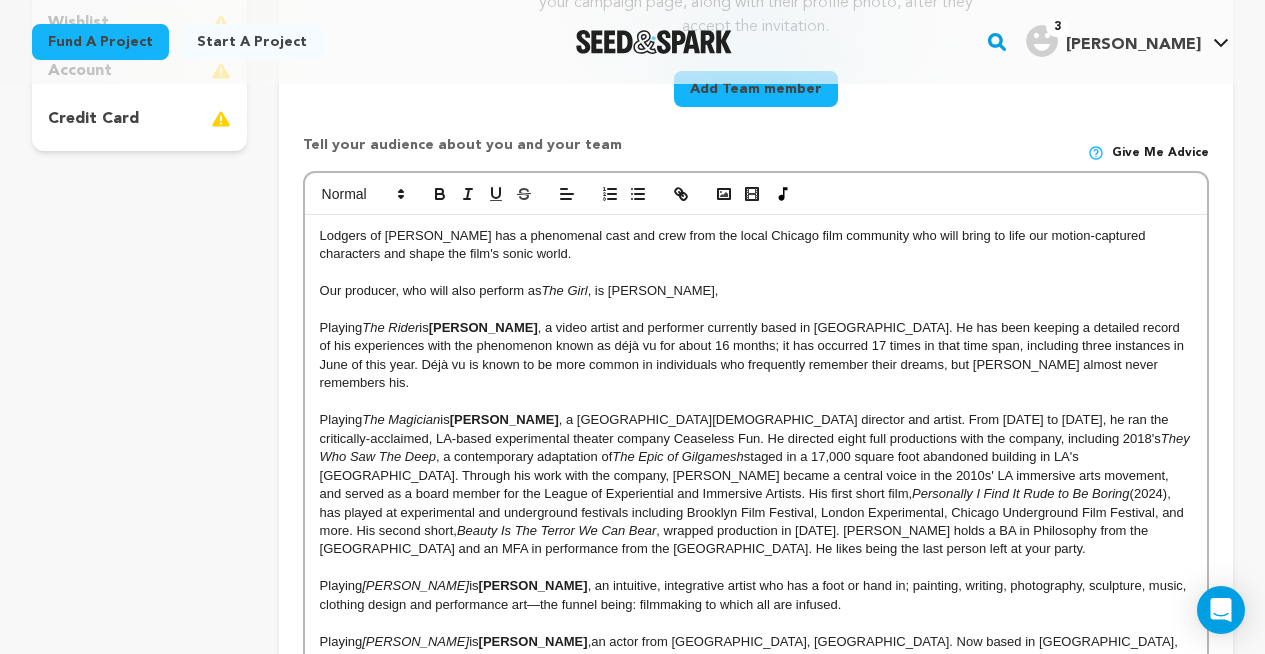 drag, startPoint x: 610, startPoint y: 288, endPoint x: 709, endPoint y: 291, distance: 99.04544 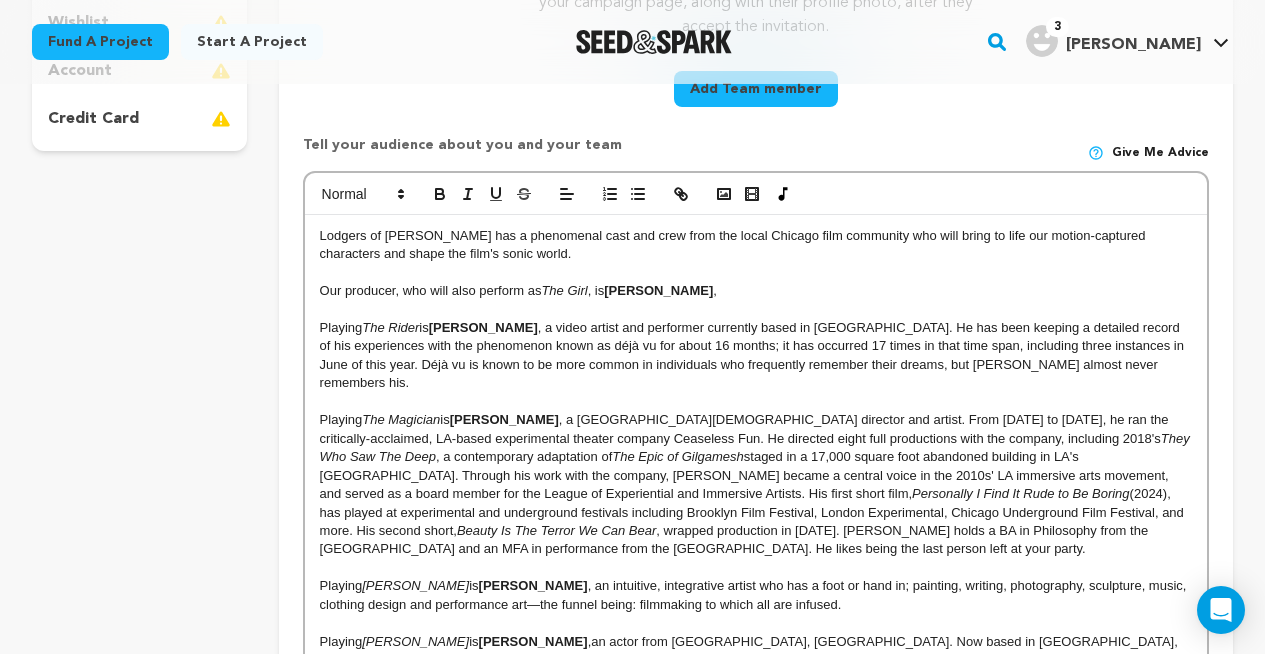 click on "Our producer, who will also perform as  The Girl , is  [PERSON_NAME] ," at bounding box center [756, 291] 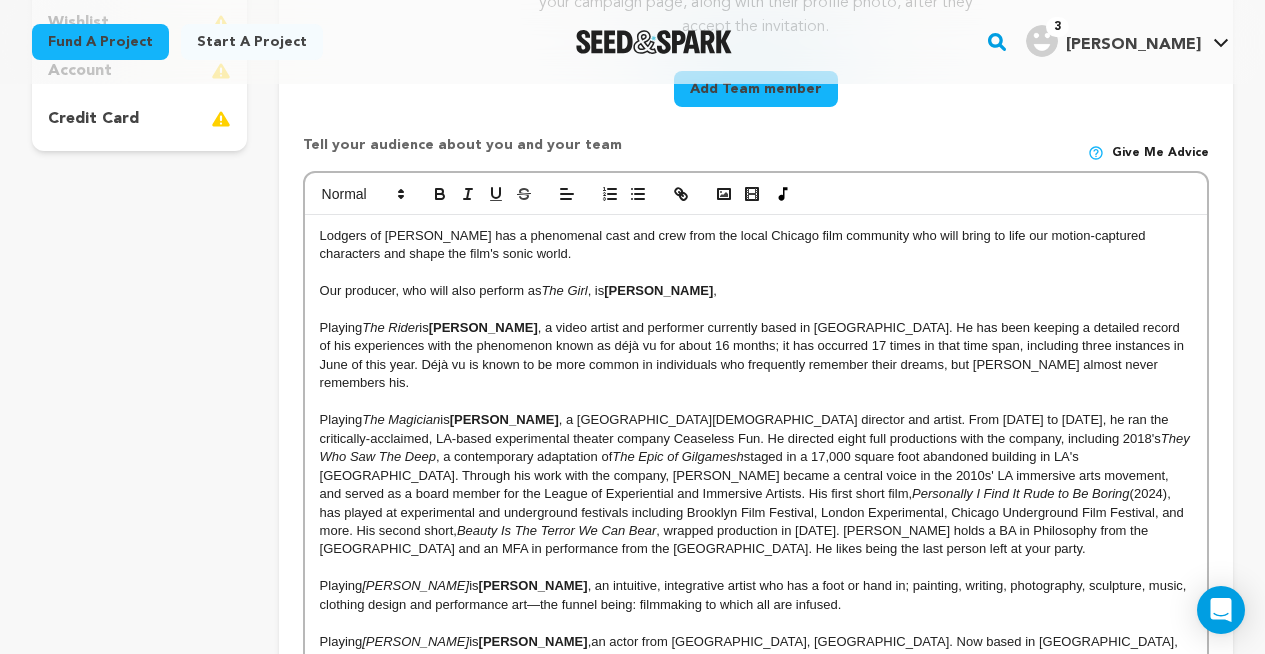 scroll, scrollTop: 0, scrollLeft: 0, axis: both 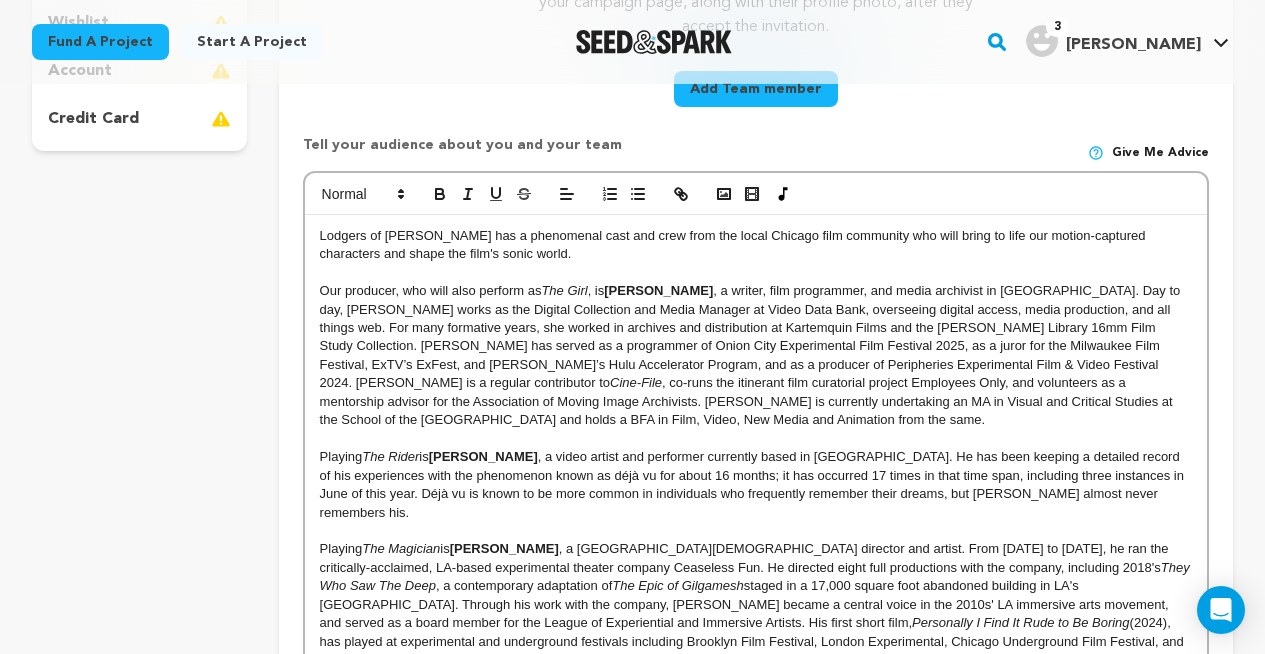 click on "Our producer, who will also perform as  The Girl , is  [PERSON_NAME] , a writer, film programmer, and media archivist in [GEOGRAPHIC_DATA]. Day to day, [PERSON_NAME] works as the Digital Collection and Media Manager at Video Data Bank, overseeing digital access, media production, and all things web. For many formative years, she worked in archives and distribution at Kartemquin Films and the [PERSON_NAME] Library 16mm Film Study Collection. [PERSON_NAME] has served as a programmer of Onion City Experimental Film Festival 2025, as a juror for the Milwaukee Film Festival, ExTV’s ExFest, and [PERSON_NAME]’s Hulu Accelerator Program, and as a producer of Peripheries Experimental Film & Video Festival 2024. [PERSON_NAME] is a regular contributor to  Cine-File" at bounding box center (756, 356) 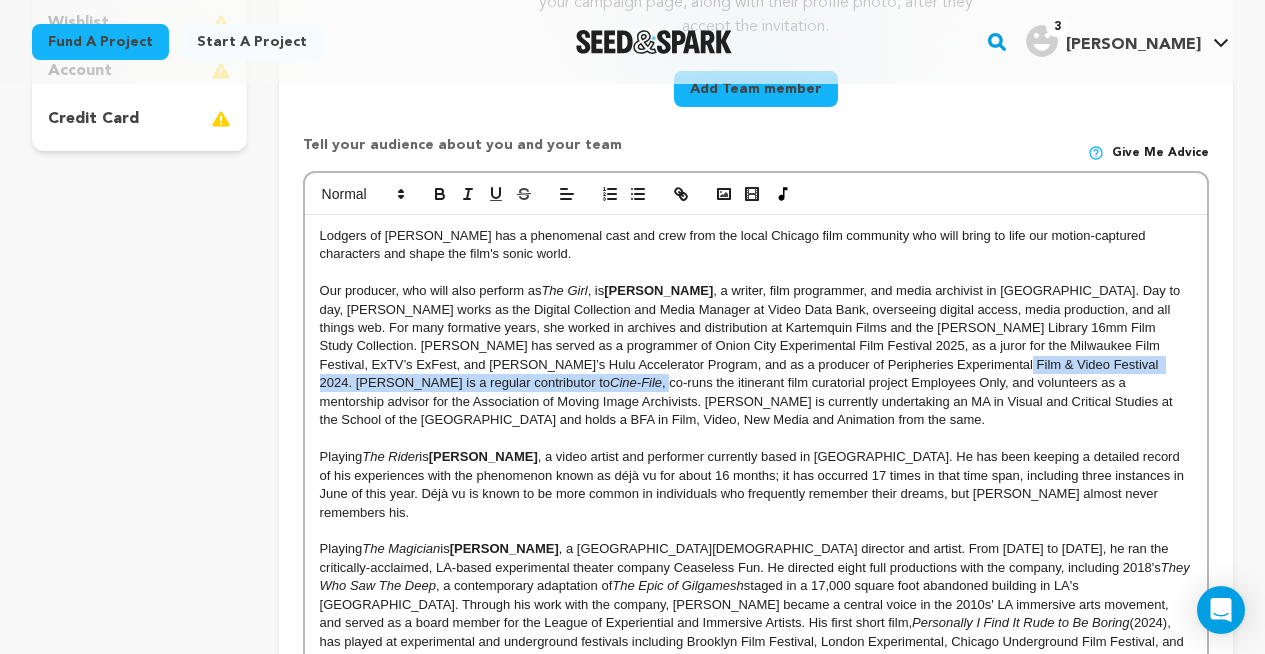 drag, startPoint x: 911, startPoint y: 365, endPoint x: 1120, endPoint y: 365, distance: 209 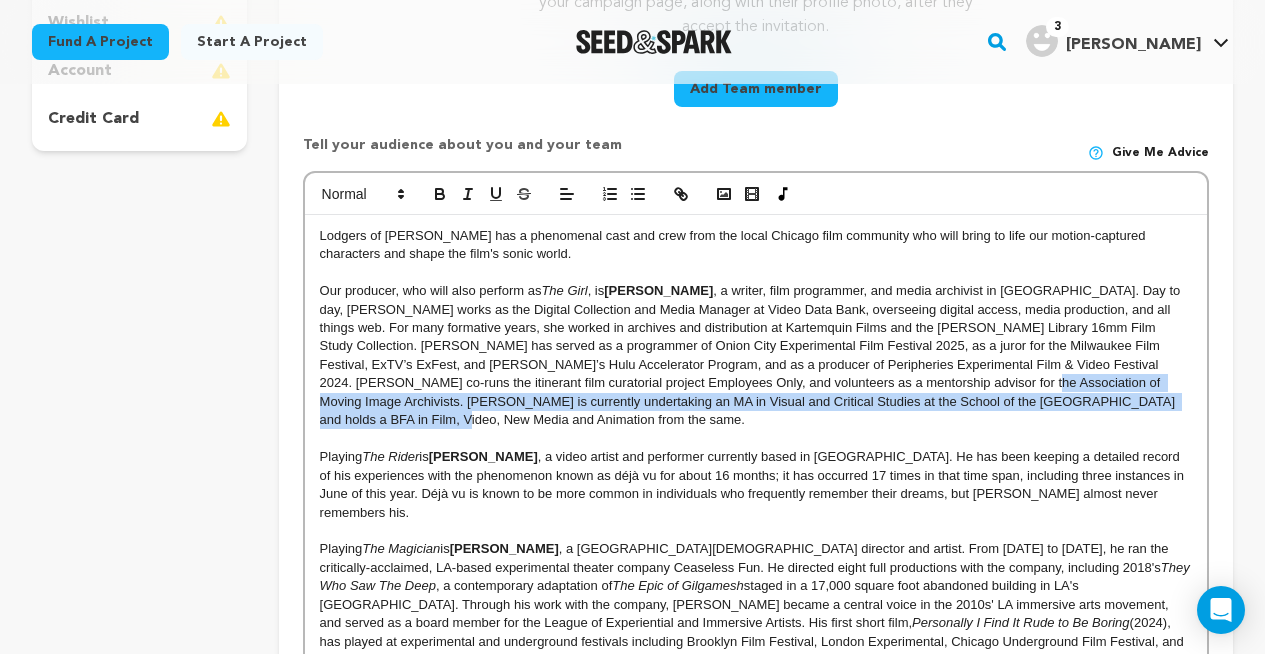 drag, startPoint x: 924, startPoint y: 383, endPoint x: 1141, endPoint y: 399, distance: 217.58907 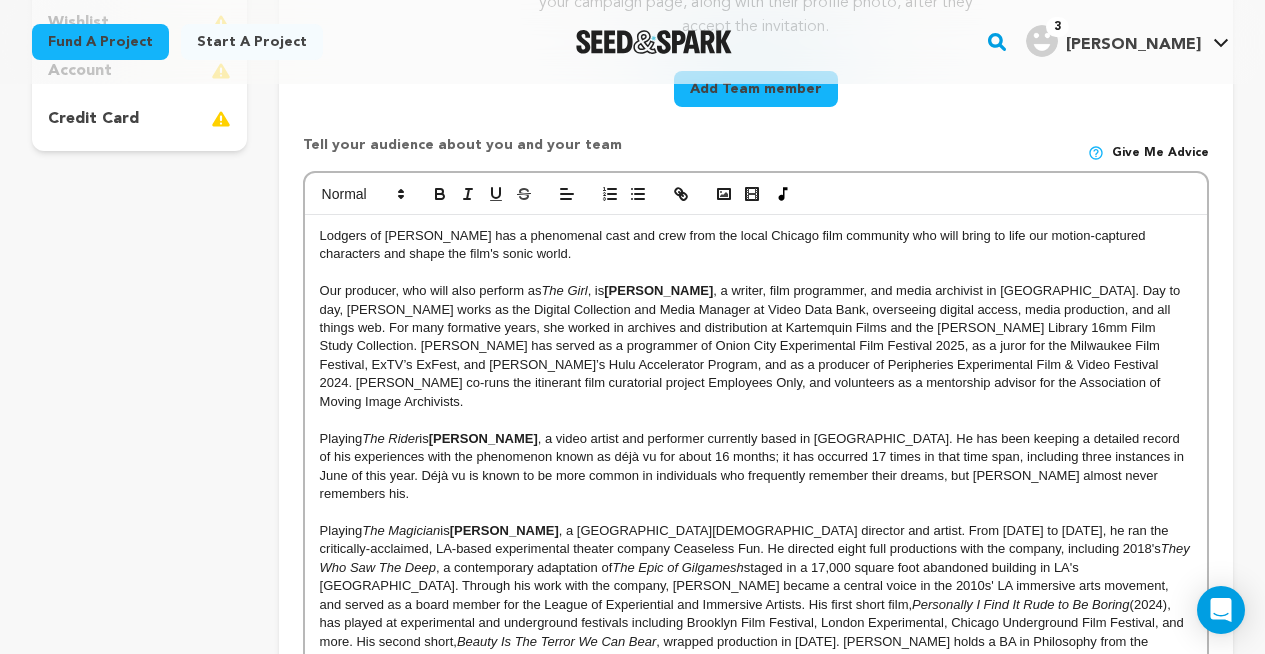 drag, startPoint x: 750, startPoint y: 620, endPoint x: 529, endPoint y: 602, distance: 221.73183 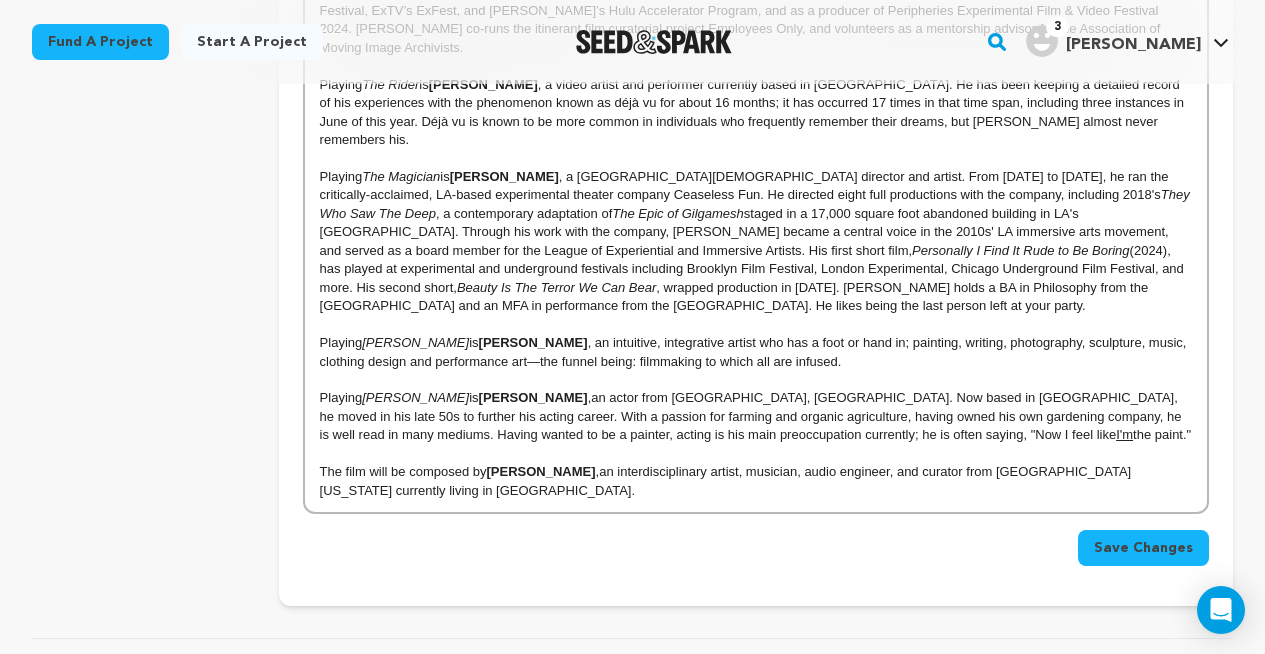 scroll, scrollTop: 1397, scrollLeft: 0, axis: vertical 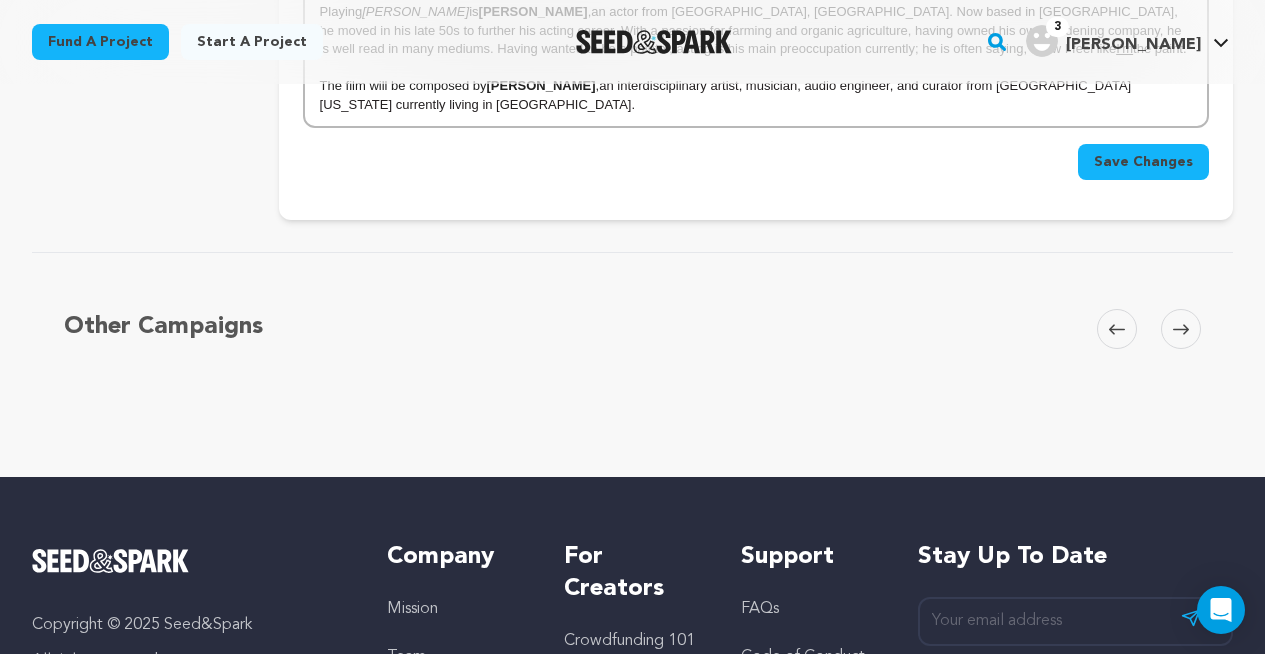 click on "Save Changes" at bounding box center (1143, 162) 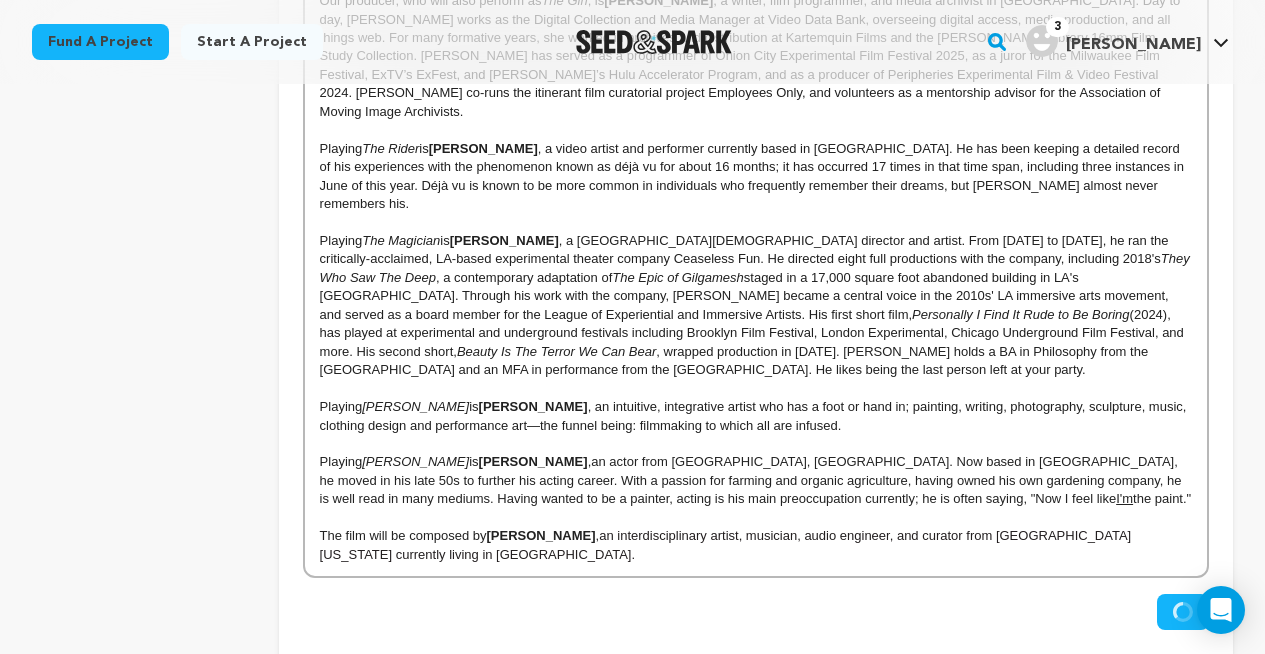 scroll, scrollTop: 742, scrollLeft: 0, axis: vertical 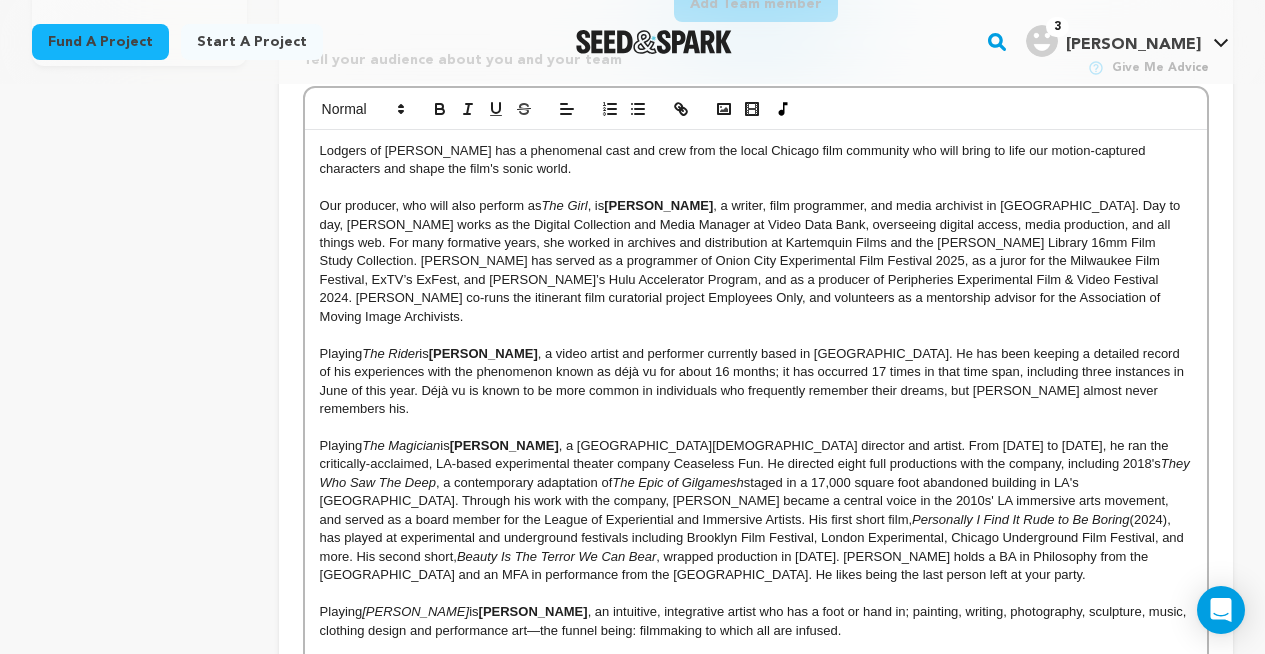 click at bounding box center (756, 188) 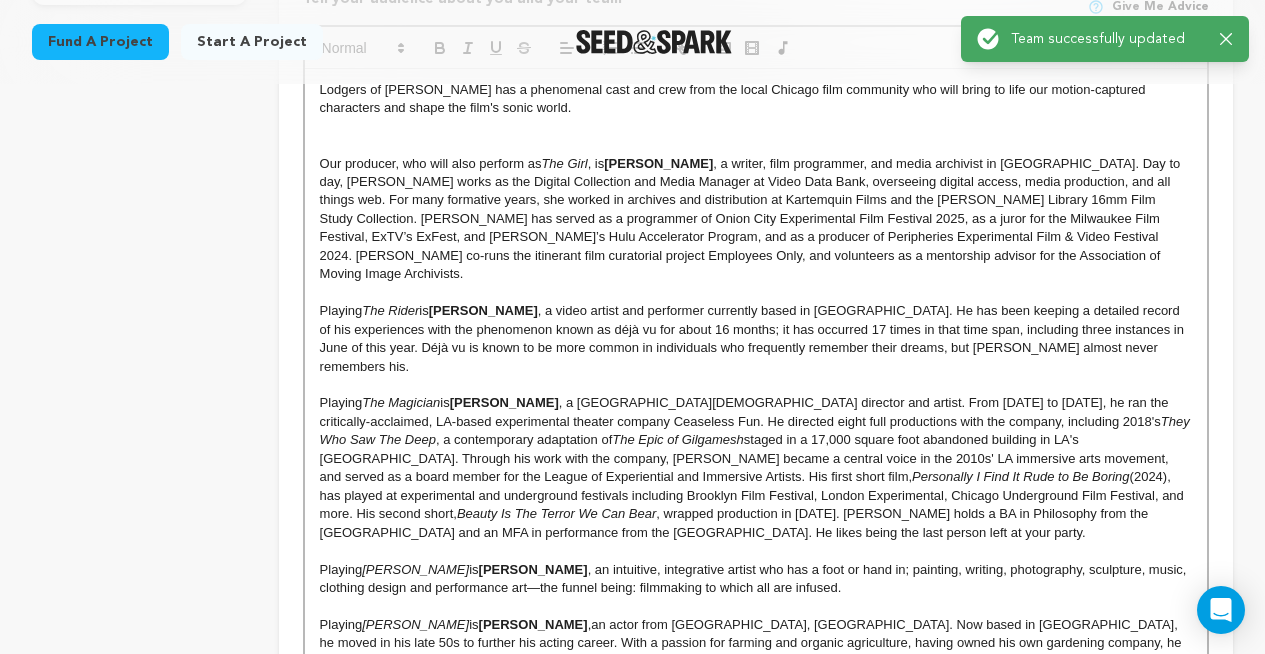 scroll, scrollTop: 784, scrollLeft: 0, axis: vertical 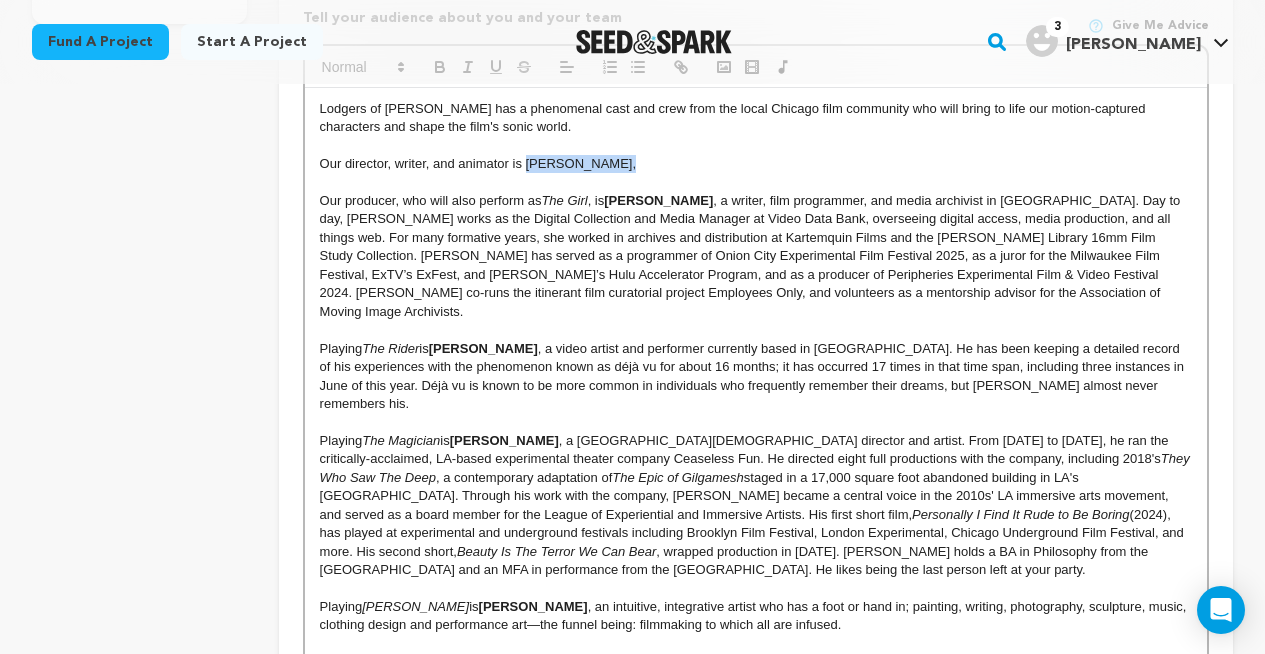 drag, startPoint x: 527, startPoint y: 165, endPoint x: 615, endPoint y: 162, distance: 88.051125 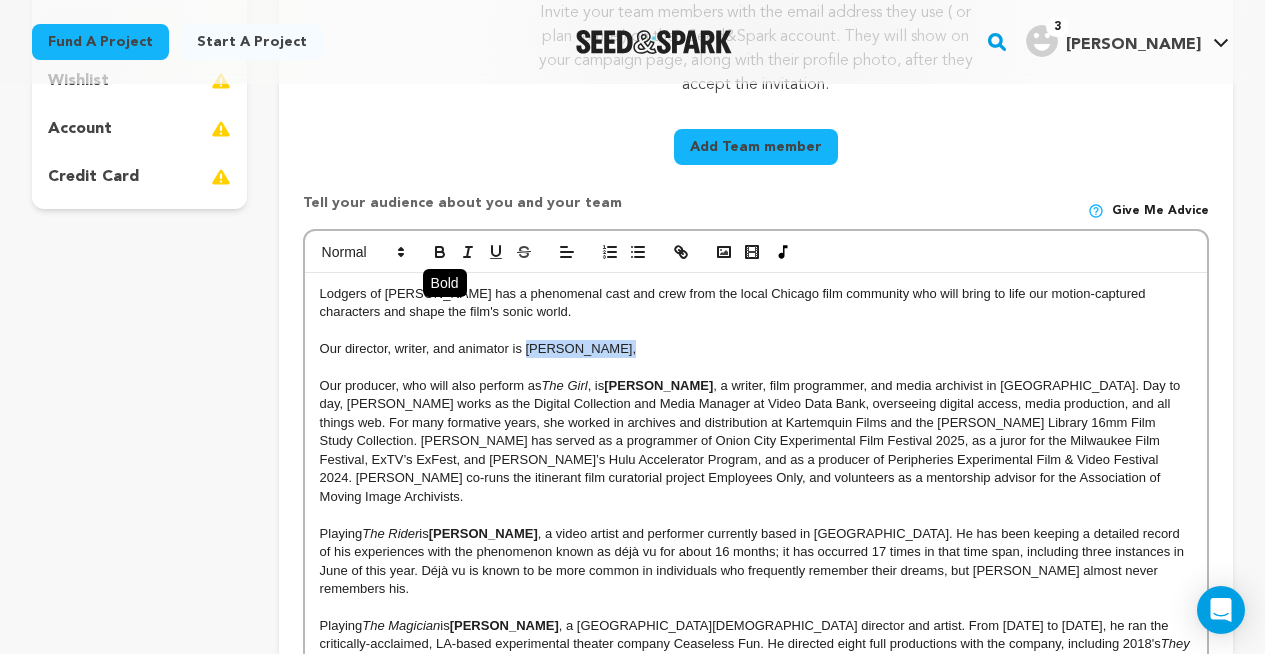 click 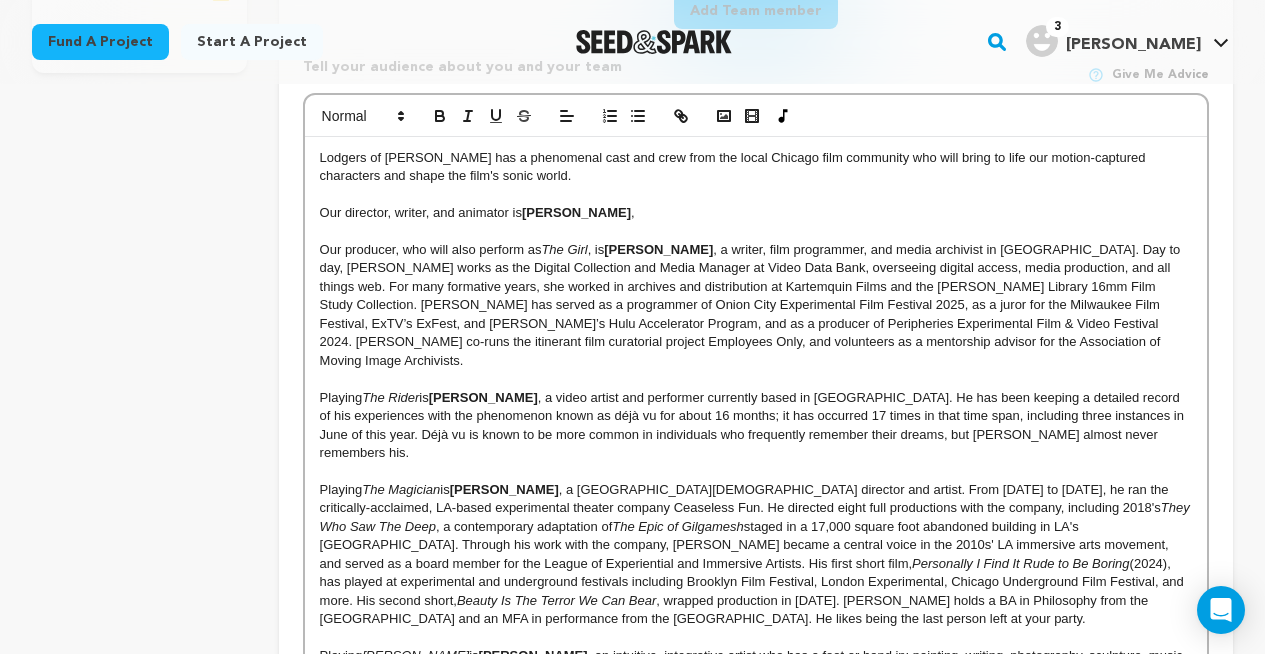 scroll, scrollTop: 680, scrollLeft: 0, axis: vertical 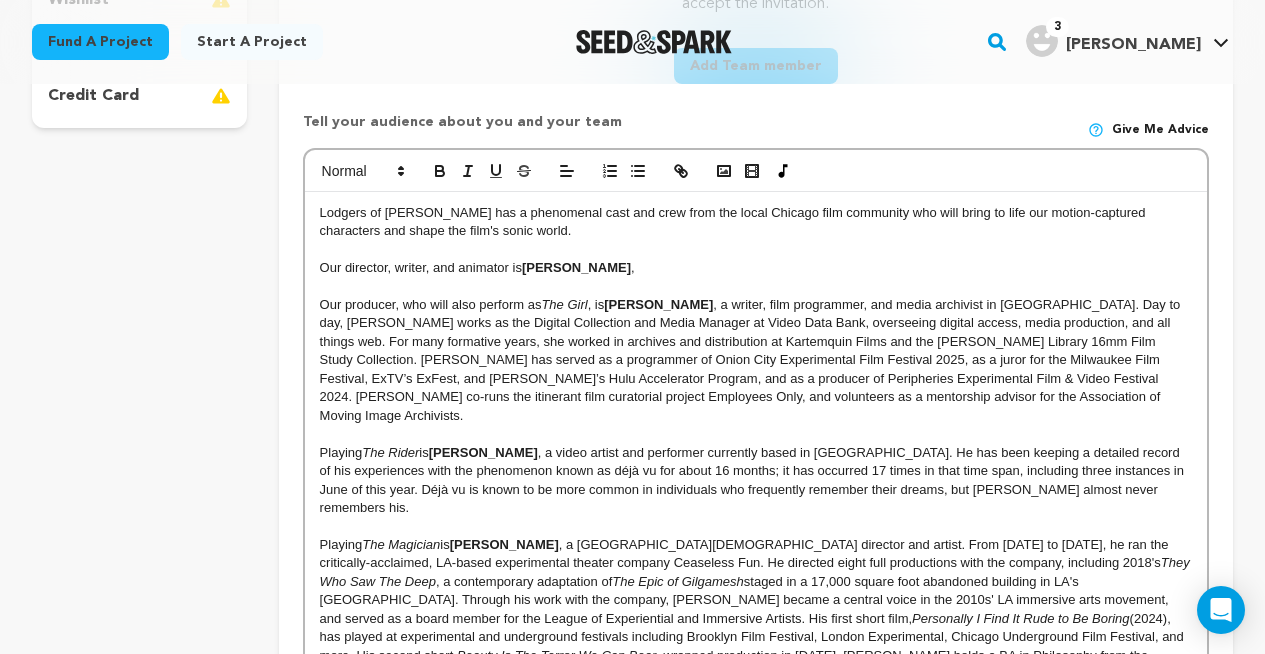 click on "Our director, writer, and animator is  [PERSON_NAME] ," at bounding box center (756, 268) 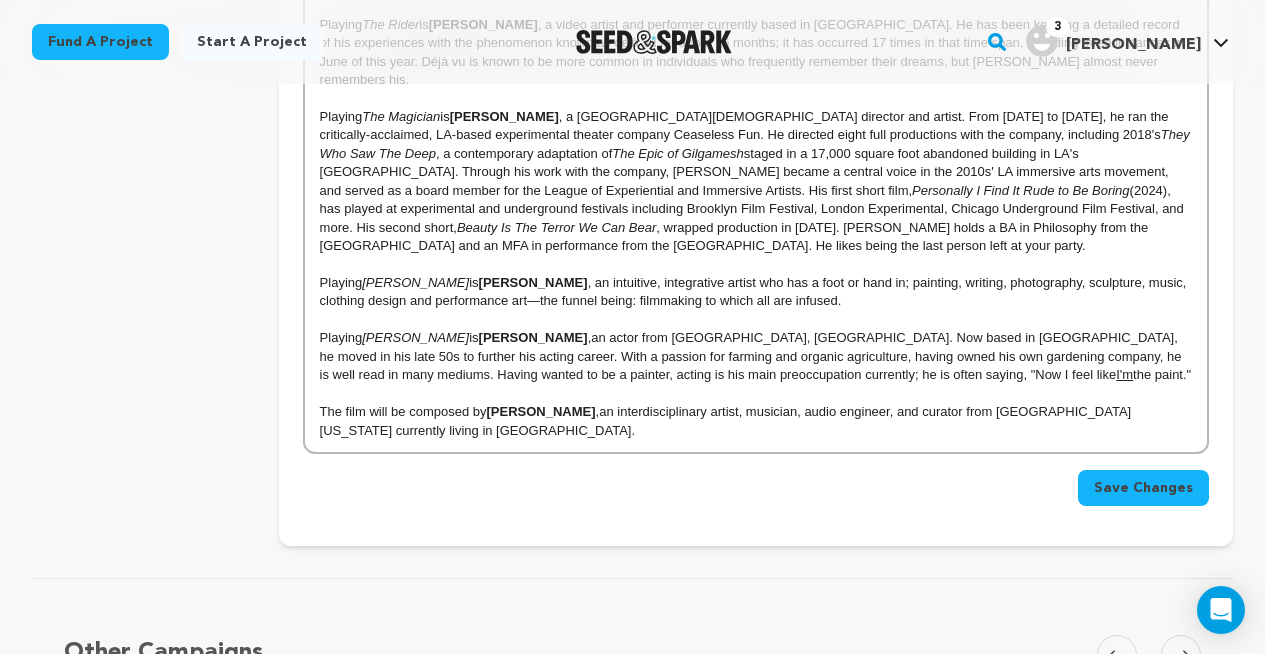 scroll, scrollTop: 992, scrollLeft: 0, axis: vertical 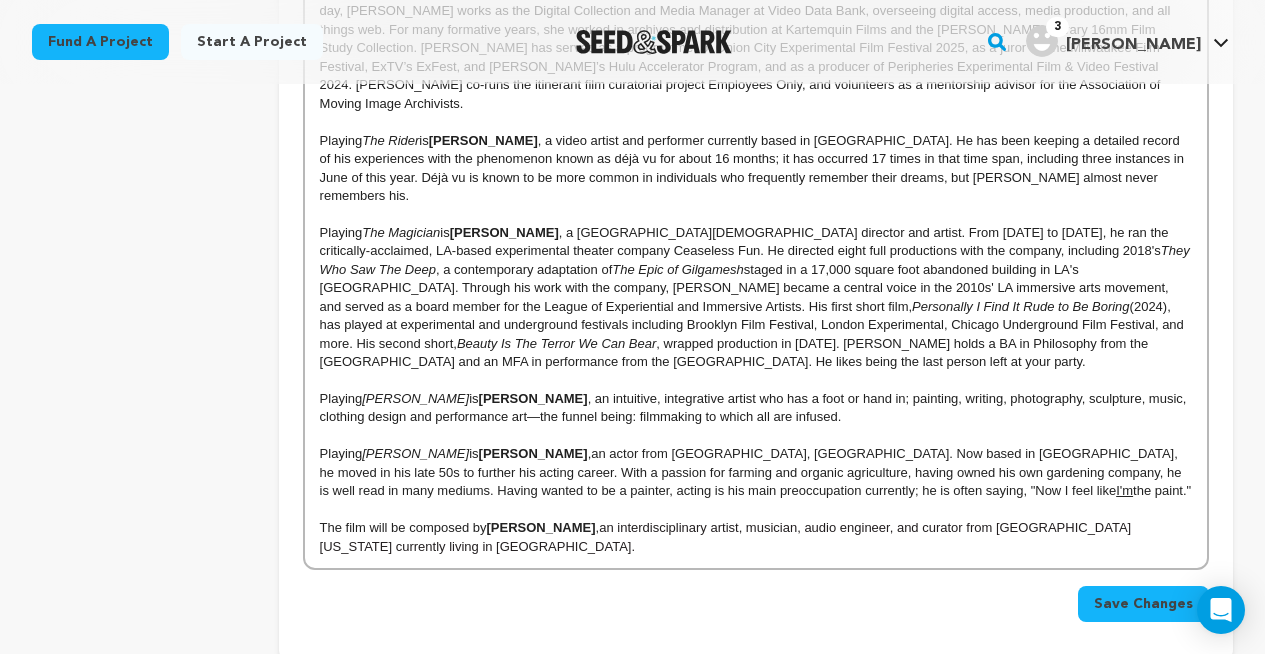 click on "The film will be composed by  [PERSON_NAME] ,  an interdisciplinary artist, musician, audio engineer, and curator from [GEOGRAPHIC_DATA][US_STATE] currently living in [GEOGRAPHIC_DATA]." at bounding box center [756, 537] 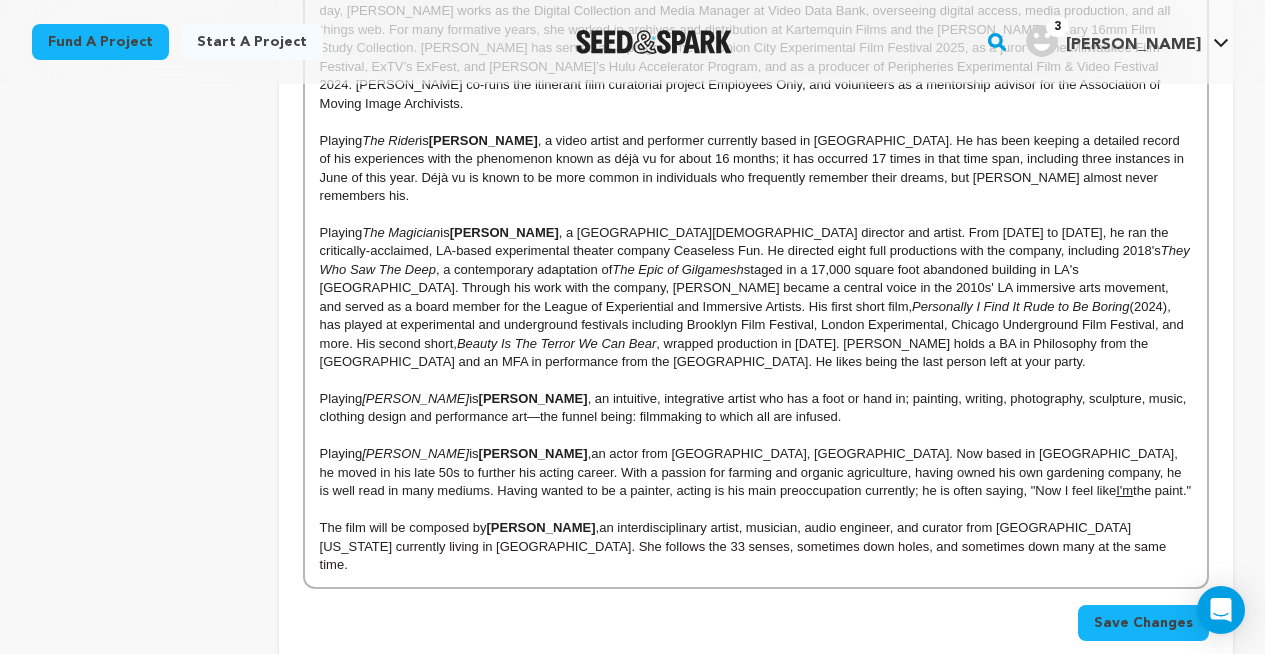 click on "Save Changes" at bounding box center (1143, 623) 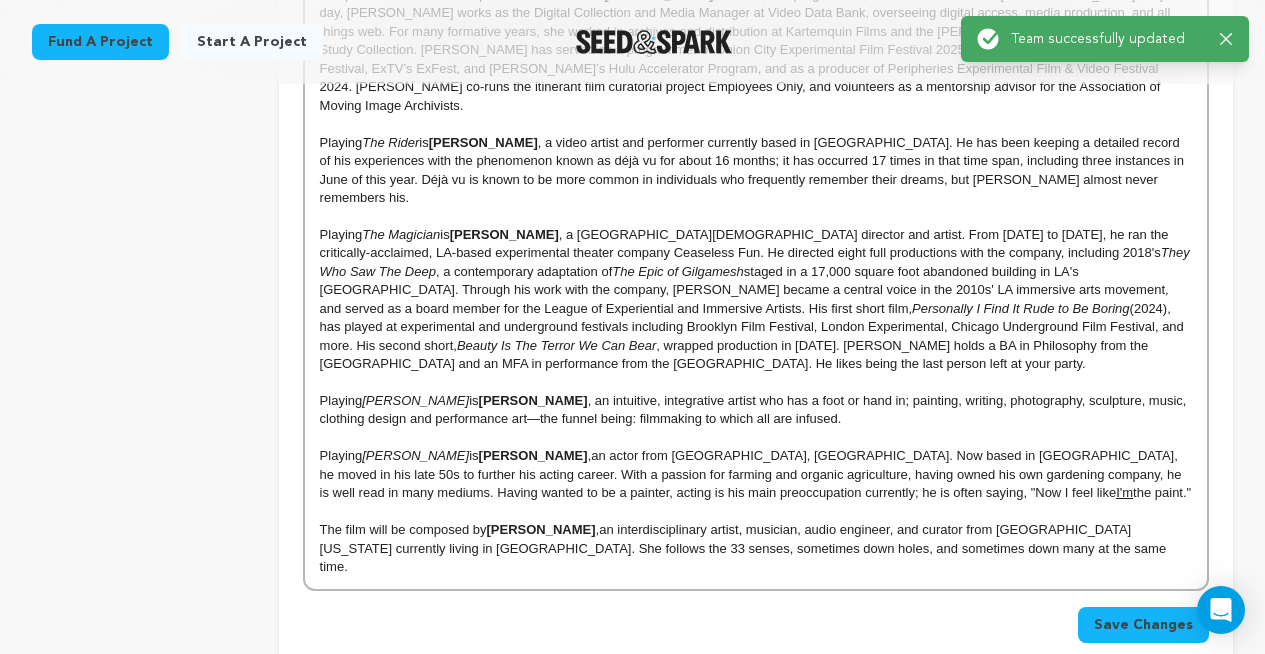 scroll, scrollTop: 959, scrollLeft: 0, axis: vertical 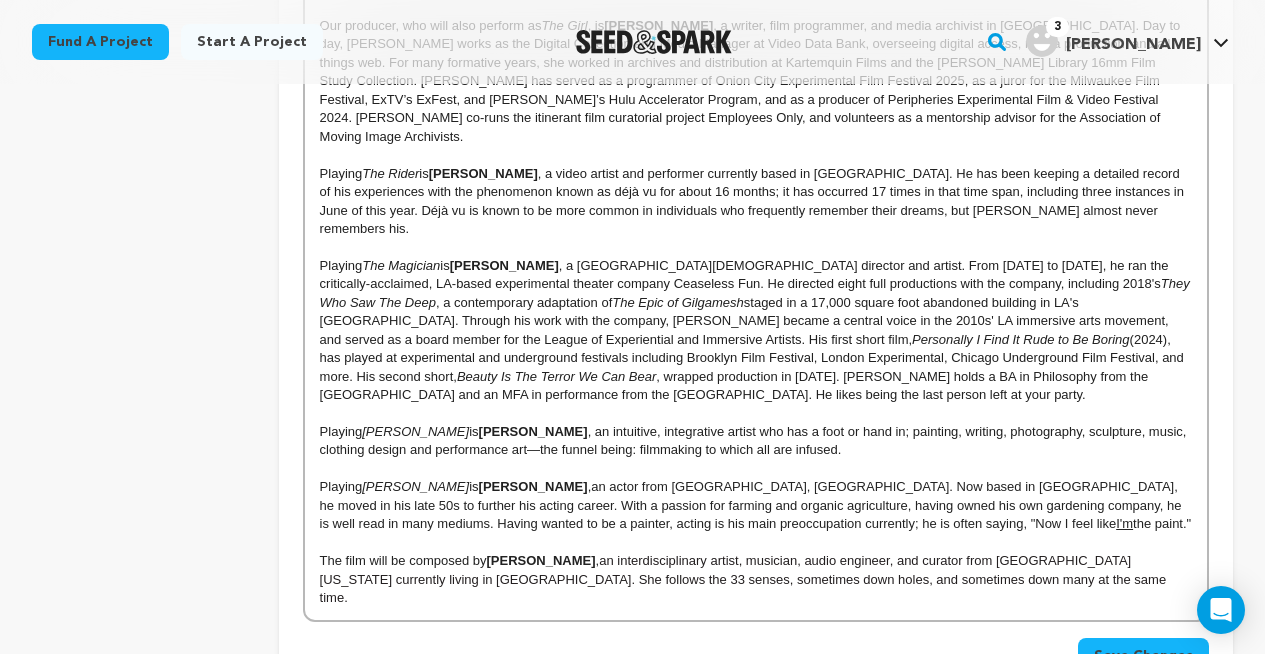 click on "an interdisciplinary artist, musician, audio engineer, and curator from [GEOGRAPHIC_DATA][US_STATE] currently living in [GEOGRAPHIC_DATA]. She follows the 33 senses, sometimes down holes, and sometimes down many at the same time." at bounding box center (745, 579) 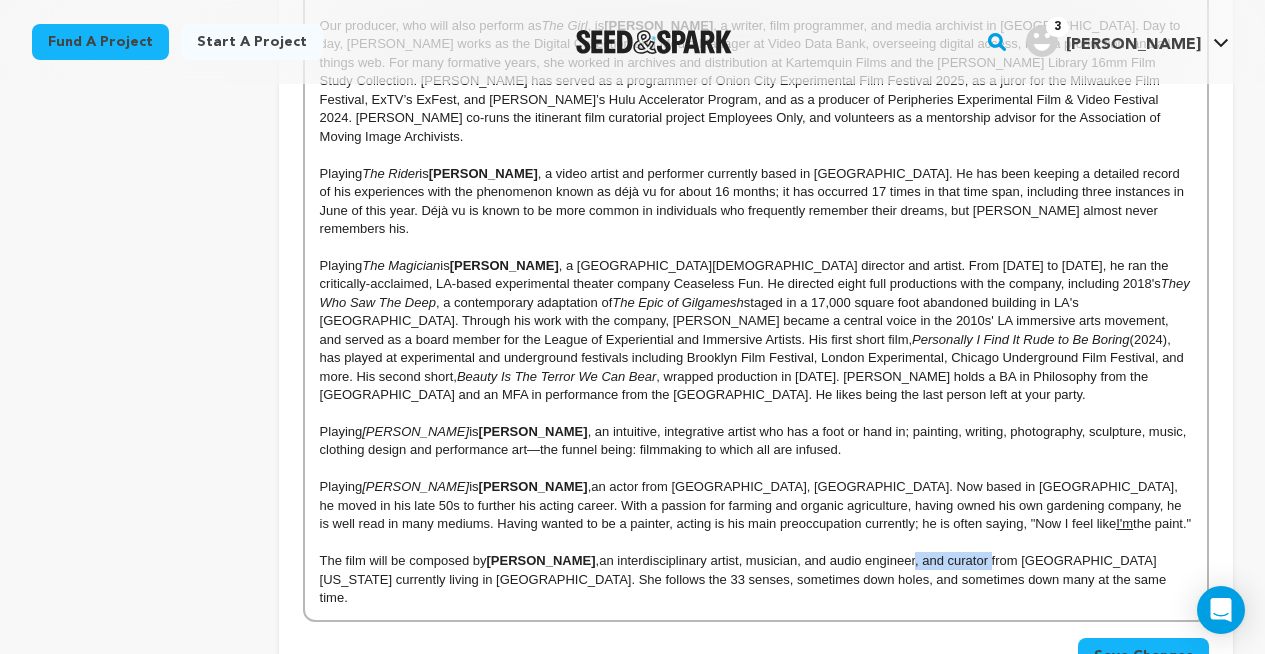 drag, startPoint x: 890, startPoint y: 526, endPoint x: 967, endPoint y: 522, distance: 77.10383 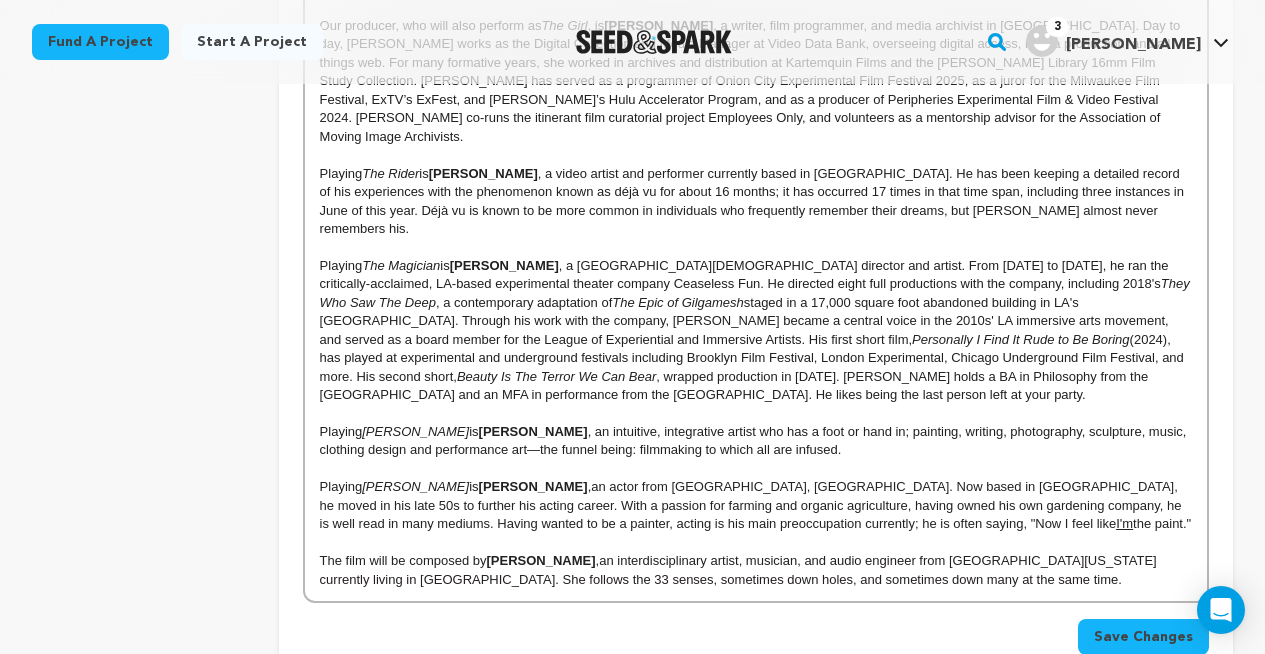 click on "The film will be composed by  [PERSON_NAME] ,  an interdisciplinary artist, musician, and audio engineer from [GEOGRAPHIC_DATA][US_STATE] currently living in [GEOGRAPHIC_DATA]. She follows the 33 senses, sometimes down holes, and sometimes down many at the same time." at bounding box center [756, 570] 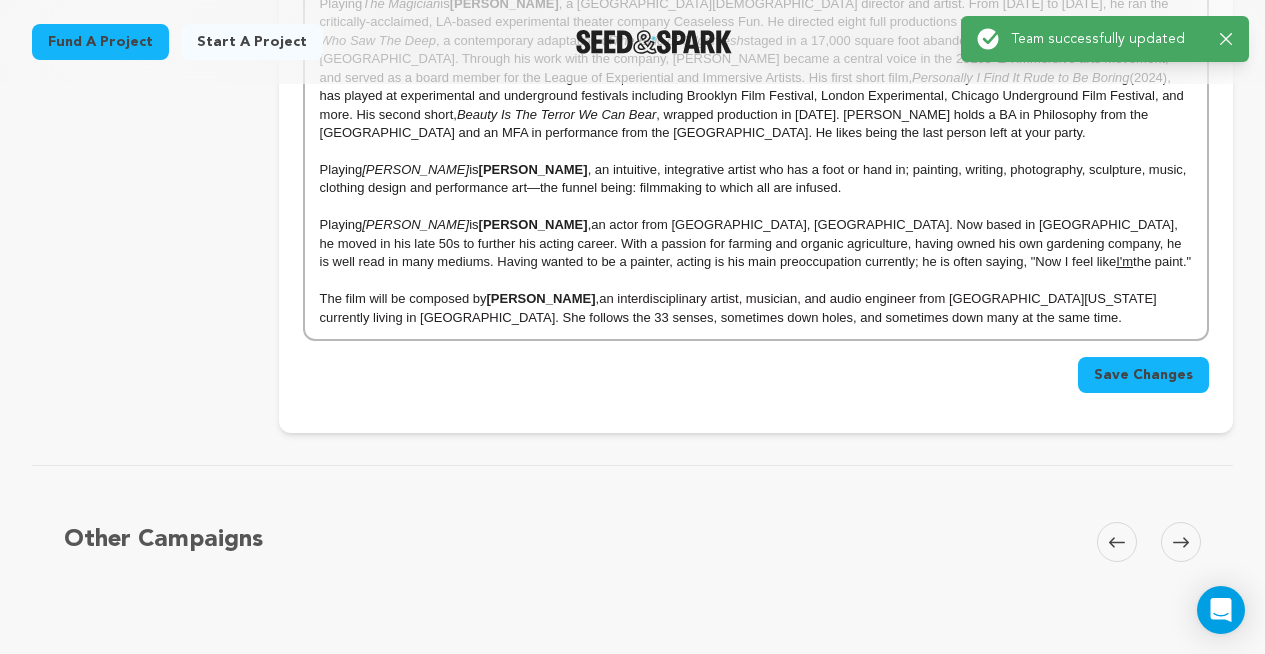 scroll, scrollTop: 1056, scrollLeft: 0, axis: vertical 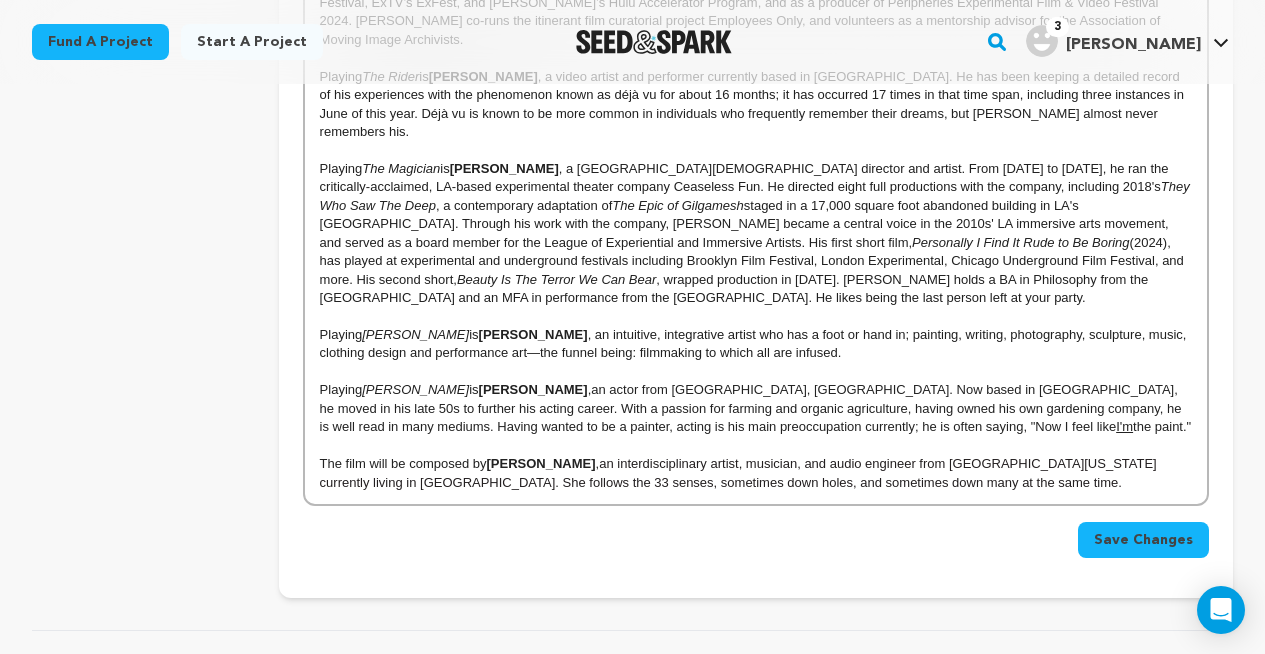 drag, startPoint x: 569, startPoint y: 428, endPoint x: 1017, endPoint y: 426, distance: 448.00446 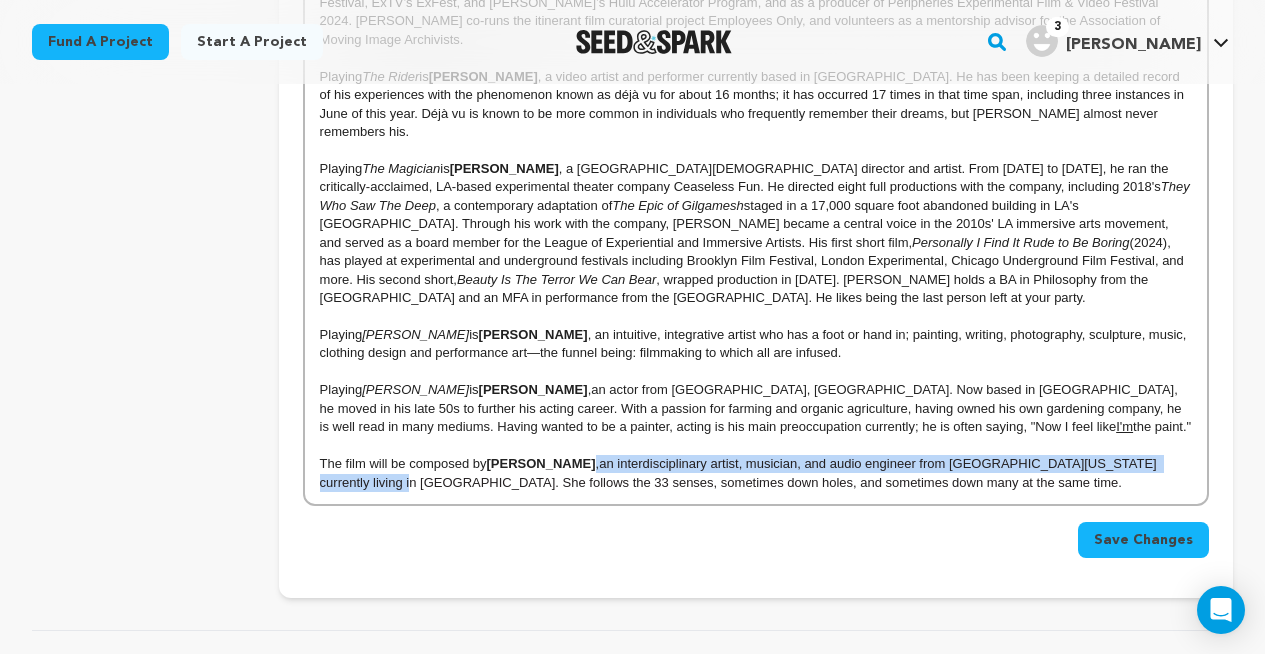 drag, startPoint x: 1166, startPoint y: 426, endPoint x: 614, endPoint y: 430, distance: 552.01447 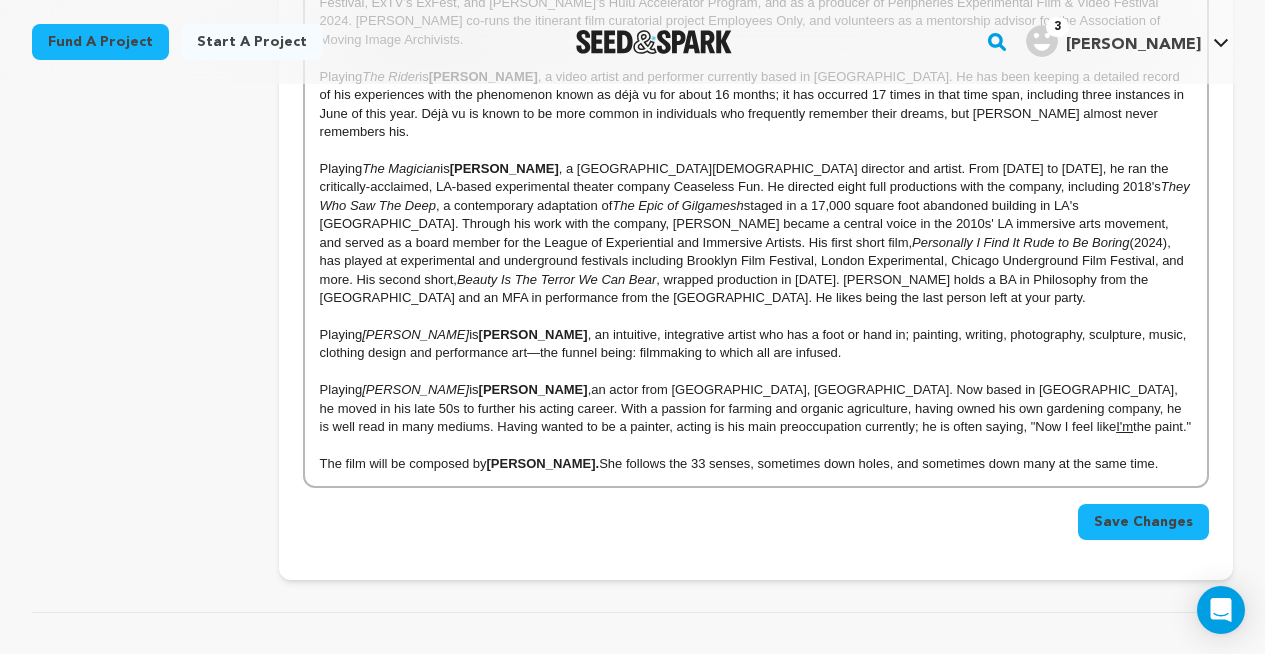 click on "Save Changes" at bounding box center [1143, 522] 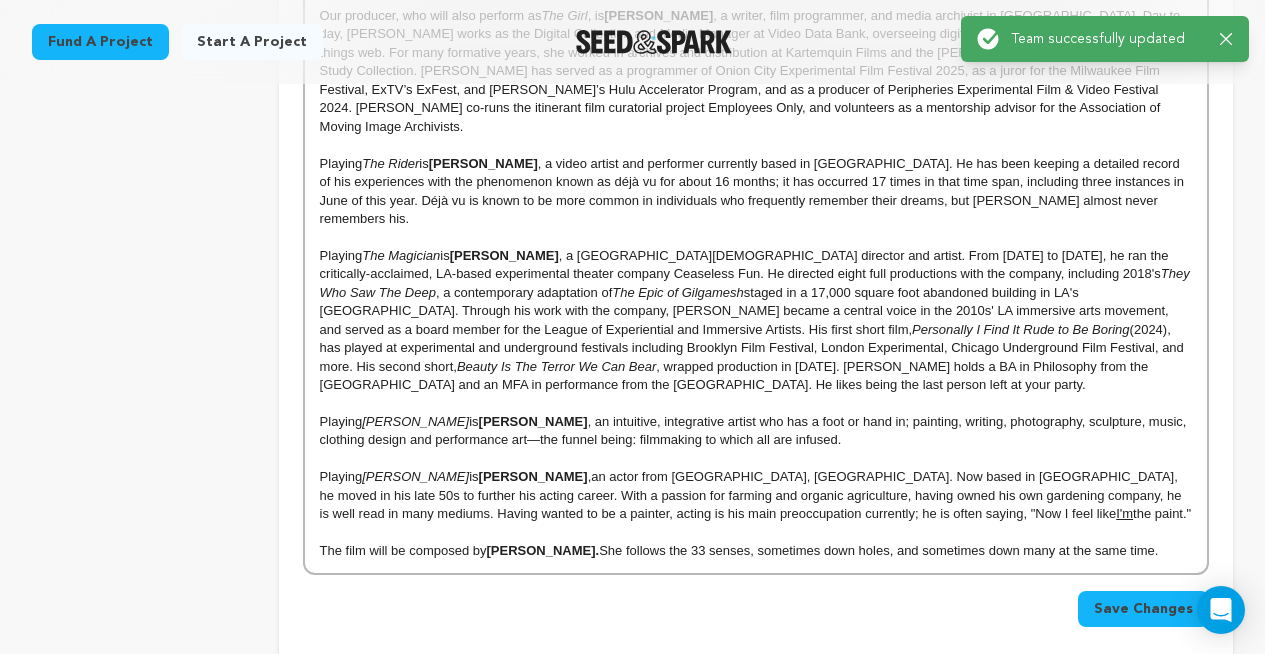scroll, scrollTop: 933, scrollLeft: 0, axis: vertical 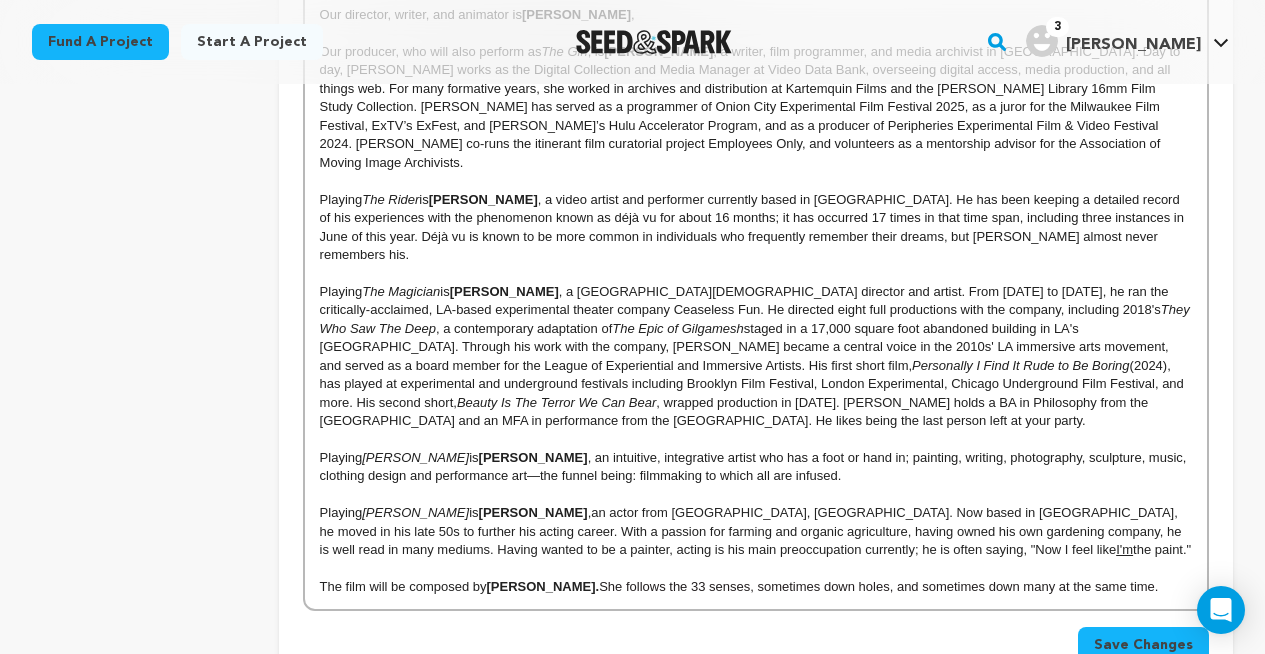 click on "[PERSON_NAME]." at bounding box center (543, 586) 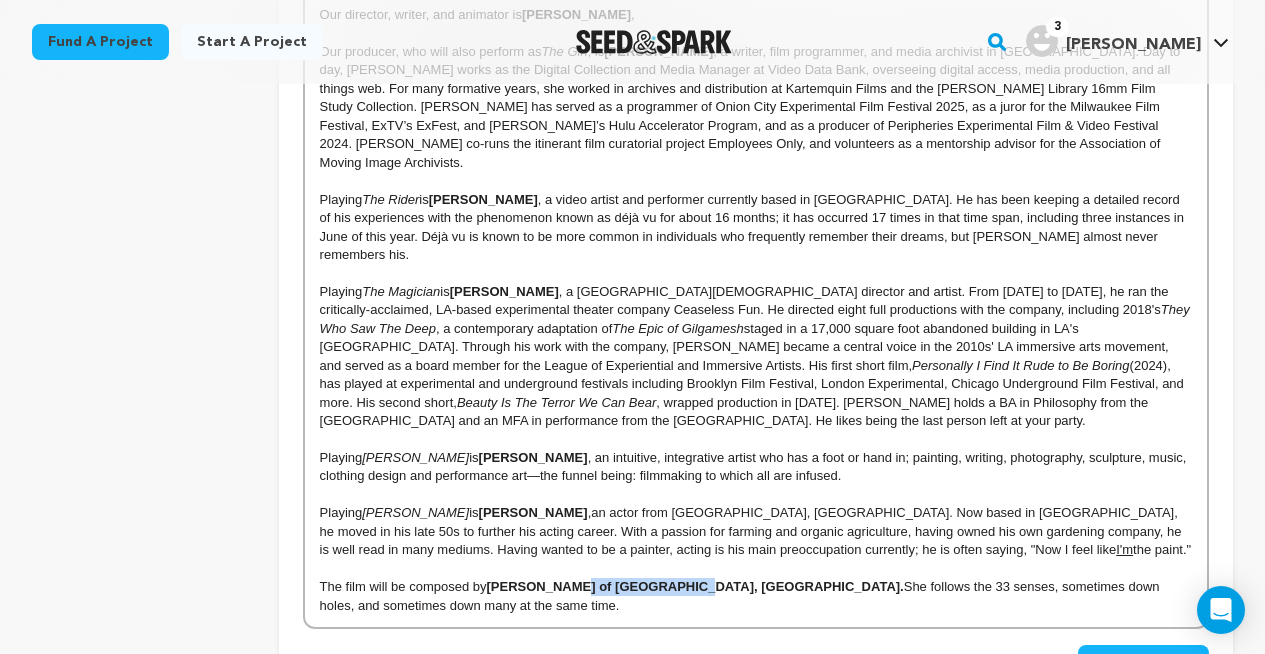 drag, startPoint x: 568, startPoint y: 549, endPoint x: 665, endPoint y: 548, distance: 97.00516 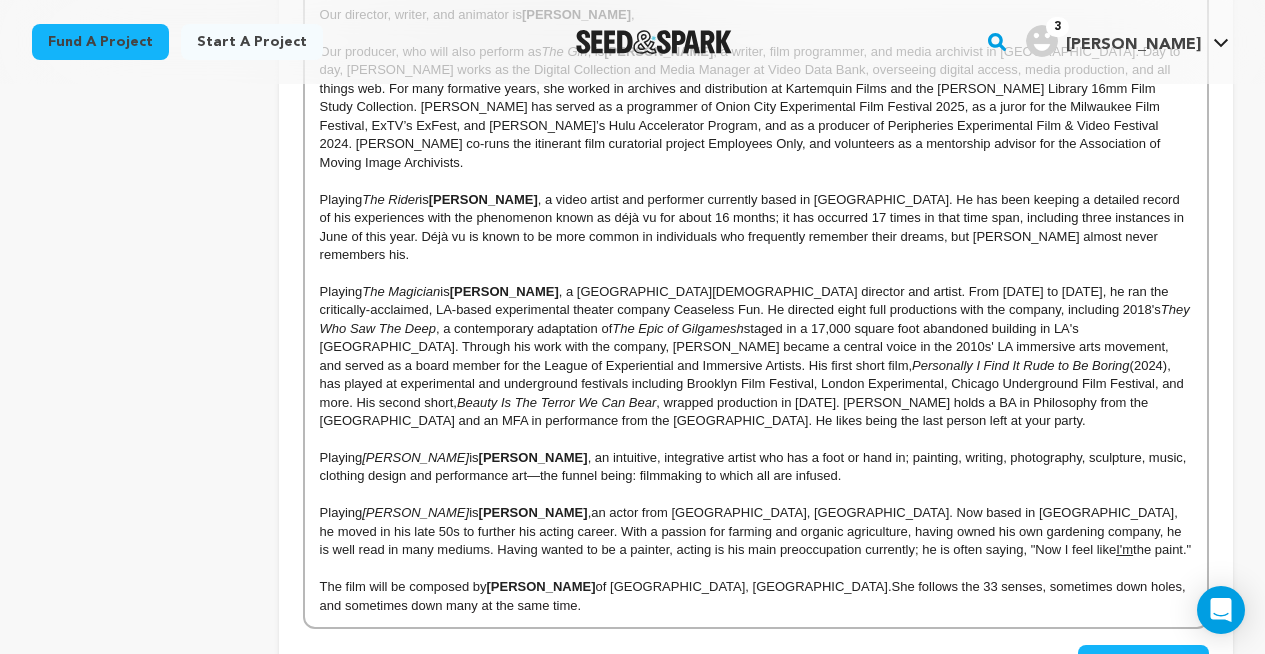 click on "Playing  The Magician  is  [PERSON_NAME] , a [GEOGRAPHIC_DATA][DEMOGRAPHIC_DATA] director and artist. From [DATE] to [DATE], he ran the critically-acclaimed, LA-based experimental theater company Ceaseless Fun. He directed eight full productions with the company, including 2018's  They Who Saw The Deep , a contemporary adaptation of  The Epic of Gilgamesh  staged in a 17,000 square foot abandoned building in LA's [GEOGRAPHIC_DATA]. Through his work with the company, [PERSON_NAME] became a central voice in the 2010s' LA immersive arts movement, and served as a board member for the League of Experiential and Immersive Artists. His first short film,  Personally I Find It Rude to Be Boring  (2024), has played at experimental and underground festivals including Brooklyn Film Festival, London Experimental, Chicago Underground Film Festival, and more. His second short,  Beauty Is The Terror We Can Bear" at bounding box center [756, 357] 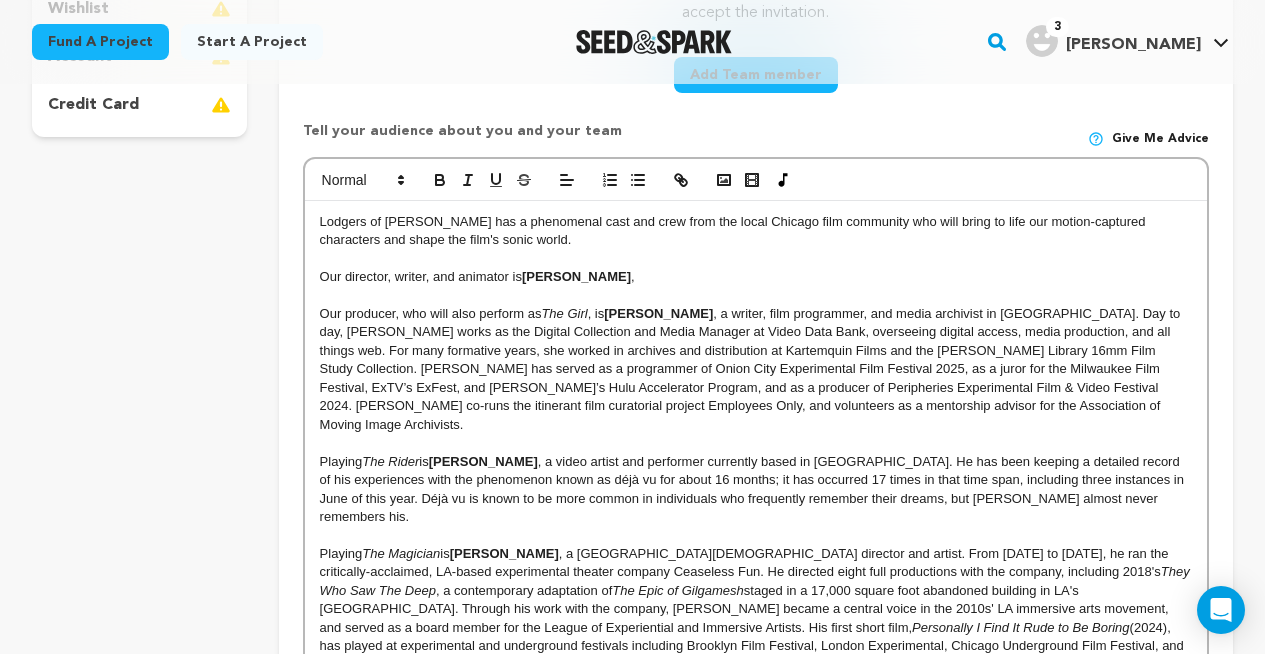 scroll, scrollTop: 671, scrollLeft: 0, axis: vertical 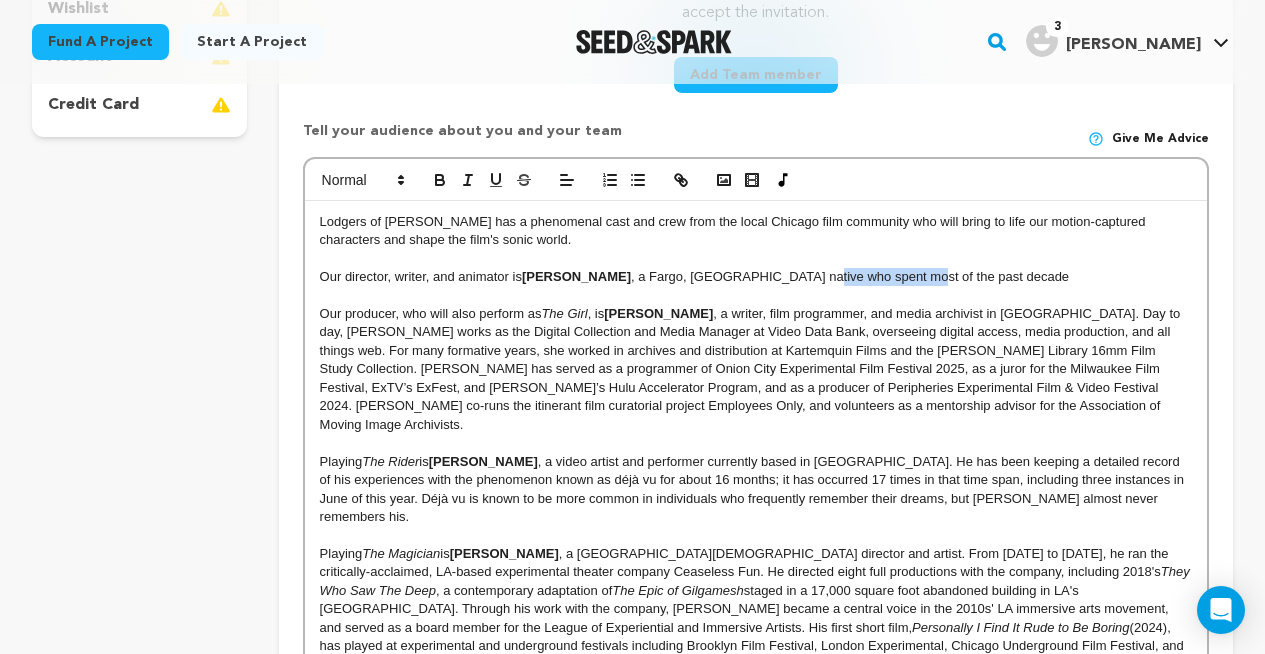 drag, startPoint x: 808, startPoint y: 278, endPoint x: 903, endPoint y: 278, distance: 95 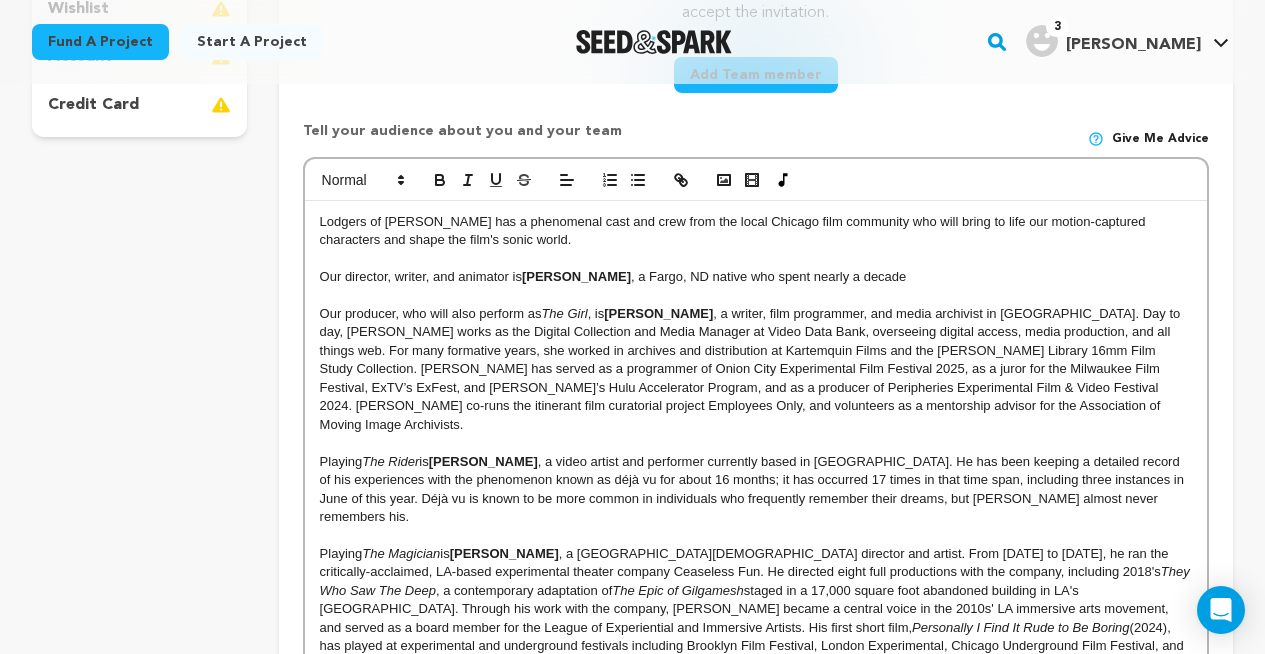 click on "Our director, writer, and animator is  [PERSON_NAME] , a [PERSON_NAME], [DEMOGRAPHIC_DATA] native who spent nearly a decade" at bounding box center [756, 277] 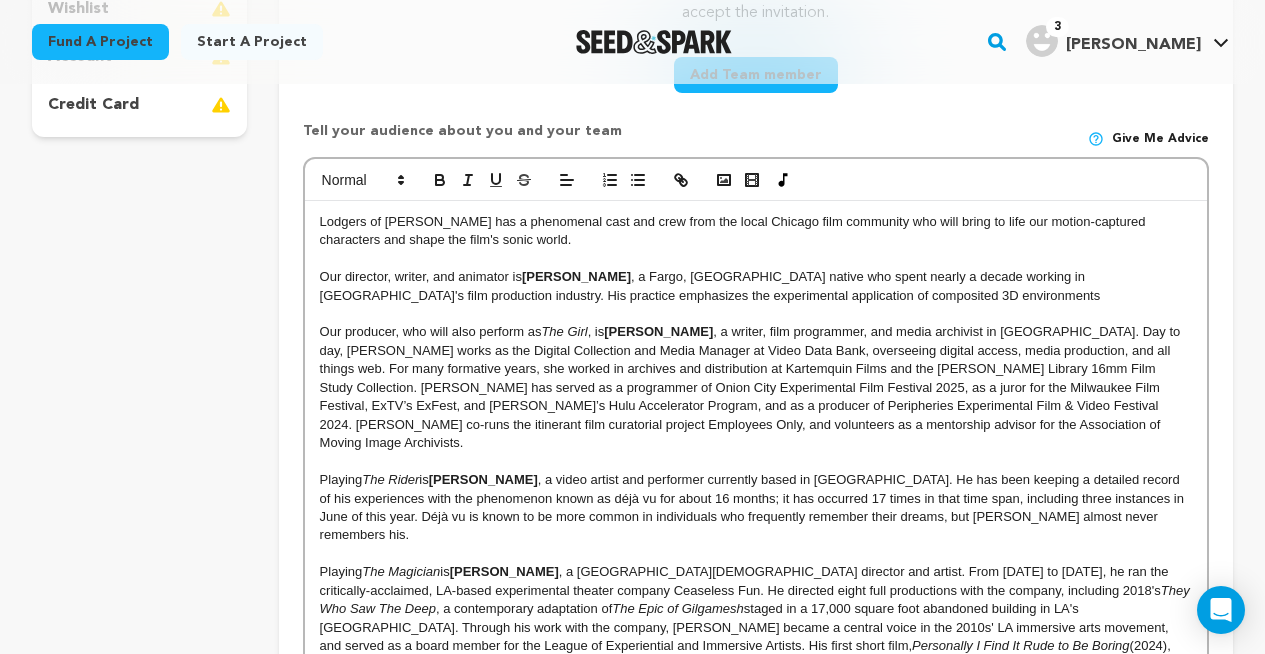 click on "Our director, writer, and animator is  [PERSON_NAME] , a Fargo, [DEMOGRAPHIC_DATA] native who spent nearly a decade working in [GEOGRAPHIC_DATA]'s film production industry. His practice emphasizes the experimental application of composited 3D environments" at bounding box center (756, 286) 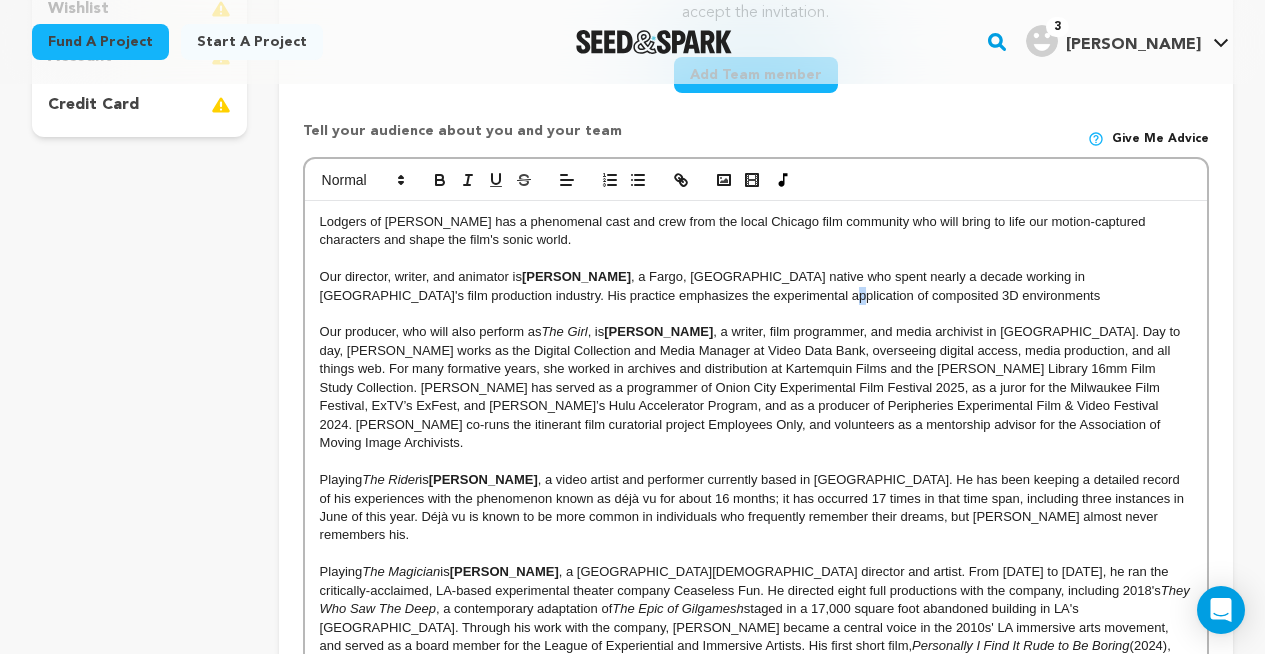 click on "Our director, writer, and animator is  [PERSON_NAME] , a Fargo, [DEMOGRAPHIC_DATA] native who spent nearly a decade working in [GEOGRAPHIC_DATA]'s film production industry. His practice emphasizes the experimental application of composited 3D environments" at bounding box center (756, 286) 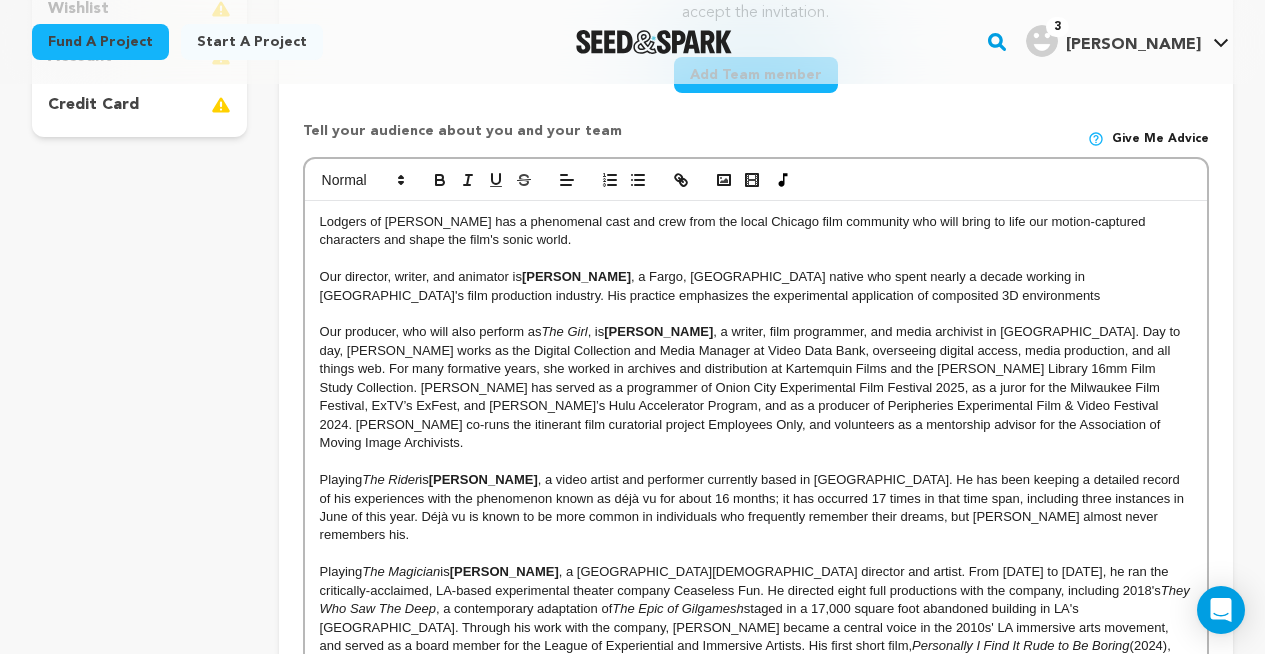 click on "Our director, writer, and animator is  [PERSON_NAME] , a Fargo, [DEMOGRAPHIC_DATA] native who spent nearly a decade working in [GEOGRAPHIC_DATA]'s film production industry. His practice emphasizes the experimental application of composited 3D environments" at bounding box center [756, 286] 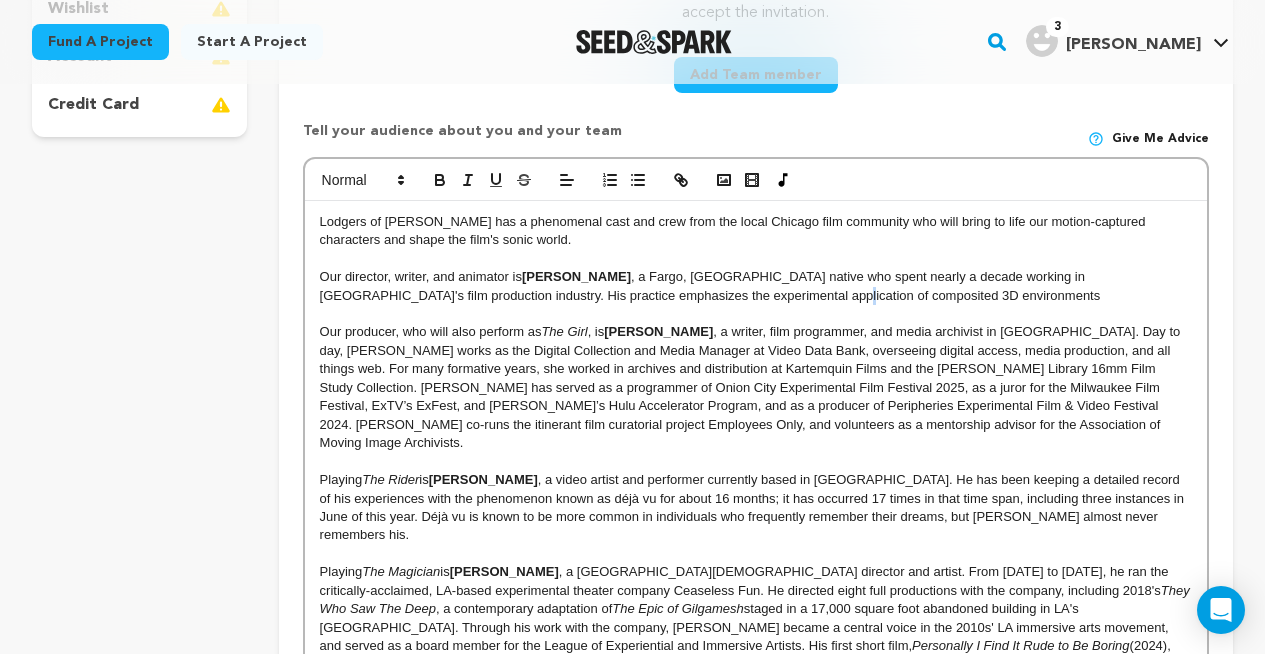click on "Our director, writer, and animator is  [PERSON_NAME] , a Fargo, [DEMOGRAPHIC_DATA] native who spent nearly a decade working in [GEOGRAPHIC_DATA]'s film production industry. His practice emphasizes the experimental application of composited 3D environments" at bounding box center [756, 286] 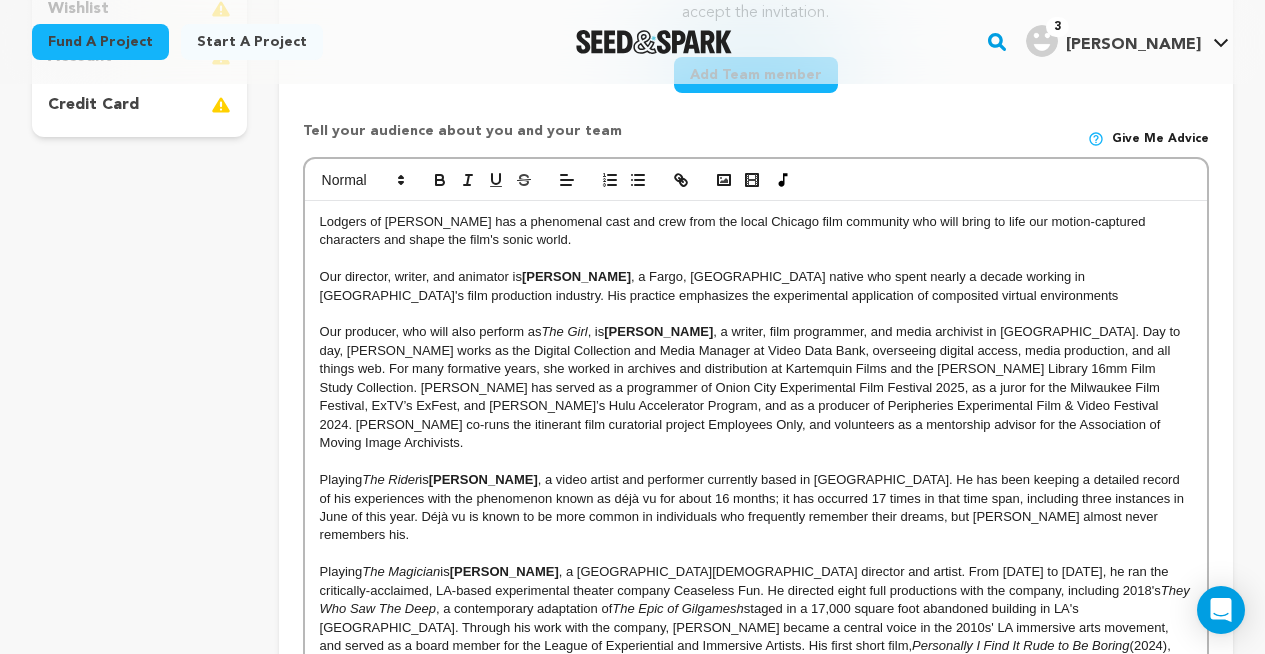 click on "Our director, writer, and animator is  [PERSON_NAME] , a Fargo, [DEMOGRAPHIC_DATA] native who spent nearly a decade working in [GEOGRAPHIC_DATA]'s film production industry. His practice emphasizes the experimental application of composited virtual environments" at bounding box center (756, 286) 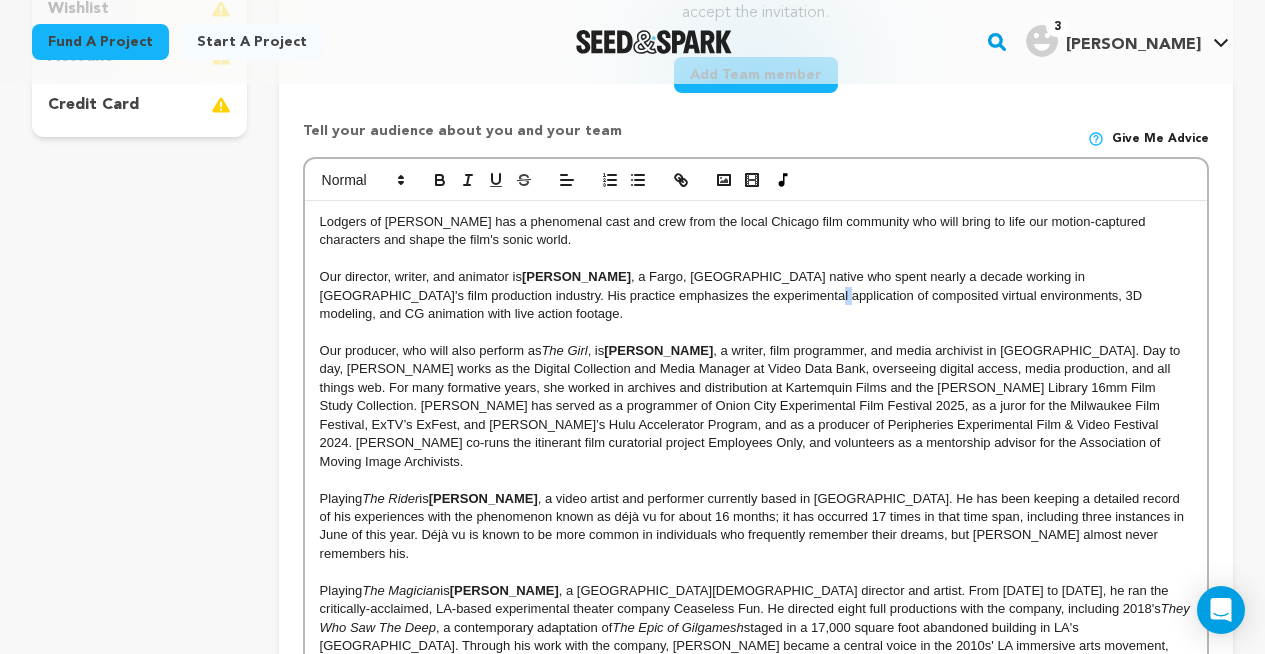 drag, startPoint x: 676, startPoint y: 295, endPoint x: 686, endPoint y: 297, distance: 10.198039 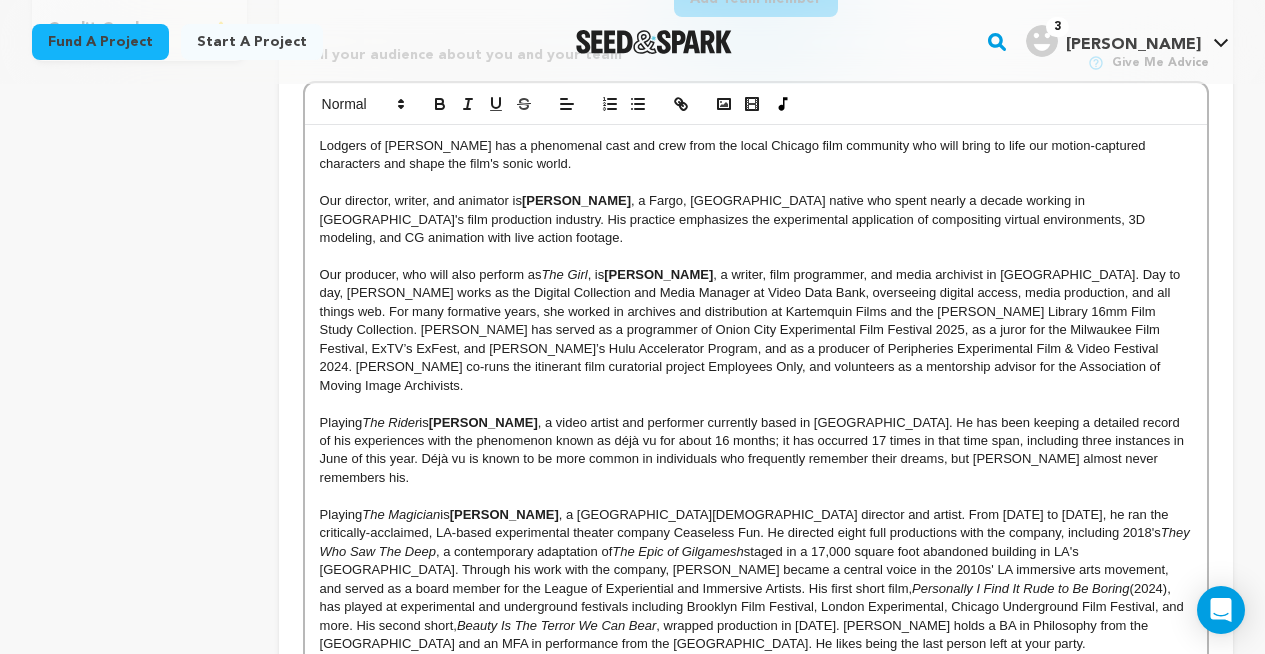 scroll, scrollTop: 679, scrollLeft: 0, axis: vertical 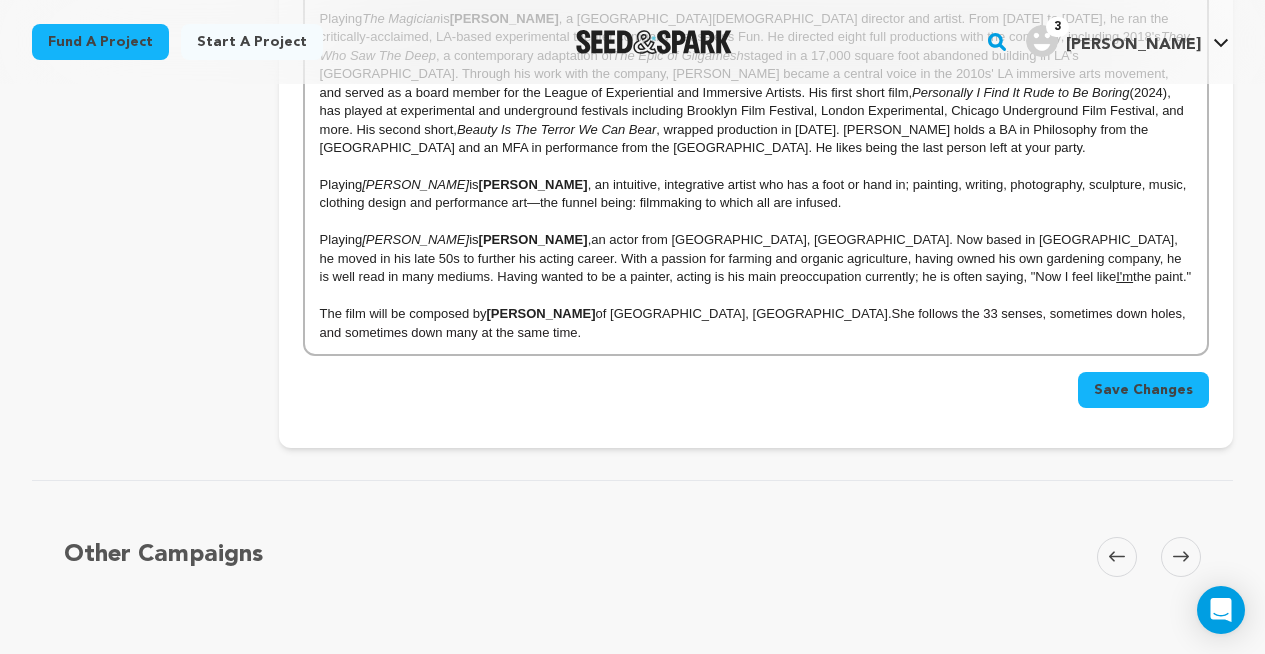 click on "Save Changes" at bounding box center [1143, 390] 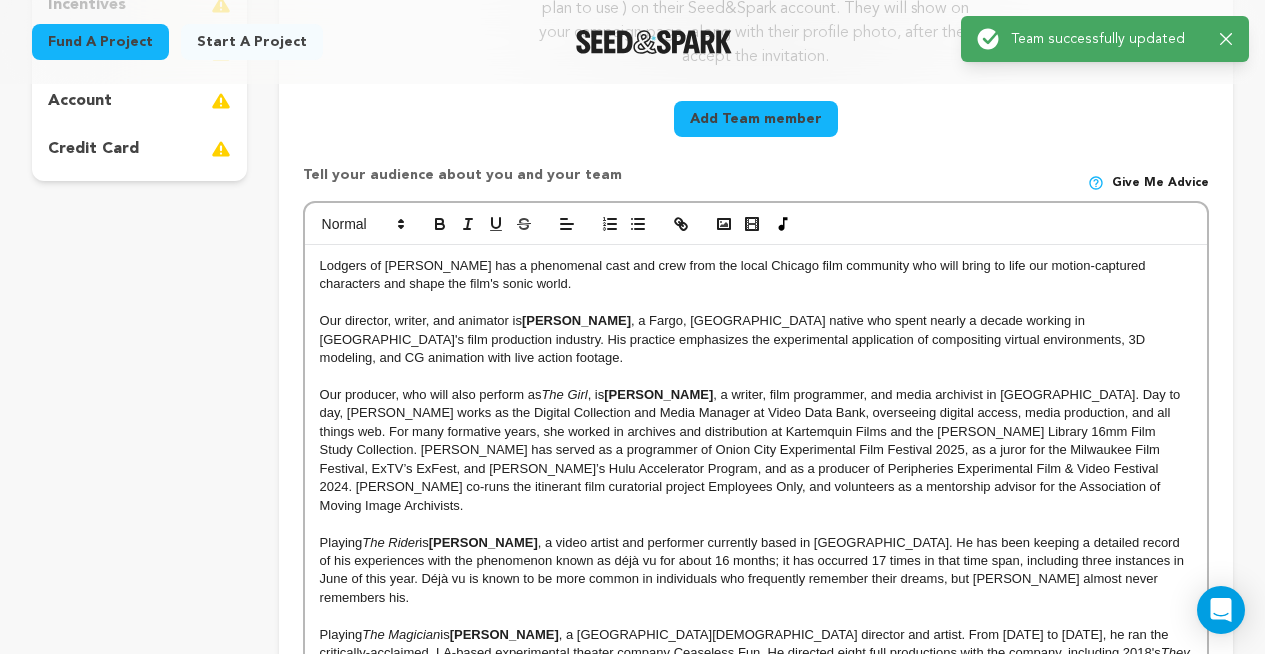 scroll, scrollTop: 625, scrollLeft: 0, axis: vertical 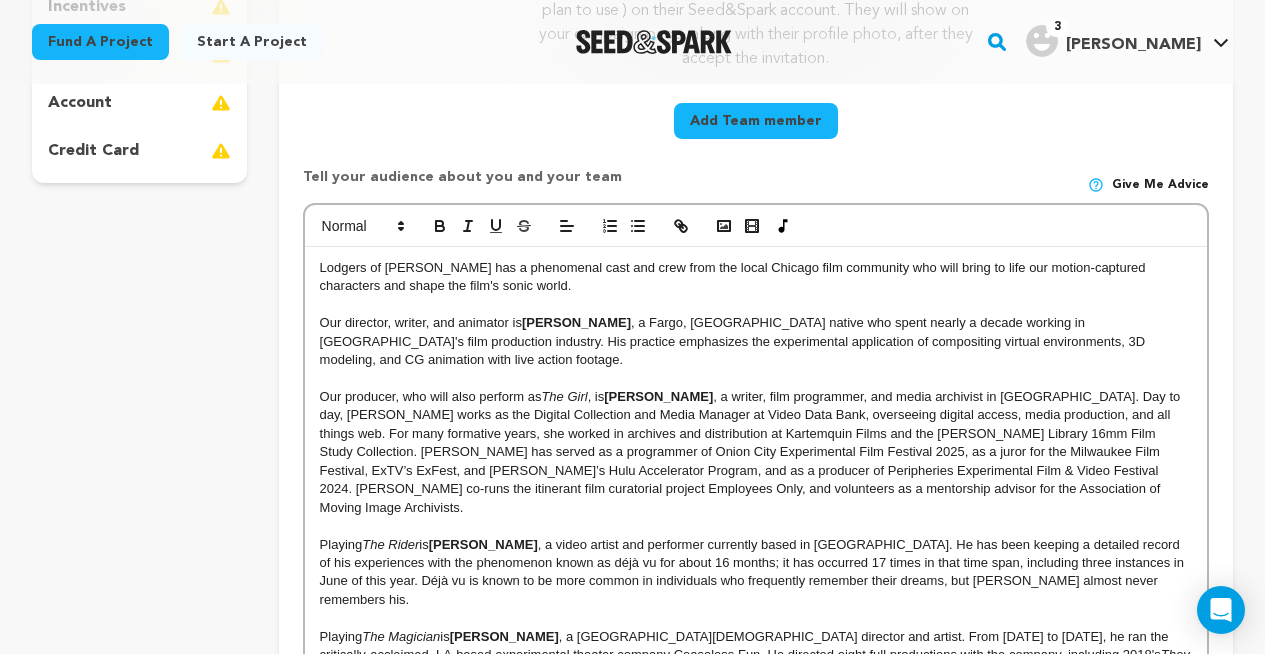 click at bounding box center [756, 526] 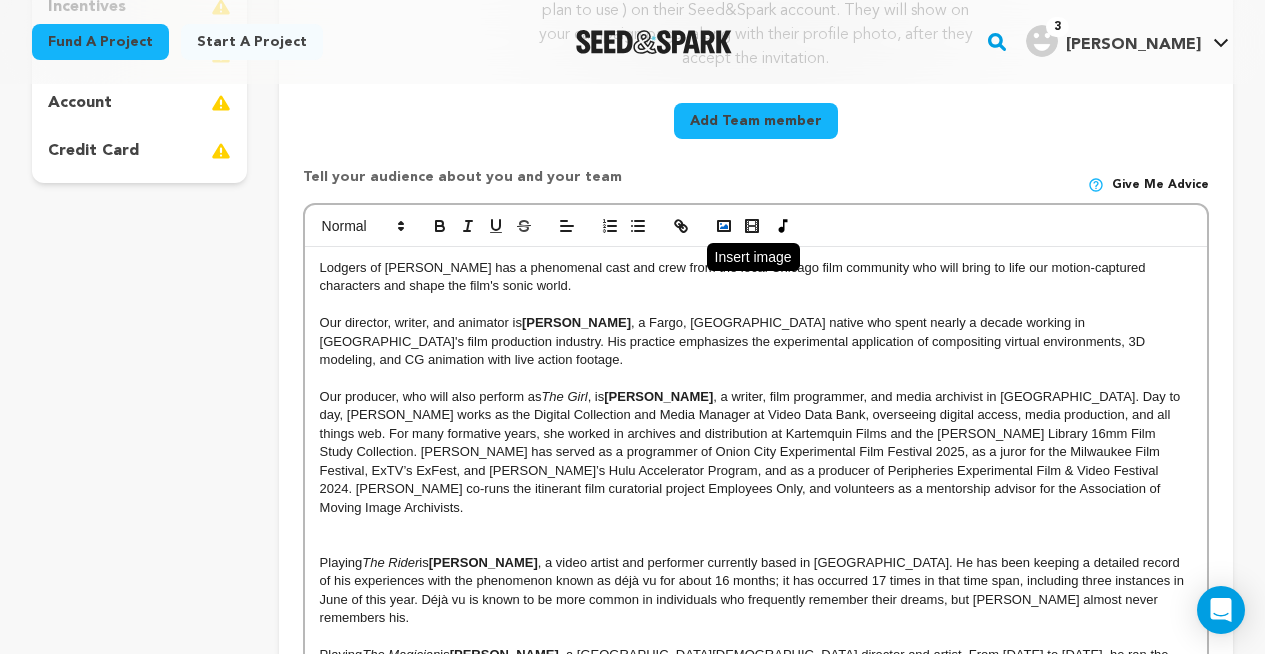 click at bounding box center [724, 226] 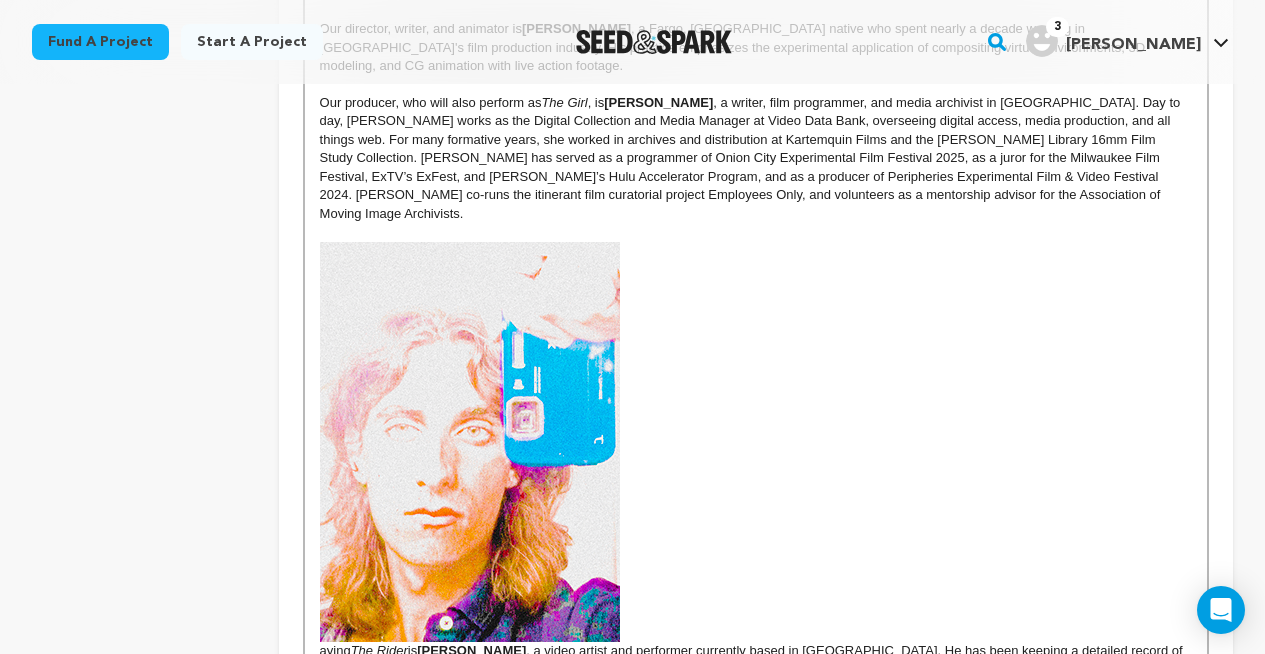 scroll, scrollTop: 1033, scrollLeft: 0, axis: vertical 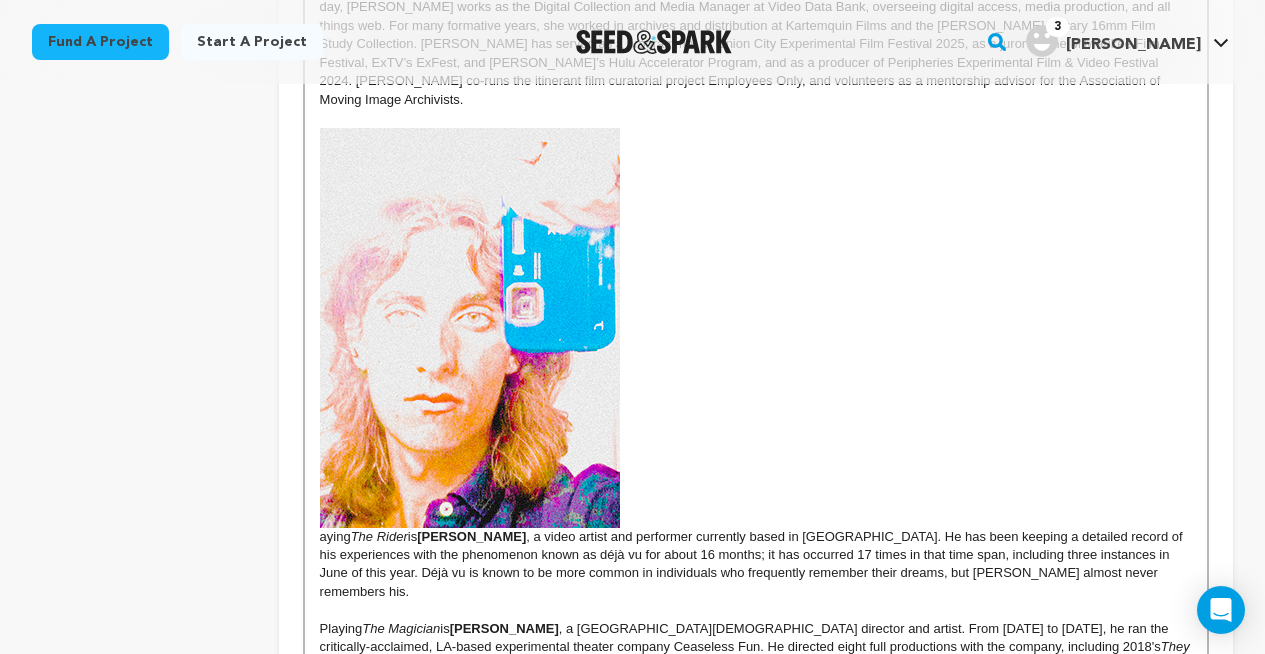 click at bounding box center (470, 328) 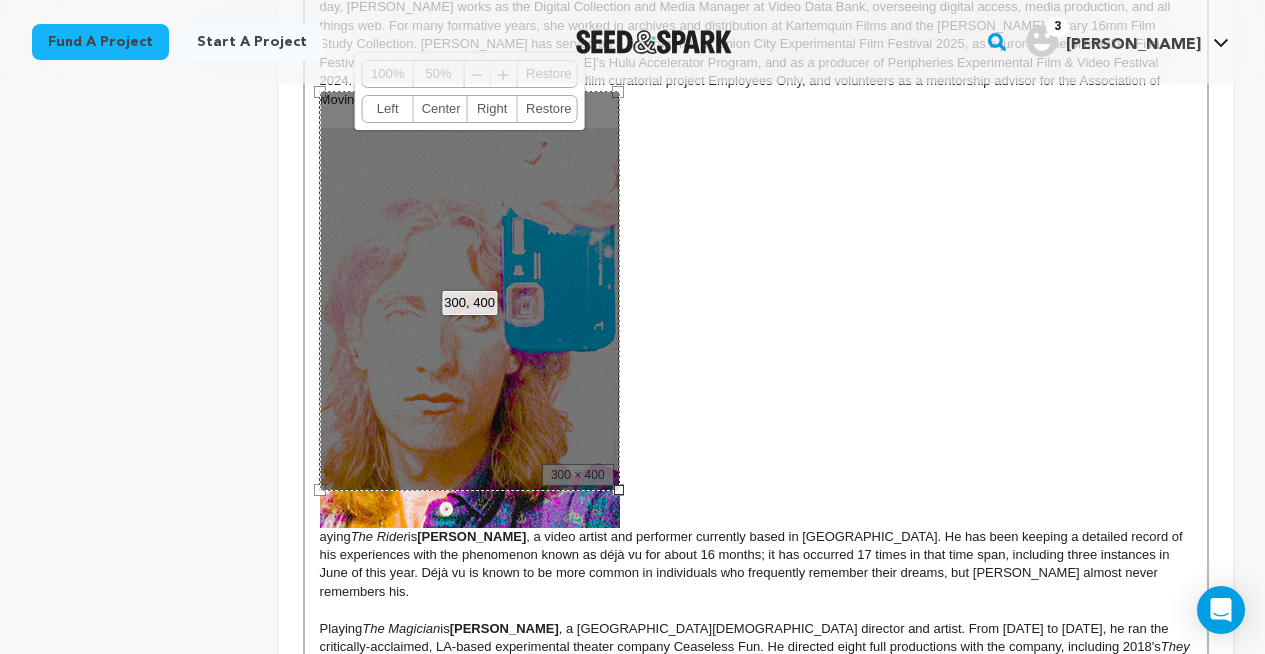 click on "aying  The Rider  is  [PERSON_NAME] , a video artist and performer currently based in [GEOGRAPHIC_DATA]. He has been keeping a detailed record of his experiences with the phenomenon known as déjà vu for about 16 months; it has occurred 17 times in that time span, including three instances in June of this year. Déjà vu is known to be more common in individuals who frequently remember their dreams, but [PERSON_NAME] almost never remembers his." at bounding box center (756, 365) 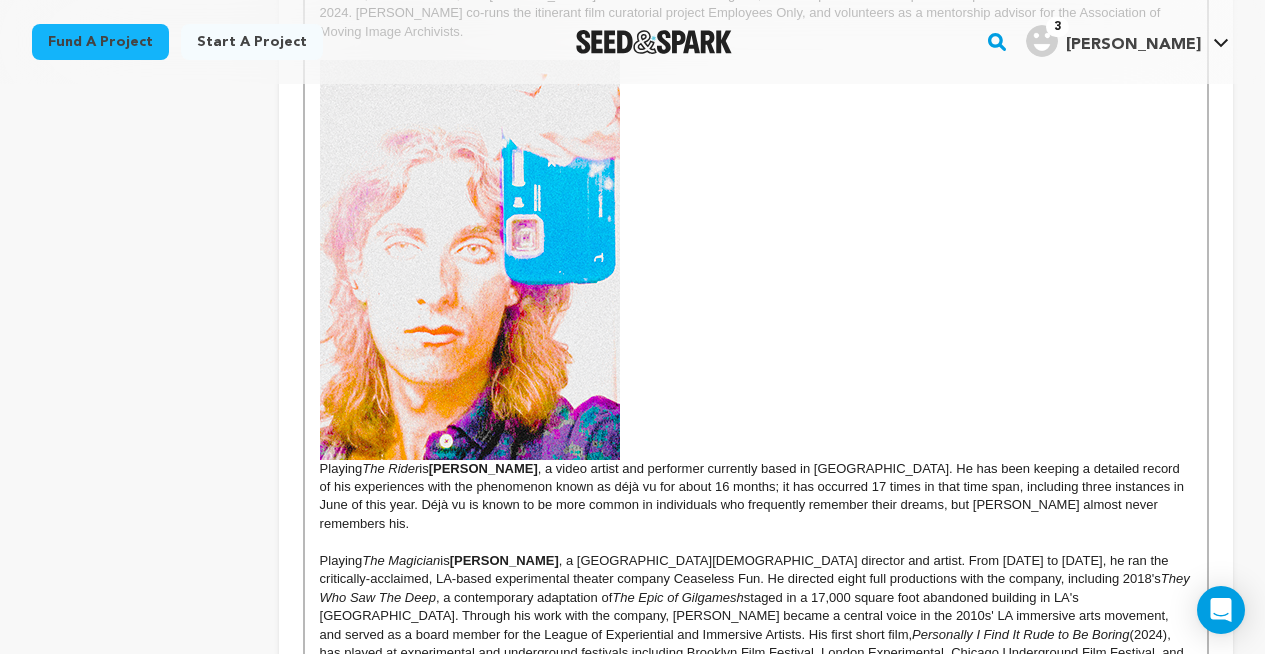 scroll, scrollTop: 1083, scrollLeft: 0, axis: vertical 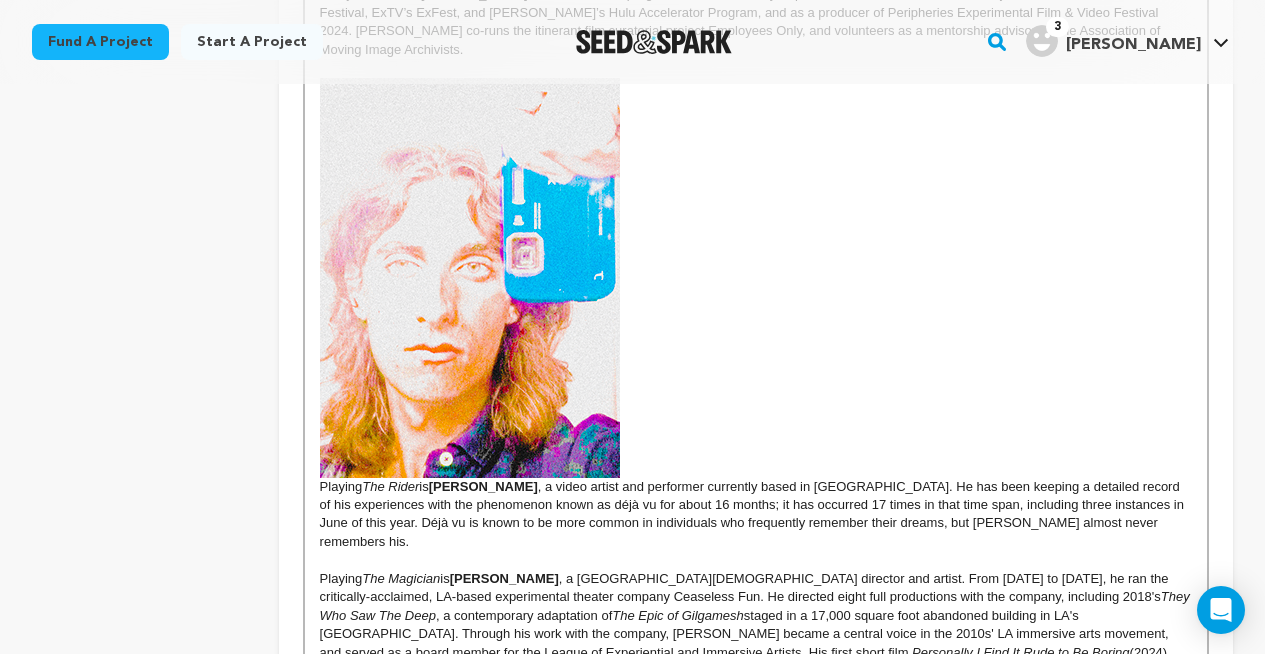 click at bounding box center (756, 560) 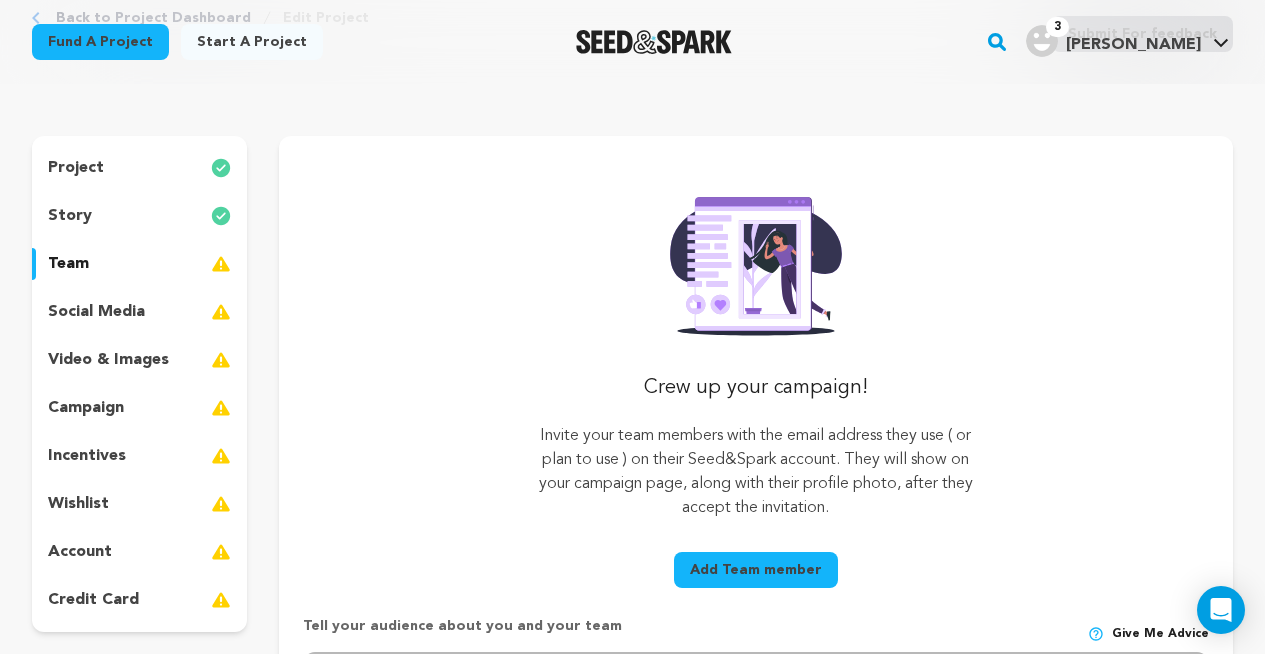 scroll, scrollTop: 583, scrollLeft: 0, axis: vertical 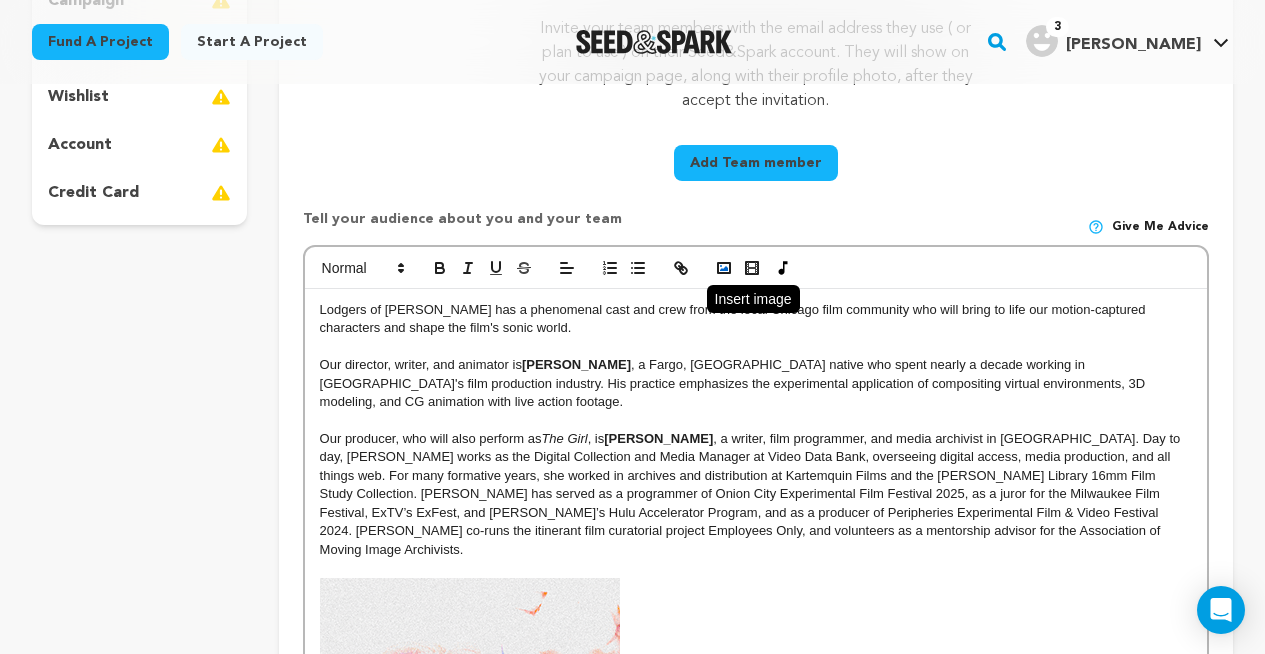 click 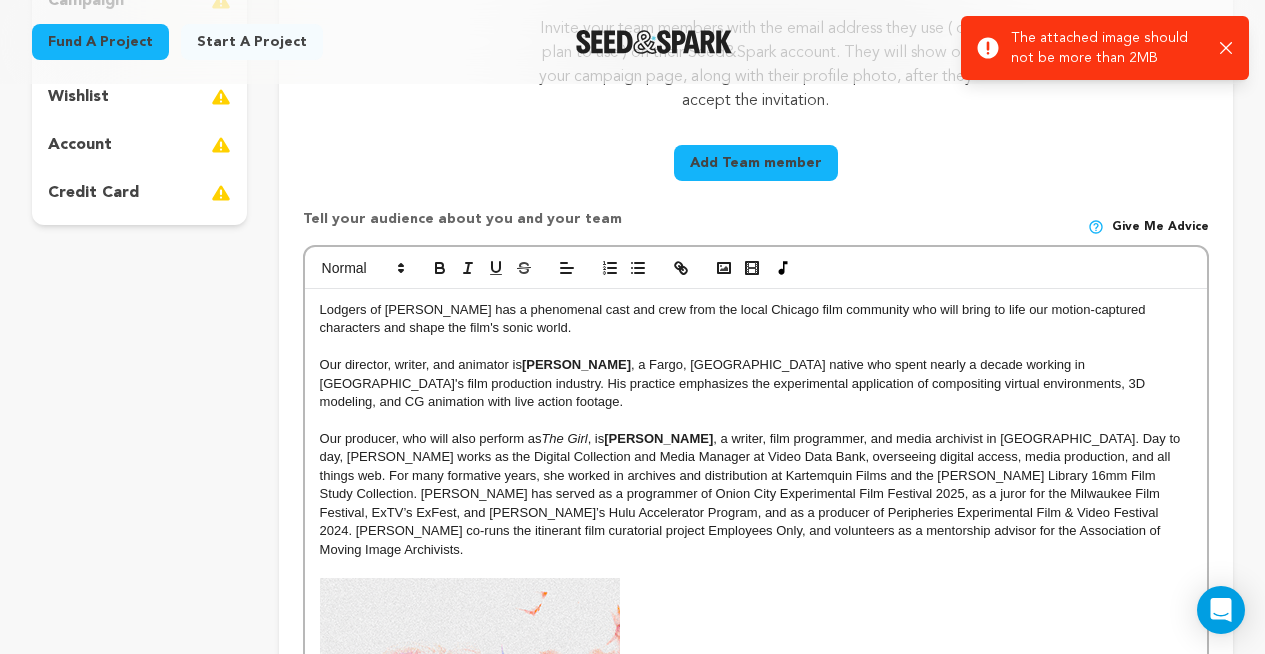 click on "Success:
Info:
Warning:
Error:
The attached image should not be more than 2MB
Close notification" at bounding box center (1105, 48) 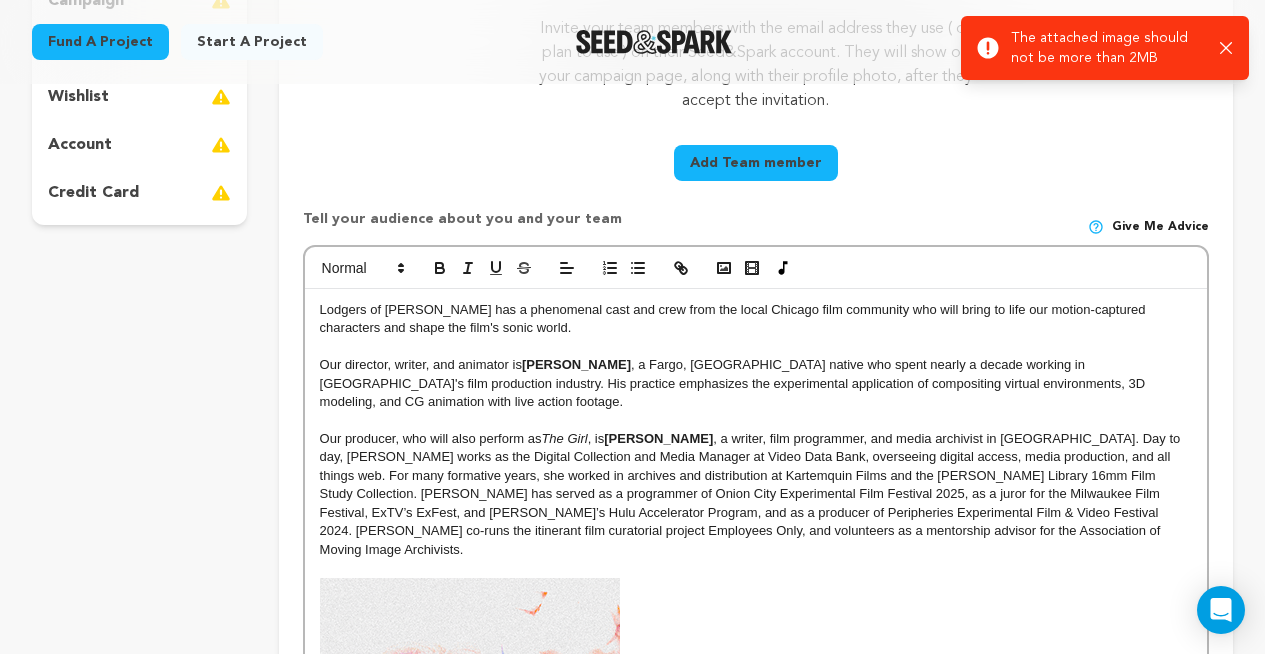 click 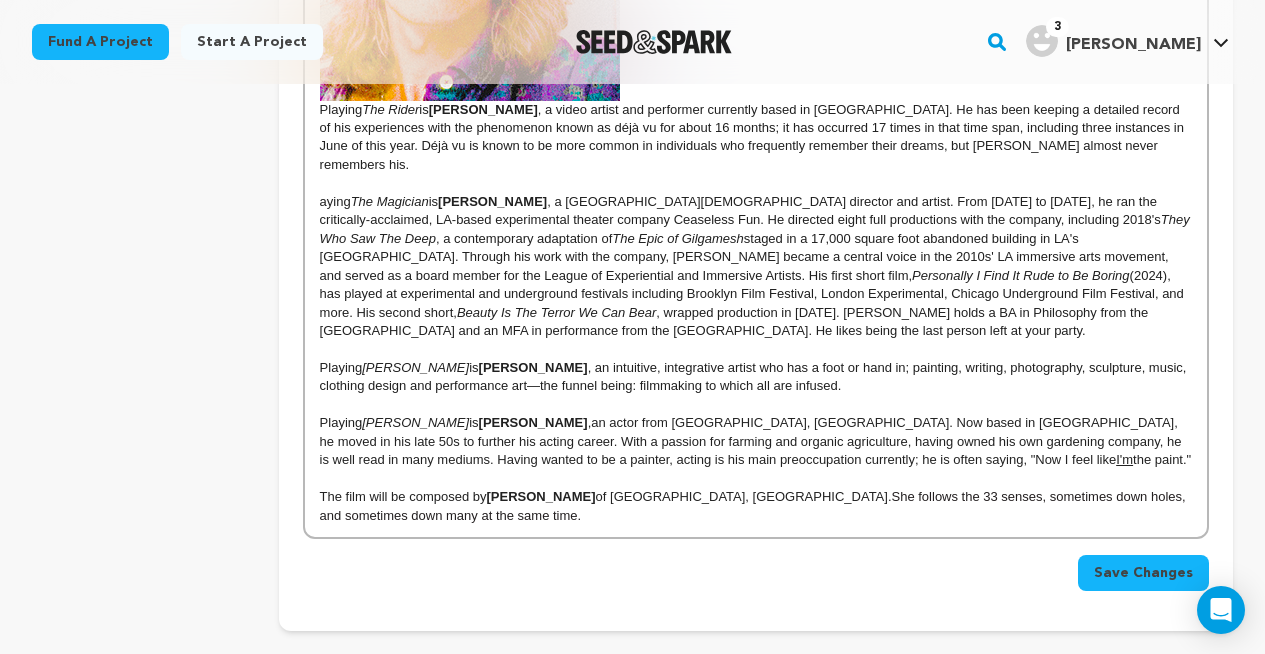 scroll, scrollTop: 1554, scrollLeft: 0, axis: vertical 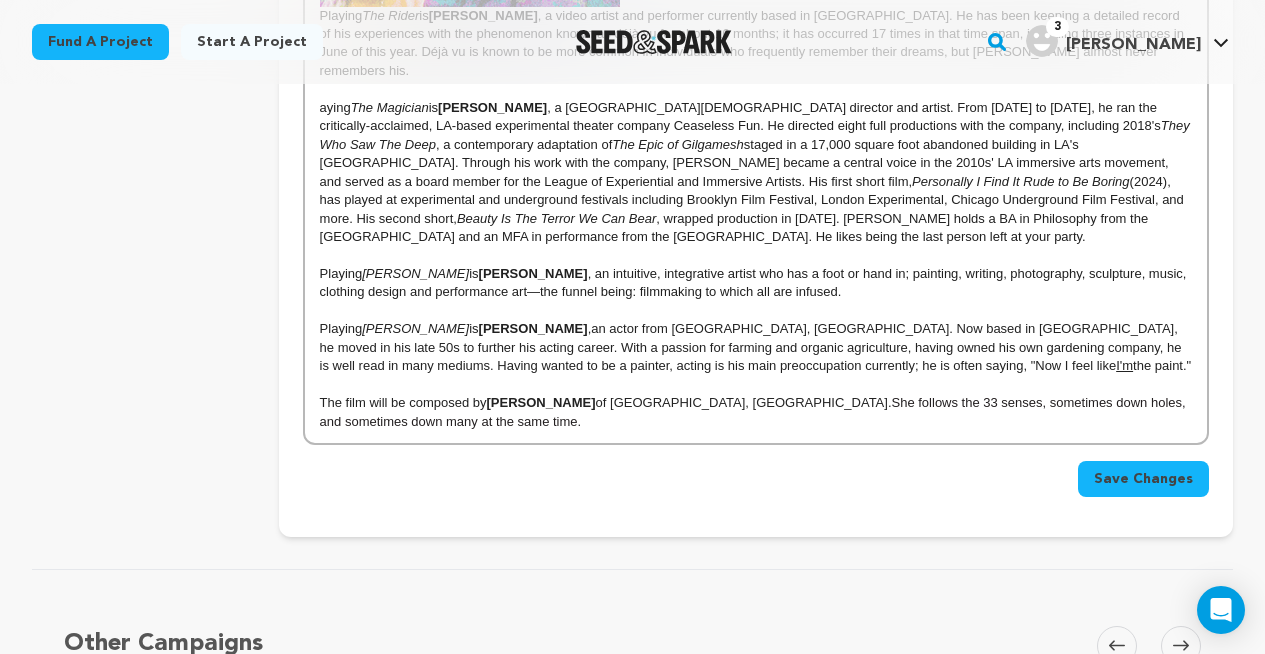 click on "Save Changes" at bounding box center [1143, 479] 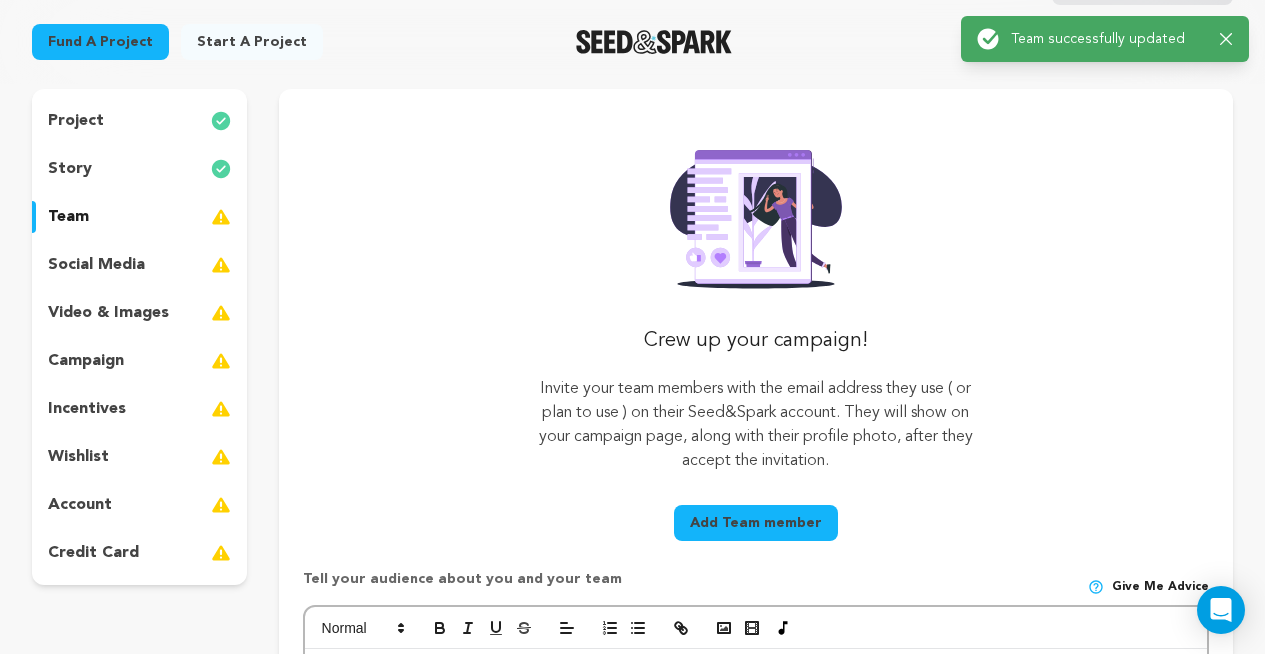 scroll, scrollTop: 115, scrollLeft: 0, axis: vertical 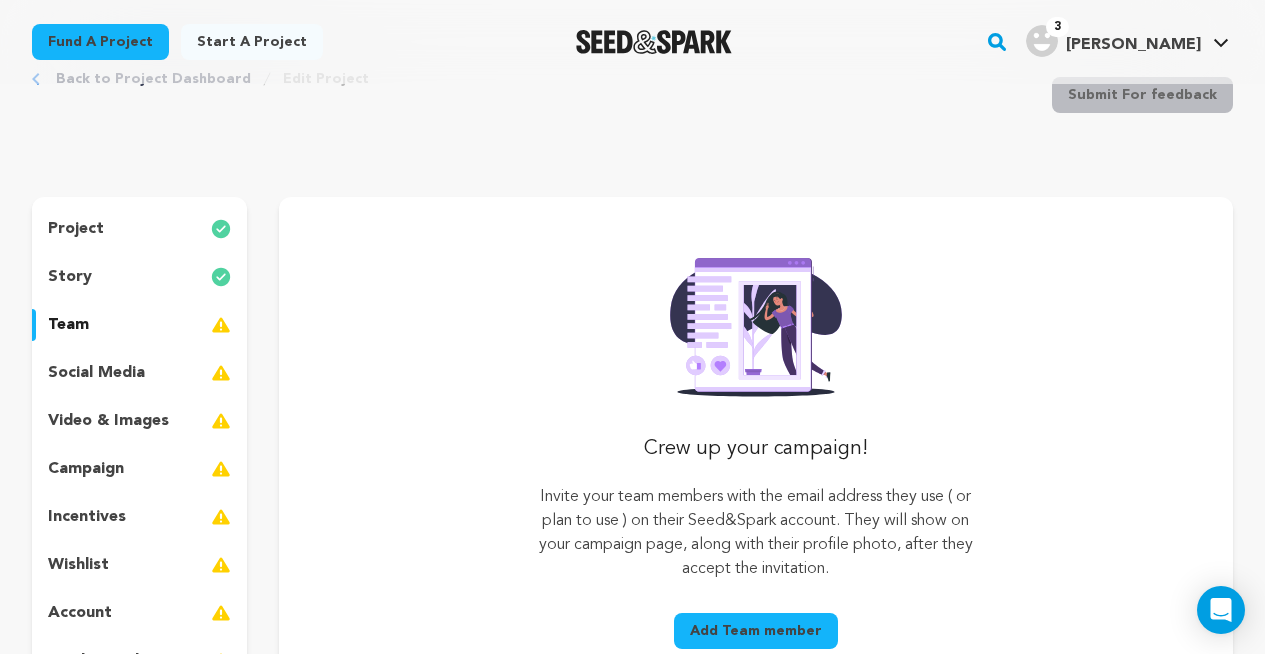 click on "story" at bounding box center [70, 277] 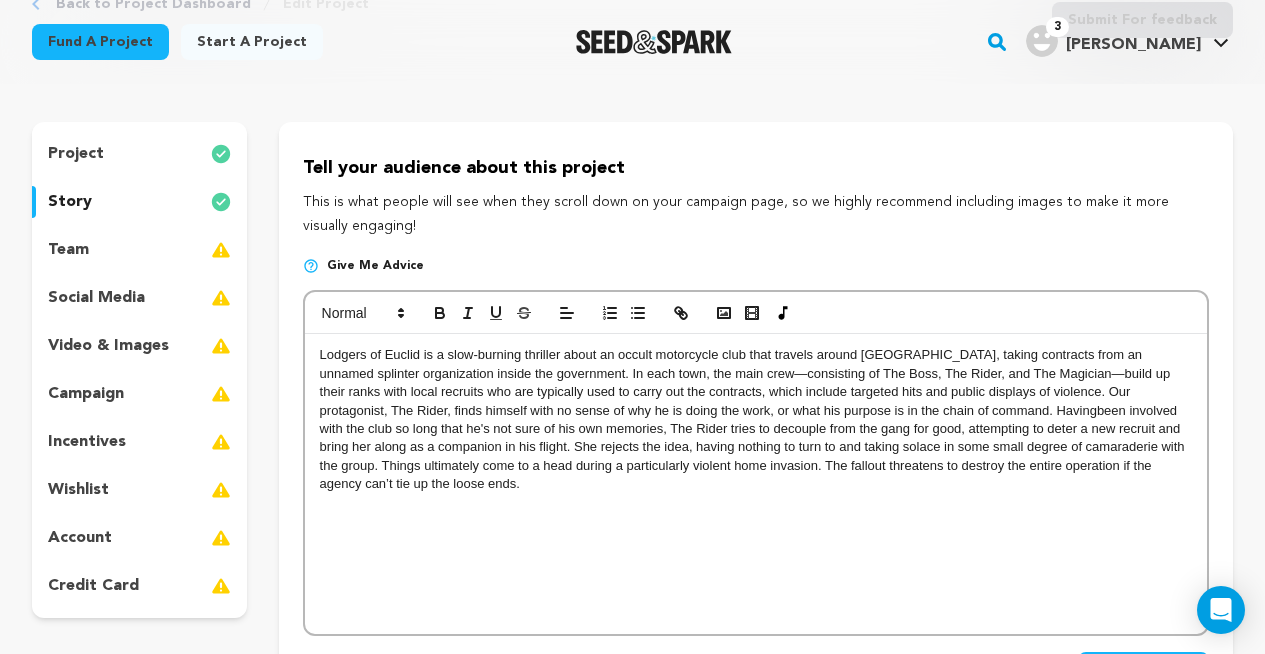 scroll, scrollTop: 190, scrollLeft: 0, axis: vertical 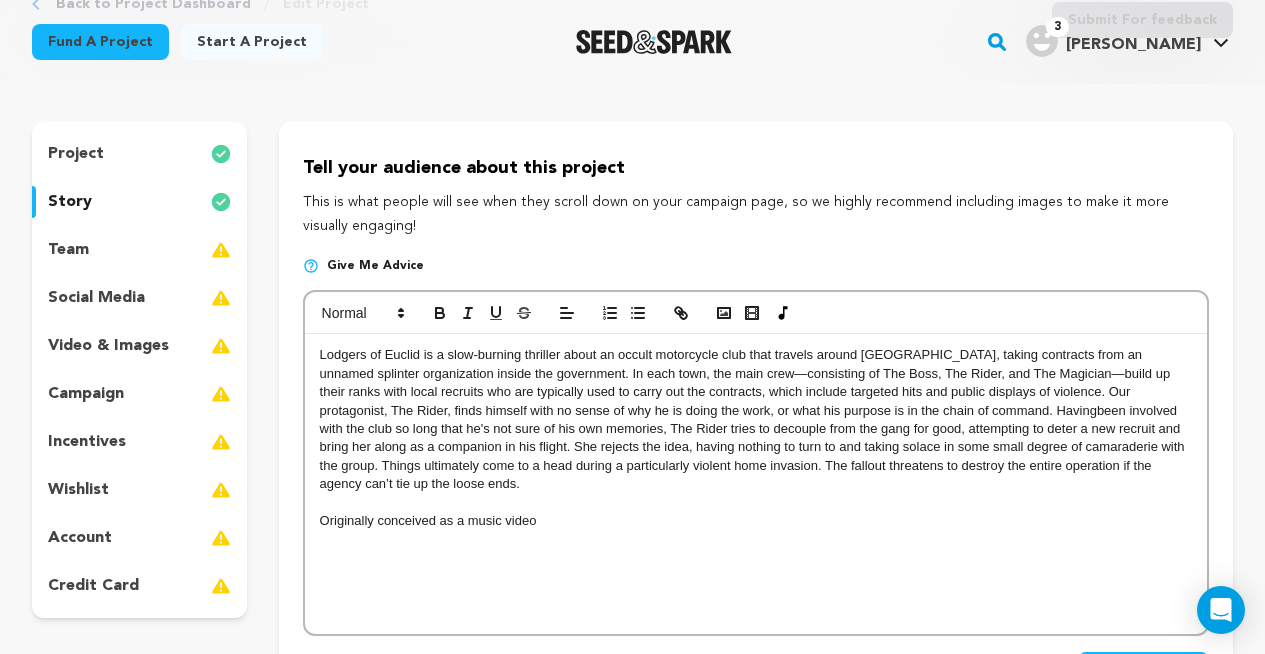click on "Originally conceived as a music video" at bounding box center (428, 520) 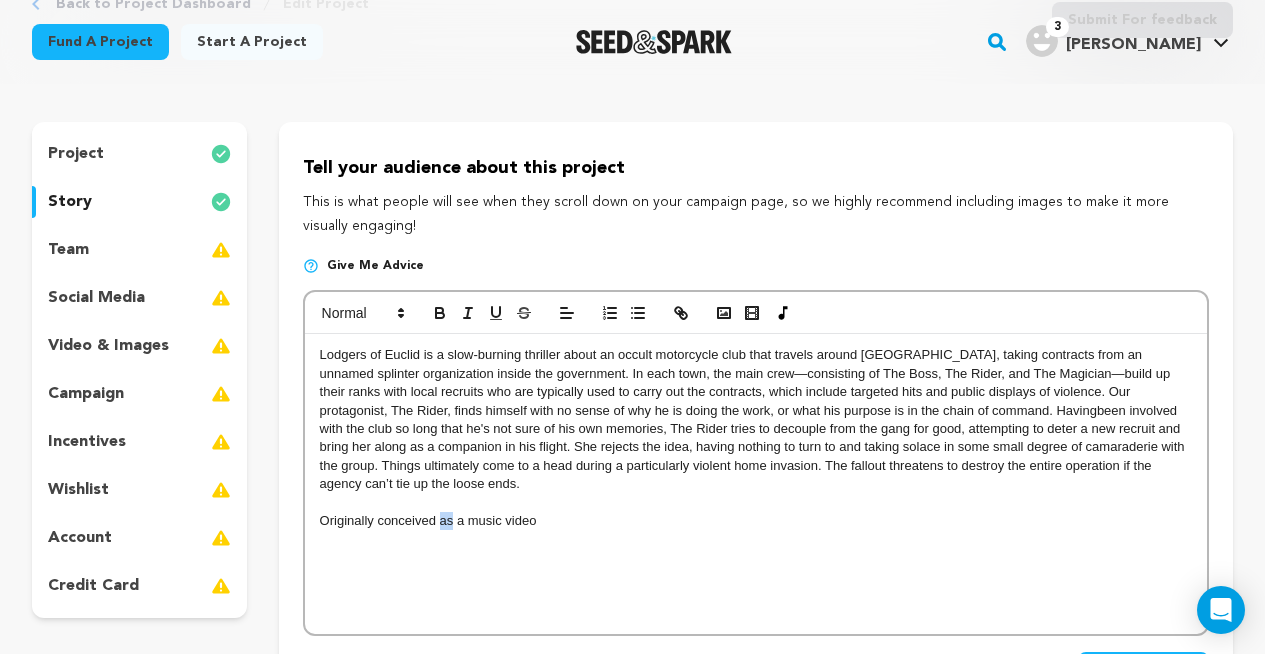 click on "Originally conceived as a music video" at bounding box center [428, 520] 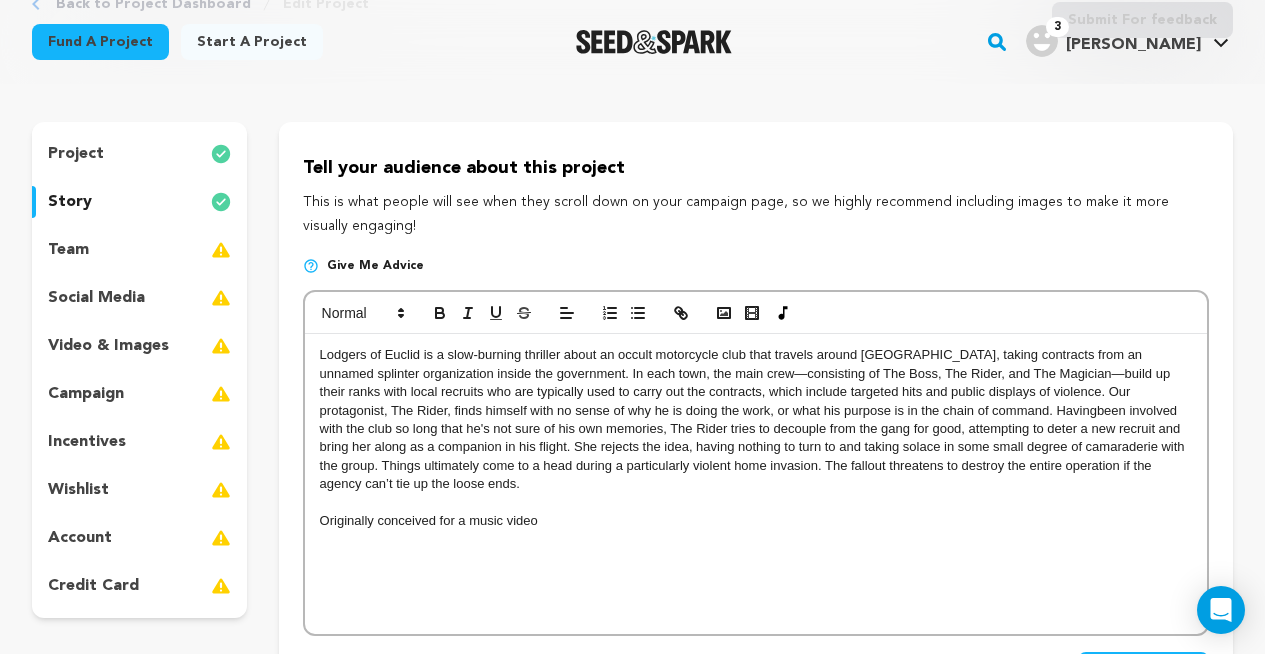 click on "Originally conceived for a music video" at bounding box center (756, 521) 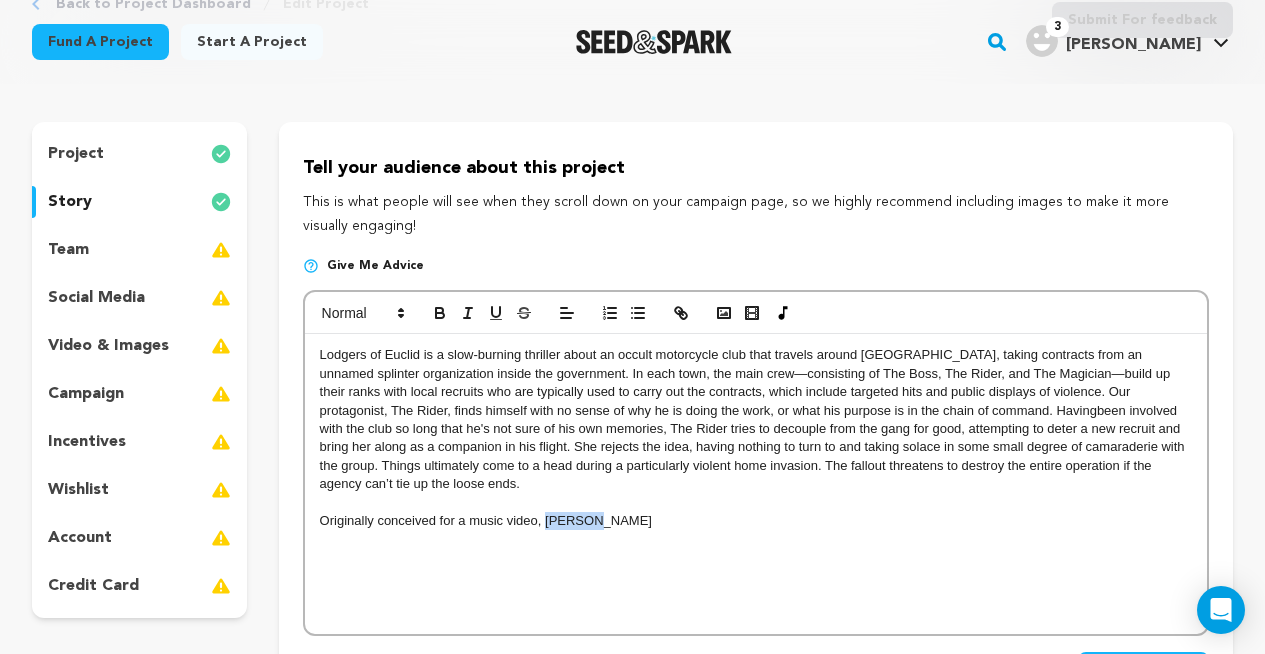 drag, startPoint x: 609, startPoint y: 524, endPoint x: 545, endPoint y: 522, distance: 64.03124 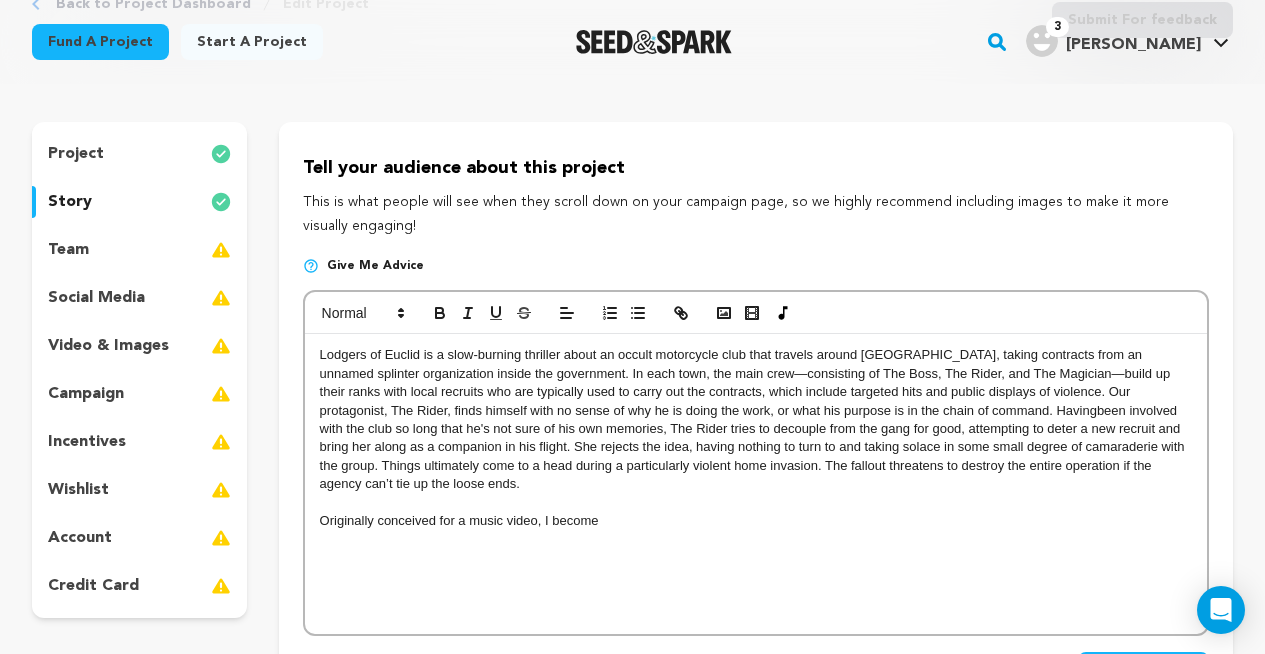 drag, startPoint x: 621, startPoint y: 519, endPoint x: 279, endPoint y: 511, distance: 342.09357 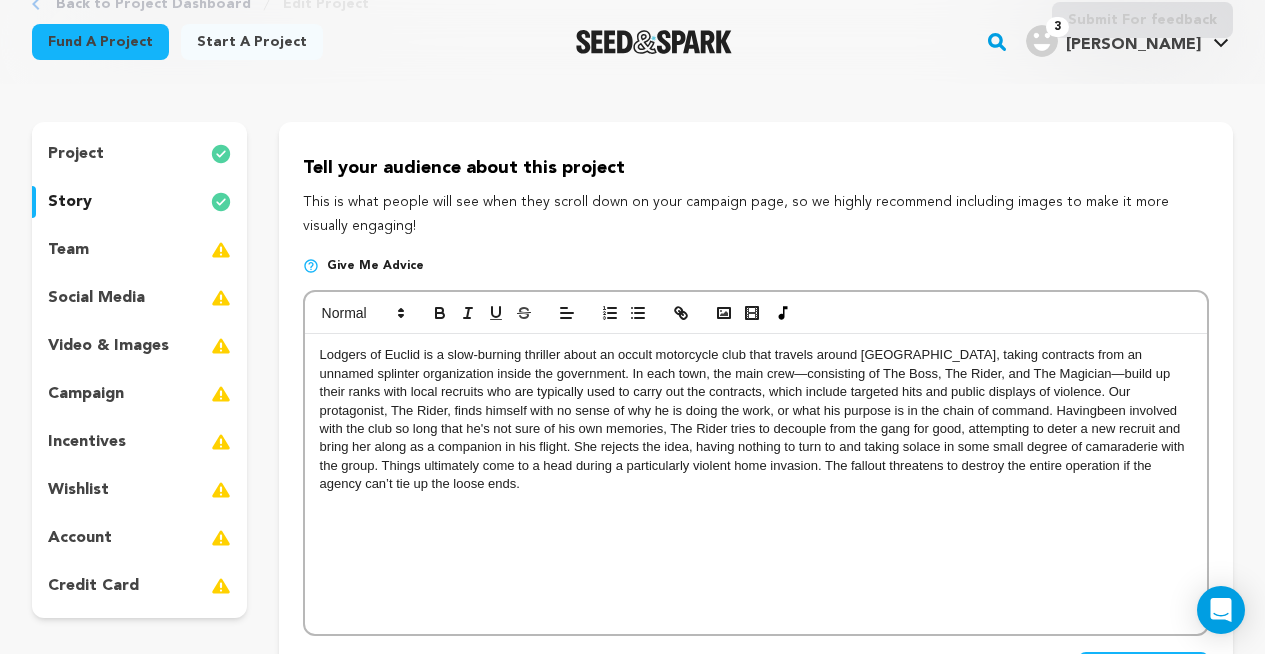 scroll, scrollTop: 0, scrollLeft: 0, axis: both 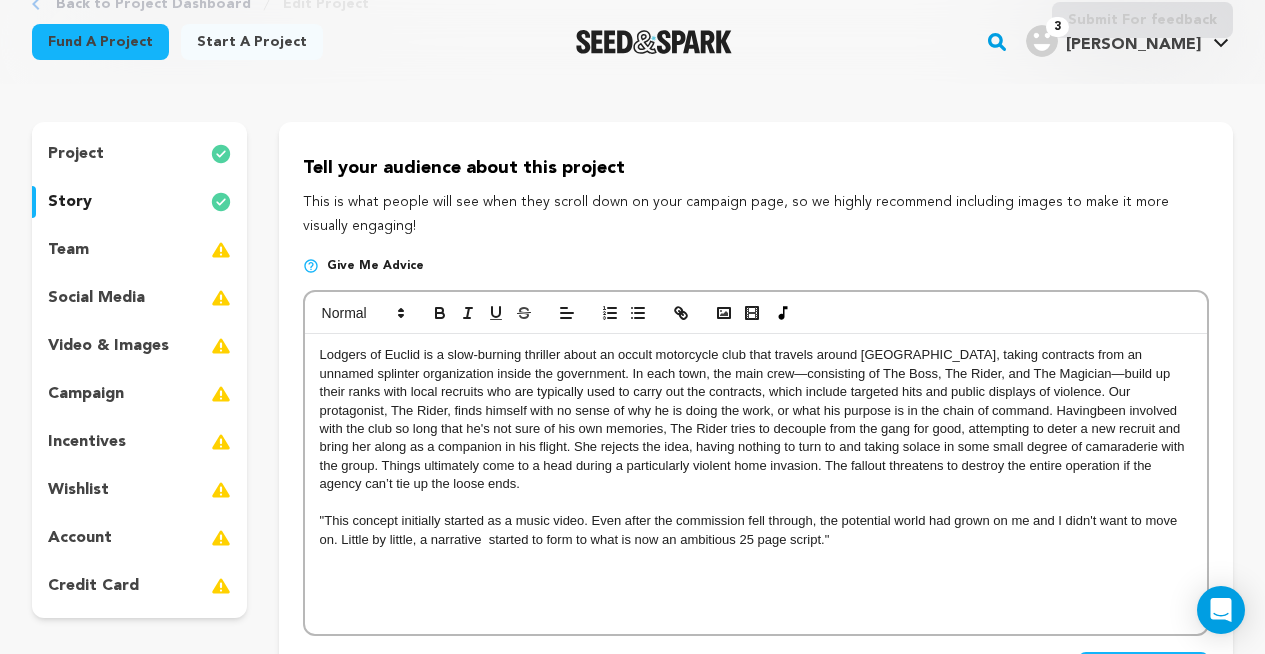 click on ""This concept initially started as a music video. Even after the commission fell through, the potential world had grown on me and I didn't want to move on. Little by little, a narrative  started to form to what is now an ambitious 25 page script."" at bounding box center (756, 530) 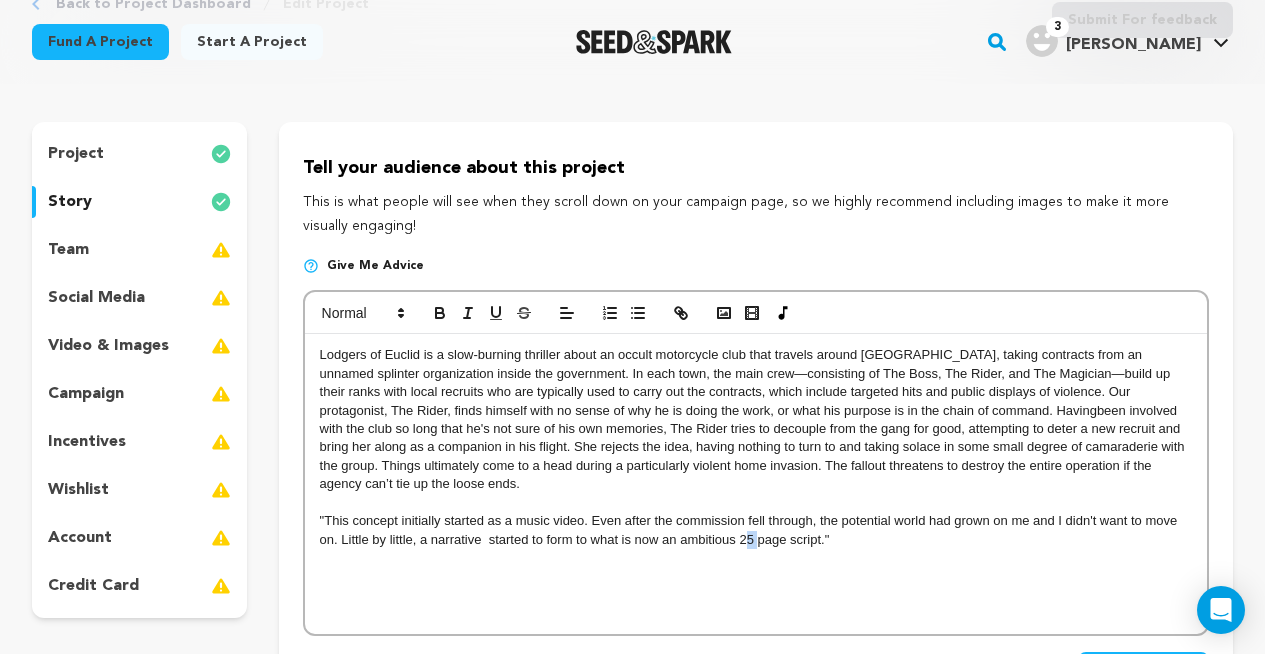 drag, startPoint x: 750, startPoint y: 541, endPoint x: 760, endPoint y: 540, distance: 10.049875 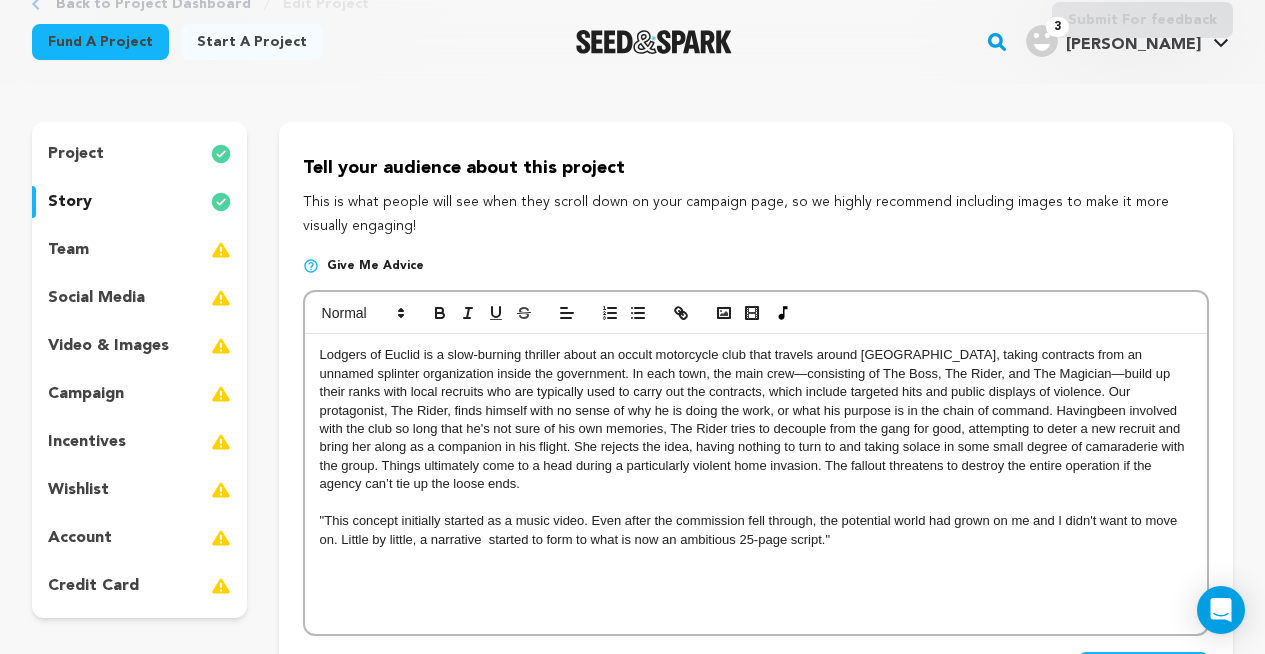 click on "Lodgers of Euclid is a slow-burning thriller about an occult motorcycle club that travels around [GEOGRAPHIC_DATA], taking contracts from an unnamed [MEDICAL_DATA] organization inside the government. In each town, the main crew—consisting of The Boss, The Rider, and The Magician—build up their ranks with local recruits who are typically used to carry out the contracts, which include targeted hits and public displays of violence. Our protagonist, The Rider, finds himself with no sense of why he is doing the work, or what his purpose is in the chain of command. Having  "This concept initially started as a music video. Even after the commission fell through, the potential world had grown on me and I didn't want to move on. Little by little, a narrative  started to form to what is now an ambitious 25-page script."" at bounding box center [756, 484] 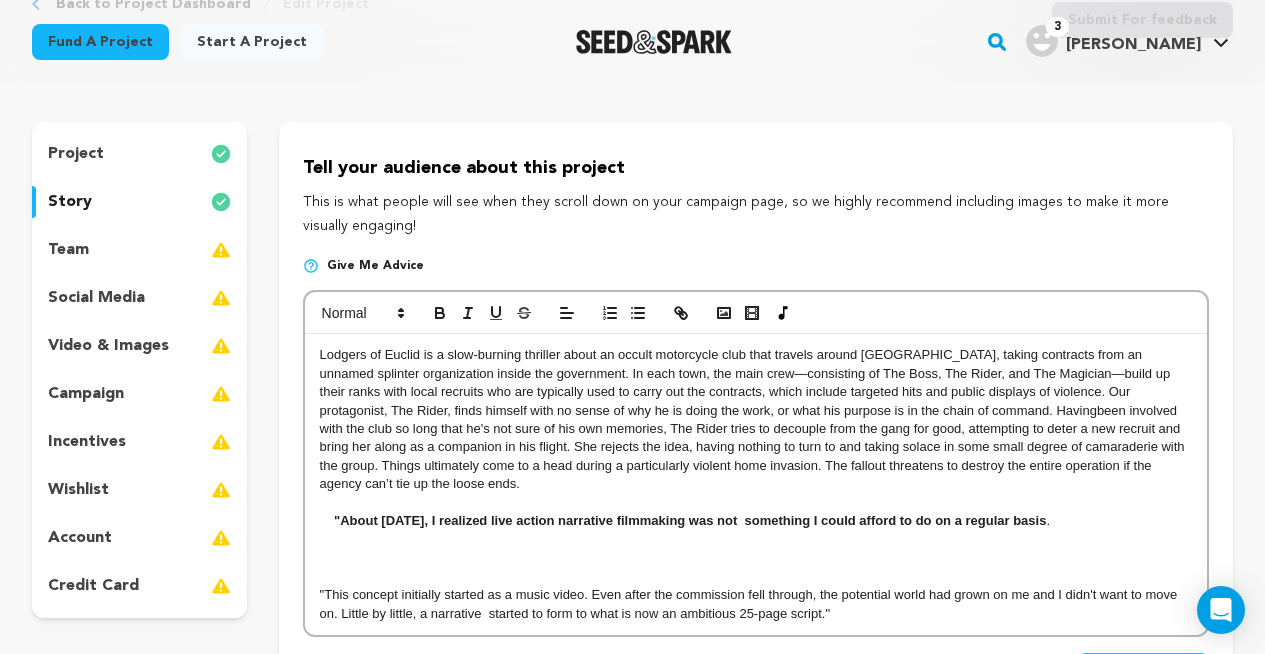 scroll, scrollTop: 0, scrollLeft: 0, axis: both 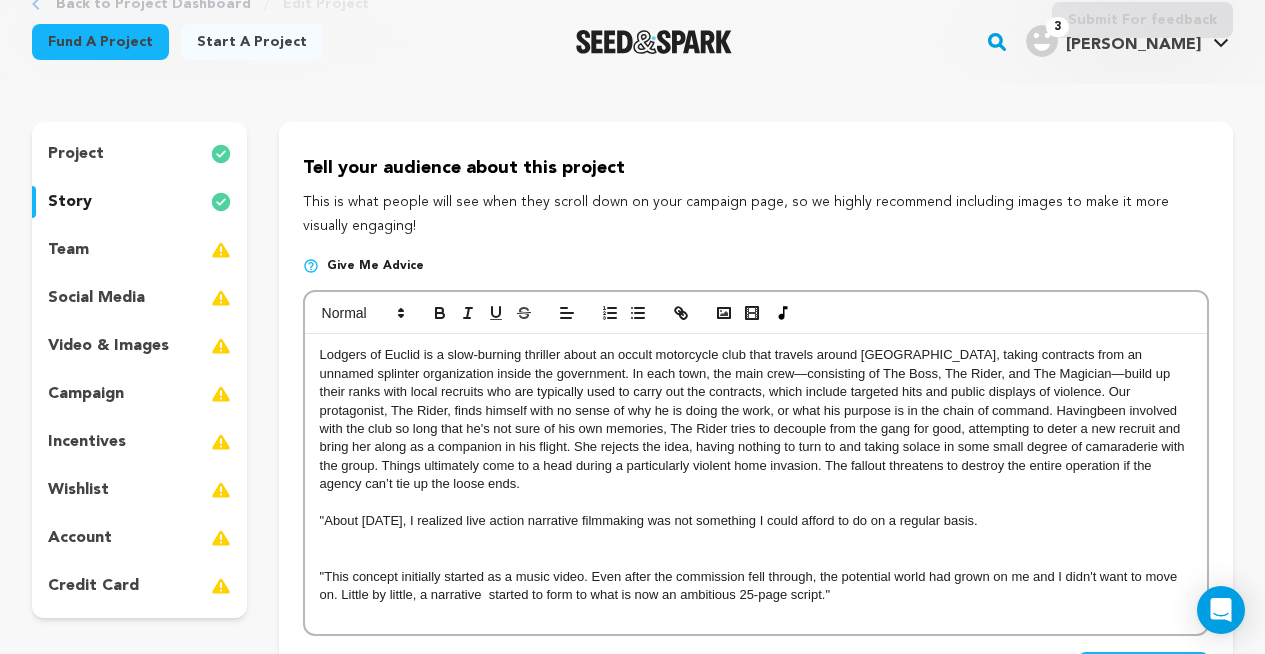 click on ""About [DATE], I realized live action narrative filmmaking was not something I could afford to do on a regular basis." at bounding box center [756, 521] 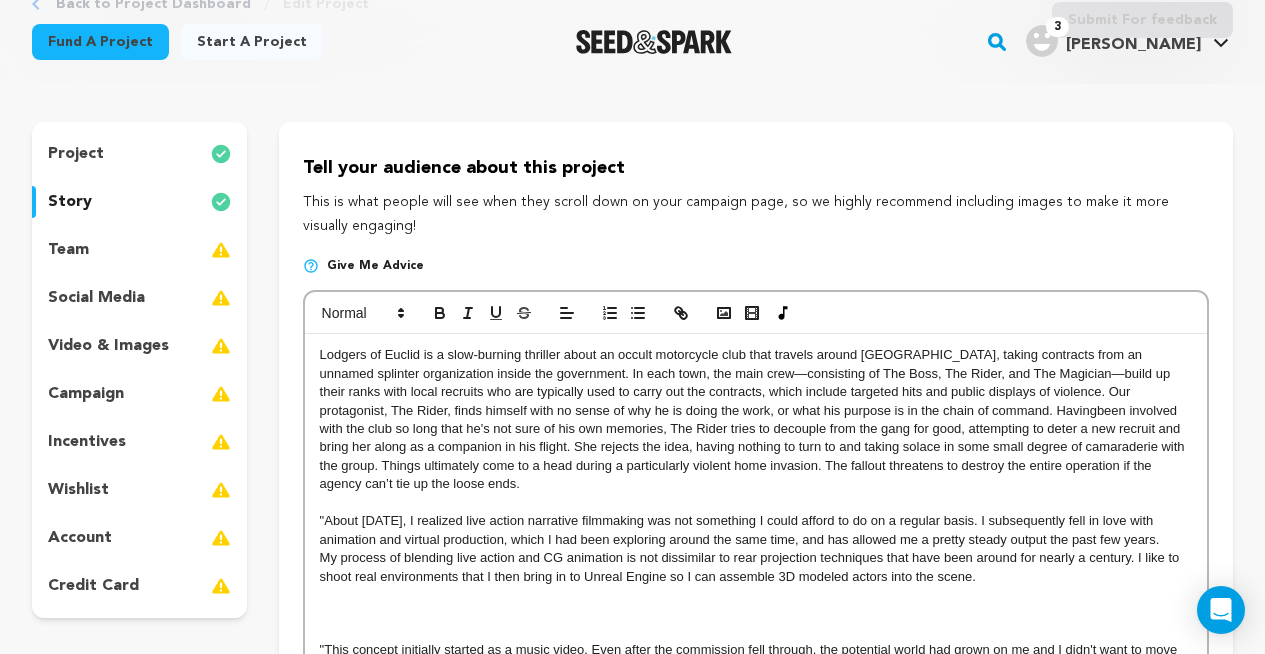 scroll, scrollTop: 0, scrollLeft: 0, axis: both 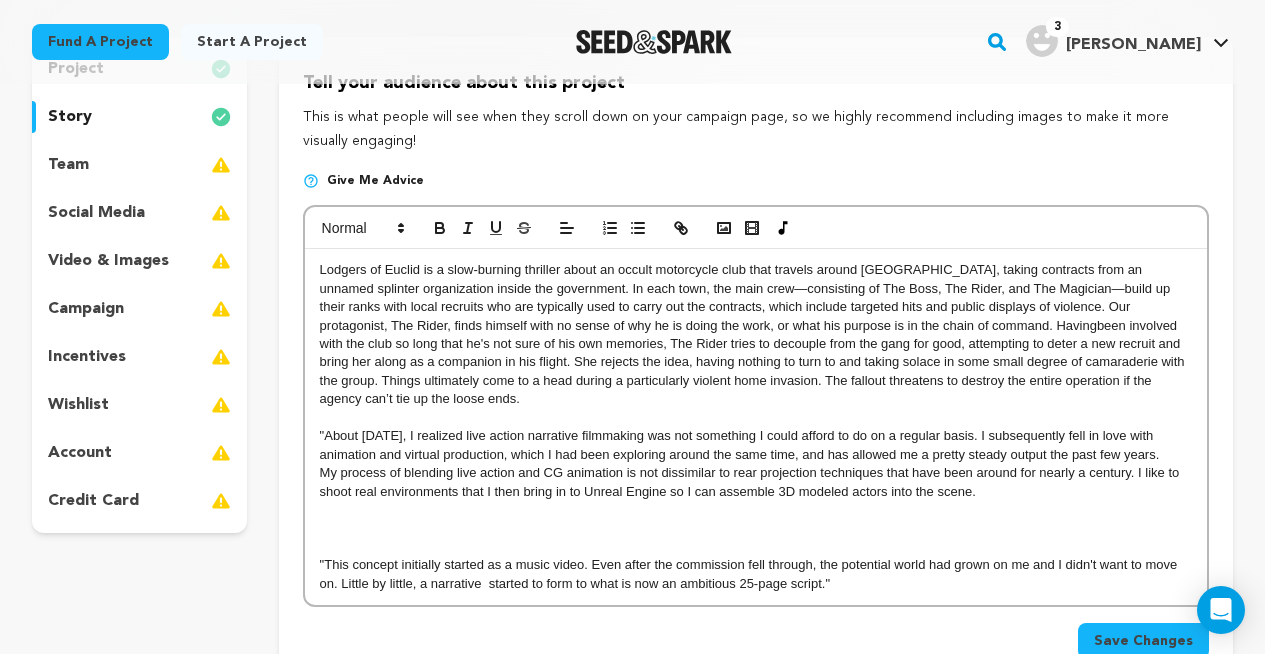 click on ""About [DATE], I realized live action narrative filmmaking was not something I could afford to do on a regular basis. I subsequently fell in love with animation and virtual production, which I had been exploring around the same time, and has allowed me a pretty steady output the past few years. My process of blending live action and CG animation is not dissimilar to rear projection techniques that have been around for nearly a century. I like to shoot real environments that I then bring in to Unreal Engine so I can assemble 3D modeled actors into the scene." at bounding box center (756, 464) 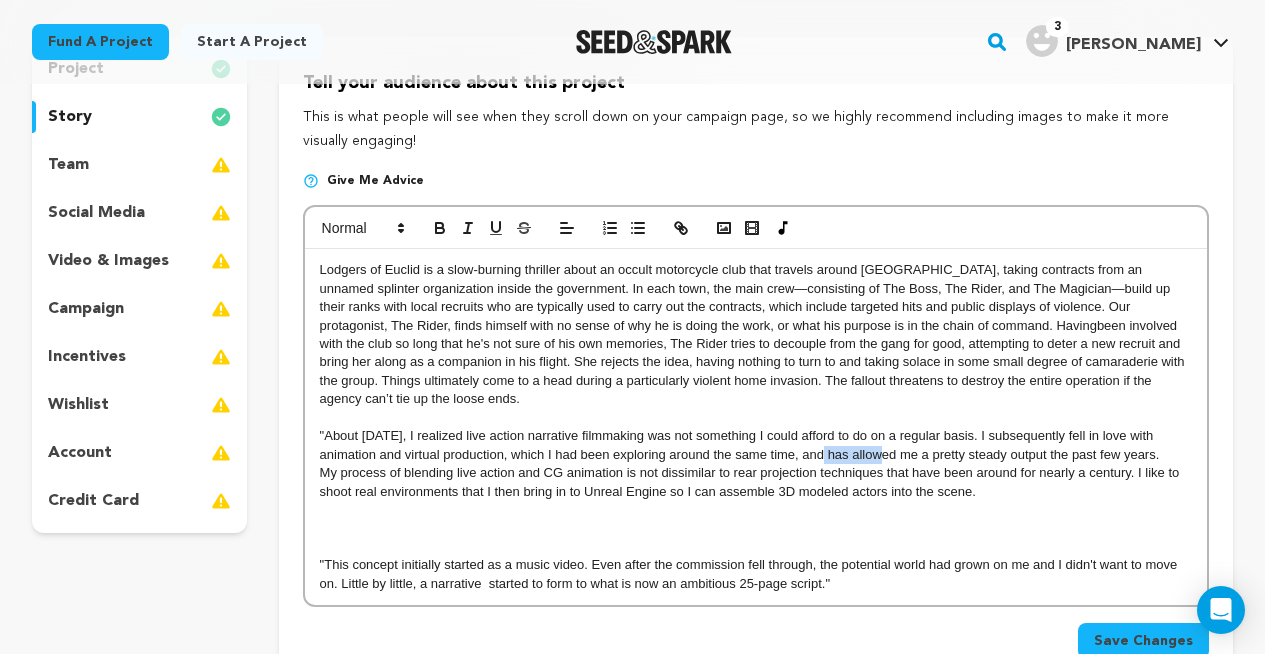 drag, startPoint x: 795, startPoint y: 457, endPoint x: 851, endPoint y: 456, distance: 56.008926 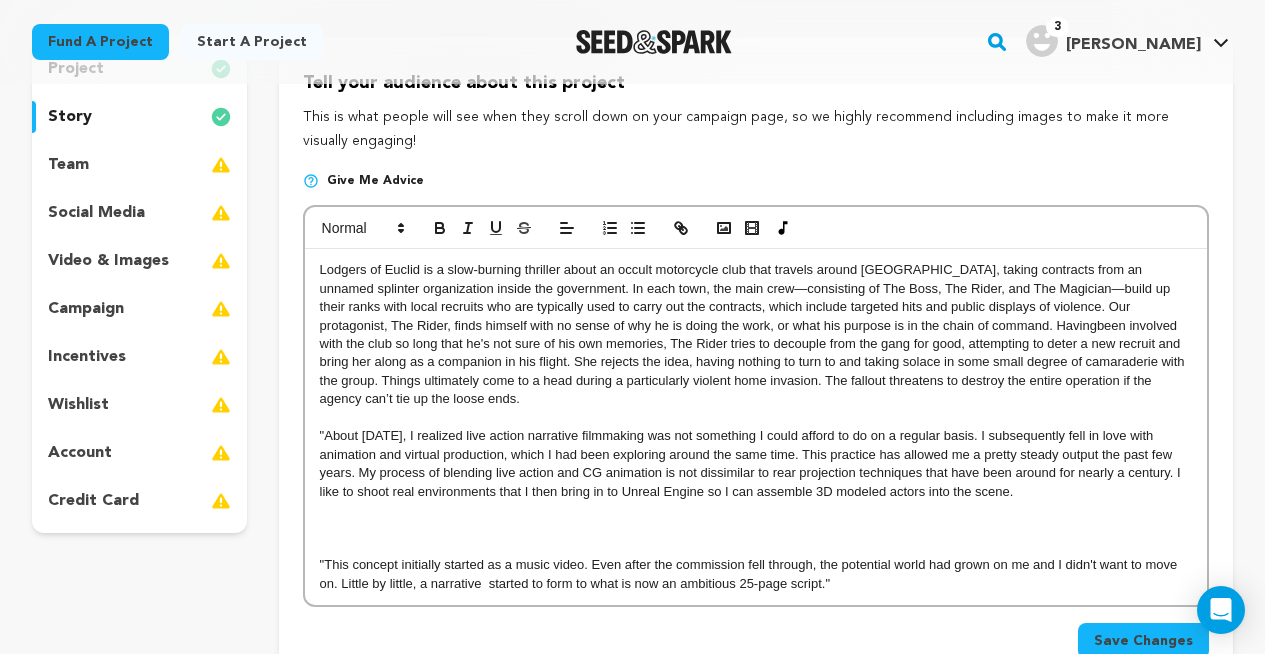 click at bounding box center [756, 547] 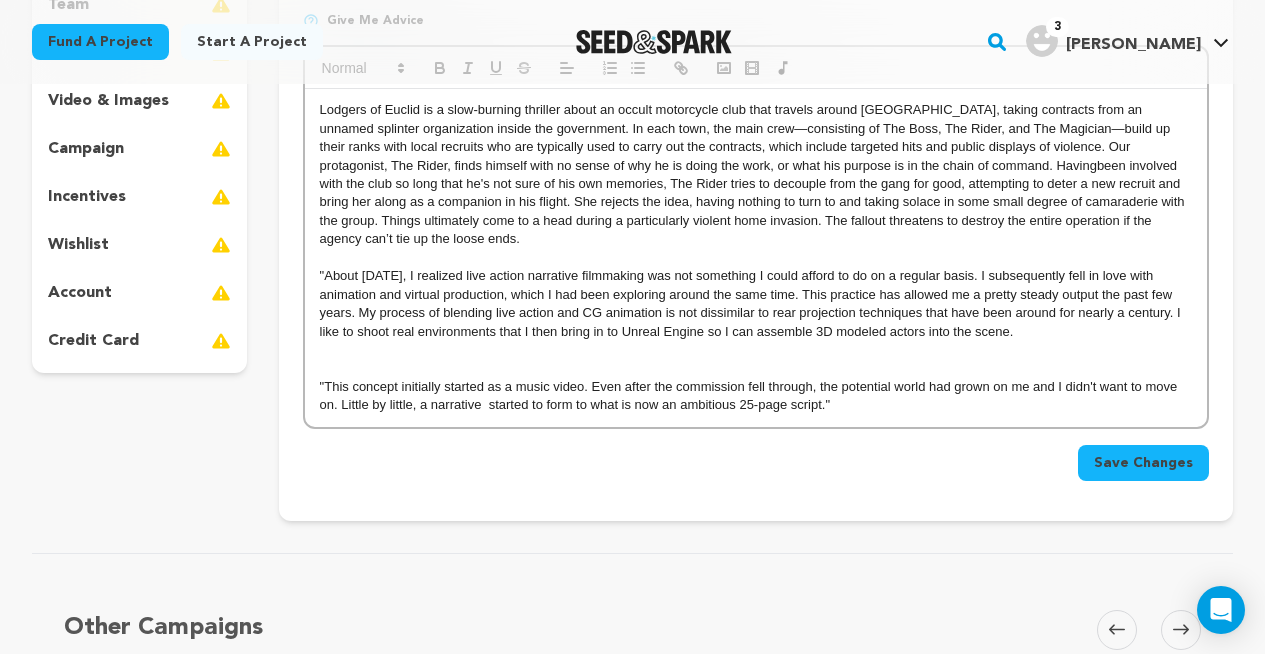 scroll, scrollTop: 345, scrollLeft: 0, axis: vertical 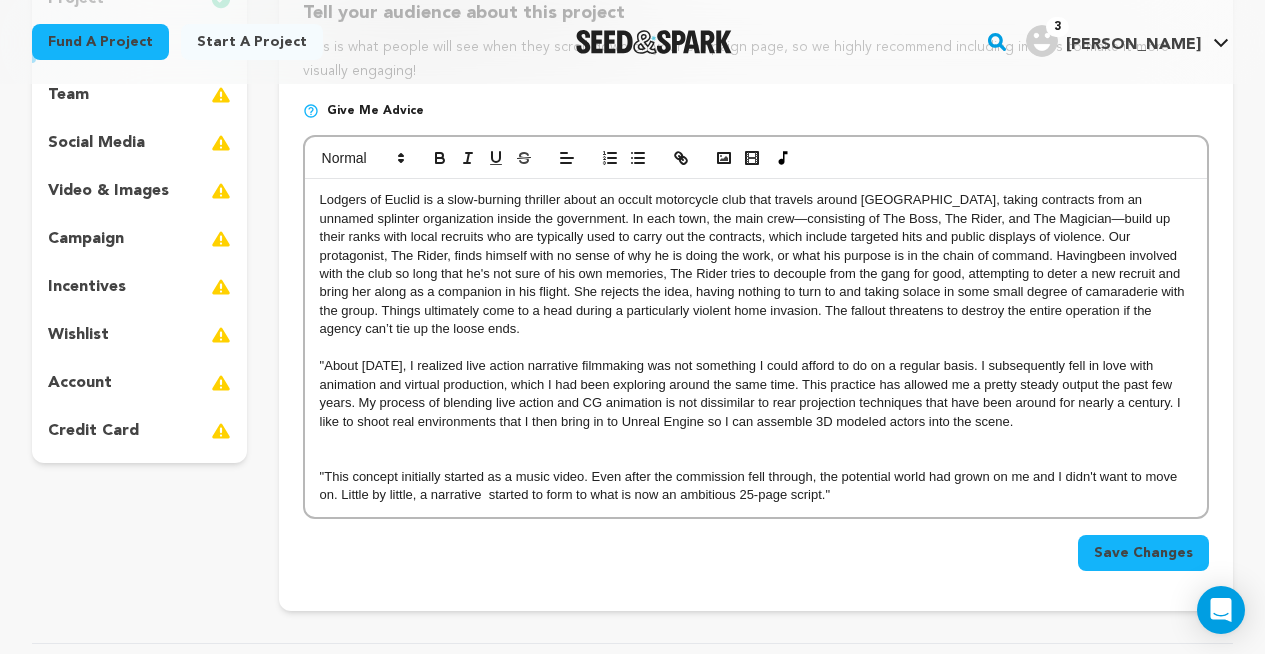 click on ""This concept initially started as a music video. Even after the commission fell through, the potential world had grown on me and I didn't want to move on. Little by little, a narrative  started to form to what is now an ambitious 25-page script."" at bounding box center (756, 486) 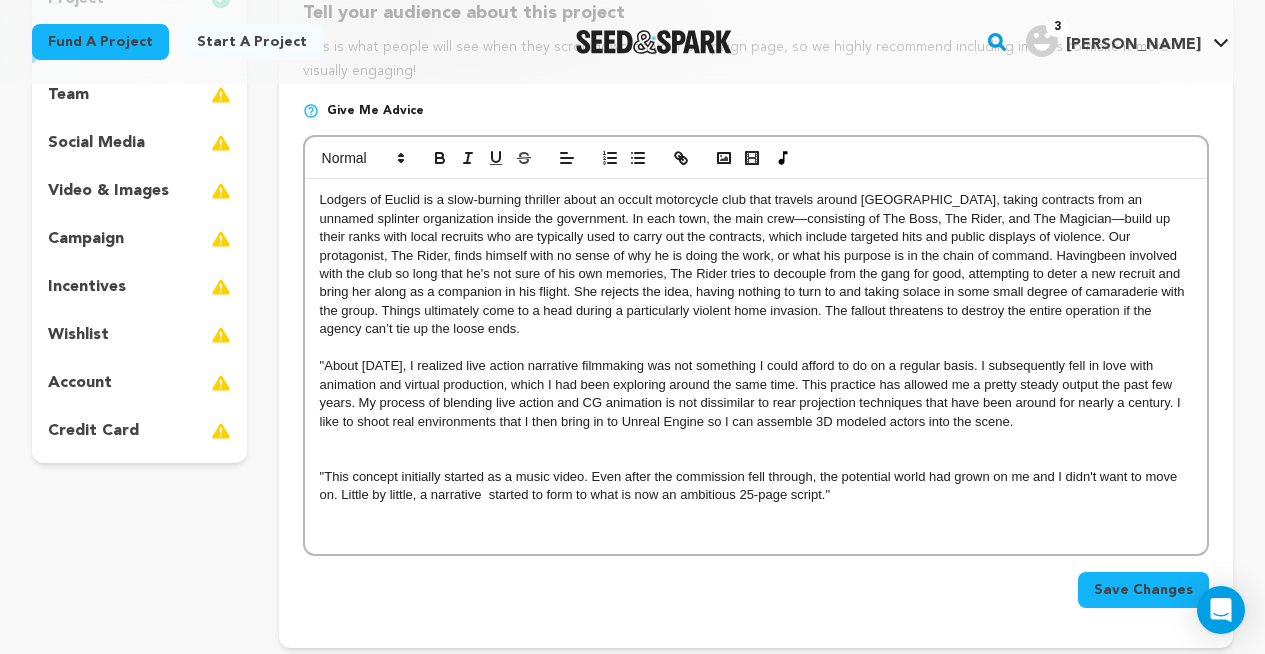 scroll, scrollTop: 0, scrollLeft: 0, axis: both 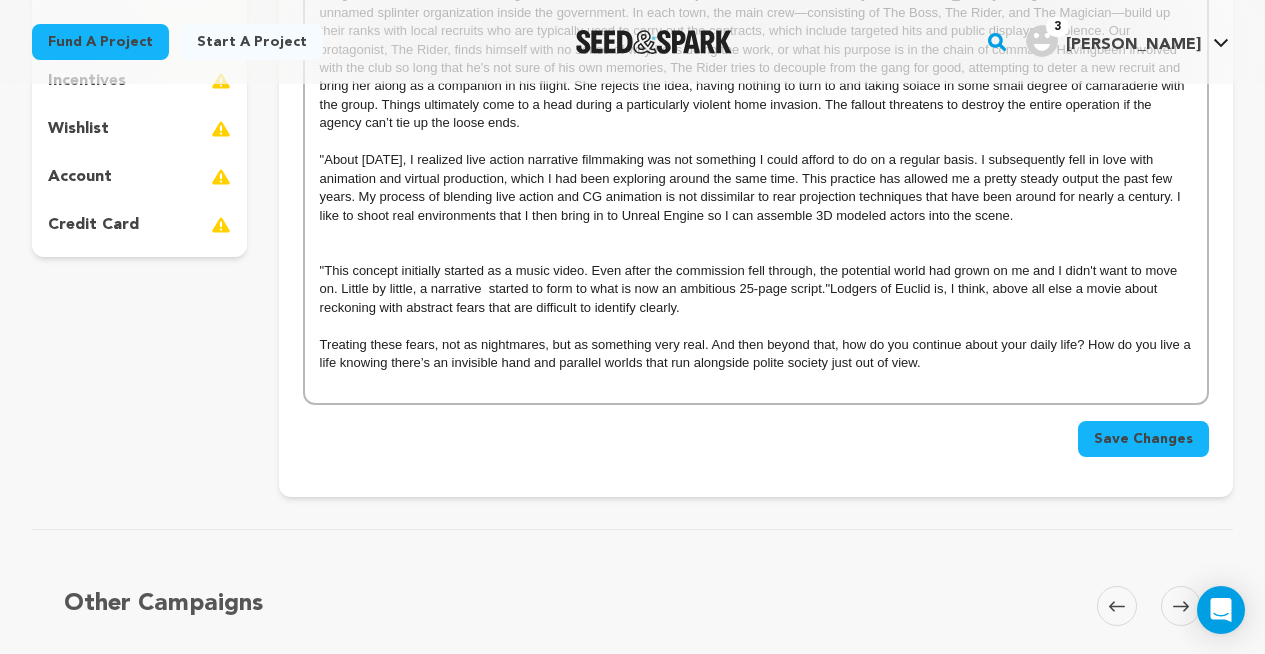 click on ""This concept initially started as a music video. Even after the commission fell through, the potential world had grown on me and I didn't want to move on. Little by little, a narrative  started to form to what is now an ambitious 25-page script."  Lodgers of Euclid is, I think, above all else a movie about reckoning with abstract fears that are difficult to identify clearly." at bounding box center [756, 289] 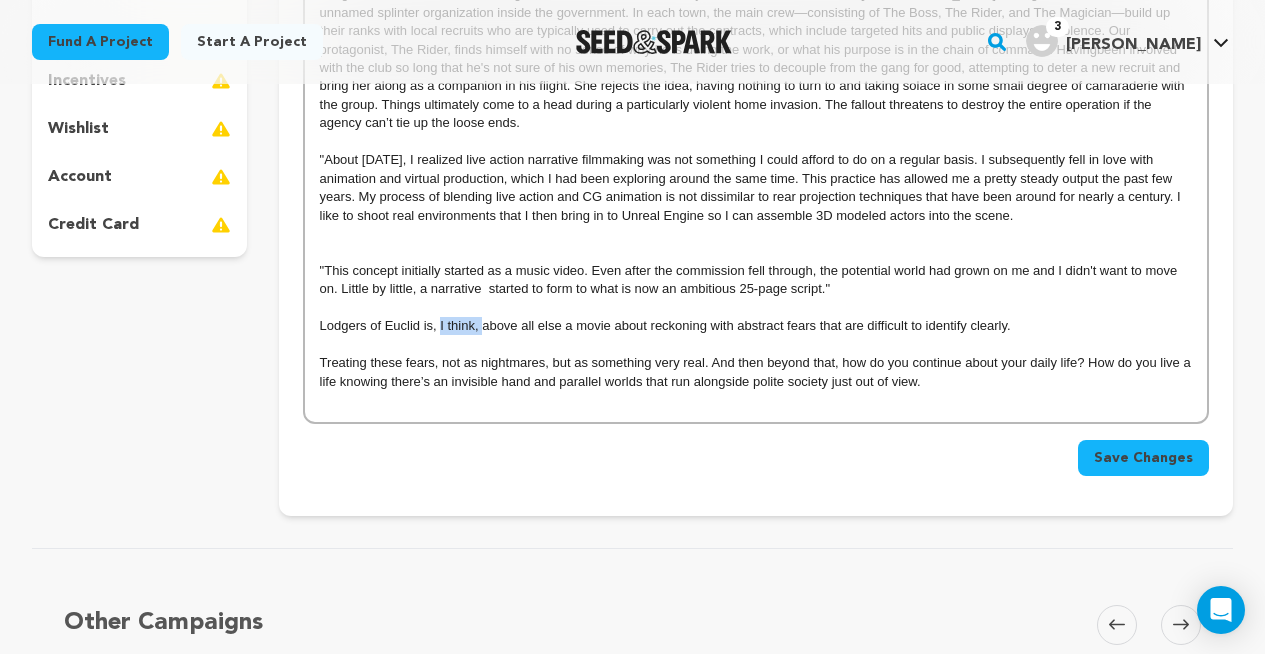 drag, startPoint x: 440, startPoint y: 327, endPoint x: 485, endPoint y: 325, distance: 45.044422 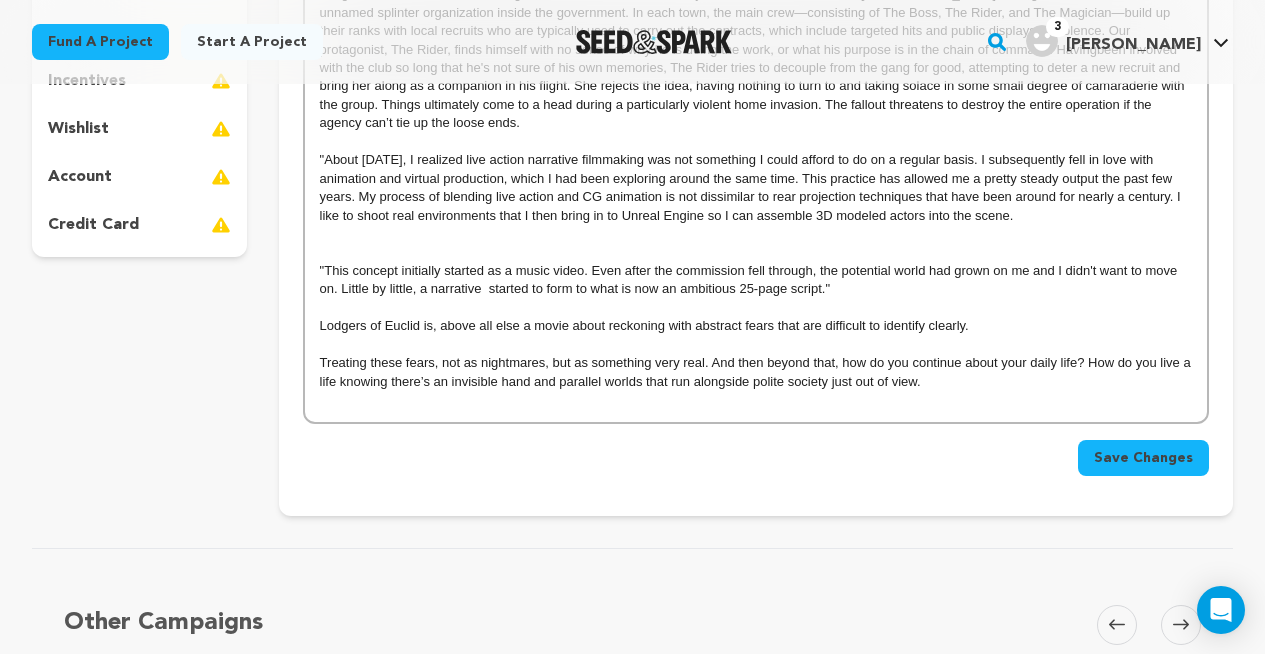 click on "Lodgers of Euclid is, above all else a movie about reckoning with abstract fears that are difficult to identify clearly." at bounding box center (756, 326) 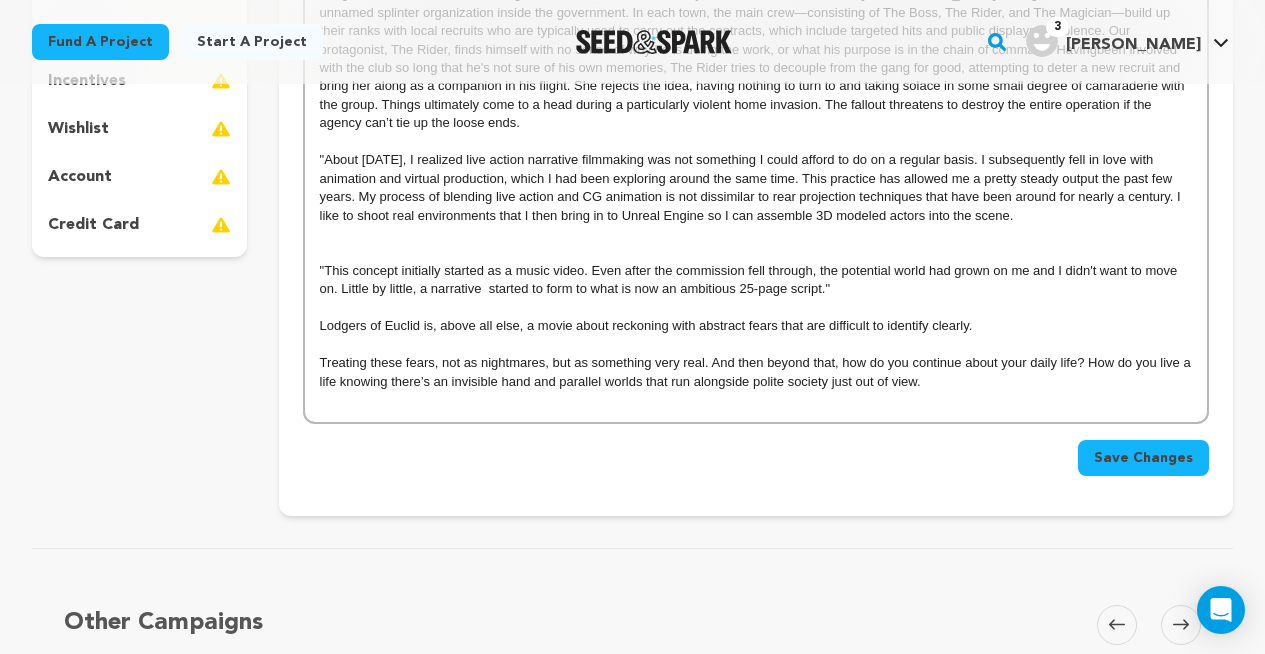 click on "Treating these fears, not as nightmares, but as something very real. And then beyond that, how do you continue about your daily life? How do you live a life knowing there’s an invisible hand and parallel worlds that run alongside polite society just out of view." at bounding box center [756, 372] 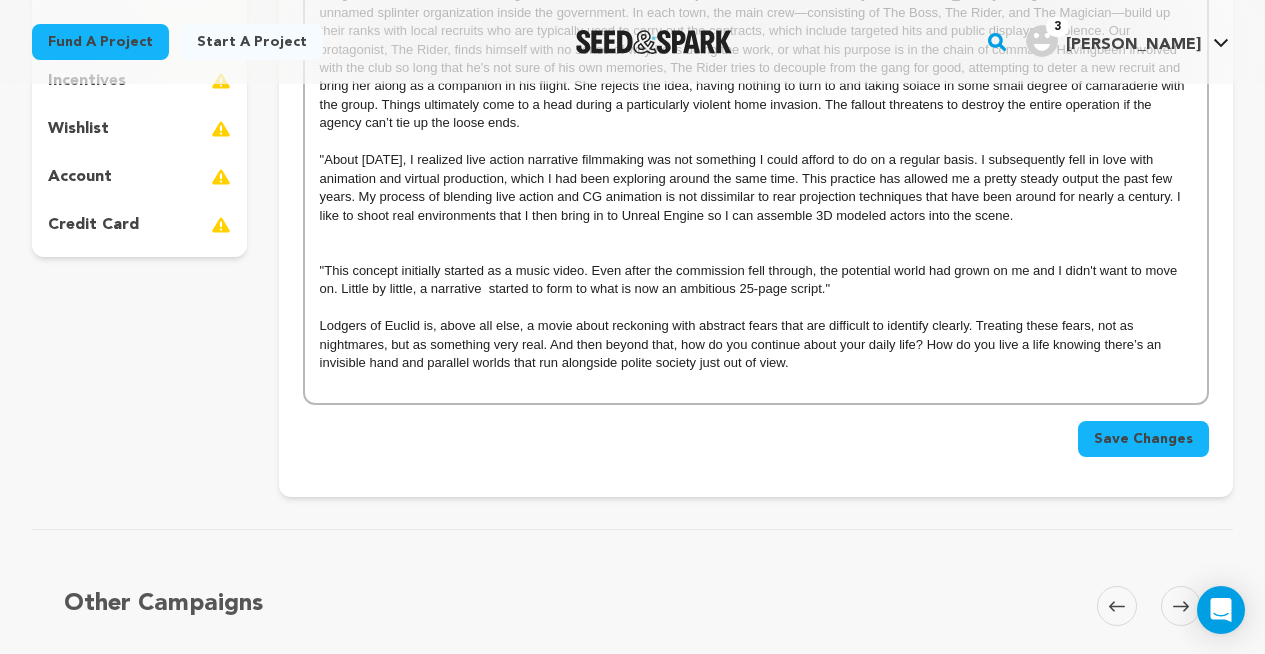 click on "Lodgers of Euclid is, above all else, a movie about reckoning with abstract fears that are difficult to identify clearly. Treating these fears, not as nightmares, but as something very real. And then beyond that, how do you continue about your daily life? How do you live a life knowing there’s an invisible hand and parallel worlds that run alongside polite society just out of view." at bounding box center [756, 344] 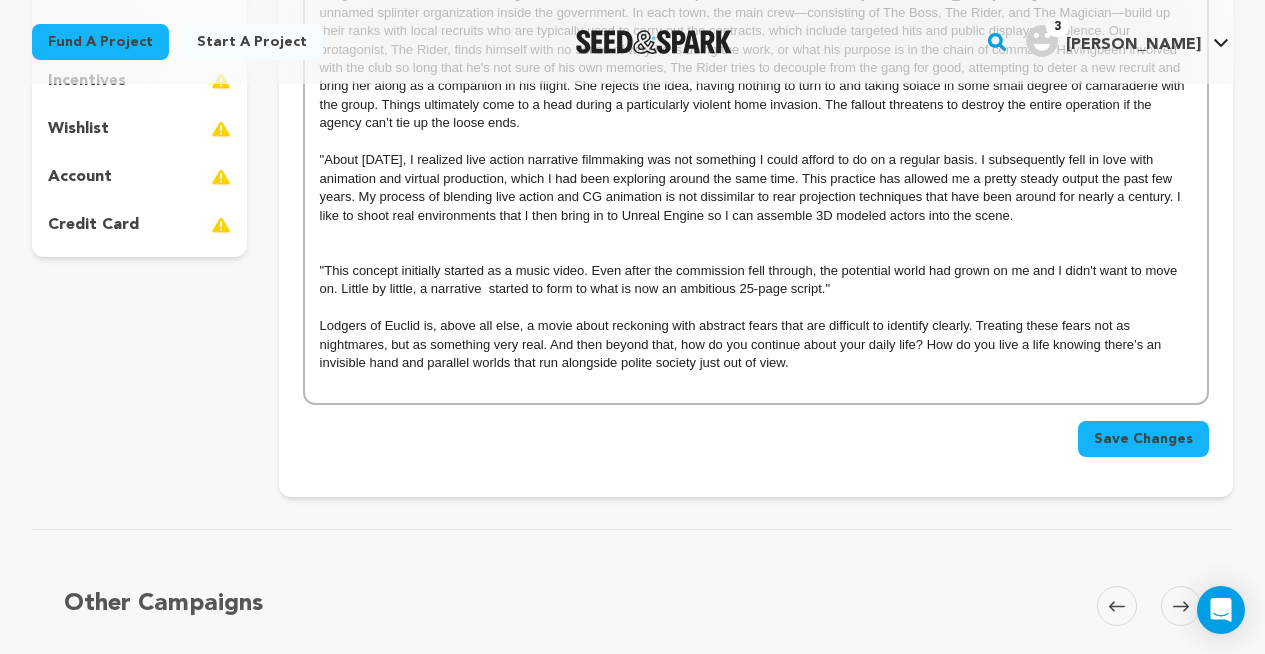 click on "Lodgers of Euclid is, above all else, a movie about reckoning with abstract fears that are difficult to identify clearly. Treating these fears not as nightmares, but as something very real. And then beyond that, how do you continue about your daily life? How do you live a life knowing there’s an invisible hand and parallel worlds that run alongside polite society just out of view." at bounding box center [756, 344] 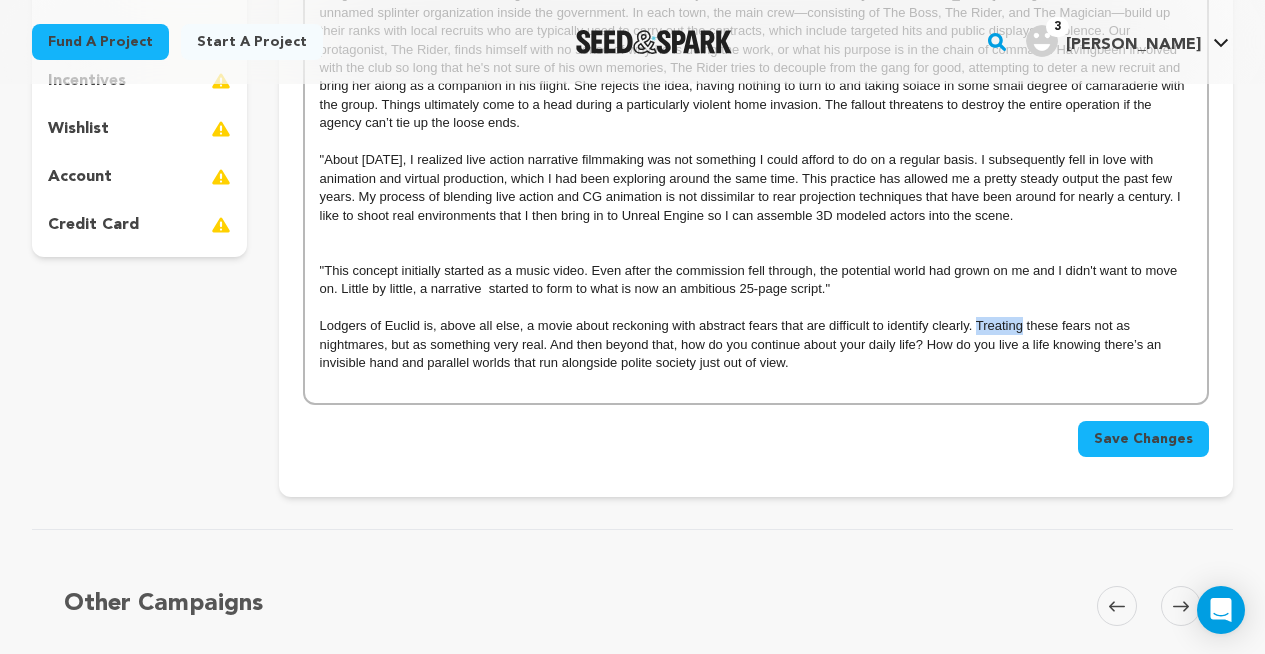 click on "Lodgers of Euclid is, above all else, a movie about reckoning with abstract fears that are difficult to identify clearly. Treating these fears not as nightmares, but as something very real. And then beyond that, how do you continue about your daily life? How do you live a life knowing there’s an invisible hand and parallel worlds that run alongside polite society just out of view." at bounding box center (756, 344) 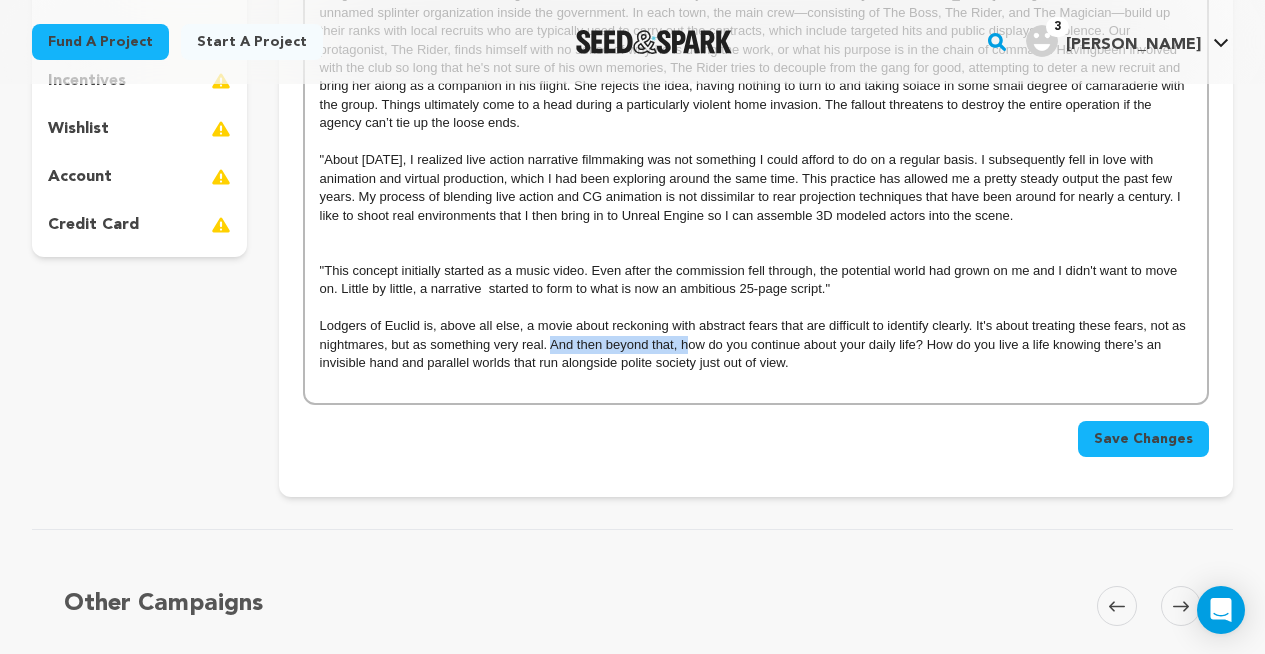 drag, startPoint x: 551, startPoint y: 345, endPoint x: 686, endPoint y: 346, distance: 135.00371 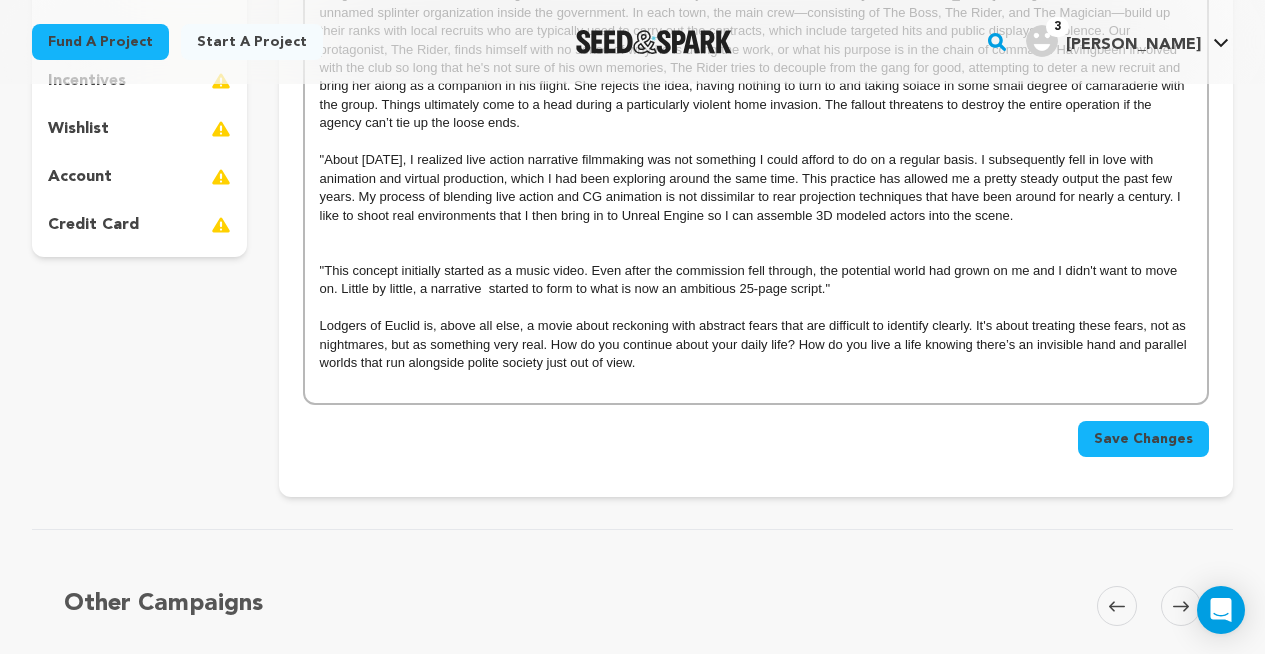 click on "Lodgers of Euclid is, above all else, a movie about reckoning with abstract fears that are difficult to identify clearly. It's about treating these fears, not as nightmares, but as something very real. How do you continue about your daily life? How do you live a life knowing there’s an invisible hand and parallel worlds that run alongside polite society just out of view." at bounding box center [756, 344] 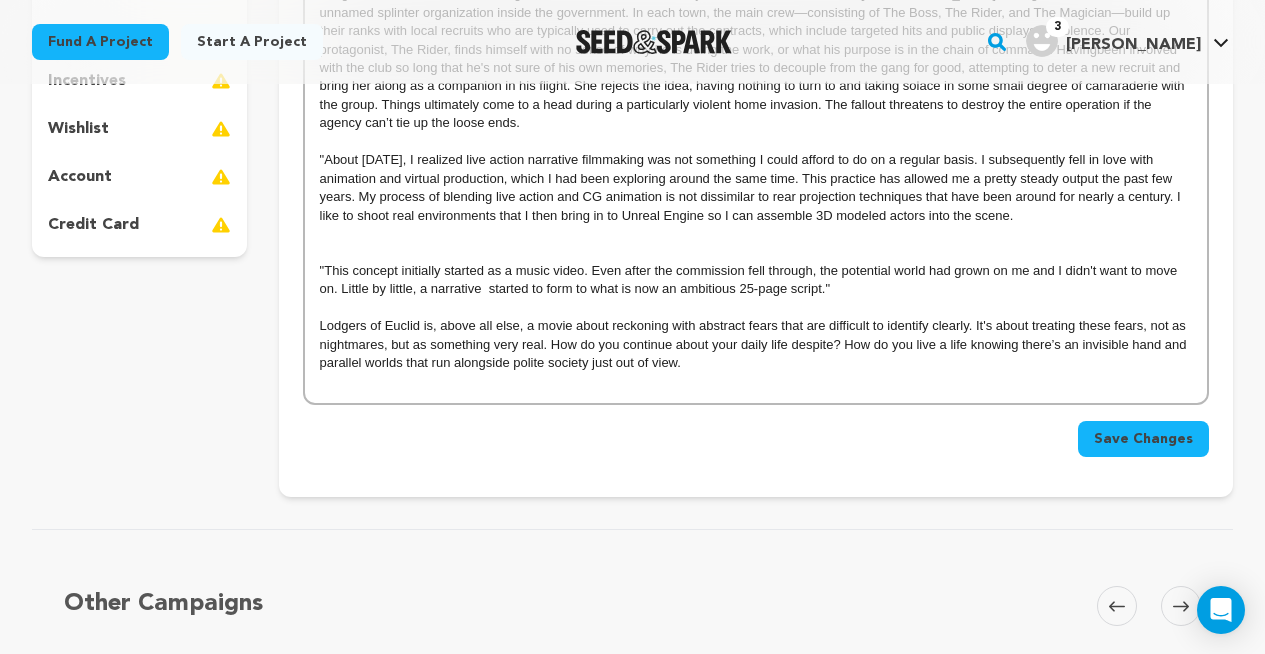 click on "Lodgers of Euclid is, above all else, a movie about reckoning with abstract fears that are difficult to identify clearly. It's about treating these fears, not as nightmares, but as something very real. How do you continue about your daily life despite? How do you live a life knowing there’s an invisible hand and parallel worlds that run alongside polite society just out of view." at bounding box center [756, 344] 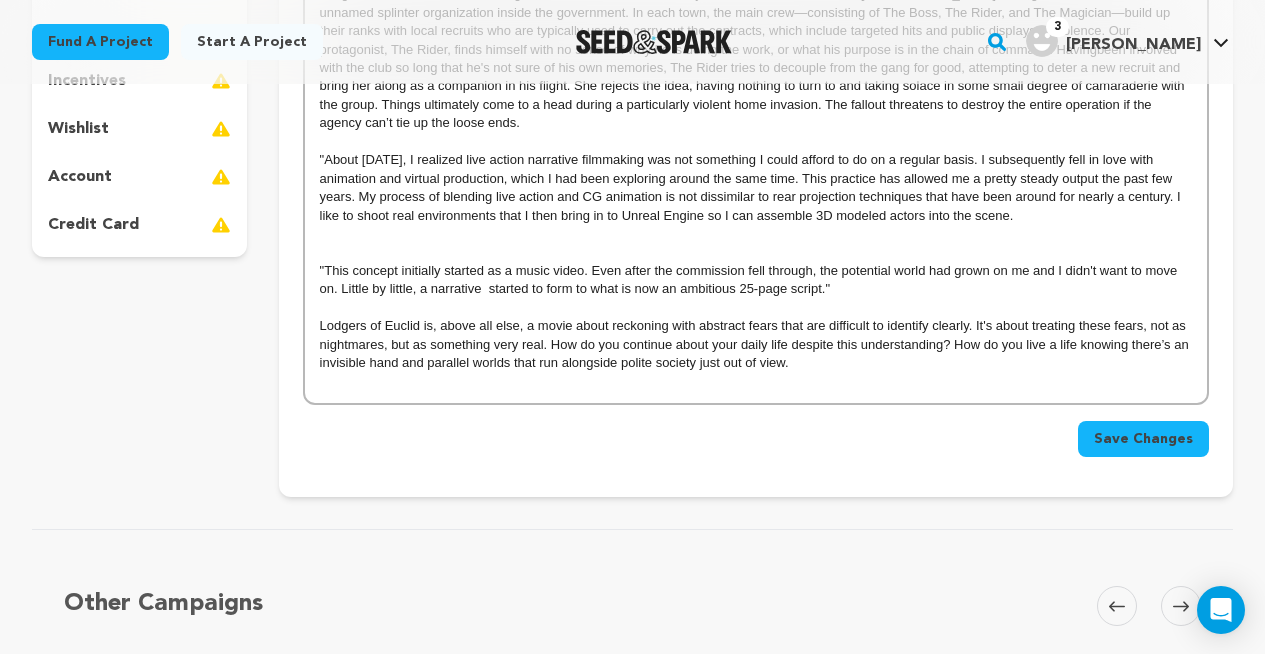 click on "Lodgers of Euclid is, above all else, a movie about reckoning with abstract fears that are difficult to identify clearly. It's about treating these fears, not as nightmares, but as something very real. How do you continue about your daily life despite this understanding? How do you live a life knowing there’s an invisible hand and parallel worlds that run alongside polite society just out of view." at bounding box center (756, 344) 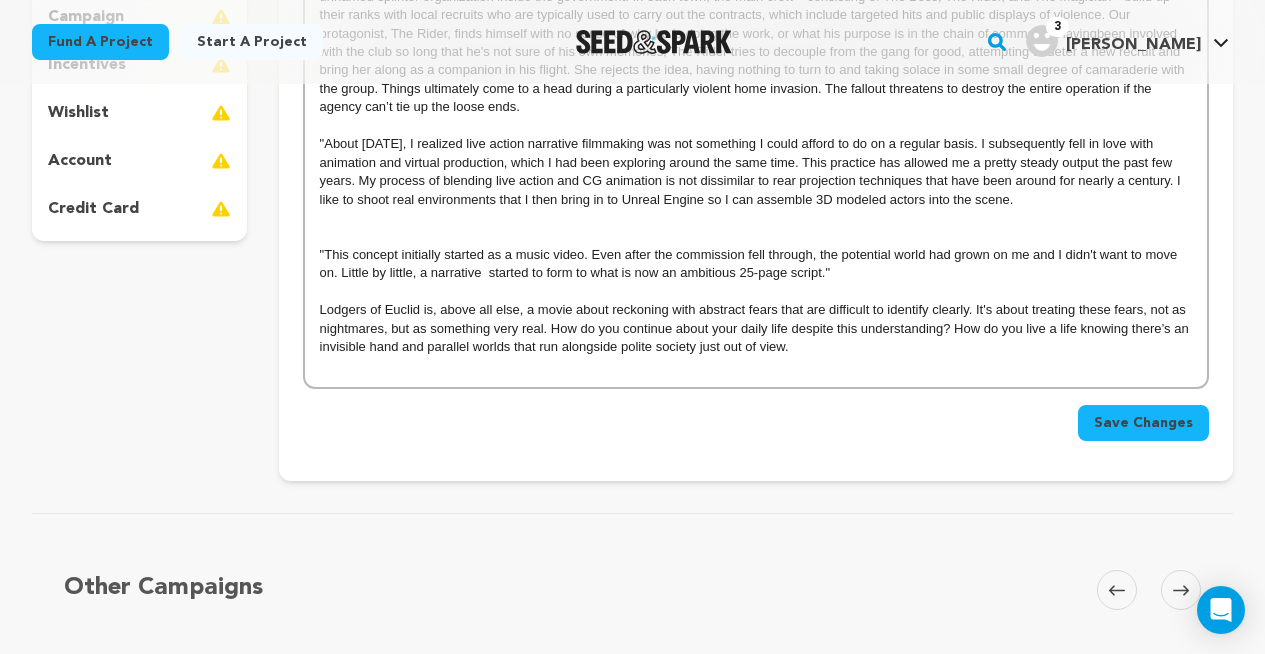 scroll, scrollTop: 568, scrollLeft: 0, axis: vertical 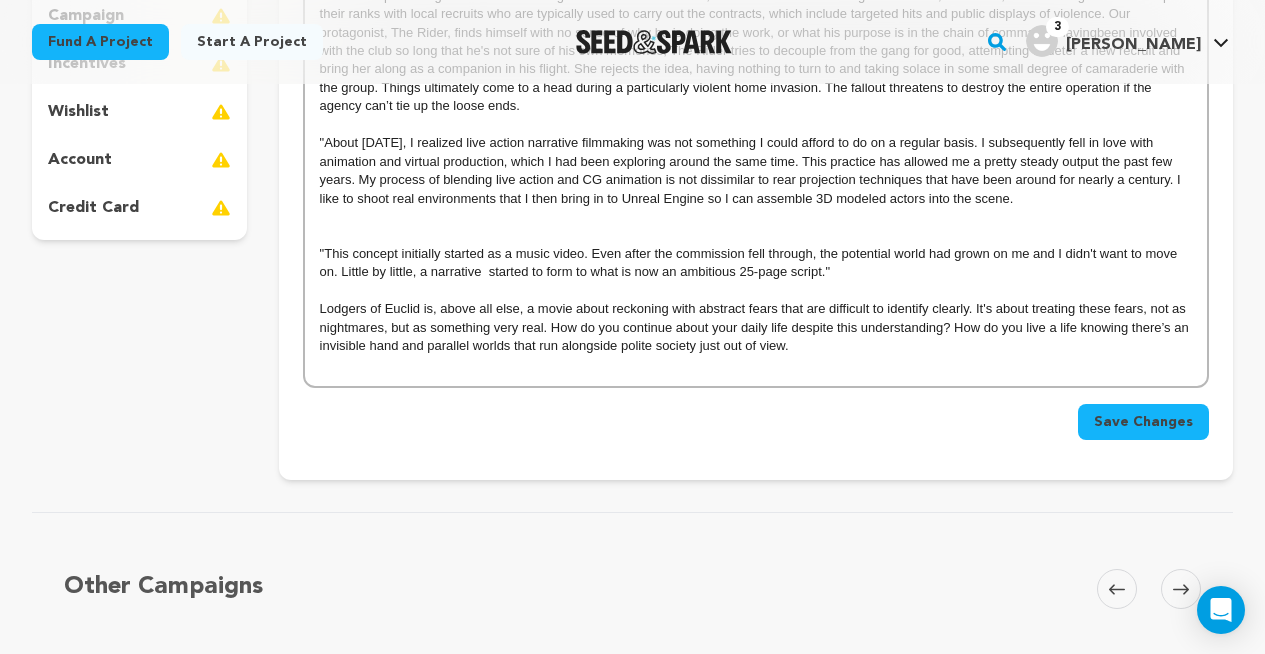 click at bounding box center (756, 365) 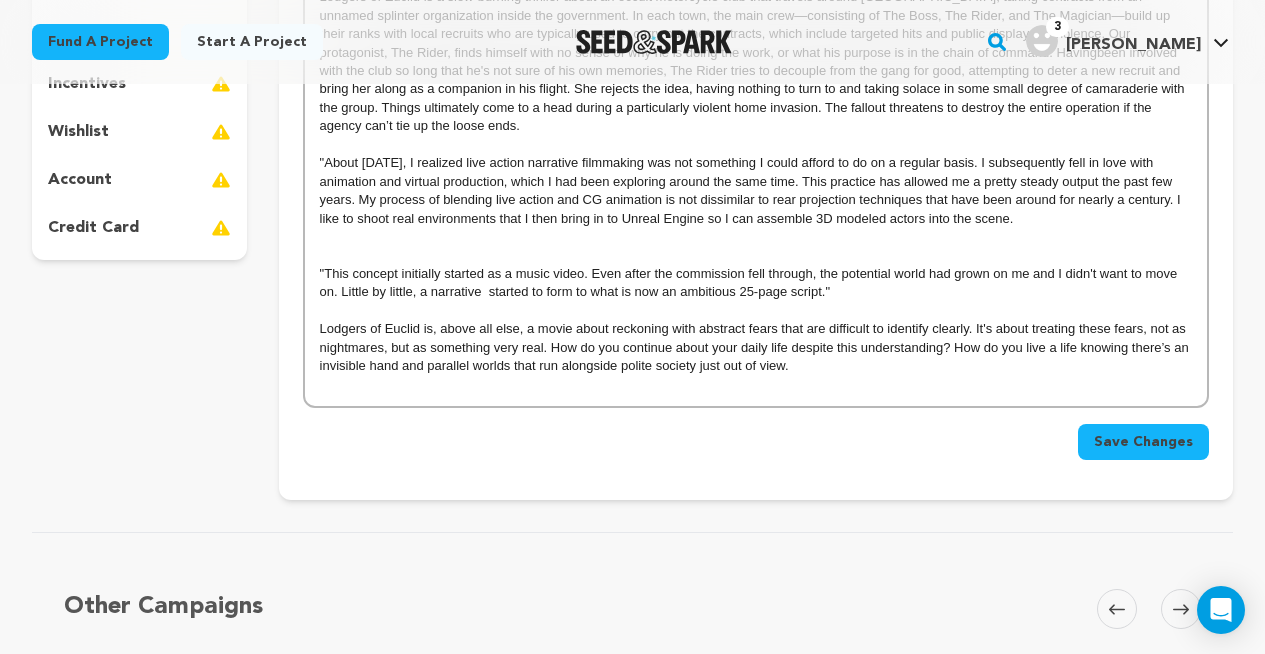 scroll, scrollTop: 547, scrollLeft: 0, axis: vertical 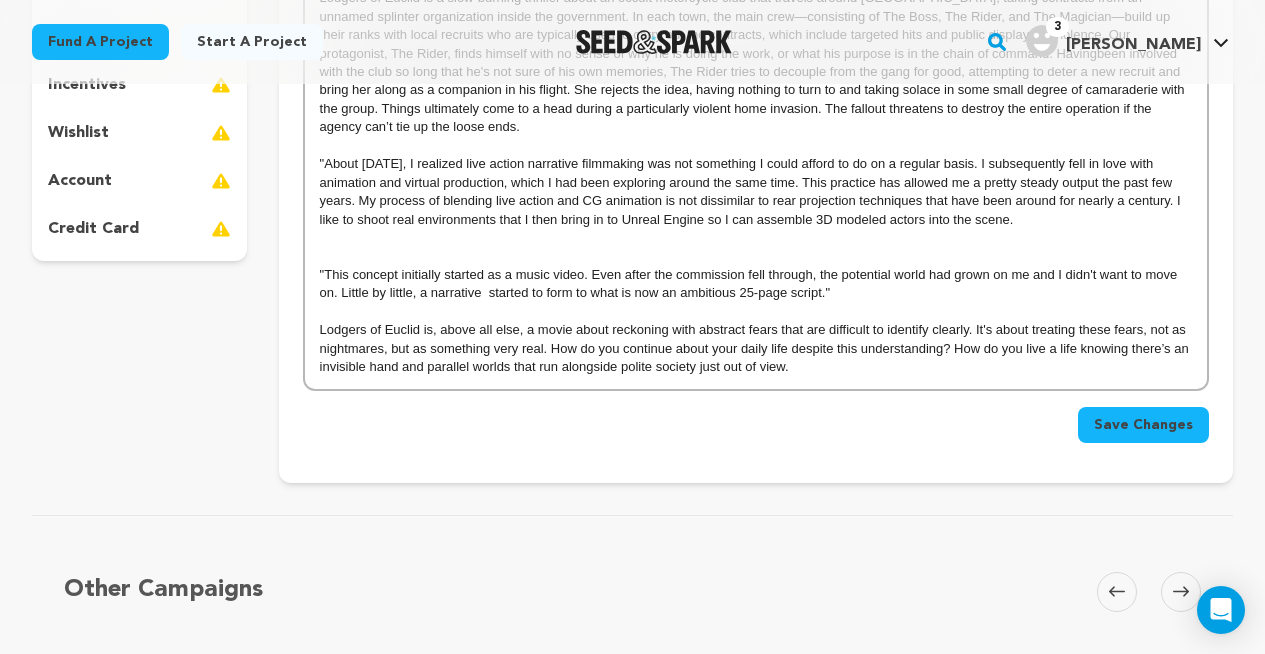 click on "Lodgers of Euclid is, above all else, a movie about reckoning with abstract fears that are difficult to identify clearly. It's about treating these fears, not as nightmares, but as something very real. How do you continue about your daily life despite this understanding? How do you live a life knowing there’s an invisible hand and parallel worlds that run alongside polite society just out of view." at bounding box center (756, 348) 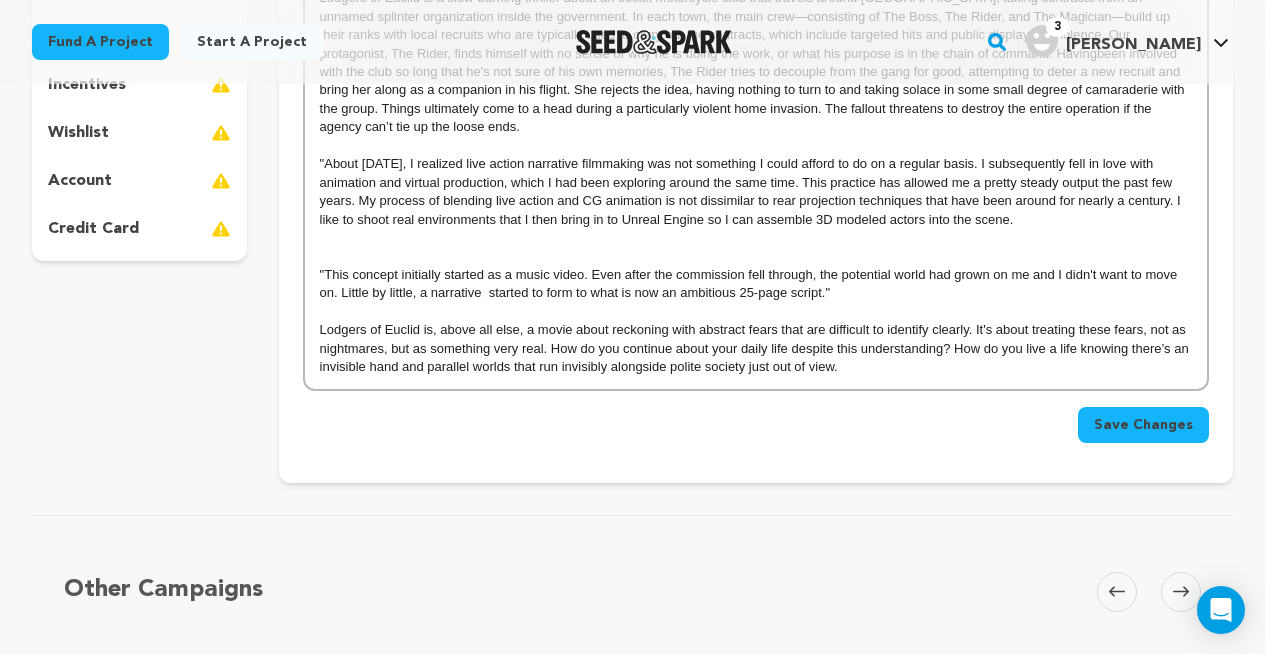 click on "Lodgers of Euclid is, above all else, a movie about reckoning with abstract fears that are difficult to identify clearly. It's about treating these fears, not as nightmares, but as something very real. How do you continue about your daily life despite this understanding? How do you live a life knowing there’s an invisible hand and parallel worlds that run invisibly alongside polite society just out of view." at bounding box center (756, 348) 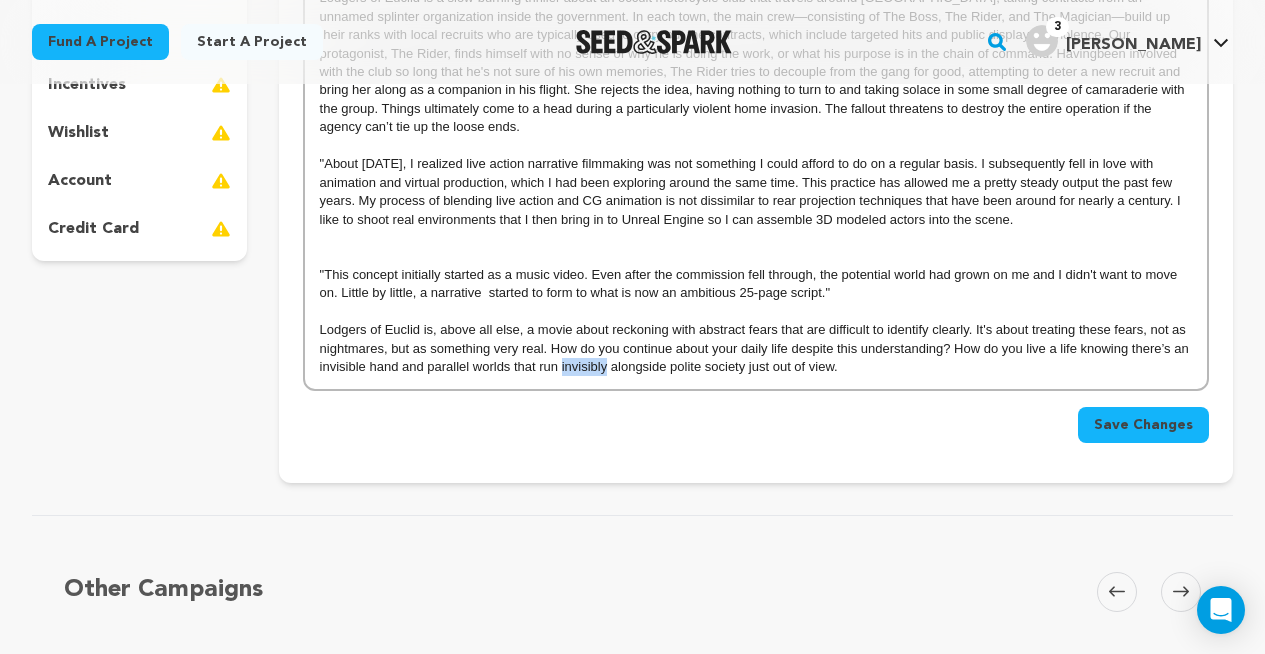 click on "Lodgers of Euclid is, above all else, a movie about reckoning with abstract fears that are difficult to identify clearly. It's about treating these fears, not as nightmares, but as something very real. How do you continue about your daily life despite this understanding? How do you live a life knowing there’s an invisible hand and parallel worlds that run invisibly alongside polite society just out of view." at bounding box center (756, 348) 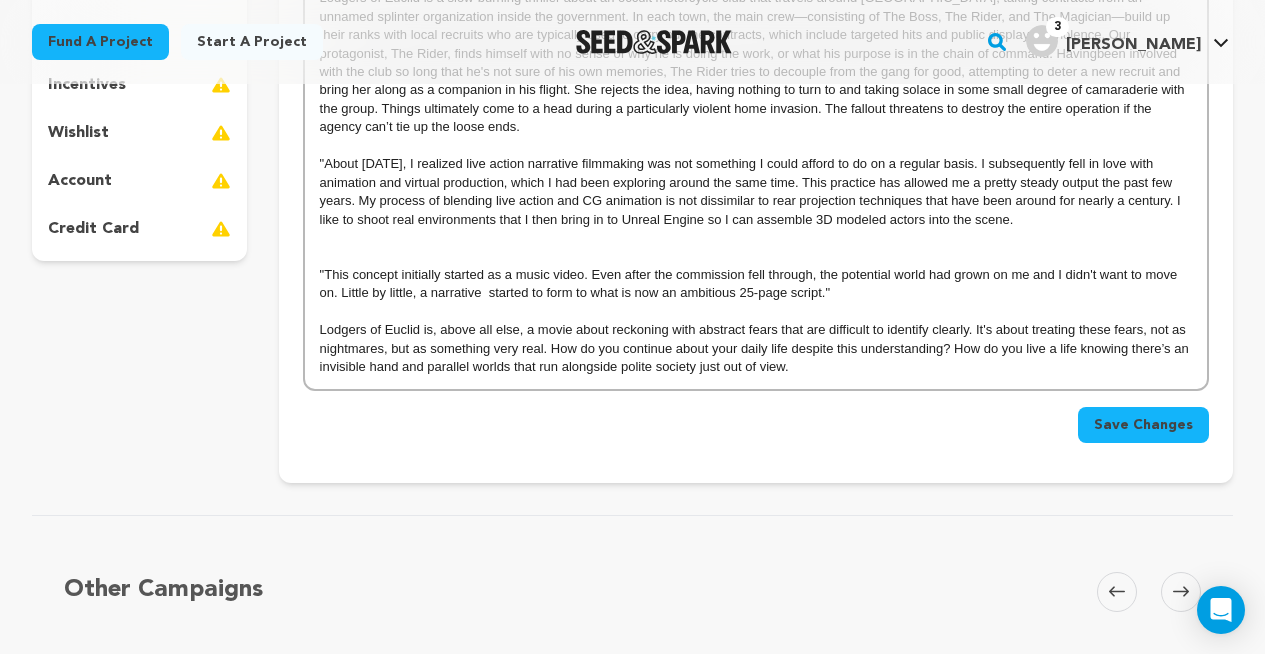 drag, startPoint x: 699, startPoint y: 368, endPoint x: 822, endPoint y: 372, distance: 123.065025 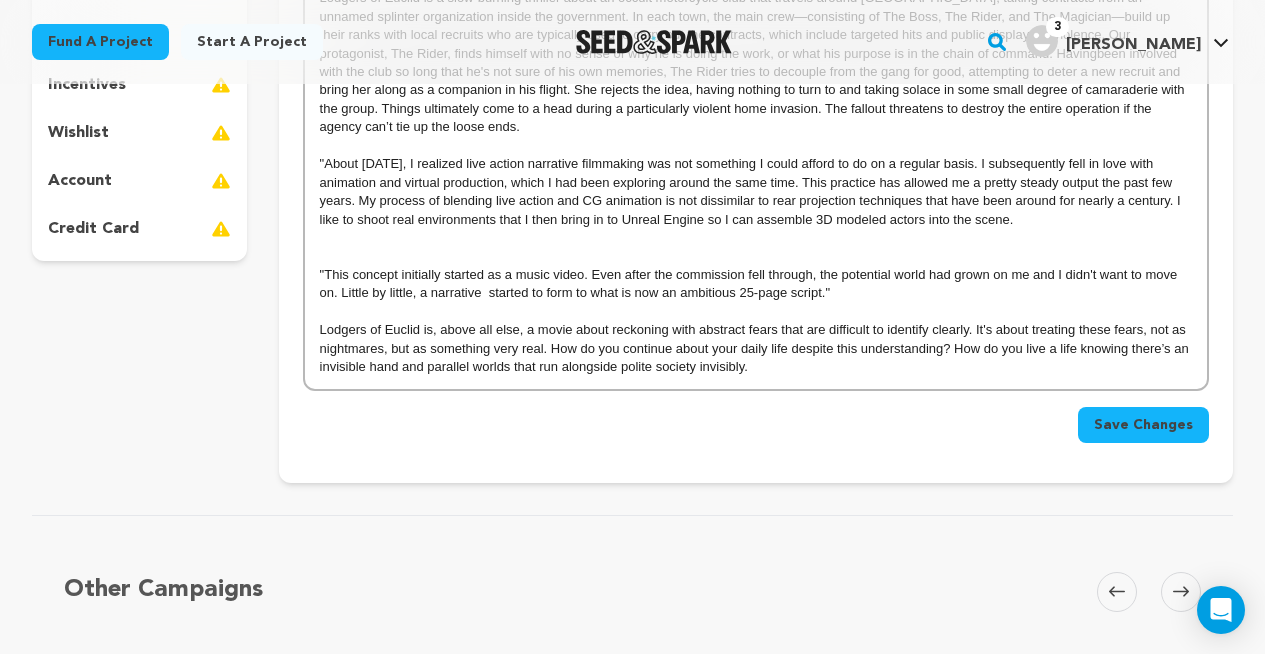 scroll, scrollTop: 0, scrollLeft: 0, axis: both 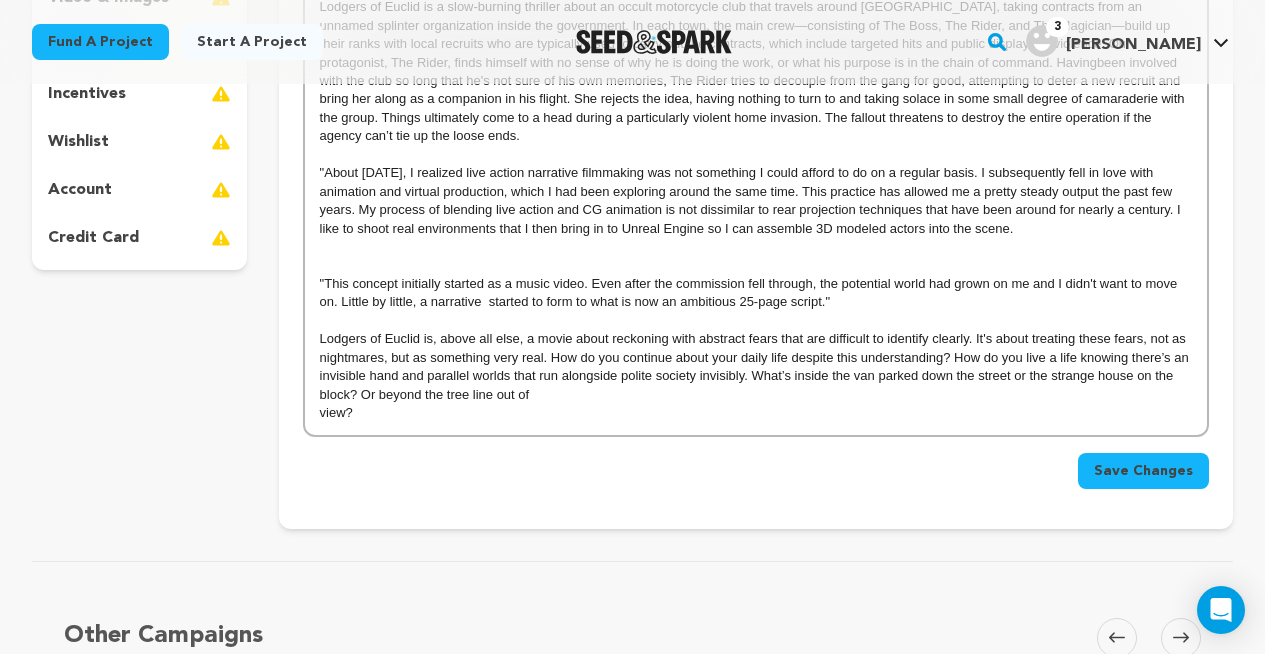 click on "Lodgers of Euclid is a slow-burning thriller about an occult motorcycle club that travels around [GEOGRAPHIC_DATA], taking contracts from an unnamed splinter organization inside the government. In each town, the main crew—consisting of The Boss, The Rider, and The Magician—build up their ranks with local recruits who are typically used to carry out the contracts, which include targeted hits and public displays of violence. Our protagonist, The Rider, finds himself with no sense of why he is doing the work, or what his purpose is in the chain of command. Having  "This concept initially started as a music video. Even after the commission fell through, the potential world had grown on me and I didn't want to move on. Little by little, a narrative  started to form to what is now an ambitious 25-page script."  view?" at bounding box center [756, 210] 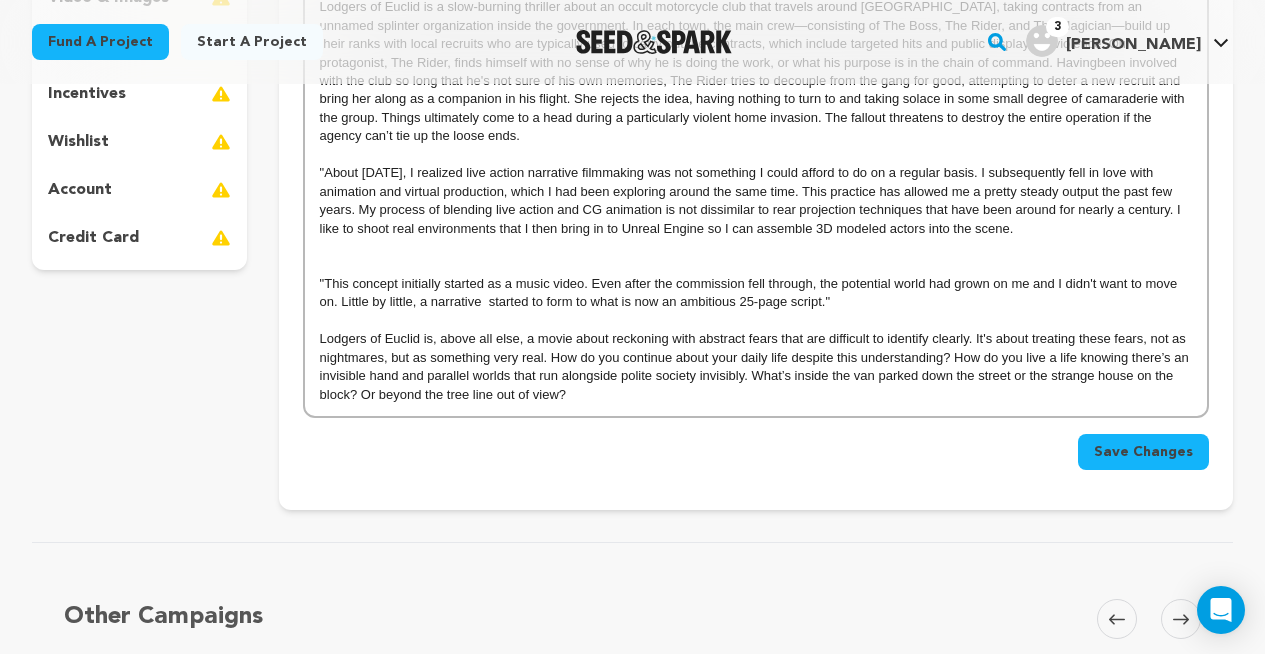click on "Save Changes" at bounding box center [1143, 452] 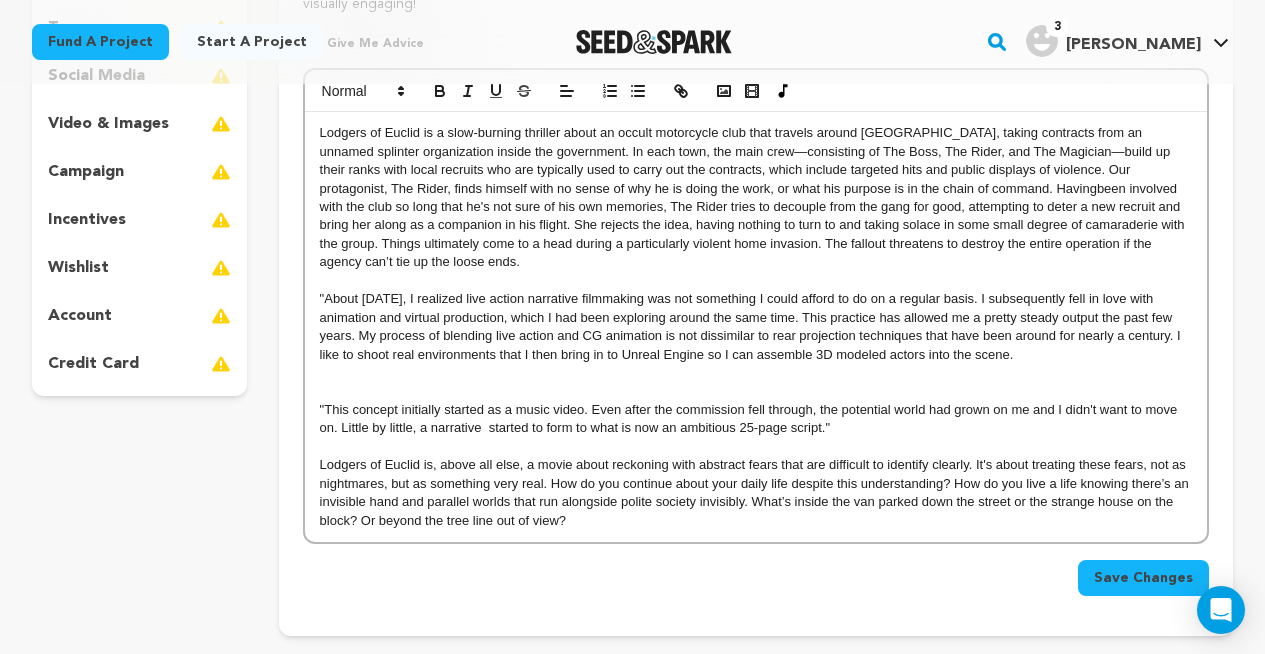 scroll, scrollTop: 414, scrollLeft: 0, axis: vertical 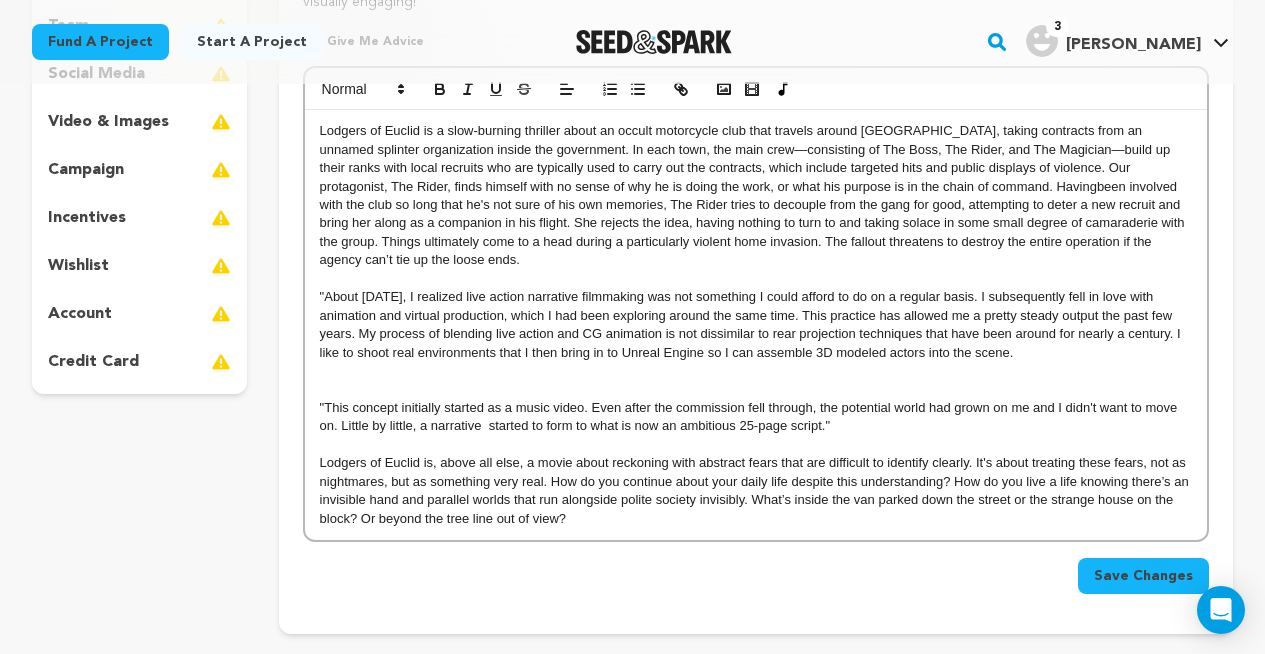 click on ""About [DATE], I realized live action narrative filmmaking was not something I could afford to do on a regular basis. I subsequently fell in love with animation and virtual production, which I had been exploring around the same time. This practice has allowed me a pretty steady output the past few years. My process of blending live action and CG animation is not dissimilar to rear projection techniques that have been around for nearly a century. I like to shoot real environments that I then bring in to Unreal Engine so I can assemble 3D modeled actors into the scene." at bounding box center [756, 325] 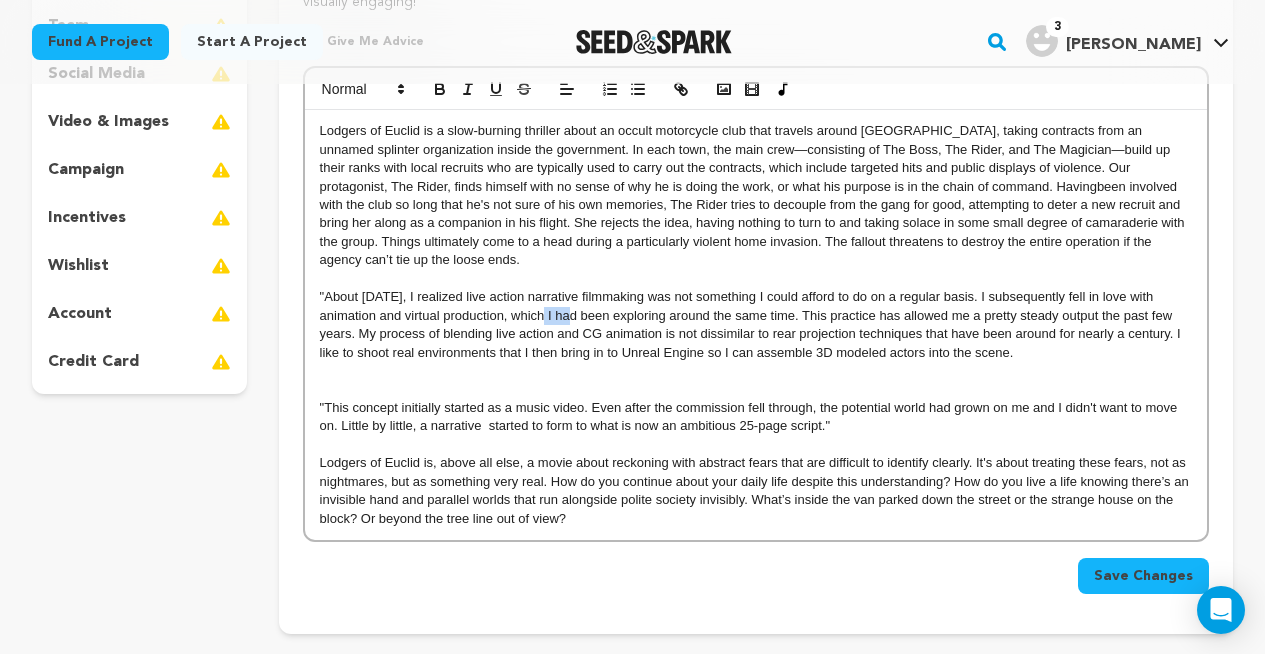 click on ""About [DATE], I realized live action narrative filmmaking was not something I could afford to do on a regular basis. I subsequently fell in love with animation and virtual production, which I had been exploring around the same time. This practice has allowed me a pretty steady output the past few years. My process of blending live action and CG animation is not dissimilar to rear projection techniques that have been around for nearly a century. I like to shoot real environments that I then bring in to Unreal Engine so I can assemble 3D modeled actors into the scene." at bounding box center (756, 325) 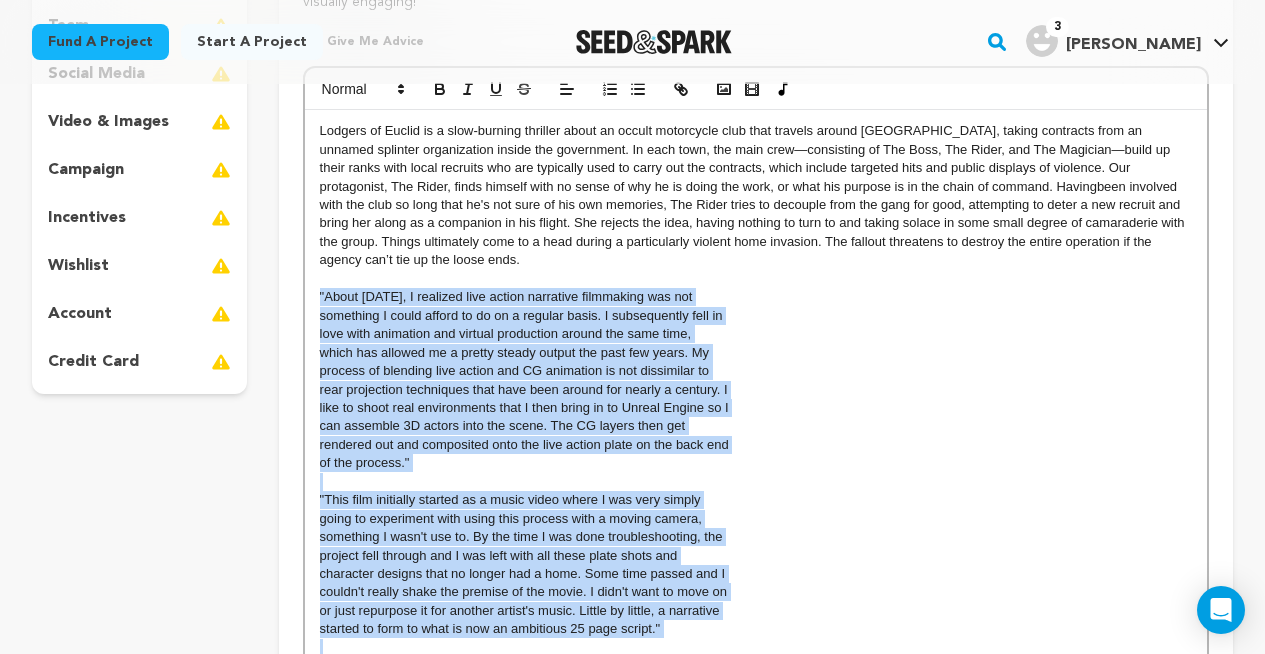 scroll, scrollTop: 0, scrollLeft: 0, axis: both 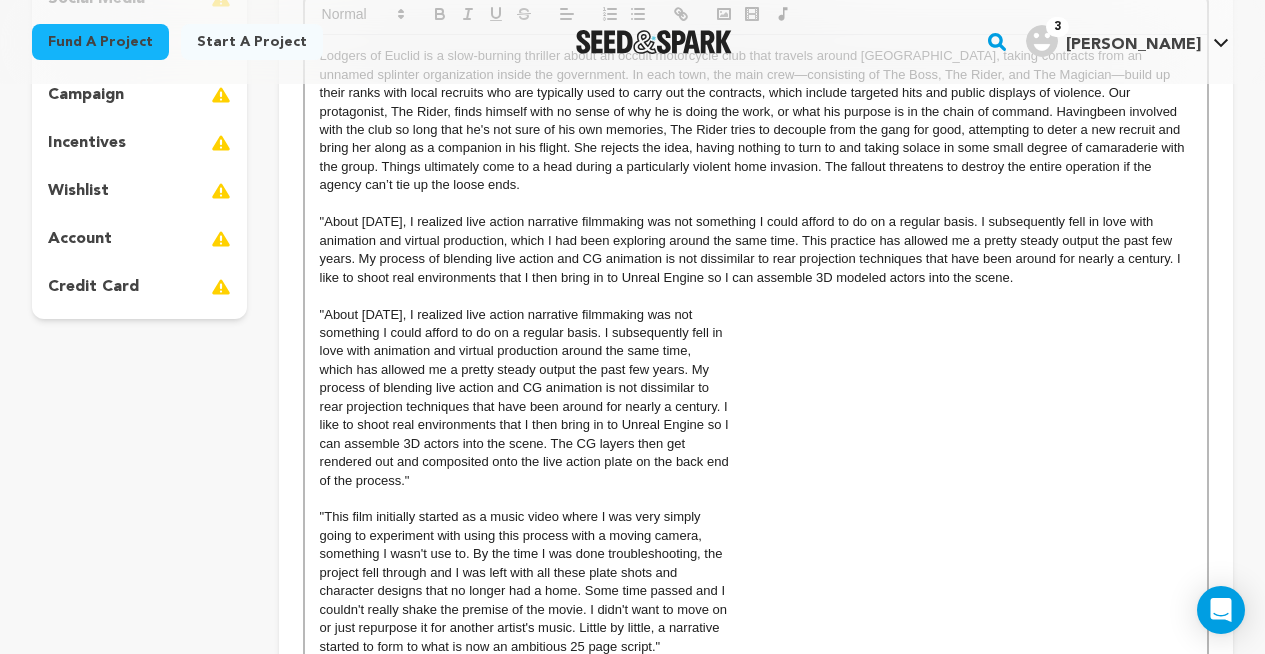click on "love with animation and virtual production around the same time," at bounding box center (756, 351) 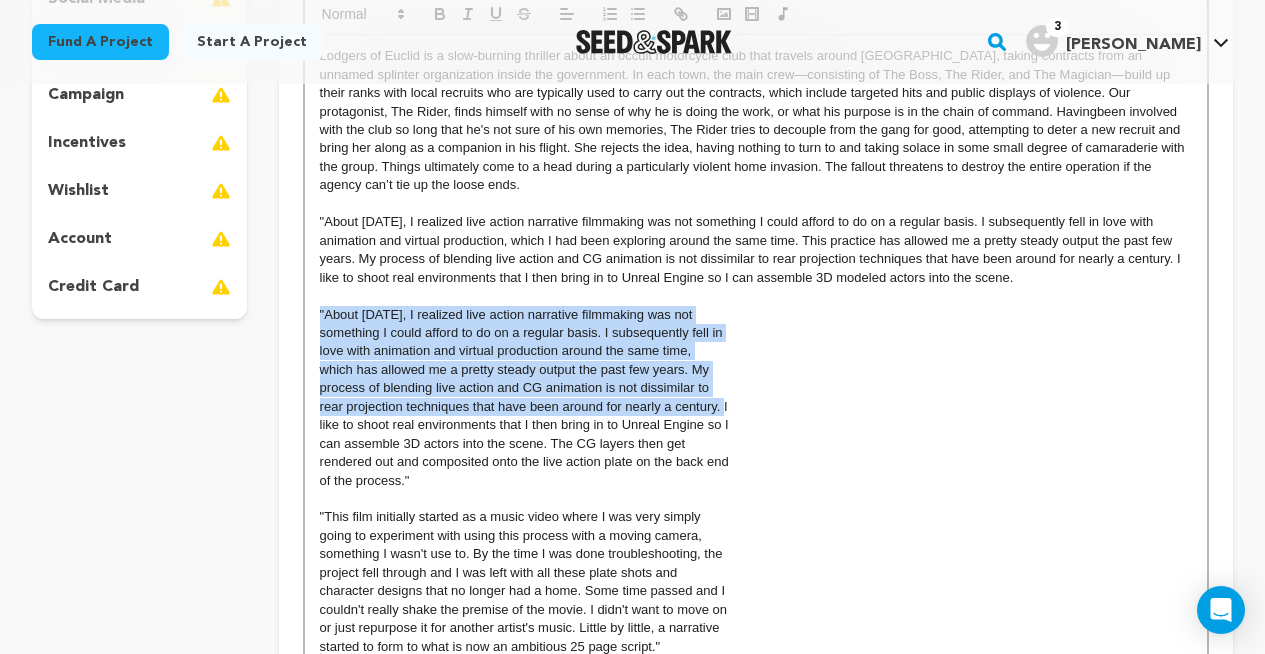 drag, startPoint x: 723, startPoint y: 410, endPoint x: 228, endPoint y: 316, distance: 503.84622 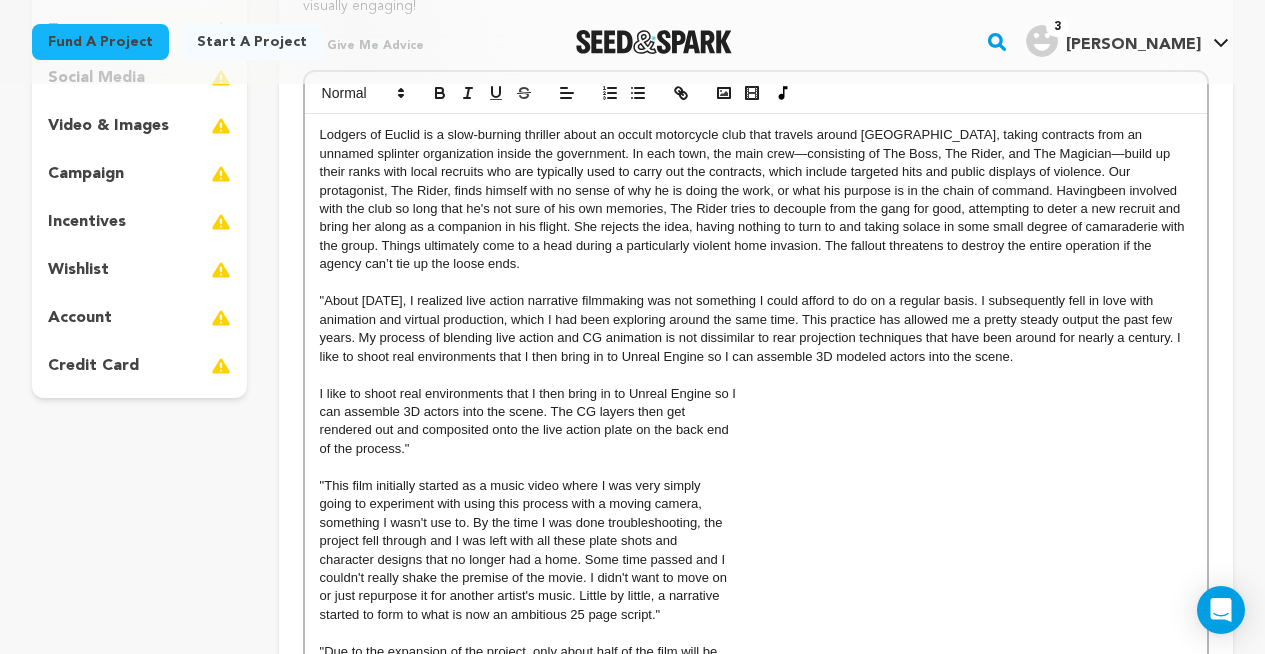 scroll, scrollTop: 376, scrollLeft: 0, axis: vertical 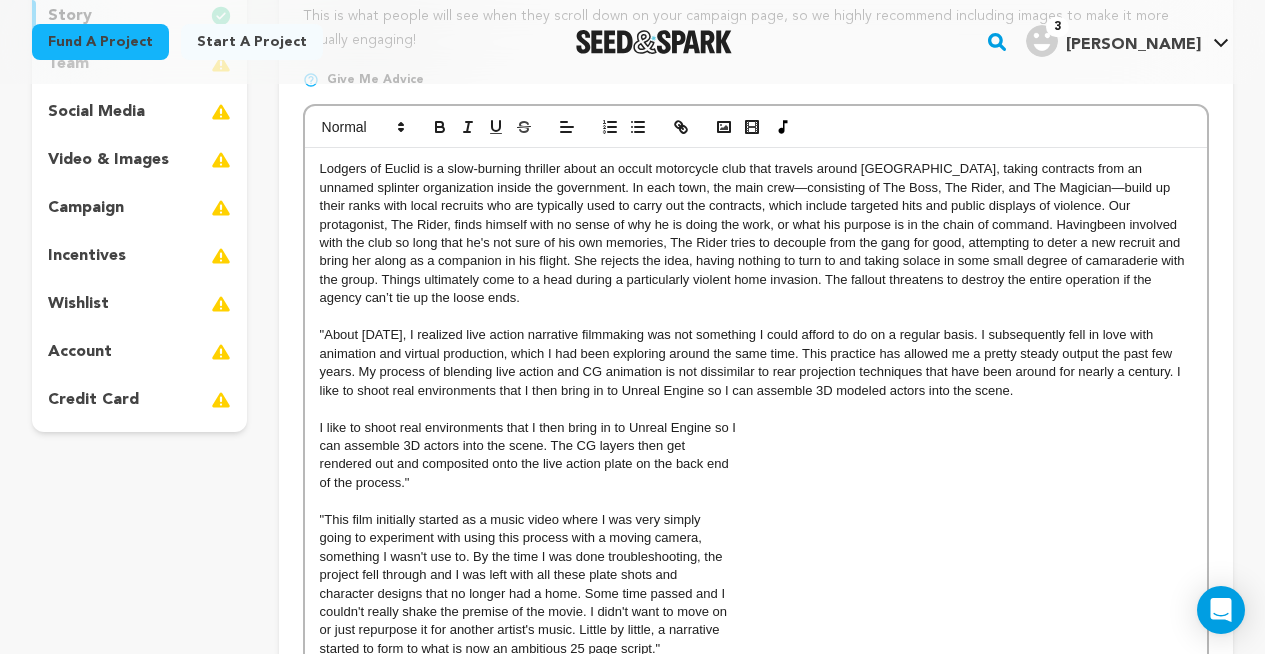 click on ""About [DATE], I realized live action narrative filmmaking was not something I could afford to do on a regular basis. I subsequently fell in love with animation and virtual production, which I had been exploring around the same time. This practice has allowed me a pretty steady output the past few years. My process of blending live action and CG animation is not dissimilar to rear projection techniques that have been around for nearly a century. I like to shoot real environments that I then bring in to Unreal Engine so I can assemble 3D modeled actors into the scene." at bounding box center [756, 363] 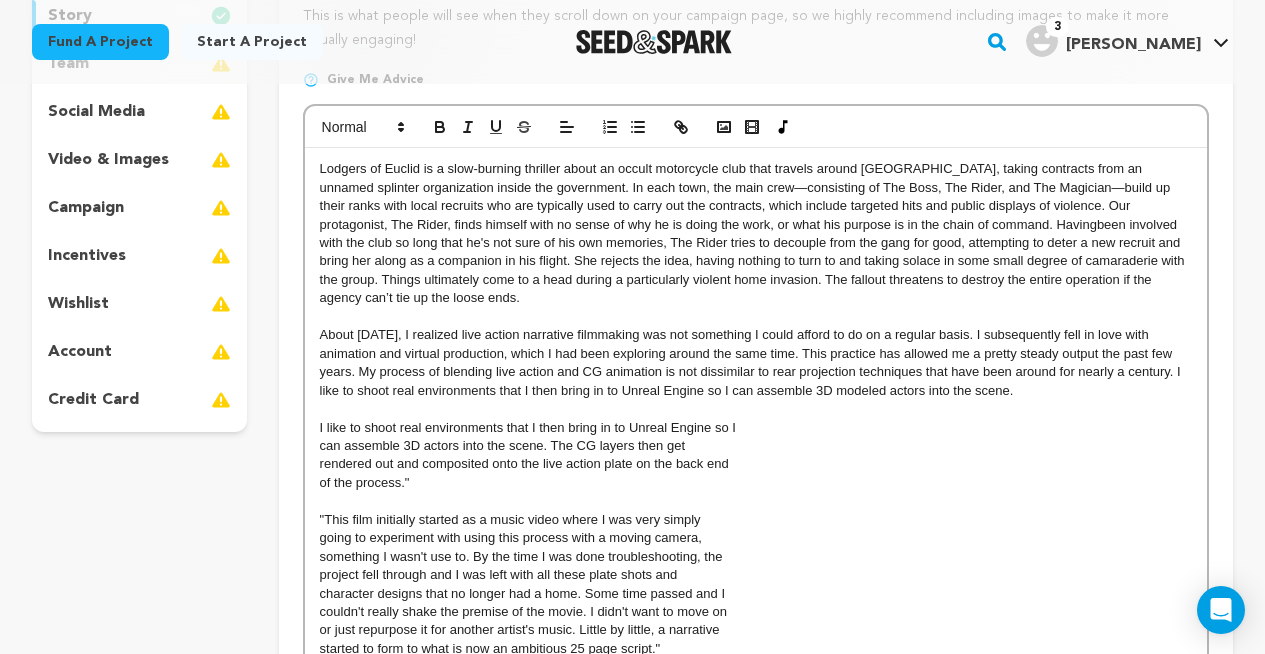 click on "About [DATE], I realized live action narrative filmmaking was not something I could afford to do on a regular basis. I subsequently fell in love with animation and virtual production, which I had been exploring around the same time. This practice has allowed me a pretty steady output the past few years. My process of blending live action and CG animation is not dissimilar to rear projection techniques that have been around for nearly a century. I like to shoot real environments that I then bring in to Unreal Engine so I can assemble 3D modeled actors into the scene." at bounding box center (756, 363) 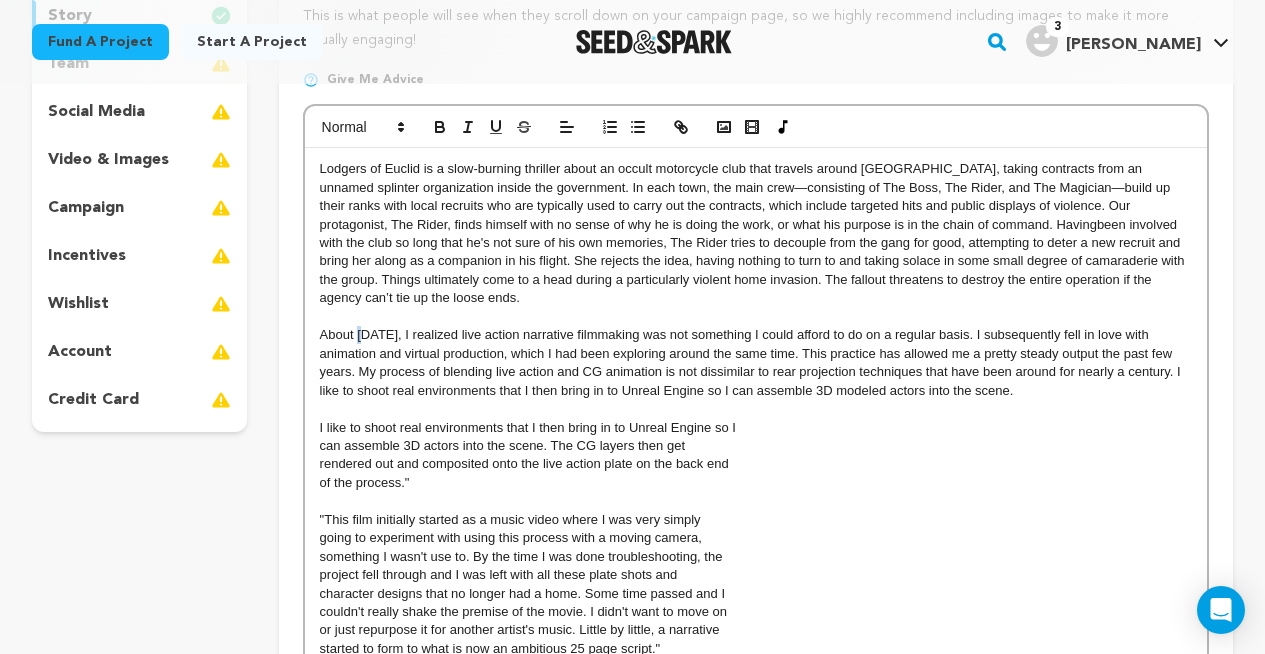 click on "About [DATE], I realized live action narrative filmmaking was not something I could afford to do on a regular basis. I subsequently fell in love with animation and virtual production, which I had been exploring around the same time. This practice has allowed me a pretty steady output the past few years. My process of blending live action and CG animation is not dissimilar to rear projection techniques that have been around for nearly a century. I like to shoot real environments that I then bring in to Unreal Engine so I can assemble 3D modeled actors into the scene." at bounding box center [756, 363] 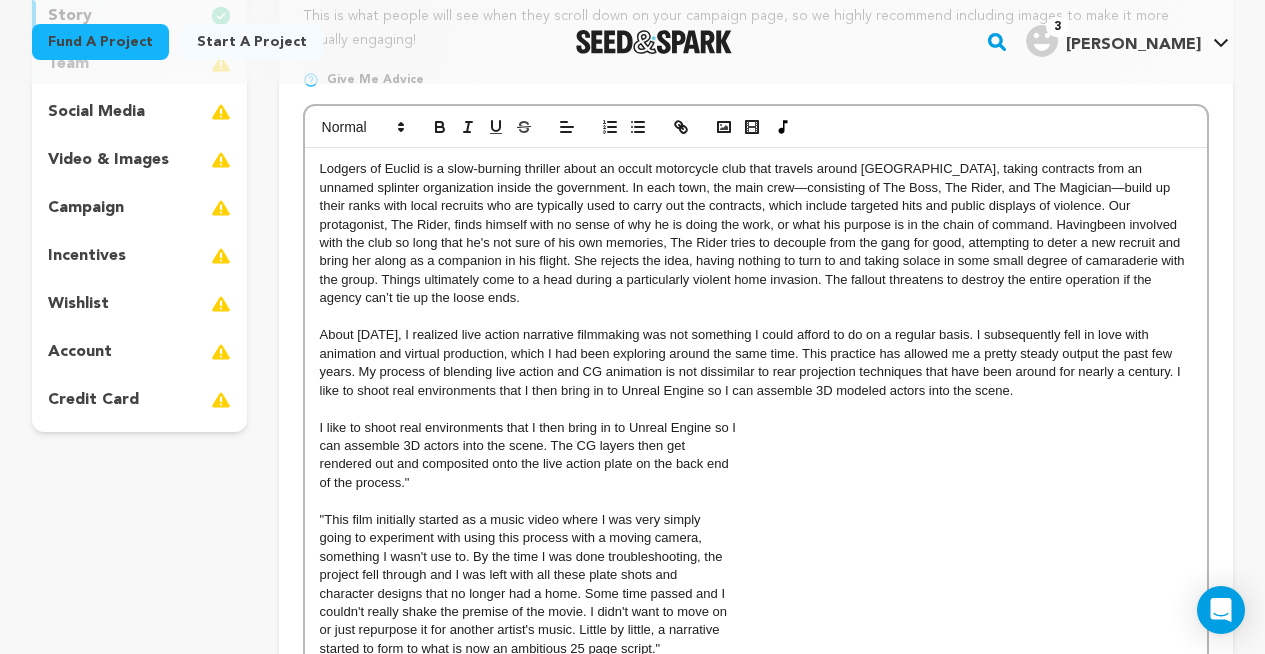 click on "About [DATE], I realized live action narrative filmmaking was not something I could afford to do on a regular basis. I subsequently fell in love with animation and virtual production, which I had been exploring around the same time. This practice has allowed me a pretty steady output the past few years. My process of blending live action and CG animation is not dissimilar to rear projection techniques that have been around for nearly a century. I like to shoot real environments that I then bring in to Unreal Engine so I can assemble 3D modeled actors into the scene." at bounding box center (756, 363) 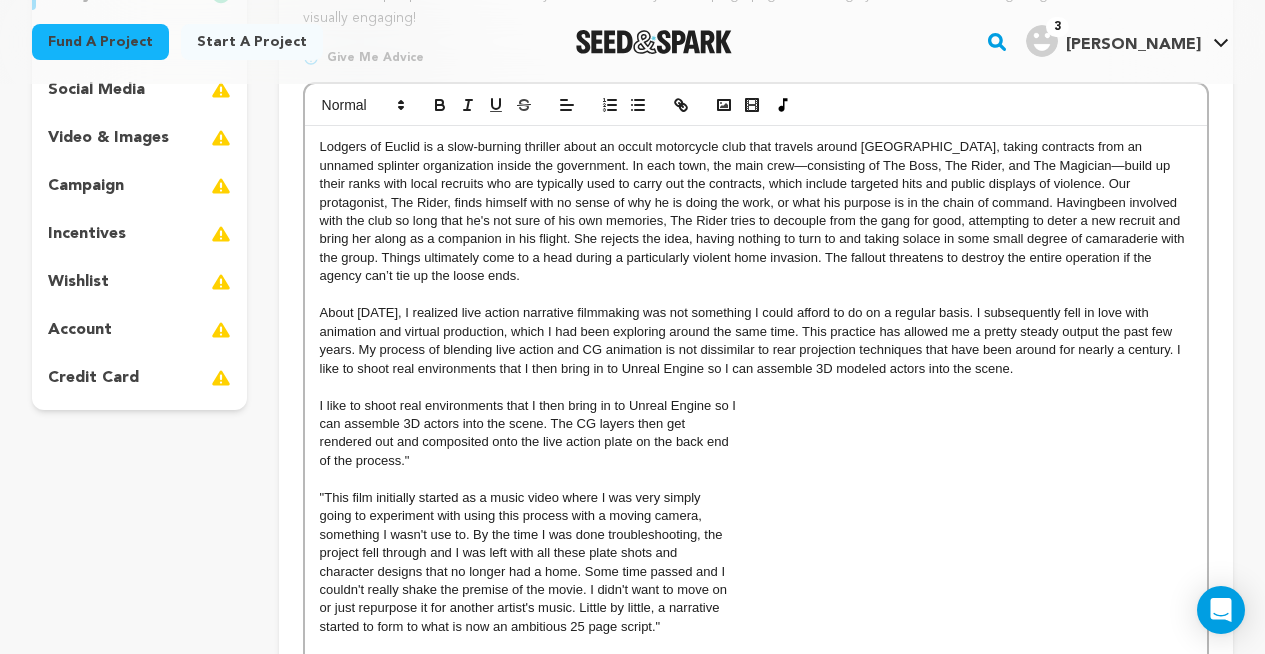 scroll, scrollTop: 399, scrollLeft: 0, axis: vertical 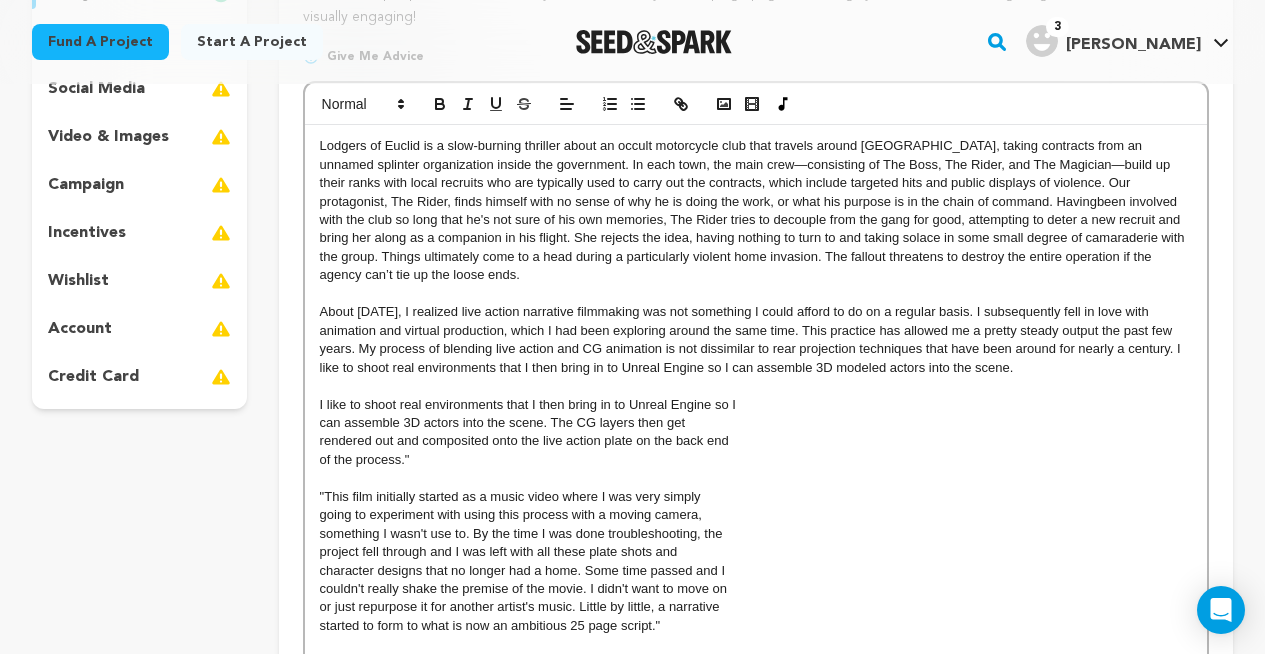 click on "I like to shoot real environments that I then bring in to Unreal Engine so I" at bounding box center [756, 405] 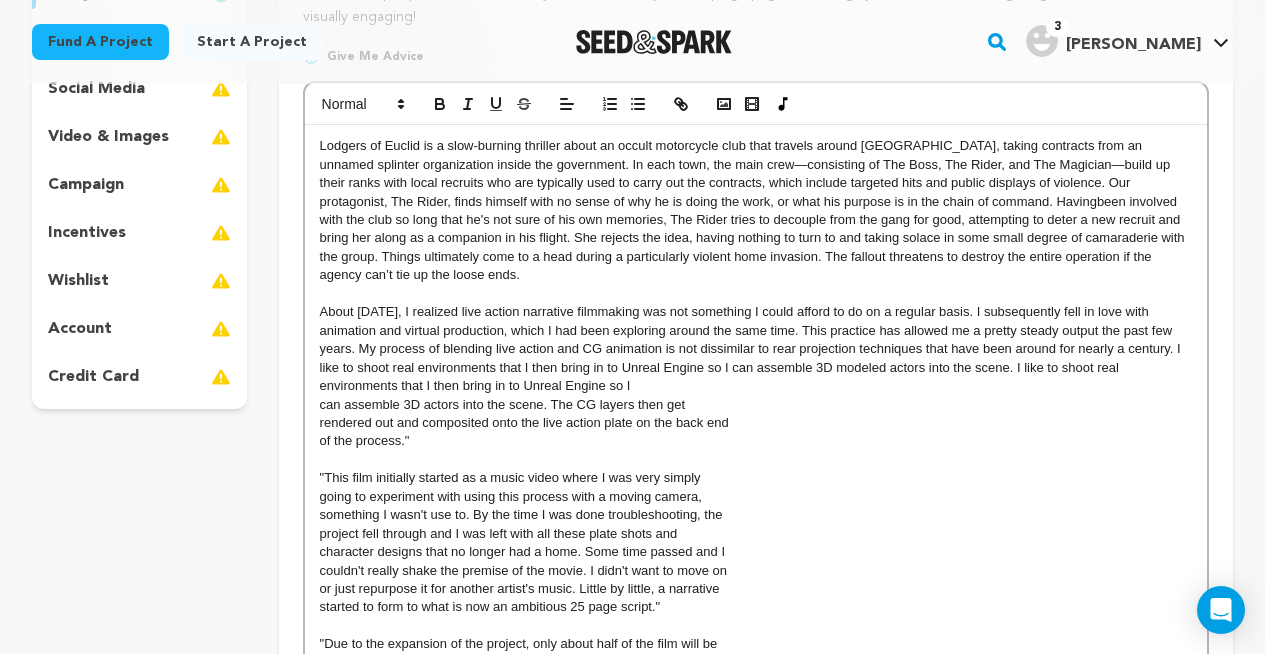 click on "can assemble 3D actors into the scene. The CG layers then get" at bounding box center [756, 405] 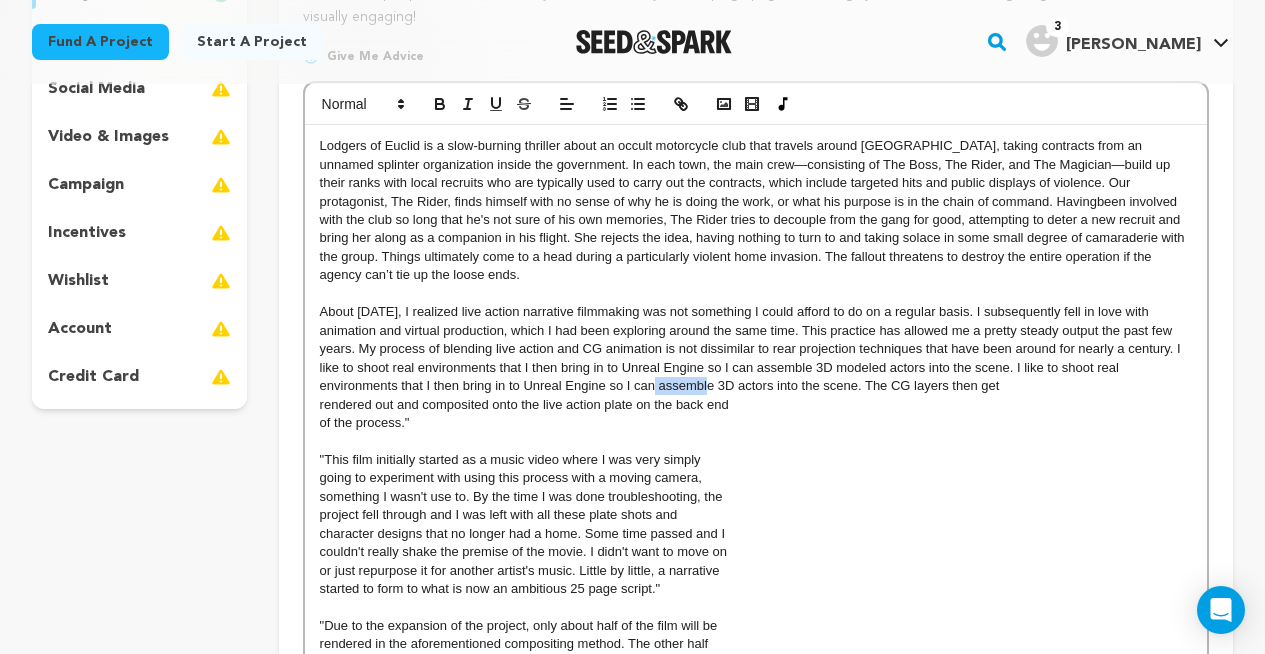drag, startPoint x: 610, startPoint y: 385, endPoint x: 655, endPoint y: 386, distance: 45.01111 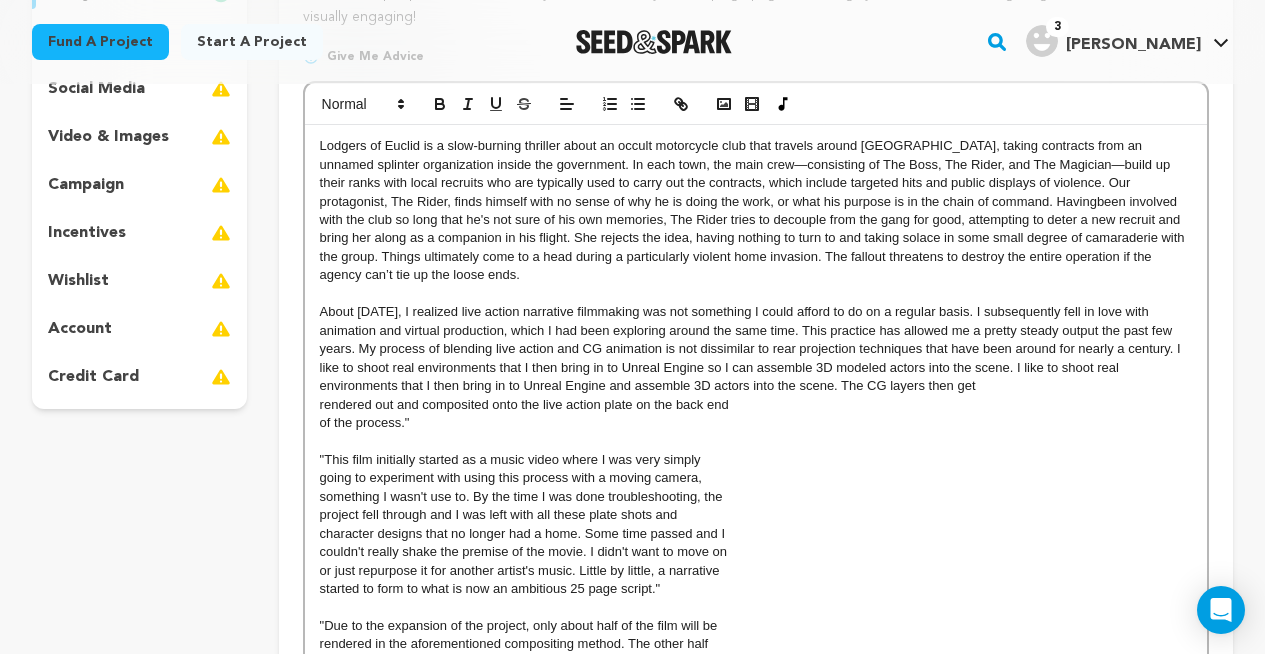 click on "rendered out and composited onto the live action plate on the back end" at bounding box center [756, 405] 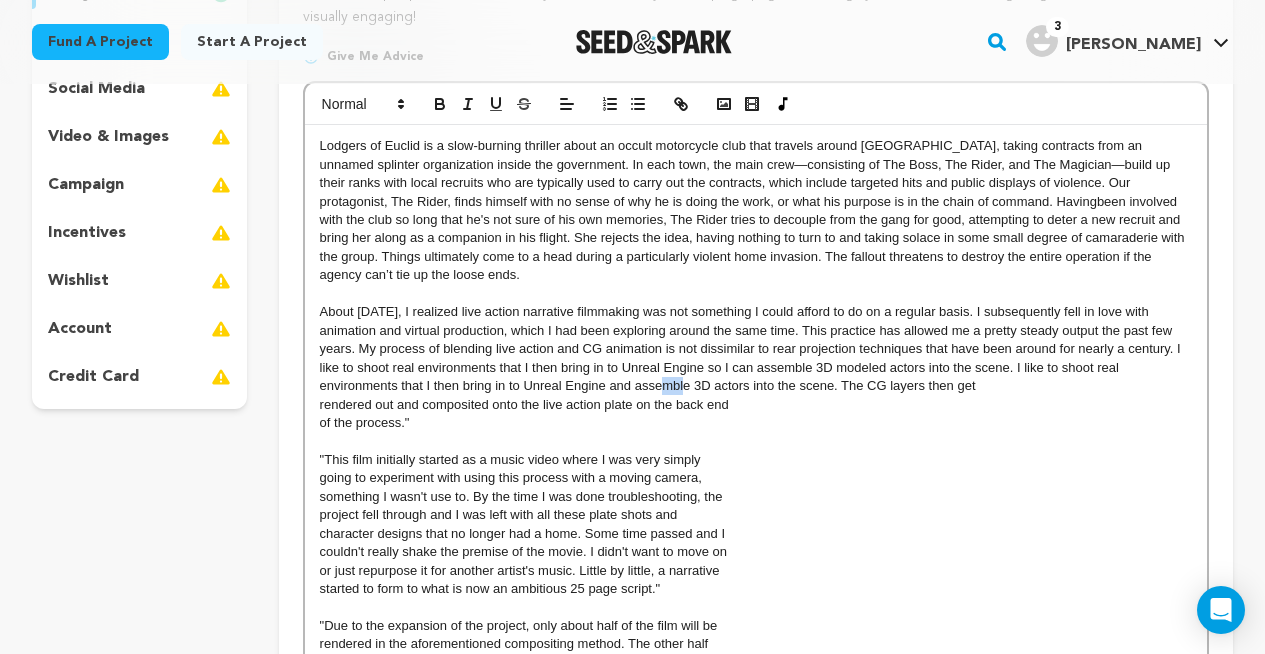 click on "About [DATE], I realized live action narrative filmmaking was not something I could afford to do on a regular basis. I subsequently fell in love with animation and virtual production, which I had been exploring around the same time. This practice has allowed me a pretty steady output the past few years. My process of blending live action and CG animation is not dissimilar to rear projection techniques that have been around for nearly a century. I like to shoot real environments that I then bring in to Unreal Engine so I can assemble 3D modeled actors into the scene. I like to shoot real environments that I then bring in to Unreal Engine and assemble 3D actors into the scene. The CG layers then get" at bounding box center (756, 349) 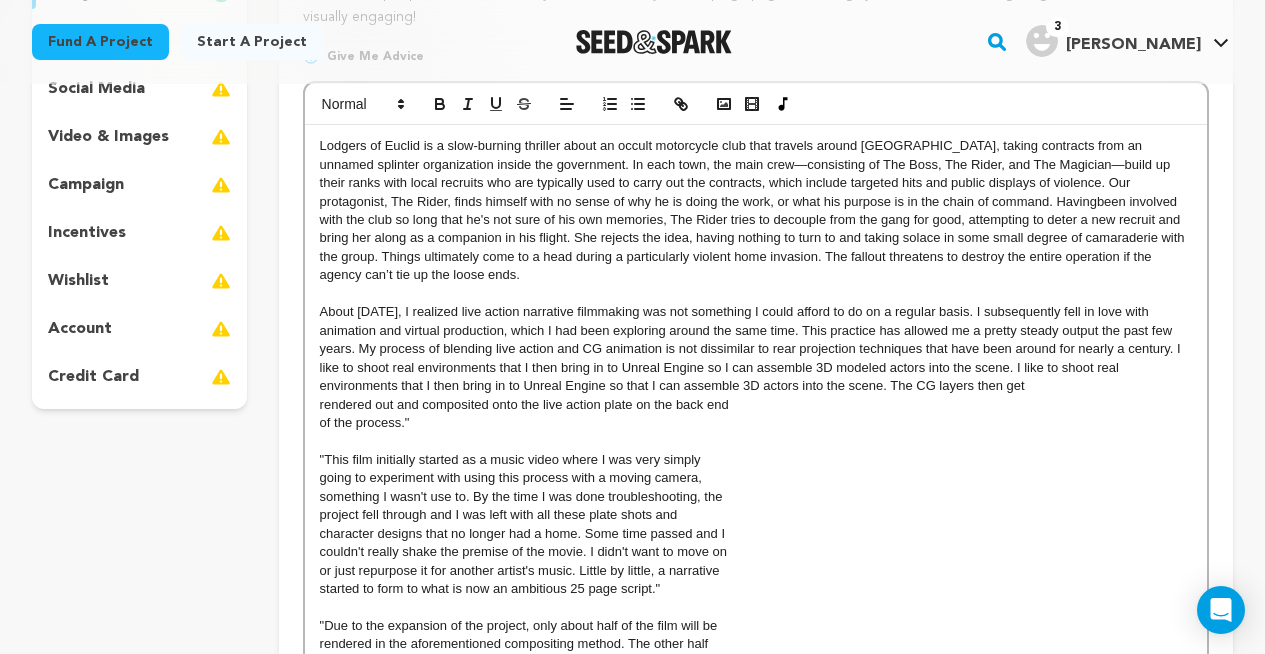 click on "of the process."" at bounding box center (756, 423) 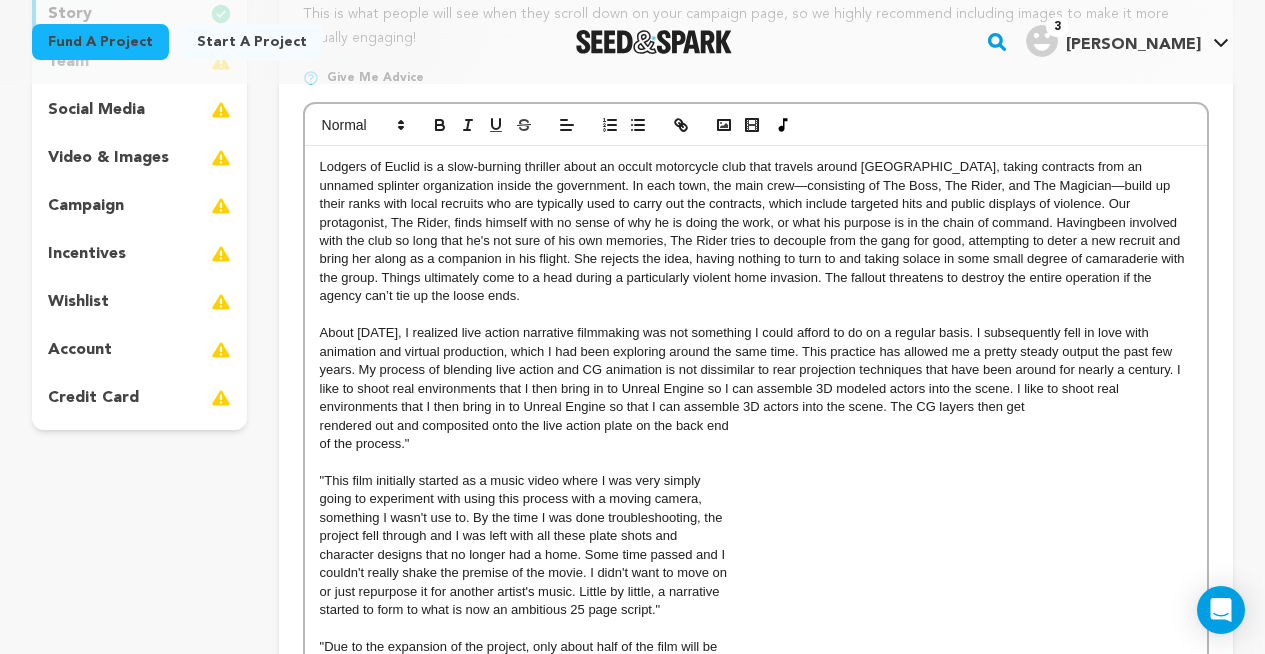 scroll, scrollTop: 381, scrollLeft: 0, axis: vertical 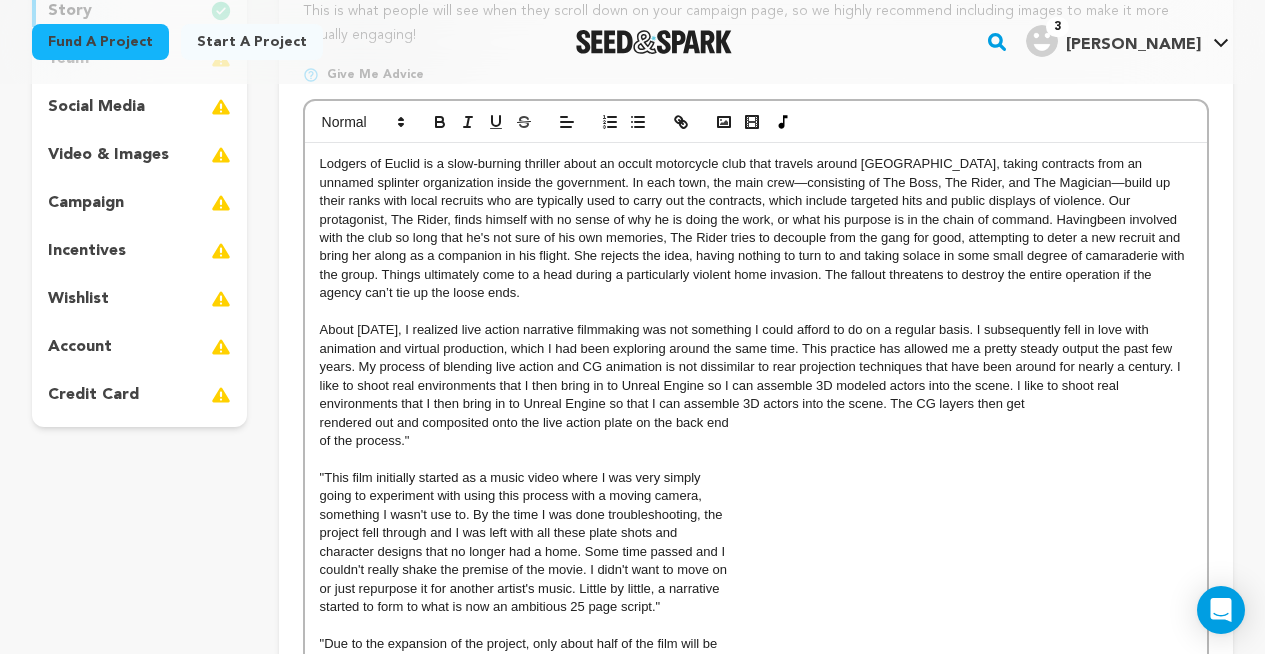 click on "Lodgers of Euclid is a slow-burning thriller about an occult motorcycle club that travels around [GEOGRAPHIC_DATA], taking contracts from an unnamed splinter organization inside the government. In each town, the main crew—consisting of The Boss, The Rider, and The Magician—build up their ranks with local recruits who are typically used to carry out the contracts, which include targeted hits and public displays of violence. Our protagonist, The Rider, finds himself with no sense of why he is doing the work, or what his purpose is in the chain of command. Having  rendered out and composited onto the live action plate on the back end of the process." "This film initially started as a music video where I was very simply going to experiment with using this process with a moving camera, something I wasn't use to. By the time I was done troubleshooting, the project fell through and I was left with all these plate shots and character designs that no longer had a home. Some time passed and I" at bounding box center (756, 579) 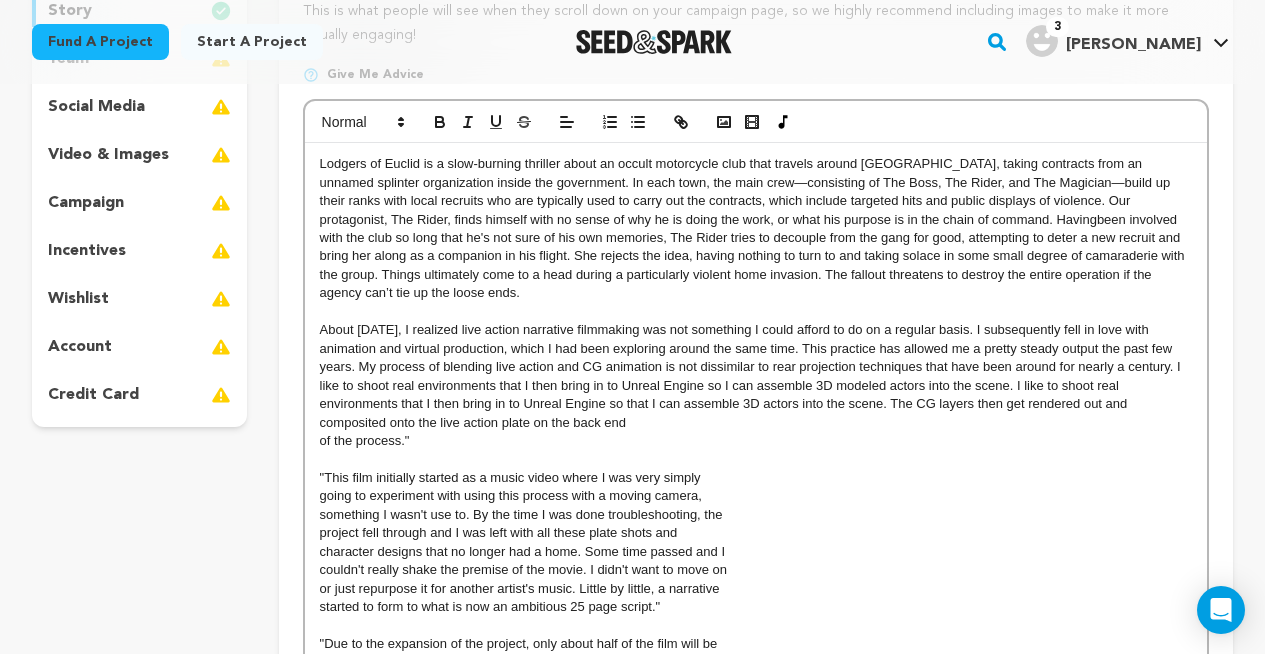 click on "of the process."" at bounding box center (756, 441) 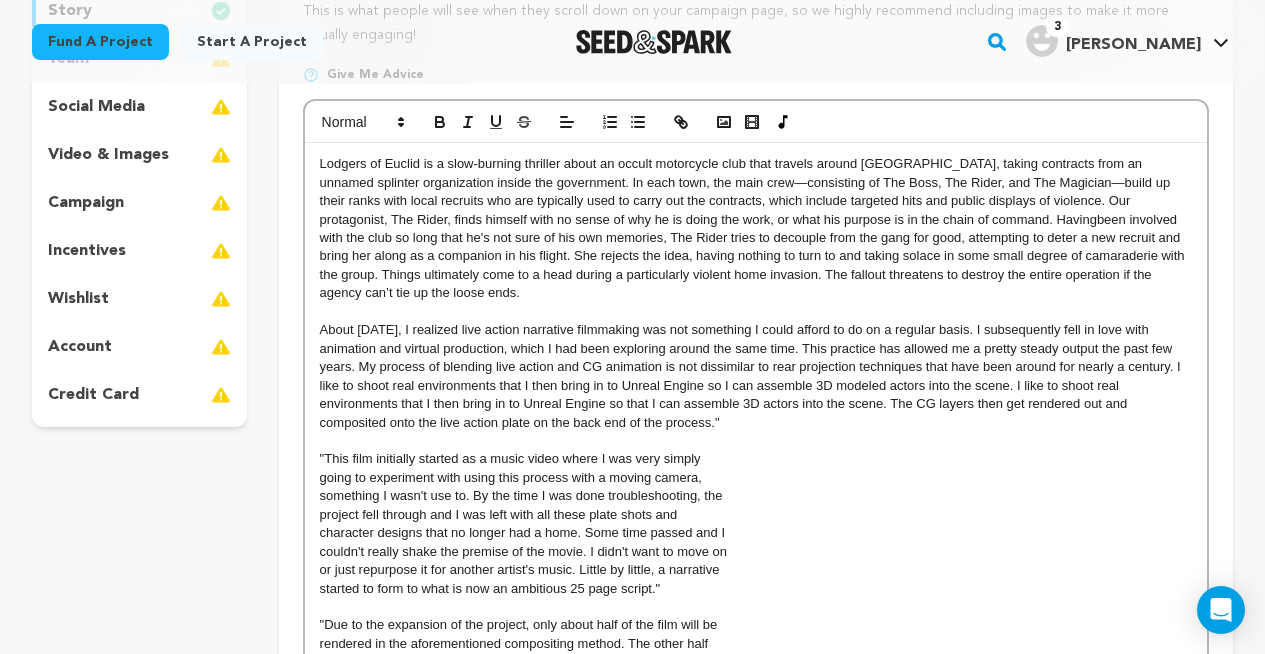 click on ""This film initially started as a music video where I was very simply" at bounding box center [756, 459] 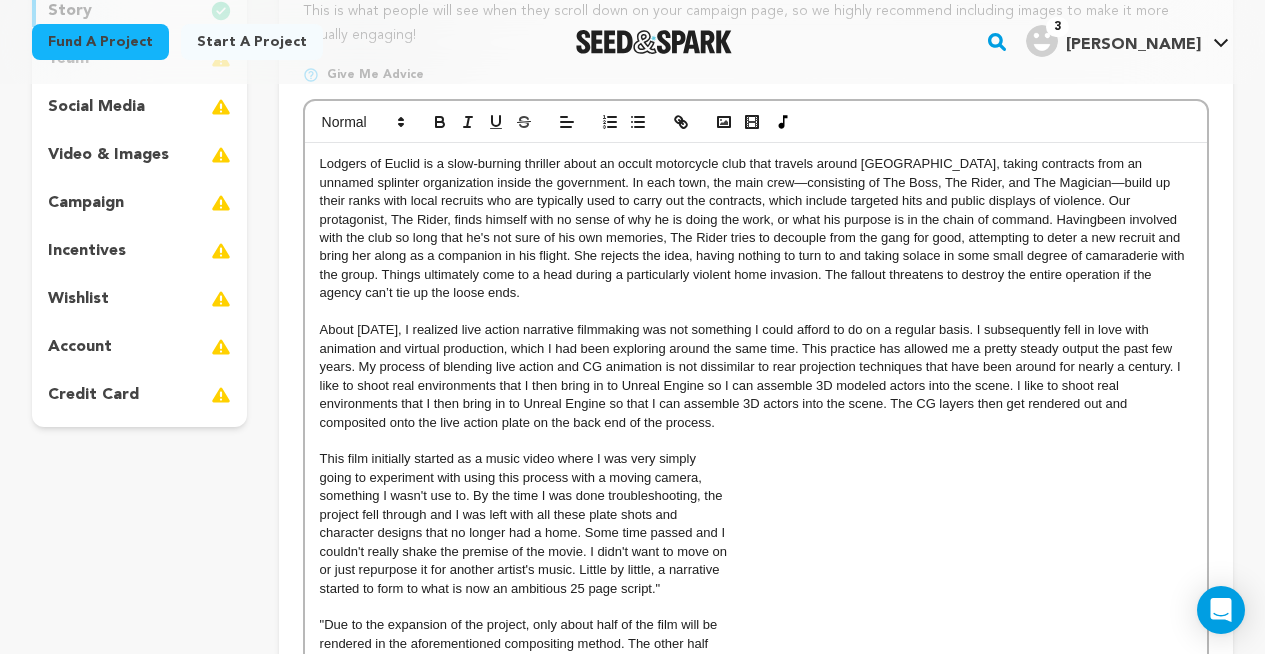 click on "Lodgers of Euclid is a slow-burning thriller about an occult motorcycle club that travels around [GEOGRAPHIC_DATA], taking contracts from an unnamed splinter organization inside the government. In each town, the main crew—consisting of The Boss, The Rider, and The Magician—build up their ranks with local recruits who are typically used to carry out the contracts, which include targeted hits and public displays of violence. Our protagonist, The Rider, finds himself with no sense of why he is doing the work, or what his purpose is in the chain of command. Having  This film initially started as a music video where I was very simply going to experiment with using this process with a moving camera, something I wasn't use to. By the time I was done troubleshooting, the project fell through and I was left with all these plate shots and character designs that no longer had a home. Some time passed and I couldn't really shake the premise of the movie. I didn't want to move on takes care of the rest."" at bounding box center [756, 570] 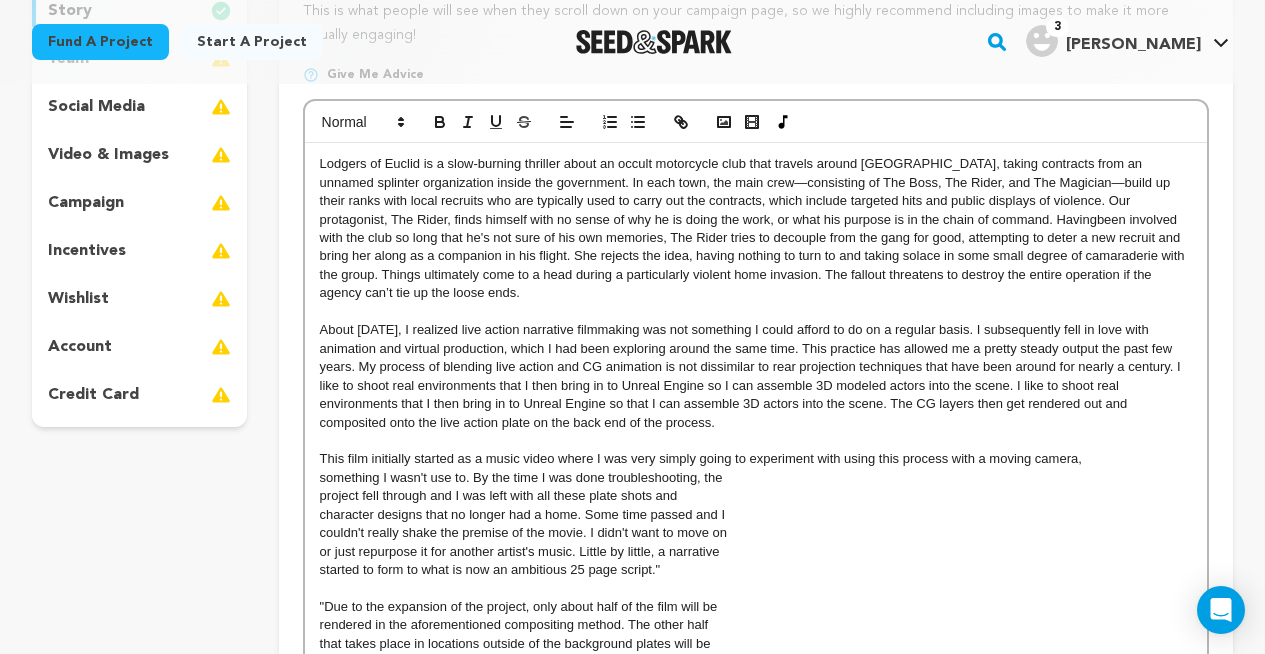 click on "Lodgers of Euclid is a slow-burning thriller about an occult motorcycle club that travels around [GEOGRAPHIC_DATA], taking contracts from an unnamed splinter organization inside the government. In each town, the main crew—consisting of The Boss, The Rider, and The Magician—build up their ranks with local recruits who are typically used to carry out the contracts, which include targeted hits and public displays of violence. Our protagonist, The Rider, finds himself with no sense of why he is doing the work, or what his purpose is in the chain of command. Having  This film initially started as a music video where I was very simply going to experiment with using this process with a moving camera, something I wasn't use to. By the time I was done troubleshooting, the project fell through and I was left with all these plate shots and character designs that no longer had a home. Some time passed and I couldn't really shake the premise of the movie. I didn't want to move on takes care of the rest."" at bounding box center [756, 561] 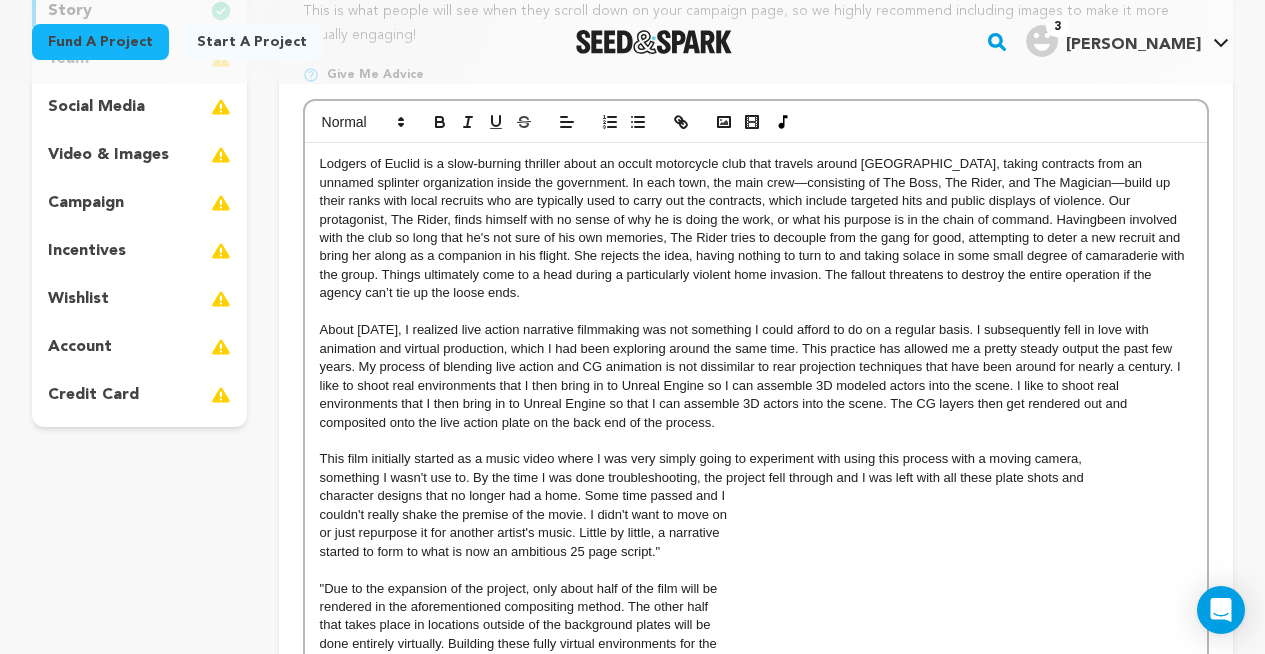 click on "something I wasn't use to. By the time I was done troubleshooting, the project fell through and I was left with all these plate shots and" at bounding box center [756, 478] 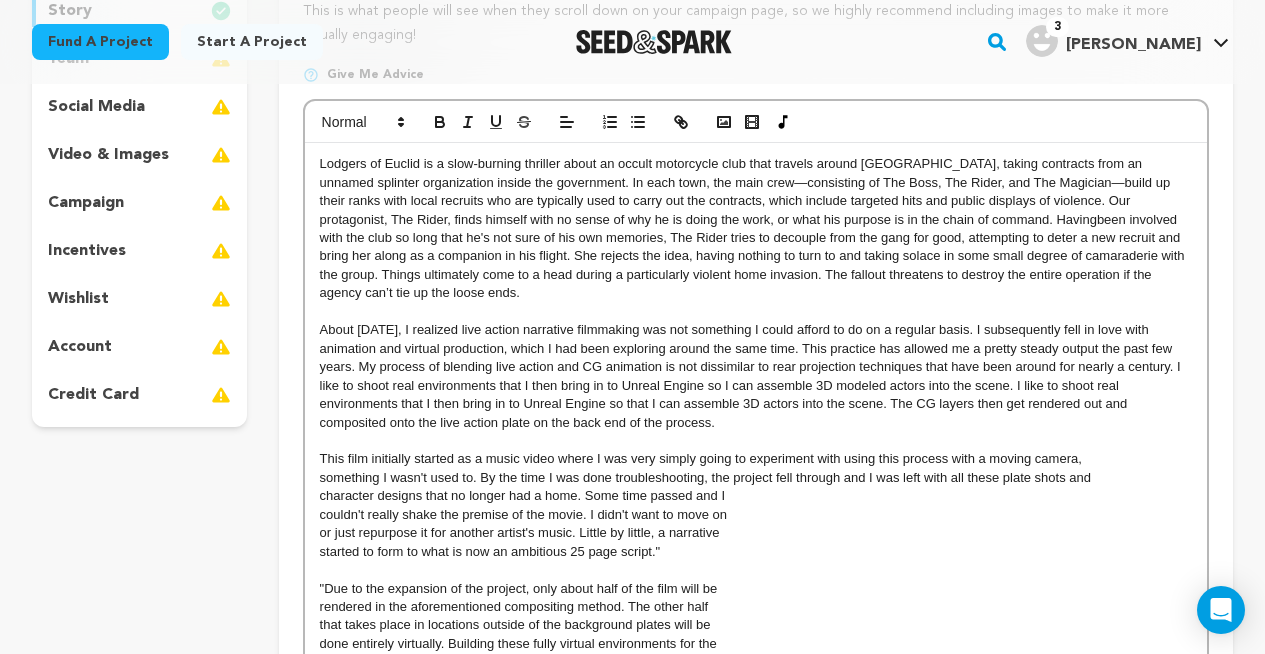 click on "started to form to what is now an ambitious 25 page script."" at bounding box center [756, 552] 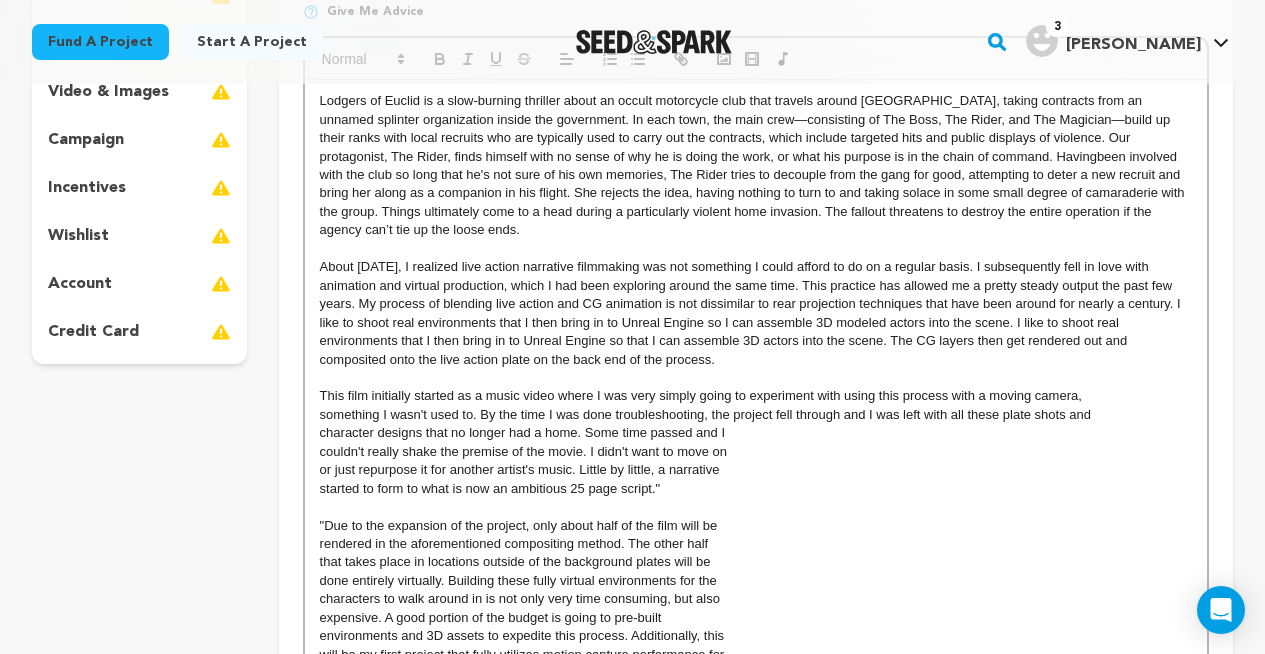 scroll, scrollTop: 470, scrollLeft: 0, axis: vertical 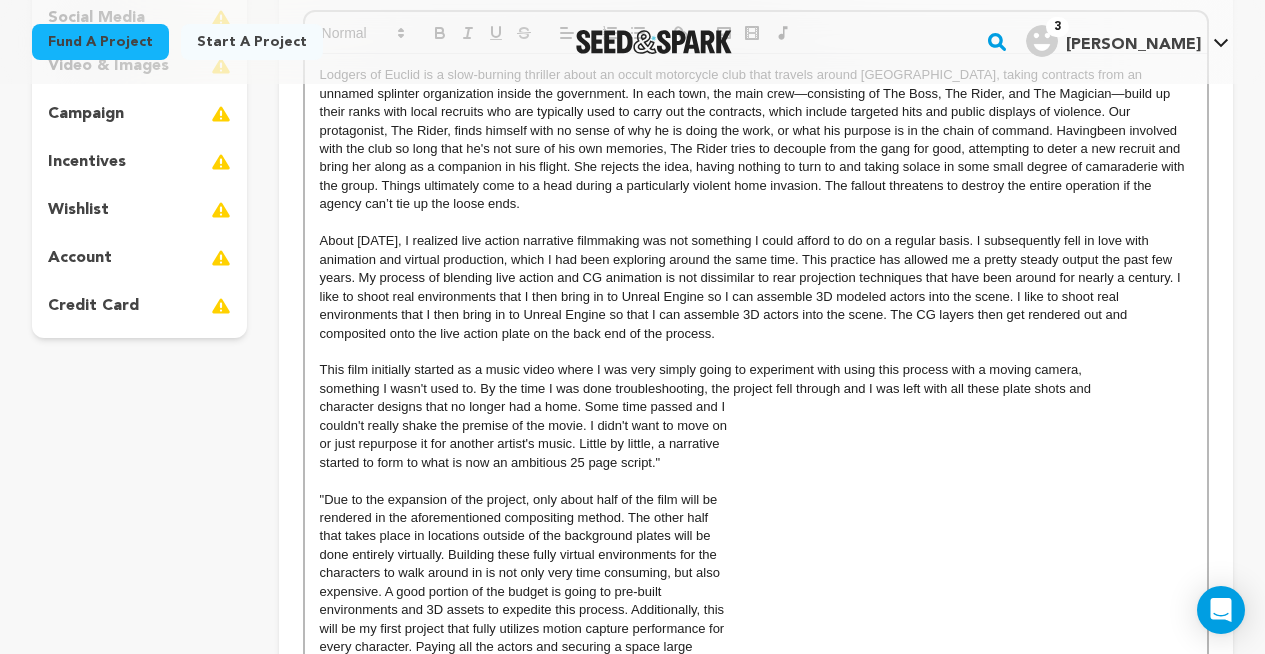 click on "couldn't really shake the premise of the movie. I didn't want to move on" at bounding box center (756, 426) 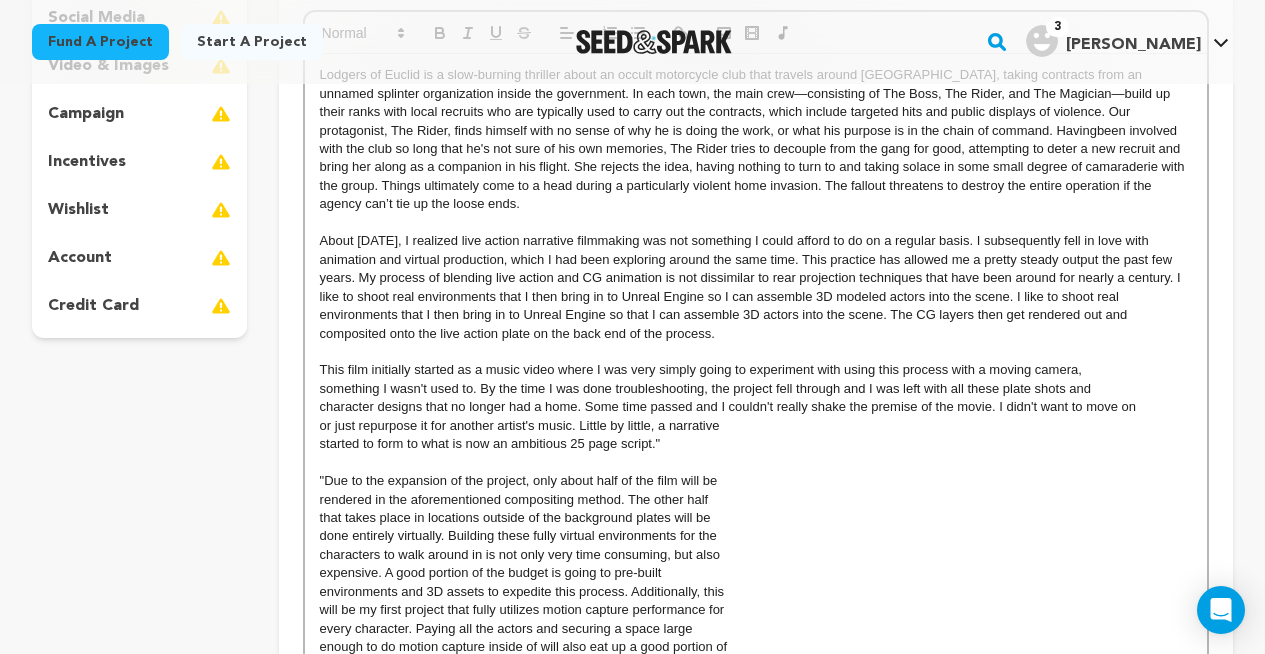 click on "Lodgers of Euclid is a slow-burning thriller about an occult motorcycle club that travels around [GEOGRAPHIC_DATA], taking contracts from an unnamed splinter organization inside the government. In each town, the main crew—consisting of The Boss, The Rider, and The Magician—build up their ranks with local recruits who are typically used to carry out the contracts, which include targeted hits and public displays of violence. Our protagonist, The Rider, finds himself with no sense of why he is doing the work, or what his purpose is in the chain of command. Having  This film initially started as a music video where I was very simply going to experiment with using this process with a moving camera, something I wasn't used to. By the time I was done troubleshooting, the project fell through and I was left with all these plate shots and character designs that no longer had a home. Some time passed and I couldn't really shake the premise of the movie. I didn't want to move on takes care of the rest."" at bounding box center [756, 453] 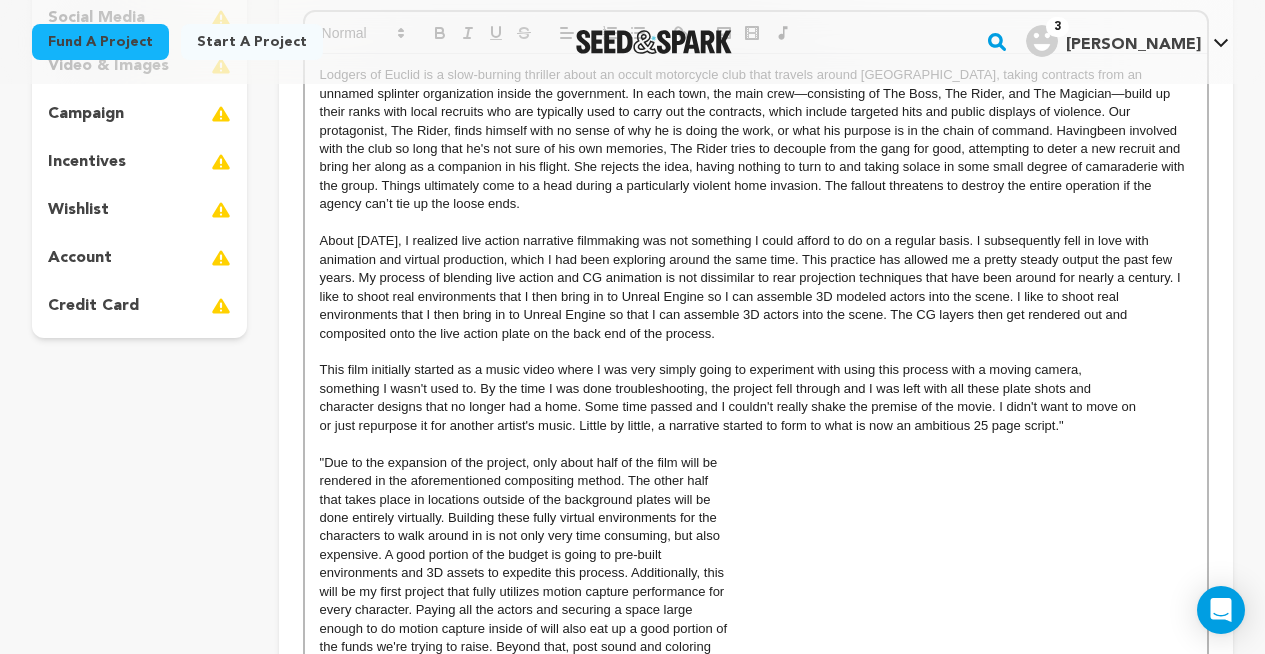 click on "rendered in the aforementioned compositing method. The other half" at bounding box center (756, 481) 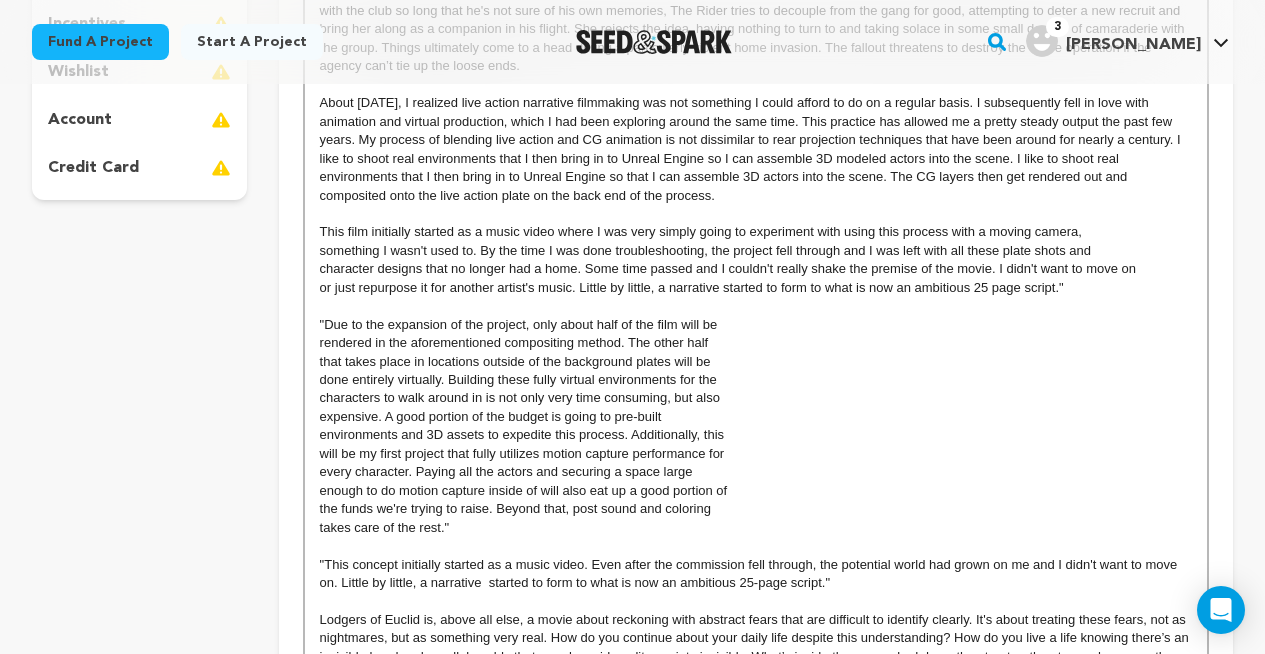 scroll, scrollTop: 598, scrollLeft: 0, axis: vertical 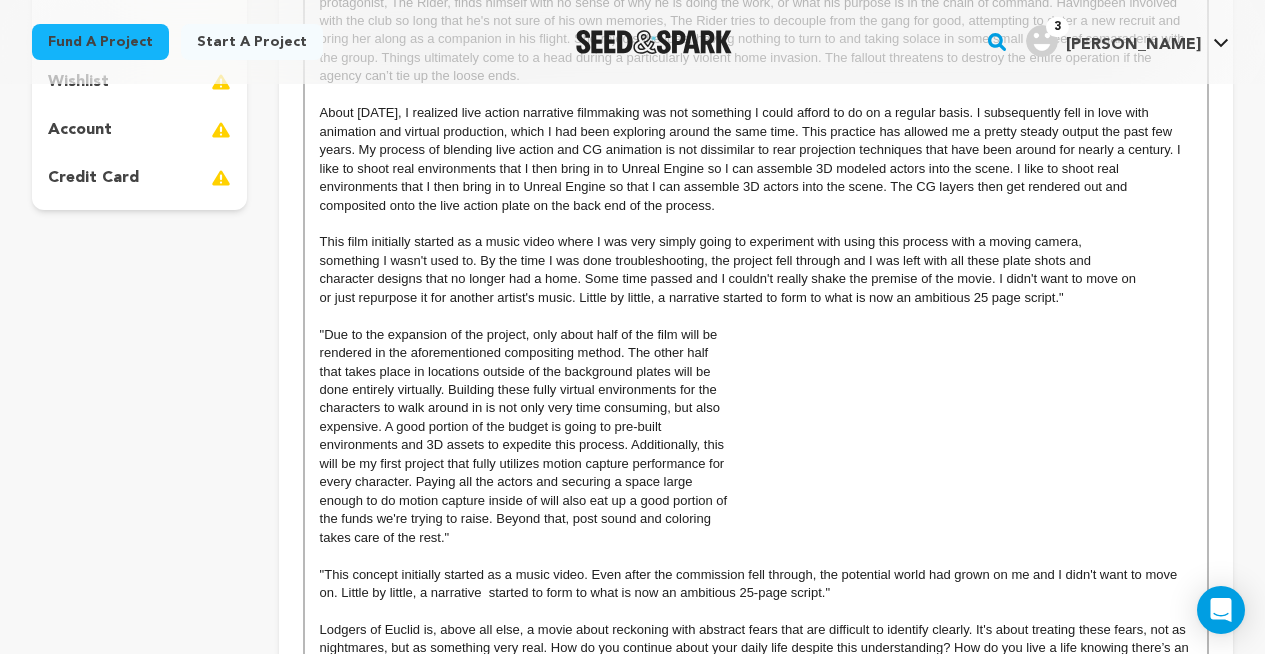 click on "something I wasn't used to. By the time I was done troubleshooting, the project fell through and I was left with all these plate shots and" at bounding box center [756, 261] 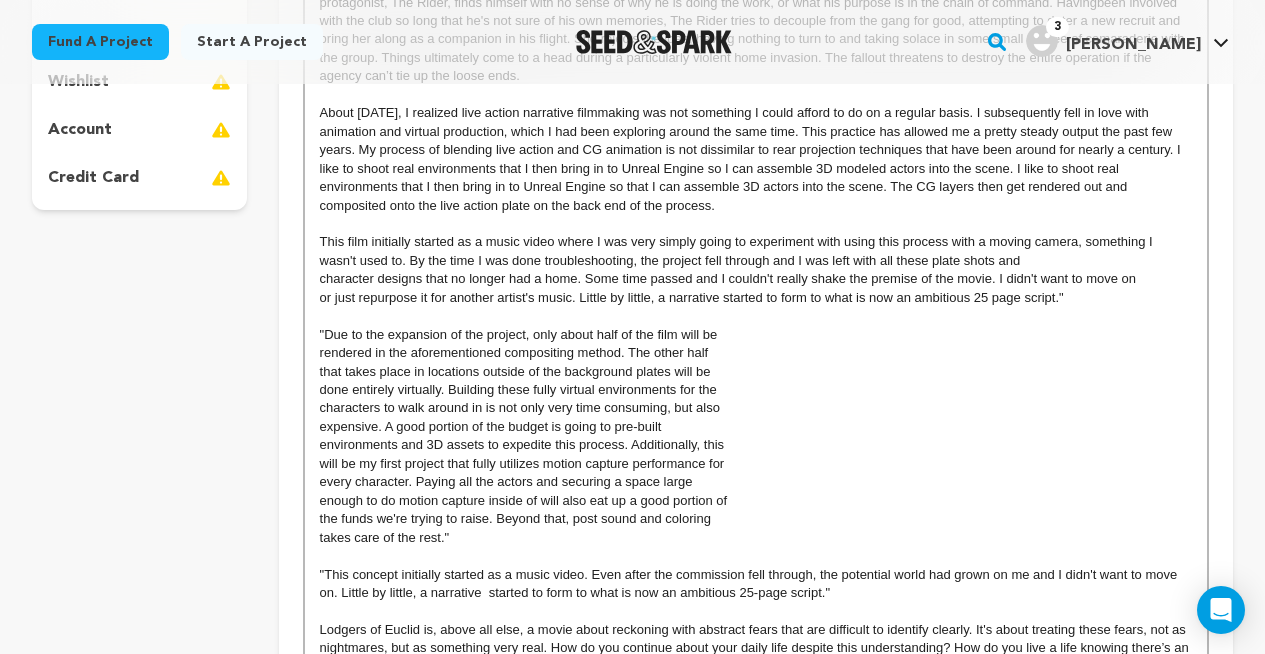 click on "character designs that no longer had a home. Some time passed and I couldn't really shake the premise of the movie. I didn't want to move on" at bounding box center [756, 279] 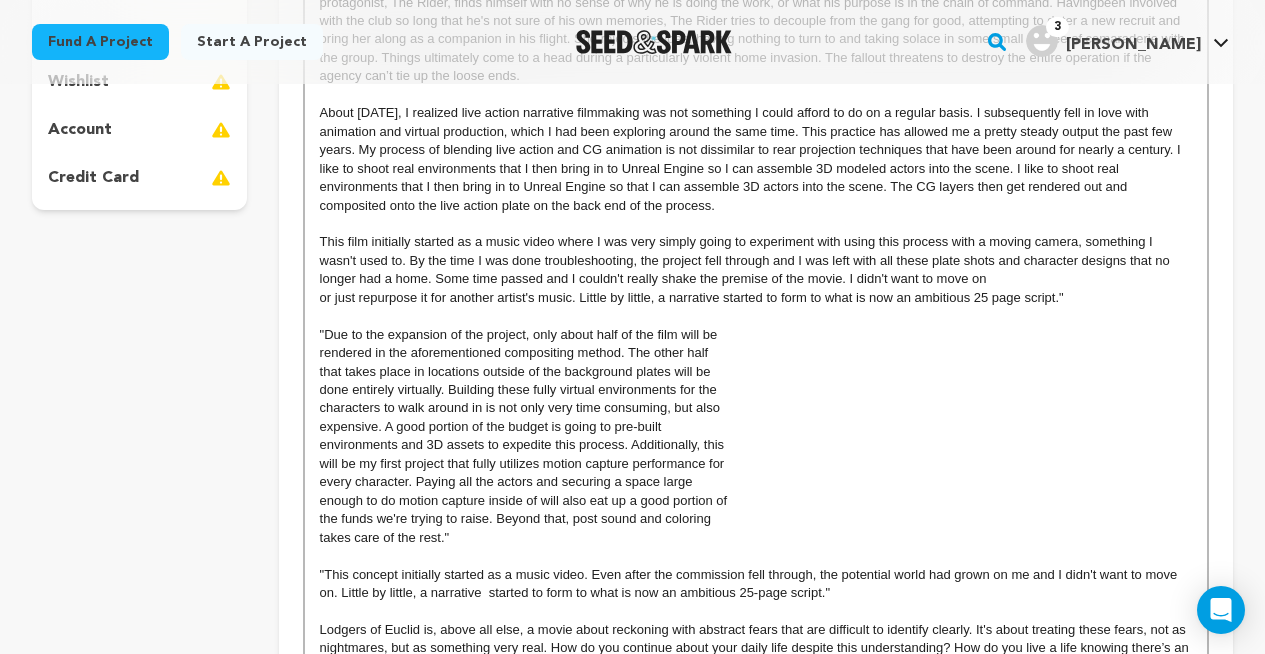 click on "or just repurpose it for another artist's music. Little by little, a narrative started to form to what is now an ambitious 25 page script."" at bounding box center [756, 298] 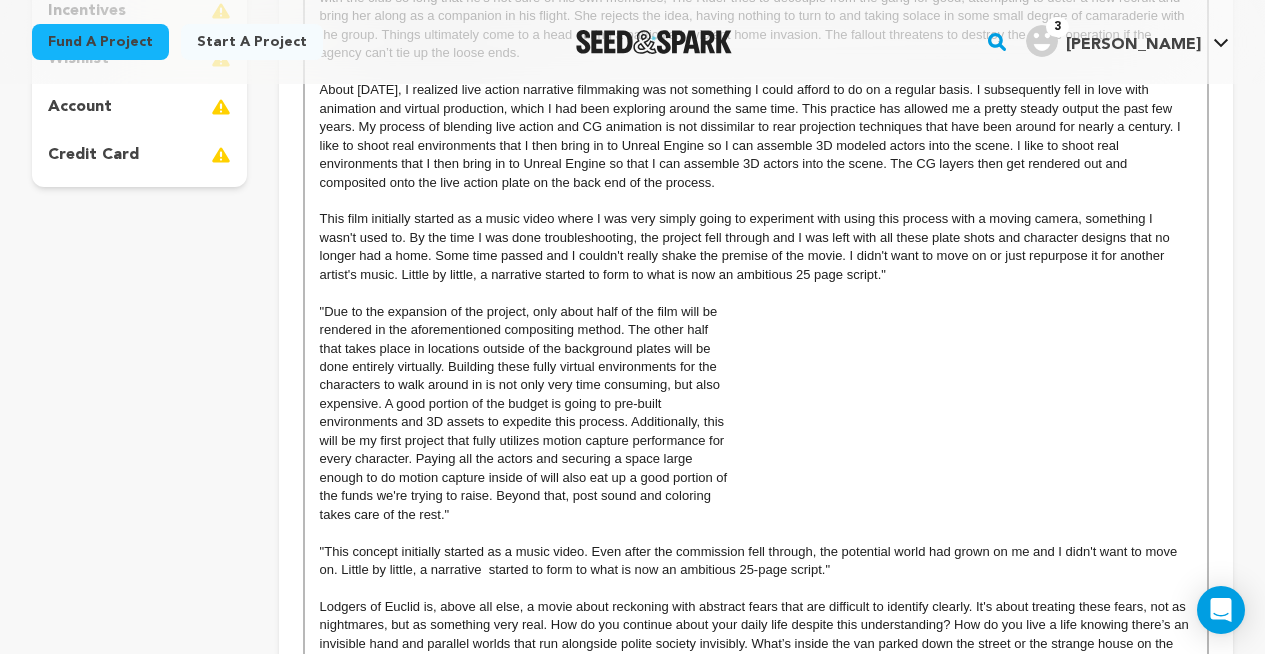 scroll, scrollTop: 623, scrollLeft: 0, axis: vertical 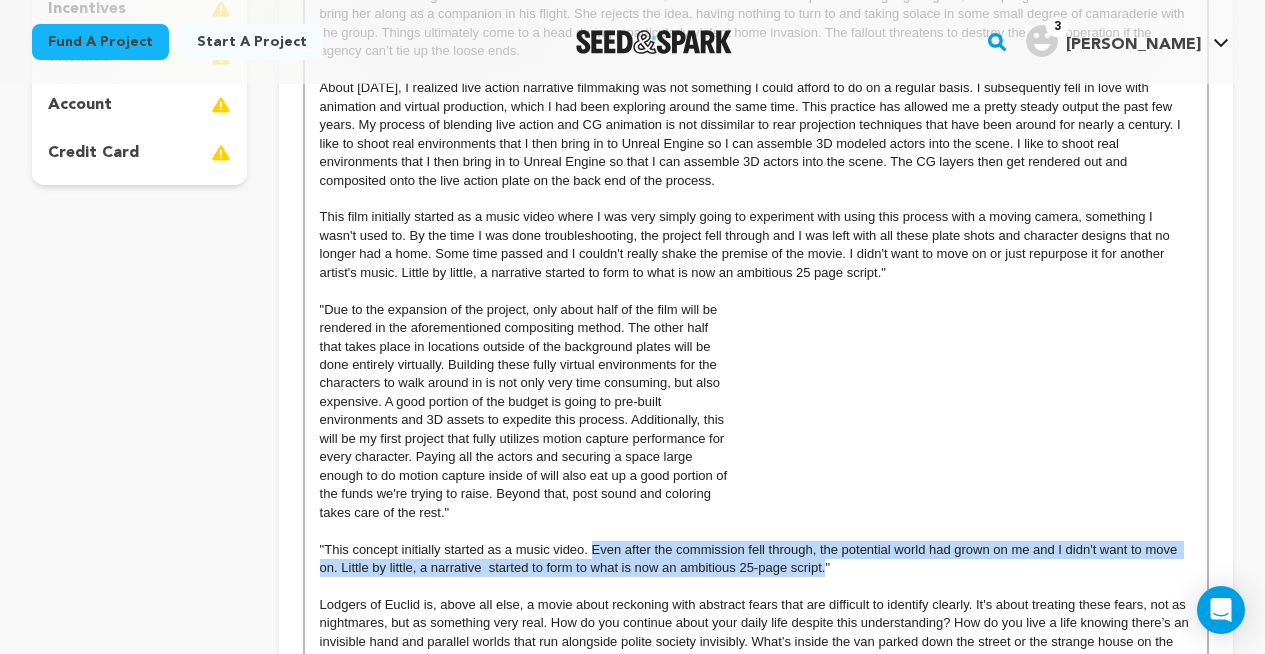 drag, startPoint x: 593, startPoint y: 551, endPoint x: 827, endPoint y: 576, distance: 235.33168 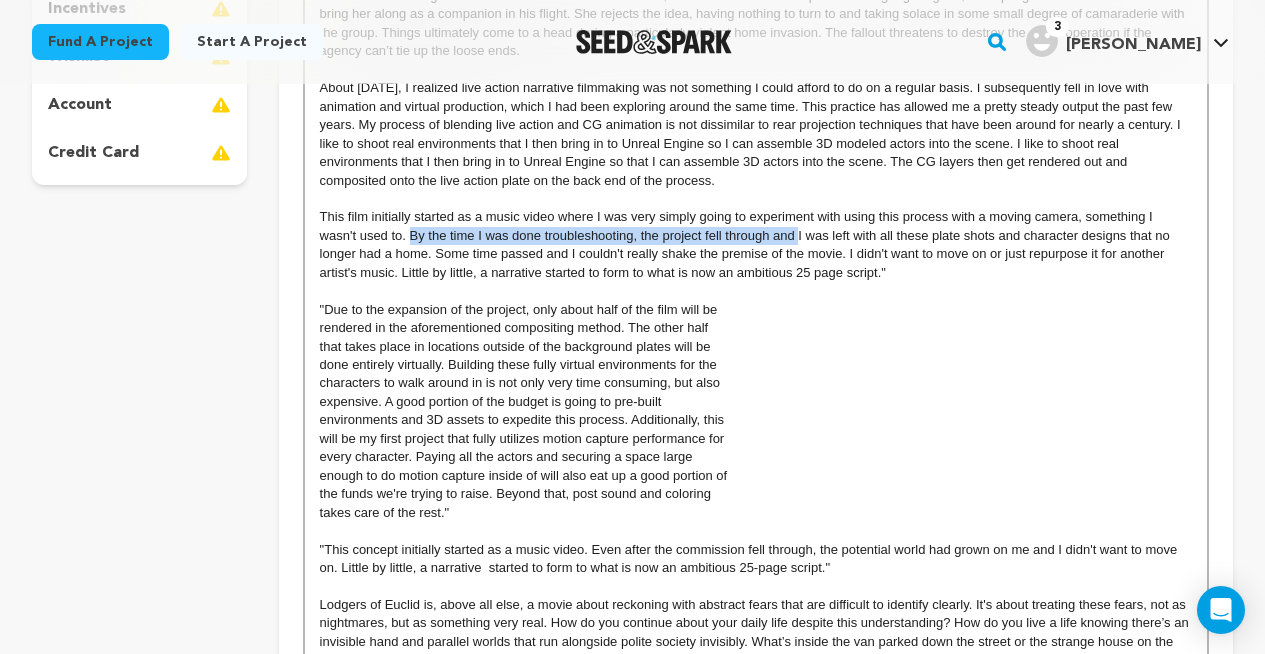 drag, startPoint x: 411, startPoint y: 237, endPoint x: 799, endPoint y: 238, distance: 388.00128 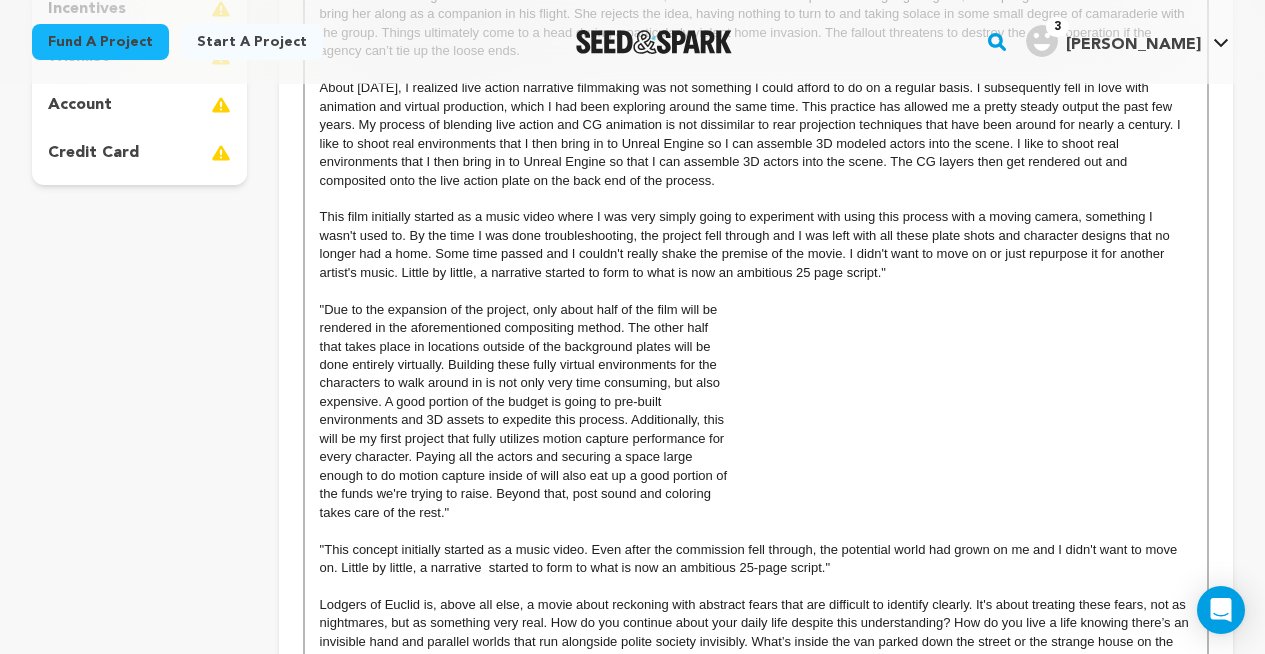 scroll, scrollTop: 0, scrollLeft: 0, axis: both 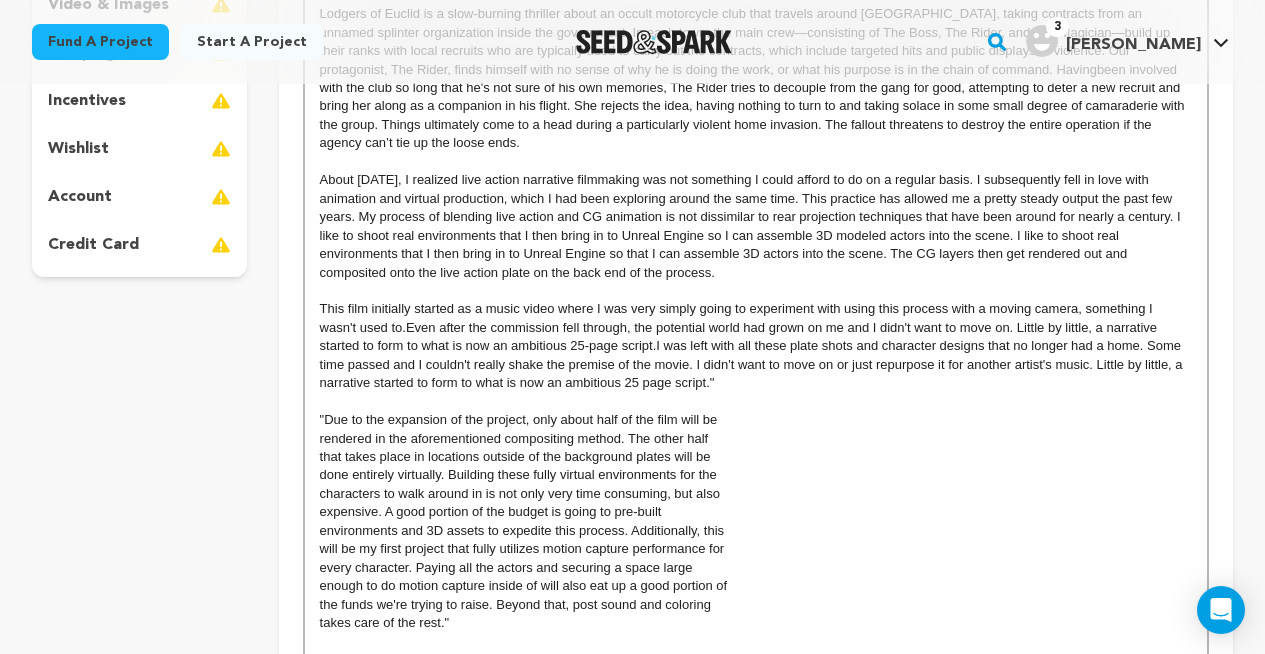 click on "Even after the commission fell through, the potential world had grown on me and I didn't want to move on. Little by little, a narrative  started to form to what is now an ambitious 25-page script." at bounding box center [742, 336] 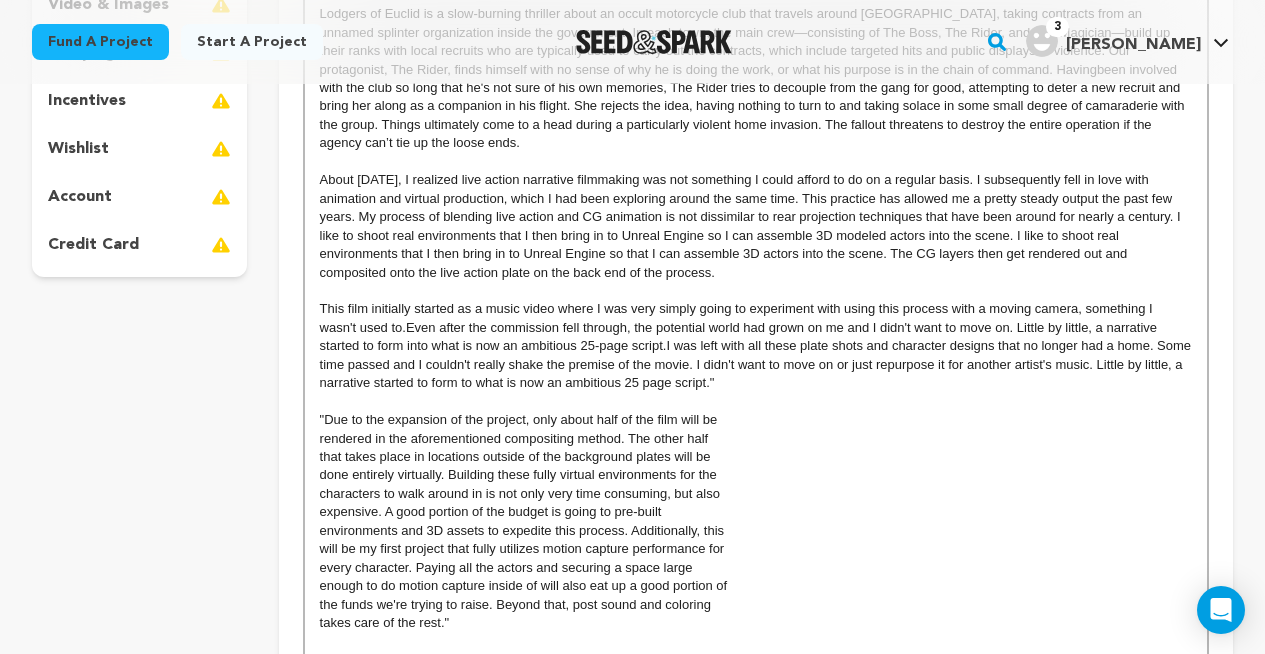 click on ""Due to the expansion of the project, only about half of the film will be" at bounding box center (756, 420) 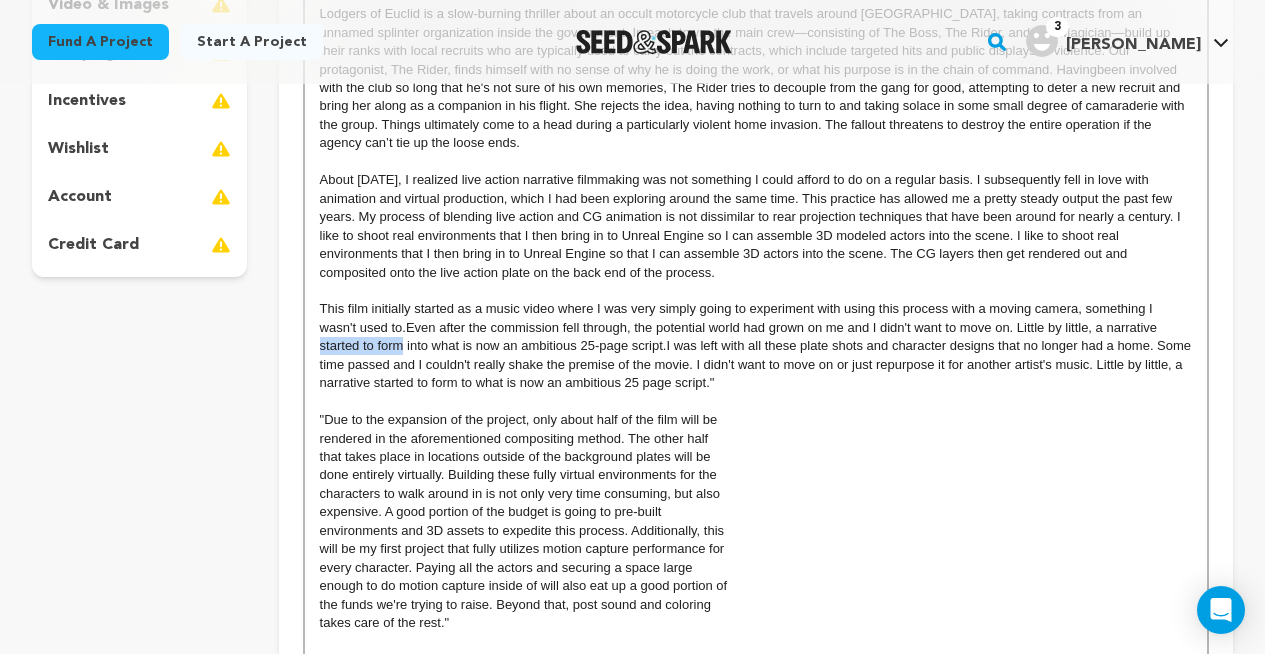 drag, startPoint x: 321, startPoint y: 348, endPoint x: 401, endPoint y: 347, distance: 80.00625 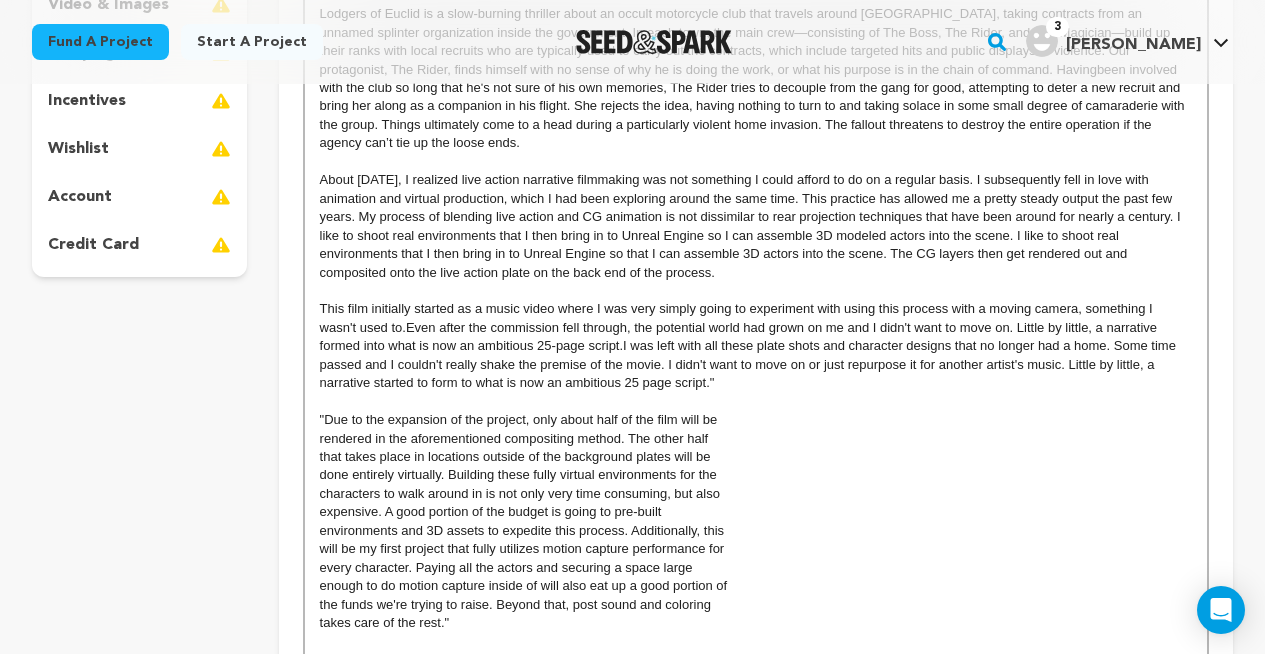 click on "This film initially started as a music video where I was very simply going to experiment with using this process with a moving camera, something I wasn't used to.  Even after the commission fell through, the potential world had grown on me and I didn't want to move on. Little by little, a narrative  formed into what is now an ambitious 25-page script.  I was left with all these plate shots and character designs that no longer had a home. Some time passed and I couldn't really shake the premise of the movie. I didn't want to move on or just repurpose it for another artist's music. Little by little, a narrative started to form to what is now an ambitious 25 page script."" at bounding box center [756, 346] 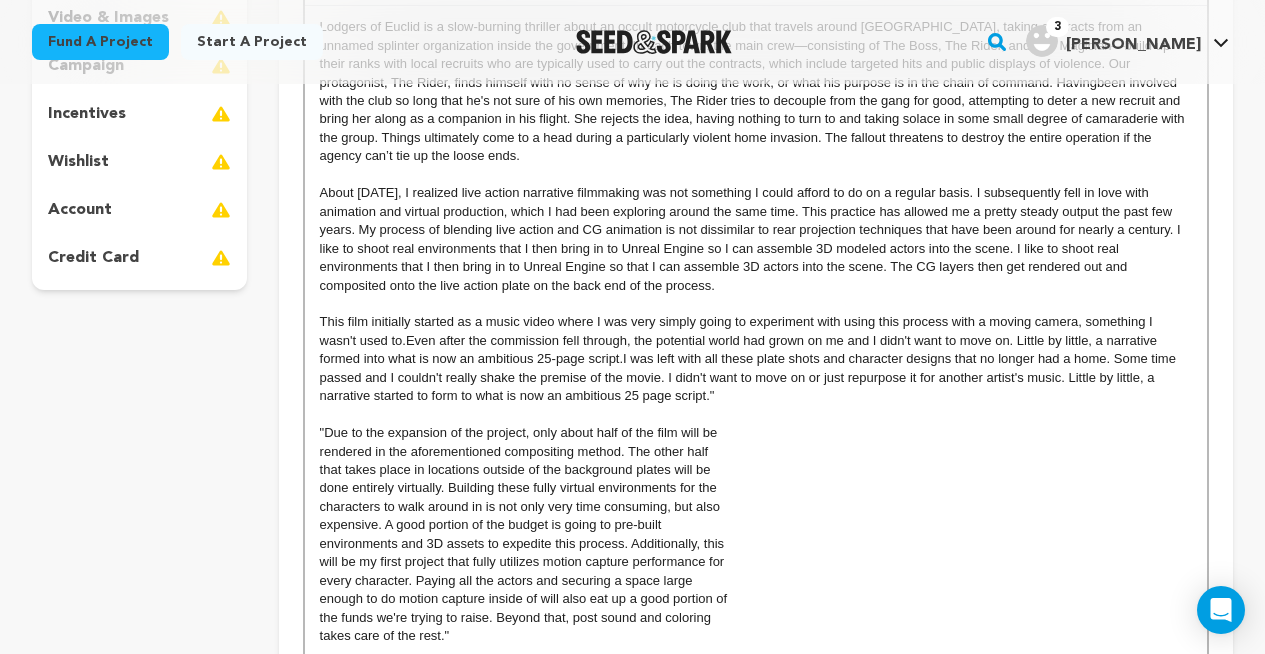 click on "rendered in the aforementioned compositing method. The other half" at bounding box center [756, 452] 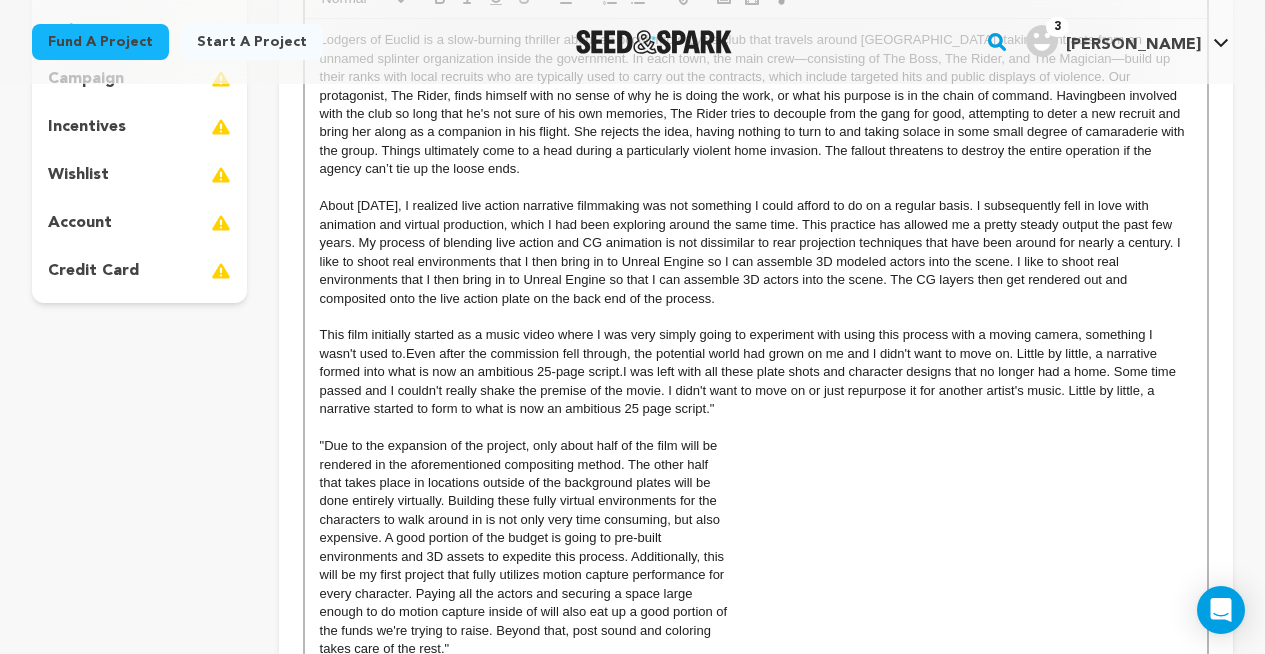 scroll, scrollTop: 498, scrollLeft: 0, axis: vertical 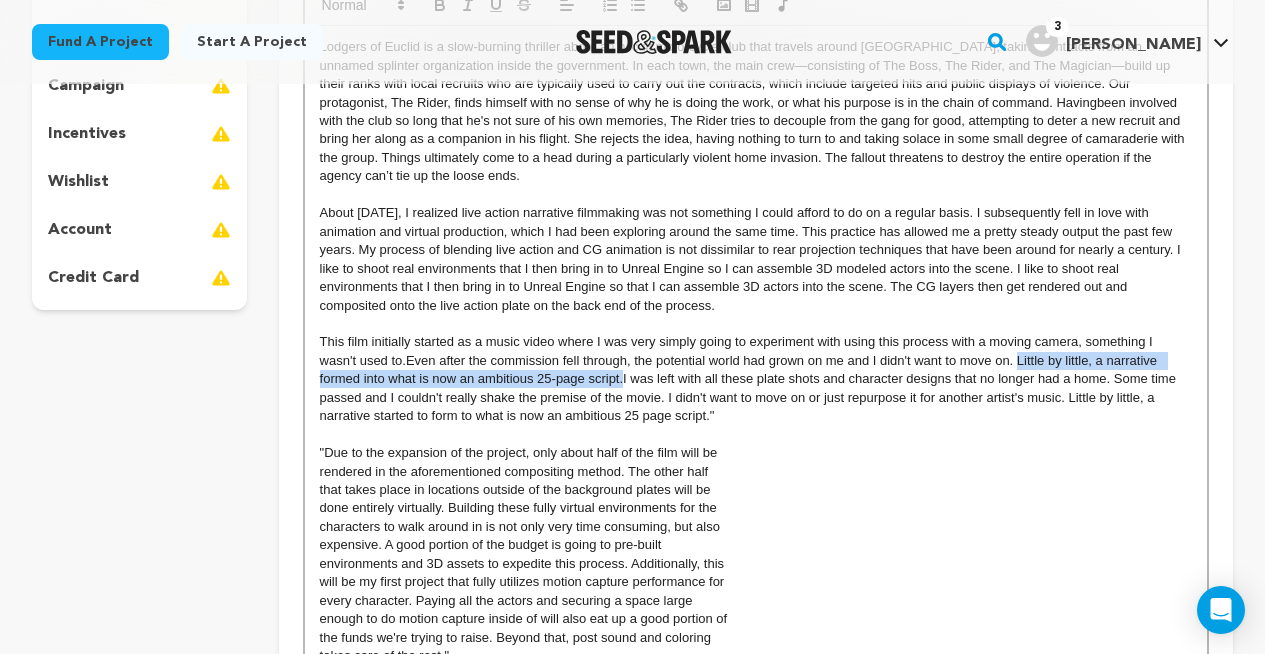 drag, startPoint x: 1021, startPoint y: 362, endPoint x: 623, endPoint y: 381, distance: 398.45325 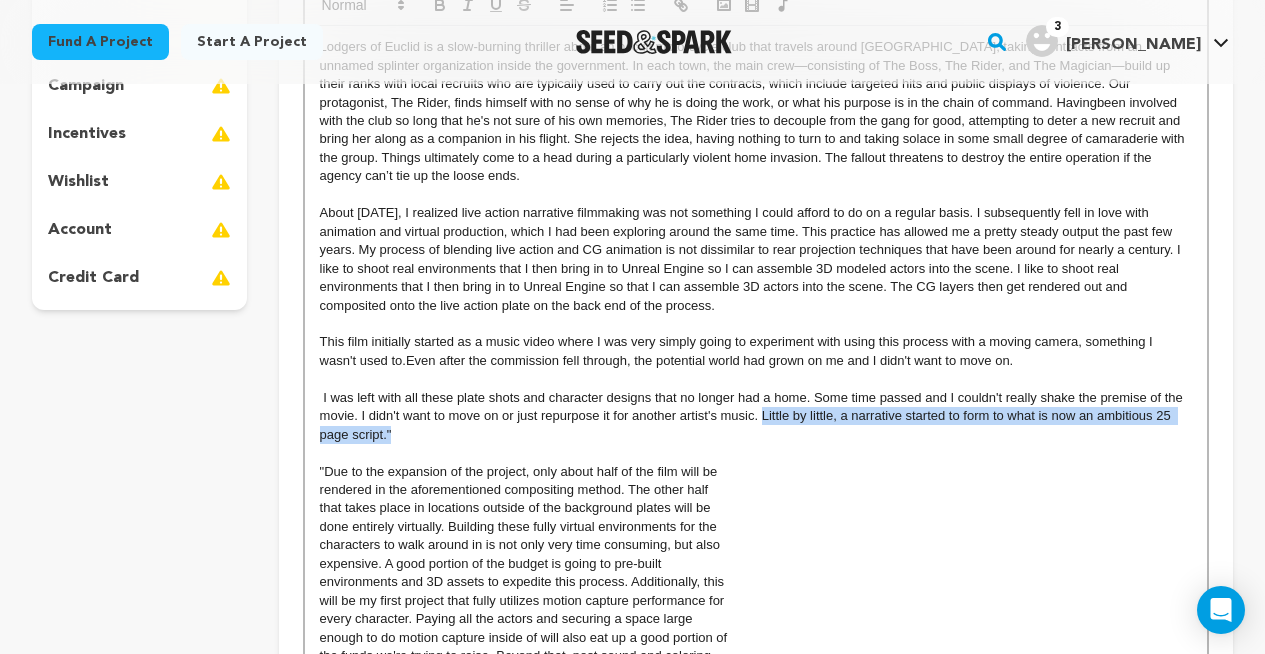 drag, startPoint x: 764, startPoint y: 417, endPoint x: 784, endPoint y: 438, distance: 29 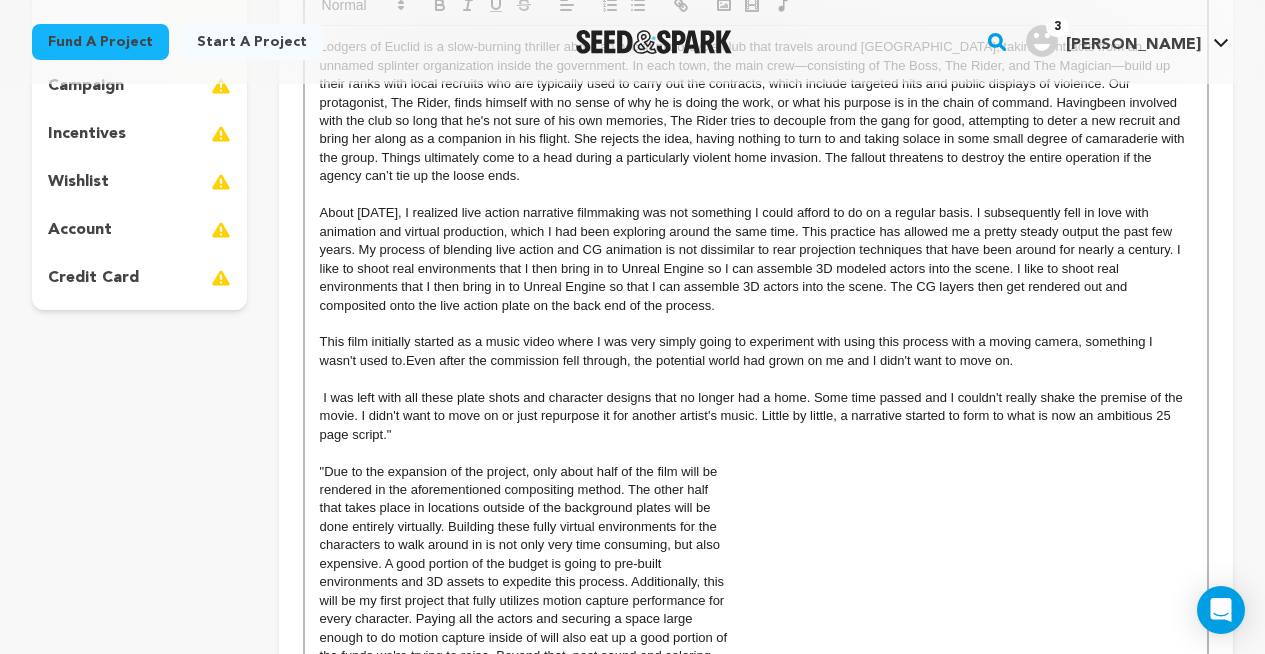 scroll, scrollTop: 0, scrollLeft: 0, axis: both 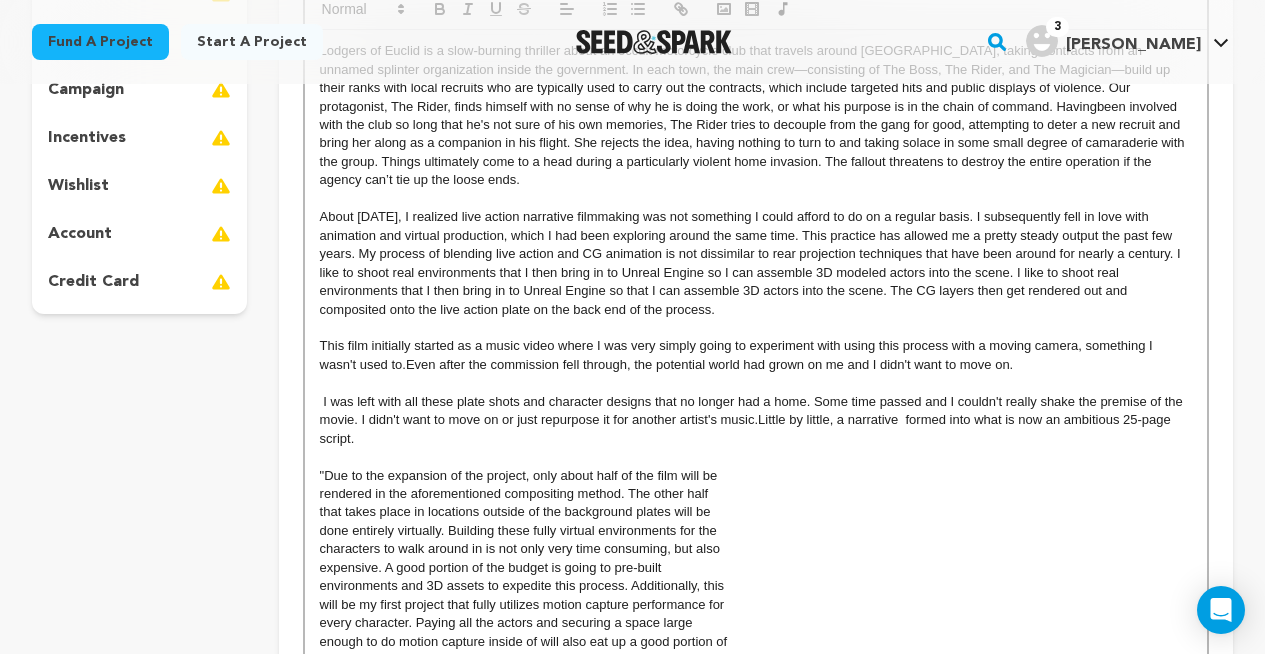 click on "I was left with all these plate shots and character designs that no longer had a home. Some time passed and I couldn't really shake the premise of the movie. I didn't want to move on or just repurpose it for another artist's music.  Little by little, a narrative  formed into what is now an ambitious 25-page script." at bounding box center (756, 420) 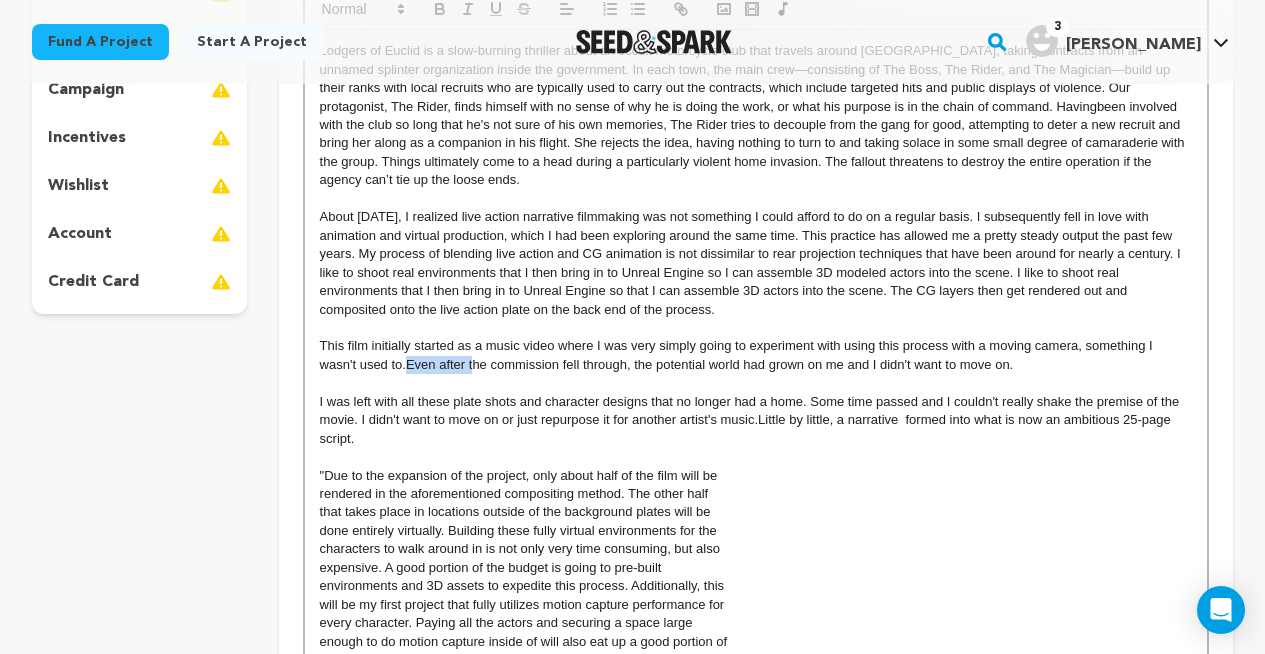 drag, startPoint x: 474, startPoint y: 368, endPoint x: 410, endPoint y: 371, distance: 64.070274 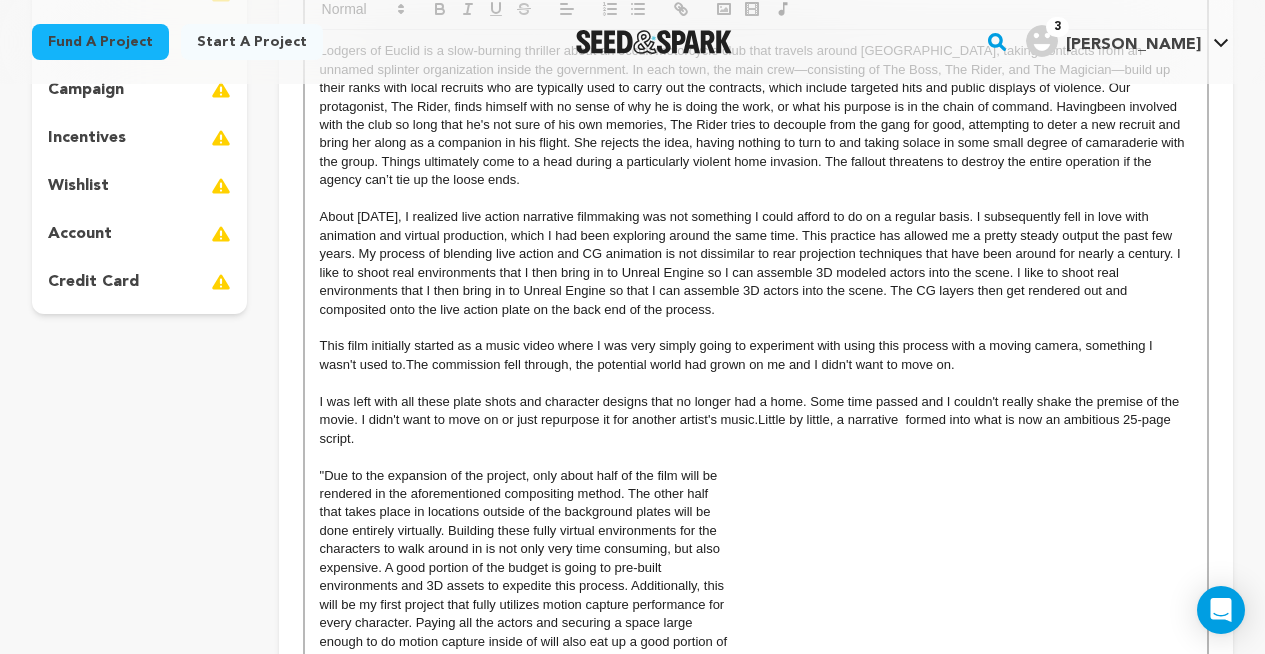 click on "The commission fell through, the potential world had grown on me and I didn't want to move on." at bounding box center [680, 364] 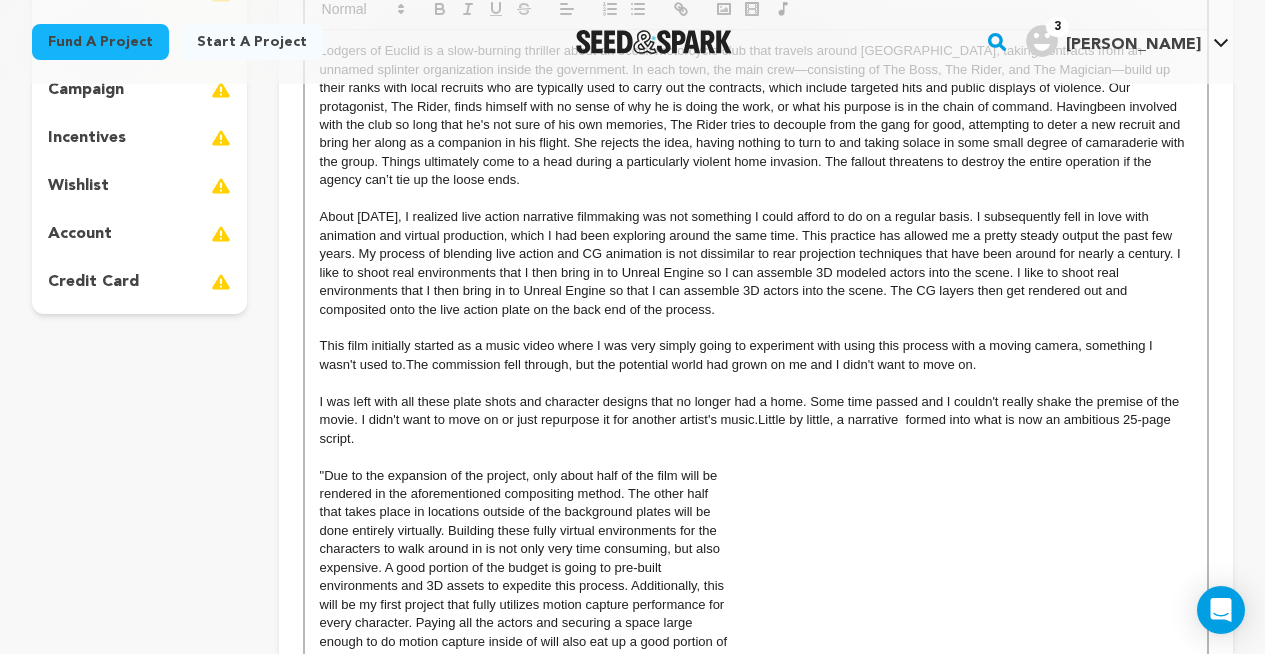 click on "I was left with all these plate shots and character designs that no longer had a home. Some time passed and I couldn't really shake the premise of the movie. I didn't want to move on or just repurpose it for another artist's music.  Little by little, a narrative  formed into what is now an ambitious 25-page script." at bounding box center [756, 420] 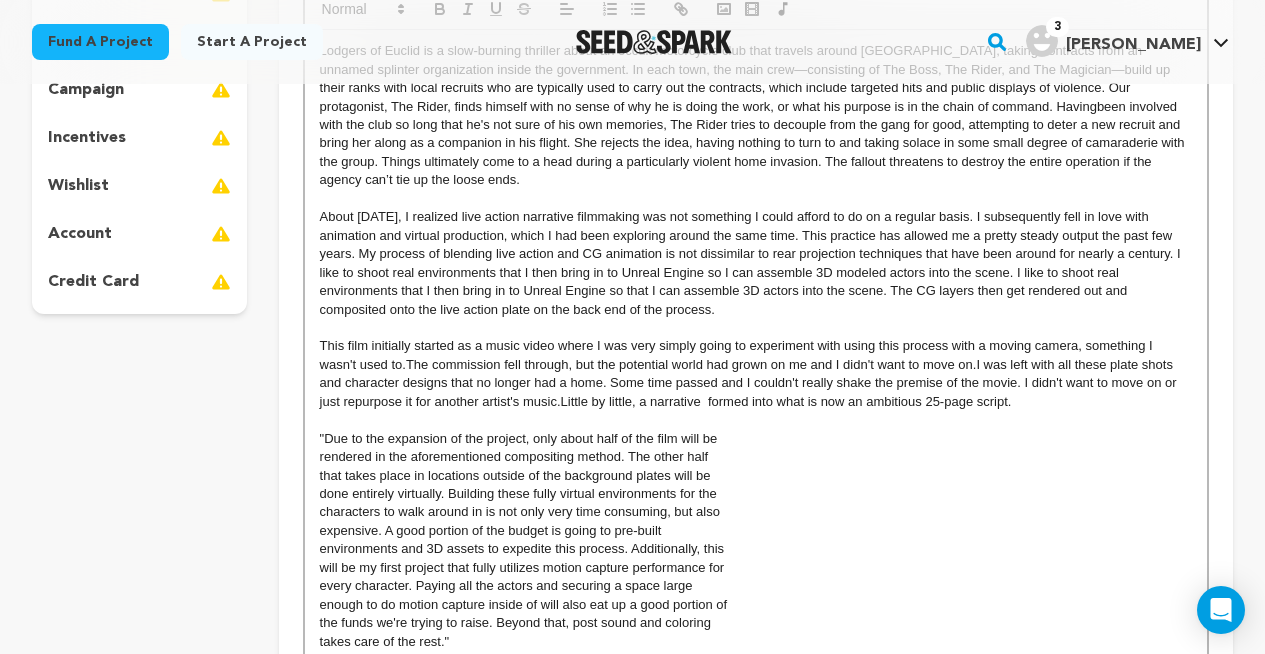 click on "This film initially started as a music video where I was very simply going to experiment with using this process with a moving camera, something I wasn't used to.  The commission fell through, but the potential world had grown on me and I didn't want to move on.  I was left with all these plate shots and character designs that no longer had a home. Some time passed and I couldn't really shake the premise of the movie. I didn't want to move on or just repurpose it for another artist's music.  Little by little, a narrative  formed into what is now an ambitious 25-page script." at bounding box center (756, 374) 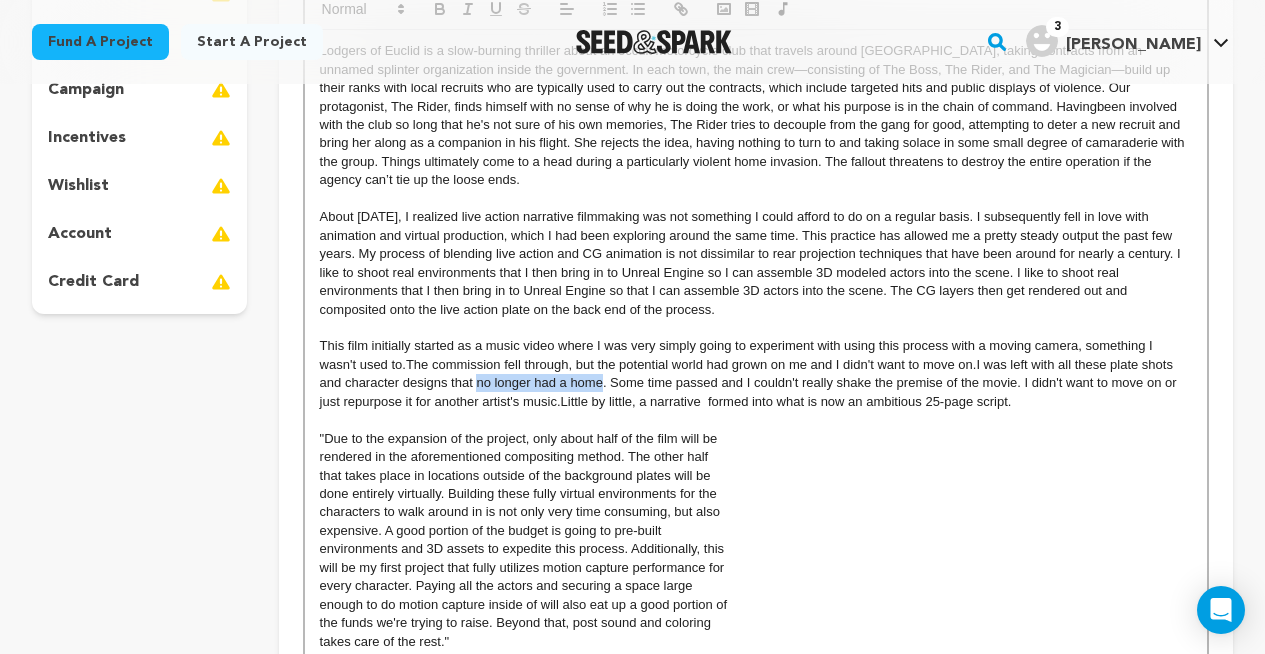 drag, startPoint x: 475, startPoint y: 386, endPoint x: 601, endPoint y: 388, distance: 126.01587 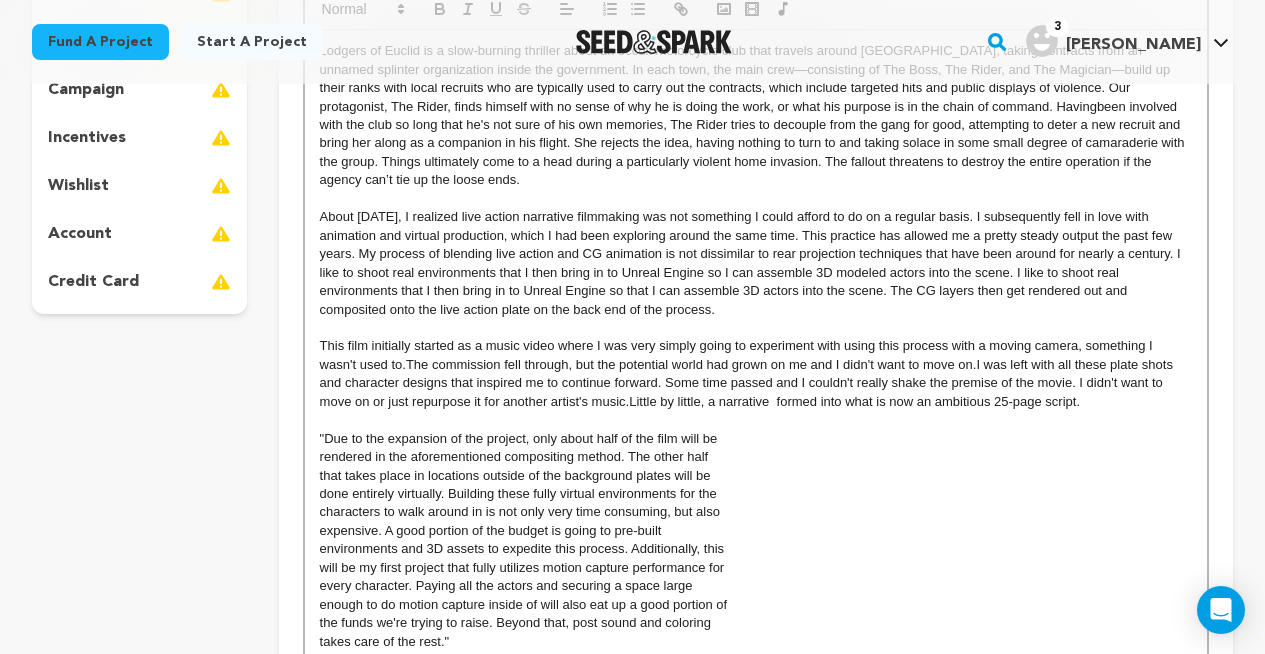 click on ""Due to the expansion of the project, only about half of the film will be" at bounding box center (756, 439) 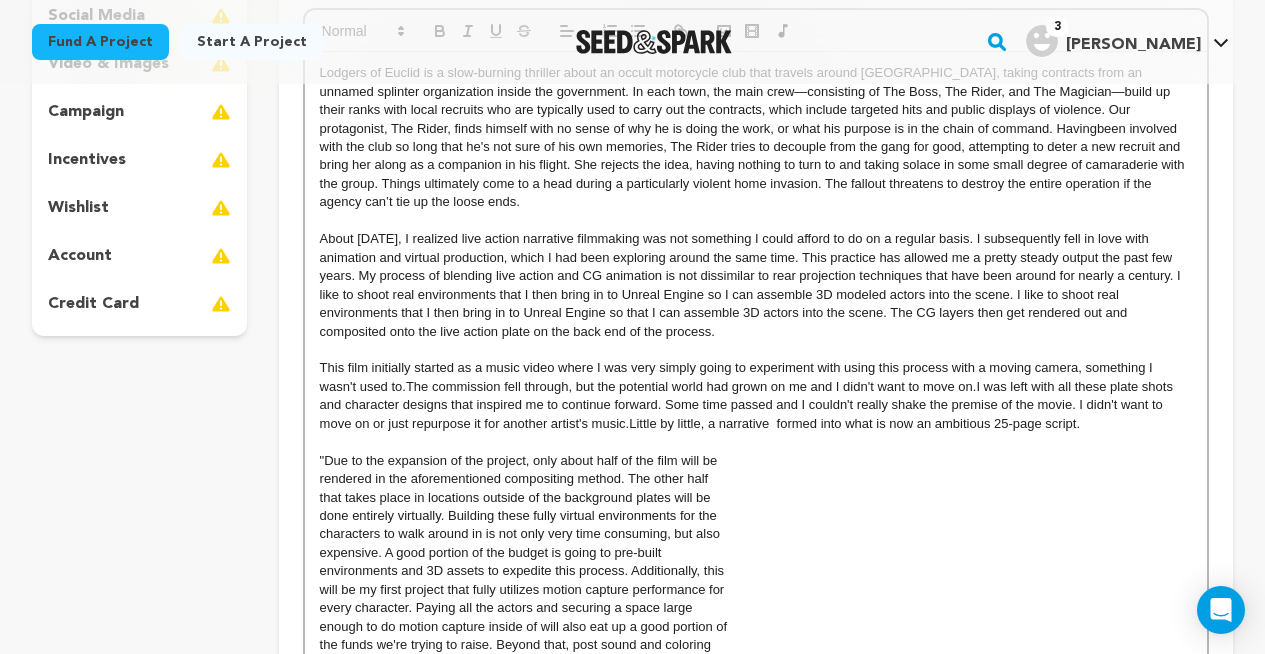 drag, startPoint x: 631, startPoint y: 427, endPoint x: 664, endPoint y: 409, distance: 37.589893 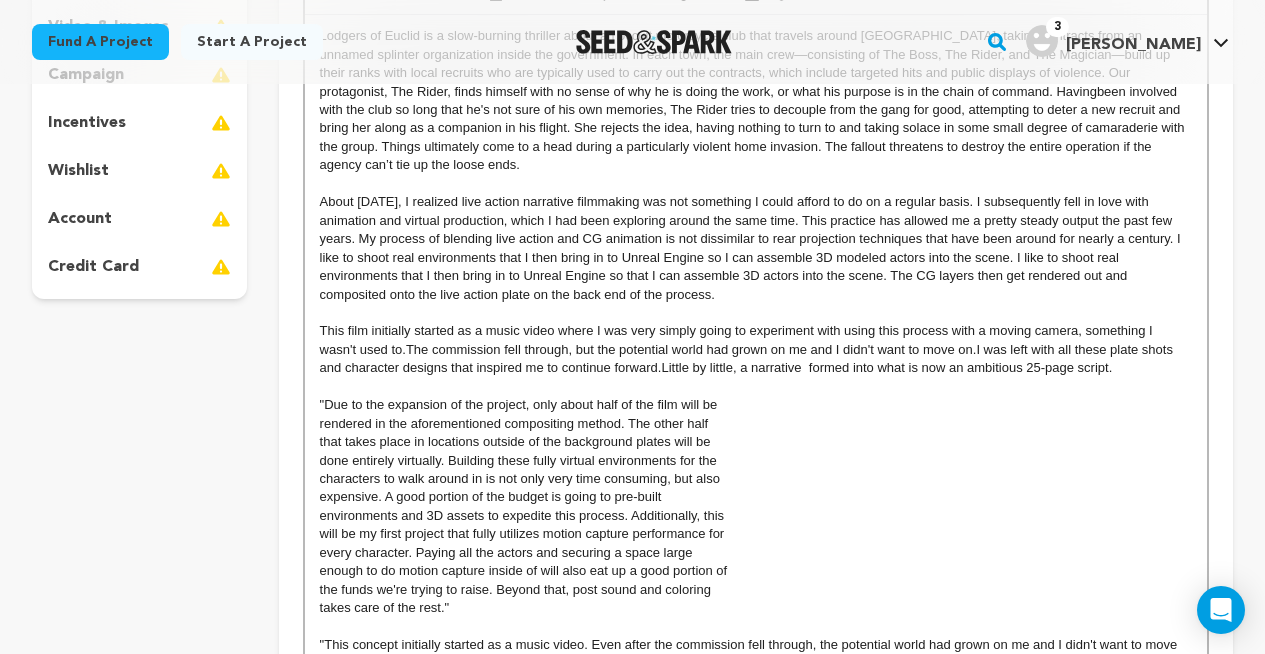 scroll, scrollTop: 511, scrollLeft: 0, axis: vertical 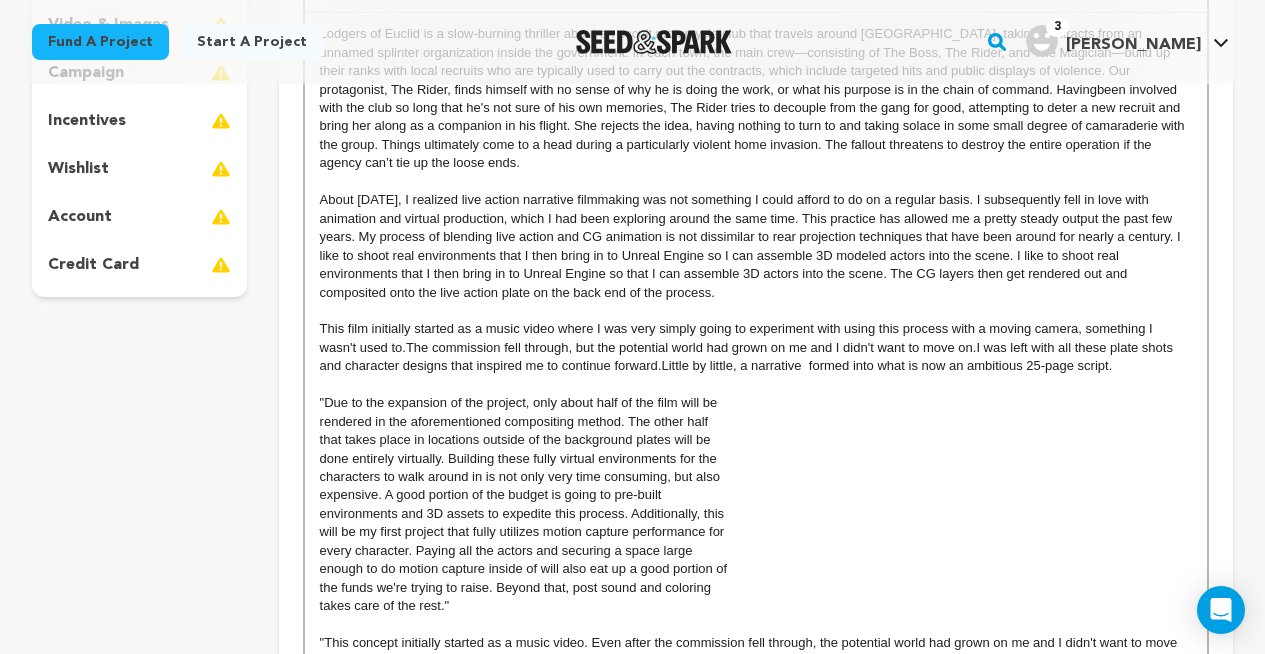 click on "This film initially started as a music video where I was very simply going to experiment with using this process with a moving camera, something I wasn't used to.  The commission fell through, but the potential world had grown on me and I didn't want to move on.  I was left with all these plate shots and character designs that inspired me to continue forward.  Little by little, a narrative  formed into what is now an ambitious 25-page script." at bounding box center [756, 347] 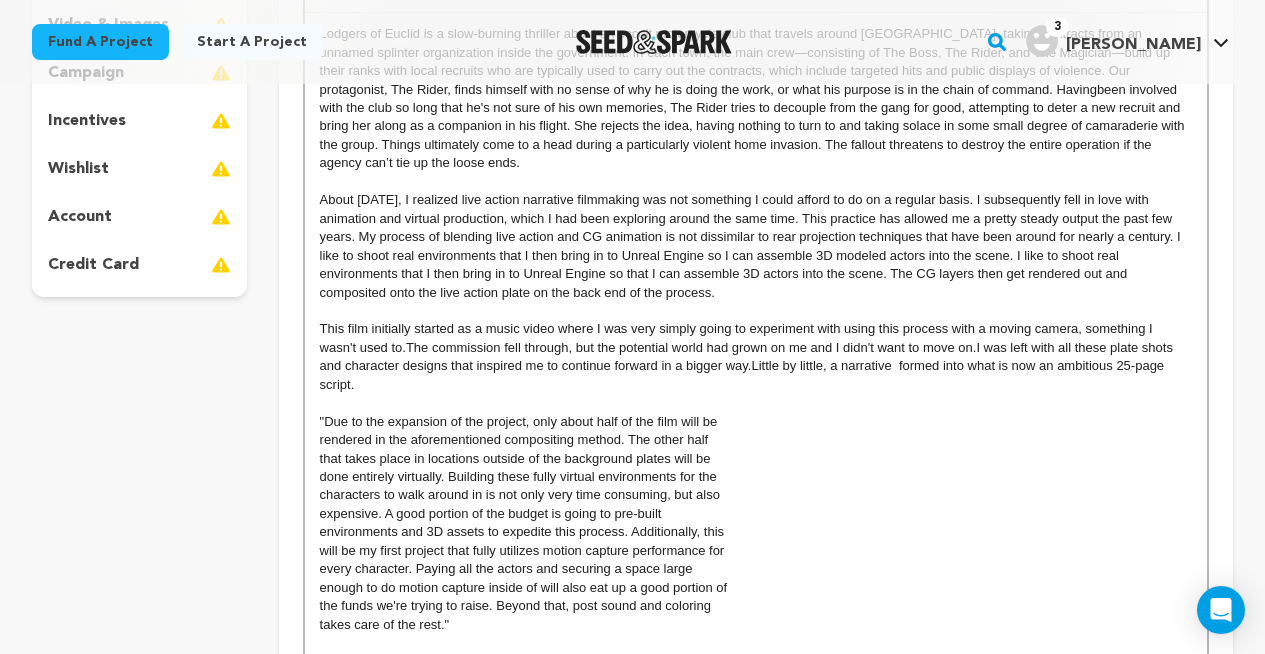 click on "rendered in the aforementioned compositing method. The other half" at bounding box center [756, 440] 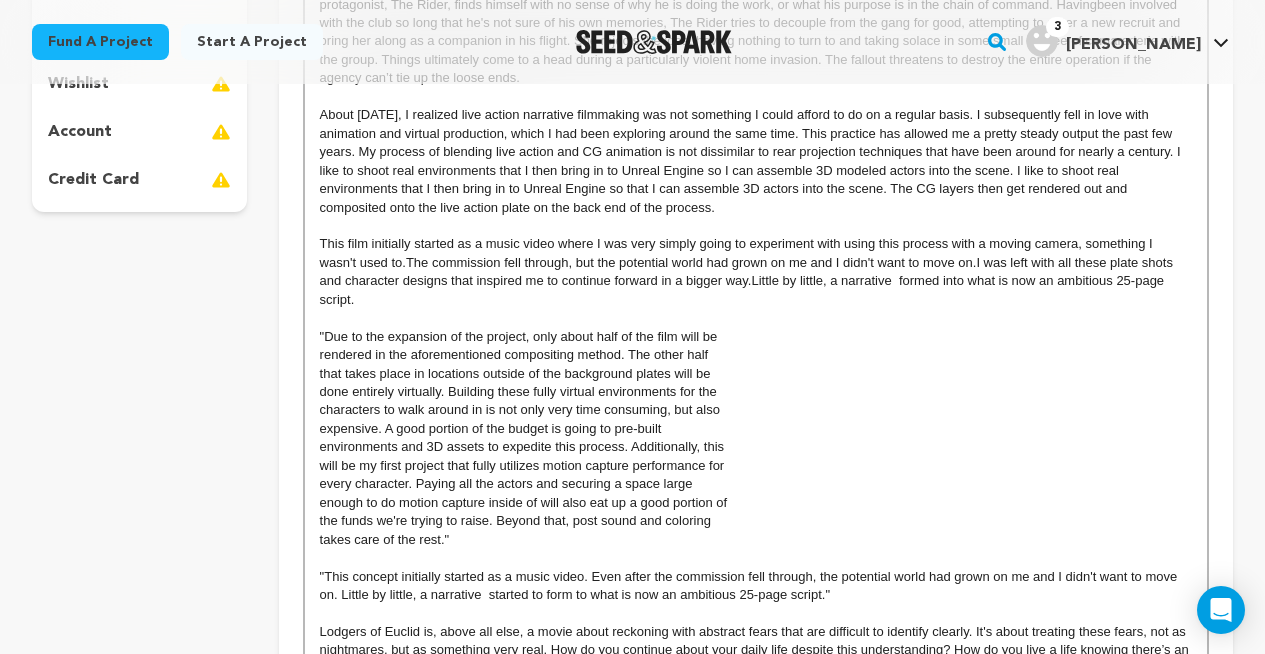 scroll, scrollTop: 601, scrollLeft: 0, axis: vertical 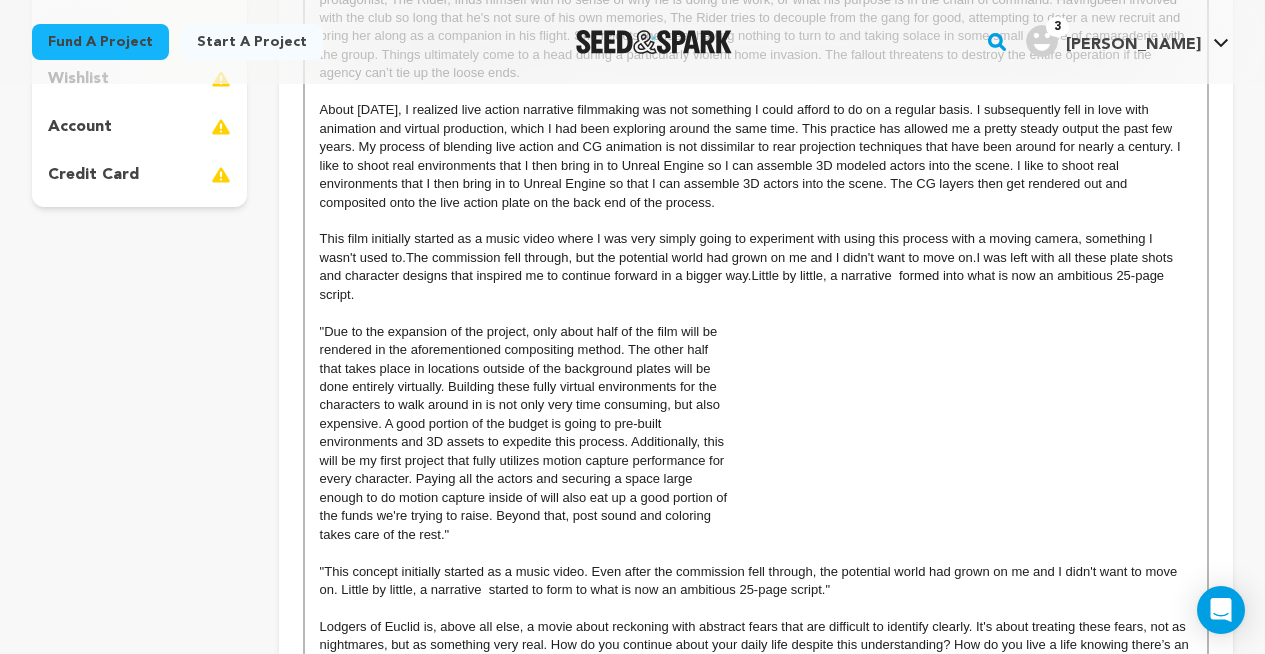 click on "rendered in the aforementioned compositing method. The other half" at bounding box center [756, 350] 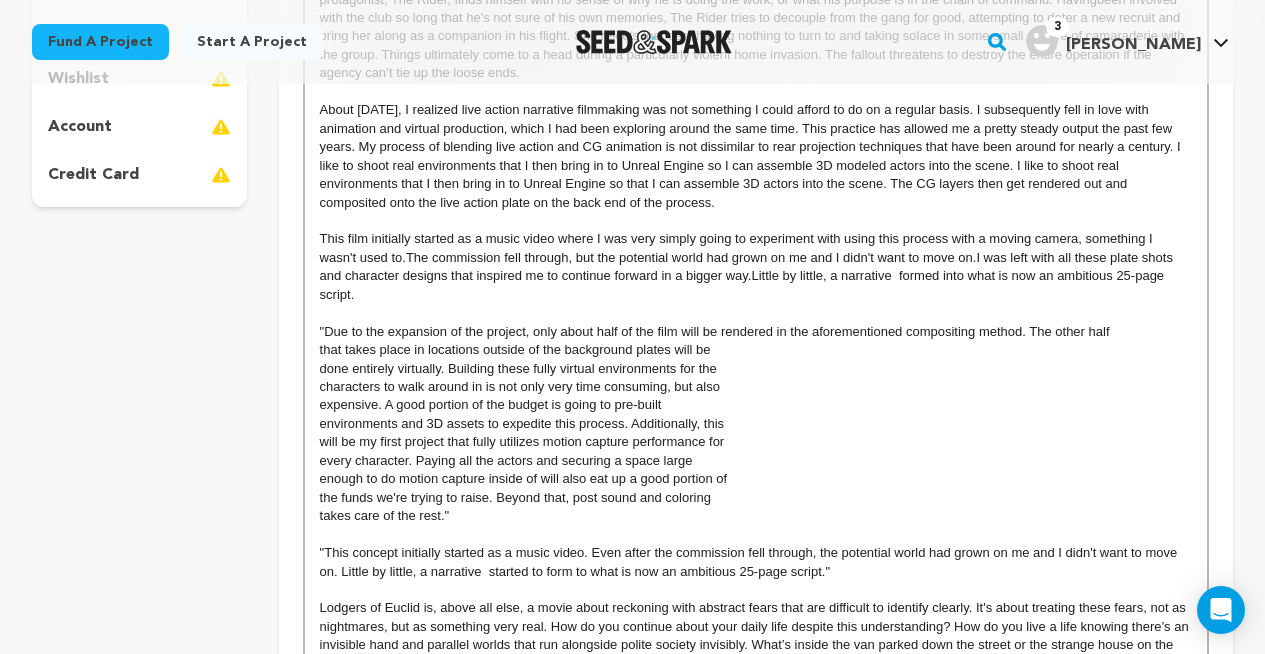 click on "done entirely virtually. Building these fully virtual environments for the" at bounding box center [756, 369] 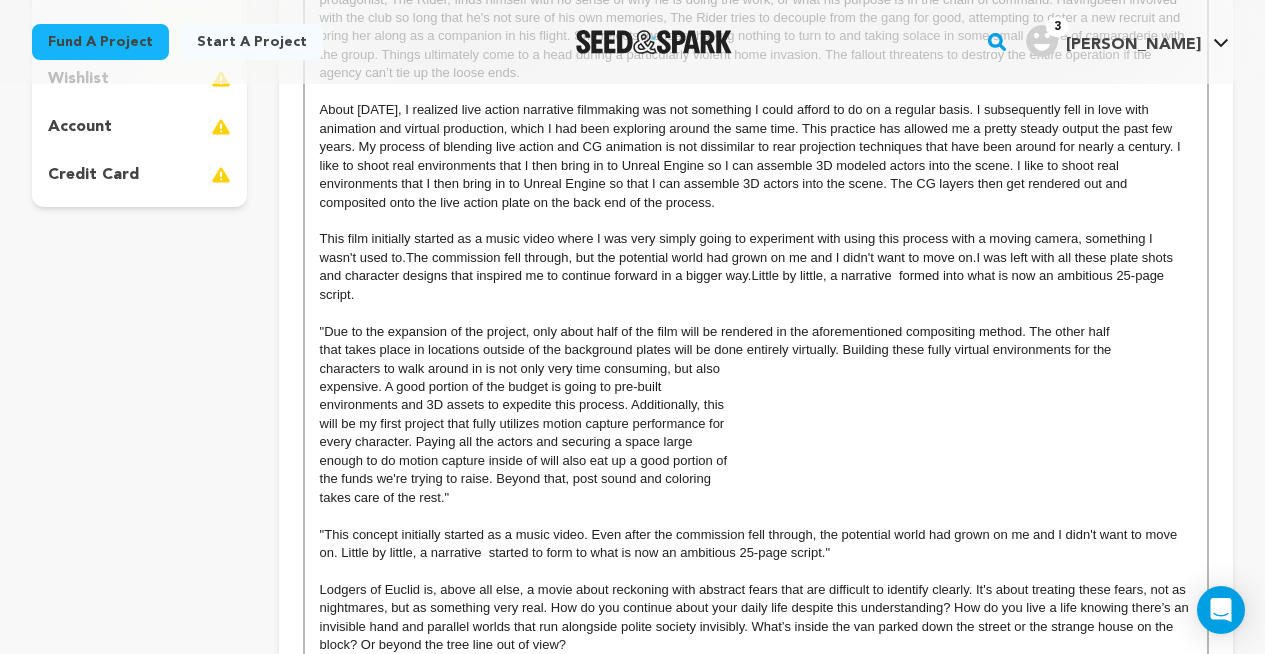 click on "expensive. A good portion of the budget is going to pre-built" at bounding box center [756, 387] 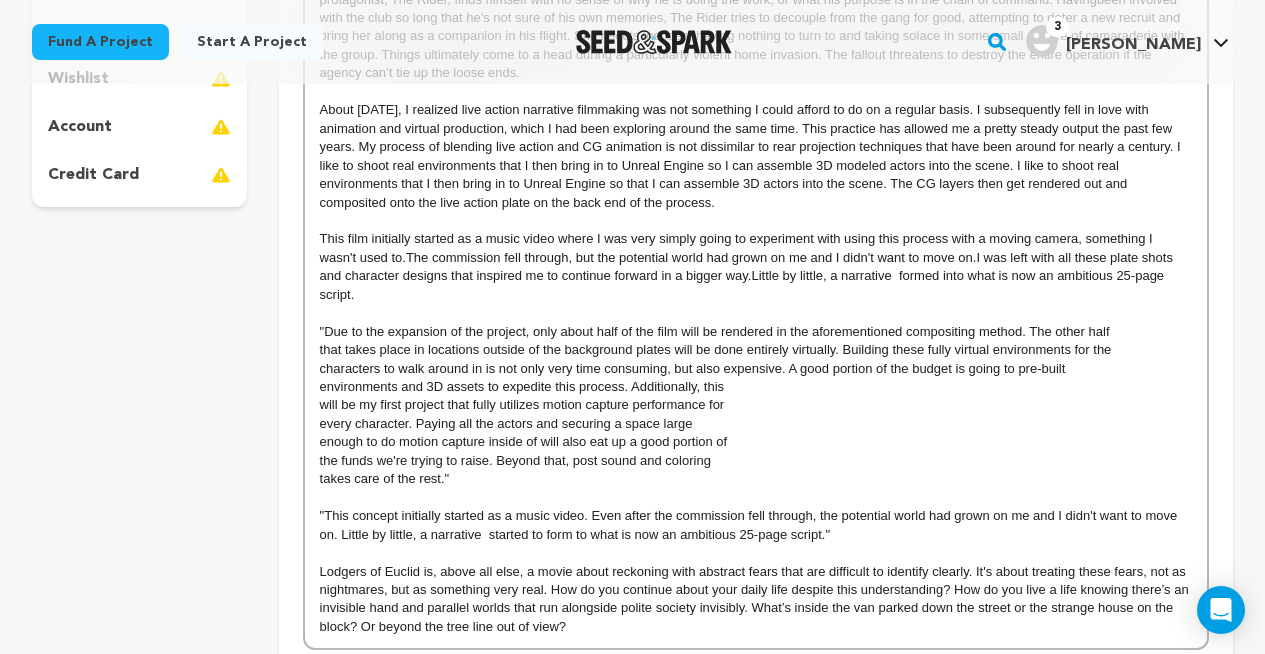 click on "will be my first project that fully utilizes motion capture performance for" at bounding box center [756, 405] 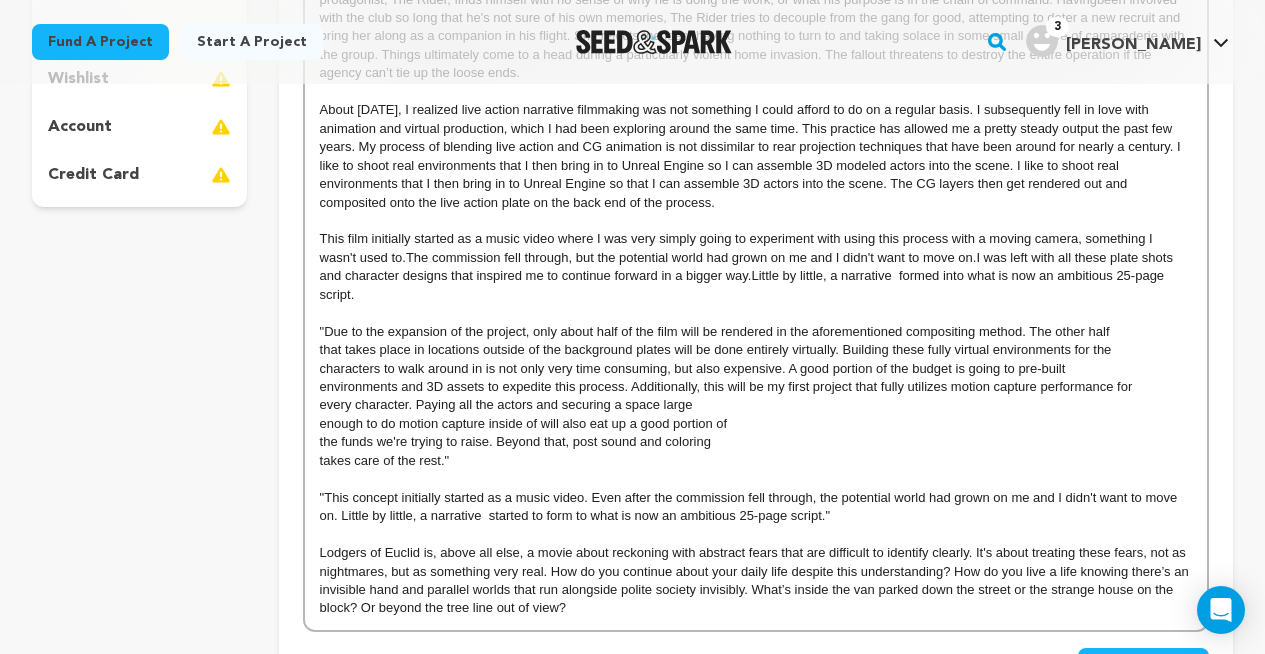 click on "Lodgers of Euclid is a slow-burning thriller about an occult motorcycle club that travels around [GEOGRAPHIC_DATA], taking contracts from an unnamed splinter organization inside the government. In each town, the main crew—consisting of The Boss, The Rider, and The Magician—build up their ranks with local recruits who are typically used to carry out the contracts, which include targeted hits and public displays of violence. Our protagonist, The Rider, finds himself with no sense of why he is doing the work, or what his purpose is in the chain of command. Having  This film initially started as a music video where I was very simply going to experiment with using this process with a moving camera, something I wasn't used to.  The commission fell through, but the potential world had grown on me and I didn't want to move on.  I was left with all these plate shots and character designs that inspired me to continue forward in a bigger way.  every character. Paying all the actors and securing a space large" at bounding box center [756, 276] 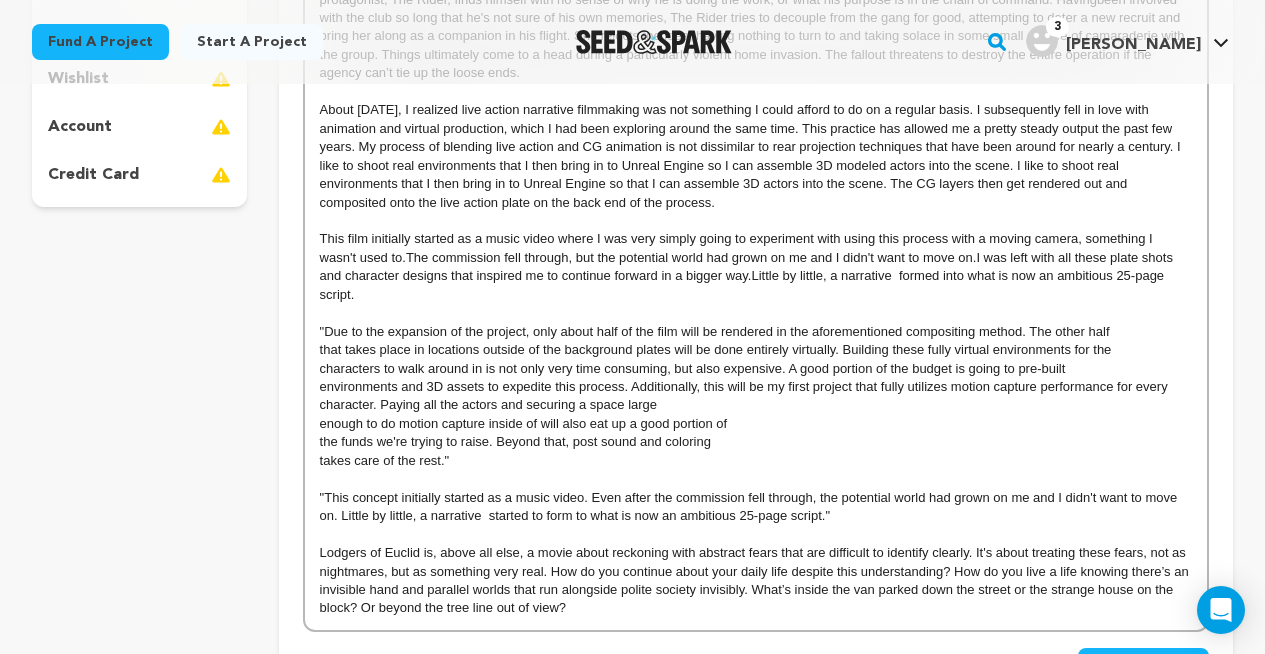click on "environments and 3D assets to expedite this process. Additionally, this will be my first project that fully utilizes motion capture performance for every character. Paying all the actors and securing a space large" at bounding box center (756, 396) 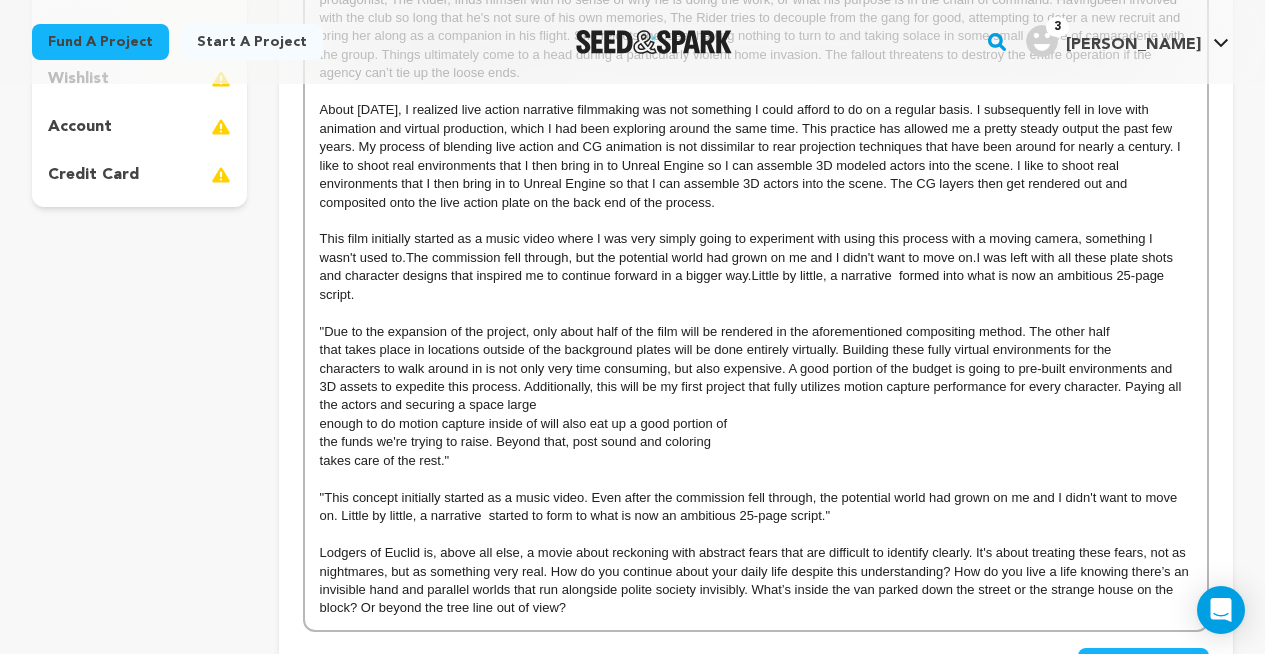 click on "characters to walk around in is not only very time consuming, but also expensive. A good portion of the budget is going to pre-built environments and 3D assets to expedite this process. Additionally, this will be my first project that fully utilizes motion capture performance for every character. Paying all the actors and securing a space large" at bounding box center [756, 387] 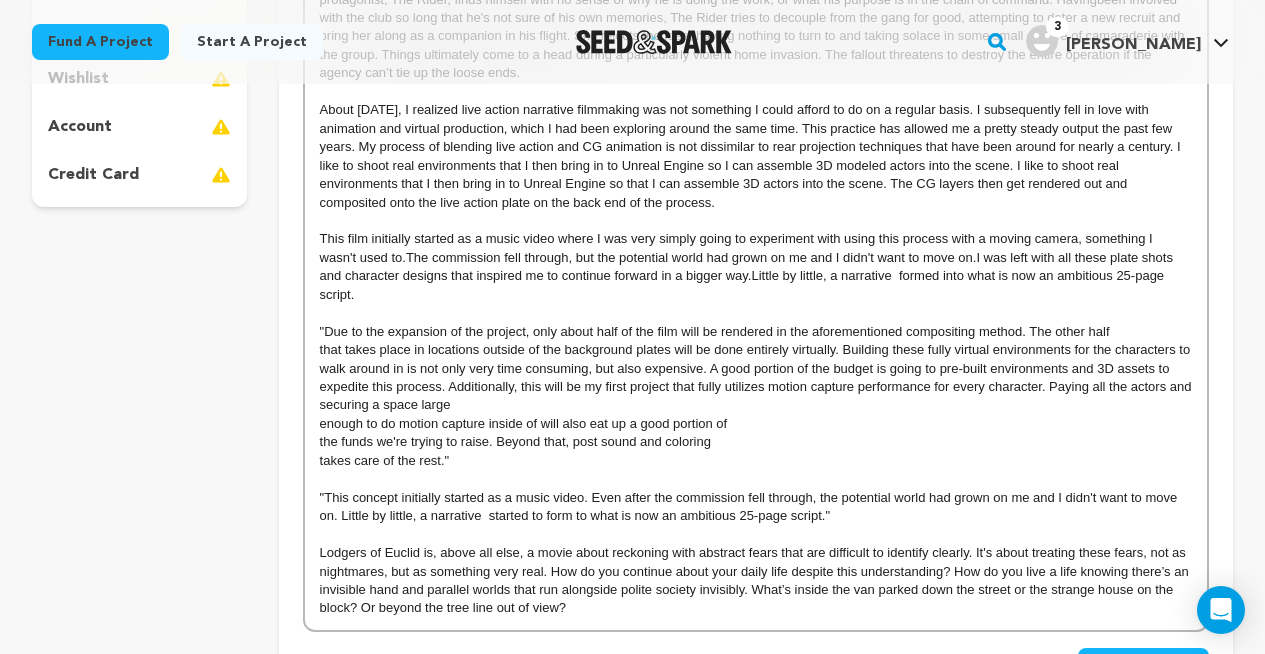 click on "that takes place in locations outside of the background plates will be done entirely virtually. Building these fully virtual environments for the characters to walk around in is not only very time consuming, but also expensive. A good portion of the budget is going to pre-built environments and 3D assets to expedite this process. Additionally, this will be my first project that fully utilizes motion capture performance for every character. Paying all the actors and securing a space large" at bounding box center [756, 378] 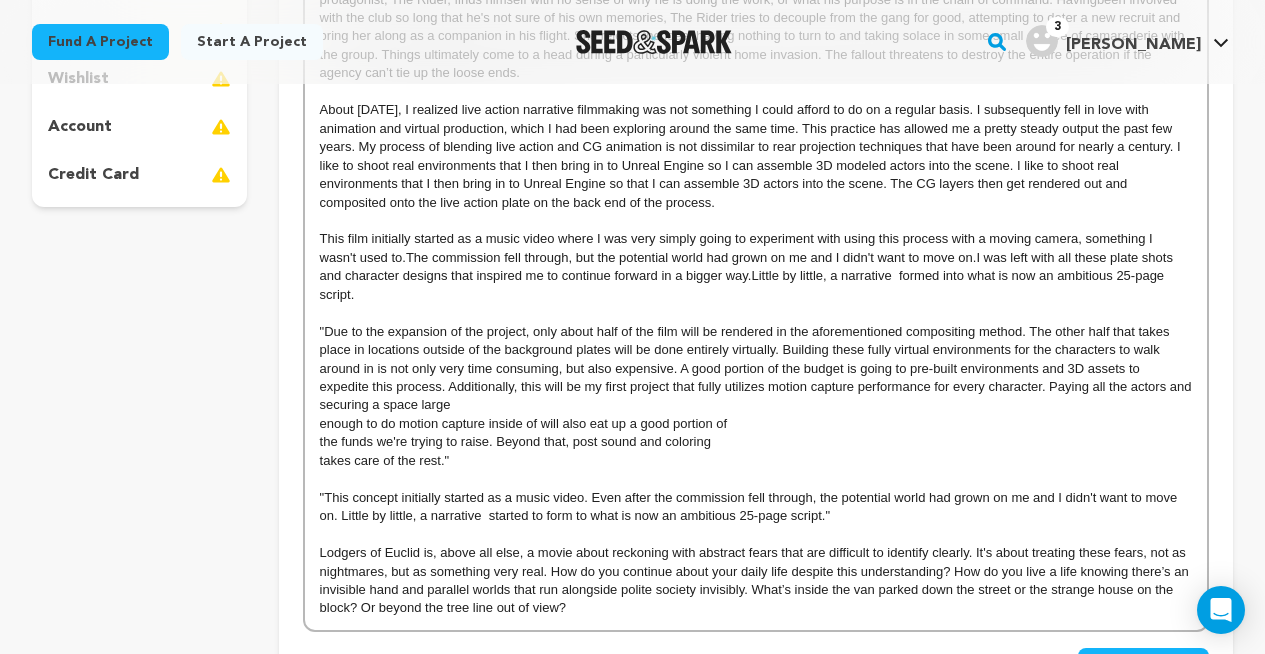 click on "Lodgers of Euclid is a slow-burning thriller about an occult motorcycle club that travels around [GEOGRAPHIC_DATA], taking contracts from an unnamed splinter organization inside the government. In each town, the main crew—consisting of The Boss, The Rider, and The Magician—build up their ranks with local recruits who are typically used to carry out the contracts, which include targeted hits and public displays of violence. Our protagonist, The Rider, finds himself with no sense of why he is doing the work, or what his purpose is in the chain of command. Having  This film initially started as a music video where I was very simply going to experiment with using this process with a moving camera, something I wasn't used to.  The commission fell through, but the potential world had grown on me and I didn't want to move on.  I was left with all these plate shots and character designs that inspired me to continue forward in a bigger way.  enough to do motion capture inside of will also eat up a good portion of" at bounding box center (756, 276) 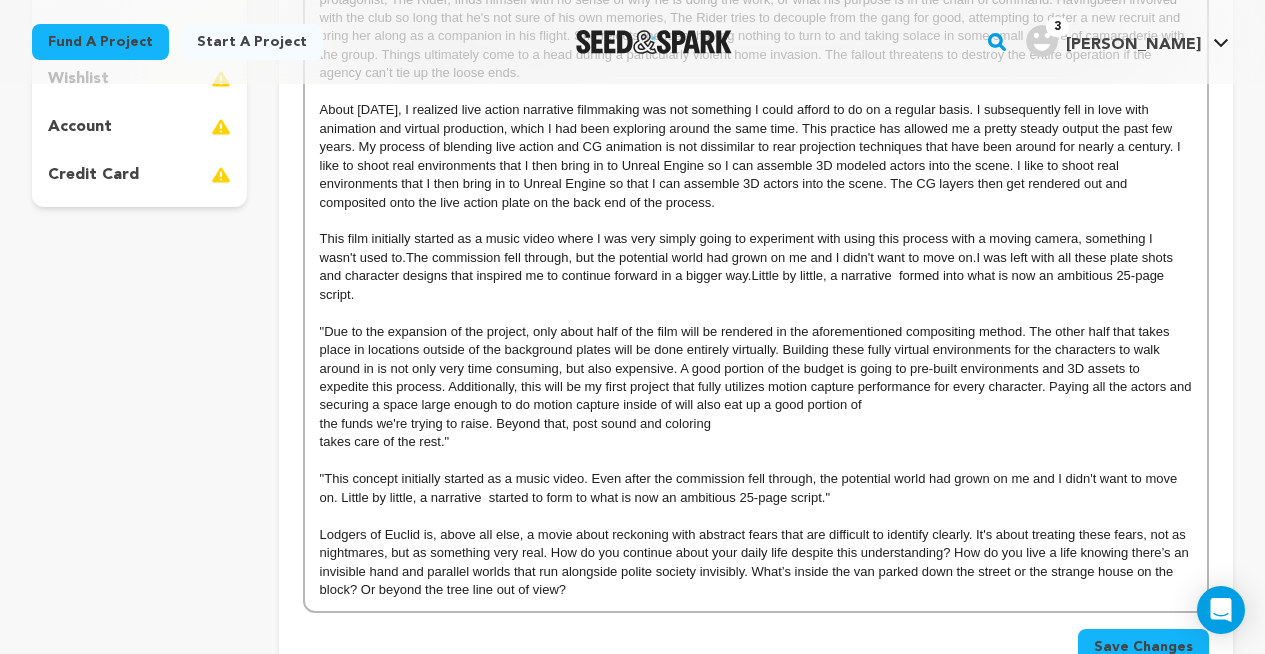 click on "the funds we're trying to raise. Beyond that, post sound and coloring" at bounding box center (756, 424) 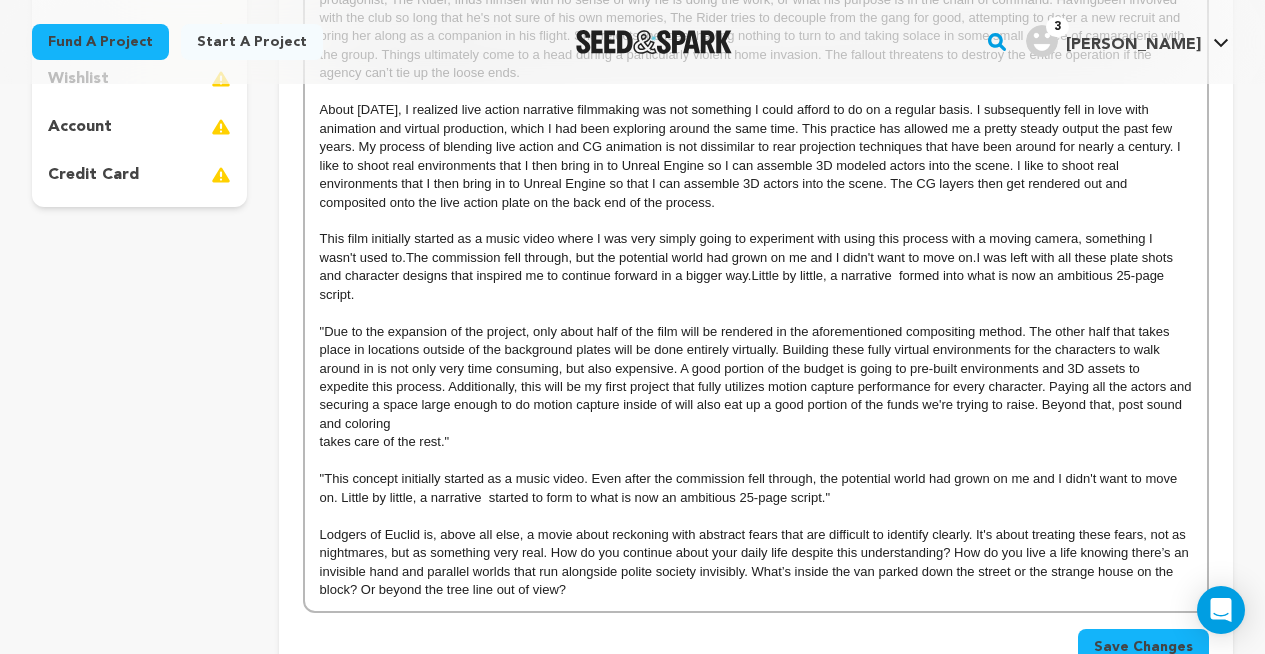click on "takes care of the rest."" at bounding box center (756, 442) 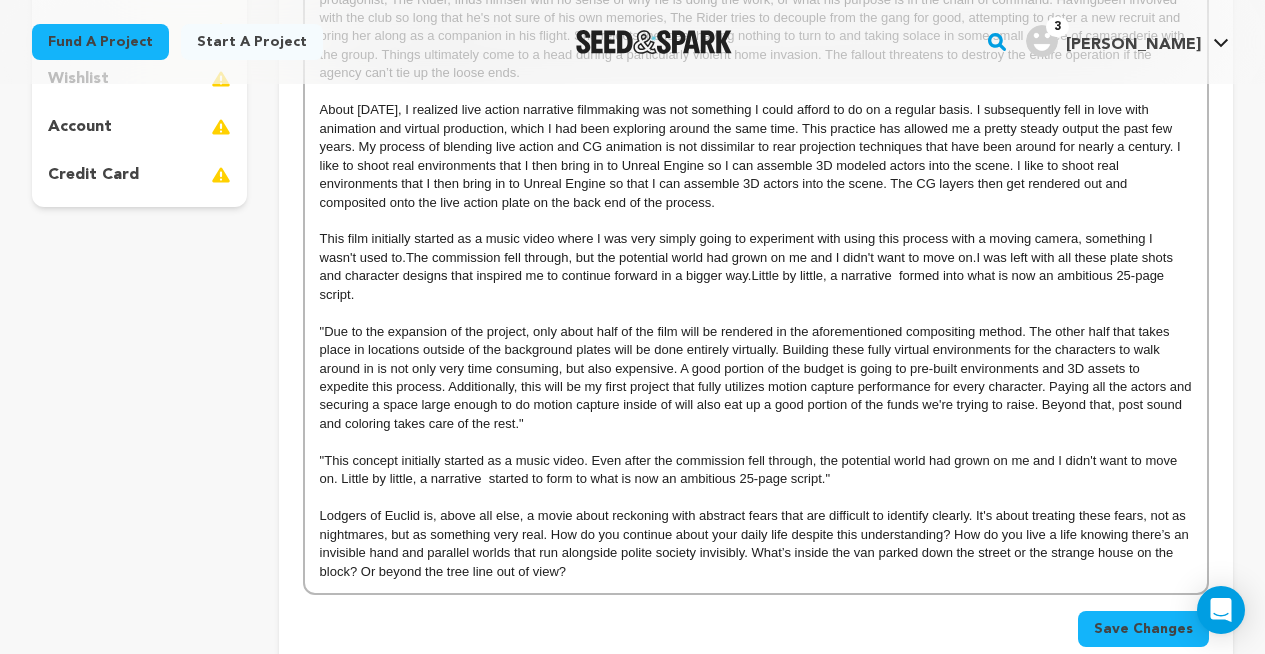 click on ""This concept initially started as a music video. Even after the commission fell through, the potential world had grown on me and I didn't want to move on. Little by little, a narrative  started to form to what is now an ambitious 25-page script."" at bounding box center (750, 469) 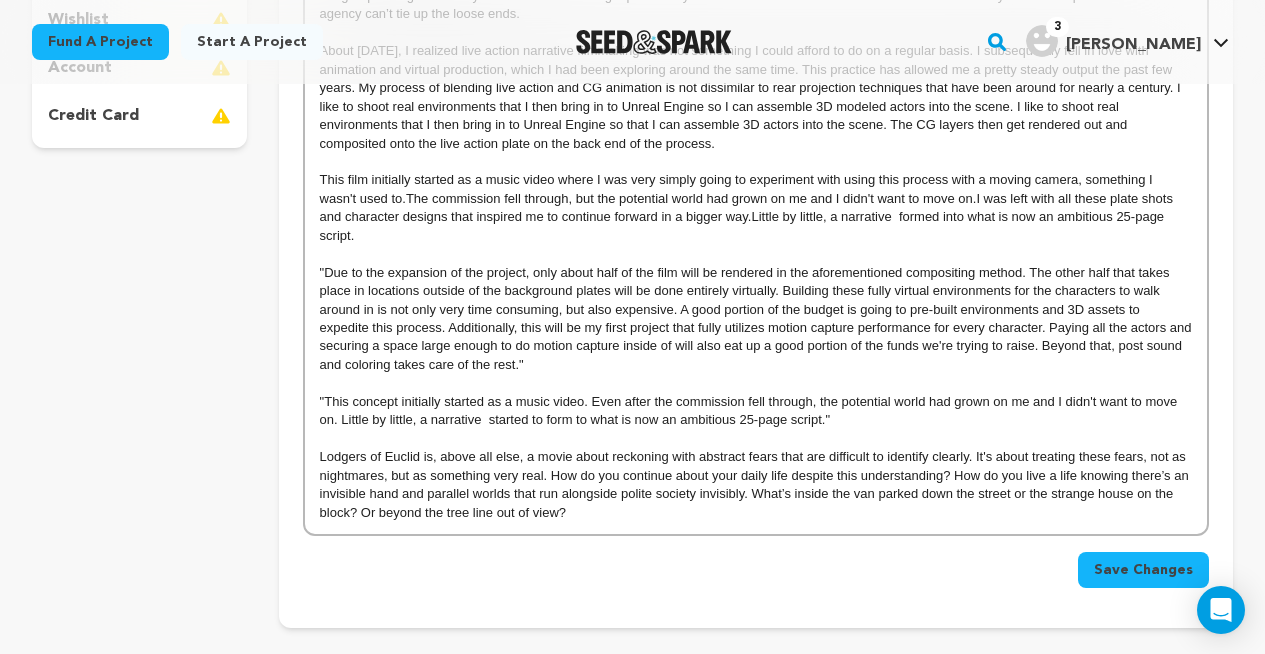 scroll, scrollTop: 661, scrollLeft: 0, axis: vertical 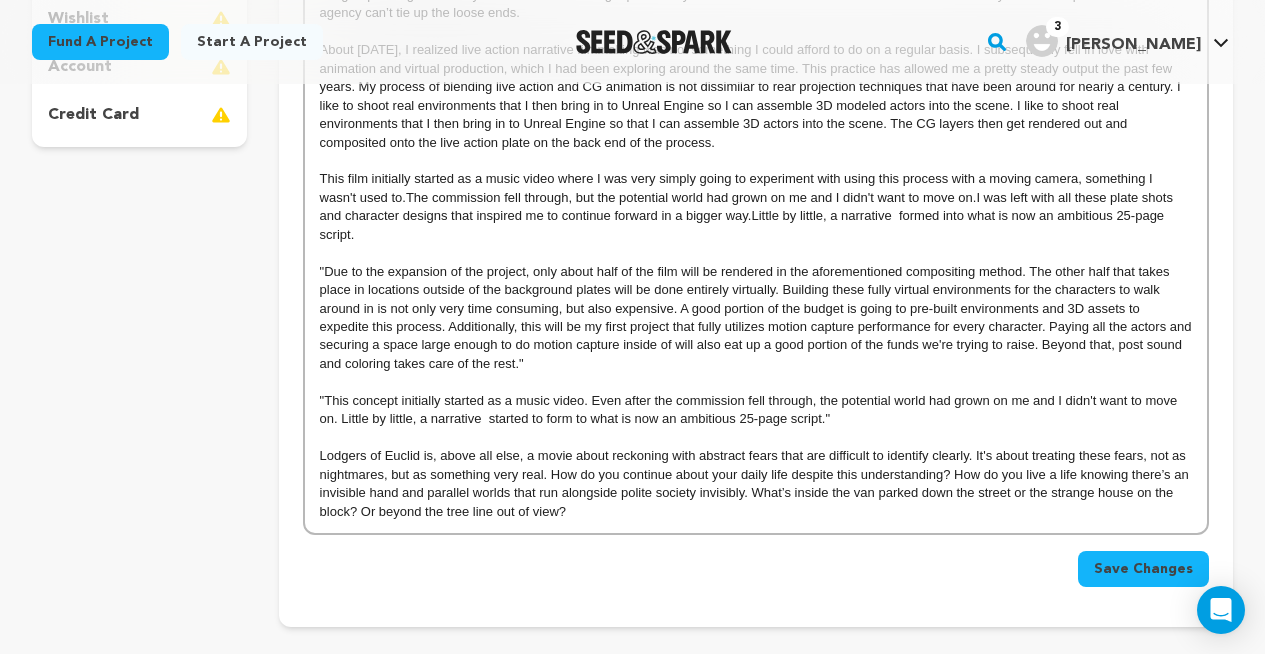 click at bounding box center (756, 382) 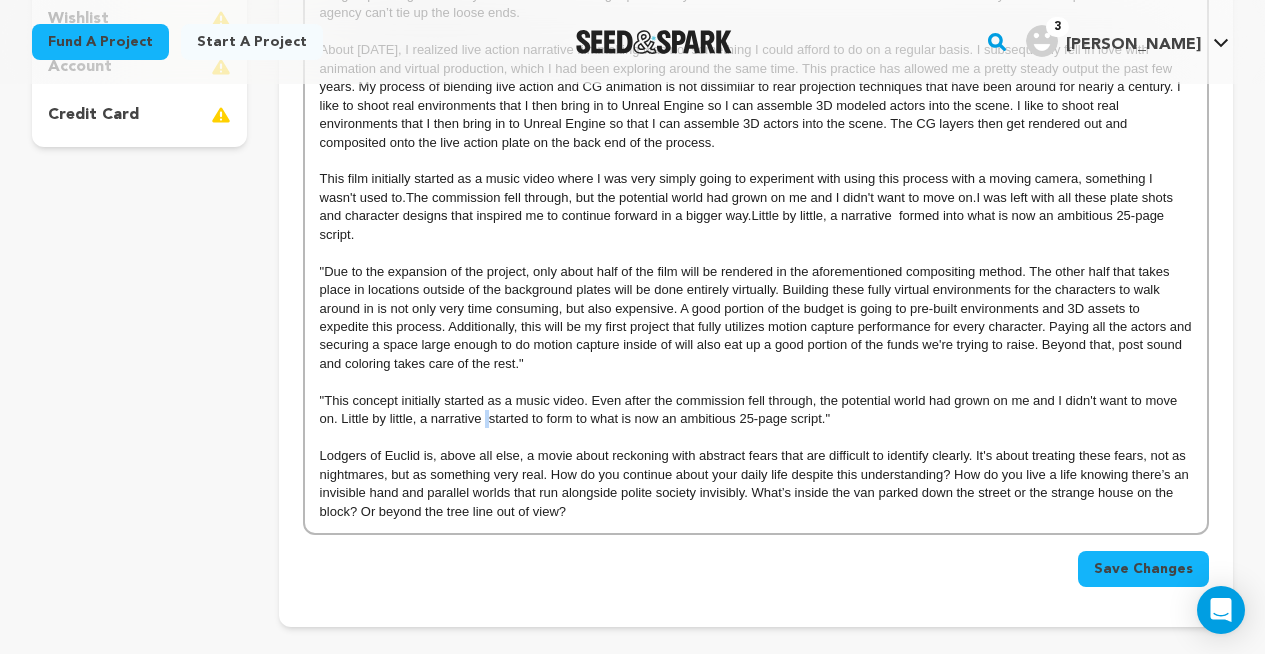 click on ""This concept initially started as a music video. Even after the commission fell through, the potential world had grown on me and I didn't want to move on. Little by little, a narrative  started to form to what is now an ambitious 25-page script."" at bounding box center [756, 410] 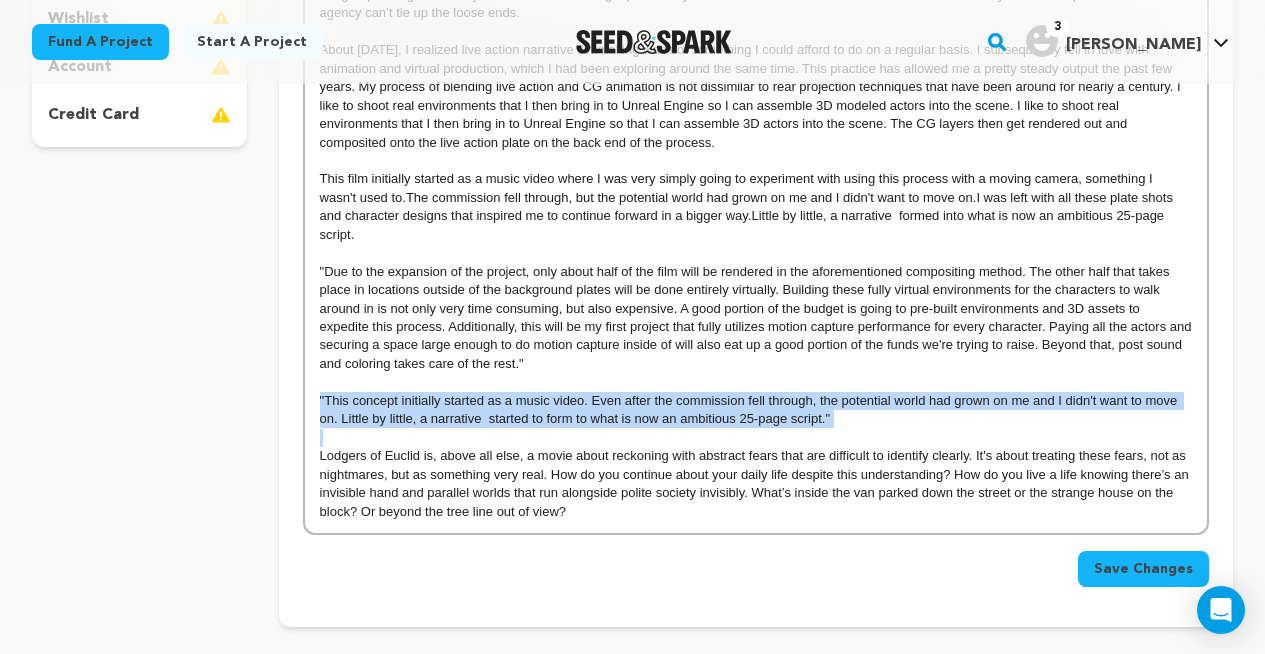 click on ""This concept initially started as a music video. Even after the commission fell through, the potential world had grown on me and I didn't want to move on. Little by little, a narrative  started to form to what is now an ambitious 25-page script."" at bounding box center [756, 410] 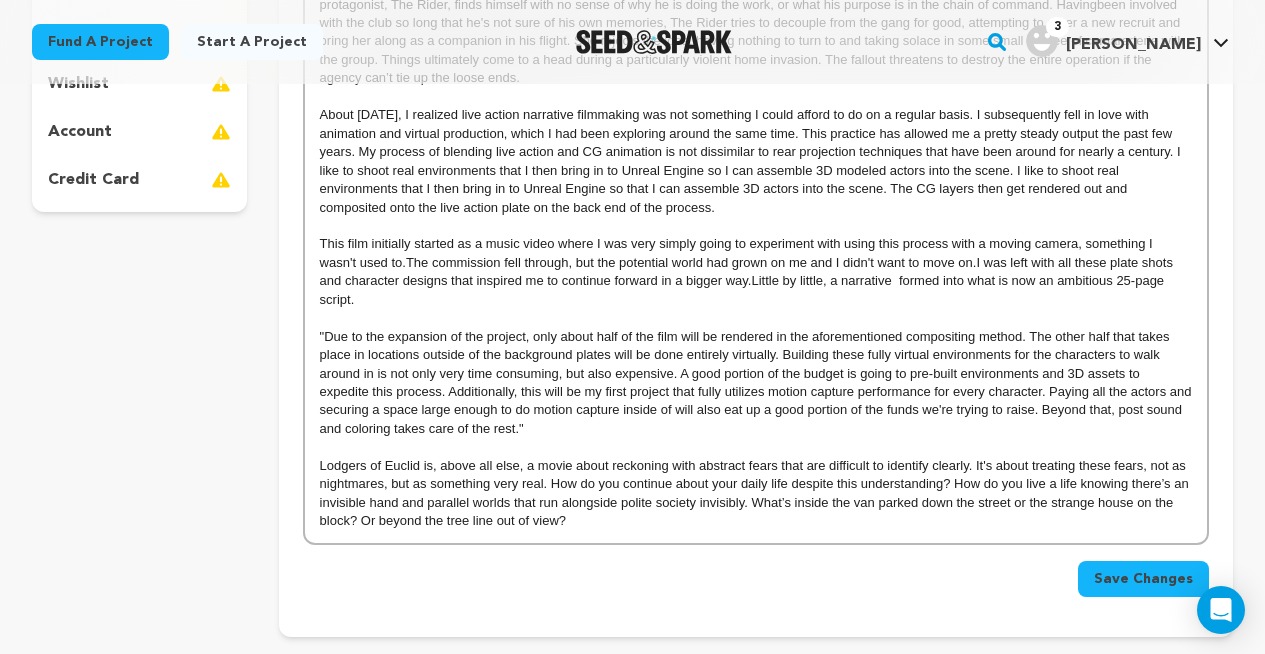 scroll, scrollTop: 593, scrollLeft: 0, axis: vertical 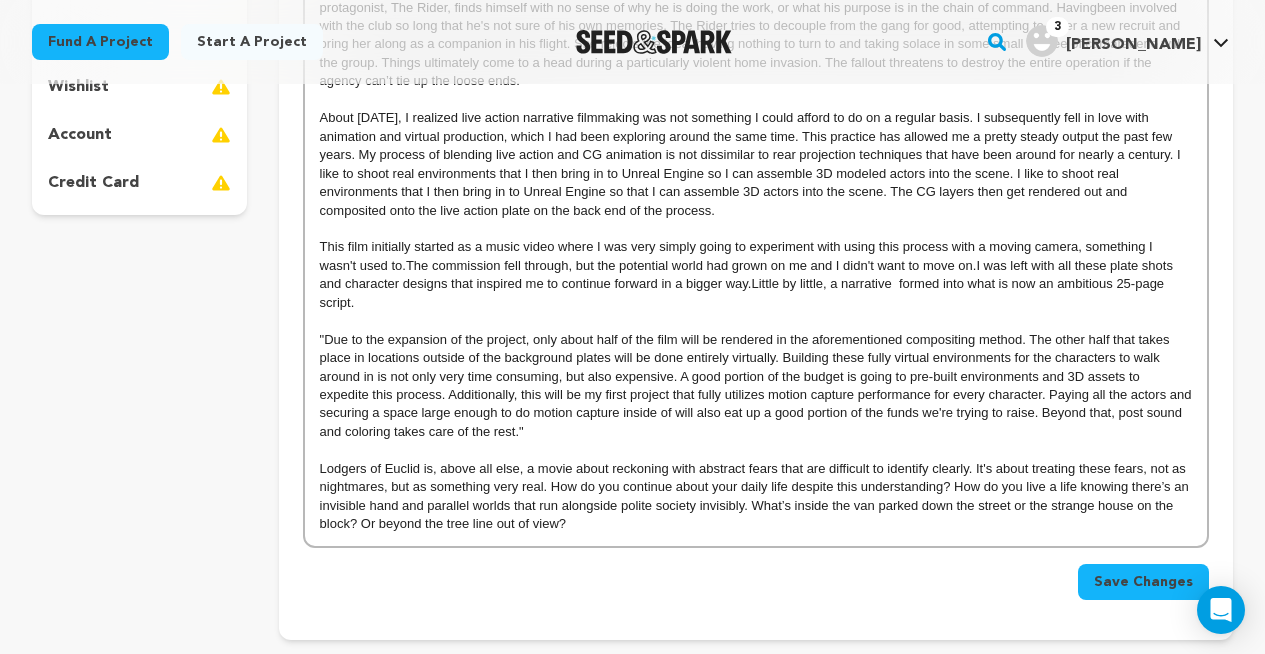 click on ""Due to the expansion of the project, only about half of the film will be rendered in the aforementioned compositing method. The other half that takes place in locations outside of the background plates will be done entirely virtually. Building these fully virtual environments for the characters to walk around in is not only very time consuming, but also expensive. A good portion of the budget is going to pre-built environments and 3D assets to expedite this process. Additionally, this will be my first project that fully utilizes motion capture performance for every character. Paying all the actors and securing a space large enough to do motion capture inside of will also eat up a good portion of the funds we're trying to raise. Beyond that, post sound and coloring takes care of the rest."" at bounding box center (756, 386) 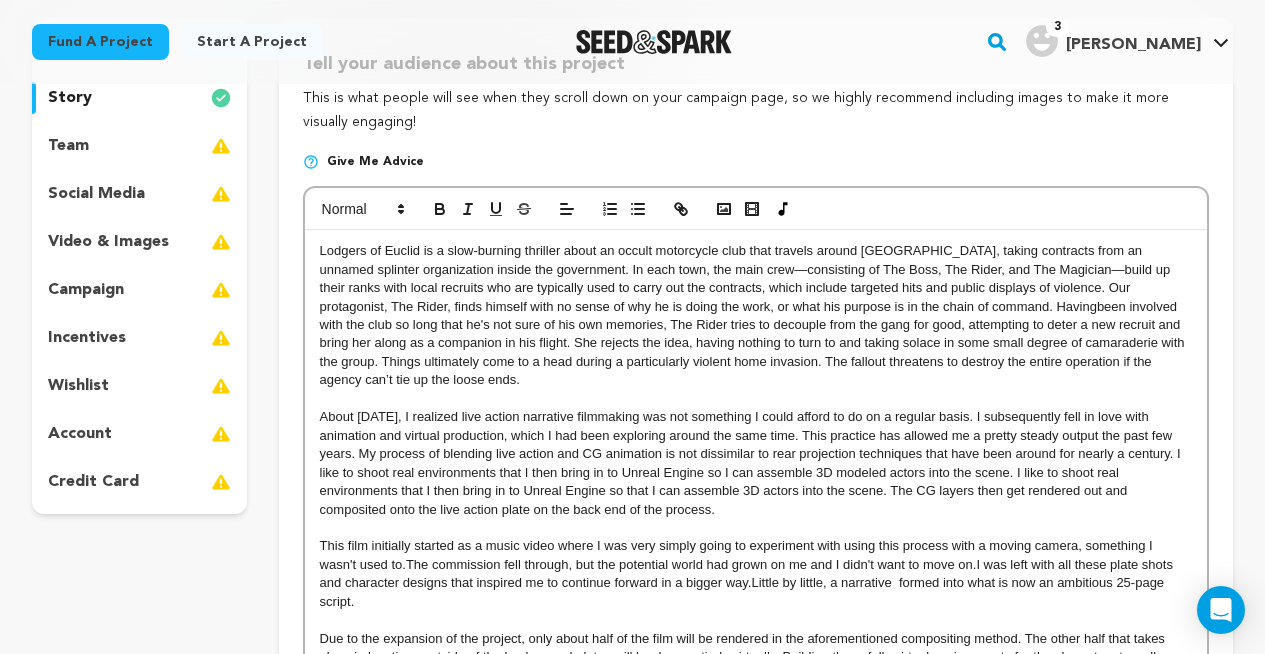 scroll, scrollTop: 298, scrollLeft: 0, axis: vertical 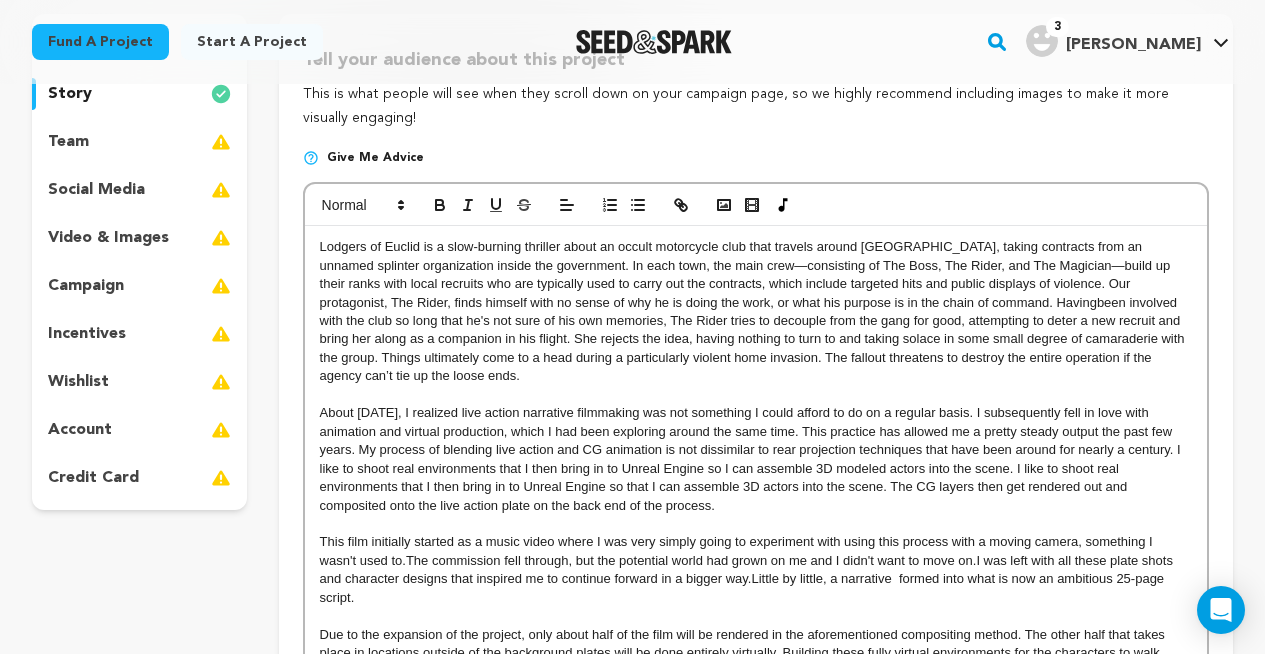click on "Lodgers of Euclid is a slow-burning thriller about an occult motorcycle club that travels around [GEOGRAPHIC_DATA], taking contracts from an unnamed splinter organization inside the government. In each town, the main crew—consisting of The Boss, The Rider, and The Magician—build up their ranks with local recruits who are typically used to carry out the contracts, which include targeted hits and public displays of violence. Our protagonist, The Rider, finds himself with no sense of why he is doing the work, or what his purpose is in the chain of command. Having" at bounding box center (756, 312) 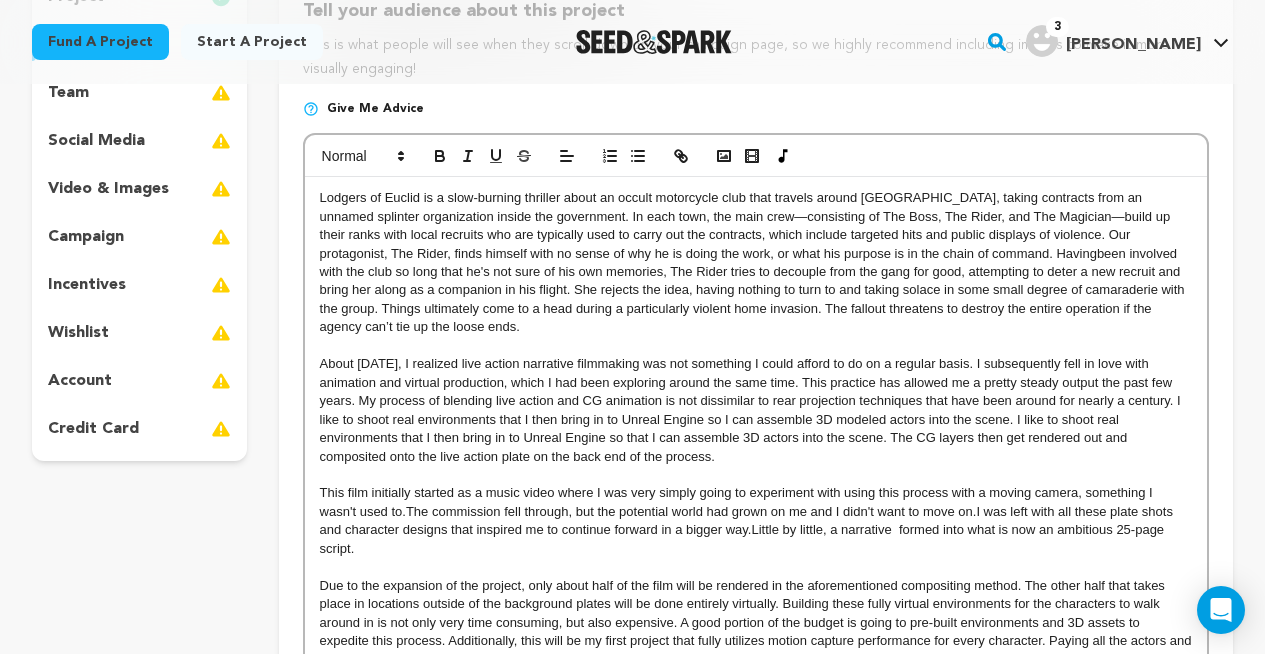 scroll, scrollTop: 355, scrollLeft: 0, axis: vertical 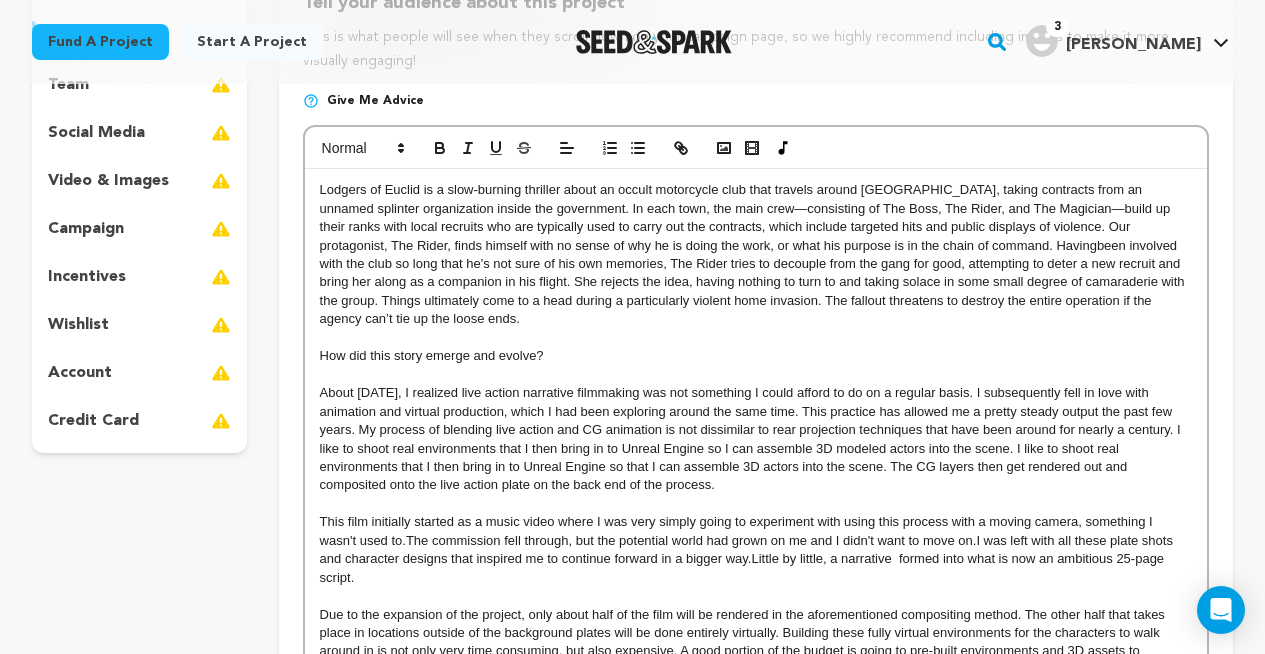 click on "How did this story emerge and evolve?" at bounding box center [432, 355] 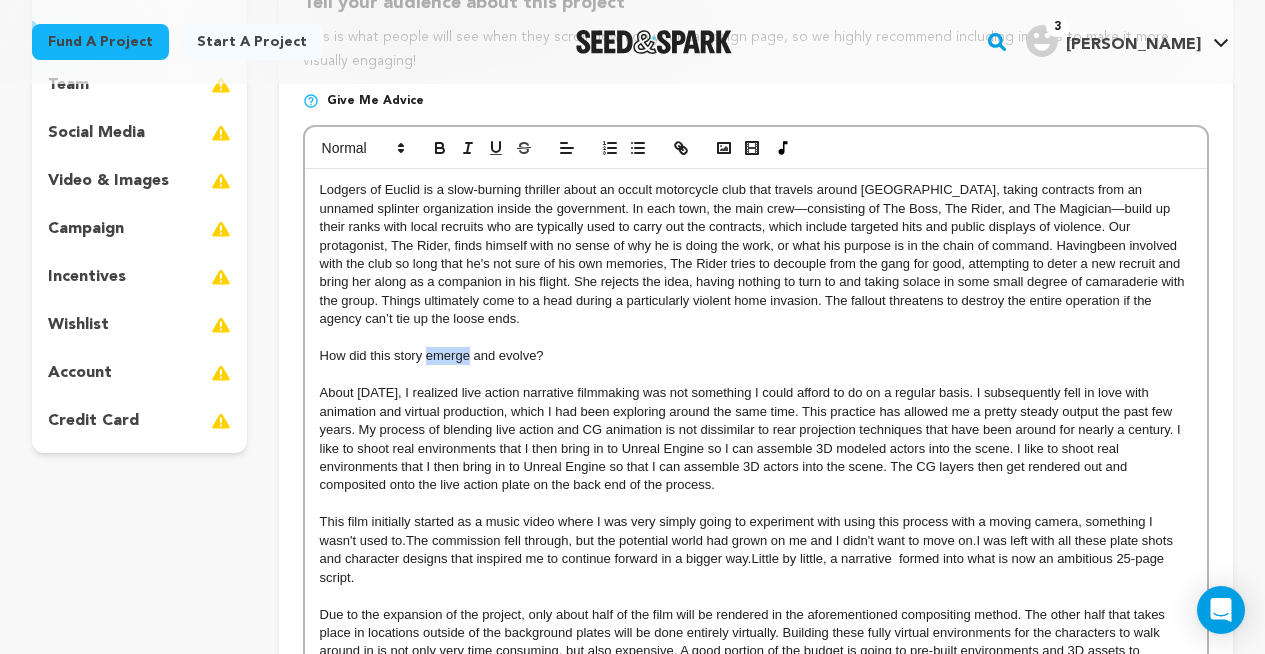 click on "How did this story emerge and evolve?" at bounding box center (432, 355) 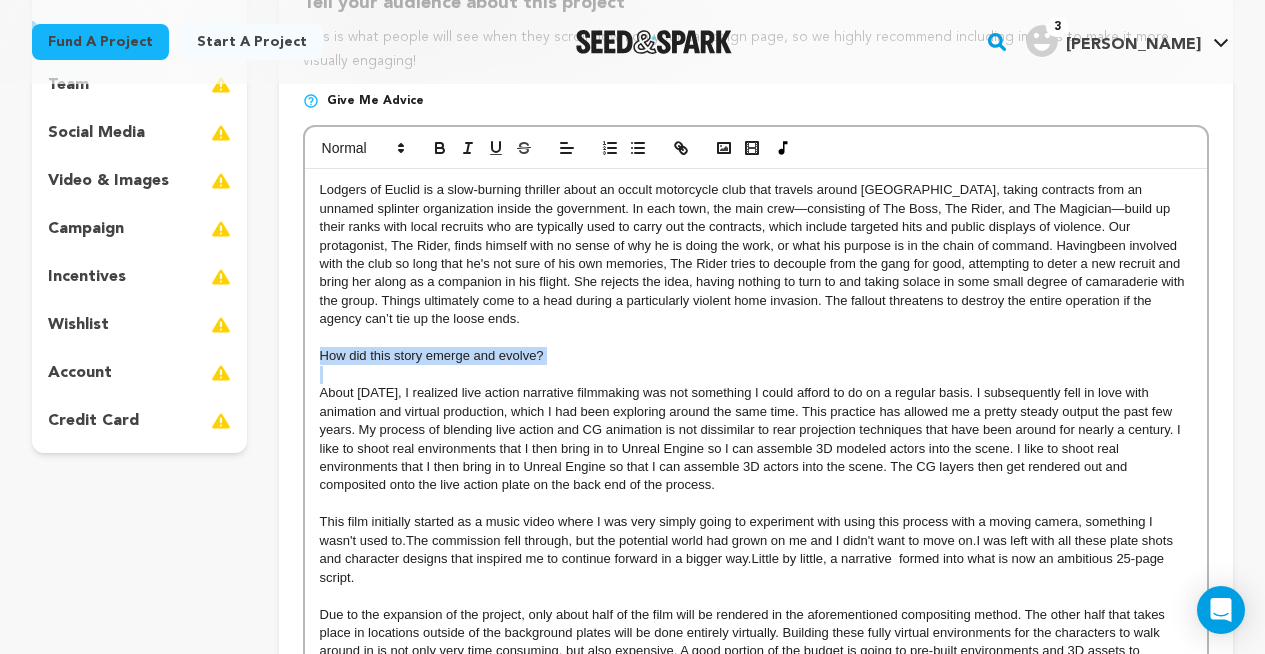 click on "How did this story emerge and evolve?" at bounding box center (432, 355) 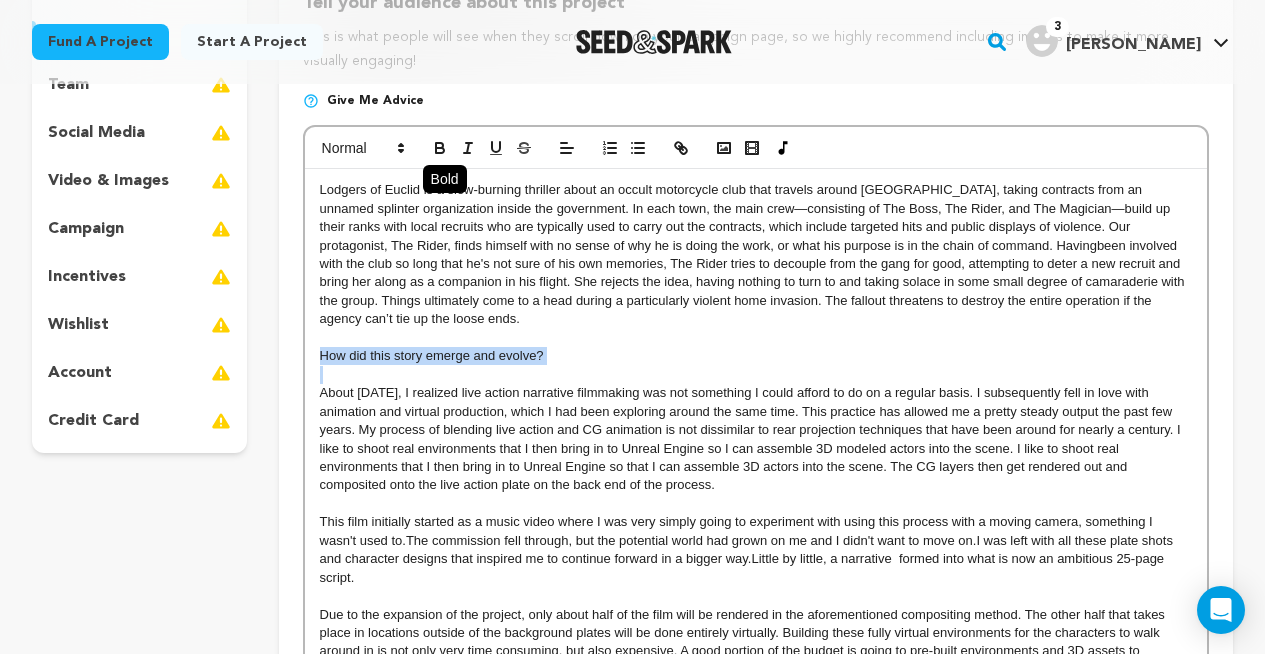 click 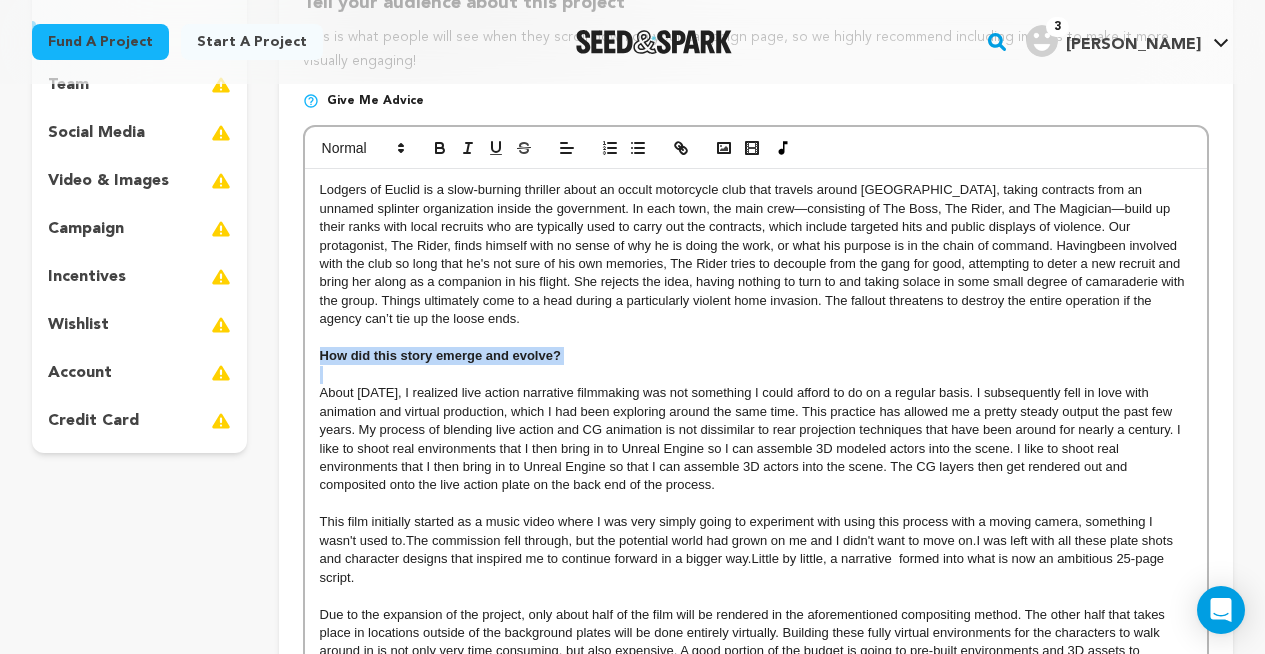 click on "About [DATE], I realized live action narrative filmmaking was not something I could afford to do on a regular basis. I subsequently fell in love with animation and virtual production, which I had been exploring around the same time. This practice has allowed me a pretty steady output the past few years. My process of blending live action and CG animation is not dissimilar to rear projection techniques that have been around for nearly a century. I like to shoot real environments that I then bring in to Unreal Engine so I can assemble 3D modeled actors into the scene. I like to shoot real environments that I then bring in to Unreal Engine so that I can assemble 3D actors into the scene. The CG layers then get rendered out and composited onto the live action plate on the back end of the process." at bounding box center [756, 439] 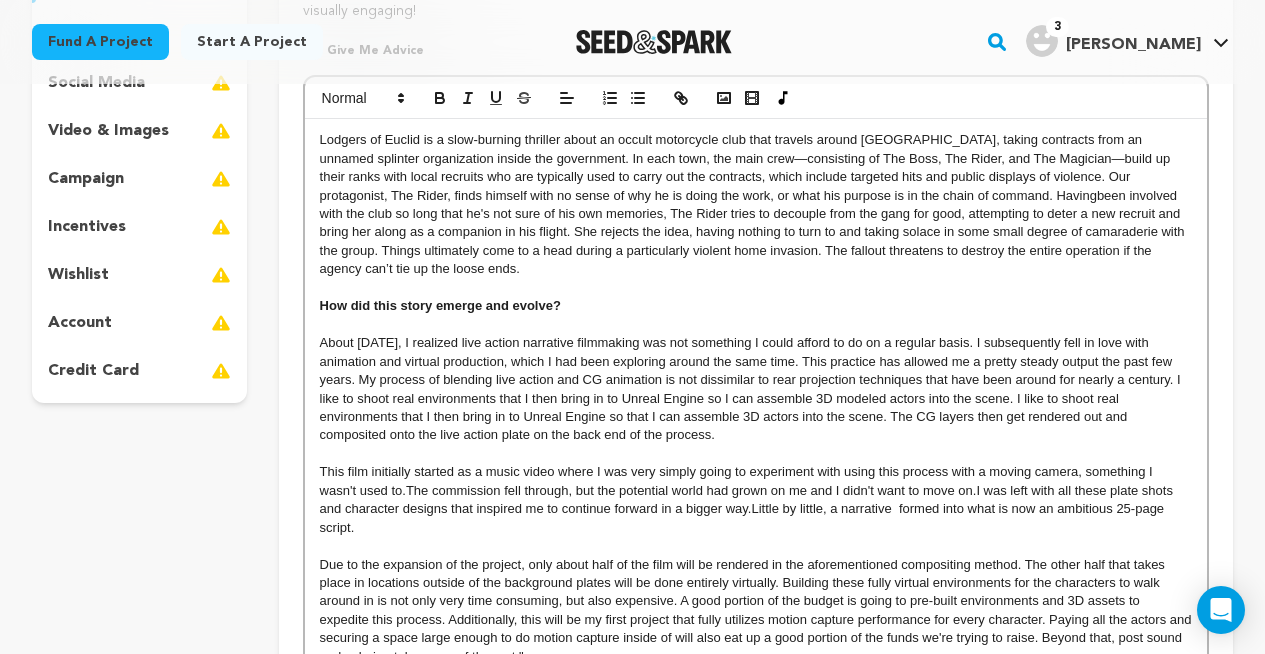 scroll, scrollTop: 410, scrollLeft: 0, axis: vertical 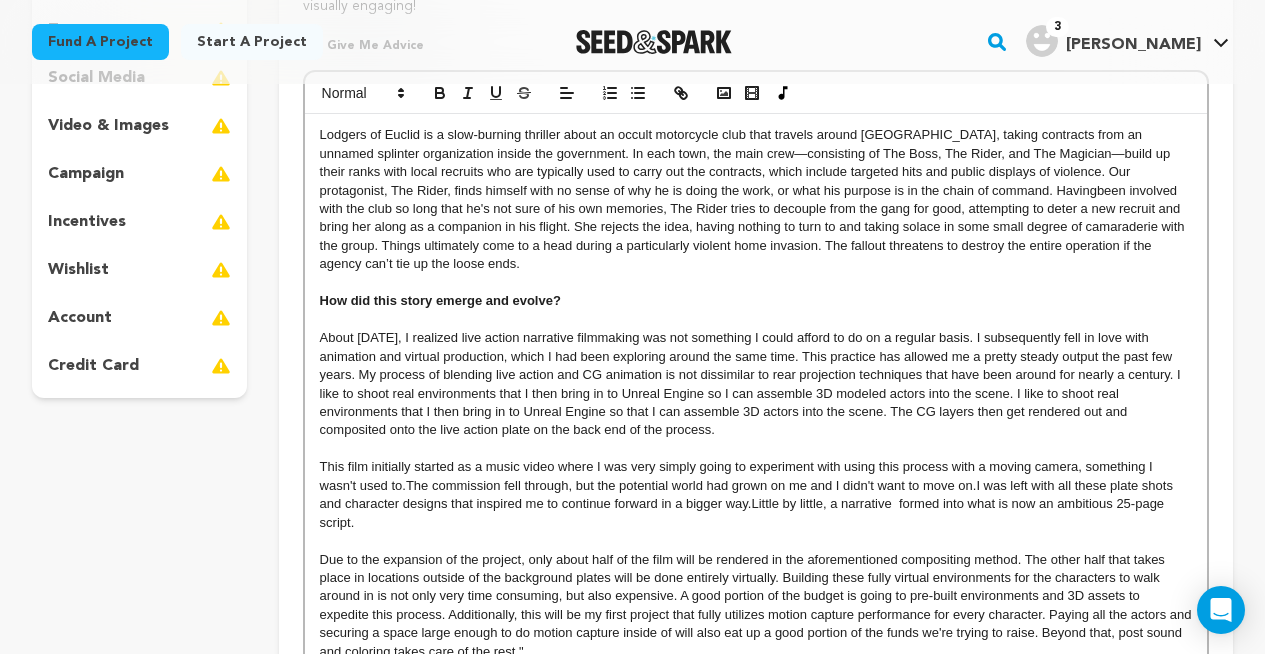 click on "How did this story emerge and evolve?" at bounding box center [440, 300] 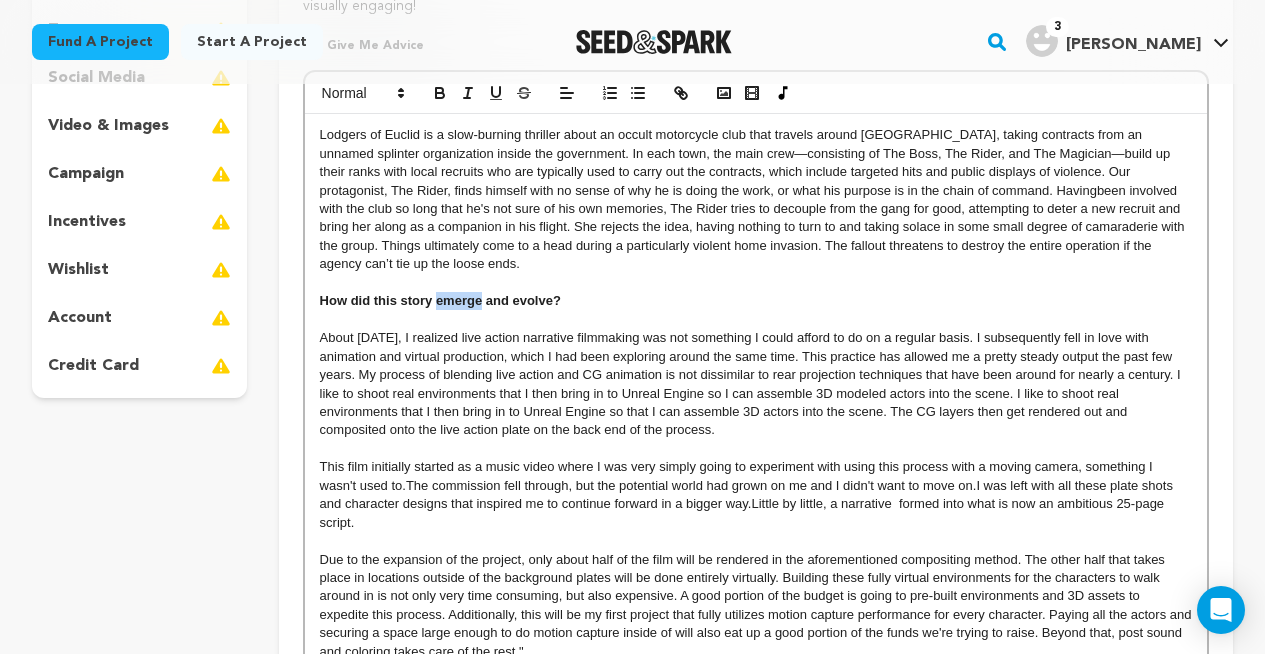 click on "How did this story emerge and evolve?" at bounding box center [440, 300] 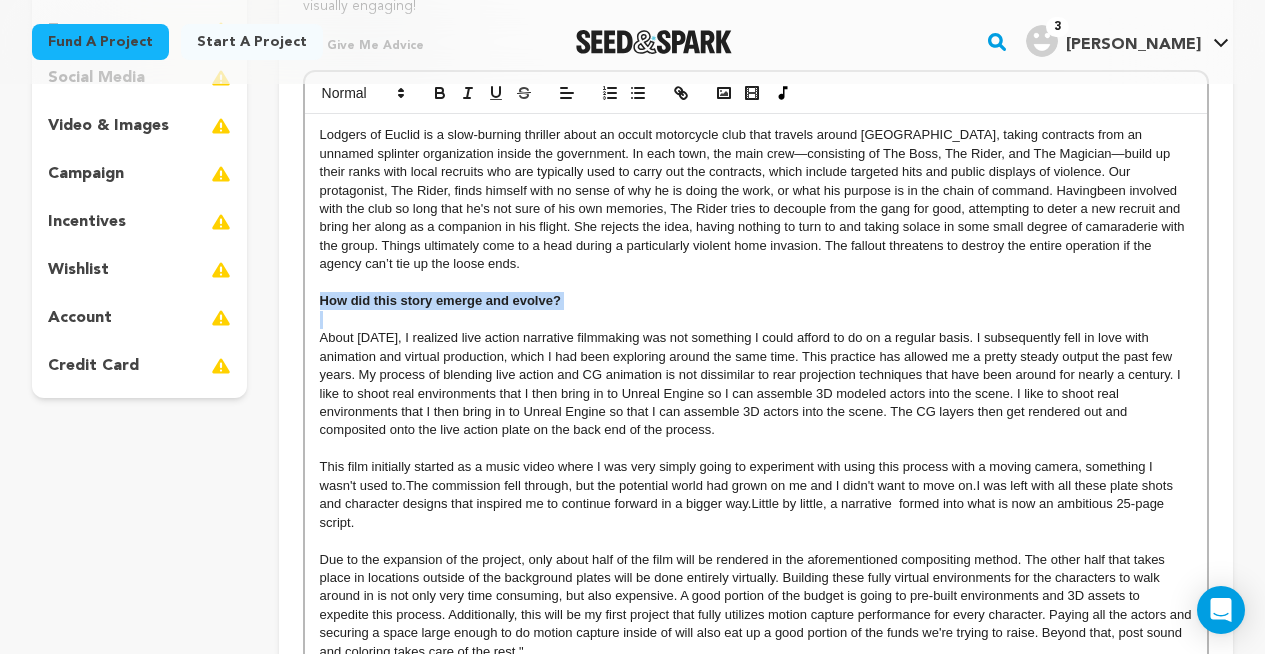 click on "How did this story emerge and evolve?" at bounding box center (440, 300) 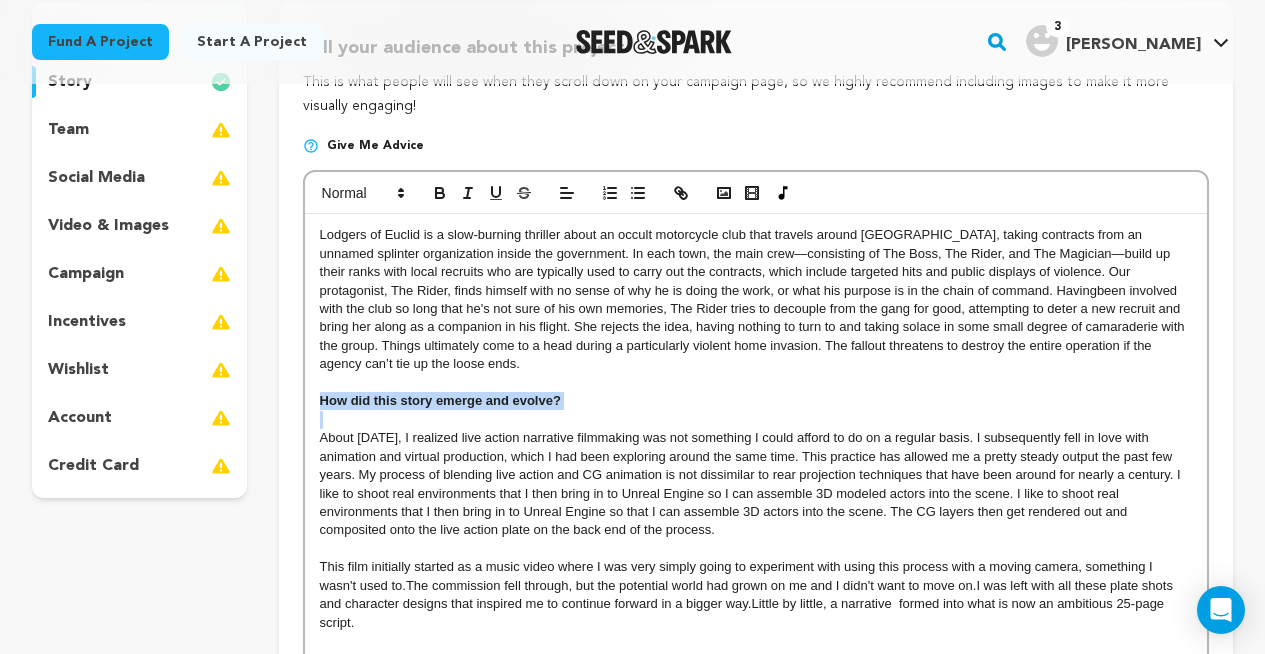 scroll, scrollTop: 308, scrollLeft: 0, axis: vertical 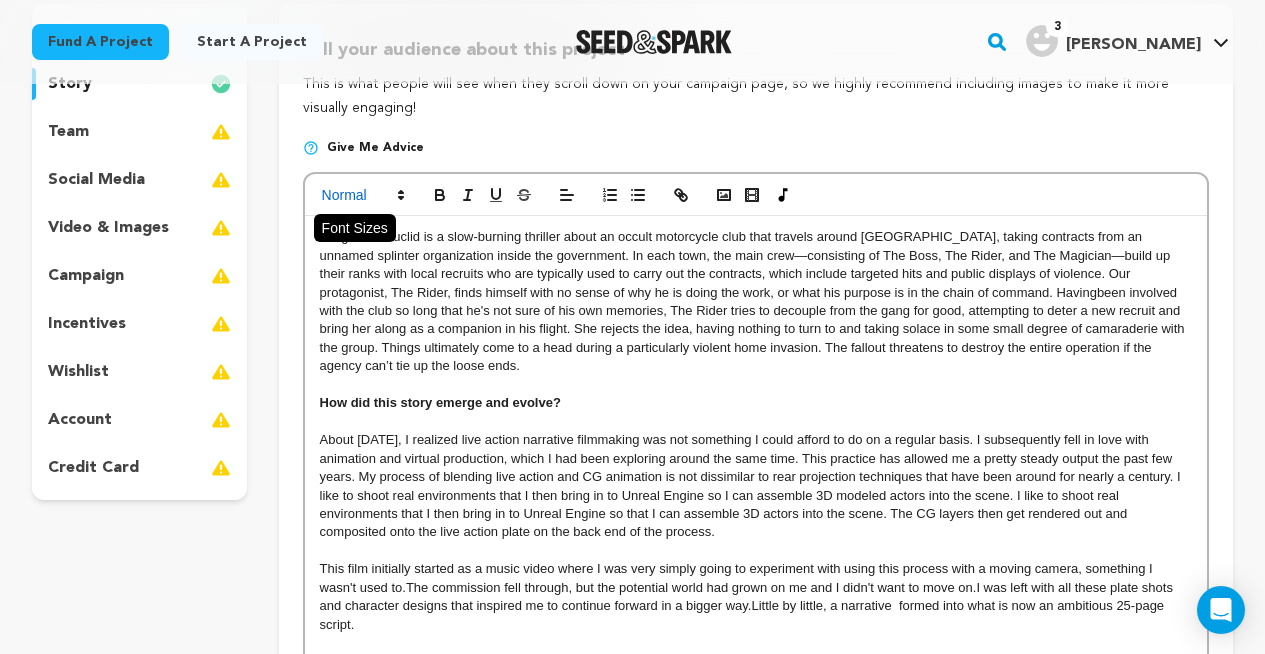 click 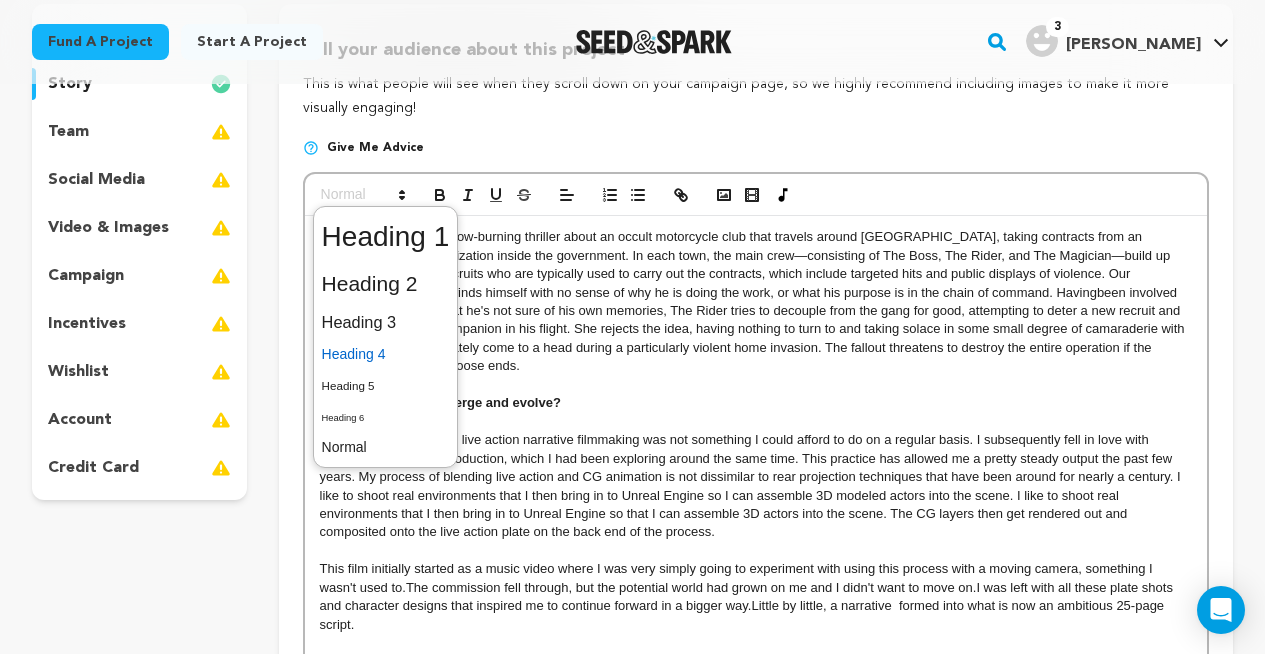 click at bounding box center [386, 354] 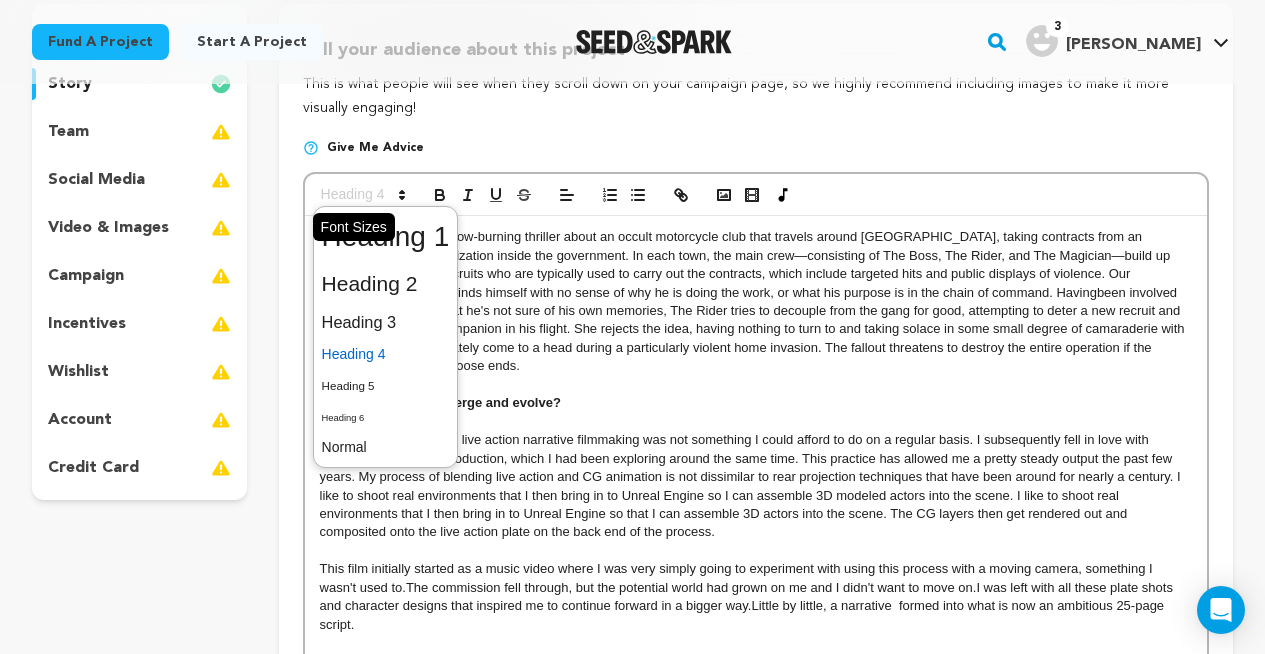 click at bounding box center [362, 195] 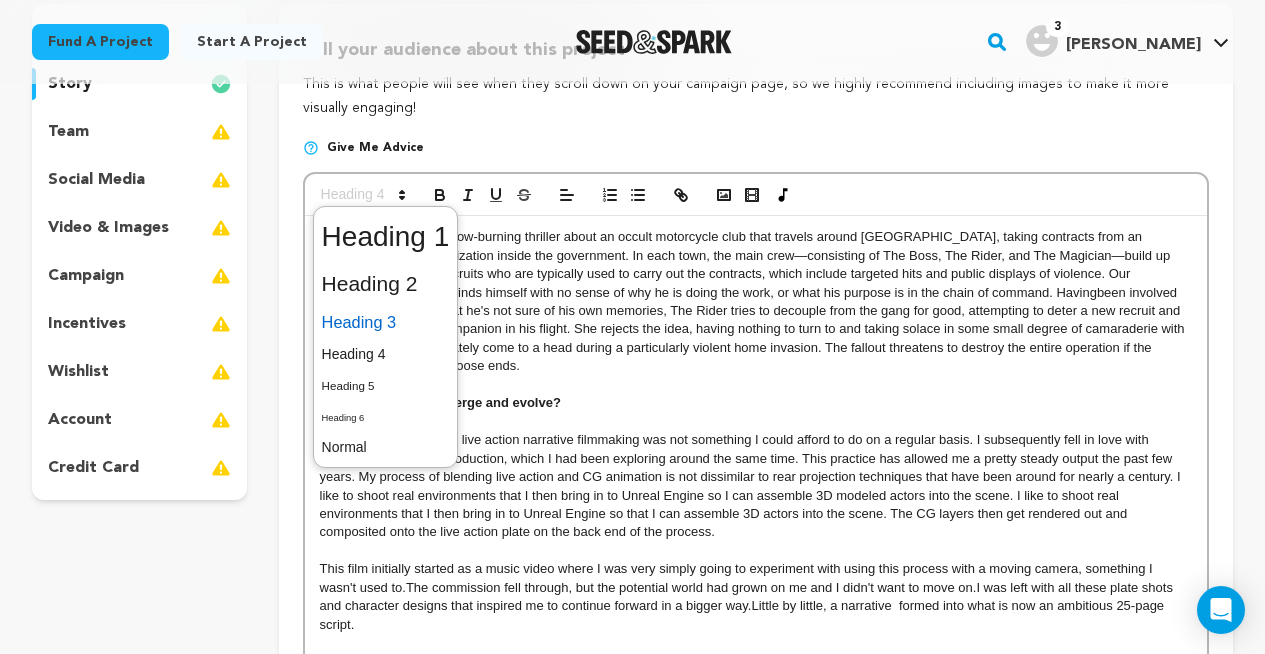 click at bounding box center [386, 322] 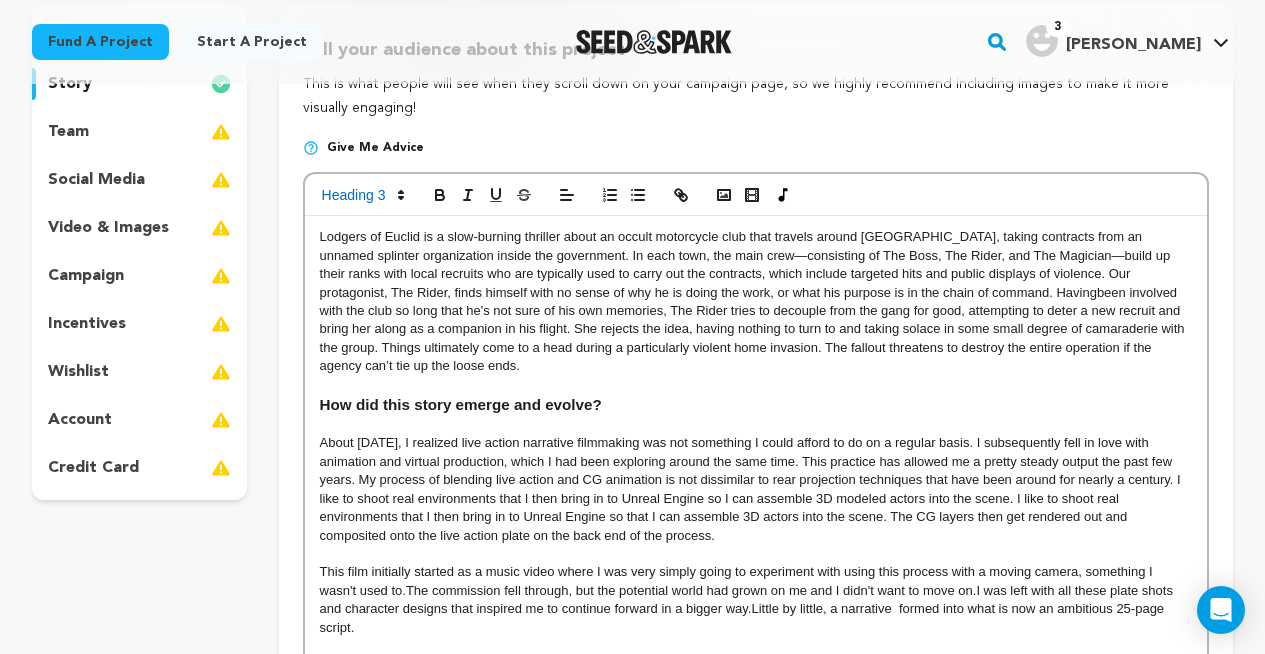 click on "About [DATE], I realized live action narrative filmmaking was not something I could afford to do on a regular basis. I subsequently fell in love with animation and virtual production, which I had been exploring around the same time. This practice has allowed me a pretty steady output the past few years. My process of blending live action and CG animation is not dissimilar to rear projection techniques that have been around for nearly a century. I like to shoot real environments that I then bring in to Unreal Engine so I can assemble 3D modeled actors into the scene. I like to shoot real environments that I then bring in to Unreal Engine so that I can assemble 3D actors into the scene. The CG layers then get rendered out and composited onto the live action plate on the back end of the process." at bounding box center [756, 489] 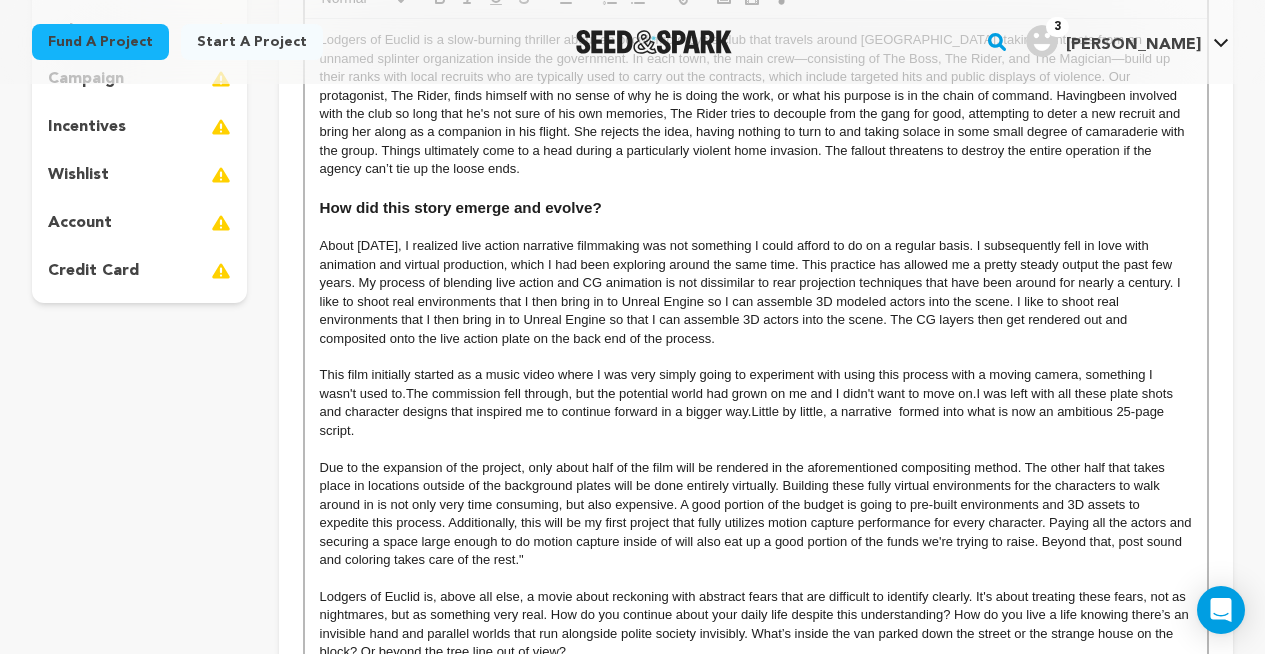 scroll, scrollTop: 507, scrollLeft: 0, axis: vertical 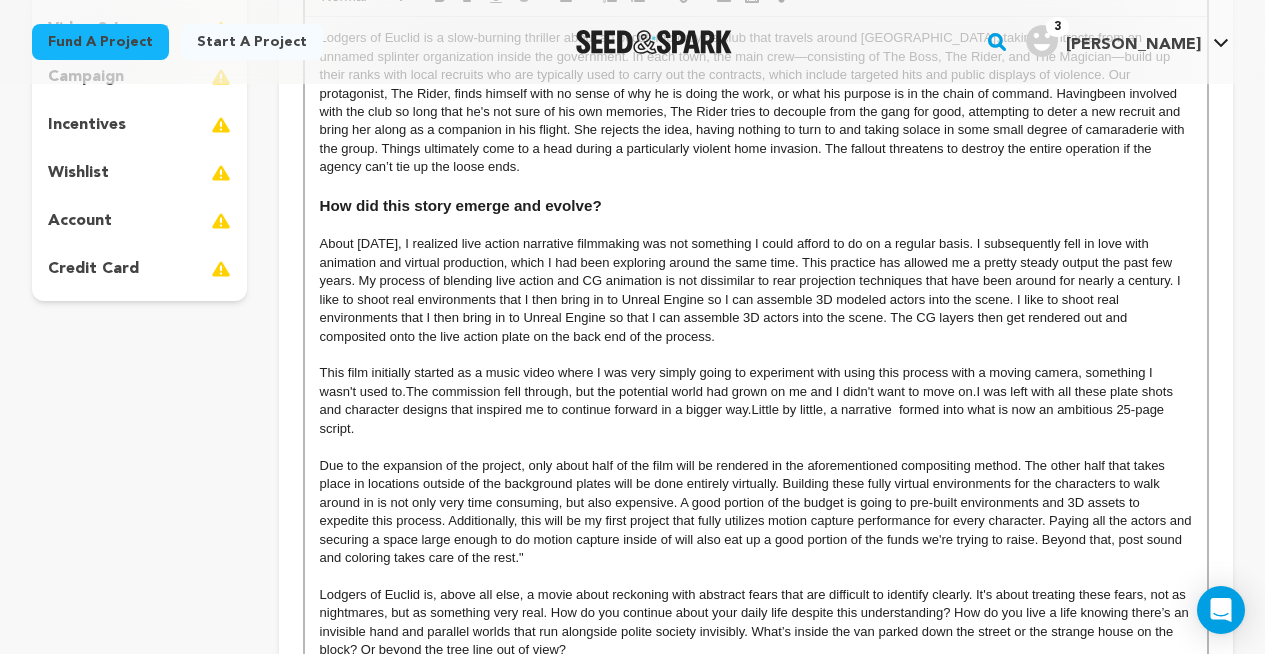 click on "How did this story emerge and evolve?" at bounding box center (461, 205) 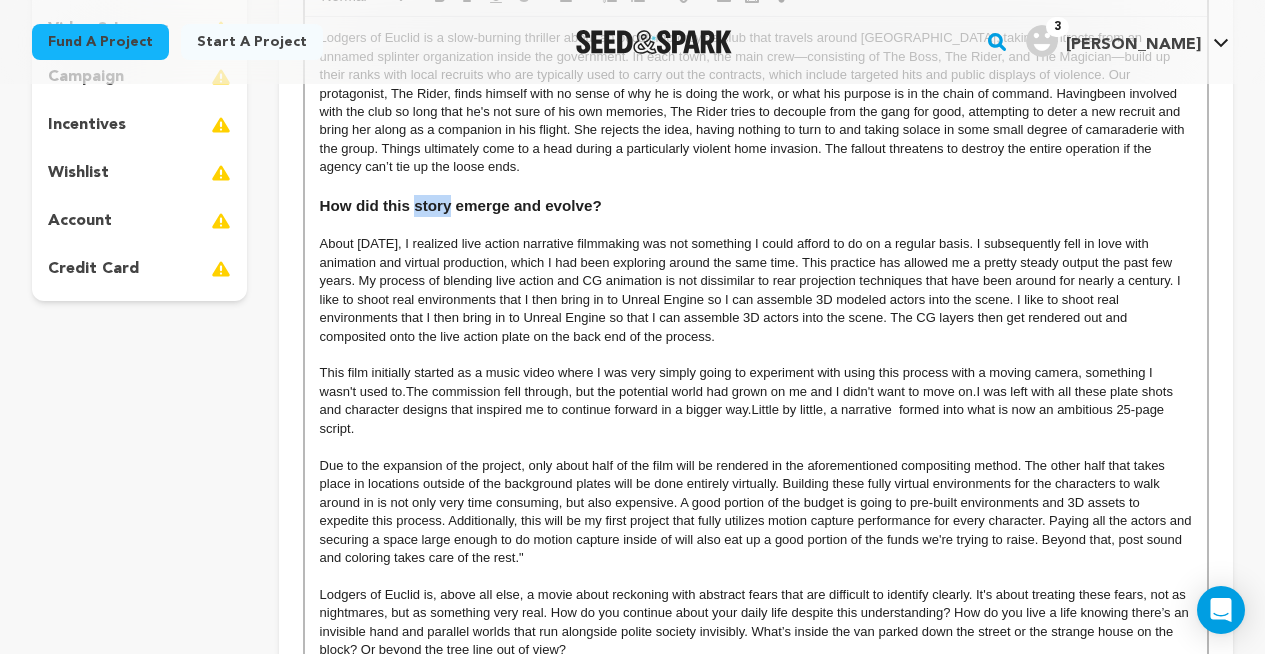 click on "How did this story emerge and evolve?" at bounding box center (461, 205) 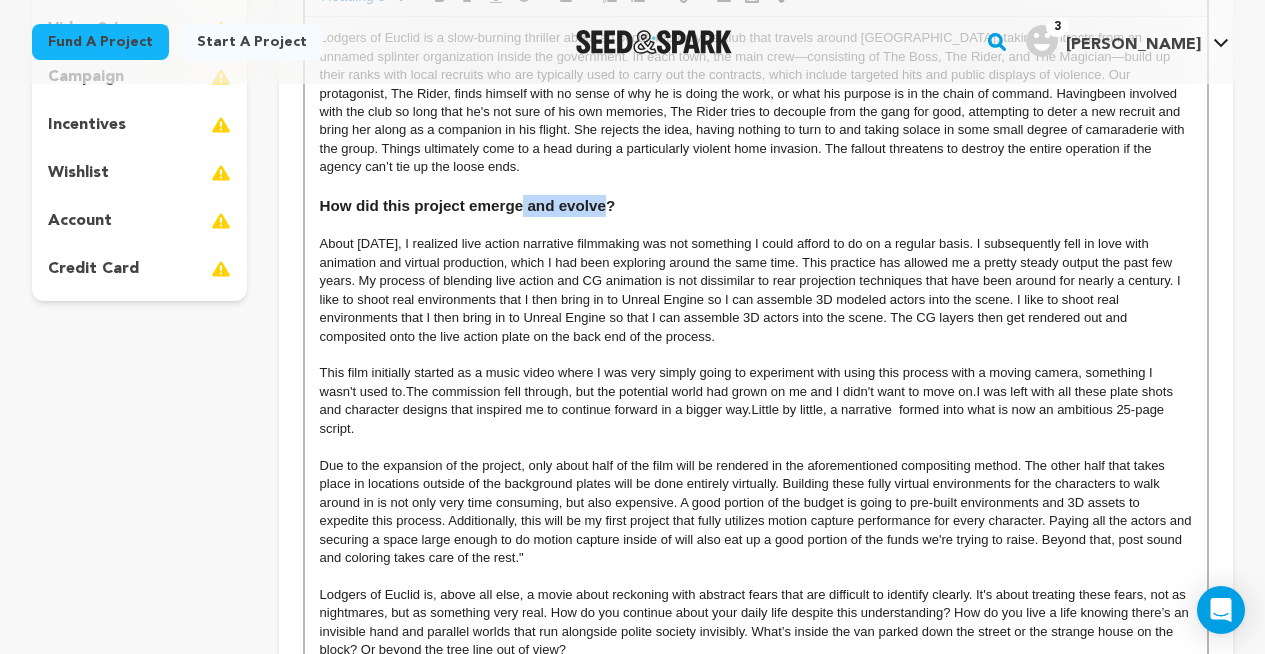 drag, startPoint x: 520, startPoint y: 205, endPoint x: 610, endPoint y: 213, distance: 90.35486 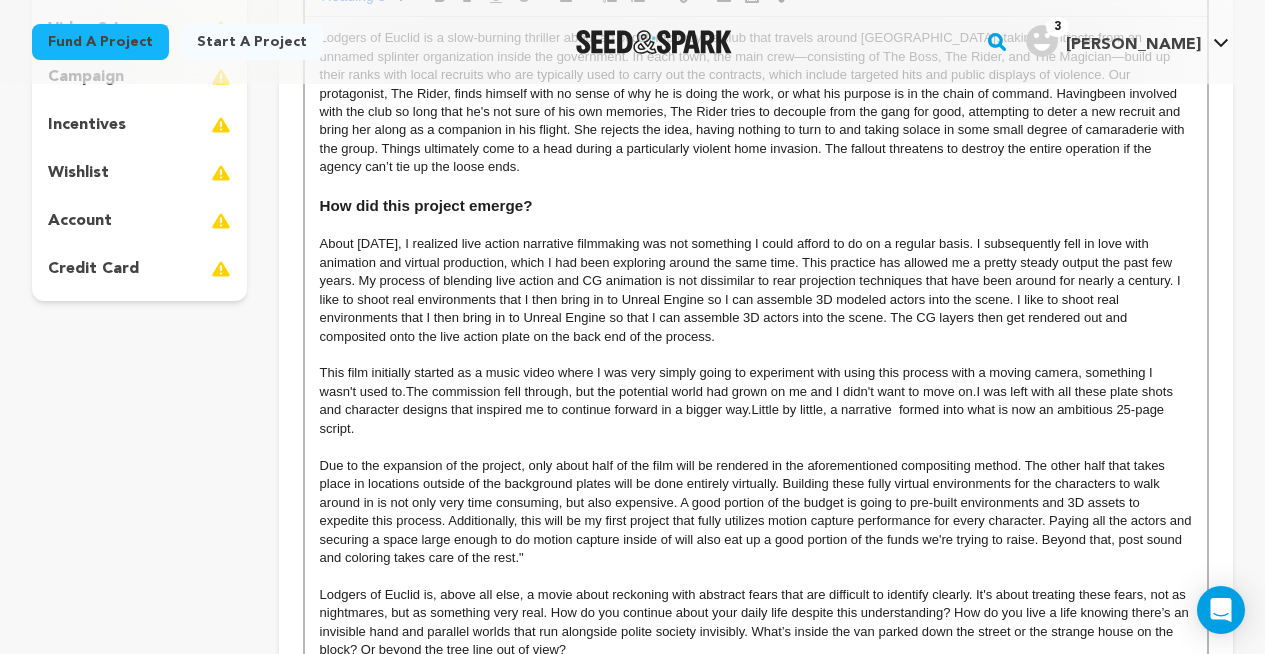 click on "This film initially started as a music video where I was very simply going to experiment with using this process with a moving camera, something I wasn't used to.  The commission fell through, but the potential world had grown on me and I didn't want to move on.  I was left with all these plate shots and character designs that inspired me to continue forward in a bigger way.  Little by little, a narrative  formed into what is now an ambitious 25-page script." at bounding box center [756, 401] 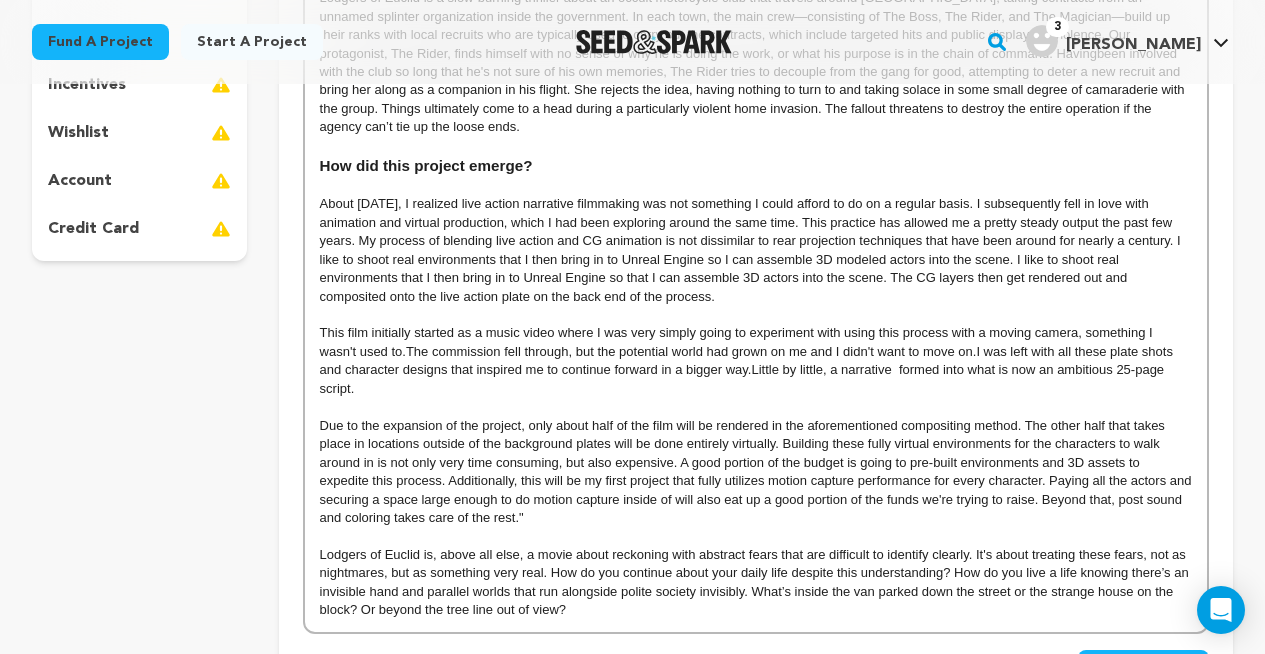 scroll, scrollTop: 546, scrollLeft: 0, axis: vertical 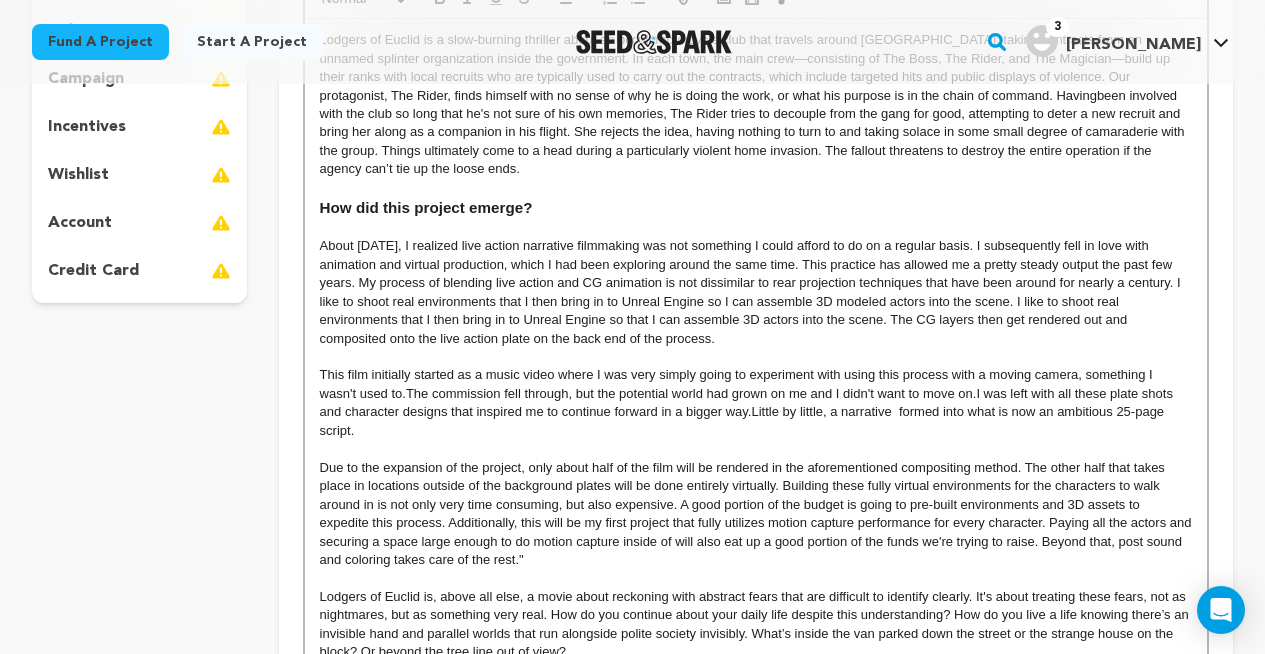 click on "About [DATE], I realized live action narrative filmmaking was not something I could afford to do on a regular basis. I subsequently fell in love with animation and virtual production, which I had been exploring around the same time. This practice has allowed me a pretty steady output the past few years. My process of blending live action and CG animation is not dissimilar to rear projection techniques that have been around for nearly a century. I like to shoot real environments that I then bring in to Unreal Engine so I can assemble 3D modeled actors into the scene. I like to shoot real environments that I then bring in to Unreal Engine so that I can assemble 3D actors into the scene. The CG layers then get rendered out and composited onto the live action plate on the back end of the process." at bounding box center (756, 292) 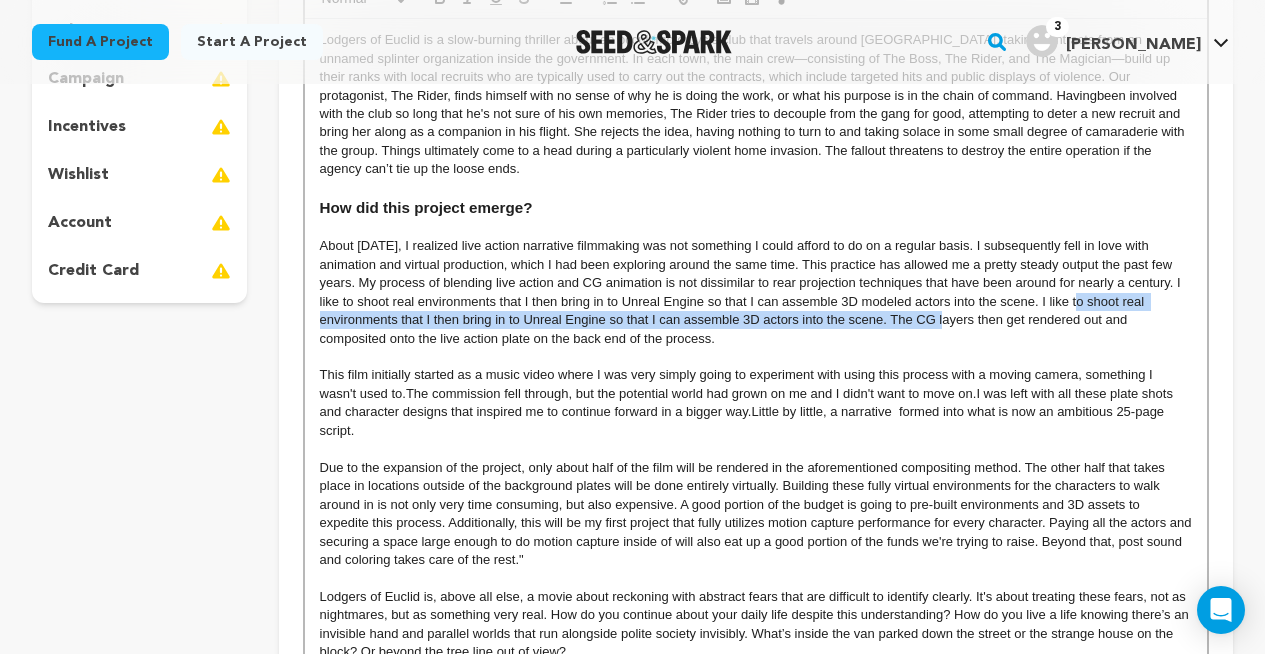 drag, startPoint x: 1042, startPoint y: 301, endPoint x: 889, endPoint y: 324, distance: 154.7191 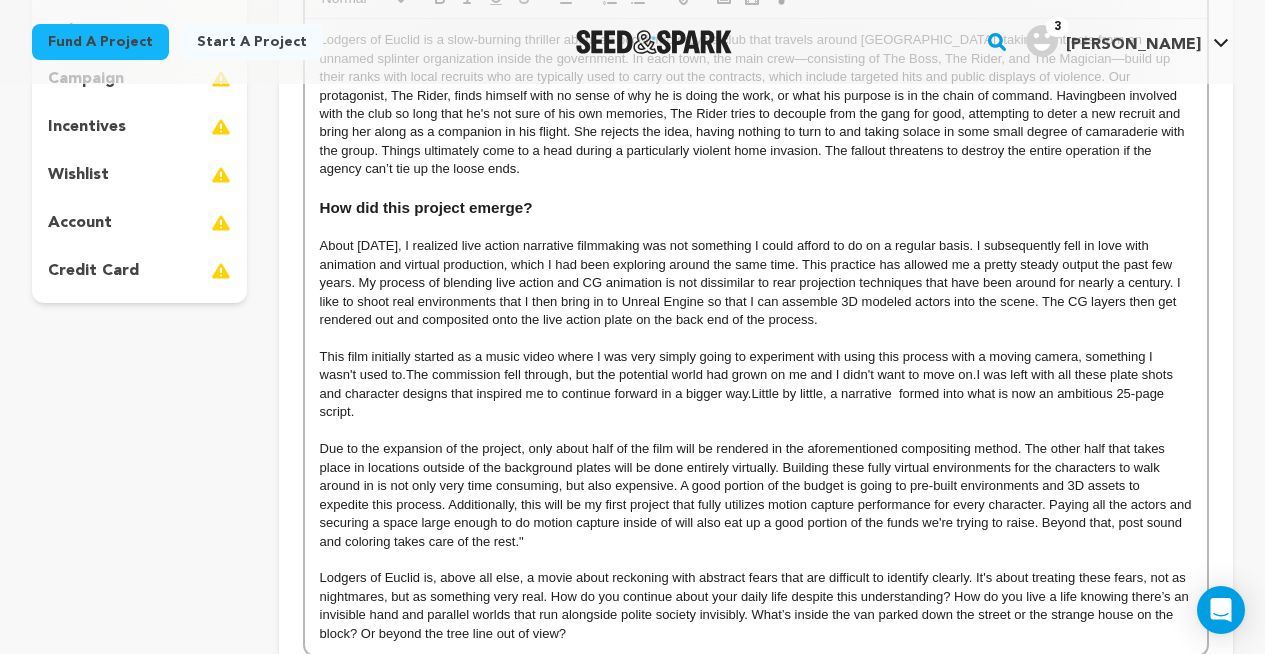 click on "This film initially started as a music video where I was very simply going to experiment with using this process with a moving camera, something I wasn't used to.  The commission fell through, but the potential world had grown on me and I didn't want to move on.  I was left with all these plate shots and character designs that inspired me to continue forward in a bigger way.  Little by little, a narrative  formed into what is now an ambitious 25-page script." at bounding box center (756, 385) 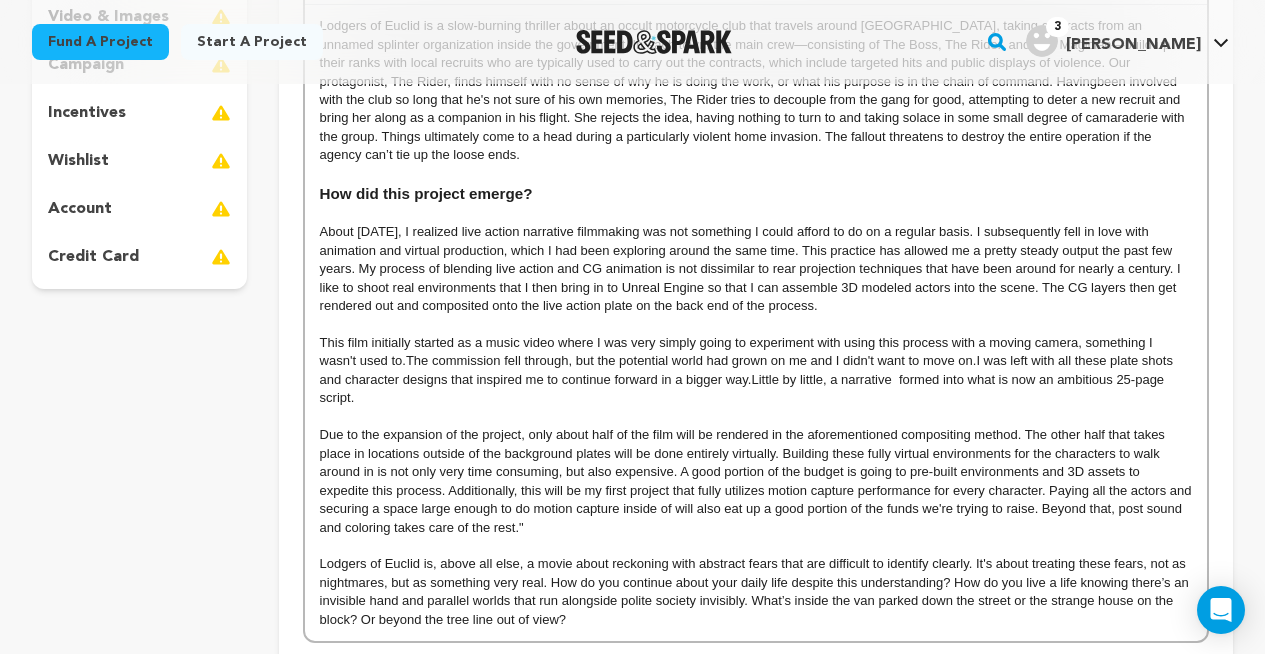 scroll, scrollTop: 520, scrollLeft: 0, axis: vertical 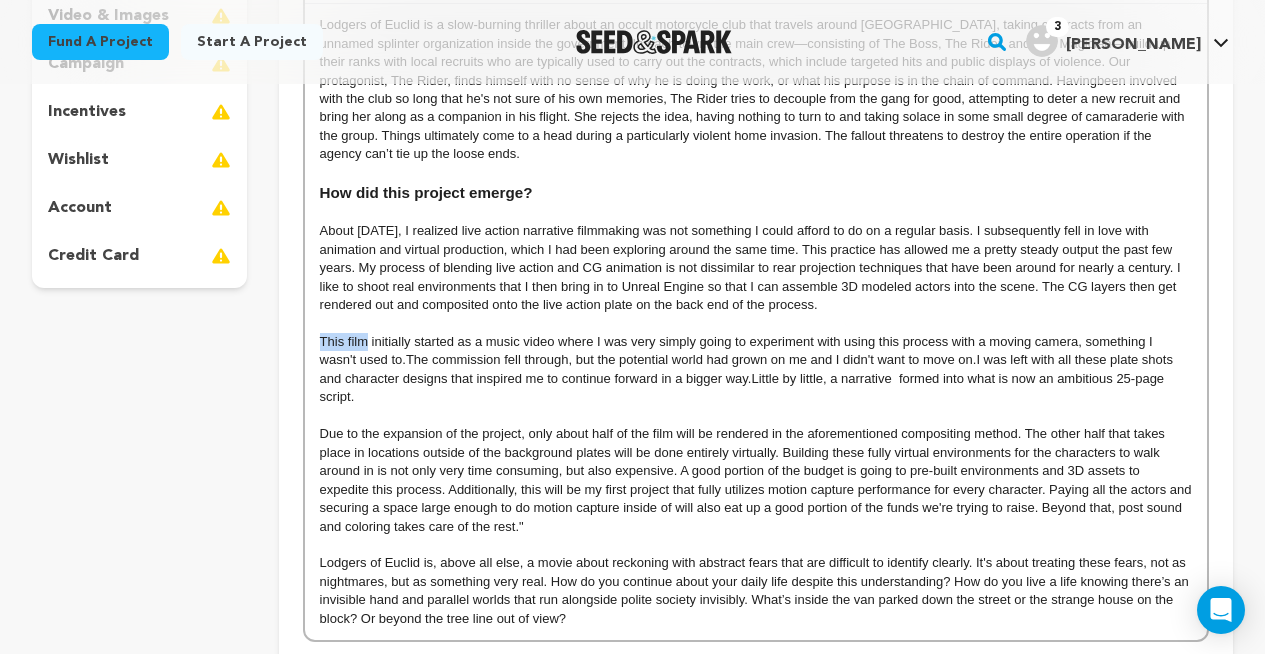 drag, startPoint x: 368, startPoint y: 342, endPoint x: 279, endPoint y: 342, distance: 89 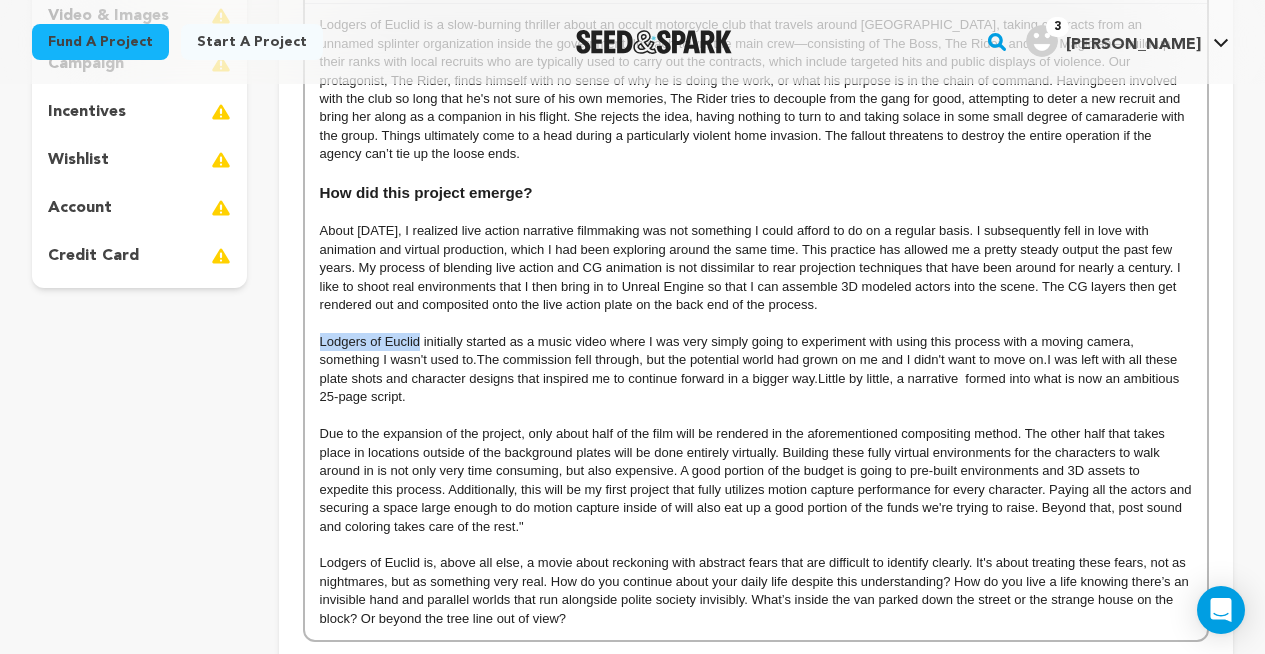drag, startPoint x: 418, startPoint y: 339, endPoint x: 305, endPoint y: 344, distance: 113.110565 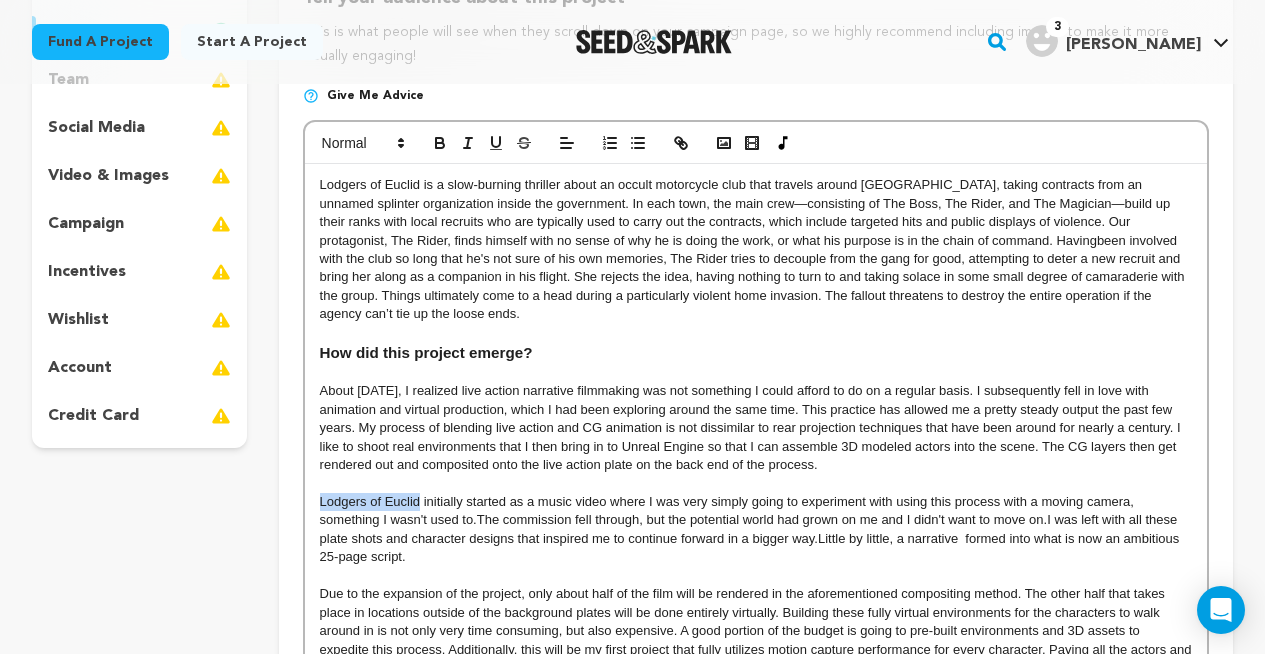 scroll, scrollTop: 349, scrollLeft: 0, axis: vertical 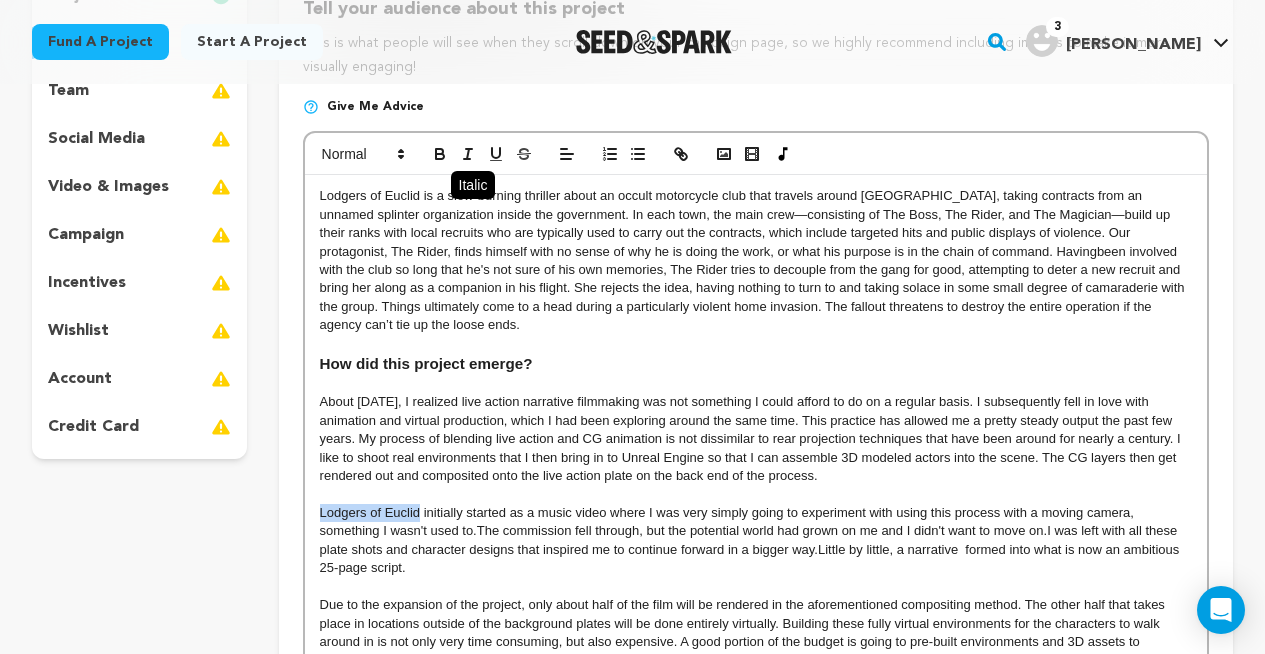 click 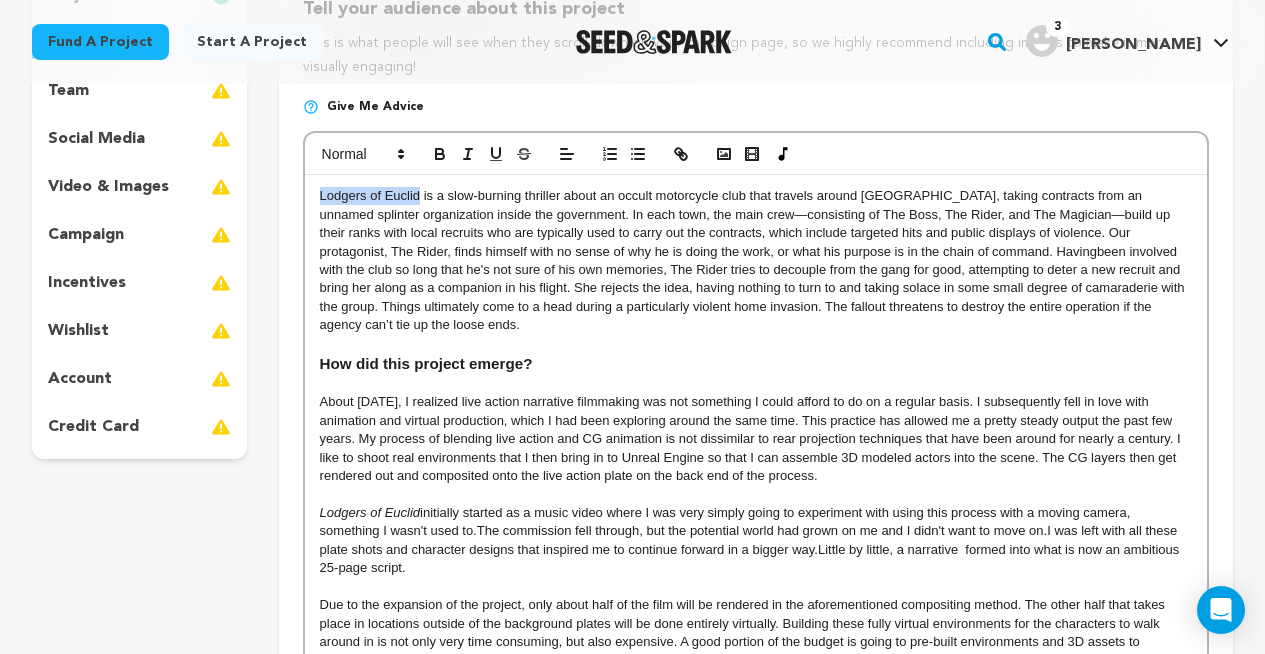 drag, startPoint x: 420, startPoint y: 193, endPoint x: 307, endPoint y: 192, distance: 113.004425 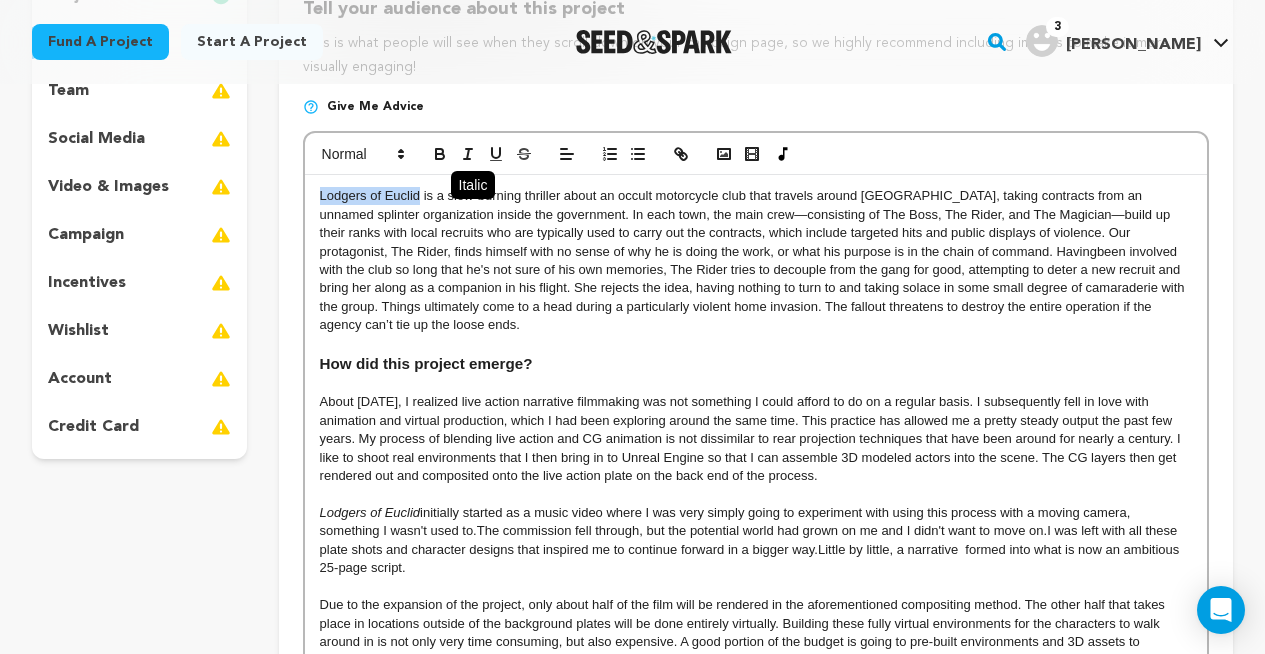 click at bounding box center [468, 154] 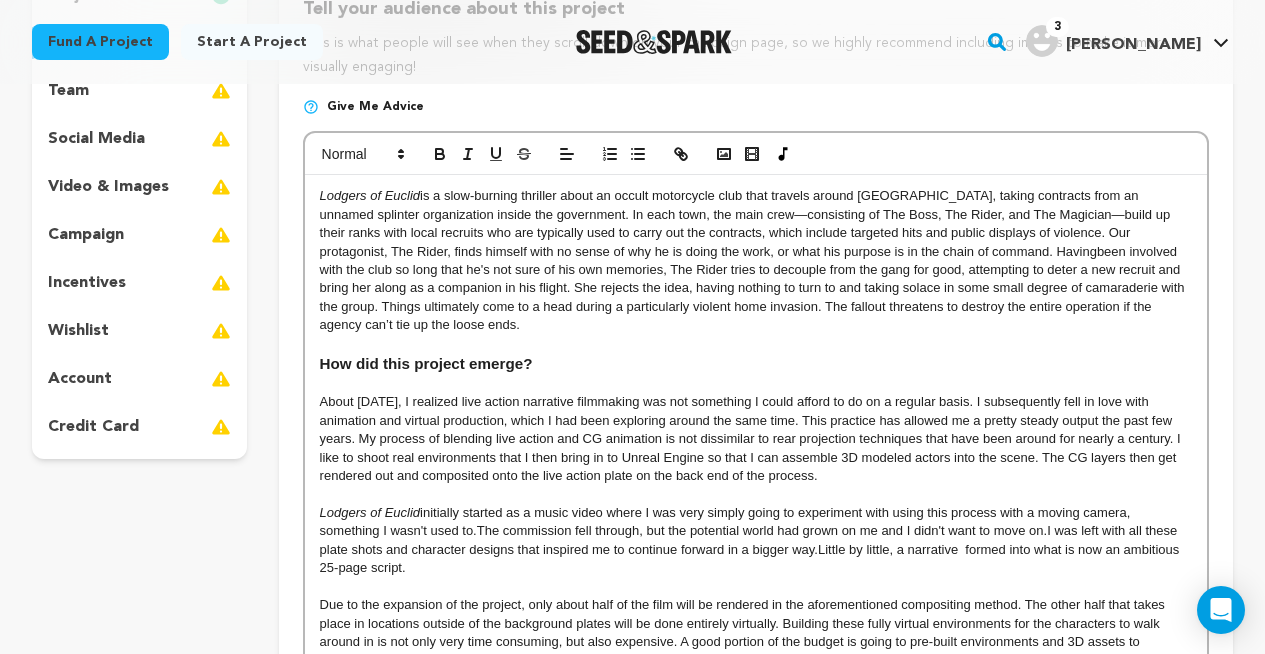 click on "About [DATE], I realized live action narrative filmmaking was not something I could afford to do on a regular basis. I subsequently fell in love with animation and virtual production, which I had been exploring around the same time. This practice has allowed me a pretty steady output the past few years. My process of blending live action and CG animation is not dissimilar to rear projection techniques that have been around for nearly a century. I like to shoot real environments that I then bring in to Unreal Engine so that I can assemble 3D modeled actors into the scene. The CG layers then get rendered out and composited onto the live action plate on the back end of the process." at bounding box center [756, 439] 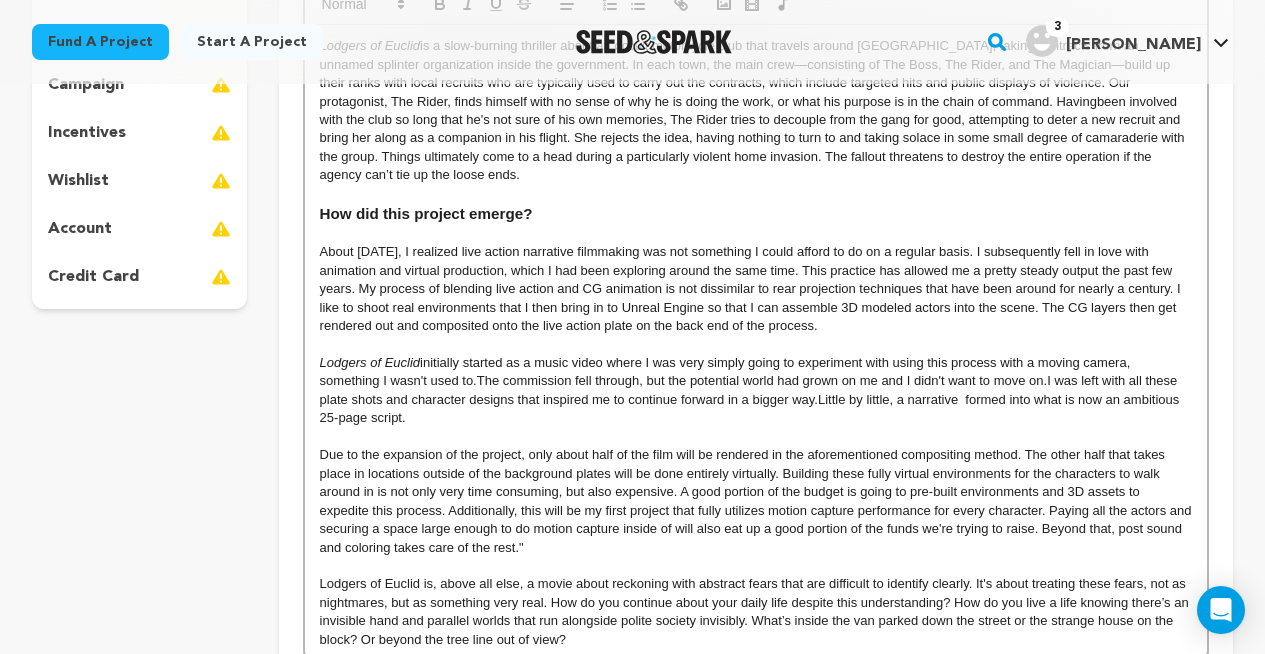 scroll, scrollTop: 491, scrollLeft: 0, axis: vertical 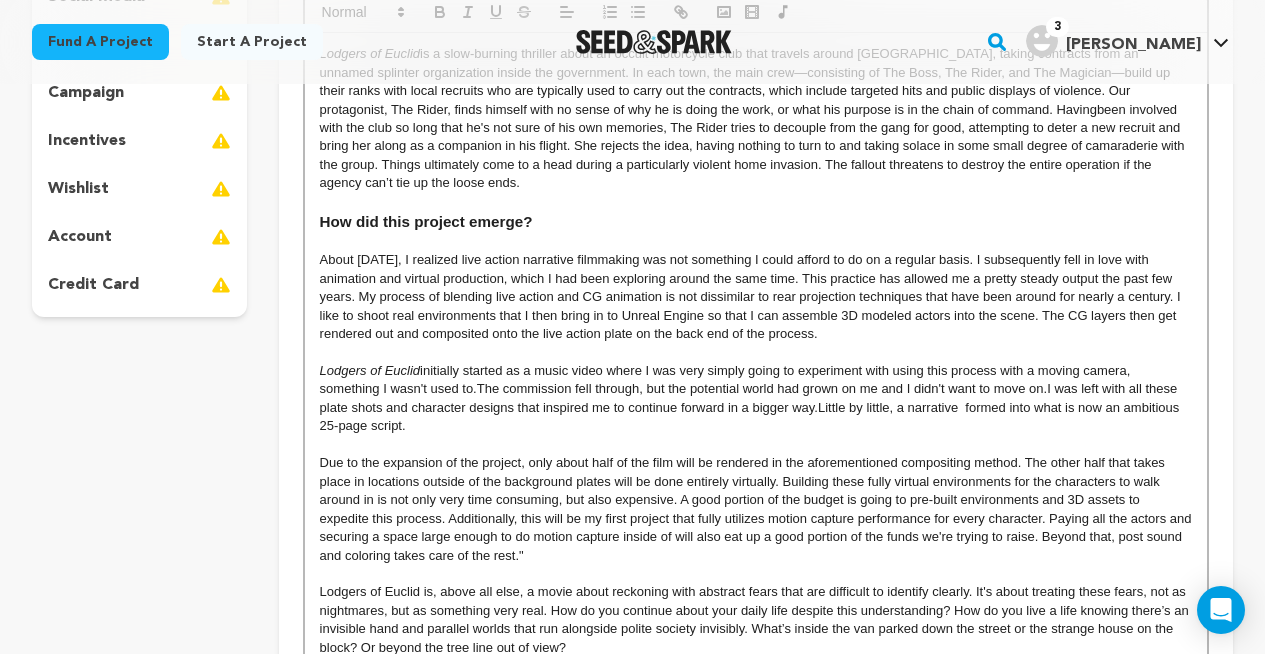 click on "Lodgers of Euclid  initially started as a music video where I was very simply going to experiment with using this process with a moving camera, something I wasn't used to.  The commission fell through, but the potential world had grown on me and I didn't want to move on.  I was left with all these plate shots and character designs that inspired me to continue forward in a bigger way.  Little by little, a narrative  formed into what is now an ambitious 25-page script." at bounding box center [756, 399] 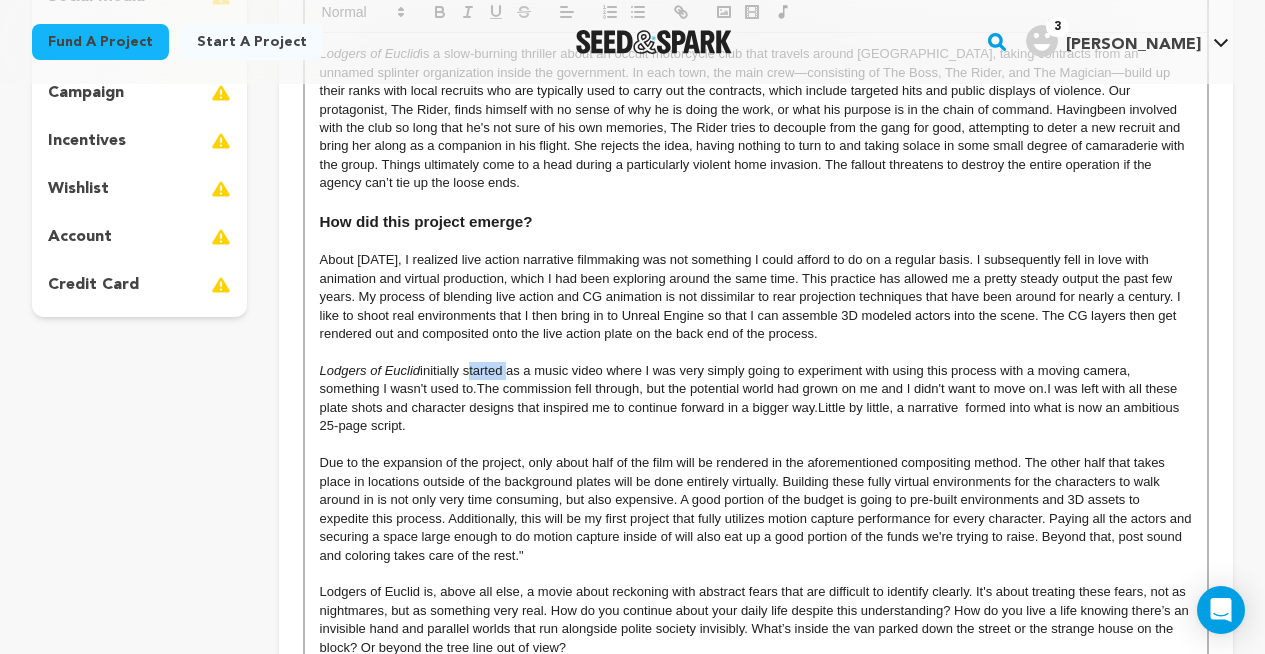 click on "Lodgers of Euclid  initially started as a music video where I was very simply going to experiment with using this process with a moving camera, something I wasn't used to.  The commission fell through, but the potential world had grown on me and I didn't want to move on.  I was left with all these plate shots and character designs that inspired me to continue forward in a bigger way.  Little by little, a narrative  formed into what is now an ambitious 25-page script." at bounding box center (756, 399) 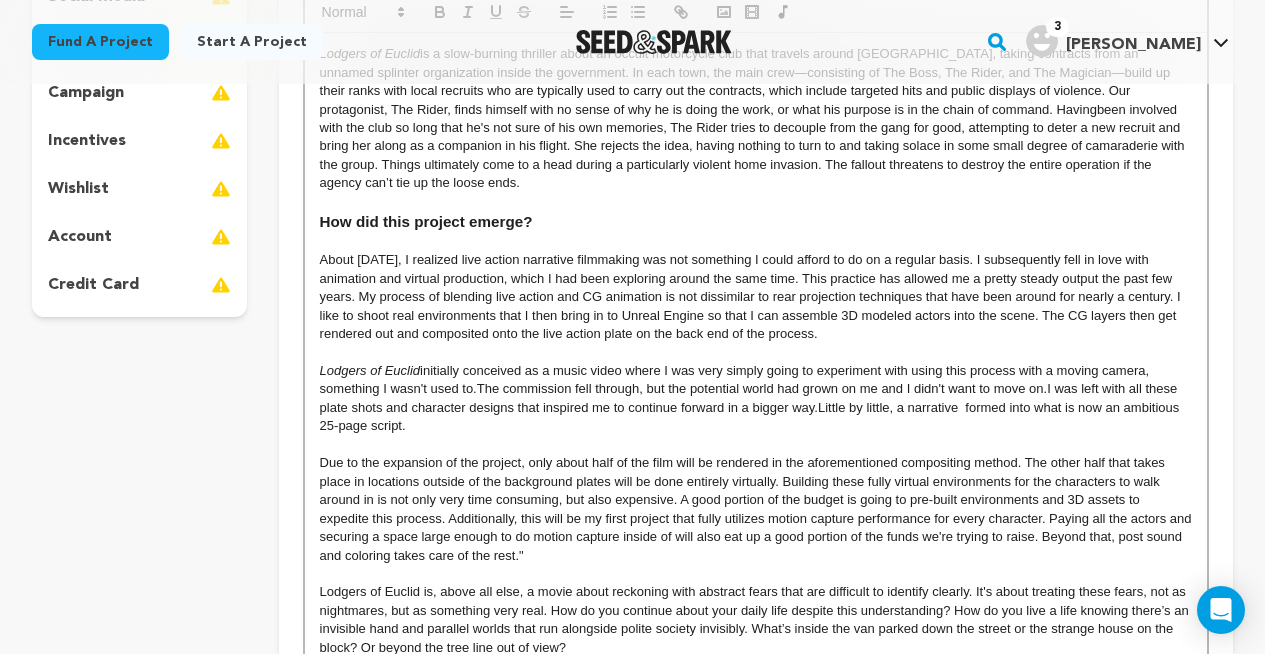 click on "Lodgers of [PERSON_NAME]  initially conceived as a music video where I was very simply going to experiment with using this process with a moving camera, something I wasn't used to.  The commission fell through, but the potential world had grown on me and I didn't want to move on.  I was left with all these plate shots and character designs that inspired me to continue forward in a bigger way.  Little by little, a narrative  formed into what is now an ambitious 25-page script." at bounding box center (756, 399) 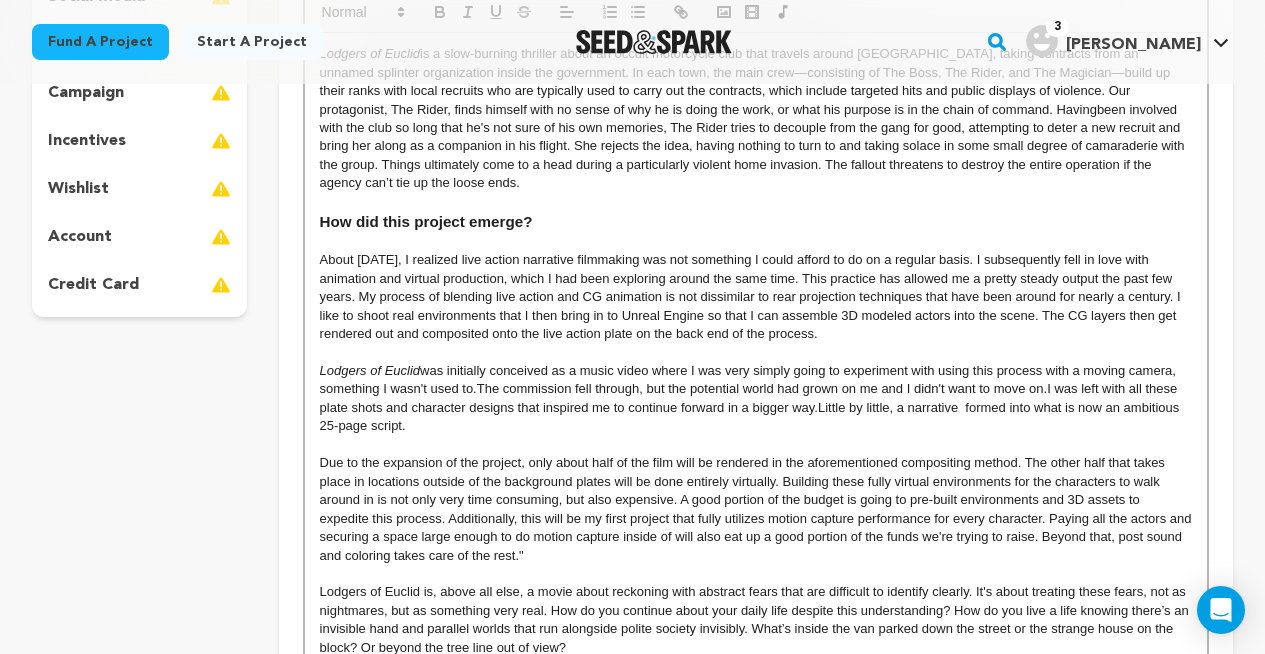 click on "Due to the expansion of the project, only about half of the film will be rendered in the aforementioned compositing method. The other half that takes place in locations outside of the background plates will be done entirely virtually. Building these fully virtual environments for the characters to walk around in is not only very time consuming, but also expensive. A good portion of the budget is going to pre-built environments and 3D assets to expedite this process. Additionally, this will be my first project that fully utilizes motion capture performance for every character. Paying all the actors and securing a space large enough to do motion capture inside of will also eat up a good portion of the funds we're trying to raise. Beyond that, post sound and coloring takes care of the rest."" at bounding box center [756, 509] 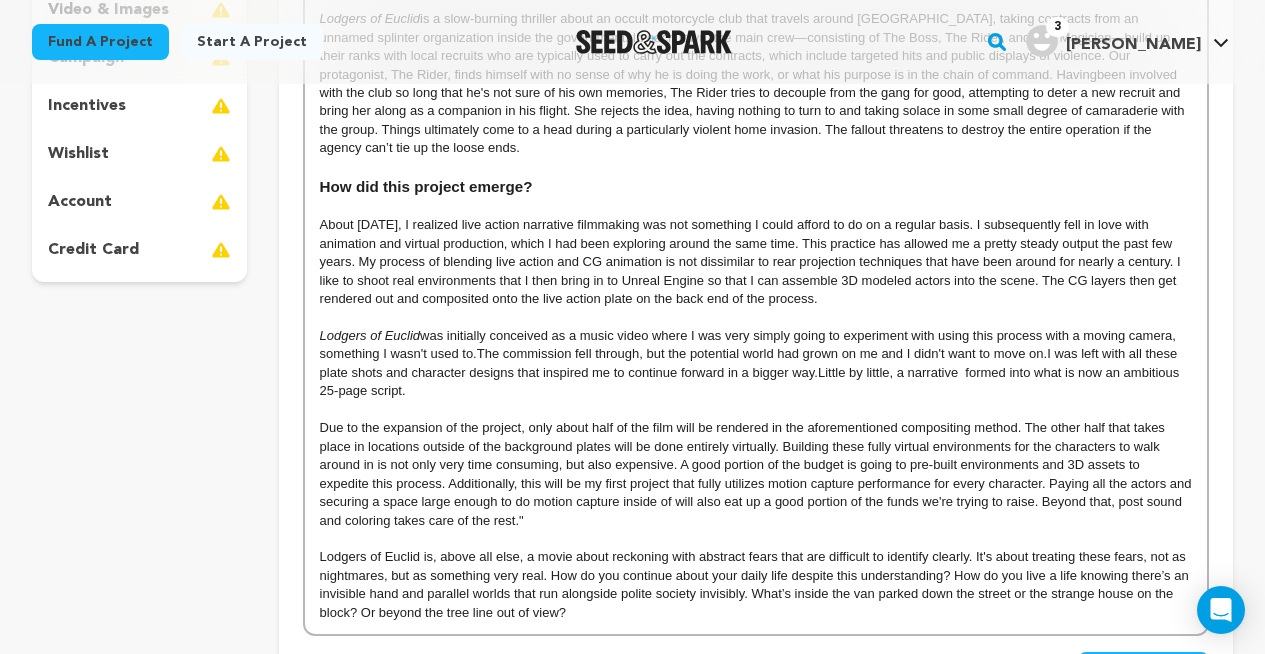scroll, scrollTop: 531, scrollLeft: 0, axis: vertical 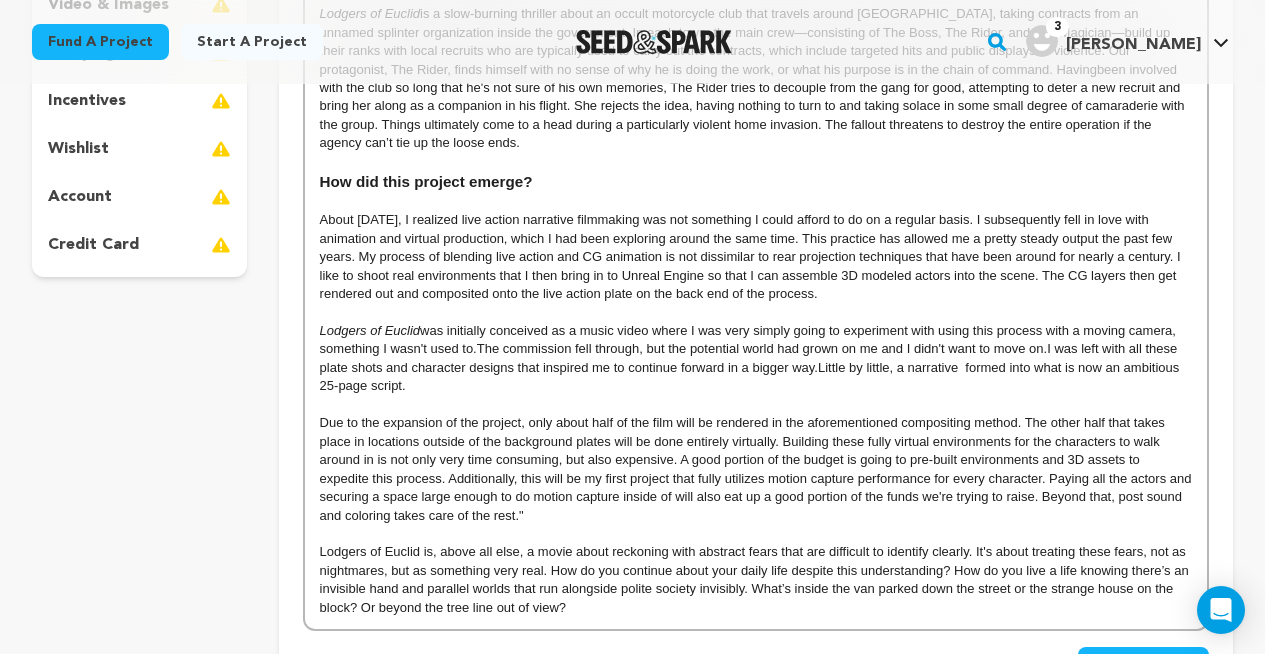 click on "Lodgers of Euclid  was initially conceived as a music video where I was very simply going to experiment with using this process with a moving camera, something I wasn't used to.  The commission fell through, but the potential world had grown on me and I didn't want to move on.  I was left with all these plate shots and character designs that inspired me to continue forward in a bigger way.  Little by little, a narrative  formed into what is now an ambitious 25-page script." at bounding box center (756, 359) 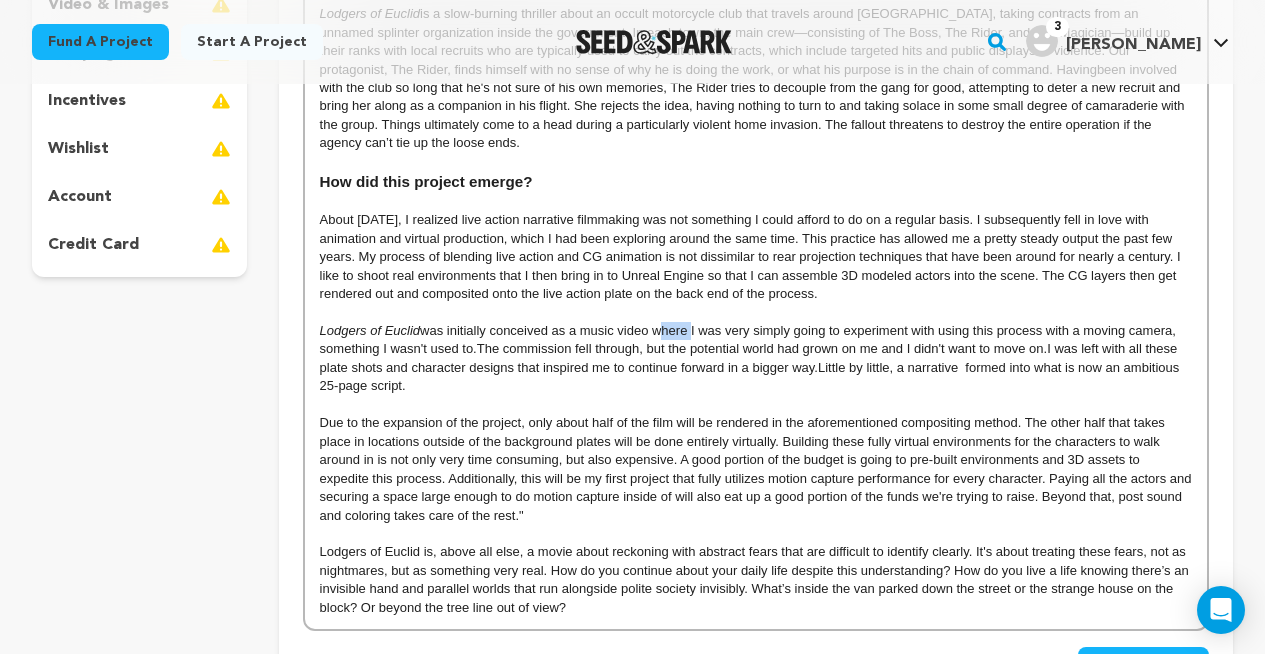 click on "Lodgers of Euclid  was initially conceived as a music video where I was very simply going to experiment with using this process with a moving camera, something I wasn't used to.  The commission fell through, but the potential world had grown on me and I didn't want to move on.  I was left with all these plate shots and character designs that inspired me to continue forward in a bigger way.  Little by little, a narrative  formed into what is now an ambitious 25-page script." at bounding box center (756, 359) 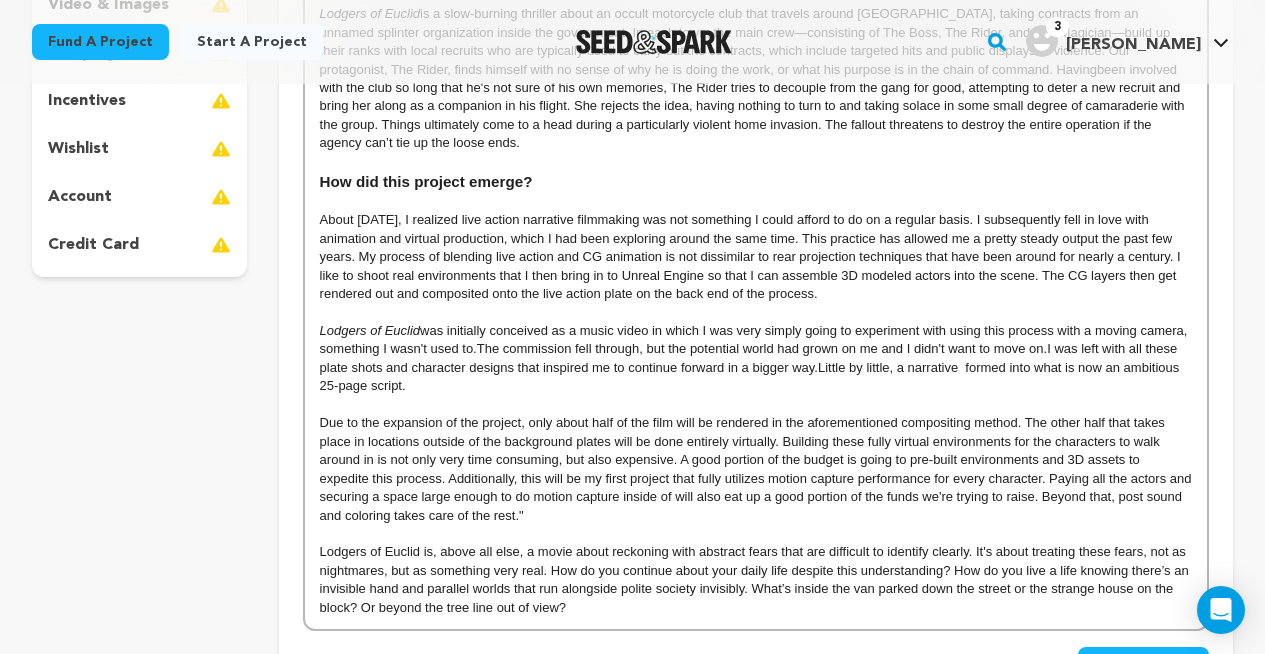 click at bounding box center (756, 405) 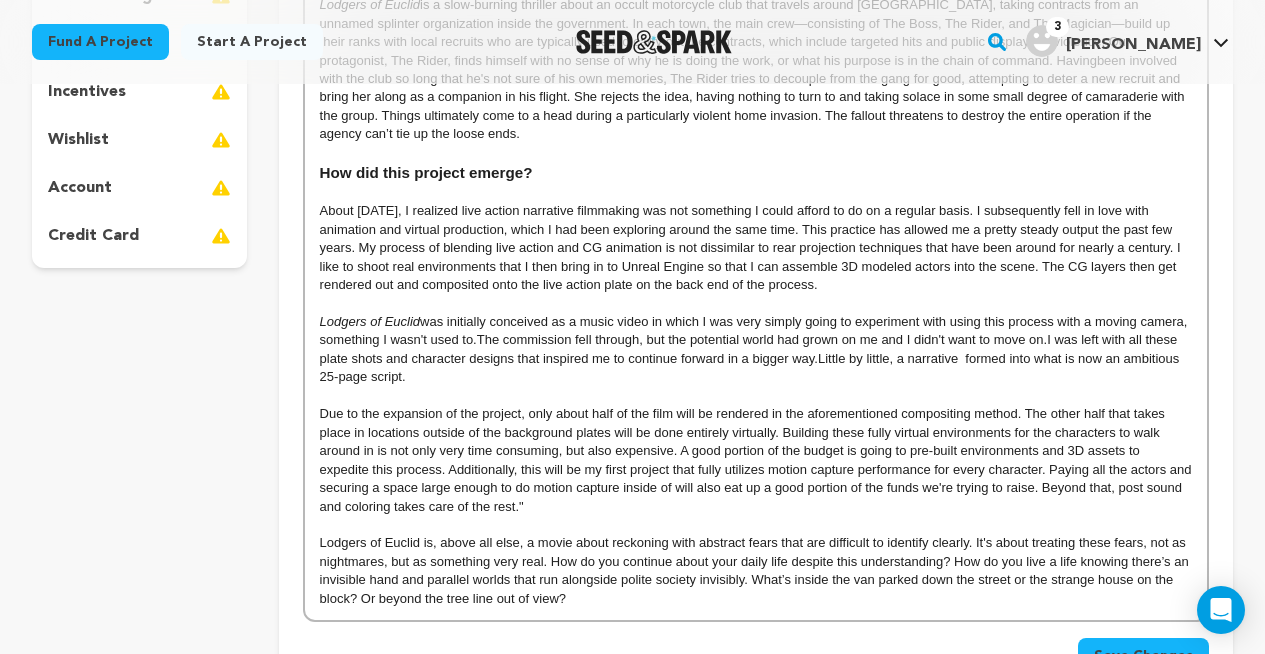 scroll, scrollTop: 539, scrollLeft: 0, axis: vertical 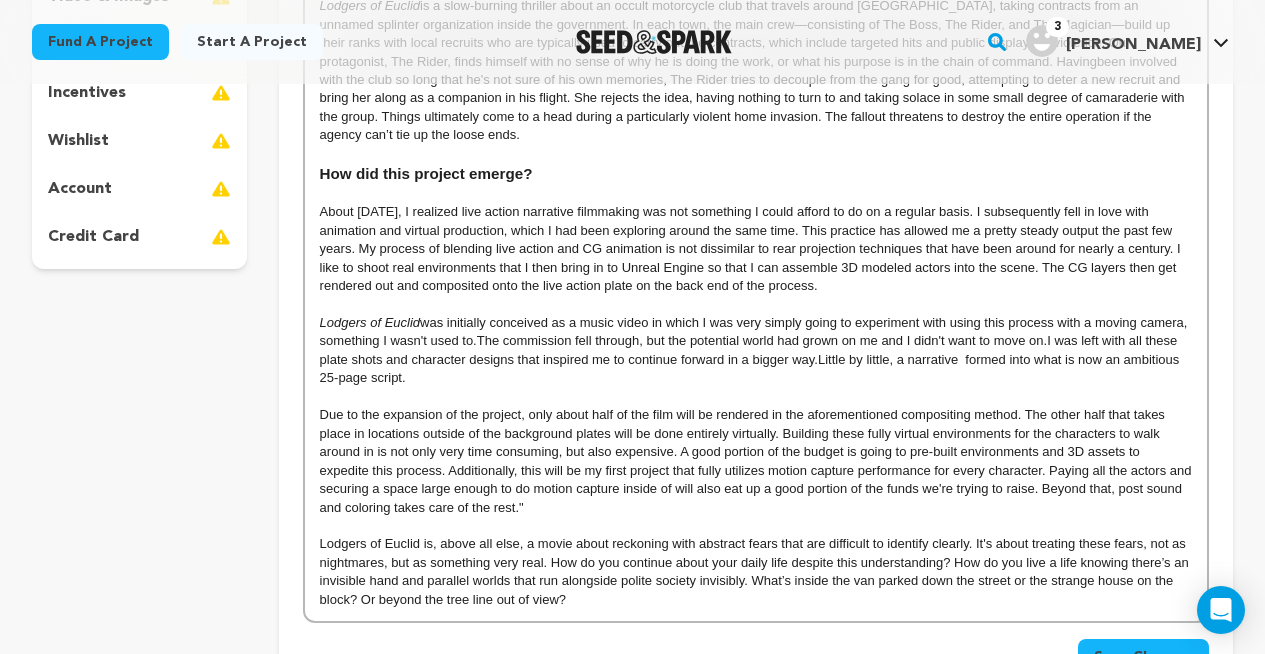 click on "The commission fell through, but the potential world had grown on me and I didn't want to move on." at bounding box center (762, 340) 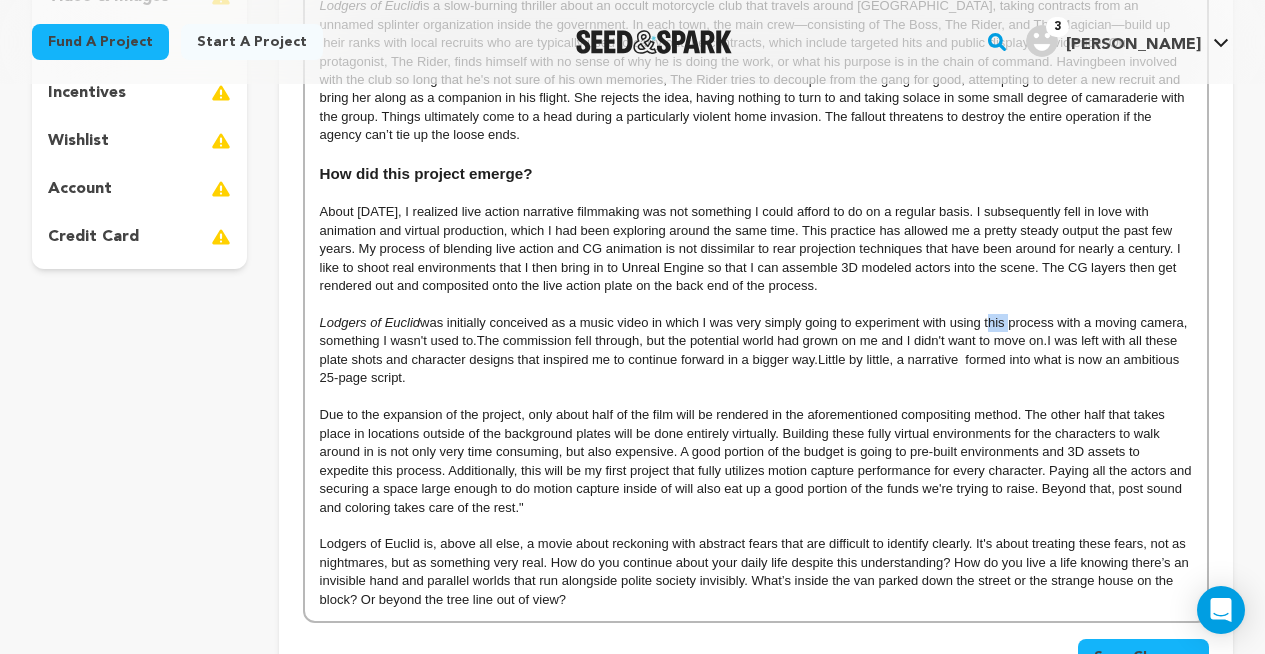 click on "Lodgers of Euclid  was initially conceived as a music video in which I was very simply going to experiment with using this process with a moving camera, something I wasn't used to.  The commission fell through, but the potential world had grown on me and I didn't want to move on.  I was left with all these plate shots and character designs that inspired me to continue forward in a bigger way.  Little by little, a narrative  formed into what is now an ambitious 25-page script." at bounding box center [756, 351] 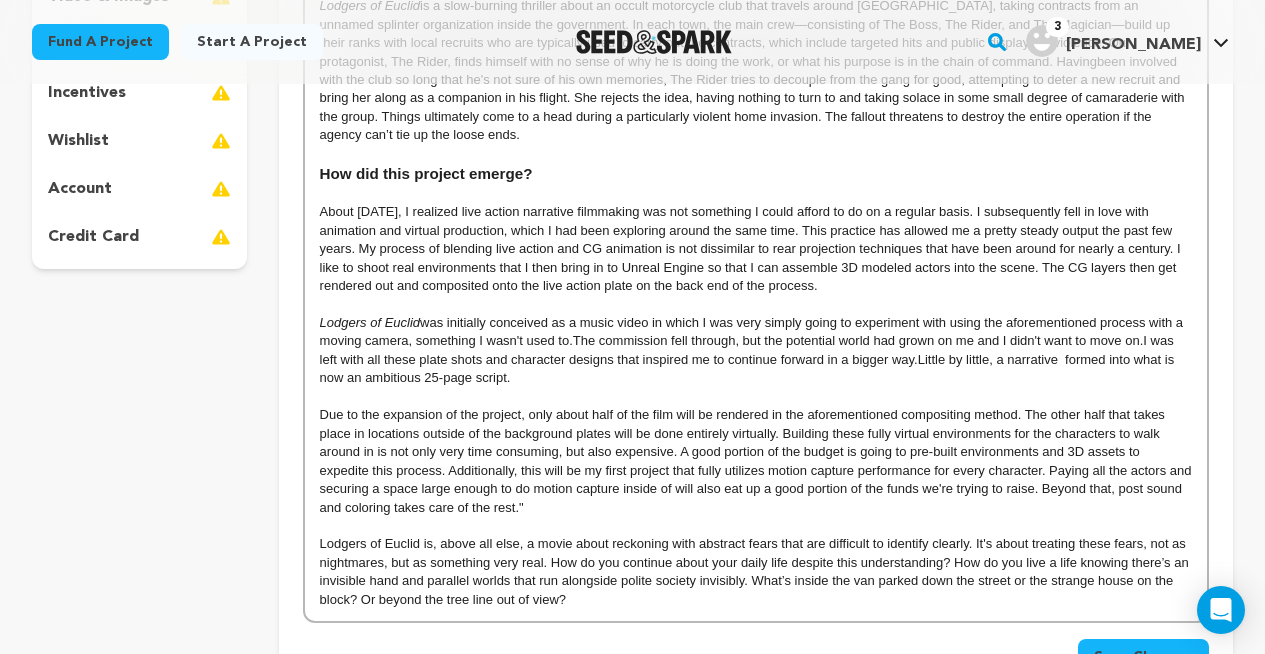 click on "Lodgers of Euclid  was initially conceived as a music video in which I was very simply going to experiment with using the aforementioned process with a moving camera, something I wasn't used to.  The commission fell through, but the potential world had grown on me and I didn't want to move on.  I was left with all these plate shots and character designs that inspired me to continue forward in a bigger way.  Little by little, a narrative  formed into what is now an ambitious 25-page script." at bounding box center [756, 351] 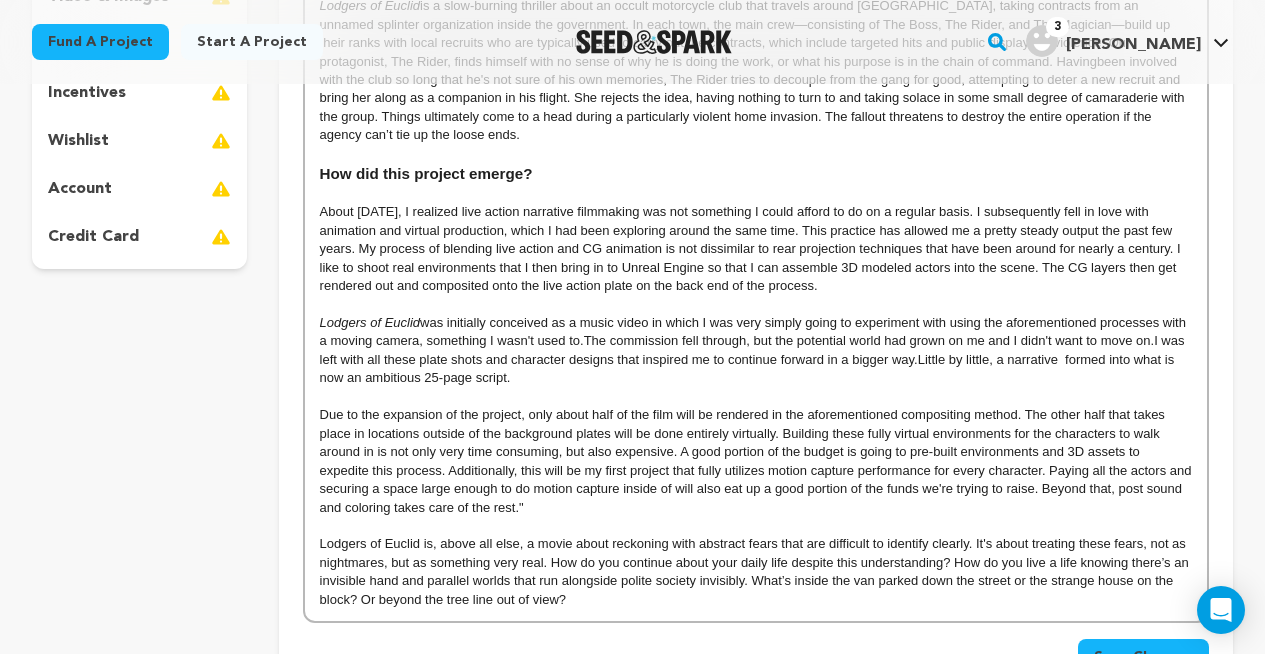 click at bounding box center (756, 397) 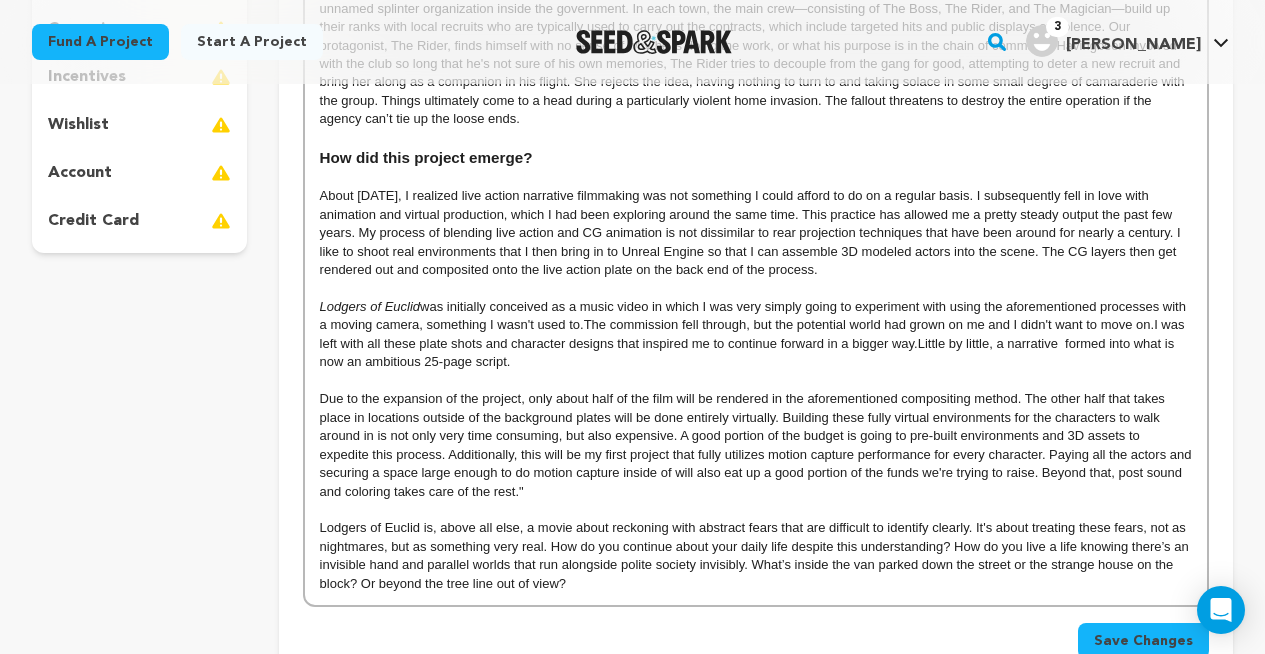 click on "Lodgers of Euclid  was initially conceived as a music video in which I was very simply going to experiment with using the aforementioned processes with a moving camera, something I wasn't used to.  The commission fell through, but the potential world had grown on me and I didn't want to move on.  I was left with all these plate shots and character designs that inspired me to continue forward in a bigger way.  Little by little, a narrative  formed into what is now an ambitious 25-page script." at bounding box center [756, 335] 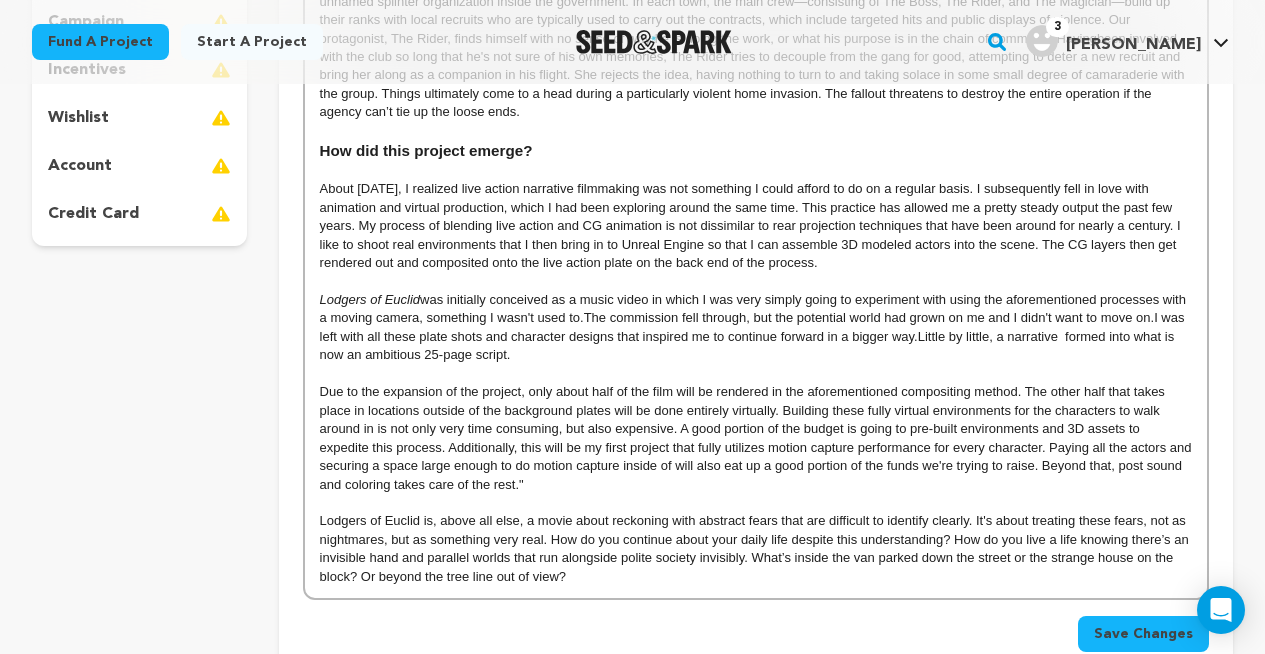 scroll, scrollTop: 563, scrollLeft: 0, axis: vertical 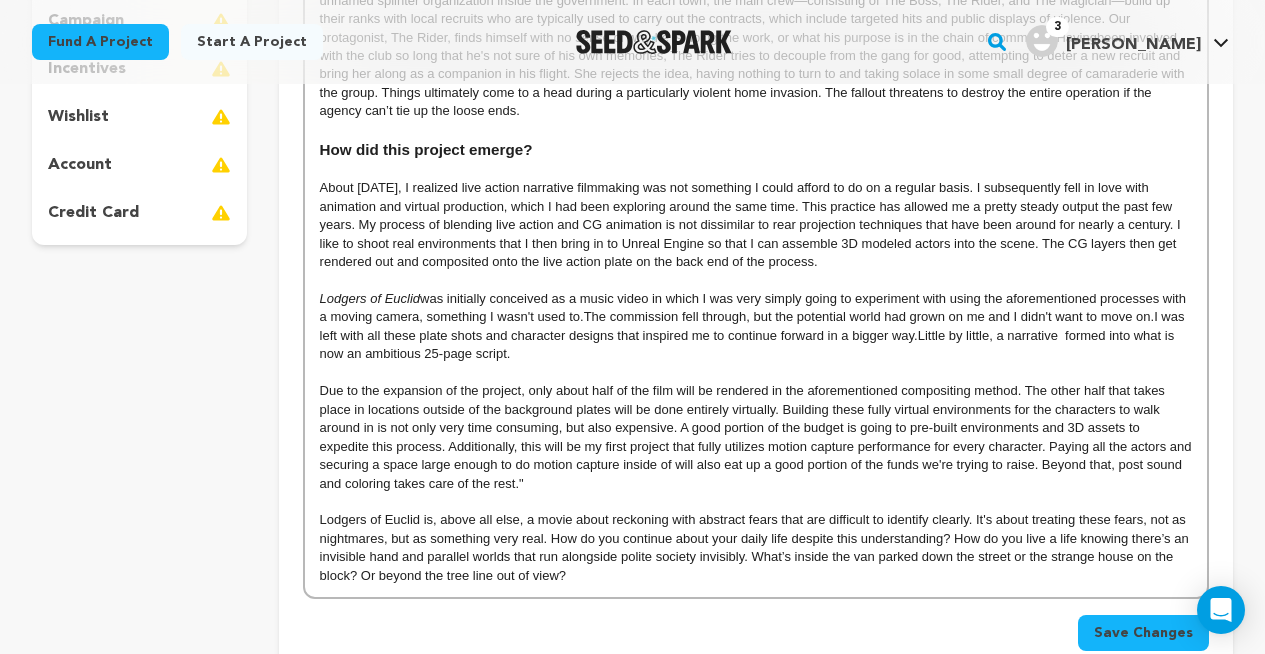 click on "Lodgers of Euclid  was initially conceived as a music video in which I was very simply going to experiment with using the aforementioned processes with a moving camera, something I wasn't used to.  The commission fell through, but the potential world had grown on me and I didn't want to move on.  I was left with all these plate shots and character designs that inspired me to continue forward in a bigger way.  Little by little, a narrative  formed into what is now an ambitious 25-page script." at bounding box center (756, 327) 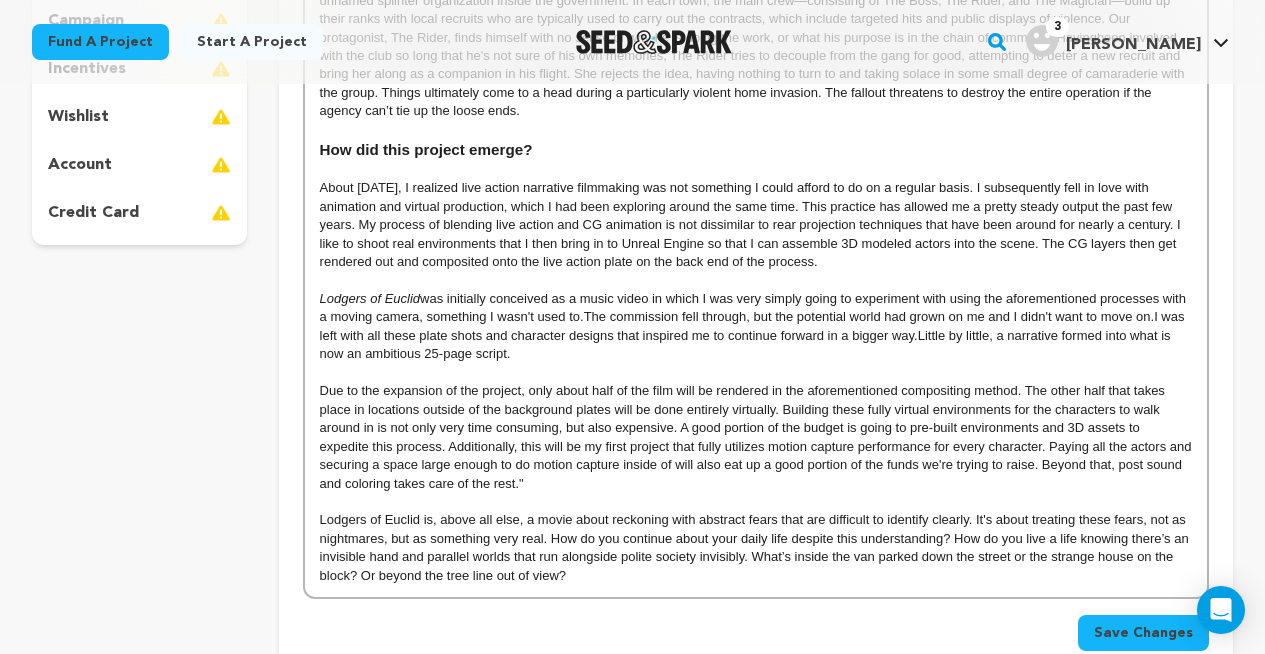 click on "Due to the expansion of the project, only about half of the film will be rendered in the aforementioned compositing method. The other half that takes place in locations outside of the background plates will be done entirely virtually. Building these fully virtual environments for the characters to walk around in is not only very time consuming, but also expensive. A good portion of the budget is going to pre-built environments and 3D assets to expedite this process. Additionally, this will be my first project that fully utilizes motion capture performance for every character. Paying all the actors and securing a space large enough to do motion capture inside of will also eat up a good portion of the funds we're trying to raise. Beyond that, post sound and coloring takes care of the rest."" at bounding box center (756, 437) 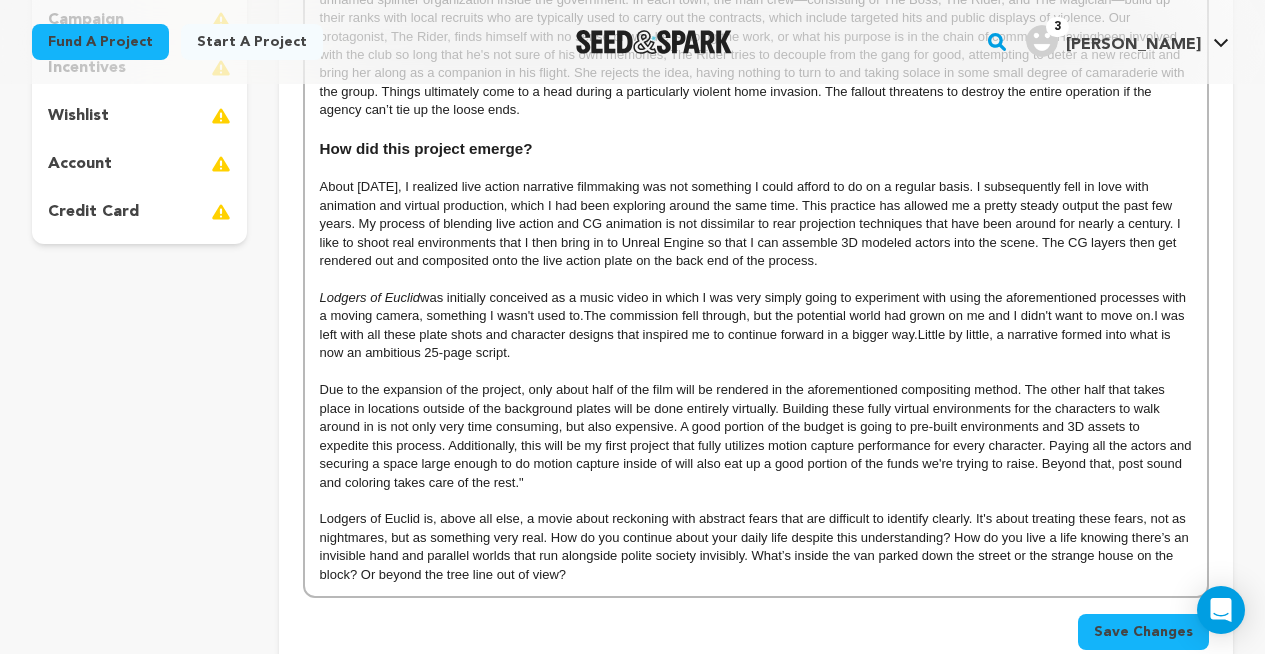 scroll, scrollTop: 557, scrollLeft: 0, axis: vertical 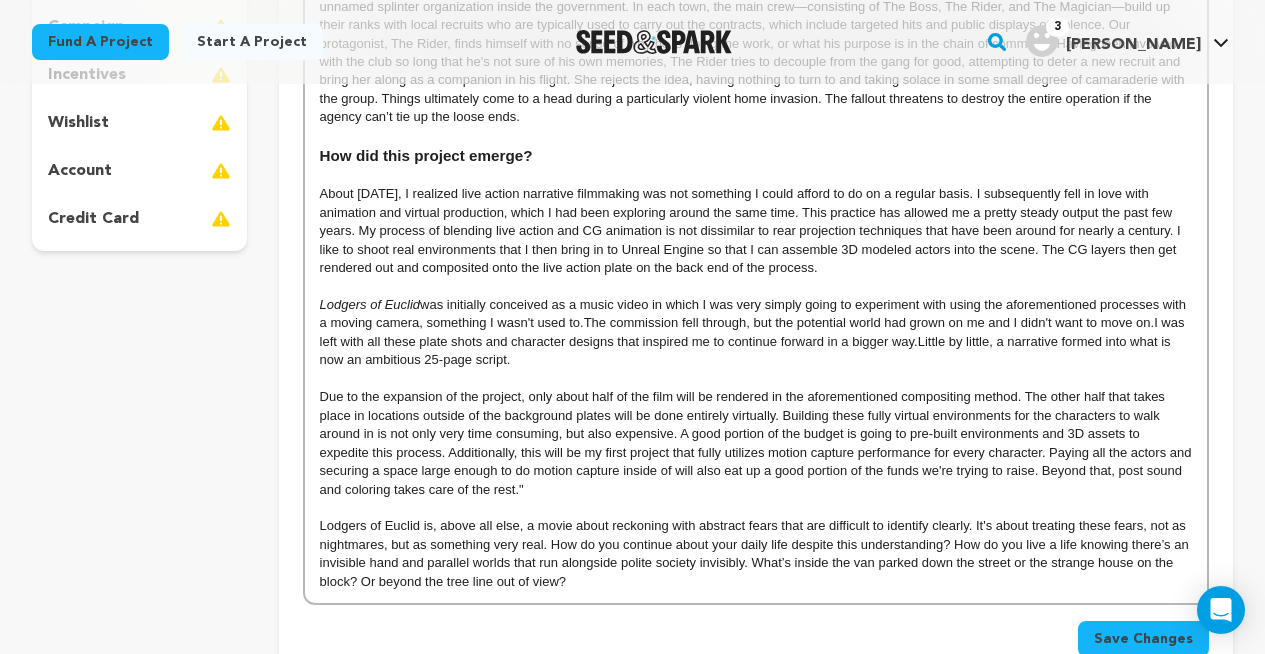 click on "Lodgers of Euclid  was initially conceived as a music video in which I was very simply going to experiment with using the aforementioned processes with a moving camera, something I wasn't used to.  The commission fell through, but the potential world had grown on me and I didn't want to move on.  I was left with all these plate shots and character designs that inspired me to continue forward in a bigger way.  Little by little, a narrative formed into what is now an ambitious 25-page script." at bounding box center [756, 333] 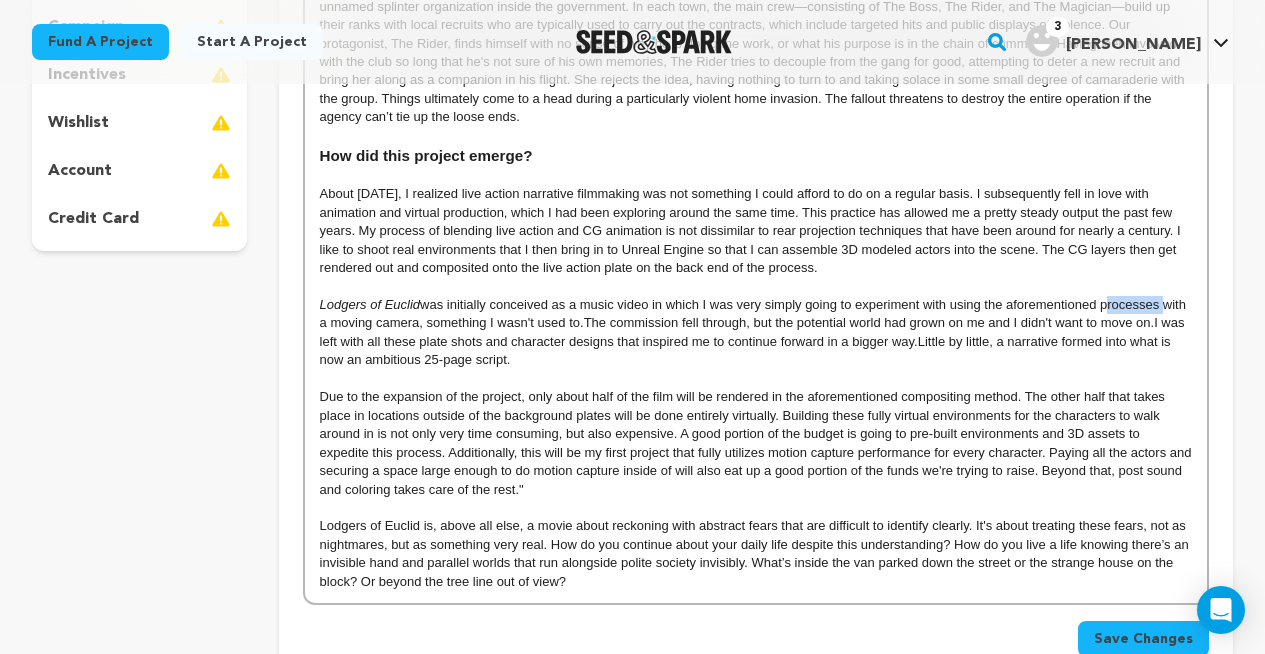 click on "Lodgers of Euclid  was initially conceived as a music video in which I was very simply going to experiment with using the aforementioned processes with a moving camera, something I wasn't used to.  The commission fell through, but the potential world had grown on me and I didn't want to move on.  I was left with all these plate shots and character designs that inspired me to continue forward in a bigger way.  Little by little, a narrative formed into what is now an ambitious 25-page script." at bounding box center [756, 333] 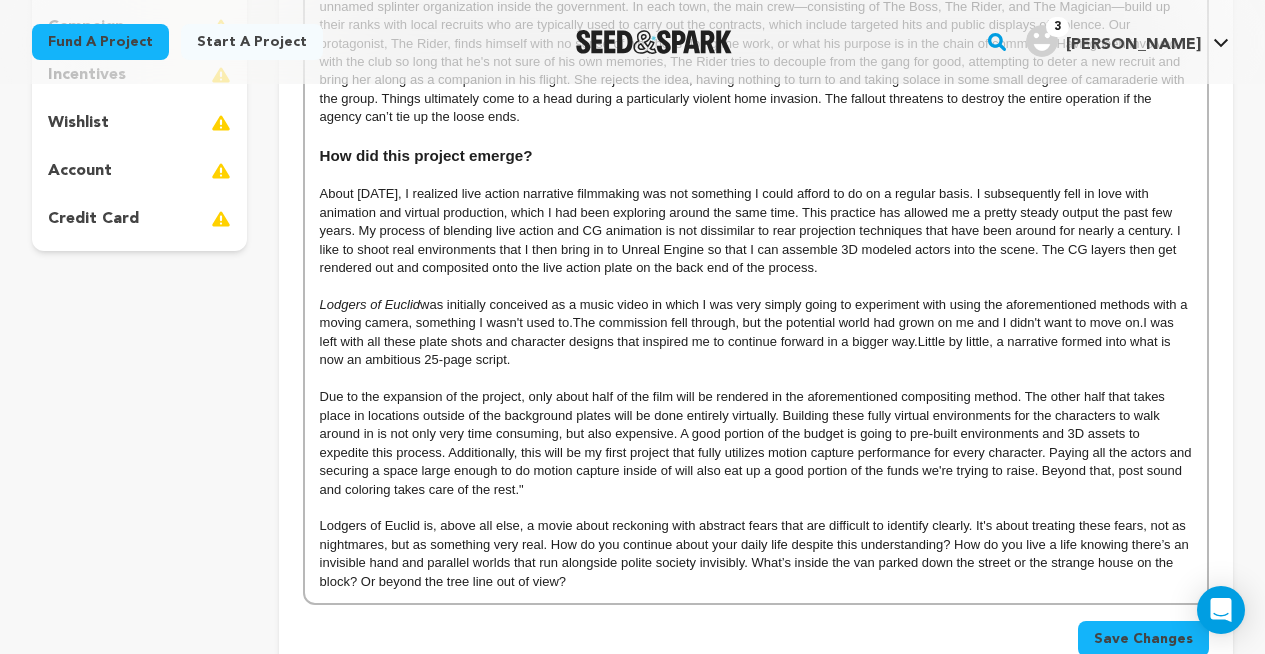 click on "Lodgers of Euclid  was initially conceived as a music video in which I was very simply going to experiment with using the aforementioned methods with a moving camera, something I wasn't used to.  The commission fell through, but the potential world had grown on me and I didn't want to move on.  I was left with all these plate shots and character designs that inspired me to continue forward in a bigger way.  Little by little, a narrative formed into what is now an ambitious 25-page script." at bounding box center (756, 333) 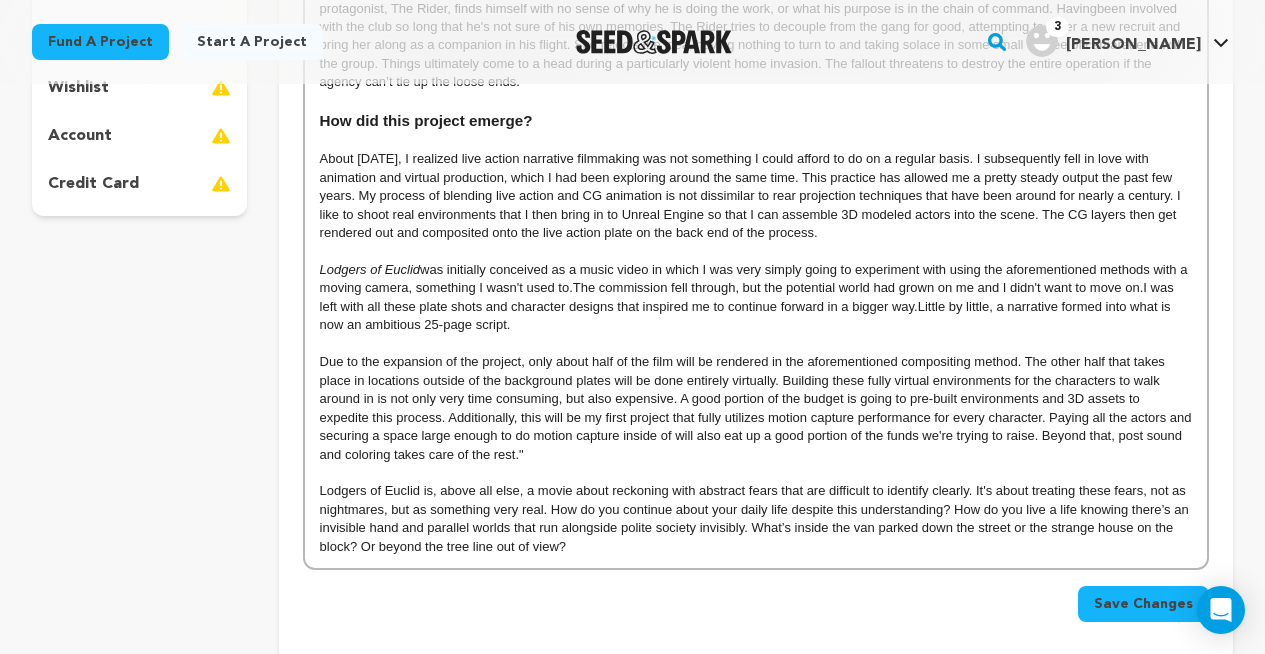 scroll, scrollTop: 583, scrollLeft: 0, axis: vertical 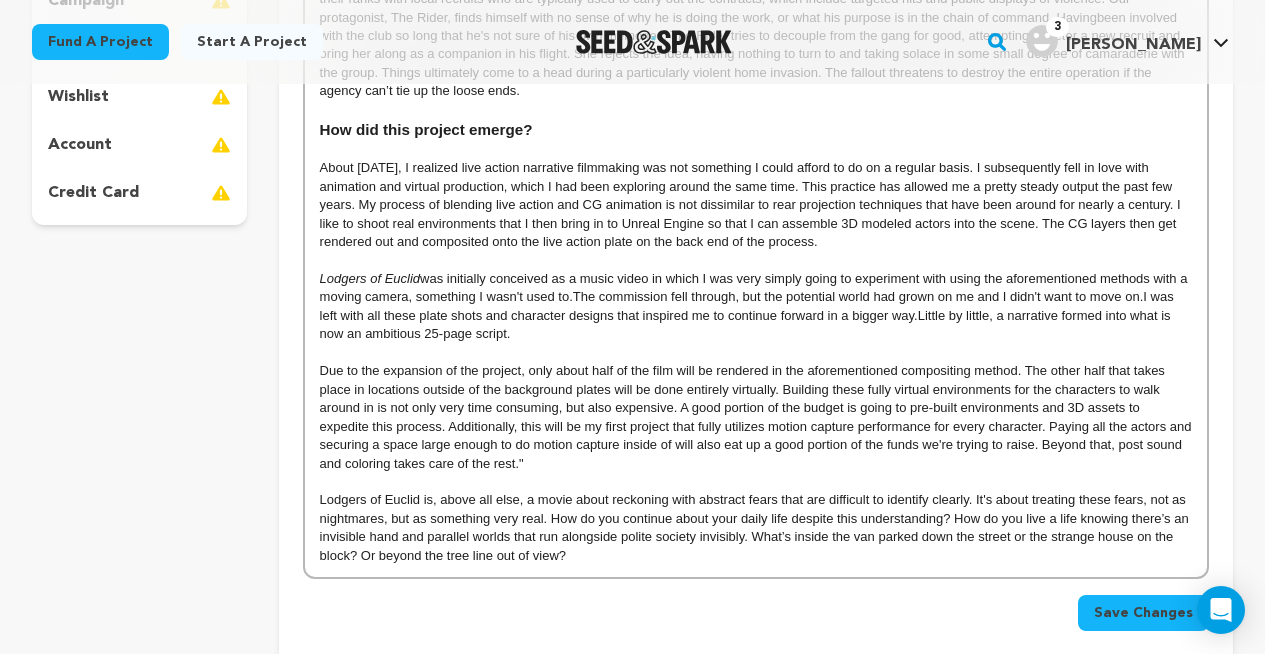 click on "Due to the expansion of the project, only about half of the film will be rendered in the aforementioned compositing method. The other half that takes place in locations outside of the background plates will be done entirely virtually. Building these fully virtual environments for the characters to walk around in is not only very time consuming, but also expensive. A good portion of the budget is going to pre-built environments and 3D assets to expedite this process. Additionally, this will be my first project that fully utilizes motion capture performance for every character. Paying all the actors and securing a space large enough to do motion capture inside of will also eat up a good portion of the funds we're trying to raise. Beyond that, post sound and coloring takes care of the rest."" at bounding box center (756, 417) 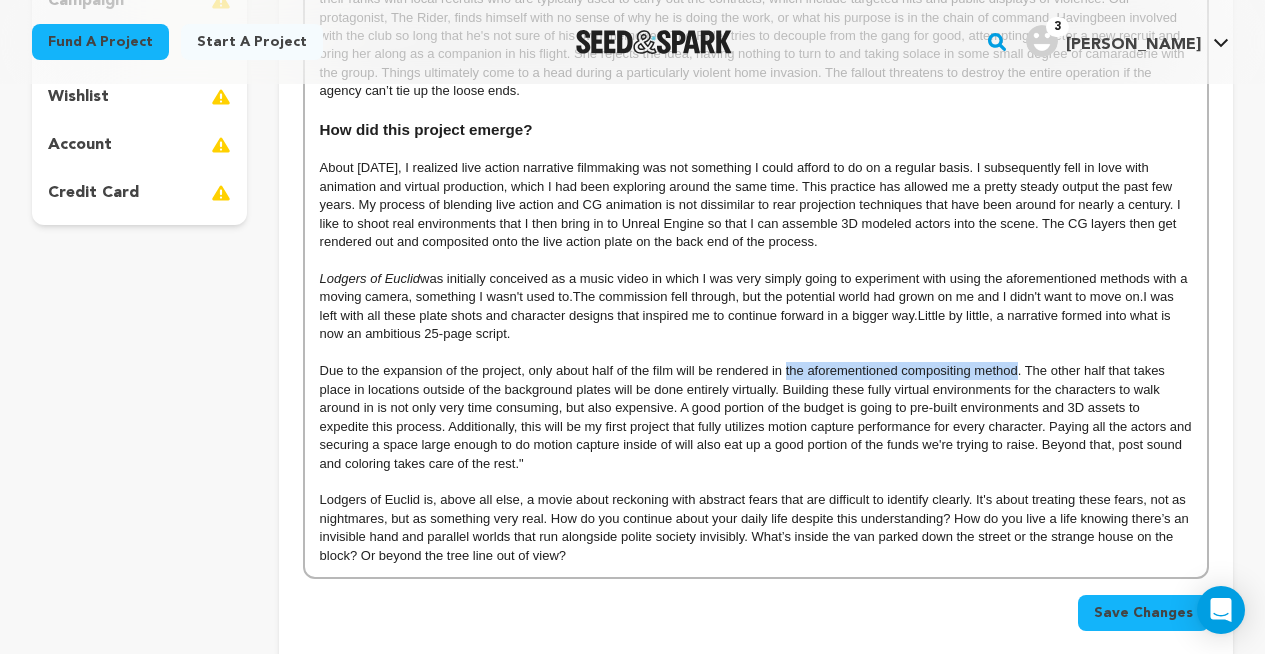 drag, startPoint x: 786, startPoint y: 371, endPoint x: 1018, endPoint y: 379, distance: 232.1379 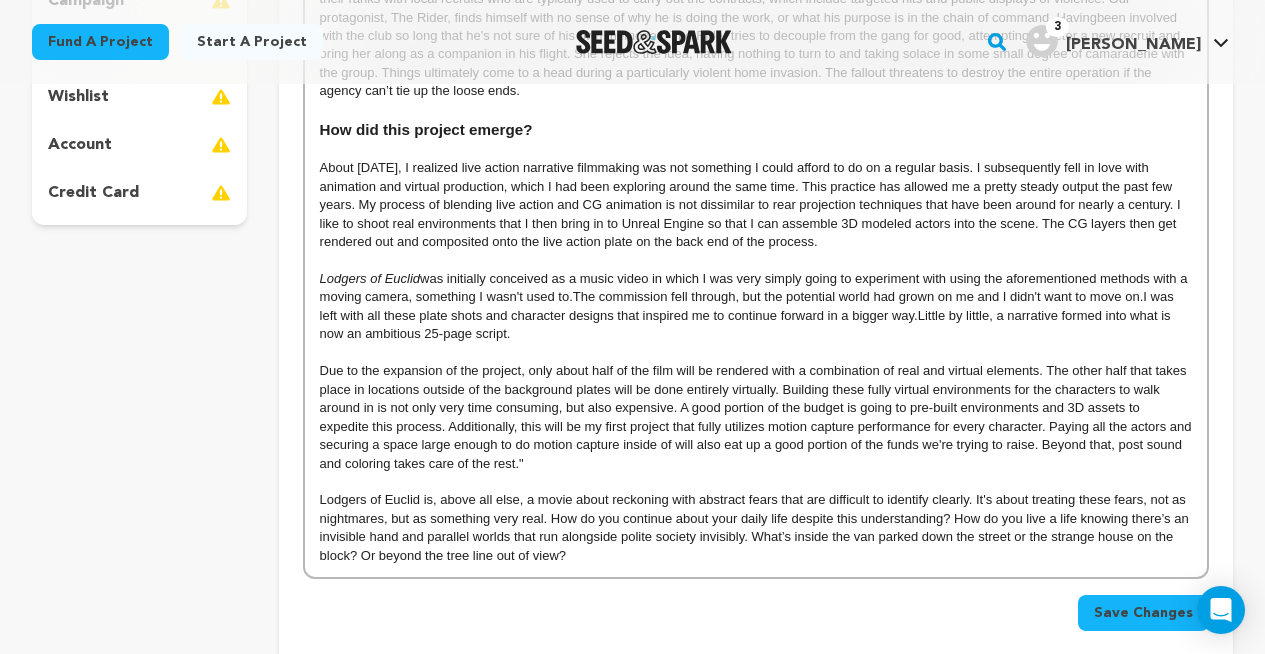 click on "Due to the expansion of the project, only about half of the film will be rendered with a combination of real and virtual elements. The other half that takes place in locations outside of the background plates will be done entirely virtually. Building these fully virtual environments for the characters to walk around in is not only very time consuming, but also expensive. A good portion of the budget is going to pre-built environments and 3D assets to expedite this process. Additionally, this will be my first project that fully utilizes motion capture performance for every character. Paying all the actors and securing a space large enough to do motion capture inside of will also eat up a good portion of the funds we're trying to raise. Beyond that, post sound and coloring takes care of the rest."" at bounding box center (756, 417) 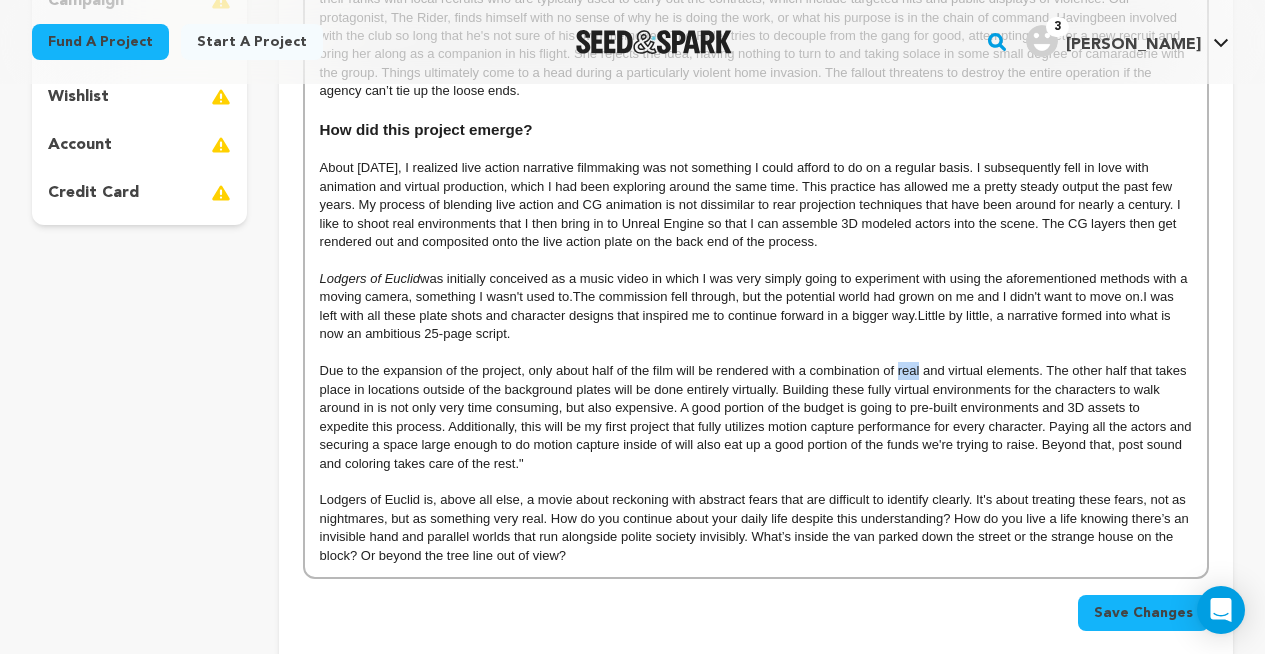 click on "Due to the expansion of the project, only about half of the film will be rendered with a combination of real and virtual elements. The other half that takes place in locations outside of the background plates will be done entirely virtually. Building these fully virtual environments for the characters to walk around in is not only very time consuming, but also expensive. A good portion of the budget is going to pre-built environments and 3D assets to expedite this process. Additionally, this will be my first project that fully utilizes motion capture performance for every character. Paying all the actors and securing a space large enough to do motion capture inside of will also eat up a good portion of the funds we're trying to raise. Beyond that, post sound and coloring takes care of the rest."" at bounding box center [756, 417] 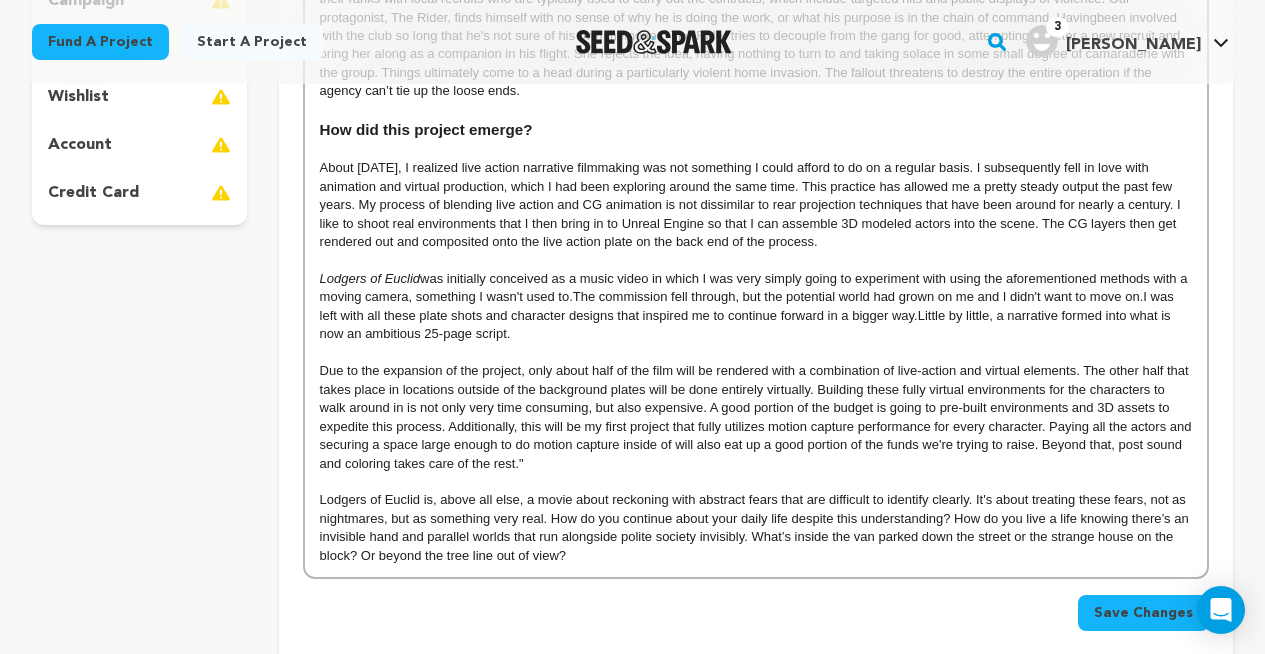 click on "Due to the expansion of the project, only about half of the film will be rendered with a combination of live-action and virtual elements. The other half that takes place in locations outside of the background plates will be done entirely virtually. Building these fully virtual environments for the characters to walk around in is not only very time consuming, but also expensive. A good portion of the budget is going to pre-built environments and 3D assets to expedite this process. Additionally, this will be my first project that fully utilizes motion capture performance for every character. Paying all the actors and securing a space large enough to do motion capture inside of will also eat up a good portion of the funds we're trying to raise. Beyond that, post sound and coloring takes care of the rest."" at bounding box center (756, 417) 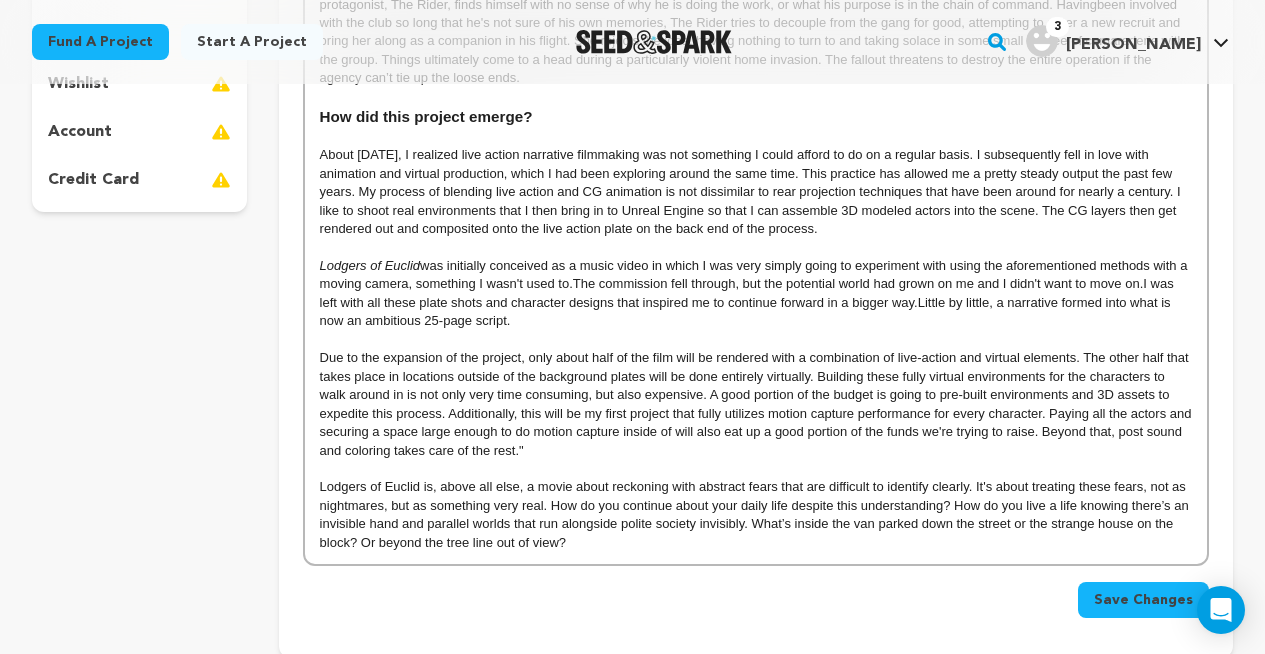 scroll, scrollTop: 597, scrollLeft: 0, axis: vertical 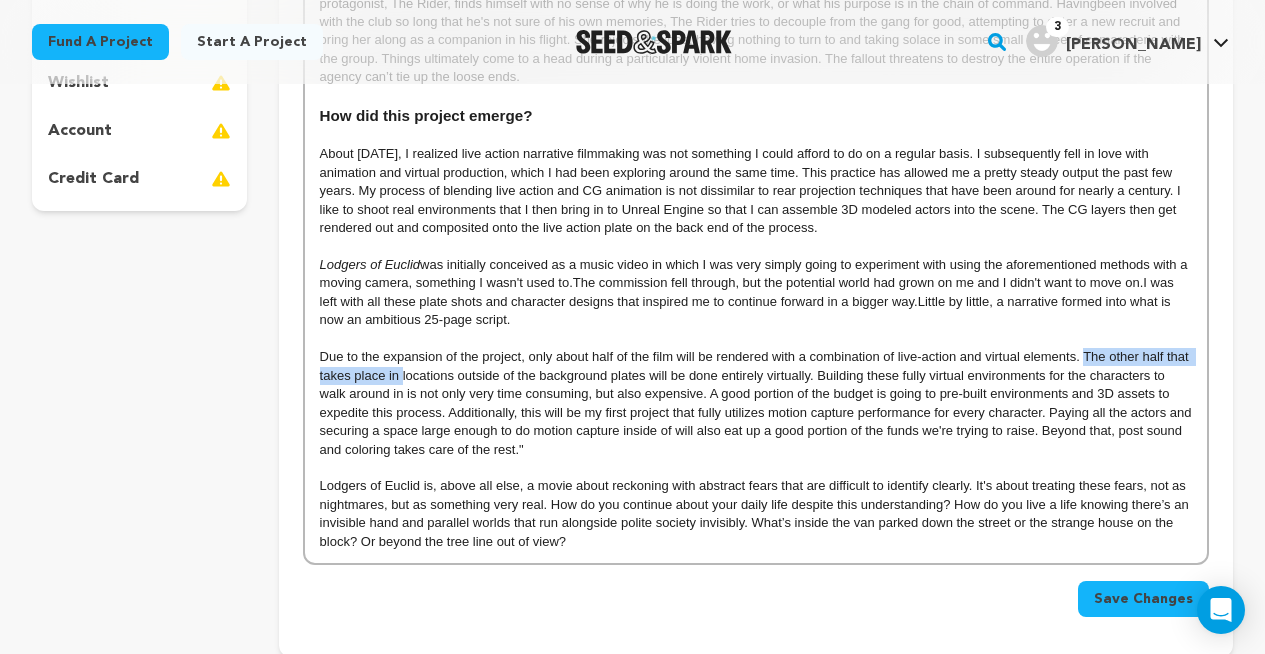 drag, startPoint x: 1085, startPoint y: 359, endPoint x: 402, endPoint y: 379, distance: 683.2928 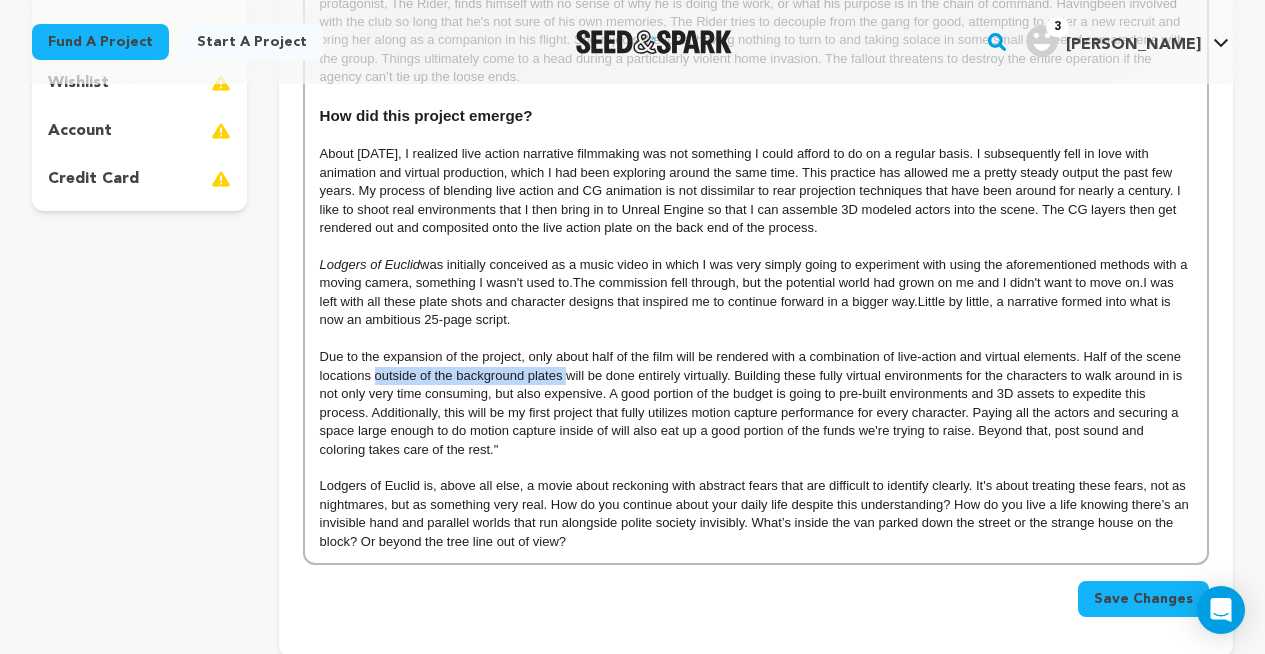 drag, startPoint x: 375, startPoint y: 376, endPoint x: 567, endPoint y: 375, distance: 192.00261 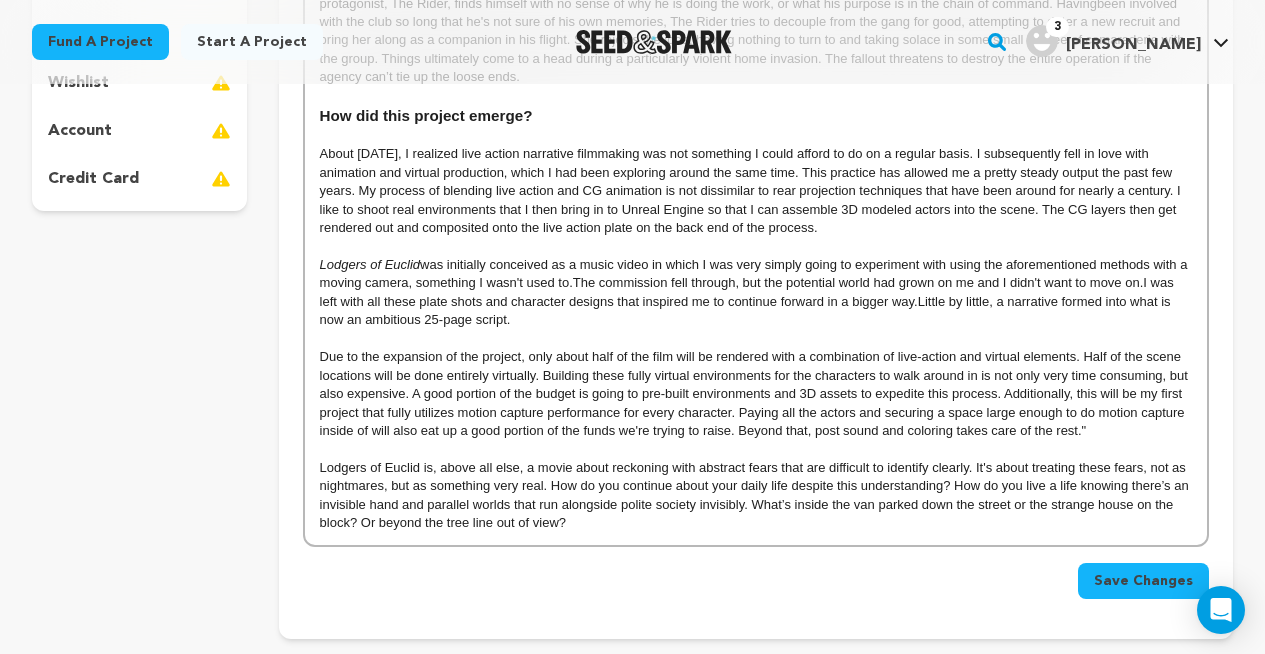 click on "Due to the expansion of the project, only about half of the film will be rendered with a combination of live-action and virtual elements. Half of the scene locations will be done entirely virtually. Building these fully virtual environments for the characters to walk around in is not only very time consuming, but also expensive. A good portion of the budget is going to pre-built environments and 3D assets to expedite this process. Additionally, this will be my first project that fully utilizes motion capture performance for every character. Paying all the actors and securing a space large enough to do motion capture inside of will also eat up a good portion of the funds we're trying to raise. Beyond that, post sound and coloring takes care of the rest."" at bounding box center (756, 394) 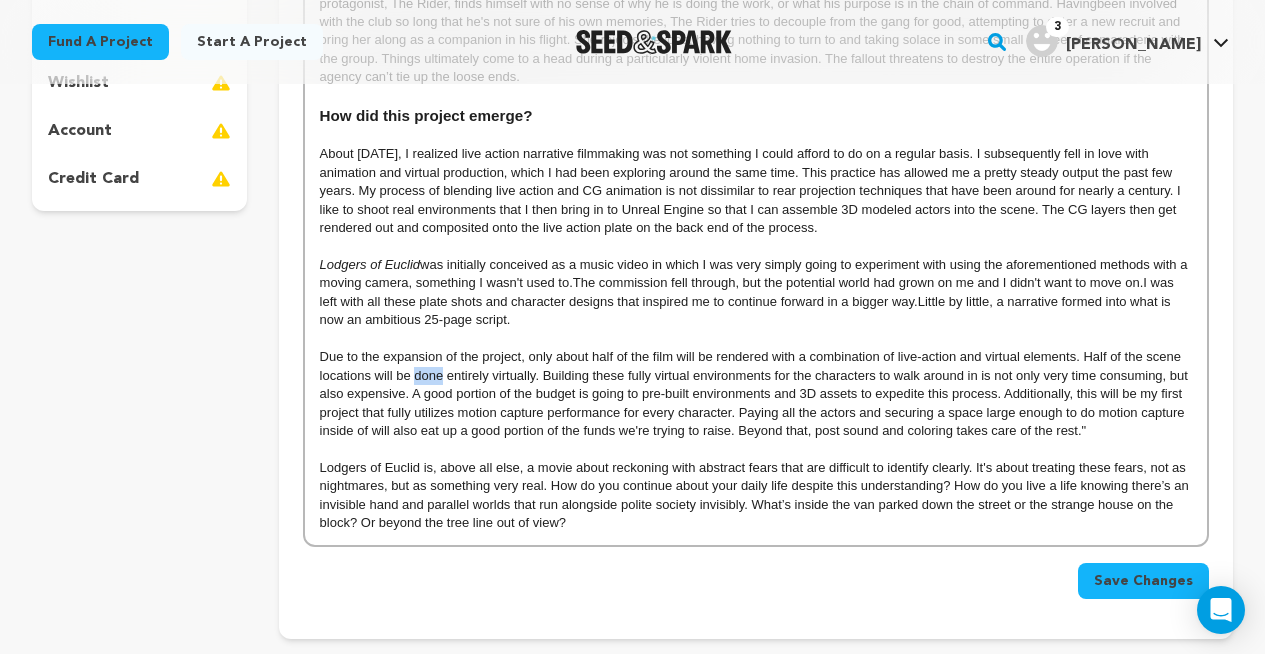 click on "Due to the expansion of the project, only about half of the film will be rendered with a combination of live-action and virtual elements. Half of the scene locations will be done entirely virtually. Building these fully virtual environments for the characters to walk around in is not only very time consuming, but also expensive. A good portion of the budget is going to pre-built environments and 3D assets to expedite this process. Additionally, this will be my first project that fully utilizes motion capture performance for every character. Paying all the actors and securing a space large enough to do motion capture inside of will also eat up a good portion of the funds we're trying to raise. Beyond that, post sound and coloring takes care of the rest."" at bounding box center [756, 394] 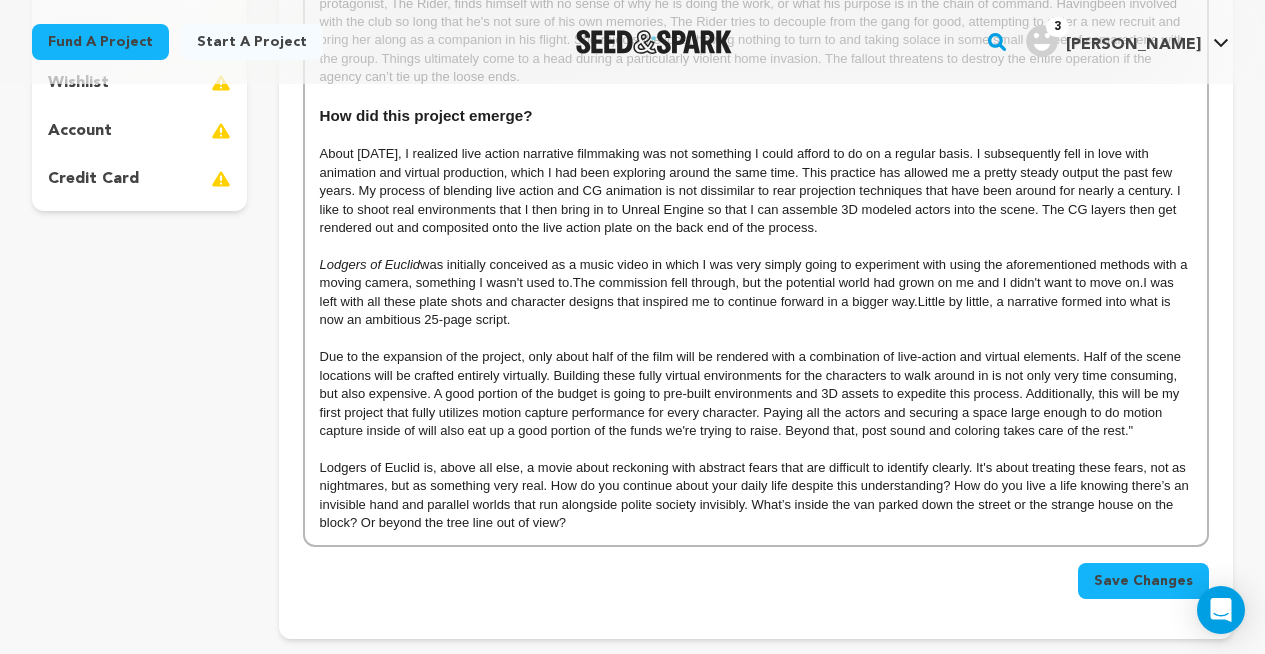 click at bounding box center [756, 450] 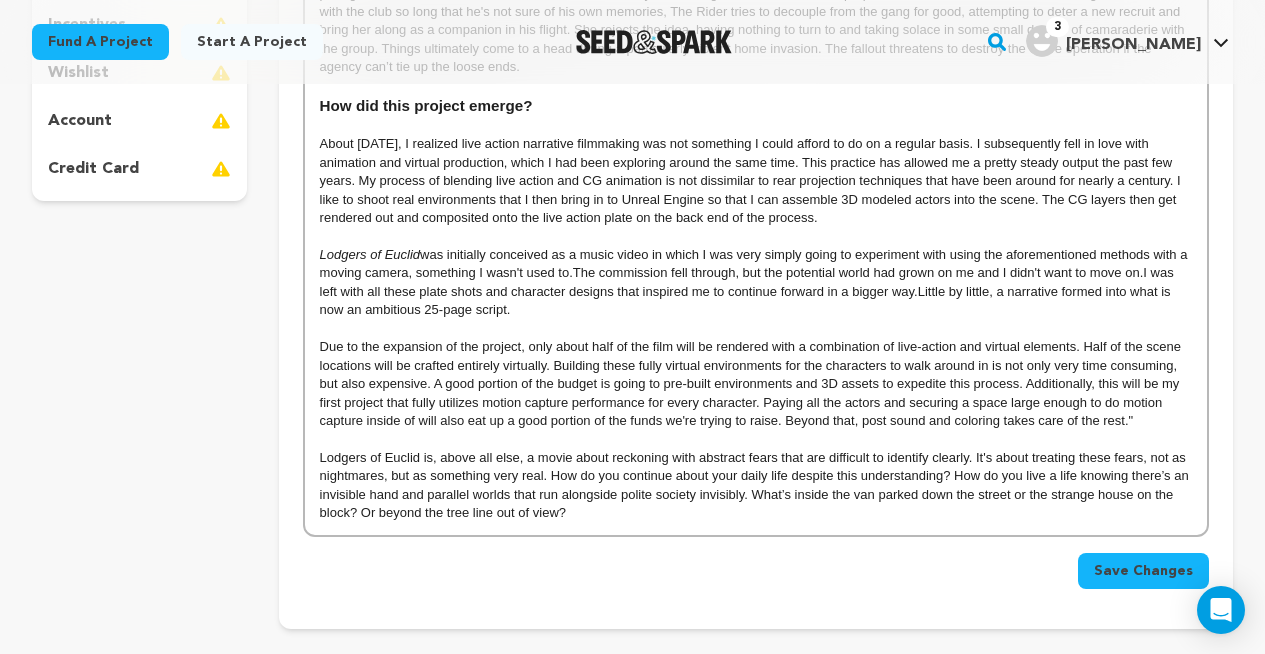 scroll, scrollTop: 606, scrollLeft: 0, axis: vertical 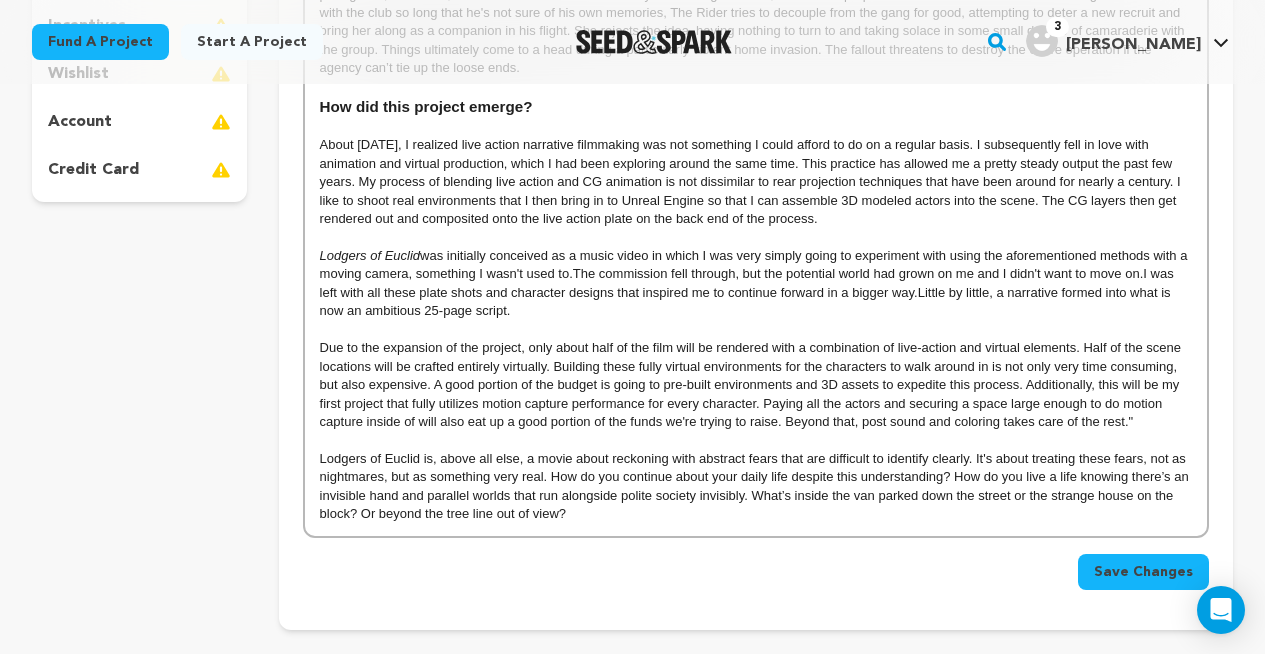 click on "Lodgers of Euclid is, above all else, a movie about reckoning with abstract fears that are difficult to identify clearly. It's about treating these fears, not as nightmares, but as something very real. How do you continue about your daily life despite this understanding? How do you live a life knowing there’s an invisible hand and parallel worlds that run alongside polite society invisibly. What’s inside the van parked down the street or the strange house on the block? Or beyond the tree line out of view?" at bounding box center [756, 487] 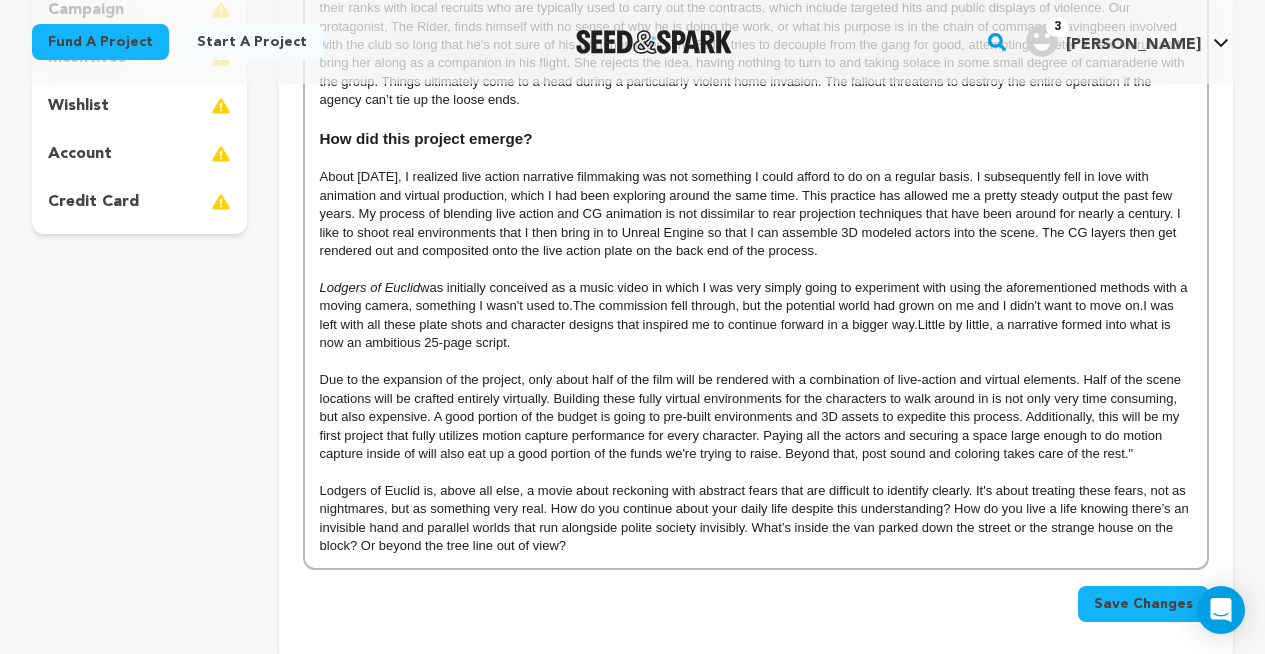scroll, scrollTop: 567, scrollLeft: 0, axis: vertical 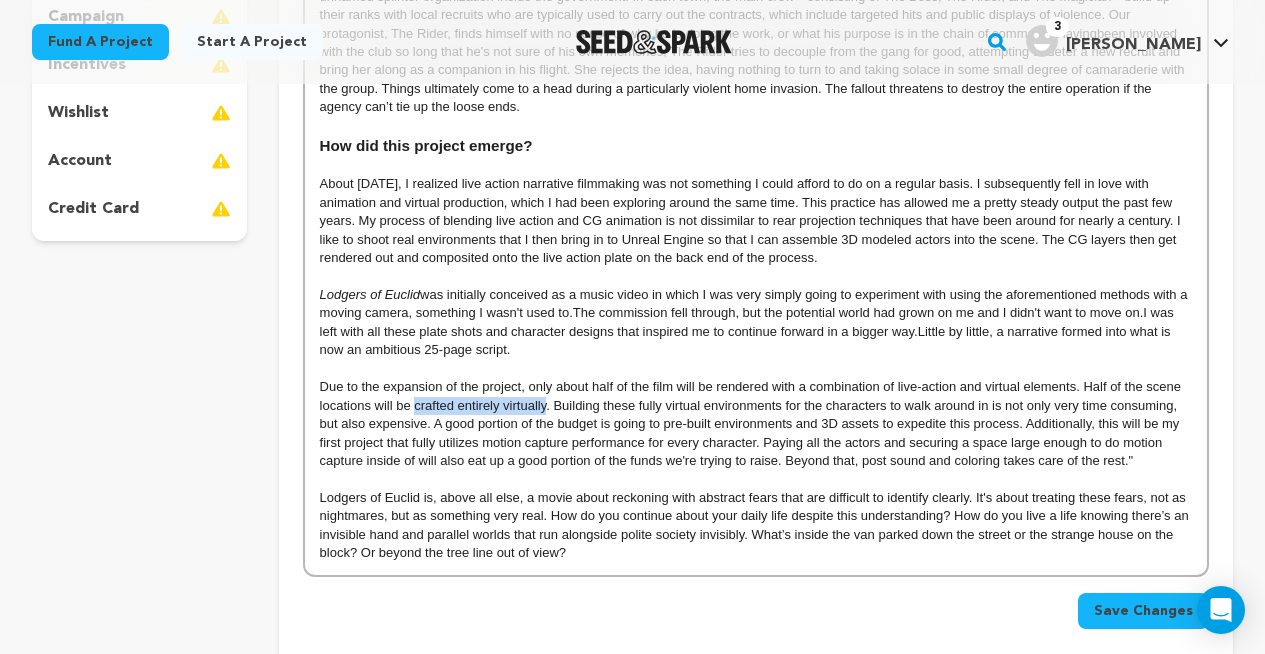 drag, startPoint x: 414, startPoint y: 405, endPoint x: 546, endPoint y: 404, distance: 132.00378 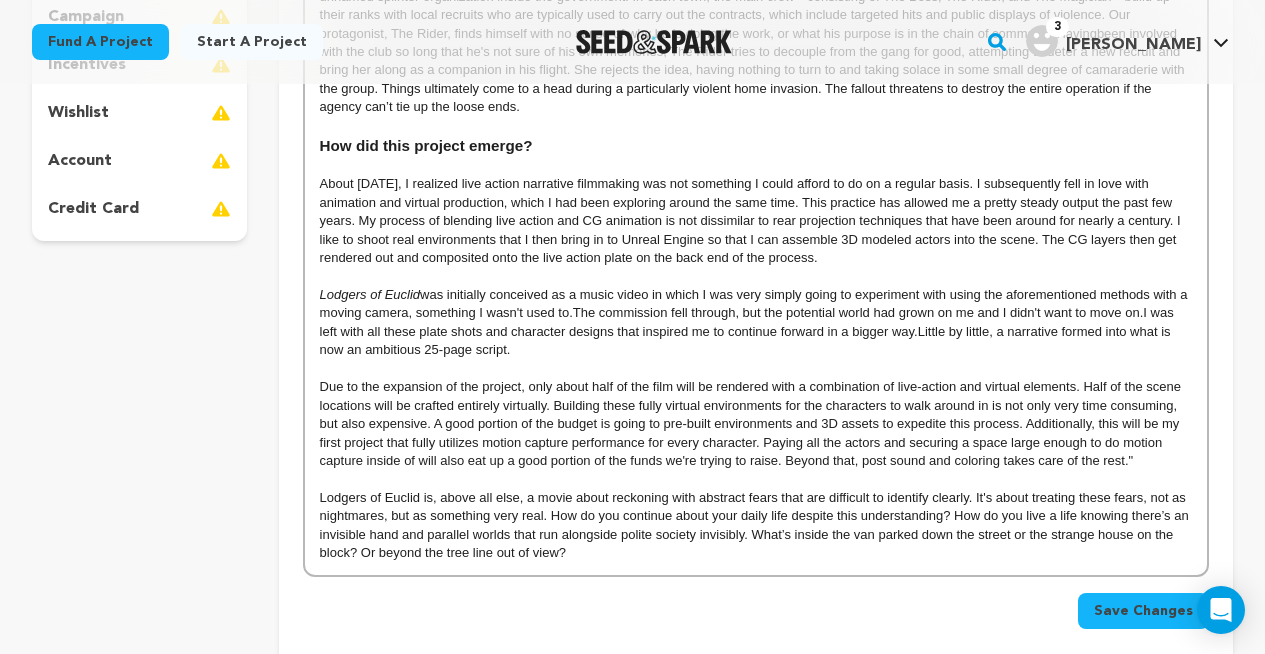 click on "Due to the expansion of the project, only about half of the film will be rendered with a combination of live-action and virtual elements. Half of the scene locations will be crafted entirely virtually. Building these fully virtual environments for the characters to walk around in is not only very time consuming, but also expensive. A good portion of the budget is going to pre-built environments and 3D assets to expedite this process. Additionally, this will be my first project that fully utilizes motion capture performance for every character. Paying all the actors and securing a space large enough to do motion capture inside of will also eat up a good portion of the funds we're trying to raise. Beyond that, post sound and coloring takes care of the rest."" at bounding box center [756, 424] 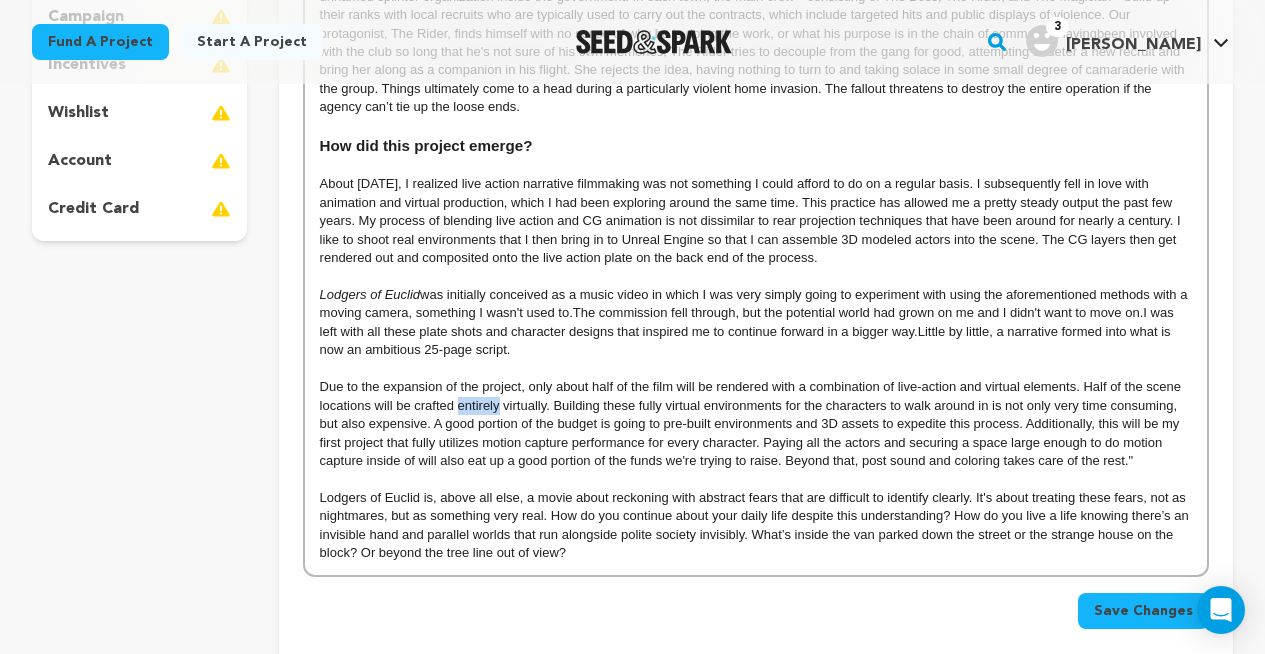 click on "Due to the expansion of the project, only about half of the film will be rendered with a combination of live-action and virtual elements. Half of the scene locations will be crafted entirely virtually. Building these fully virtual environments for the characters to walk around in is not only very time consuming, but also expensive. A good portion of the budget is going to pre-built environments and 3D assets to expedite this process. Additionally, this will be my first project that fully utilizes motion capture performance for every character. Paying all the actors and securing a space large enough to do motion capture inside of will also eat up a good portion of the funds we're trying to raise. Beyond that, post sound and coloring takes care of the rest."" at bounding box center (756, 424) 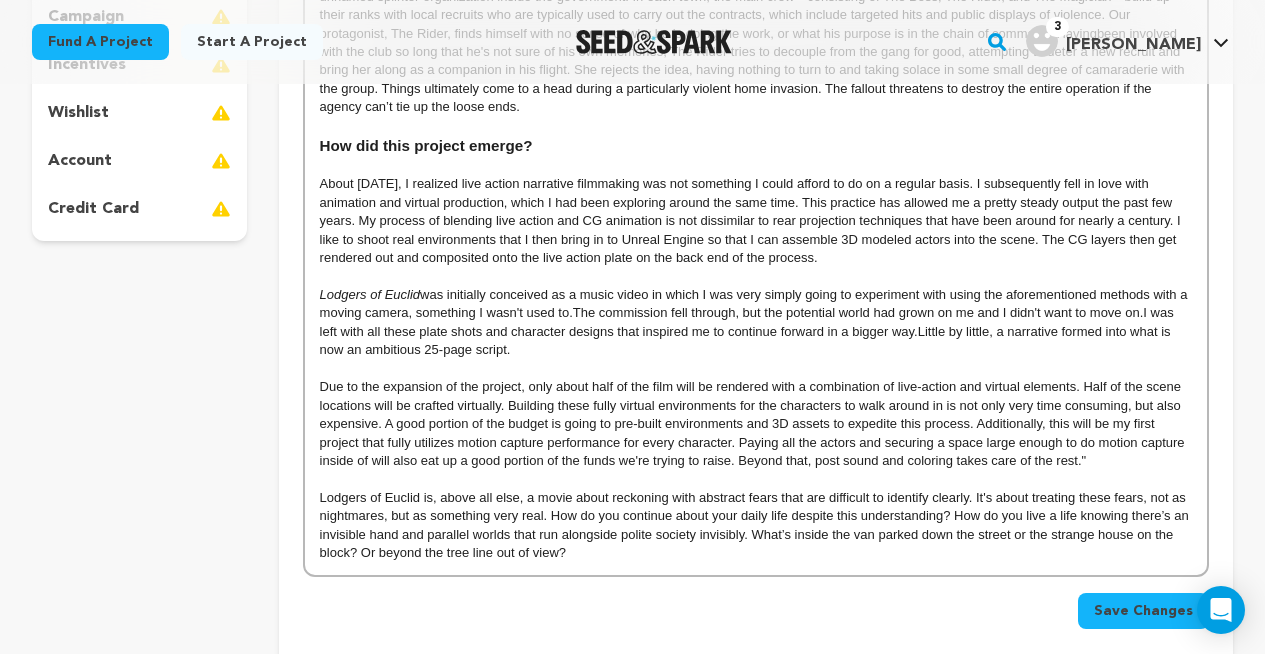 click at bounding box center [756, 480] 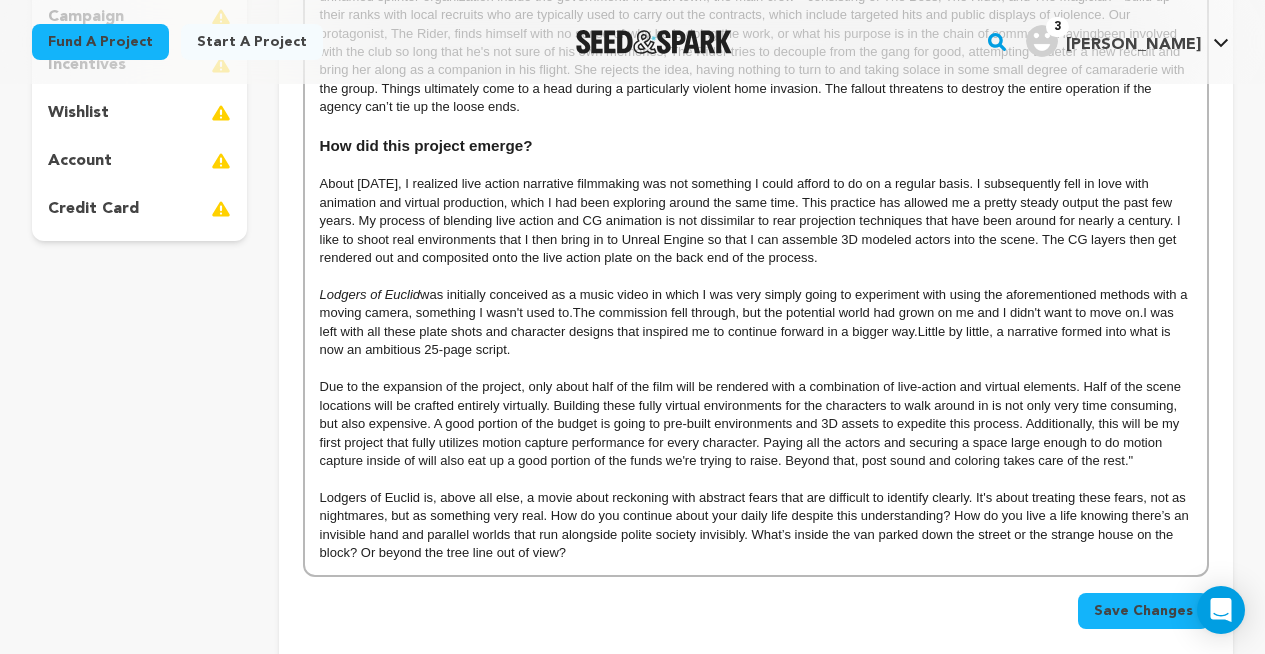 click on "Lodgers of Euclid is, above all else, a movie about reckoning with abstract fears that are difficult to identify clearly. It's about treating these fears, not as nightmares, but as something very real. How do you continue about your daily life despite this understanding? How do you live a life knowing there’s an invisible hand and parallel worlds that run alongside polite society invisibly. What’s inside the van parked down the street or the strange house on the block? Or beyond the tree line out of view?" at bounding box center (756, 526) 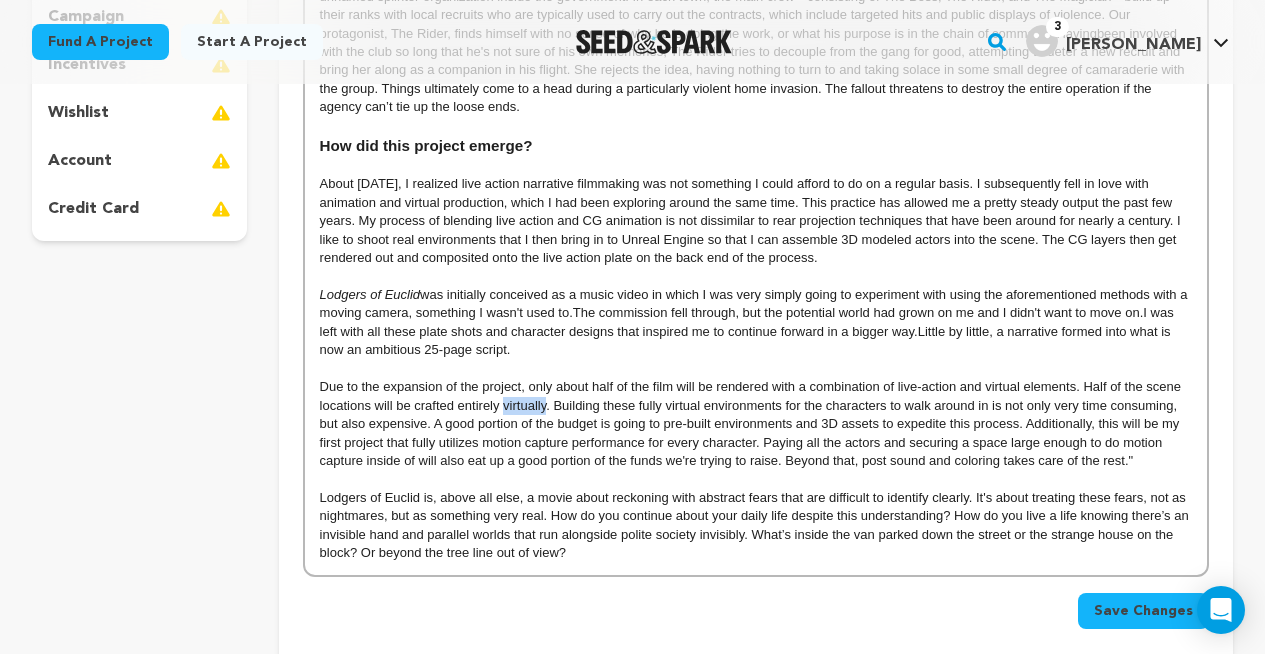 click on "Due to the expansion of the project, only about half of the film will be rendered with a combination of live-action and virtual elements. Half of the scene locations will be crafted entirely virtually. Building these fully virtual environments for the characters to walk around in is not only very time consuming, but also expensive. A good portion of the budget is going to pre-built environments and 3D assets to expedite this process. Additionally, this will be my first project that fully utilizes motion capture performance for every character. Paying all the actors and securing a space large enough to do motion capture inside of will also eat up a good portion of the funds we're trying to raise. Beyond that, post sound and coloring takes care of the rest."" at bounding box center [756, 424] 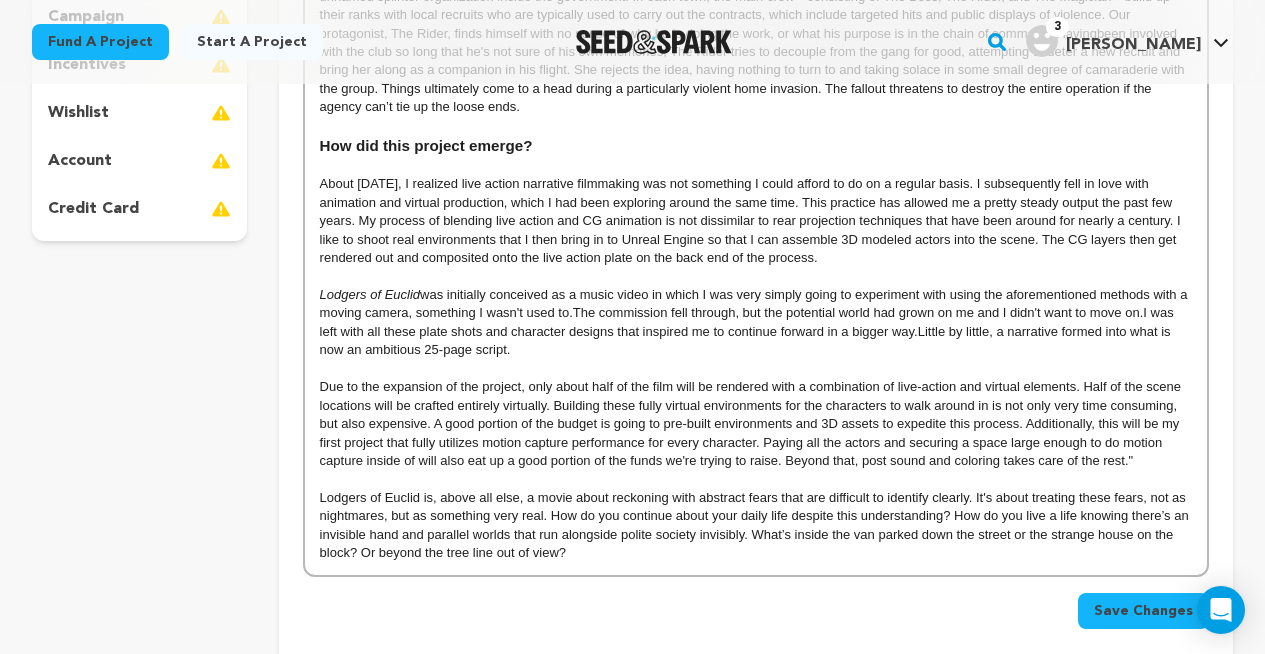scroll, scrollTop: 560, scrollLeft: 0, axis: vertical 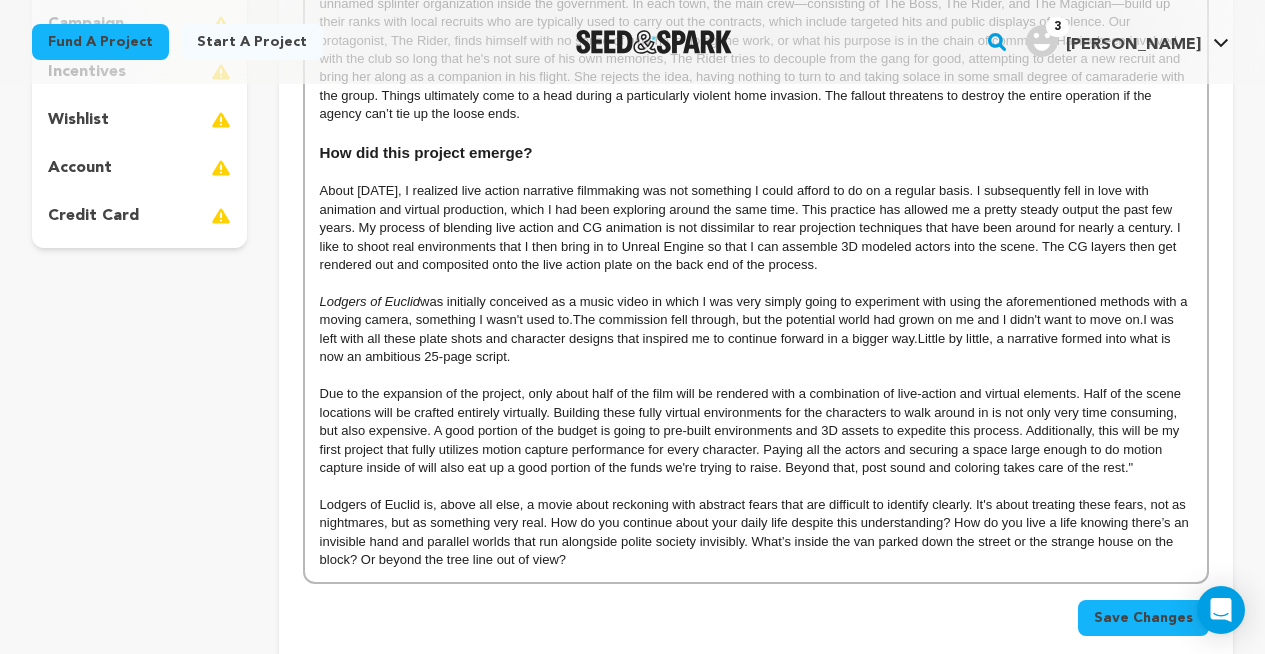 click on "Due to the expansion of the project, only about half of the film will be rendered with a combination of live-action and virtual elements. Half of the scene locations will be crafted entirely virtually. Building these fully virtual environments for the characters to walk around in is not only very time consuming, but also expensive. A good portion of the budget is going to pre-built environments and 3D assets to expedite this process. Additionally, this will be my first project that fully utilizes motion capture performance for every character. Paying all the actors and securing a space large enough to do motion capture inside of will also eat up a good portion of the funds we're trying to raise. Beyond that, post sound and coloring takes care of the rest."" at bounding box center (756, 431) 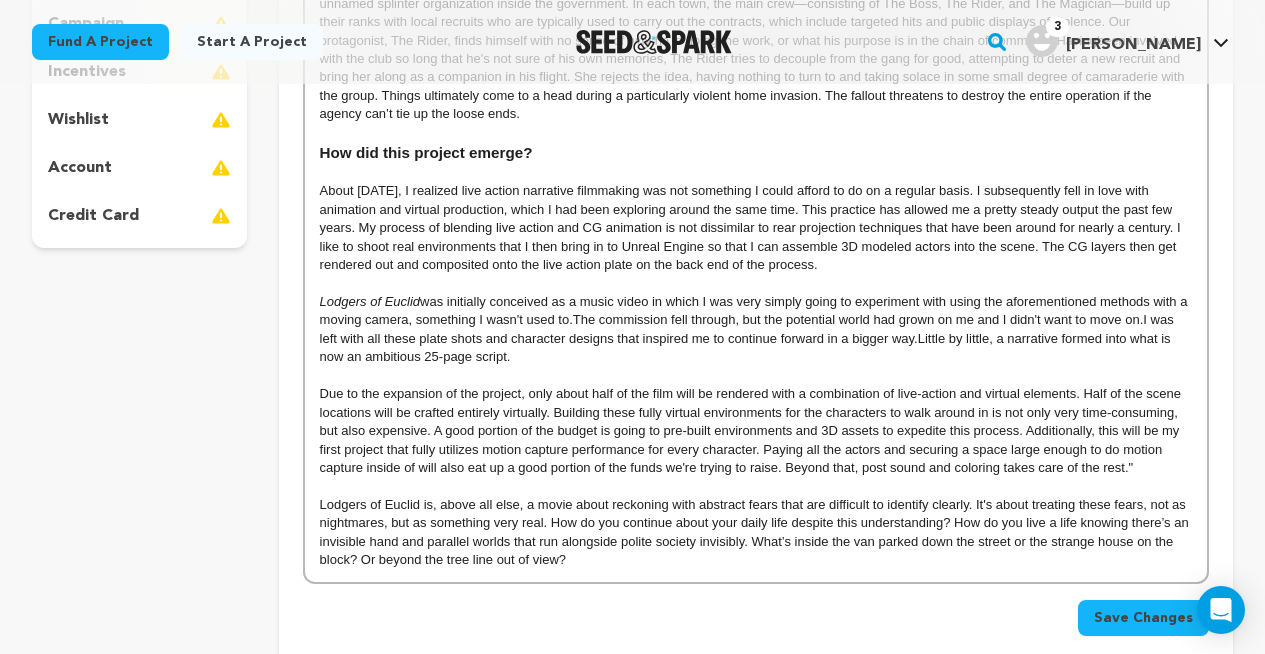 click at bounding box center (756, 487) 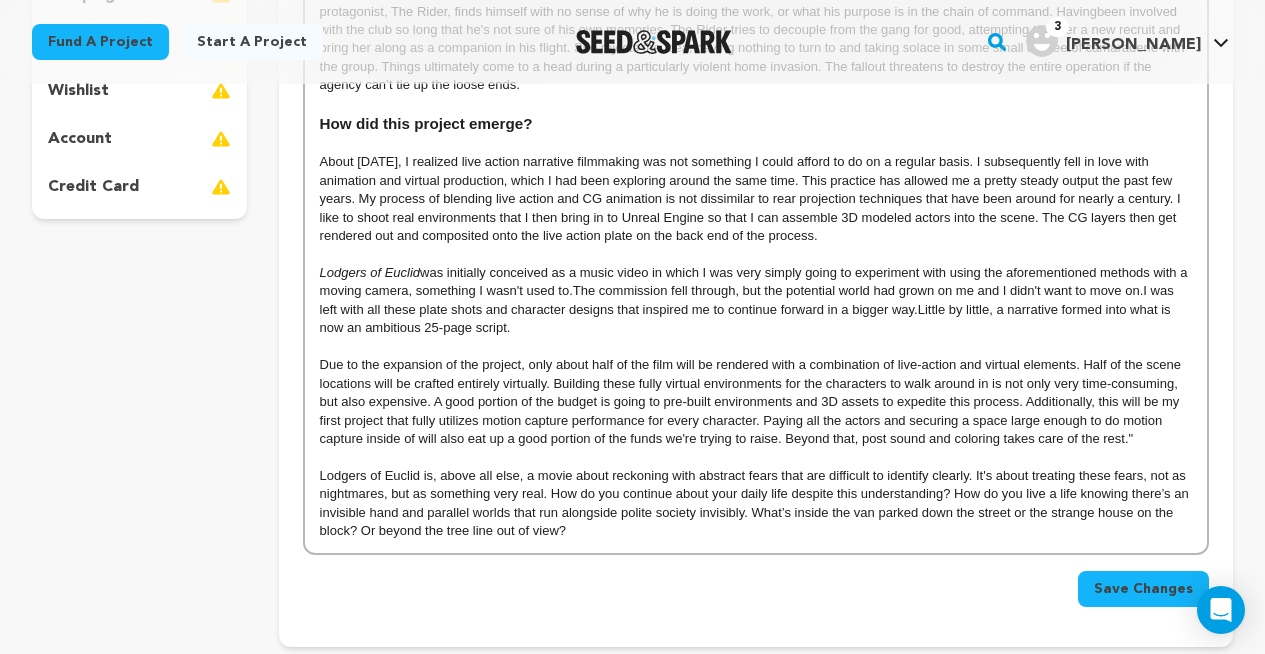 click at bounding box center (756, 347) 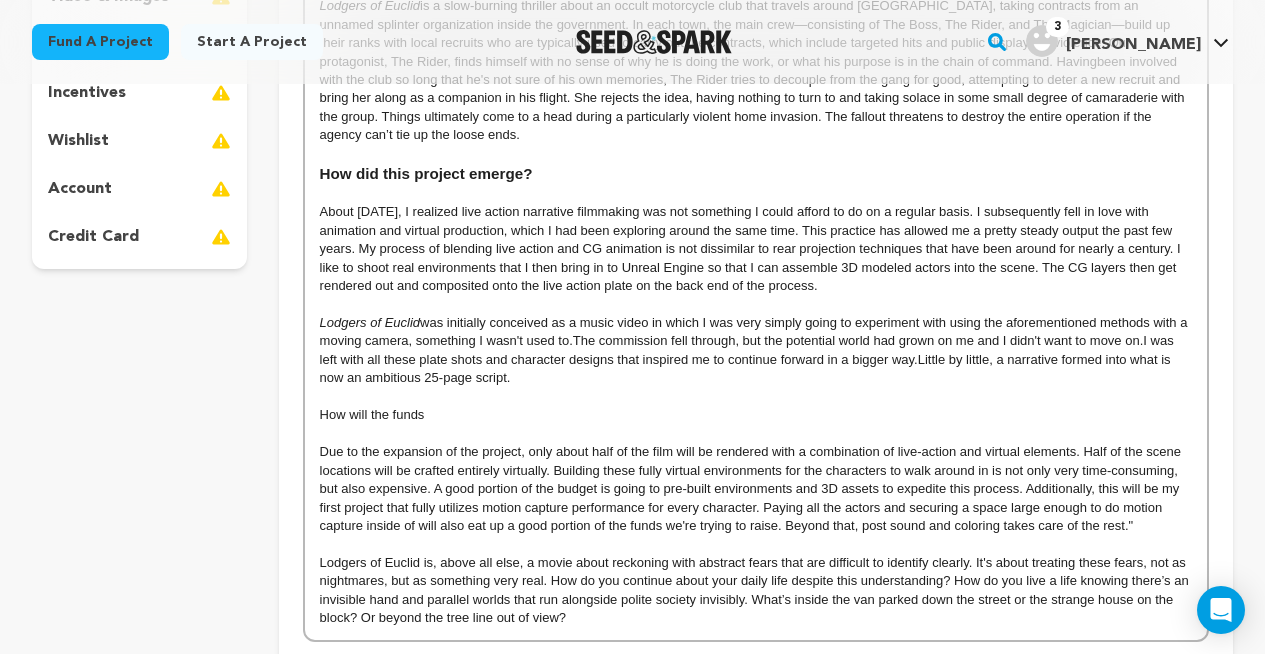 scroll, scrollTop: 540, scrollLeft: 0, axis: vertical 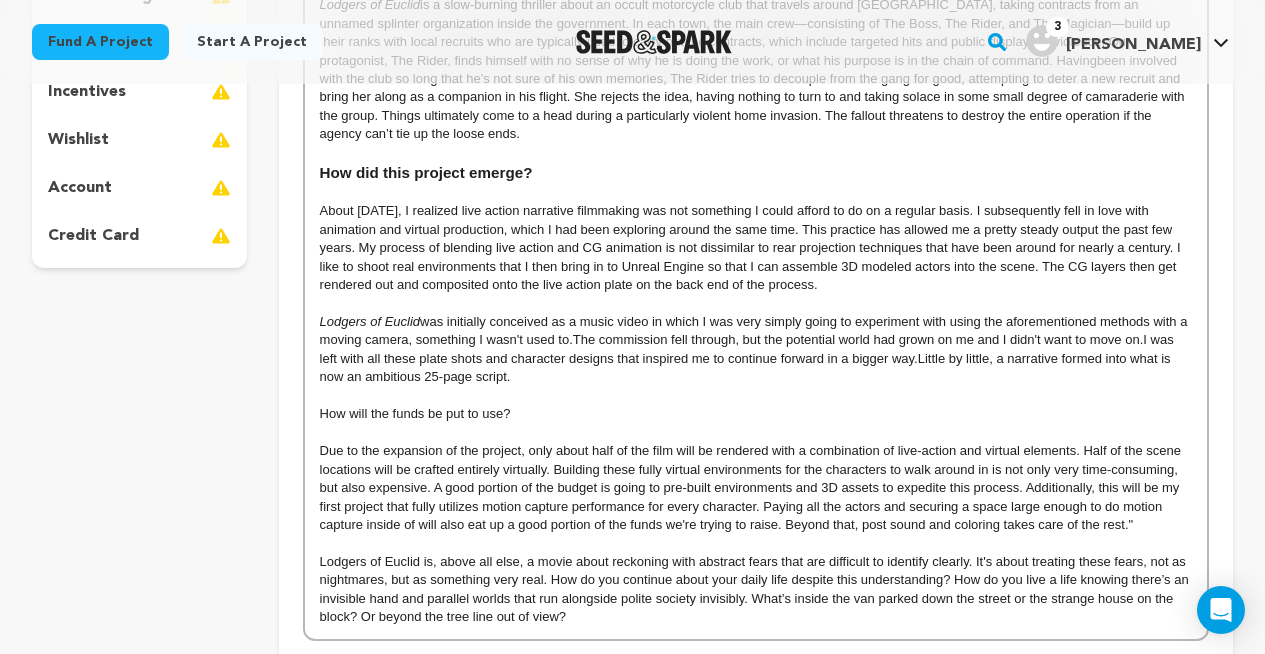 click on "How will the funds be put to use?" at bounding box center [415, 413] 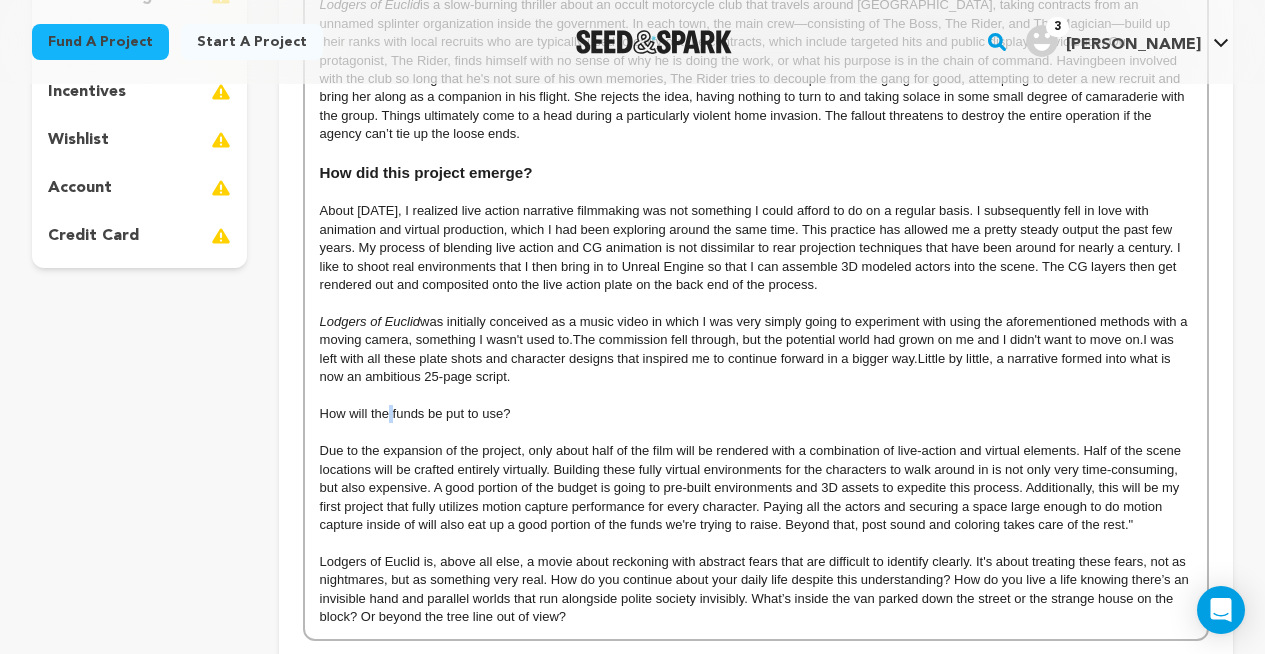 click on "How will the funds be put to use?" at bounding box center (415, 413) 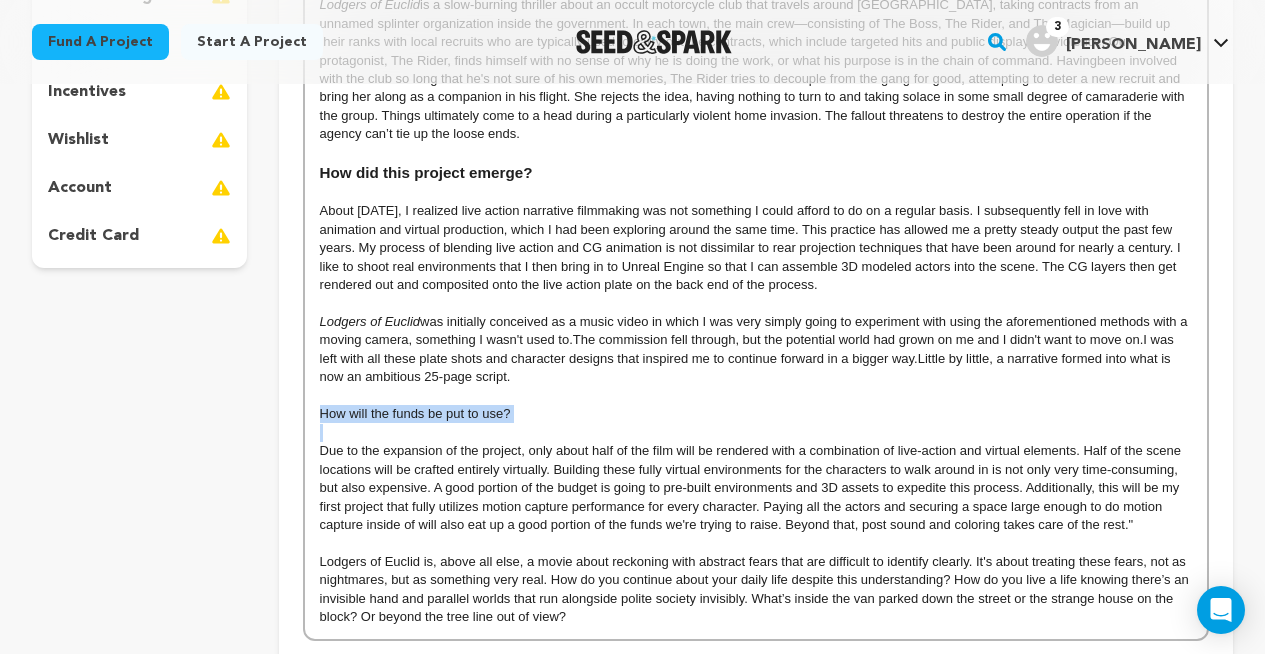 click on "How will the funds be put to use?" at bounding box center [415, 413] 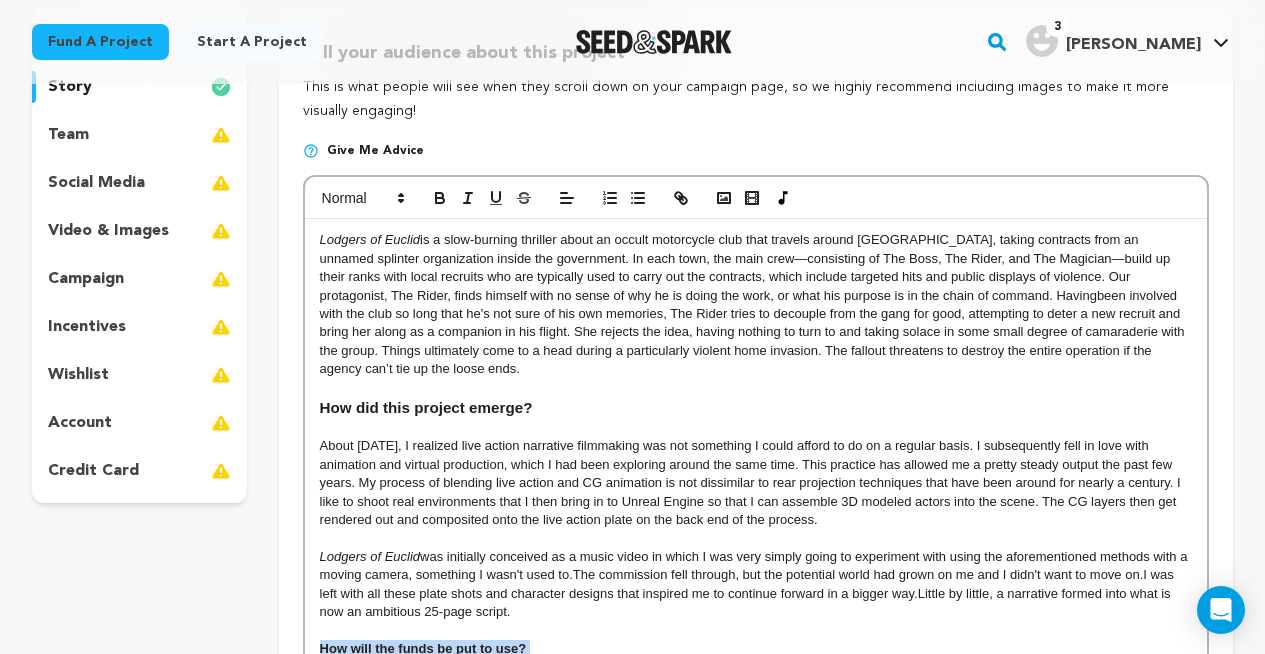 scroll, scrollTop: 300, scrollLeft: 0, axis: vertical 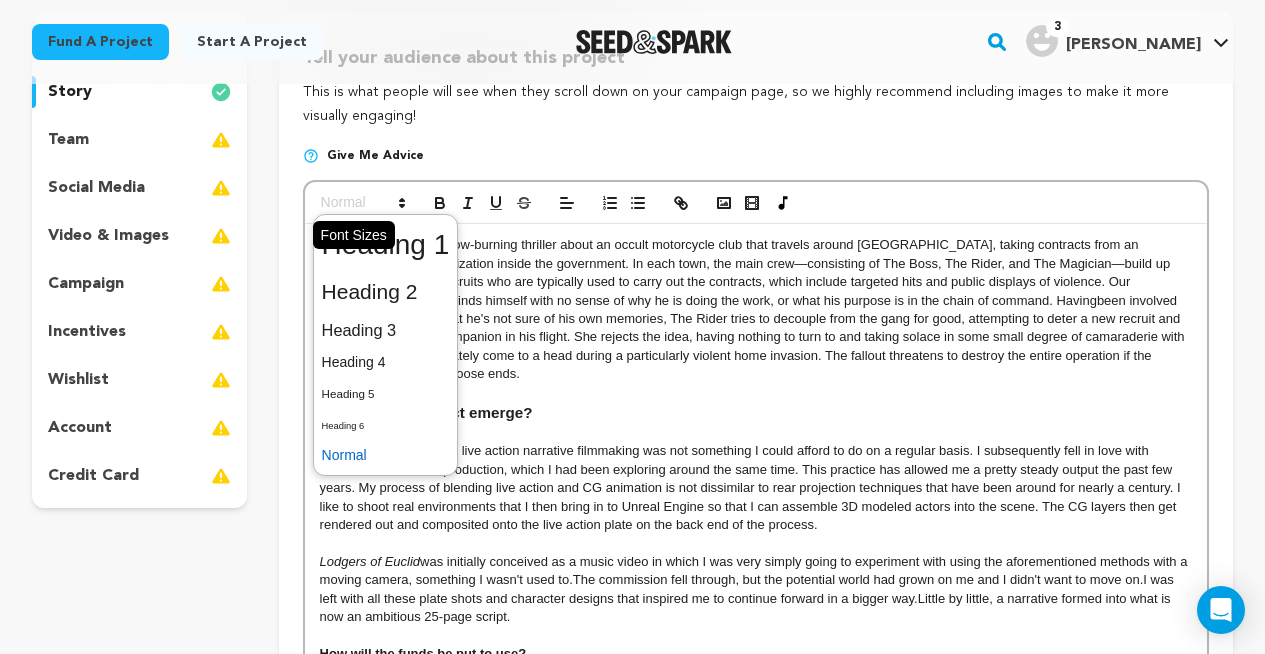 click at bounding box center (362, 203) 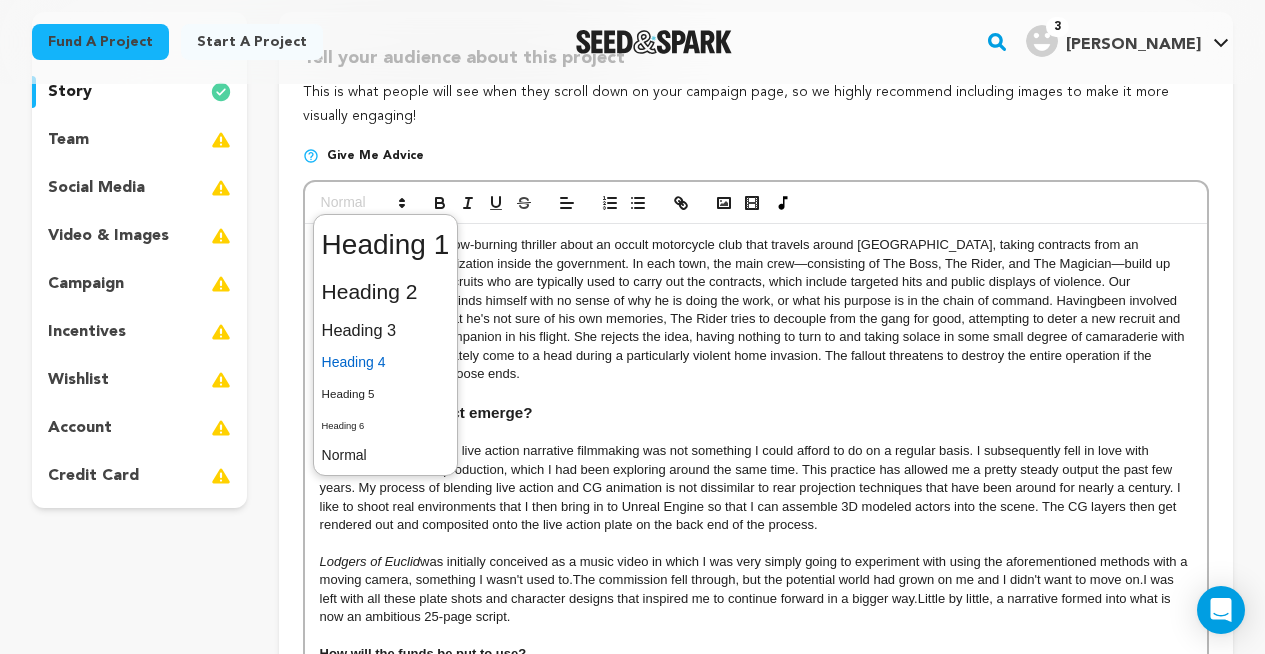 click at bounding box center [386, 362] 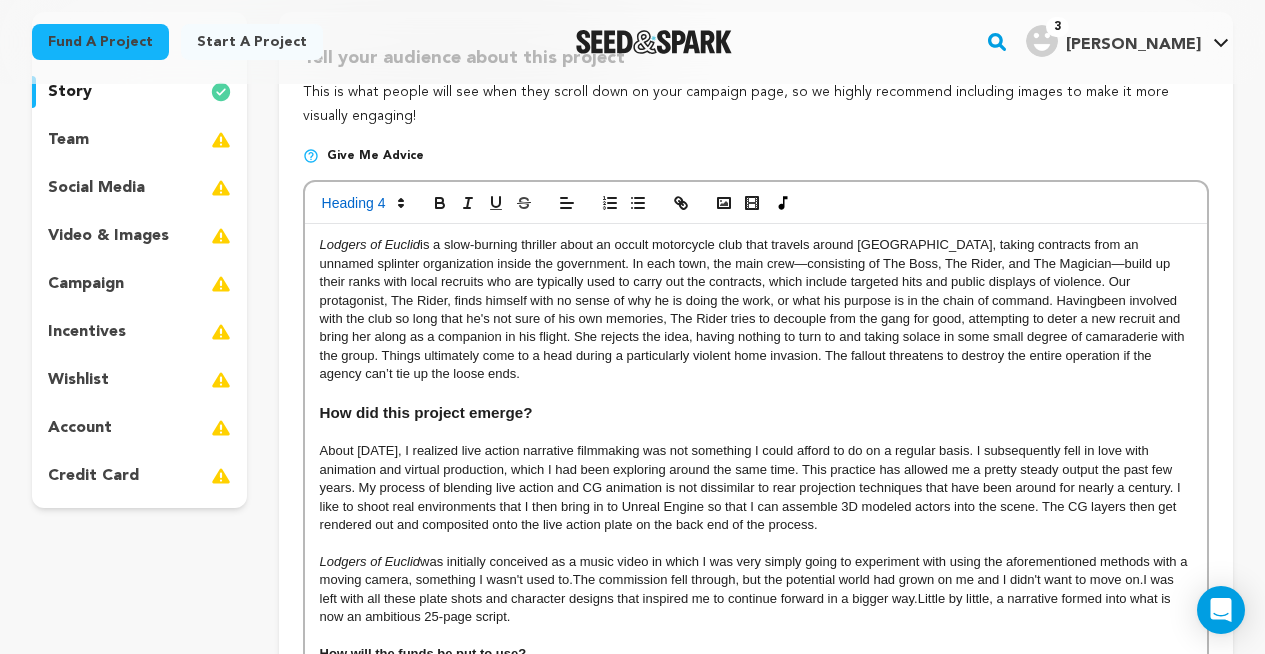 click on "How did this project emerge?" at bounding box center (426, 412) 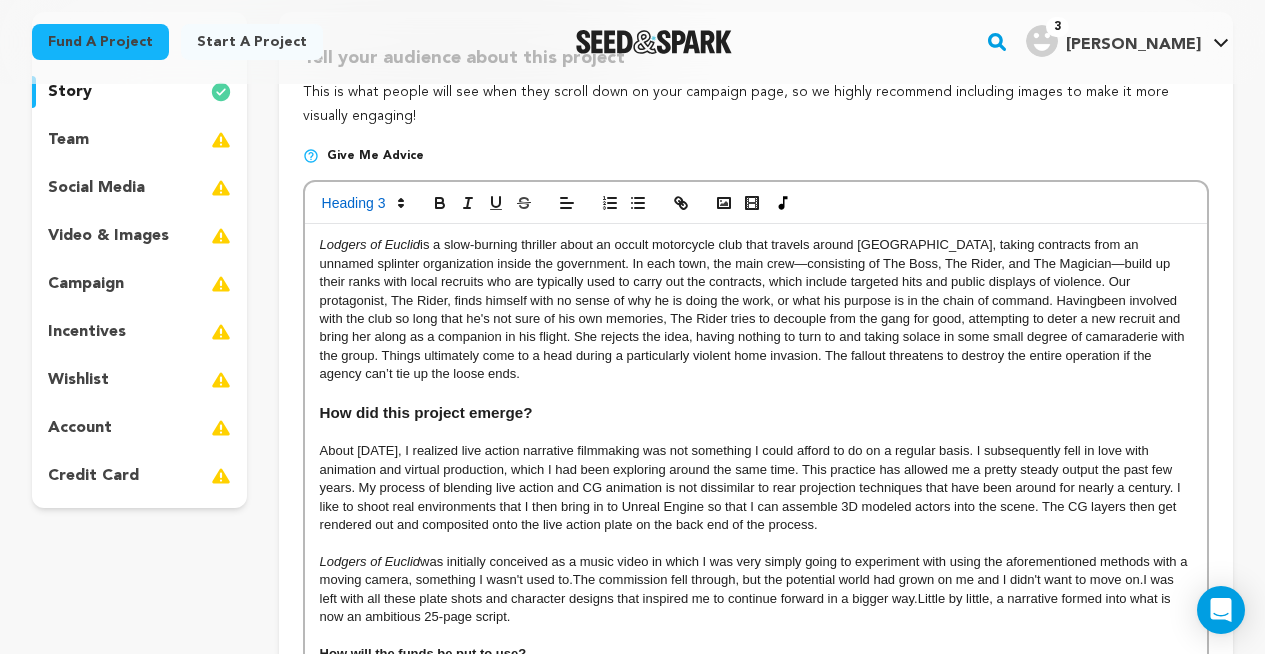 scroll, scrollTop: 423, scrollLeft: 0, axis: vertical 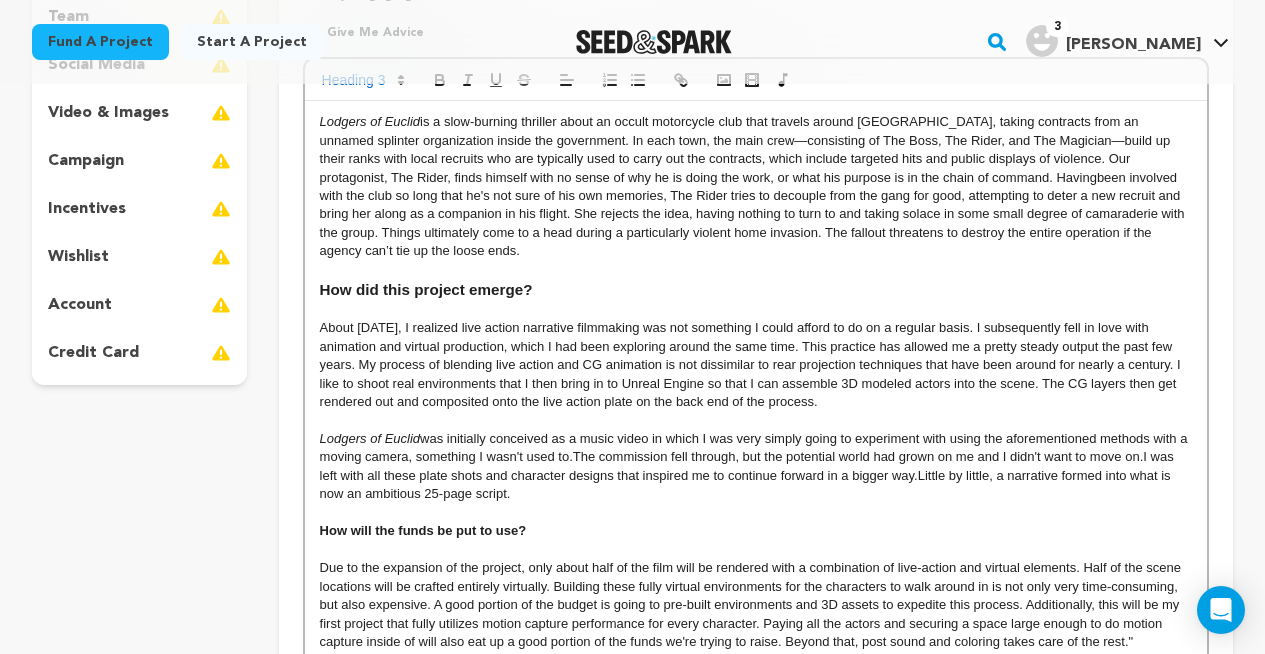 click on "How will the funds be put to use?" at bounding box center [423, 530] 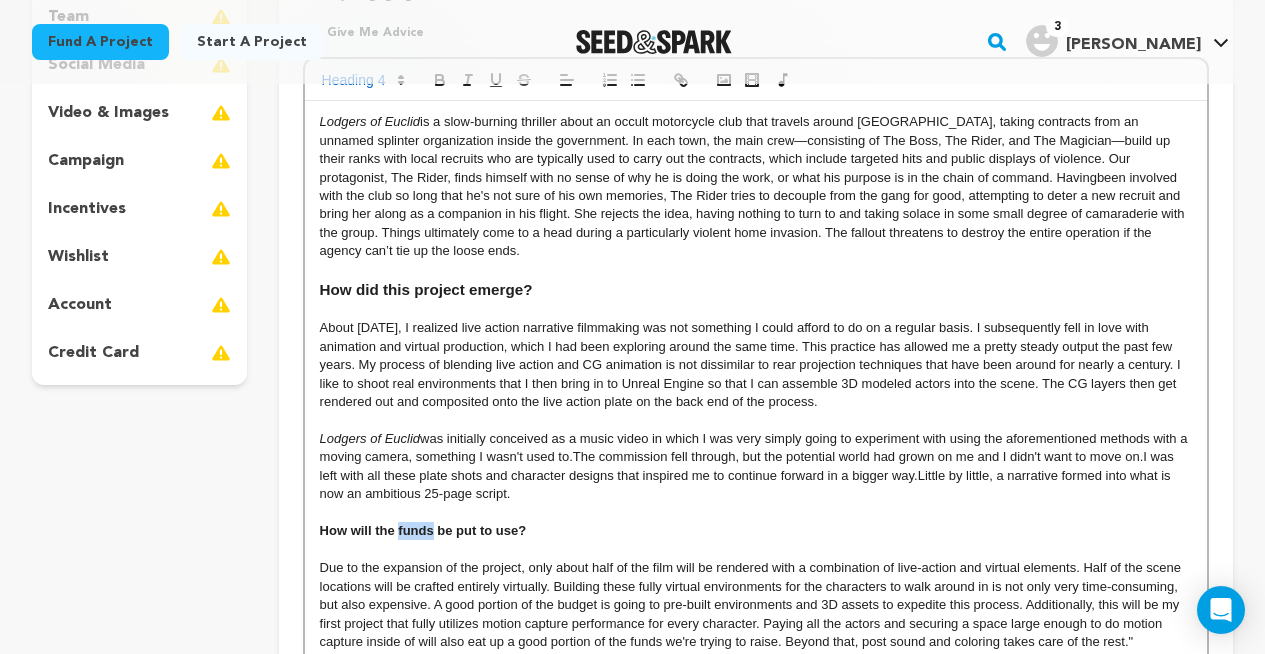 click on "How will the funds be put to use?" at bounding box center (423, 530) 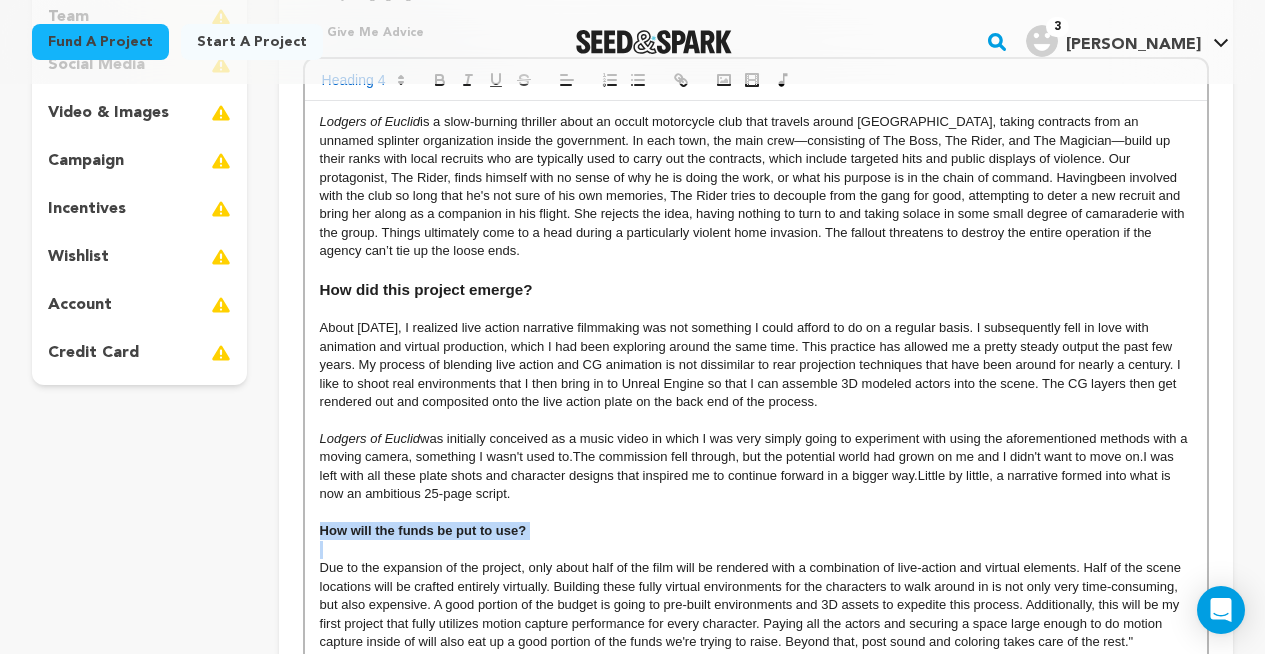 click on "How will the funds be put to use?" at bounding box center [423, 530] 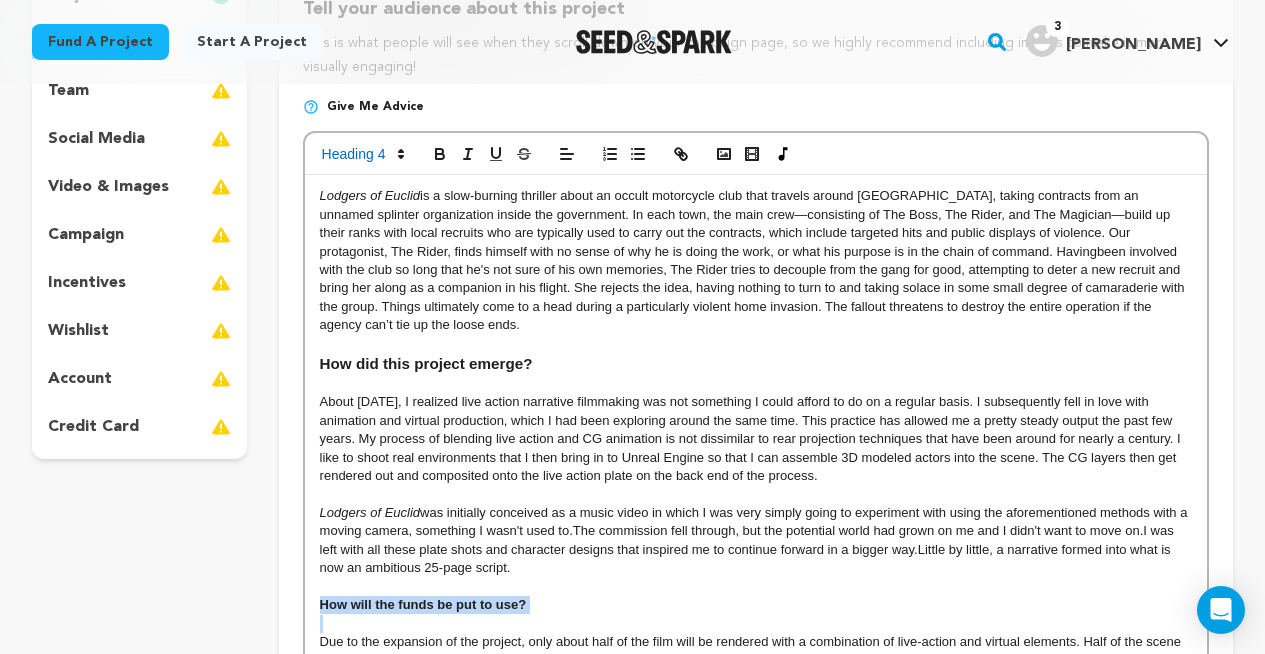 scroll, scrollTop: 340, scrollLeft: 0, axis: vertical 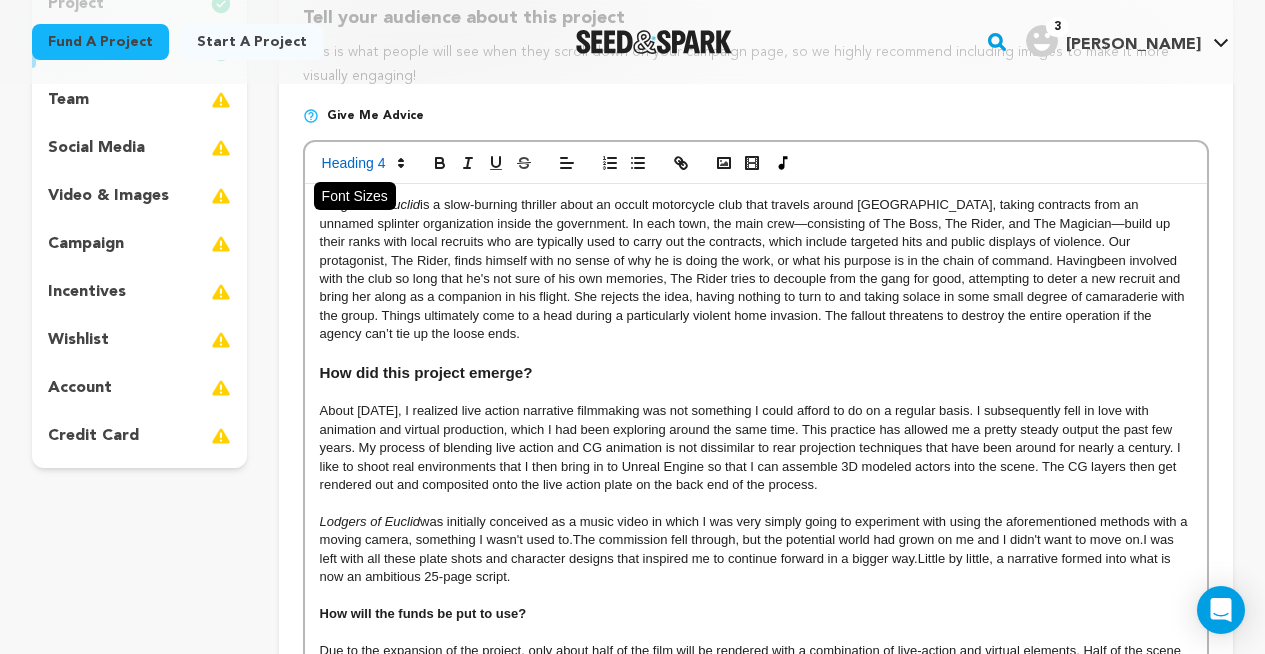 click at bounding box center (362, 163) 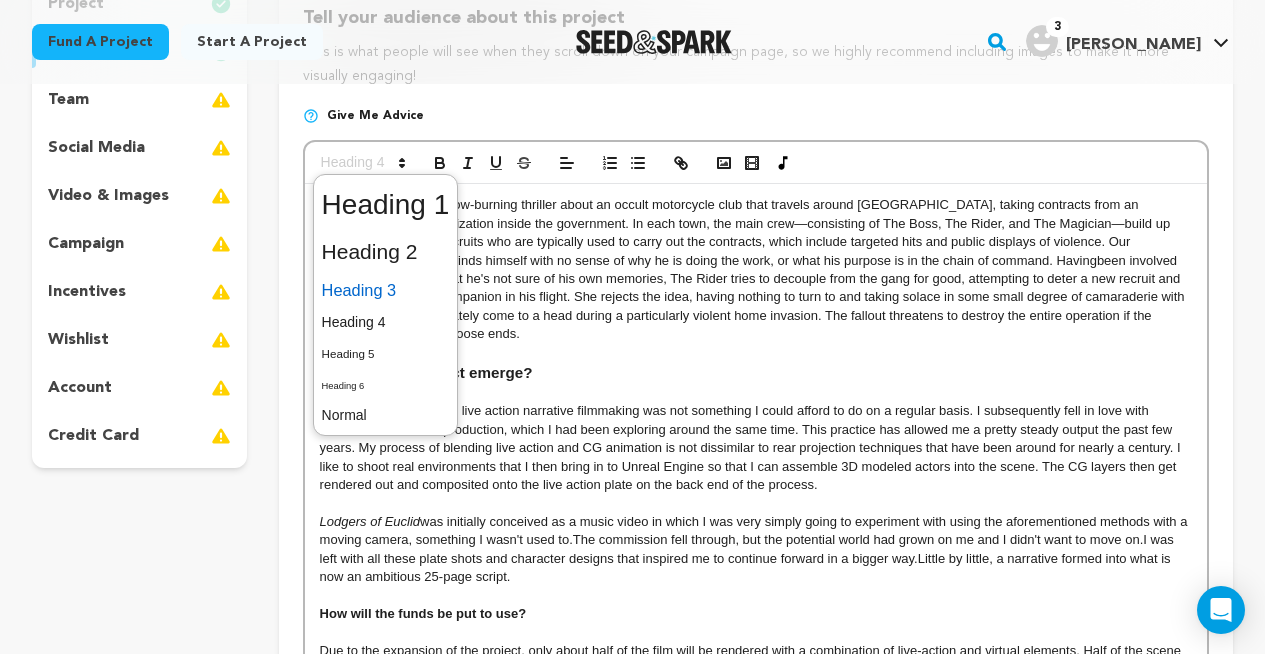 click at bounding box center (386, 290) 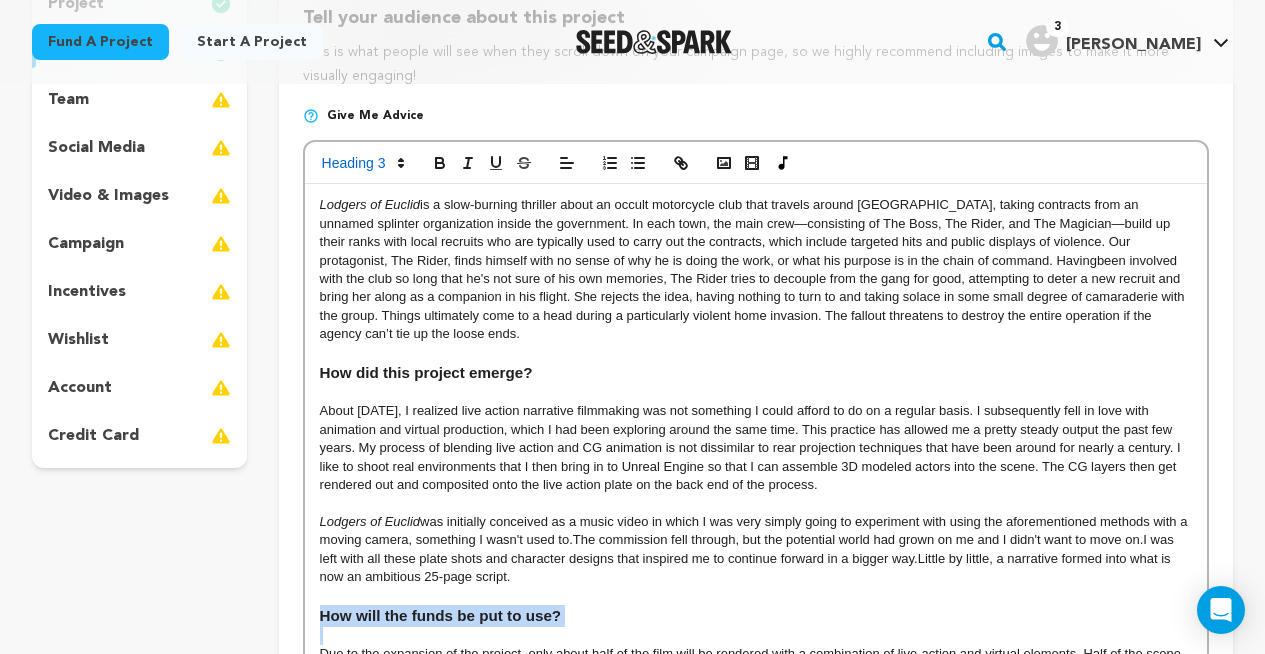 click on "About [DATE], I realized live action narrative filmmaking was not something I could afford to do on a regular basis. I subsequently fell in love with animation and virtual production, which I had been exploring around the same time. This practice has allowed me a pretty steady output the past few years. My process of blending live action and CG animation is not dissimilar to rear projection techniques that have been around for nearly a century. I like to shoot real environments that I then bring in to Unreal Engine so that I can assemble 3D modeled actors into the scene. The CG layers then get rendered out and composited onto the live action plate on the back end of the process." at bounding box center (756, 448) 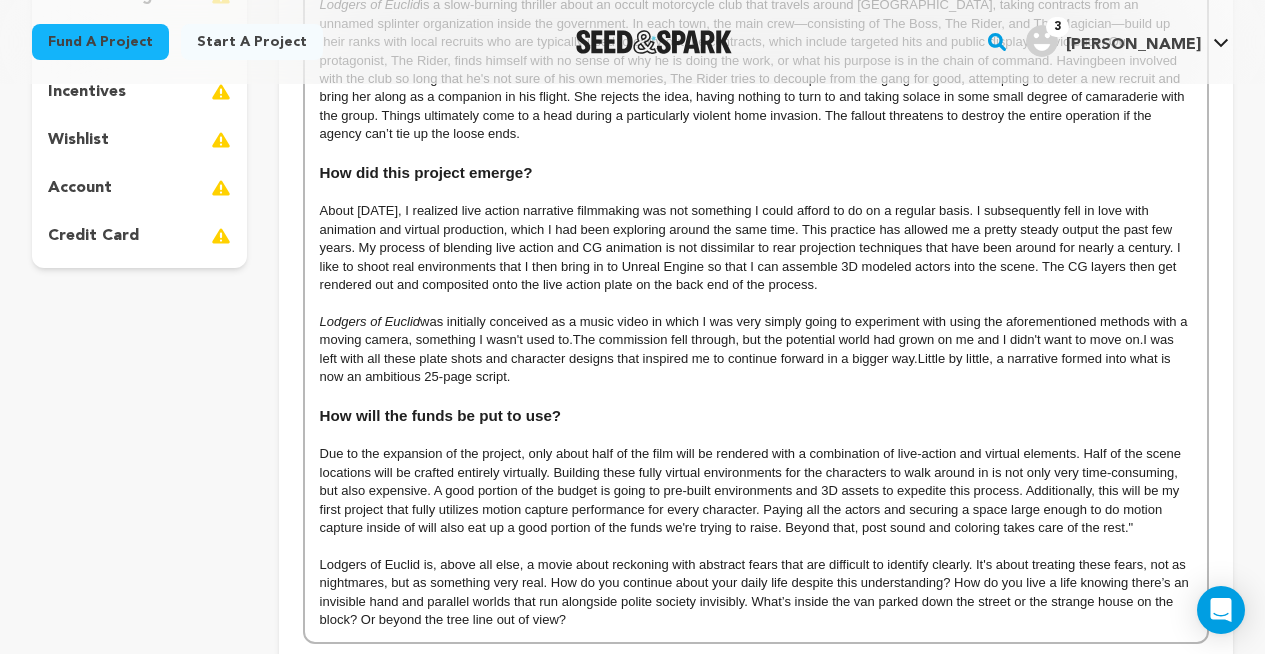 scroll, scrollTop: 629, scrollLeft: 0, axis: vertical 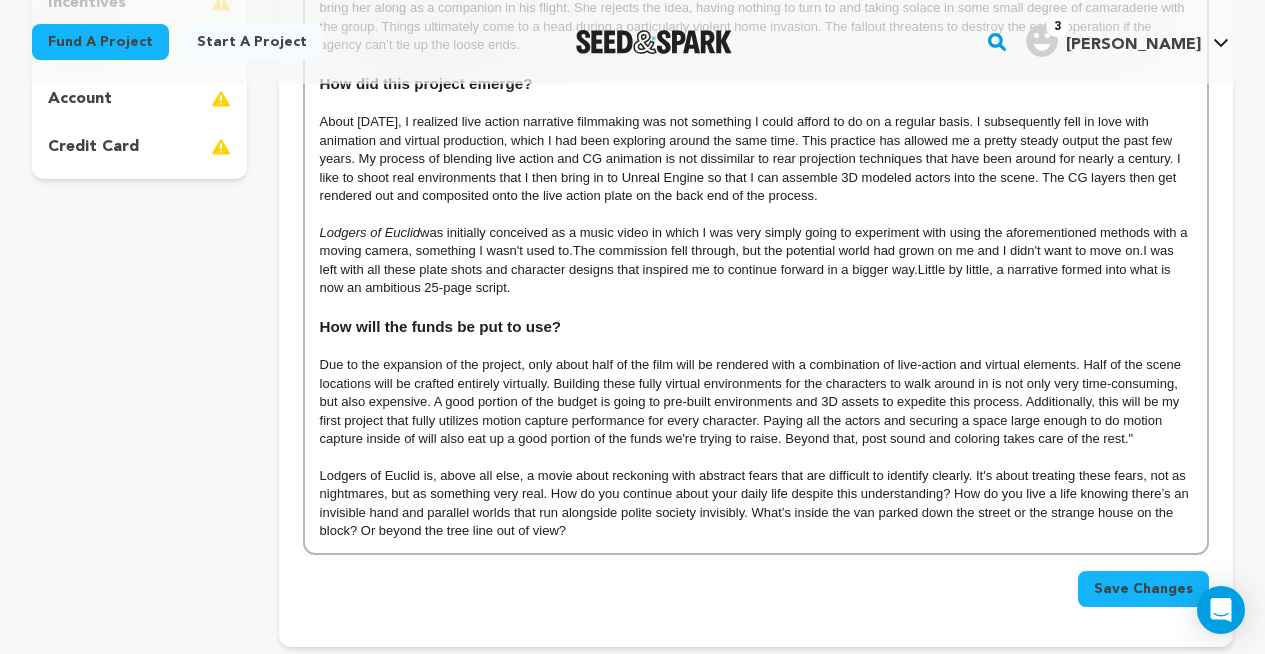 click on "Due to the expansion of the project, only about half of the film will be rendered with a combination of live-action and virtual elements. Half of the scene locations will be crafted entirely virtually. Building these fully virtual environments for the characters to walk around in is not only very time-consuming, but also expensive. A good portion of the budget is going to pre-built environments and 3D assets to expedite this process. Additionally, this will be my first project that fully utilizes motion capture performance for every character. Paying all the actors and securing a space large enough to do motion capture inside of will also eat up a good portion of the funds we're trying to raise. Beyond that, post sound and coloring takes care of the rest."" at bounding box center (756, 402) 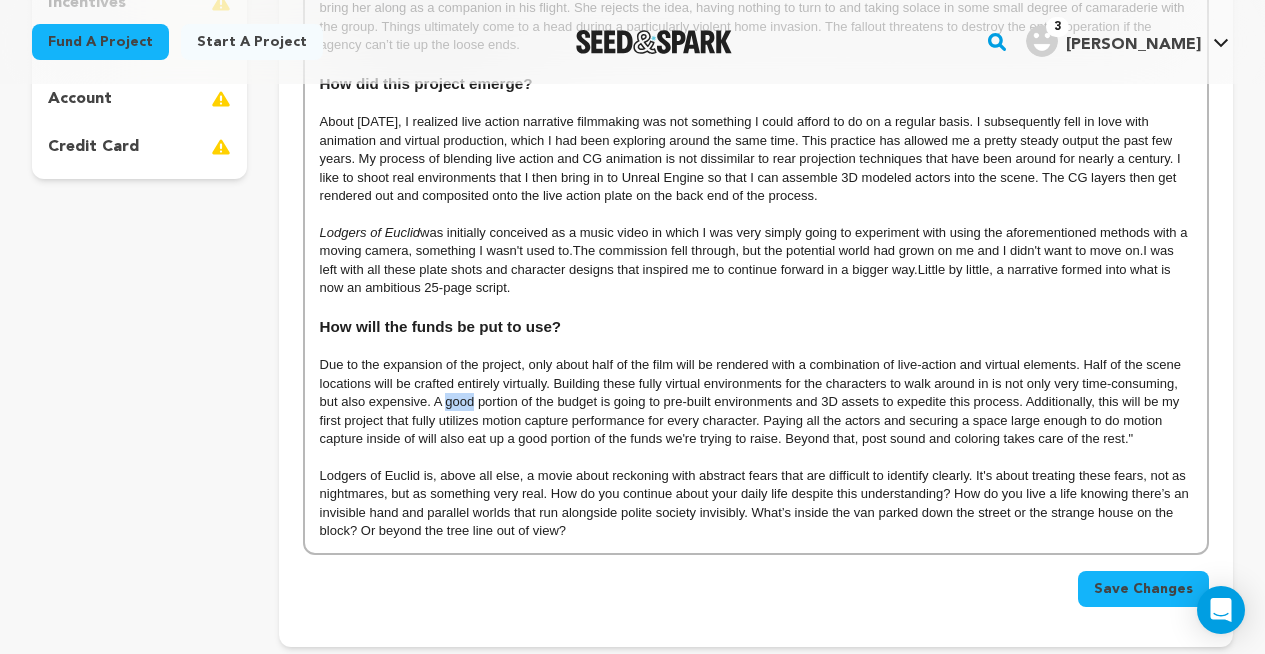 click on "Due to the expansion of the project, only about half of the film will be rendered with a combination of live-action and virtual elements. Half of the scene locations will be crafted entirely virtually. Building these fully virtual environments for the characters to walk around in is not only very time-consuming, but also expensive. A good portion of the budget is going to pre-built environments and 3D assets to expedite this process. Additionally, this will be my first project that fully utilizes motion capture performance for every character. Paying all the actors and securing a space large enough to do motion capture inside of will also eat up a good portion of the funds we're trying to raise. Beyond that, post sound and coloring takes care of the rest."" at bounding box center (756, 402) 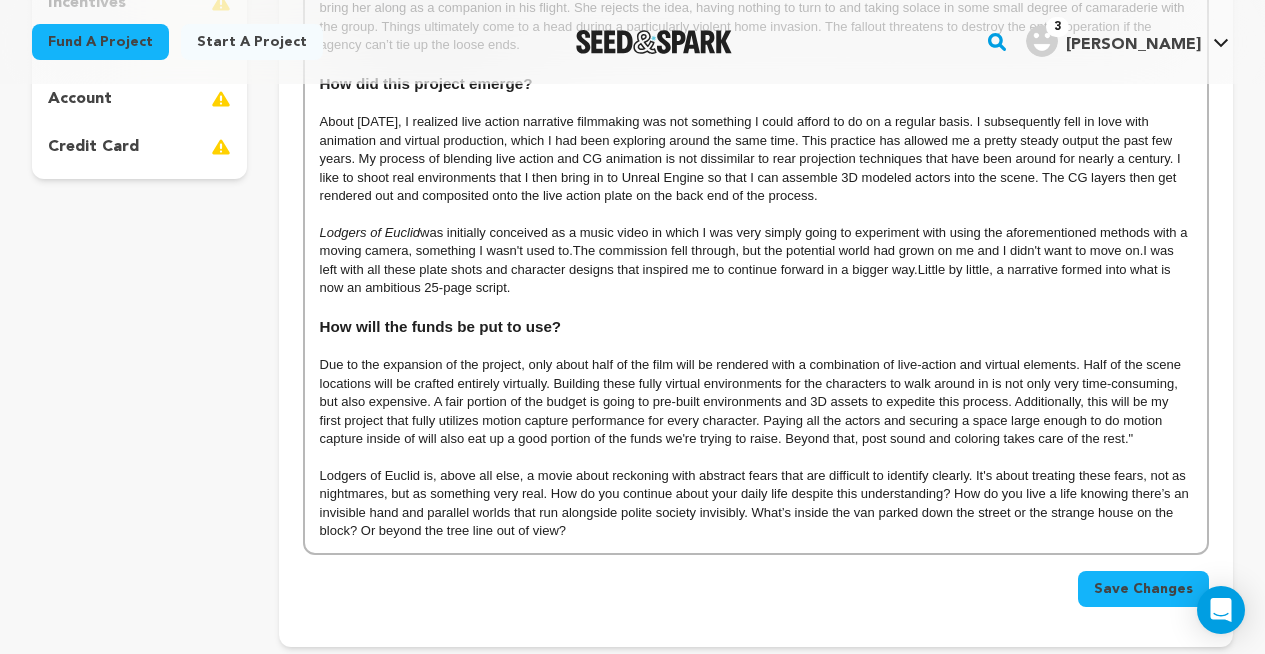 click on "Lodgers of Euclid is, above all else, a movie about reckoning with abstract fears that are difficult to identify clearly. It's about treating these fears, not as nightmares, but as something very real. How do you continue about your daily life despite this understanding? How do you live a life knowing there’s an invisible hand and parallel worlds that run alongside polite society invisibly. What’s inside the van parked down the street or the strange house on the block? Or beyond the tree line out of view?" at bounding box center [756, 504] 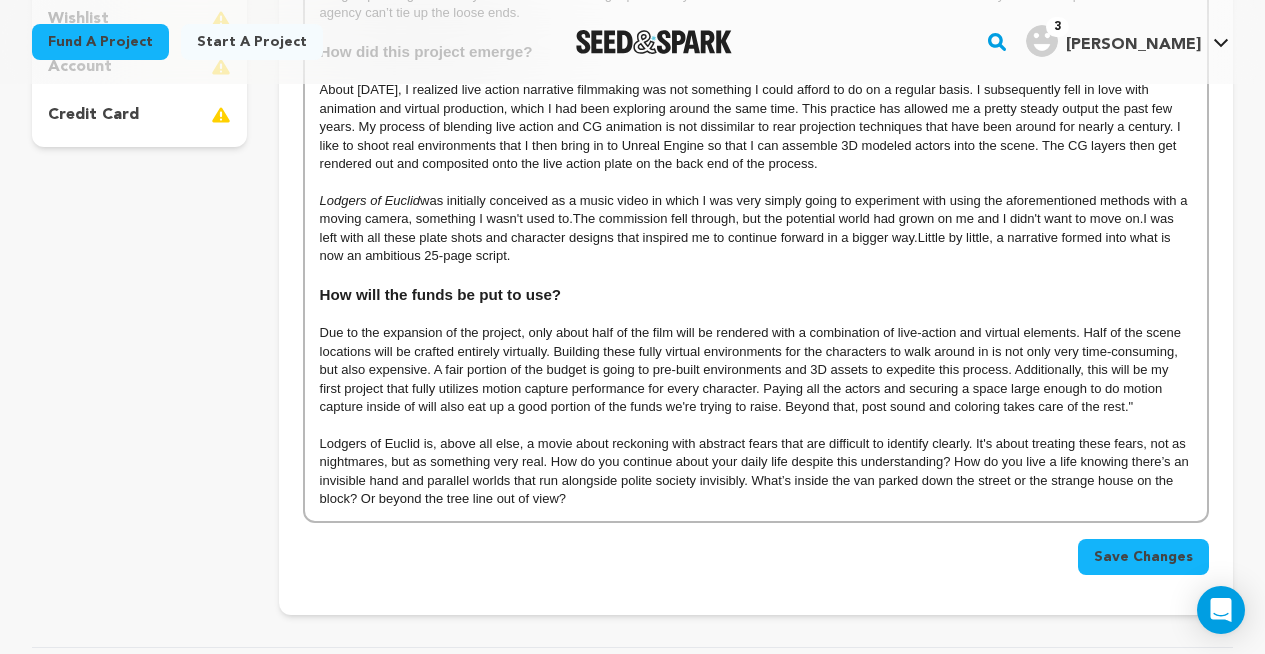 scroll, scrollTop: 663, scrollLeft: 0, axis: vertical 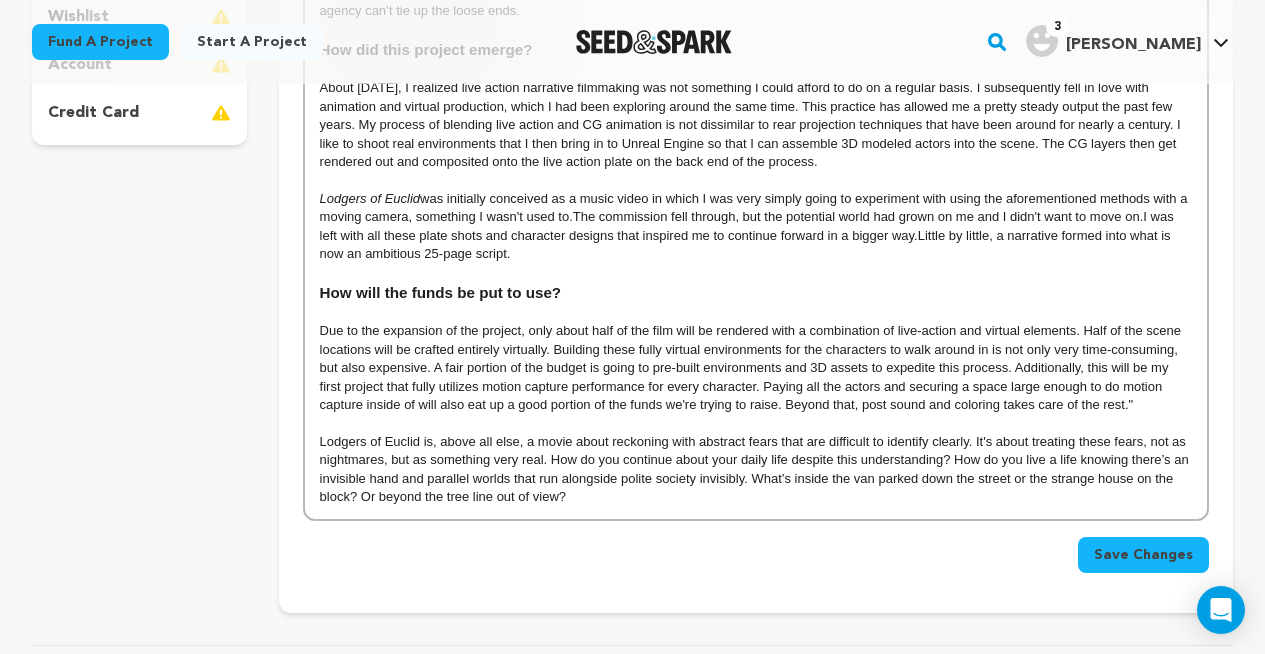 click on "Due to the expansion of the project, only about half of the film will be rendered with a combination of live-action and virtual elements. Half of the scene locations will be crafted entirely virtually. Building these fully virtual environments for the characters to walk around in is not only very time-consuming, but also expensive. A fair portion of the budget is going to pre-built environments and 3D assets to expedite this process. Additionally, this will be my first project that fully utilizes motion capture performance for every character. Paying all the actors and securing a space large enough to do motion capture inside of will also eat up a good portion of the funds we're trying to raise. Beyond that, post sound and coloring takes care of the rest."" at bounding box center (756, 368) 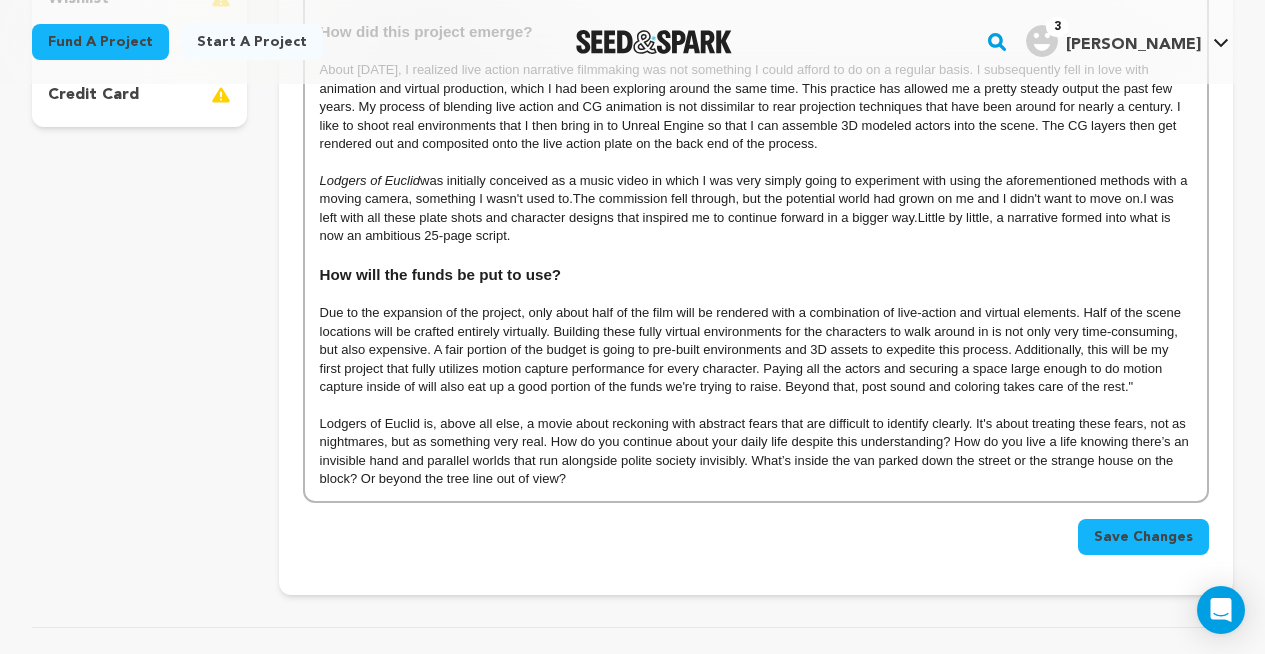 scroll, scrollTop: 686, scrollLeft: 0, axis: vertical 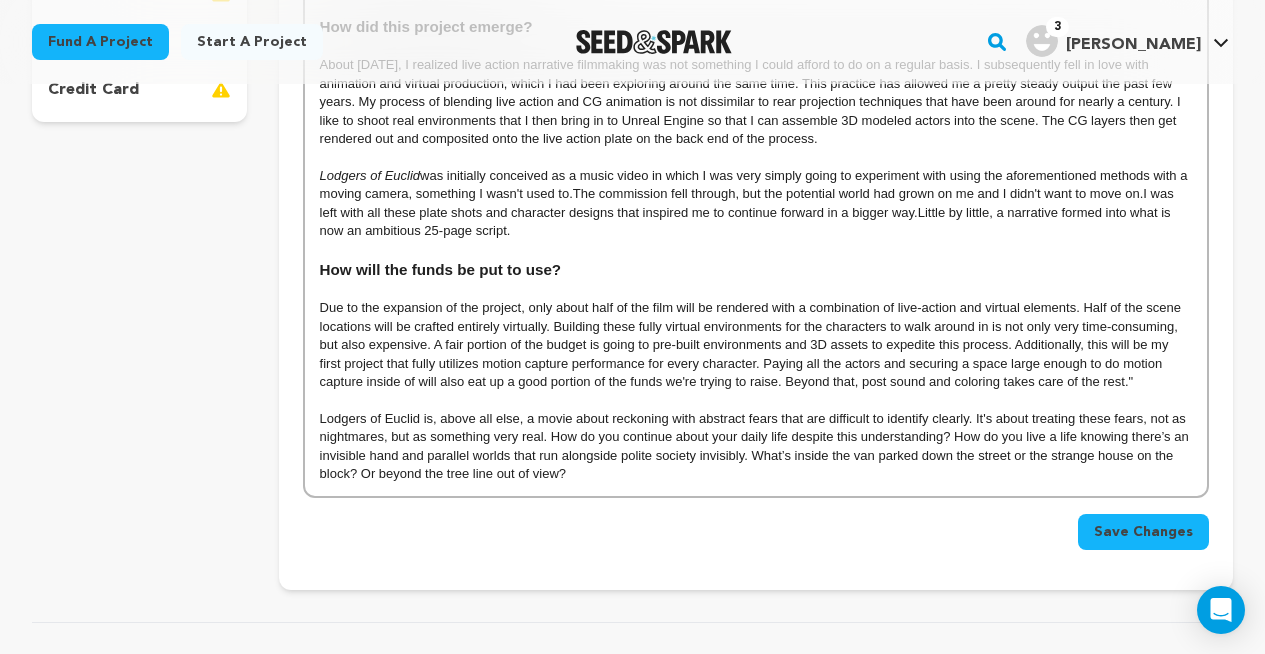 click at bounding box center [756, 401] 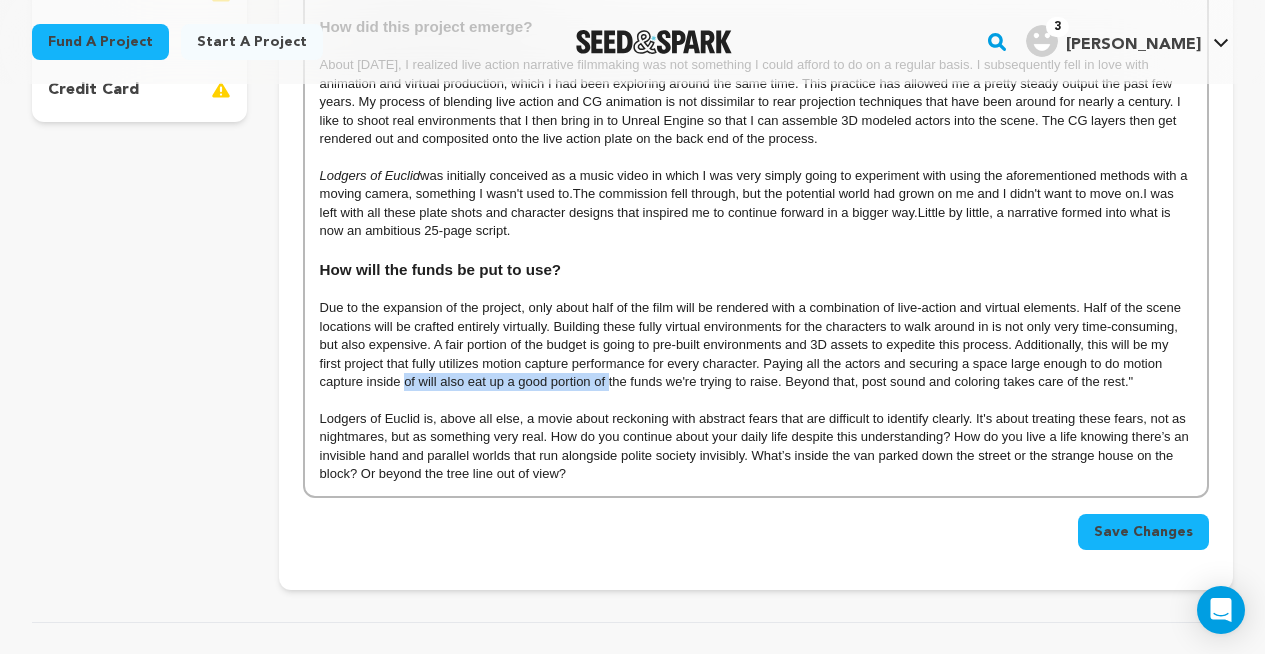drag, startPoint x: 405, startPoint y: 381, endPoint x: 609, endPoint y: 389, distance: 204.1568 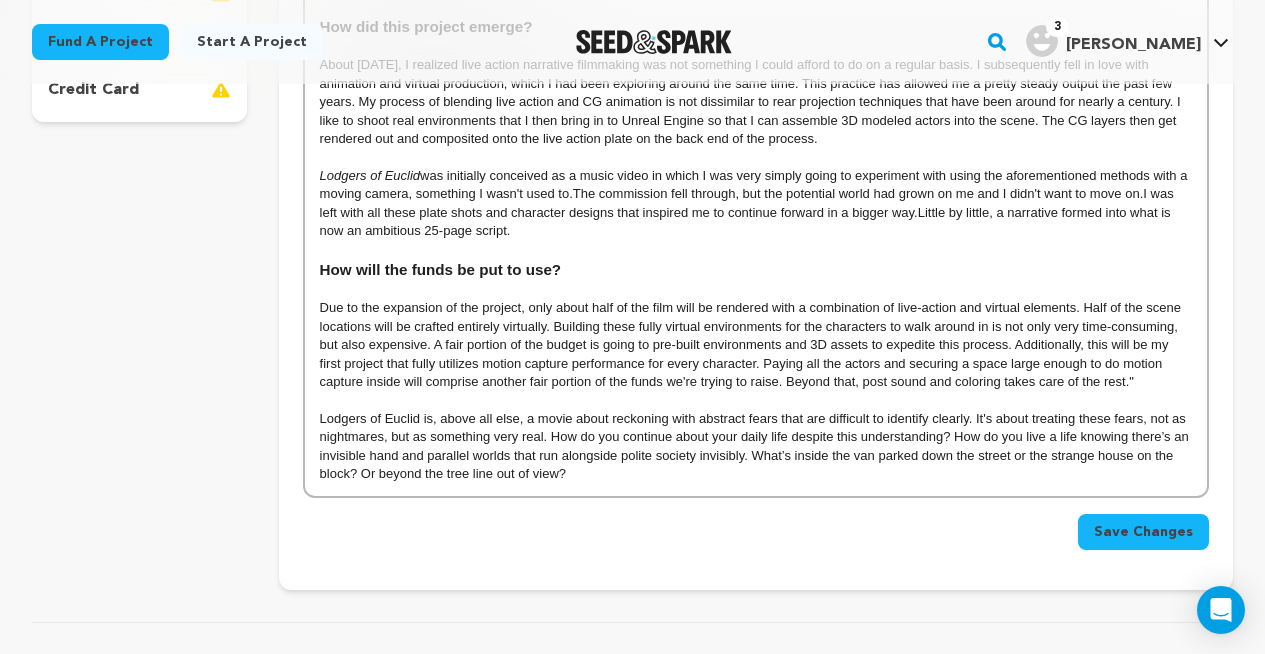 click on "Lodgers of Euclid is, above all else, a movie about reckoning with abstract fears that are difficult to identify clearly. It's about treating these fears, not as nightmares, but as something very real. How do you continue about your daily life despite this understanding? How do you live a life knowing there’s an invisible hand and parallel worlds that run alongside polite society invisibly. What’s inside the van parked down the street or the strange house on the block? Or beyond the tree line out of view?" at bounding box center [756, 447] 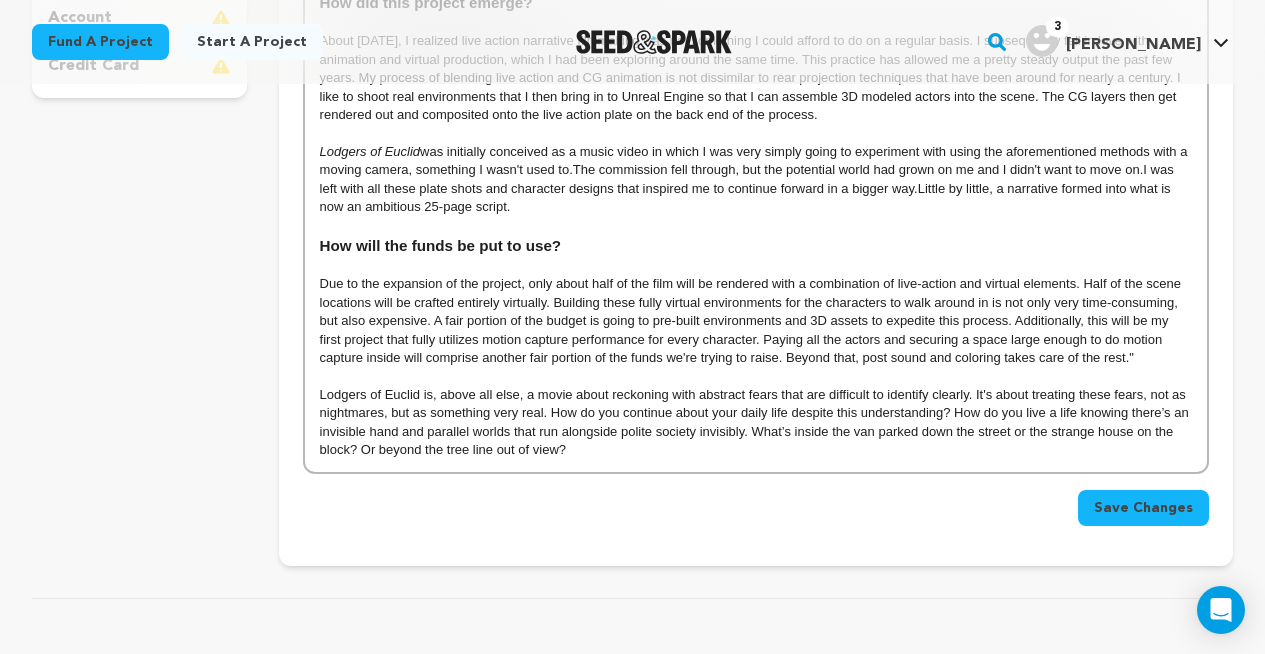 scroll, scrollTop: 713, scrollLeft: 0, axis: vertical 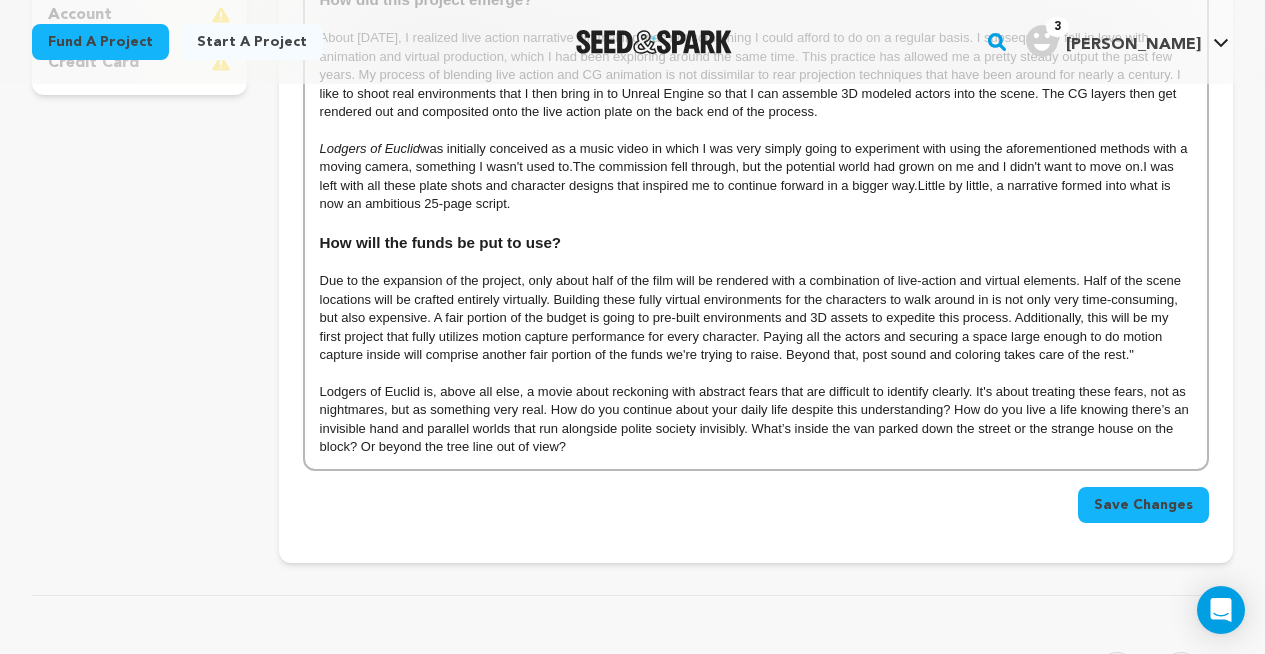 click on "Lodgers of Euclid is, above all else, a movie about reckoning with abstract fears that are difficult to identify clearly. It's about treating these fears, not as nightmares, but as something very real. How do you continue about your daily life despite this understanding? How do you live a life knowing there’s an invisible hand and parallel worlds that run alongside polite society invisibly. What’s inside the van parked down the street or the strange house on the block? Or beyond the tree line out of view?" at bounding box center [756, 420] 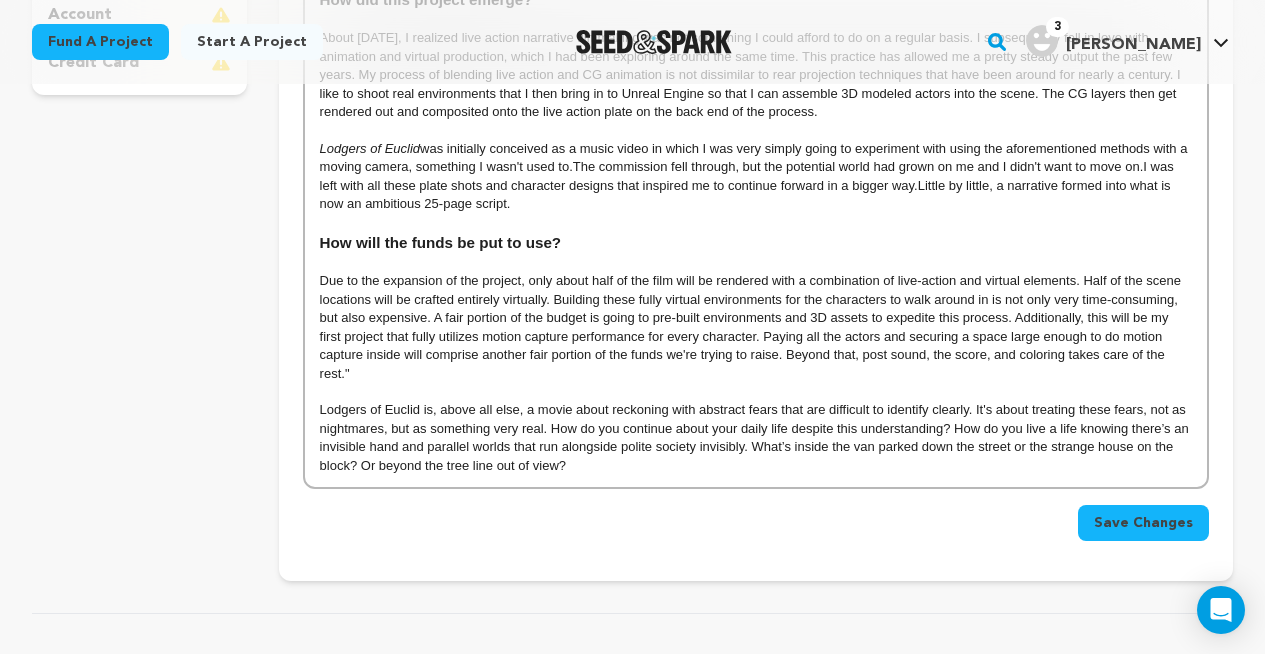 click on "Due to the expansion of the project, only about half of the film will be rendered with a combination of live-action and virtual elements. Half of the scene locations will be crafted entirely virtually. Building these fully virtual environments for the characters to walk around in is not only very time-consuming, but also expensive. A fair portion of the budget is going to pre-built environments and 3D assets to expedite this process. Additionally, this will be my first project that fully utilizes motion capture performance for every character. Paying all the actors and securing a space large enough to do motion capture inside will comprise another fair portion of the funds we're trying to raise. Beyond that, post sound, the score, and coloring takes care of the rest."" at bounding box center [756, 327] 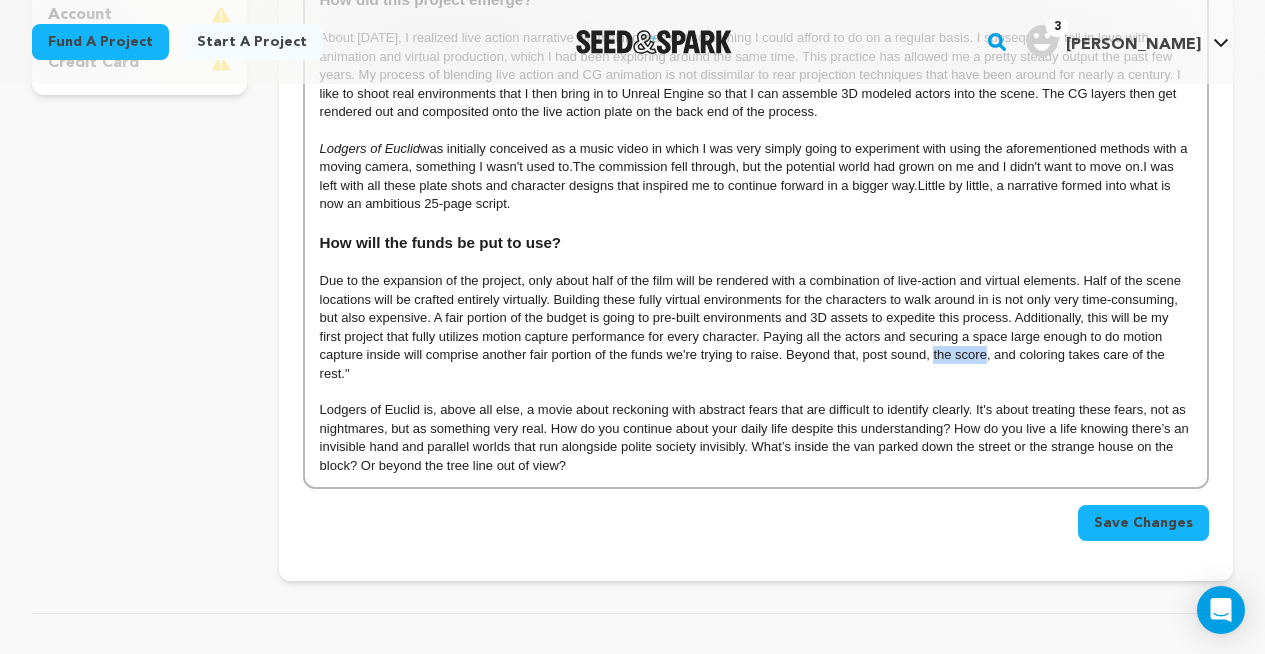 drag, startPoint x: 933, startPoint y: 352, endPoint x: 984, endPoint y: 354, distance: 51.0392 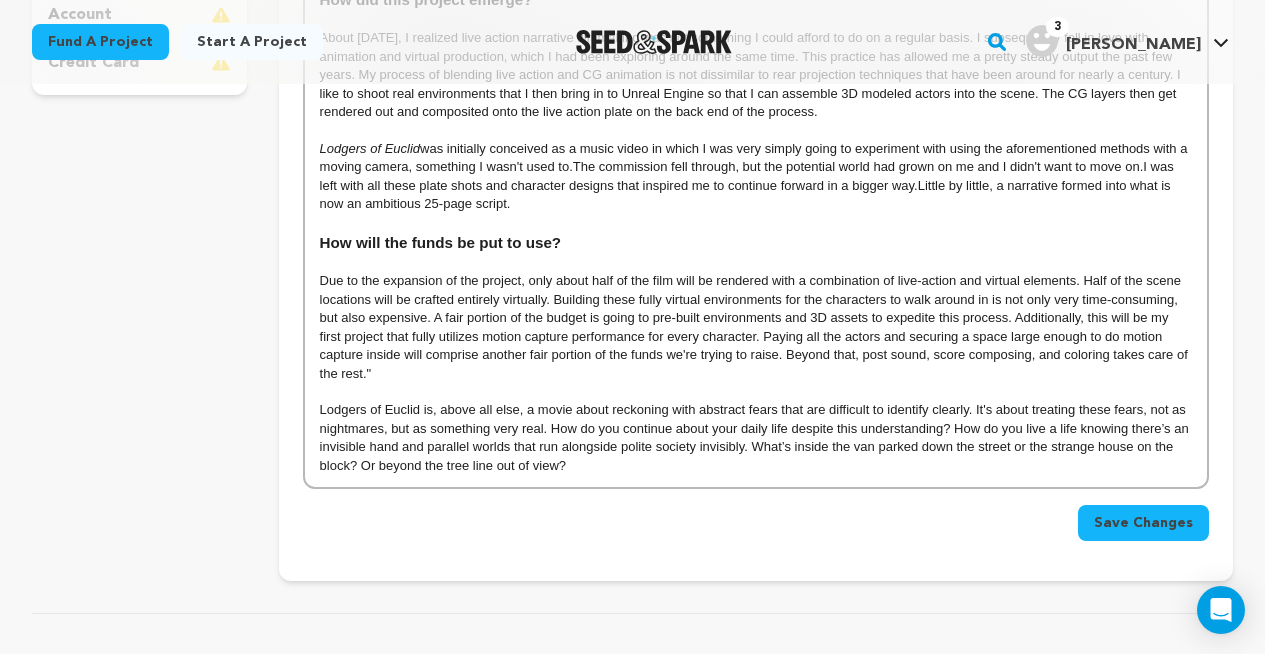 click at bounding box center (756, 392) 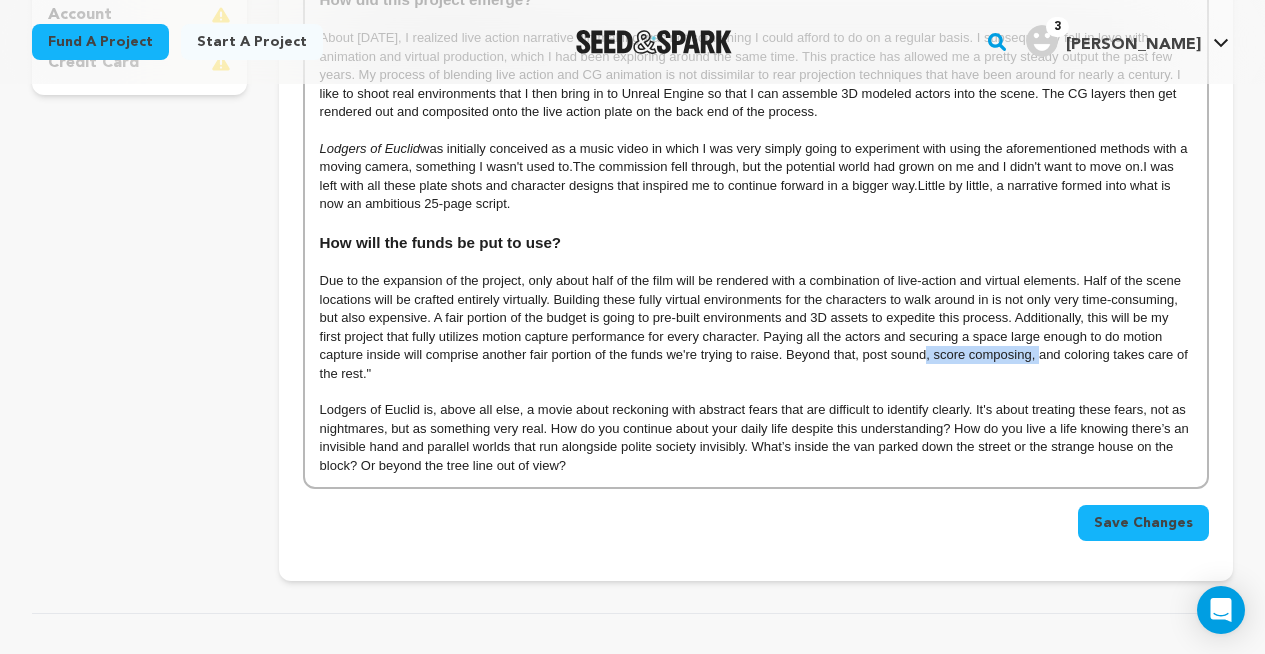 drag, startPoint x: 925, startPoint y: 356, endPoint x: 1040, endPoint y: 359, distance: 115.03912 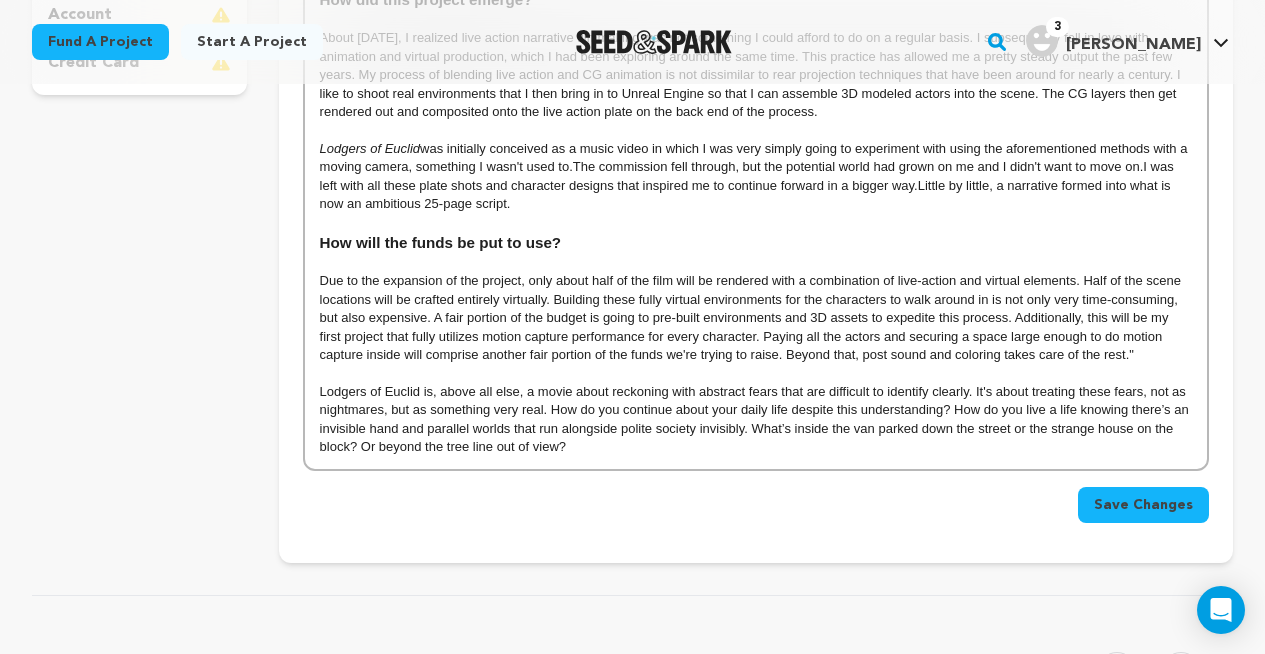 click on "Lodgers of Euclid is, above all else, a movie about reckoning with abstract fears that are difficult to identify clearly. It's about treating these fears, not as nightmares, but as something very real. How do you continue about your daily life despite this understanding? How do you live a life knowing there’s an invisible hand and parallel worlds that run alongside polite society invisibly. What’s inside the van parked down the street or the strange house on the block? Or beyond the tree line out of view?" at bounding box center [756, 420] 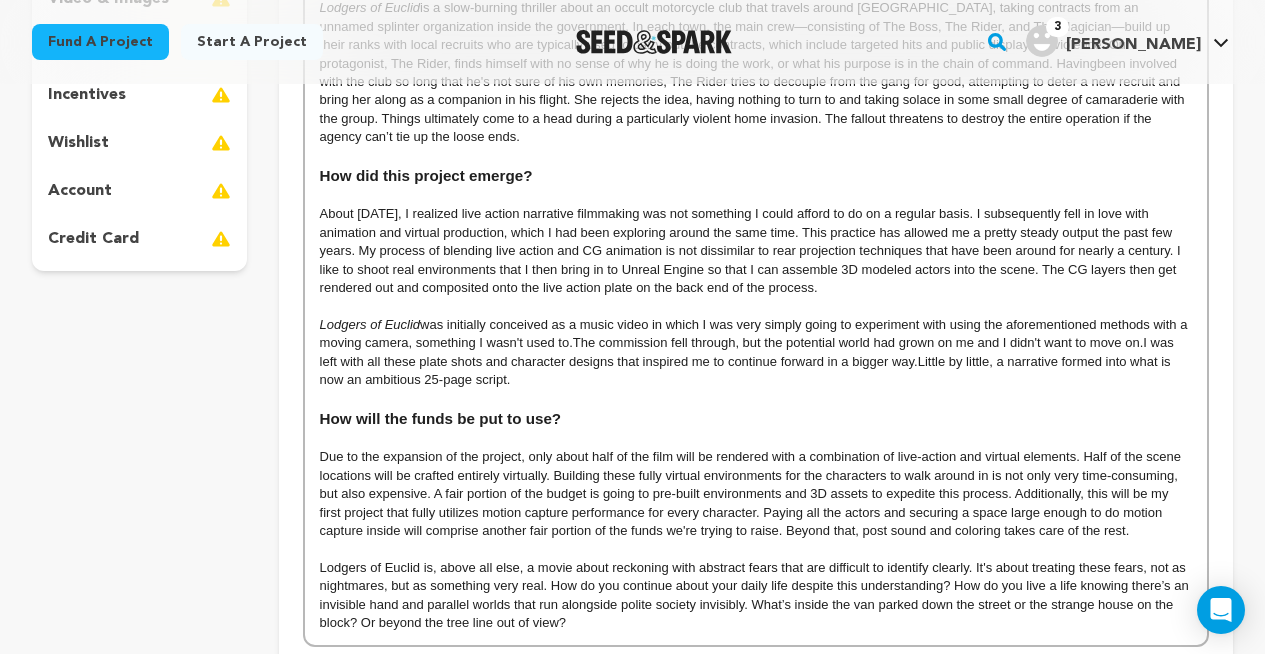 scroll, scrollTop: 606, scrollLeft: 0, axis: vertical 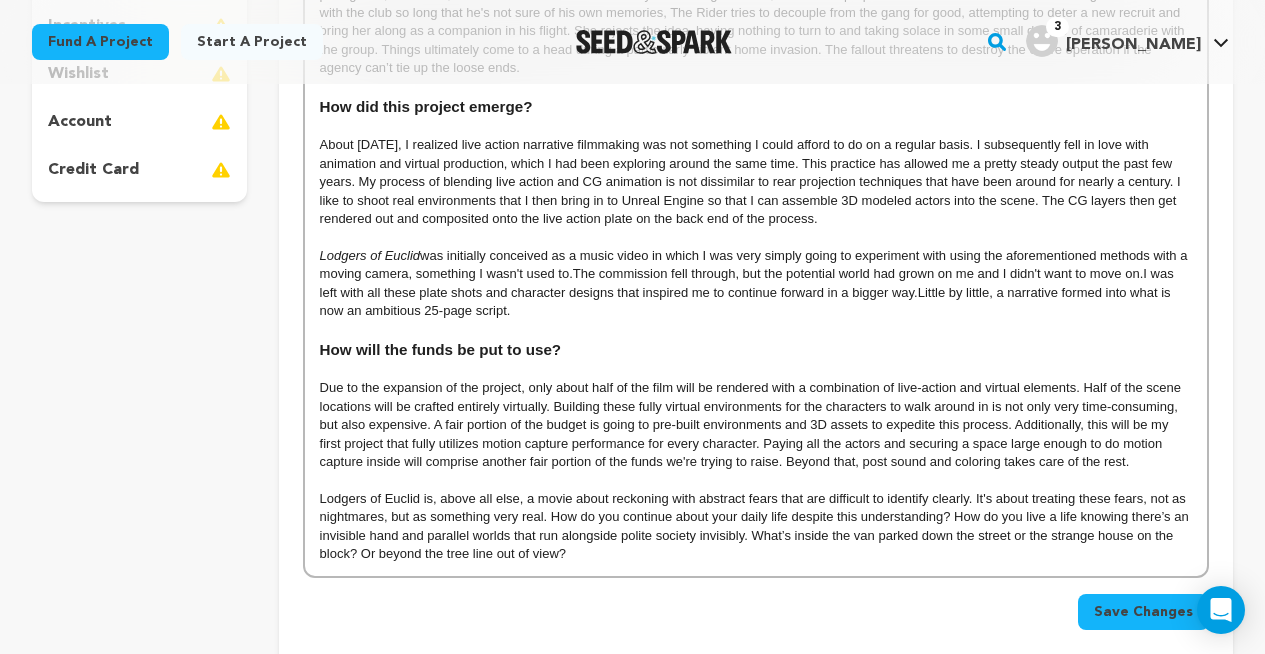 click at bounding box center [756, 481] 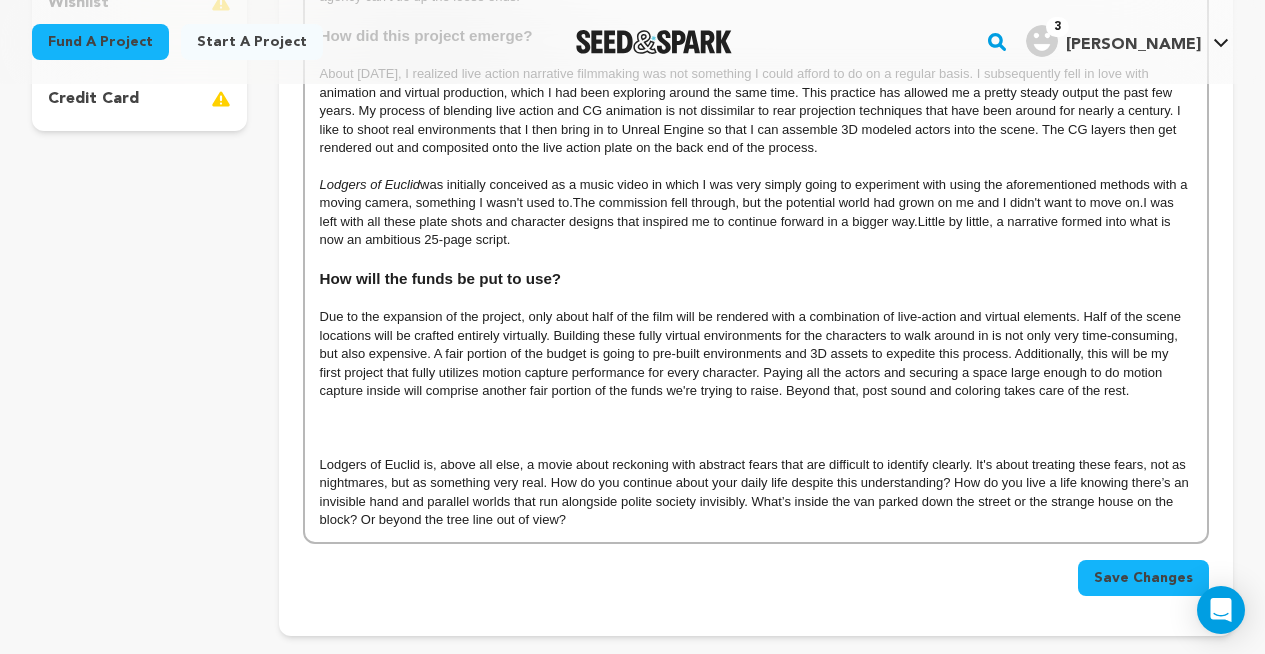 scroll, scrollTop: 678, scrollLeft: 0, axis: vertical 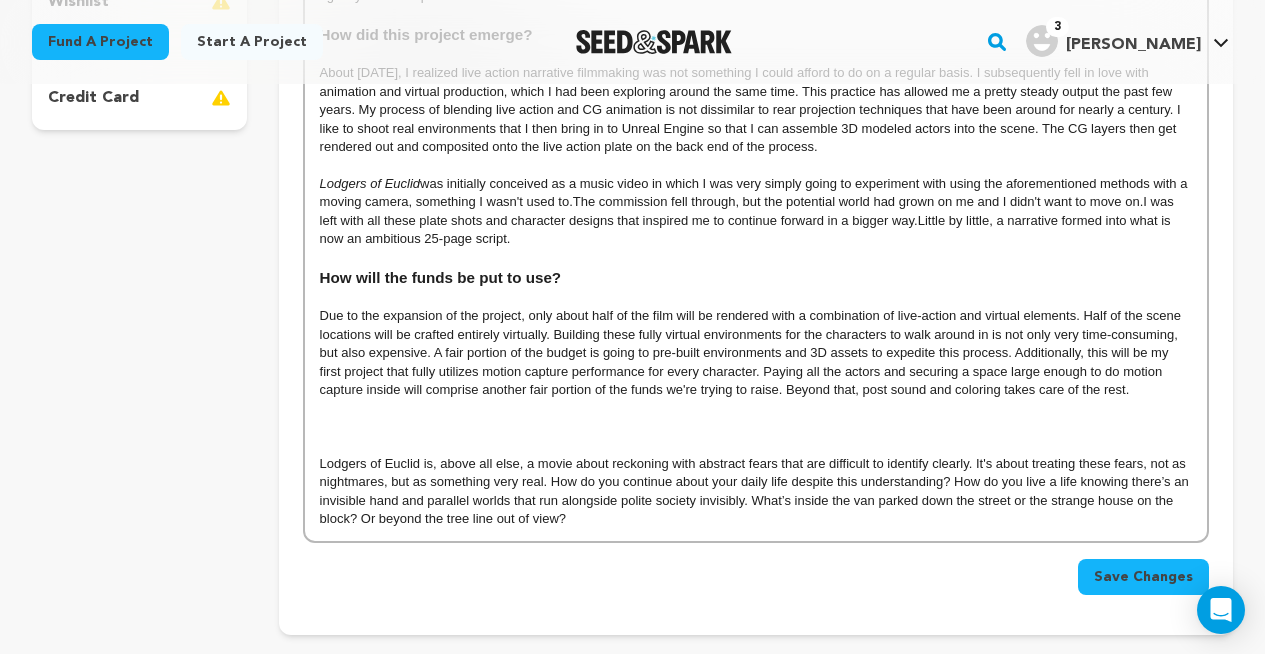 click on "How will the funds be put to use?" at bounding box center [441, 277] 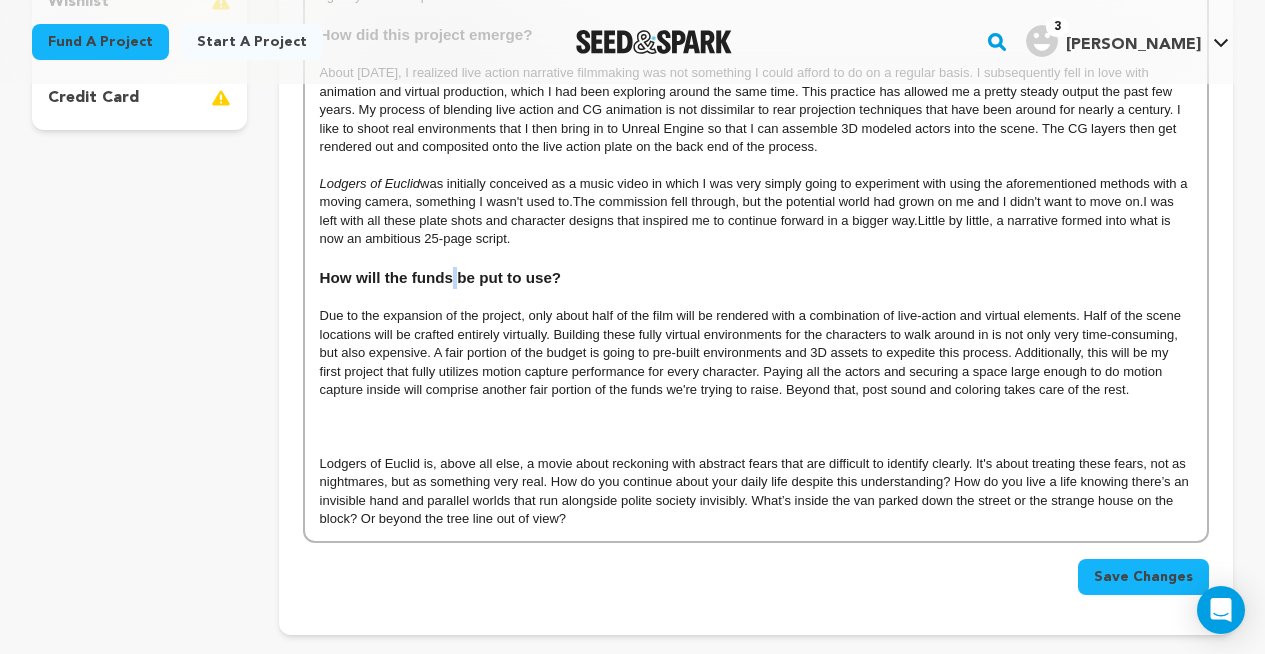 click on "How will the funds be put to use?" at bounding box center (441, 277) 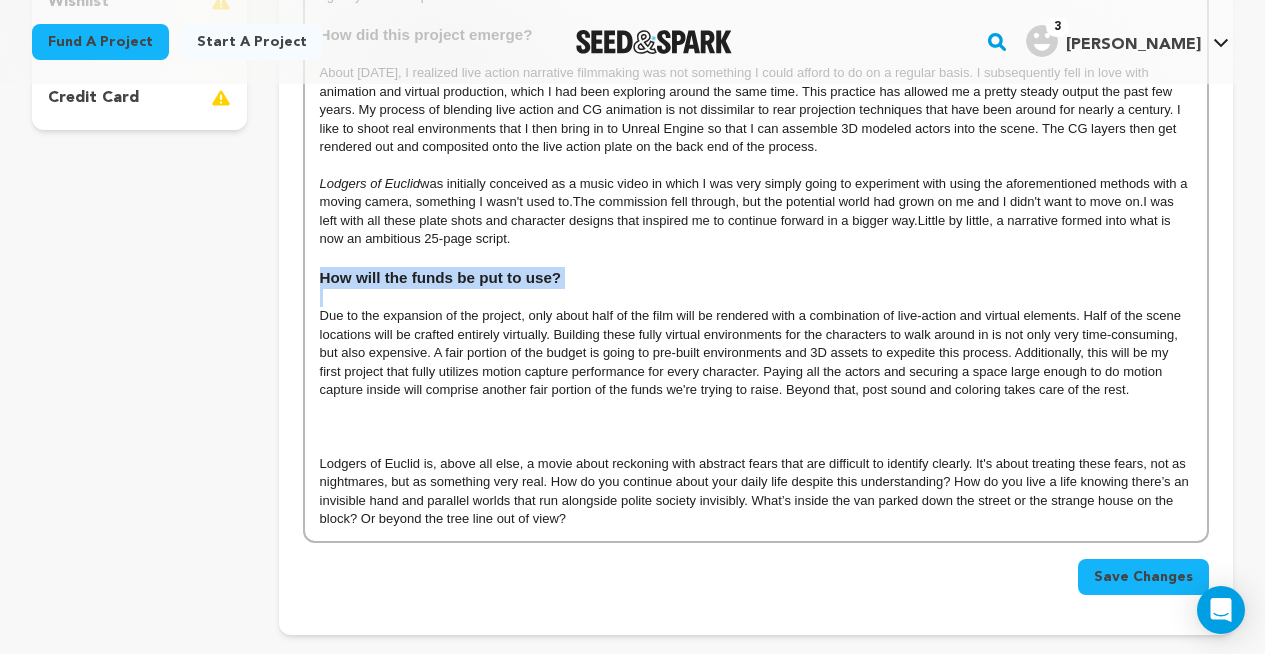 click on "How will the funds be put to use?" at bounding box center [441, 277] 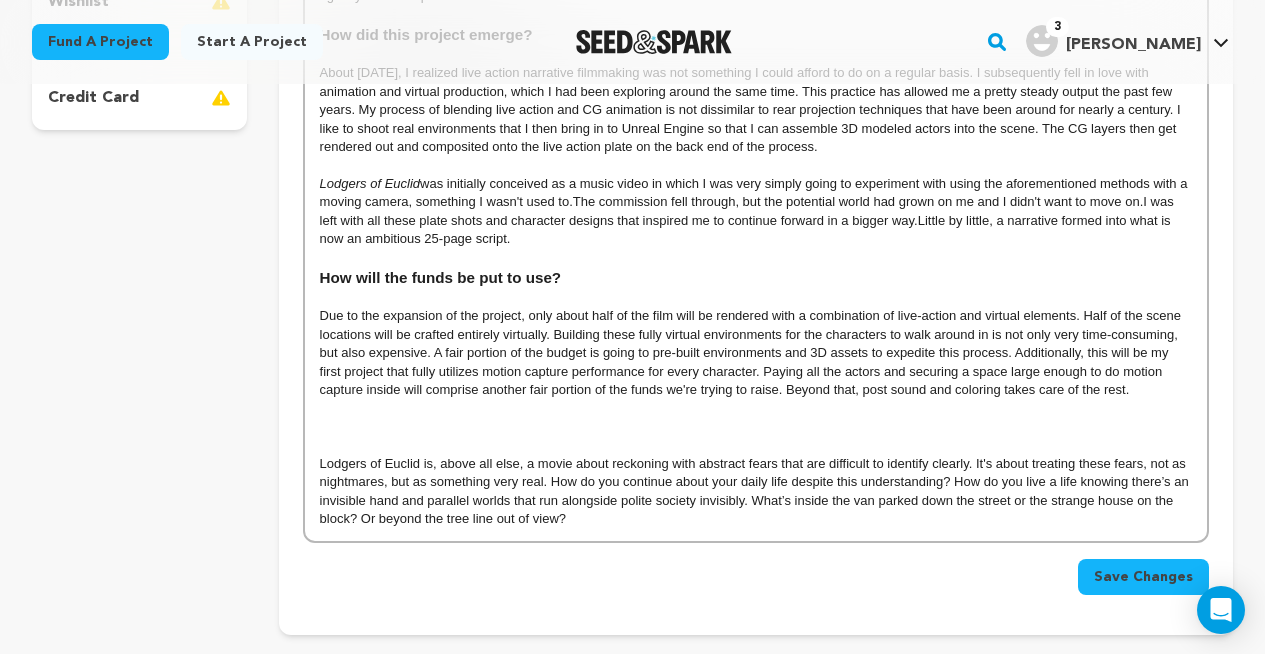 click at bounding box center [756, 427] 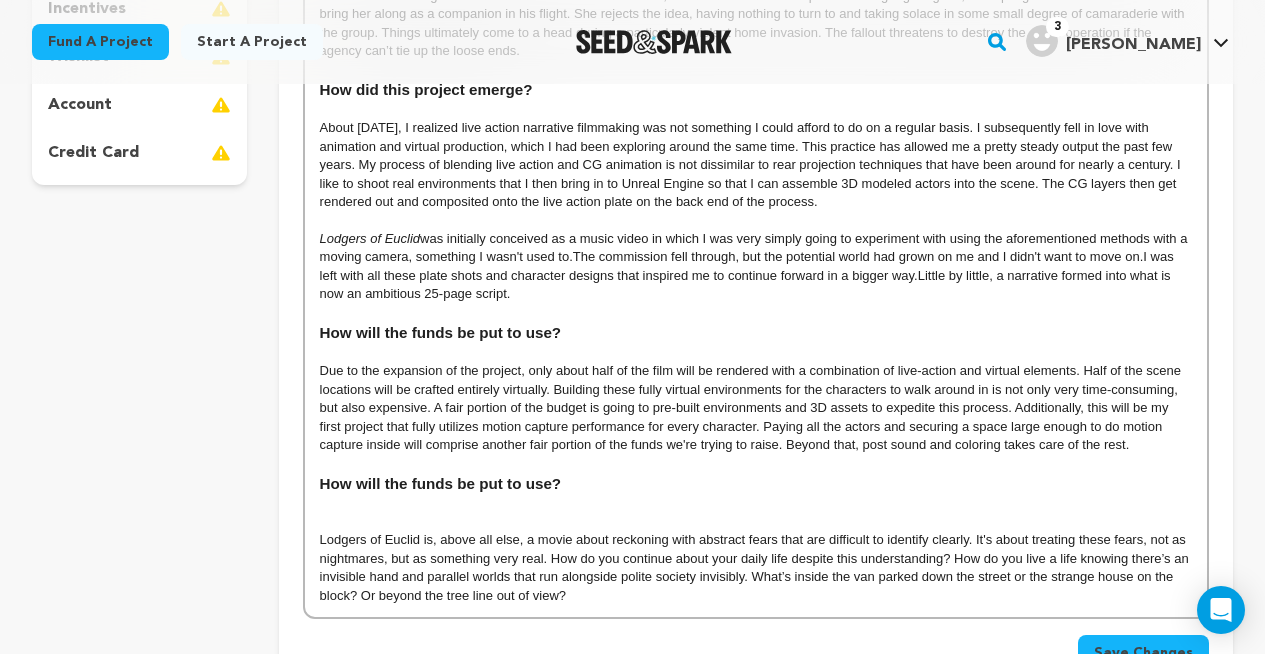 scroll, scrollTop: 624, scrollLeft: 0, axis: vertical 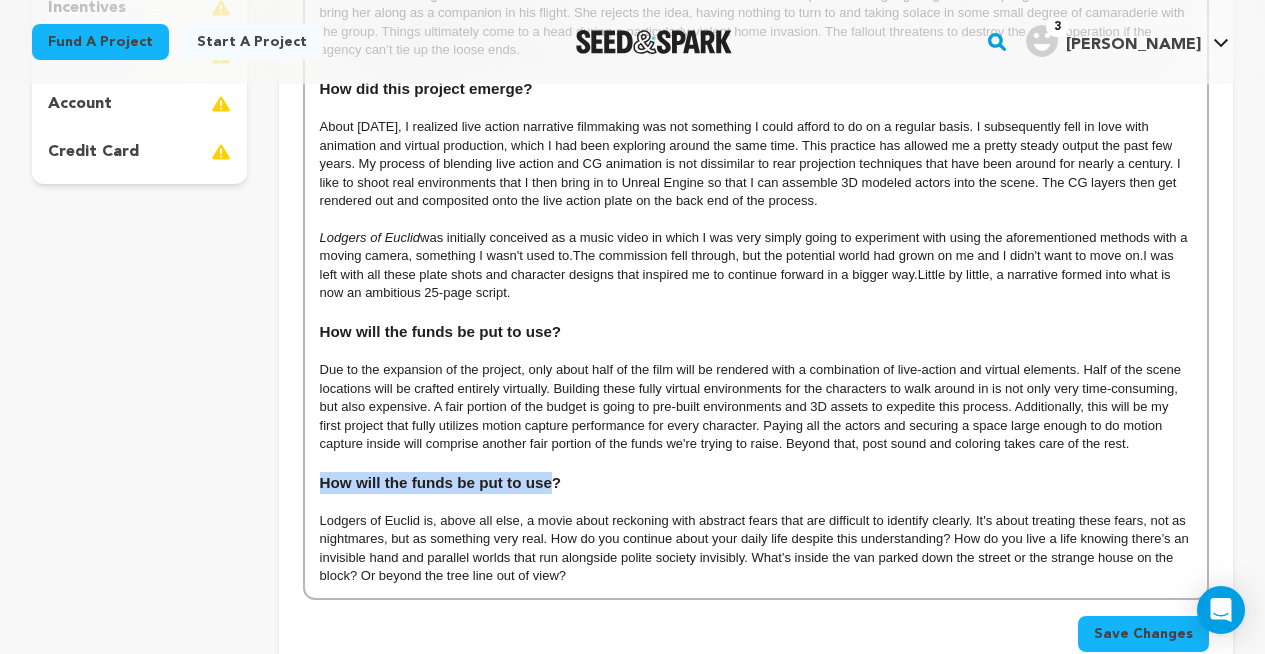 drag, startPoint x: 553, startPoint y: 487, endPoint x: 316, endPoint y: 480, distance: 237.10335 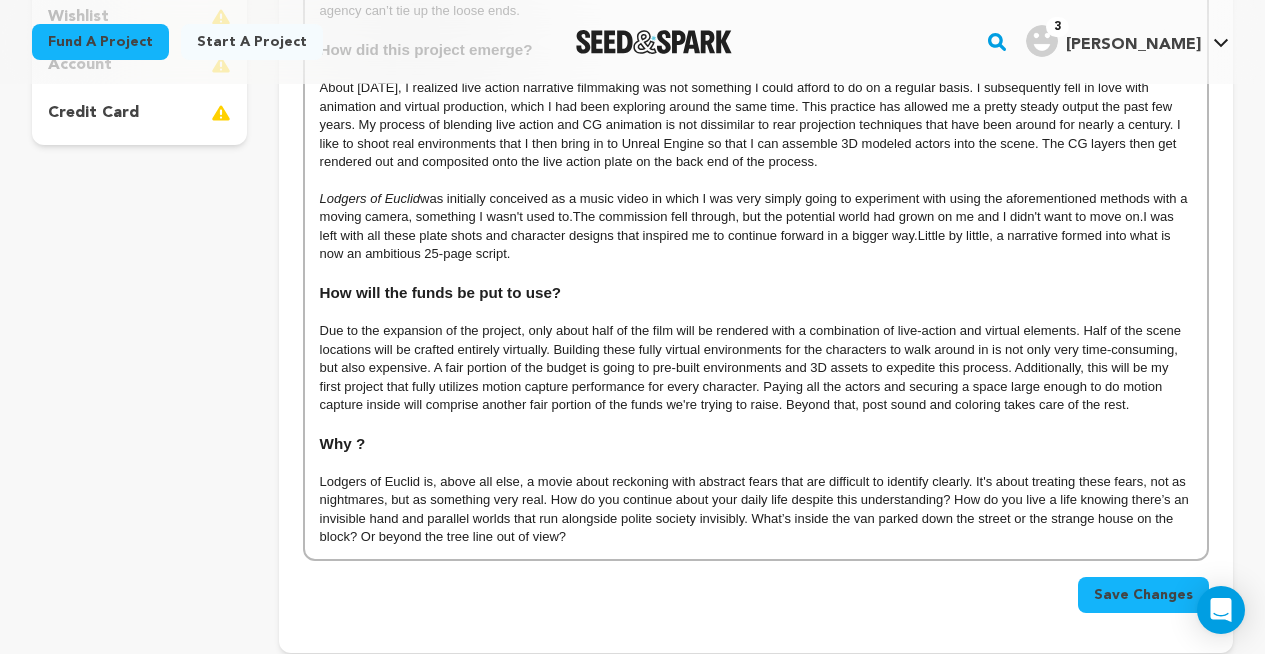 scroll, scrollTop: 665, scrollLeft: 0, axis: vertical 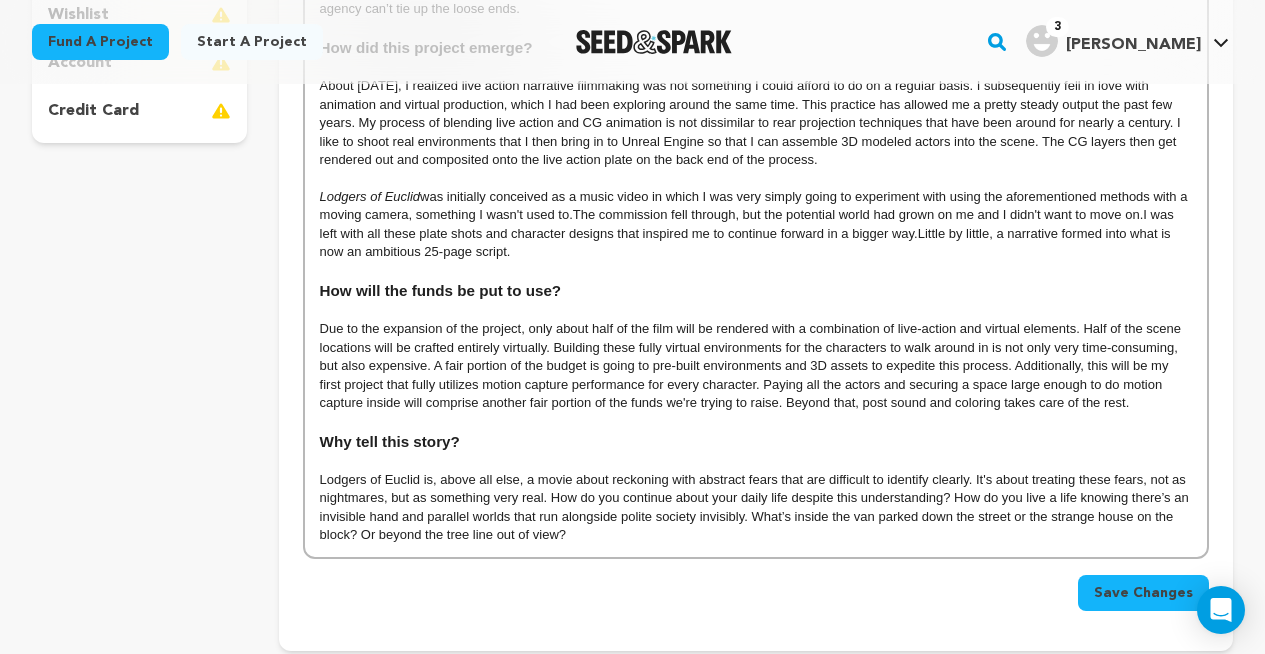 click at bounding box center [756, 422] 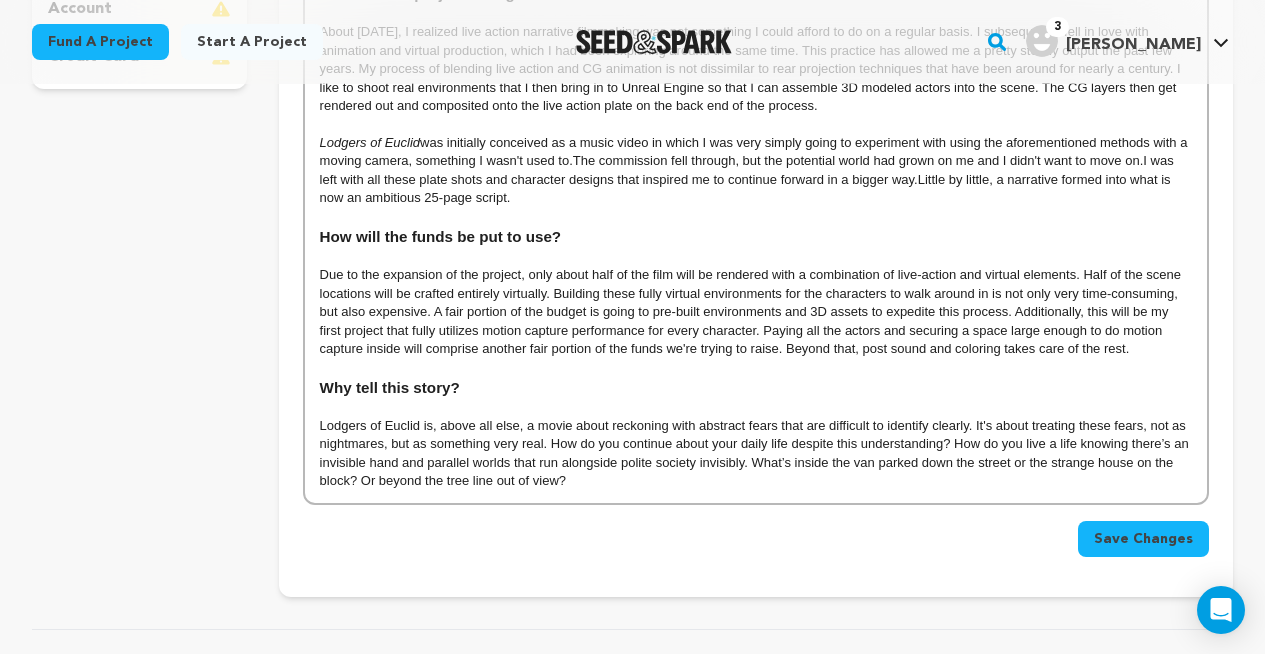 scroll, scrollTop: 726, scrollLeft: 0, axis: vertical 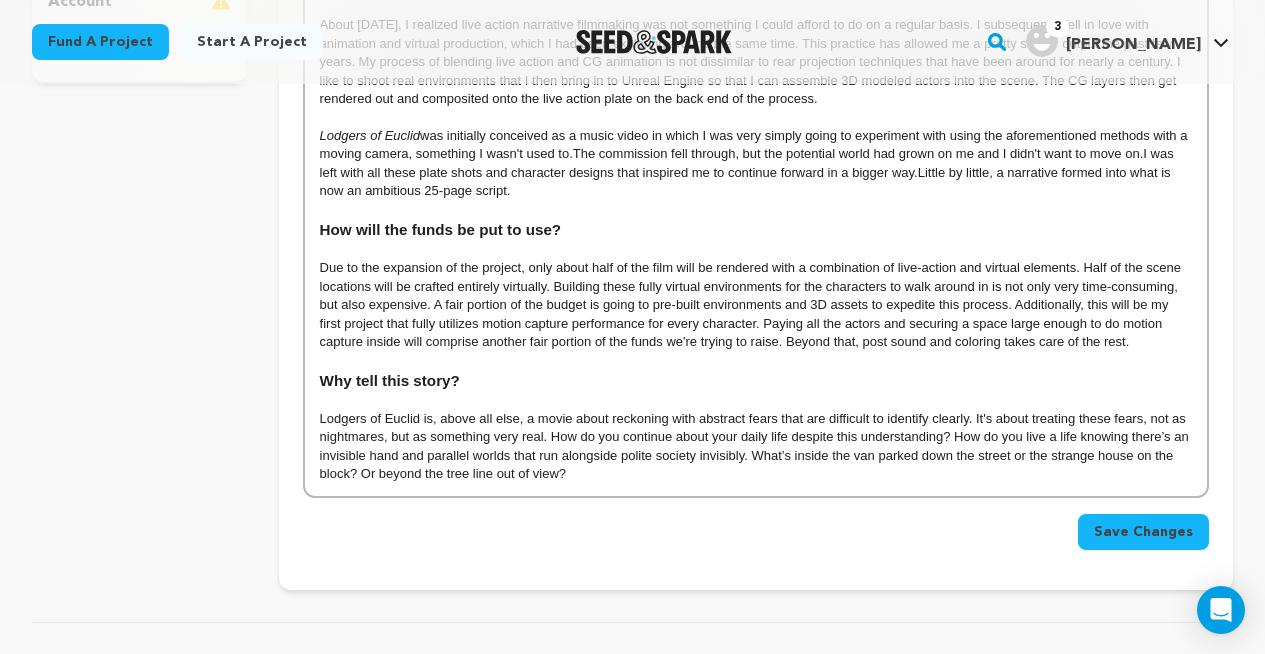 click on "Save Changes" at bounding box center [756, 524] 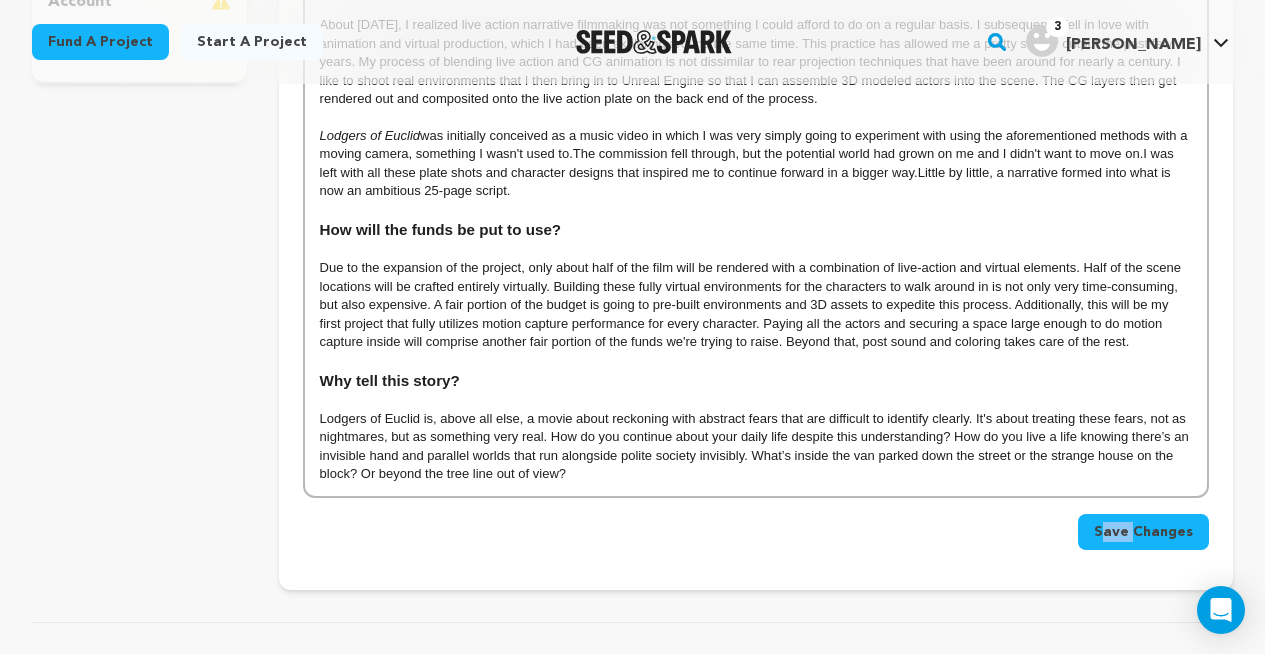 click on "Lodgers of Euclid is, above all else, a movie about reckoning with abstract fears that are difficult to identify clearly. It's about treating these fears, not as nightmares, but as something very real. How do you continue about your daily life despite this understanding? How do you live a life knowing there’s an invisible hand and parallel worlds that run alongside polite society invisibly. What’s inside the van parked down the street or the strange house on the block? Or beyond the tree line out of view?" at bounding box center (756, 447) 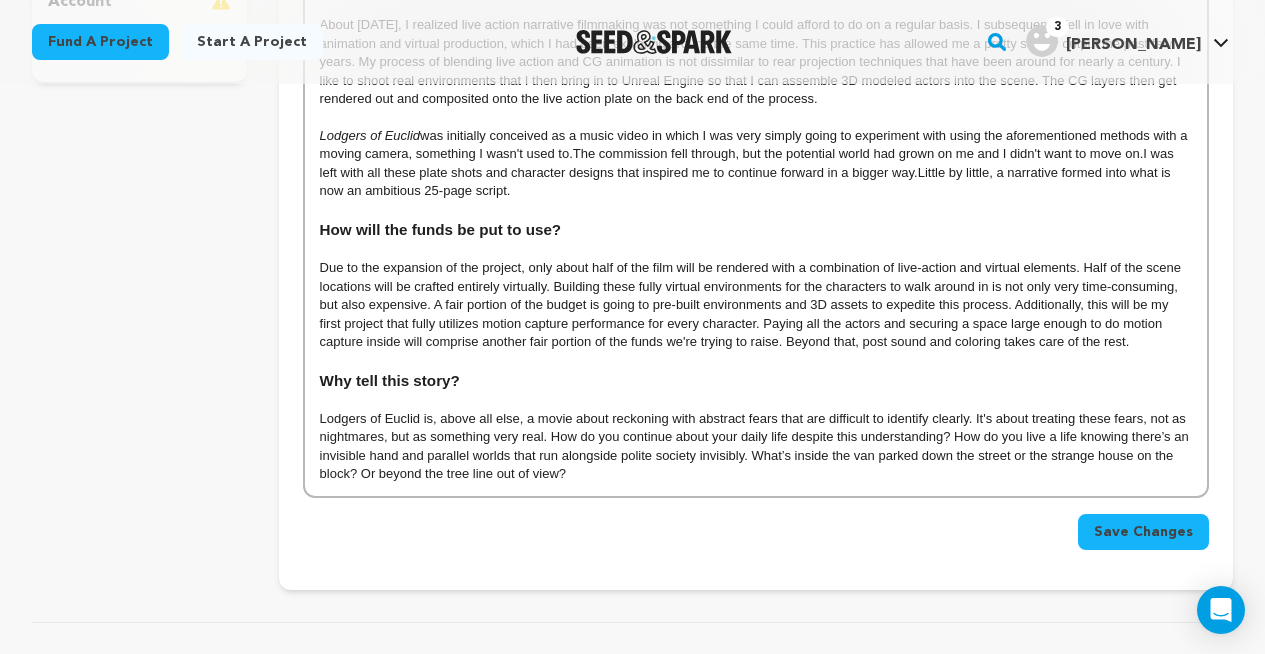 click on "Lodgers of Euclid is, above all else, a movie about reckoning with abstract fears that are difficult to identify clearly. It's about treating these fears, not as nightmares, but as something very real. How do you continue about your daily life despite this understanding? How do you live a life knowing there’s an invisible hand and parallel worlds that run alongside polite society invisibly. What’s inside the van parked down the street or the strange house on the block? Or beyond the tree line out of view?" at bounding box center [756, 447] 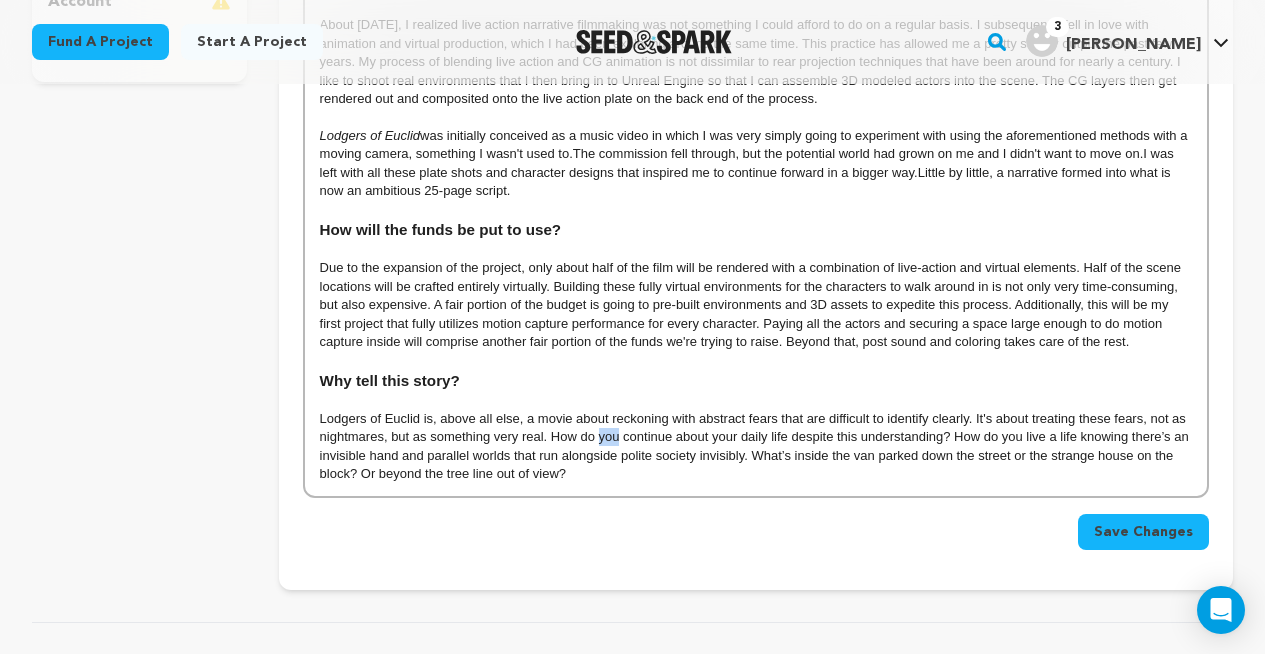 click on "Lodgers of Euclid is, above all else, a movie about reckoning with abstract fears that are difficult to identify clearly. It's about treating these fears, not as nightmares, but as something very real. How do you continue about your daily life despite this understanding? How do you live a life knowing there’s an invisible hand and parallel worlds that run alongside polite society invisibly. What’s inside the van parked down the street or the strange house on the block? Or beyond the tree line out of view?" at bounding box center (756, 447) 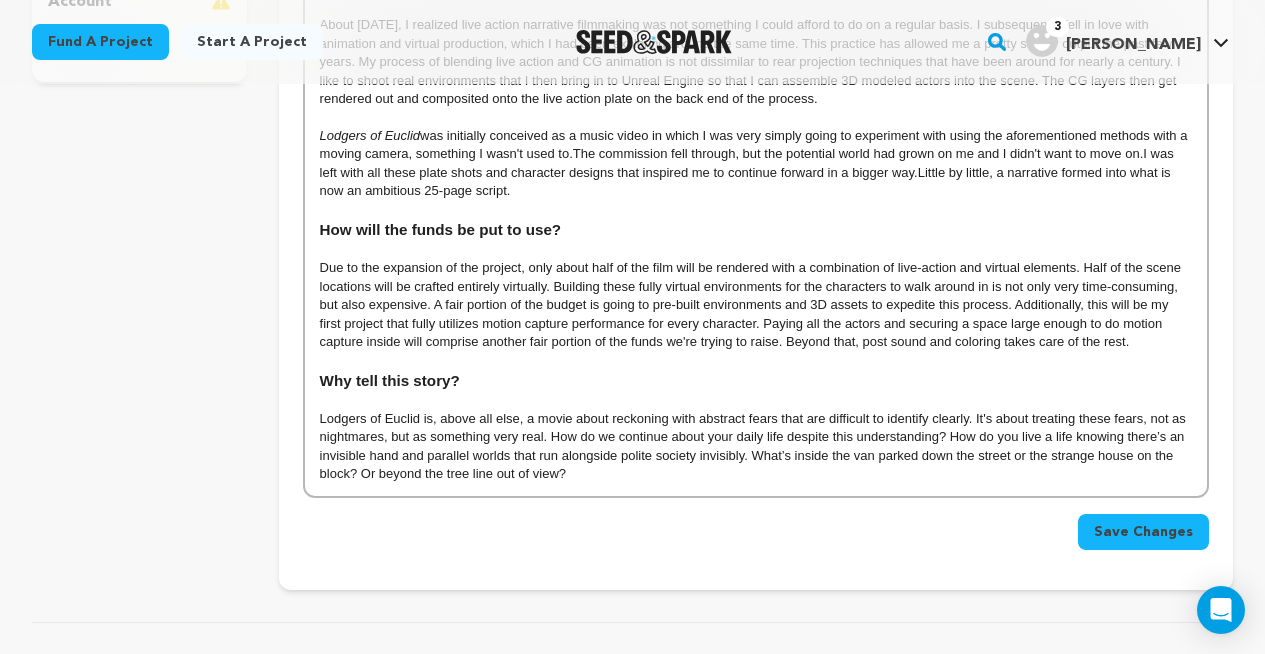 click on "Lodgers of Euclid is, above all else, a movie about reckoning with abstract fears that are difficult to identify clearly. It's about treating these fears, not as nightmares, but as something very real. How do we continue about your daily life despite this understanding? How do you live a life knowing there’s an invisible hand and parallel worlds that run alongside polite society invisibly. What’s inside the van parked down the street or the strange house on the block? Or beyond the tree line out of view?" at bounding box center [756, 447] 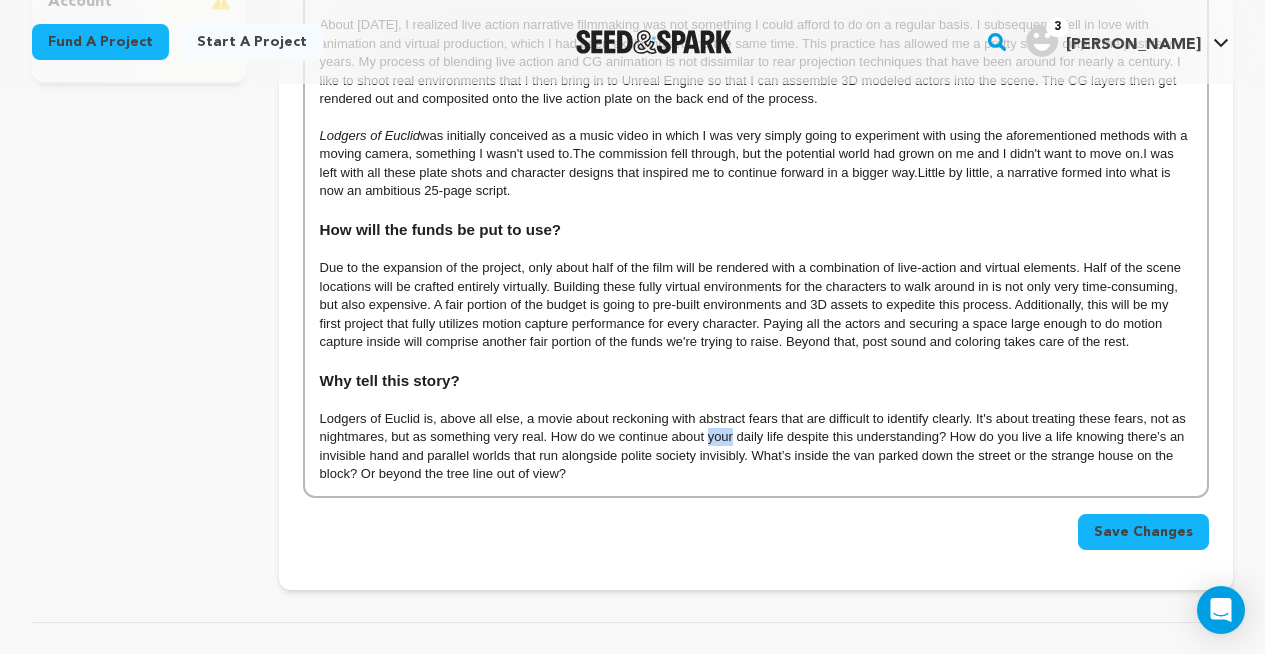 click on "Lodgers of Euclid is, above all else, a movie about reckoning with abstract fears that are difficult to identify clearly. It's about treating these fears, not as nightmares, but as something very real. How do we continue about your daily life despite this understanding? How do you live a life knowing there’s an invisible hand and parallel worlds that run alongside polite society invisibly. What’s inside the van parked down the street or the strange house on the block? Or beyond the tree line out of view?" at bounding box center (756, 447) 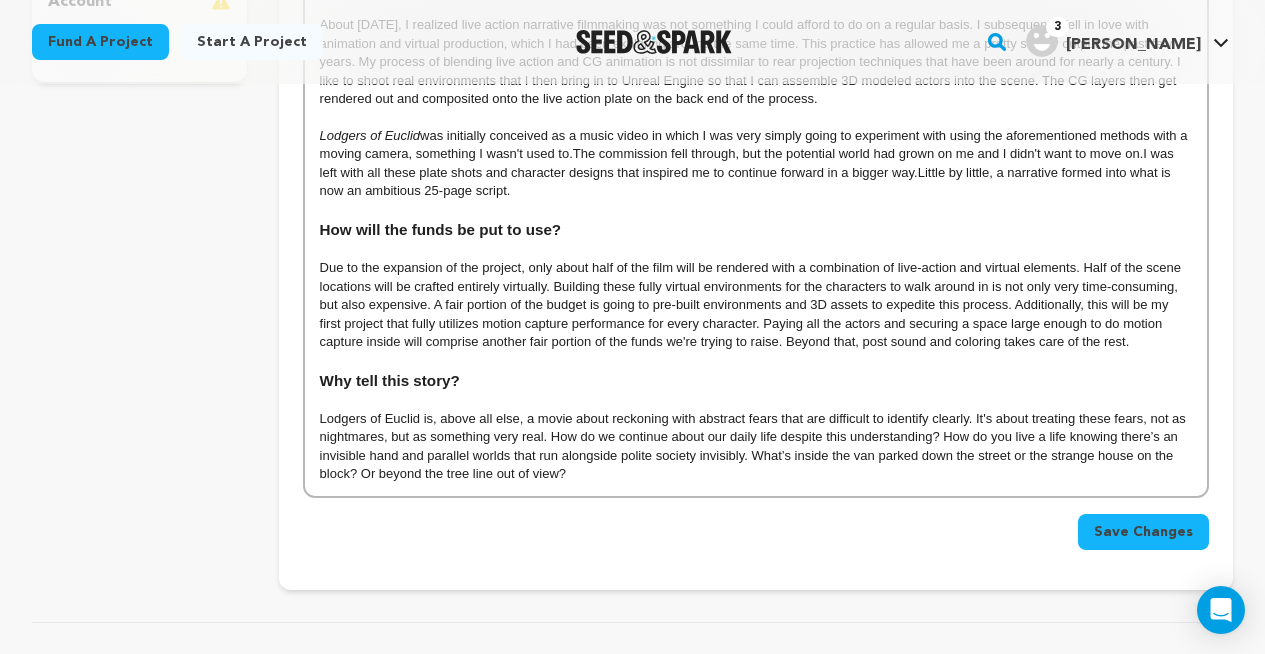 click on "Lodgers of Euclid is, above all else, a movie about reckoning with abstract fears that are difficult to identify clearly. It's about treating these fears, not as nightmares, but as something very real. How do we continue about our daily life despite this understanding? How do you live a life knowing there’s an invisible hand and parallel worlds that run alongside polite society invisibly. What’s inside the van parked down the street or the strange house on the block? Or beyond the tree line out of view?" at bounding box center (756, 447) 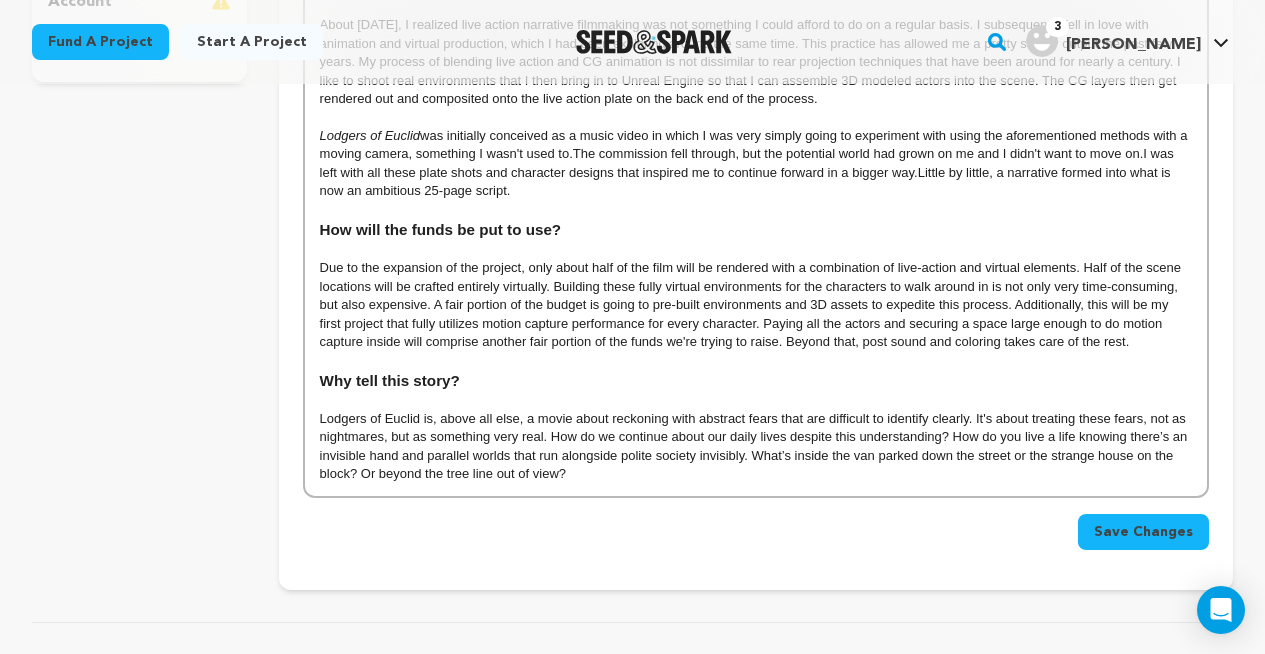 click on "Lodgers of Euclid is, above all else, a movie about reckoning with abstract fears that are difficult to identify clearly. It's about treating these fears, not as nightmares, but as something very real. How do we continue about our daily lives despite this understanding? How do you live a life knowing there’s an invisible hand and parallel worlds that run alongside polite society invisibly. What’s inside the van parked down the street or the strange house on the block? Or beyond the tree line out of view?" at bounding box center [756, 447] 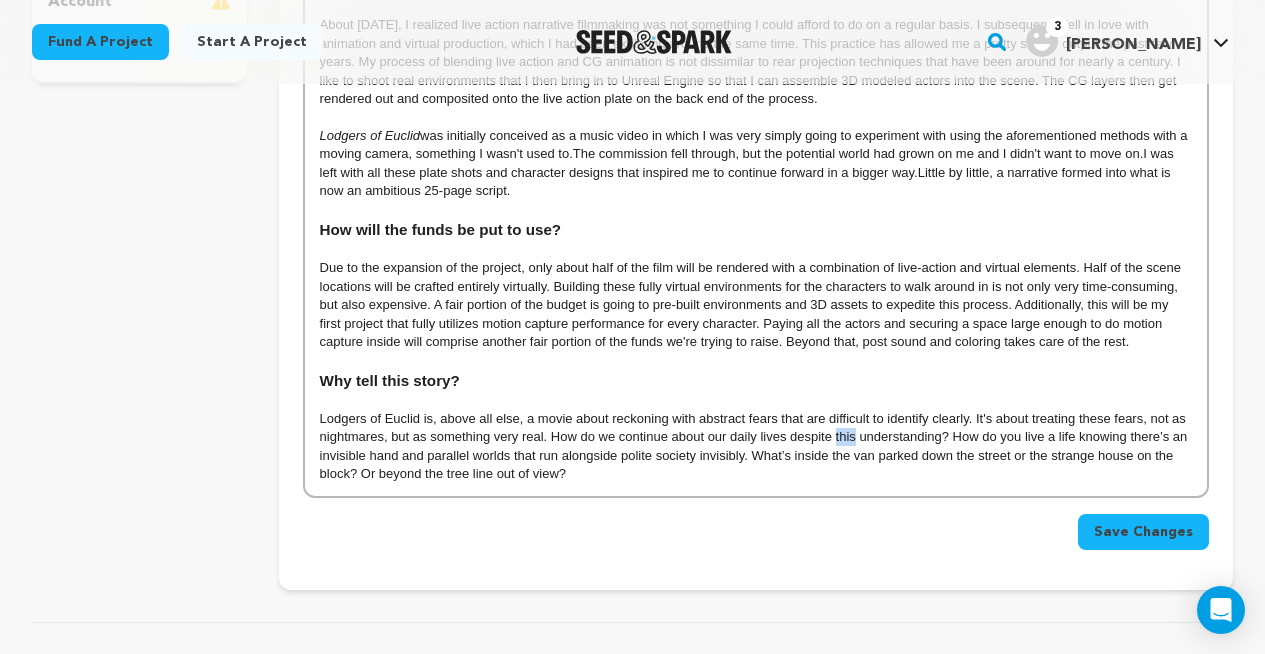 click on "Lodgers of Euclid is, above all else, a movie about reckoning with abstract fears that are difficult to identify clearly. It's about treating these fears, not as nightmares, but as something very real. How do we continue about our daily lives despite this understanding? How do you live a life knowing there’s an invisible hand and parallel worlds that run alongside polite society invisibly. What’s inside the van parked down the street or the strange house on the block? Or beyond the tree line out of view?" at bounding box center (756, 447) 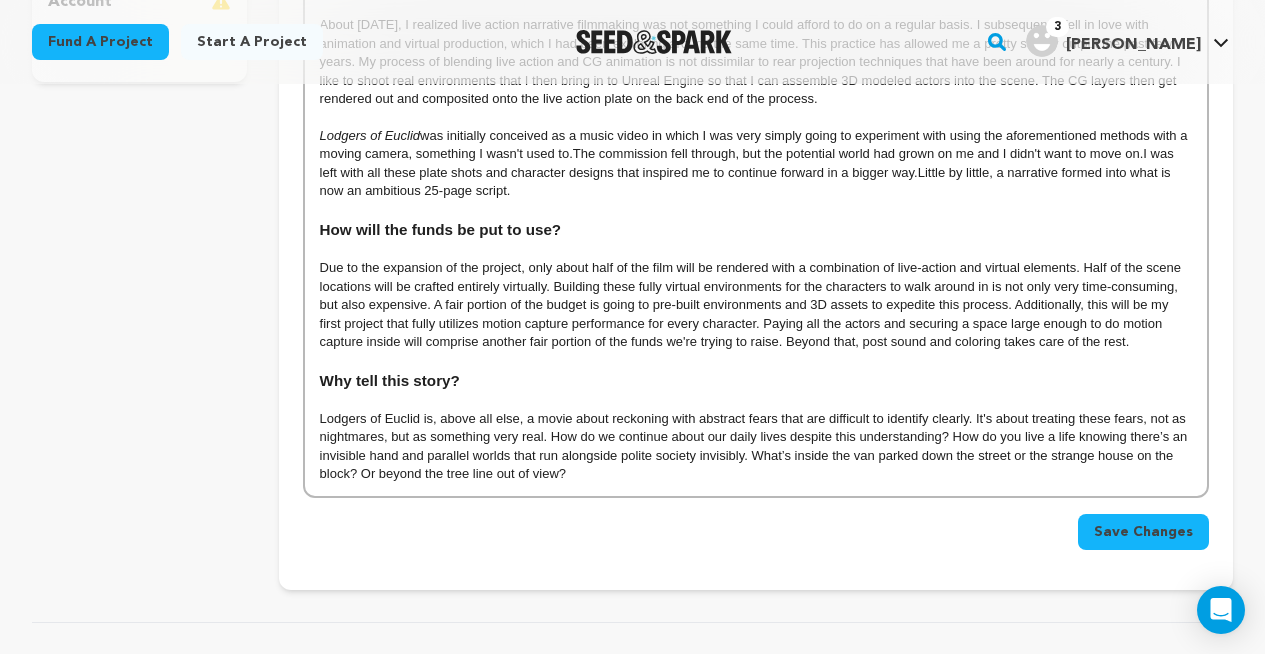 click on "Lodgers of Euclid is, above all else, a movie about reckoning with abstract fears that are difficult to identify clearly. It's about treating these fears, not as nightmares, but as something very real. How do we continue about our daily lives despite this understanding? How do you live a life knowing there’s an invisible hand and parallel worlds that run alongside polite society invisibly. What’s inside the van parked down the street or the strange house on the block? Or beyond the tree line out of view?" at bounding box center [756, 447] 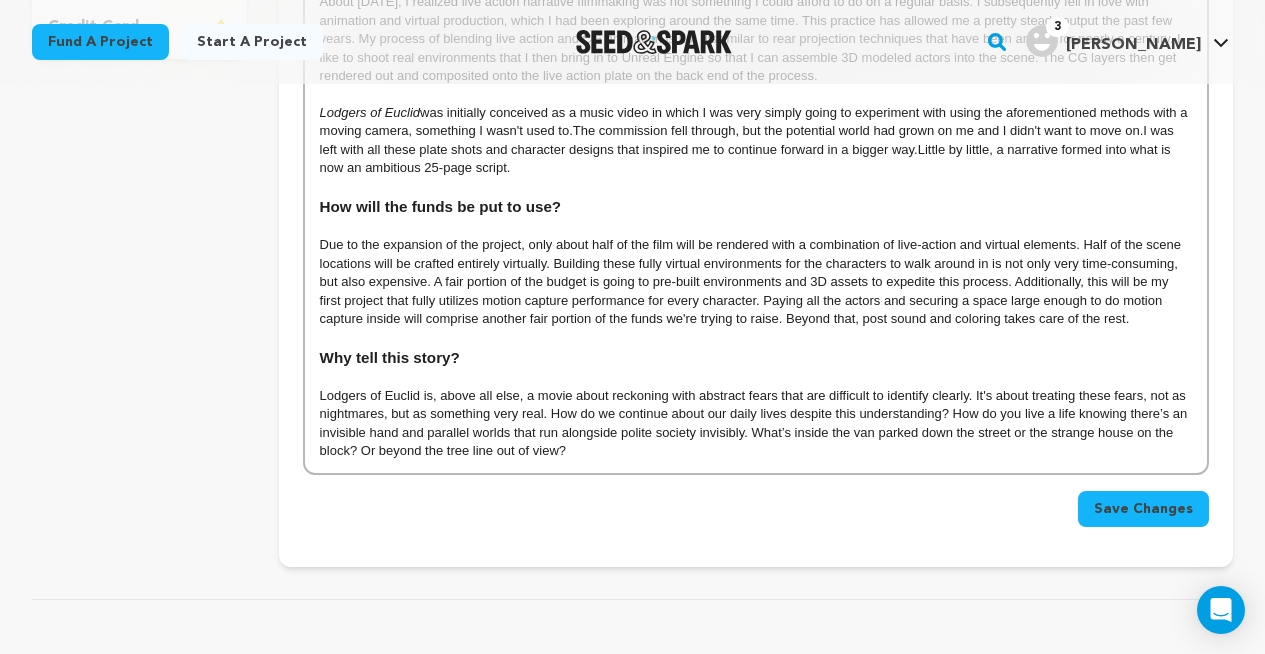 scroll, scrollTop: 750, scrollLeft: 0, axis: vertical 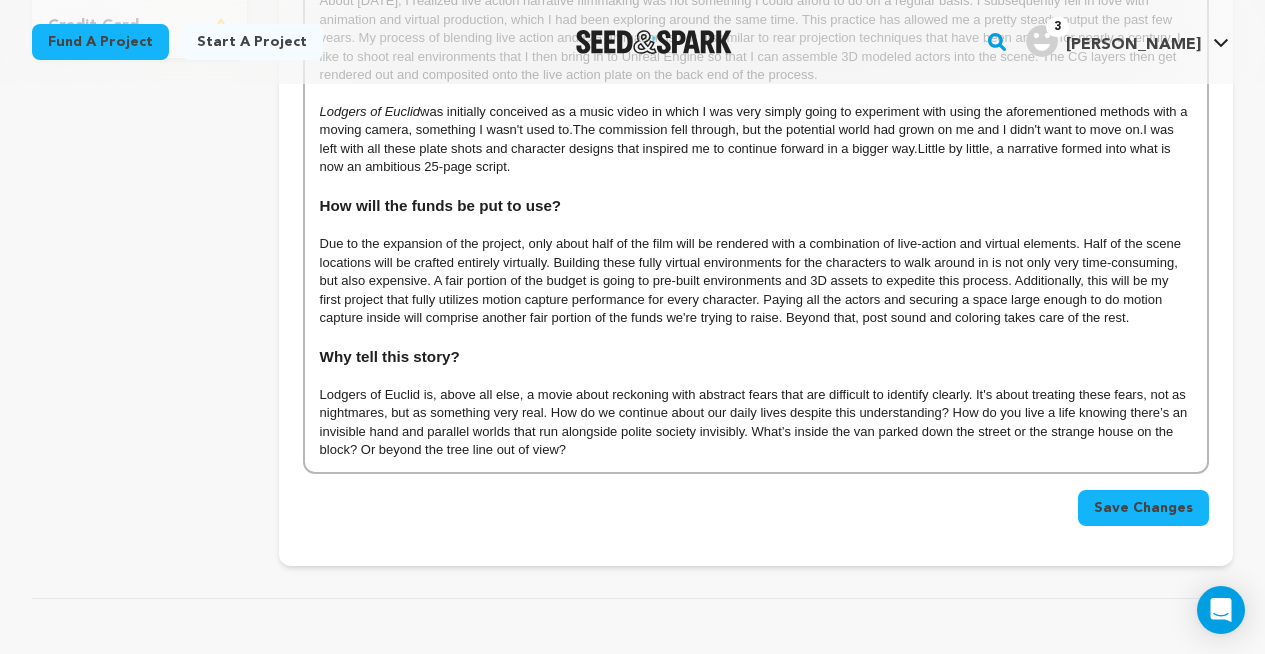 click on "Lodgers of Euclid is, above all else, a movie about reckoning with abstract fears that are difficult to identify clearly. It's about treating these fears, not as nightmares, but as something very real. How do we continue about our daily lives despite this understanding? How do you live a life knowing there’s an invisible hand and parallel worlds that run alongside polite society invisibly. What’s inside the van parked down the street or the strange house on the block? Or beyond the tree line out of view?" at bounding box center (756, 423) 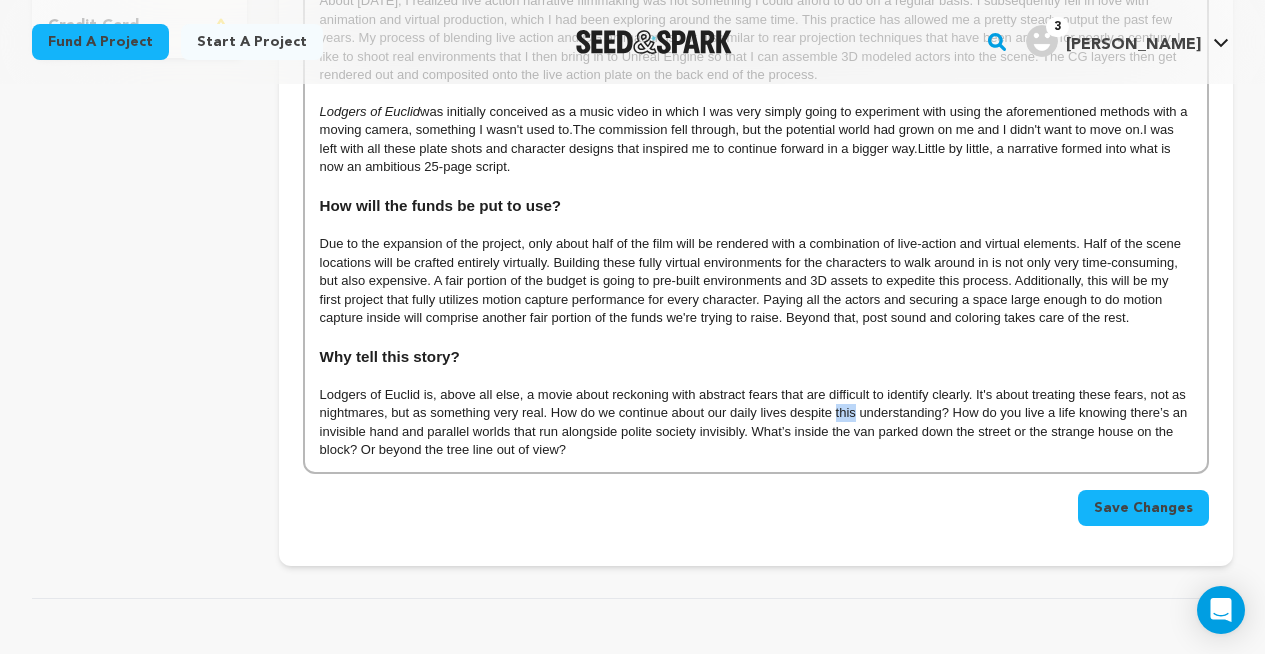 click on "Lodgers of Euclid is, above all else, a movie about reckoning with abstract fears that are difficult to identify clearly. It's about treating these fears, not as nightmares, but as something very real. How do we continue about our daily lives despite this understanding? How do you live a life knowing there’s an invisible hand and parallel worlds that run alongside polite society invisibly. What’s inside the van parked down the street or the strange house on the block? Or beyond the tree line out of view?" at bounding box center (756, 423) 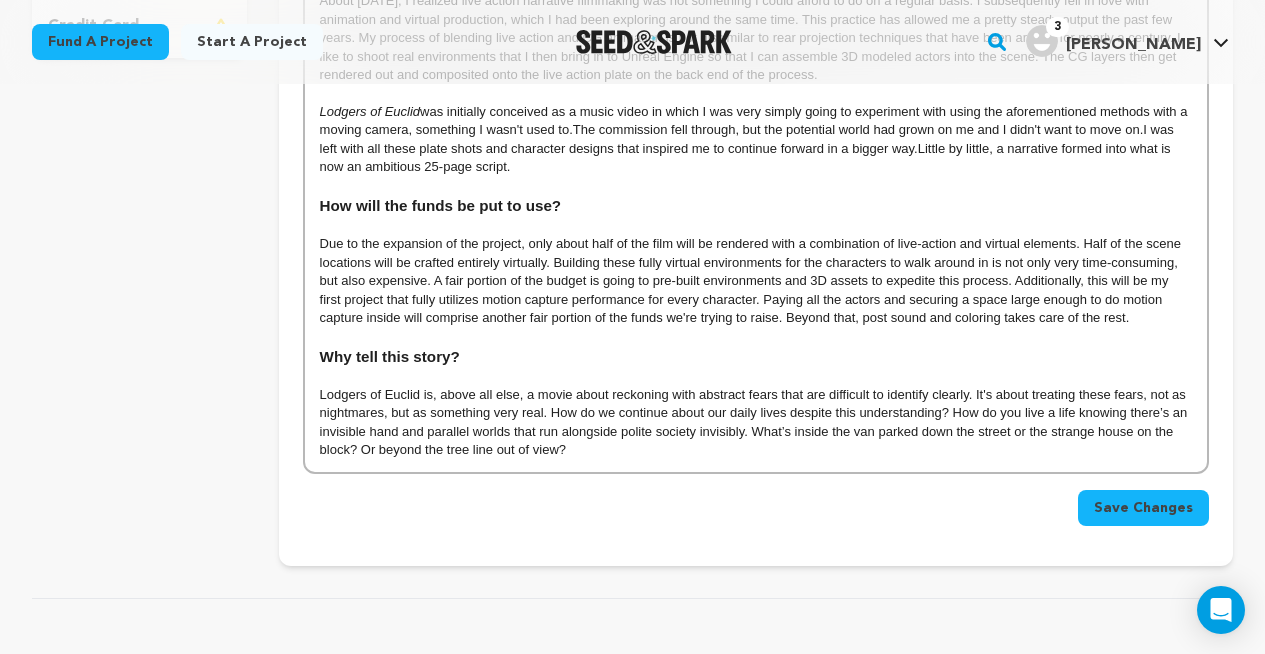 click on "Lodgers of Euclid is, above all else, a movie about reckoning with abstract fears that are difficult to identify clearly. It's about treating these fears, not as nightmares, but as something very real. How do we continue about our daily lives despite this understanding? How do you live a life knowing there’s an invisible hand and parallel worlds that run alongside polite society invisibly. What’s inside the van parked down the street or the strange house on the block? Or beyond the tree line out of view?" at bounding box center (756, 423) 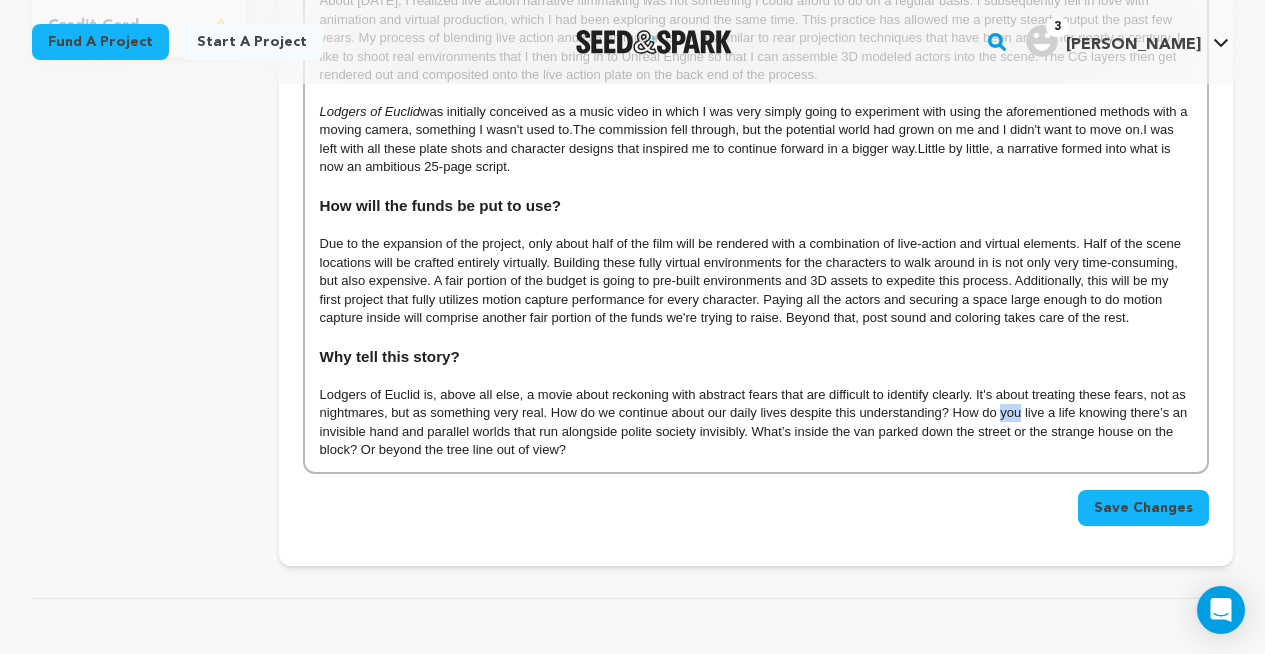 click on "Lodgers of Euclid is, above all else, a movie about reckoning with abstract fears that are difficult to identify clearly. It's about treating these fears, not as nightmares, but as something very real. How do we continue about our daily lives despite this understanding? How do you live a life knowing there’s an invisible hand and parallel worlds that run alongside polite society invisibly. What’s inside the van parked down the street or the strange house on the block? Or beyond the tree line out of view?" at bounding box center [756, 423] 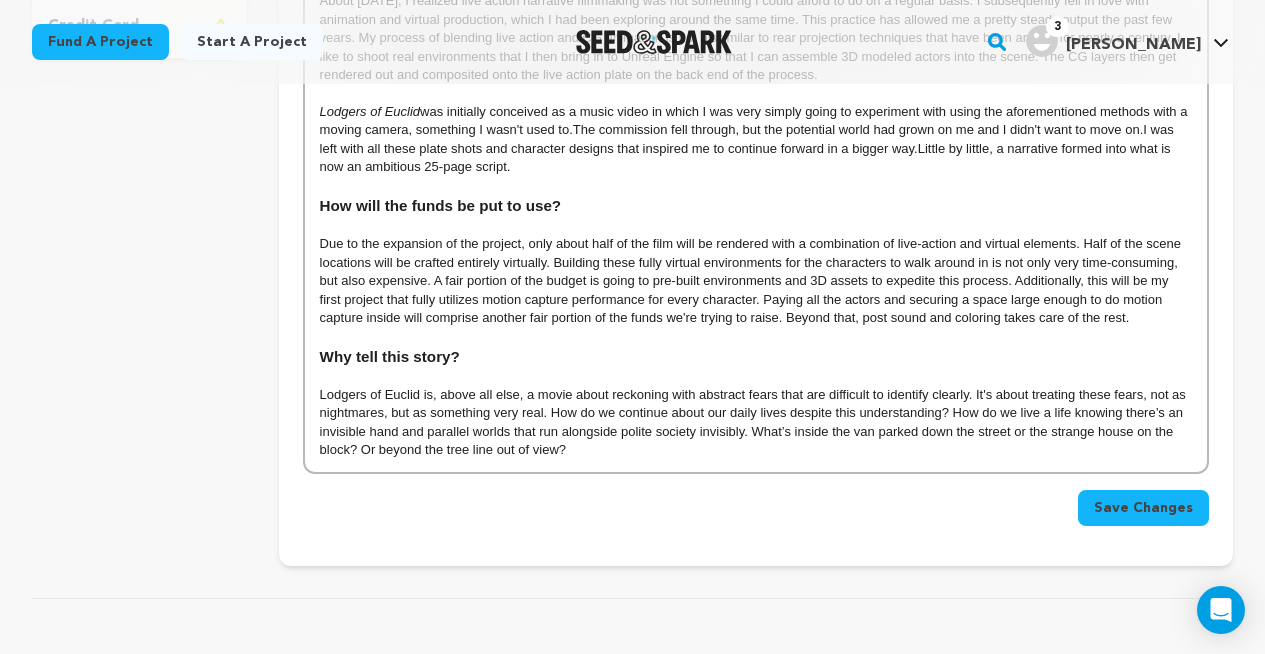 click on "Lodgers of Euclid is, above all else, a movie about reckoning with abstract fears that are difficult to identify clearly. It's about treating these fears, not as nightmares, but as something very real. How do we continue about our daily lives despite this understanding? How do we live a life knowing there’s an invisible hand and parallel worlds that run alongside polite society invisibly. What’s inside the van parked down the street or the strange house on the block? Or beyond the tree line out of view?" at bounding box center (756, 423) 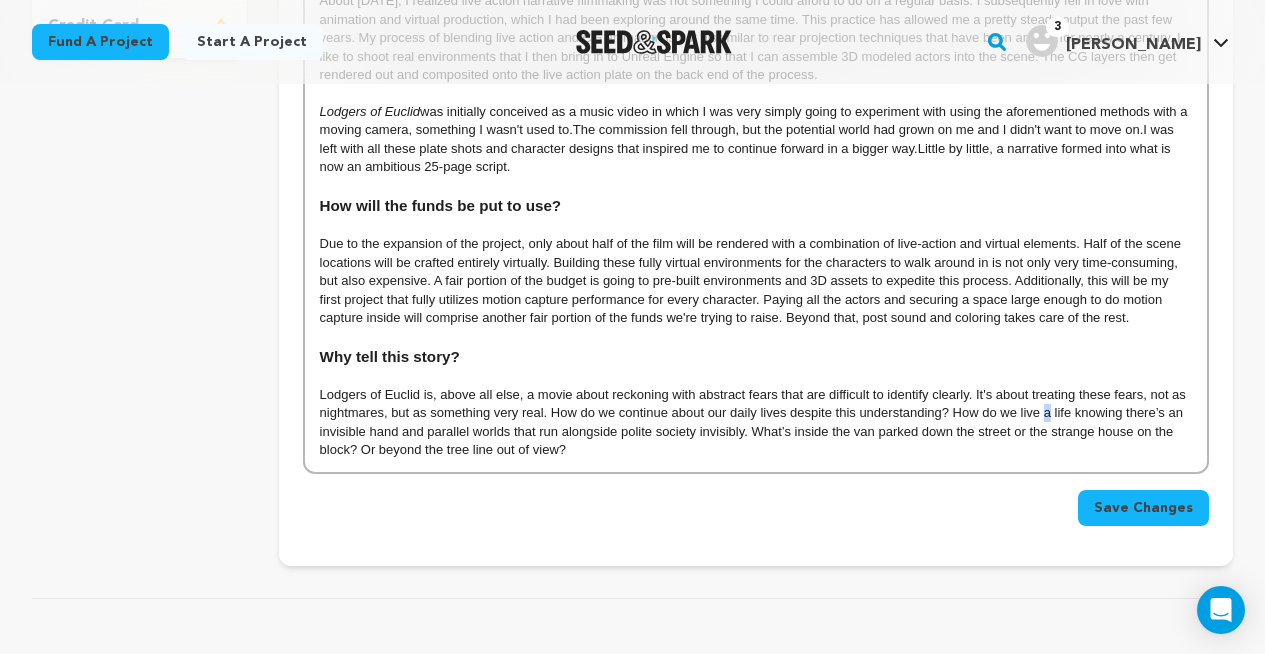 click on "Lodgers of Euclid is, above all else, a movie about reckoning with abstract fears that are difficult to identify clearly. It's about treating these fears, not as nightmares, but as something very real. How do we continue about our daily lives despite this understanding? How do we live a life knowing there’s an invisible hand and parallel worlds that run alongside polite society invisibly. What’s inside the van parked down the street or the strange house on the block? Or beyond the tree line out of view?" at bounding box center [756, 423] 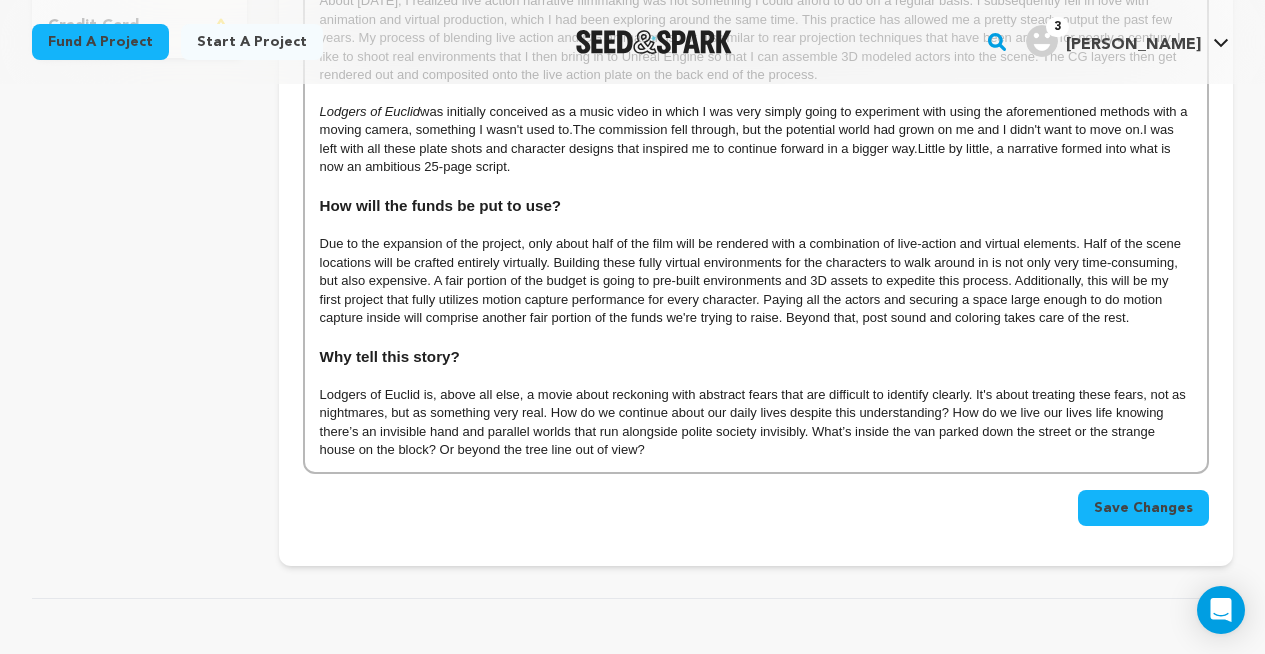 click on "Lodgers of Euclid is, above all else, a movie about reckoning with abstract fears that are difficult to identify clearly. It's about treating these fears, not as nightmares, but as something very real. How do we continue about our daily lives despite this understanding? How do we live our lives life knowing there’s an invisible hand and parallel worlds that run alongside polite society invisibly. What’s inside the van parked down the street or the strange house on the block? Or beyond the tree line out of view?" at bounding box center (756, 423) 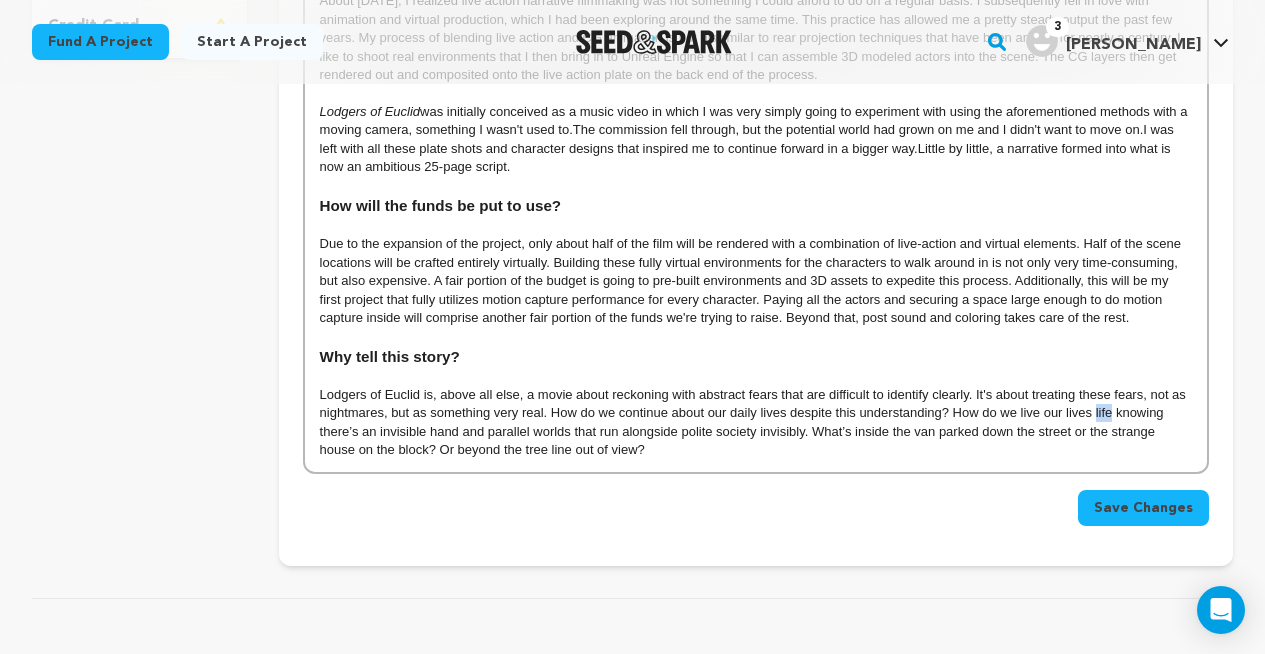 click on "Lodgers of Euclid is, above all else, a movie about reckoning with abstract fears that are difficult to identify clearly. It's about treating these fears, not as nightmares, but as something very real. How do we continue about our daily lives despite this understanding? How do we live our lives life knowing there’s an invisible hand and parallel worlds that run alongside polite society invisibly. What’s inside the van parked down the street or the strange house on the block? Or beyond the tree line out of view?" at bounding box center (756, 423) 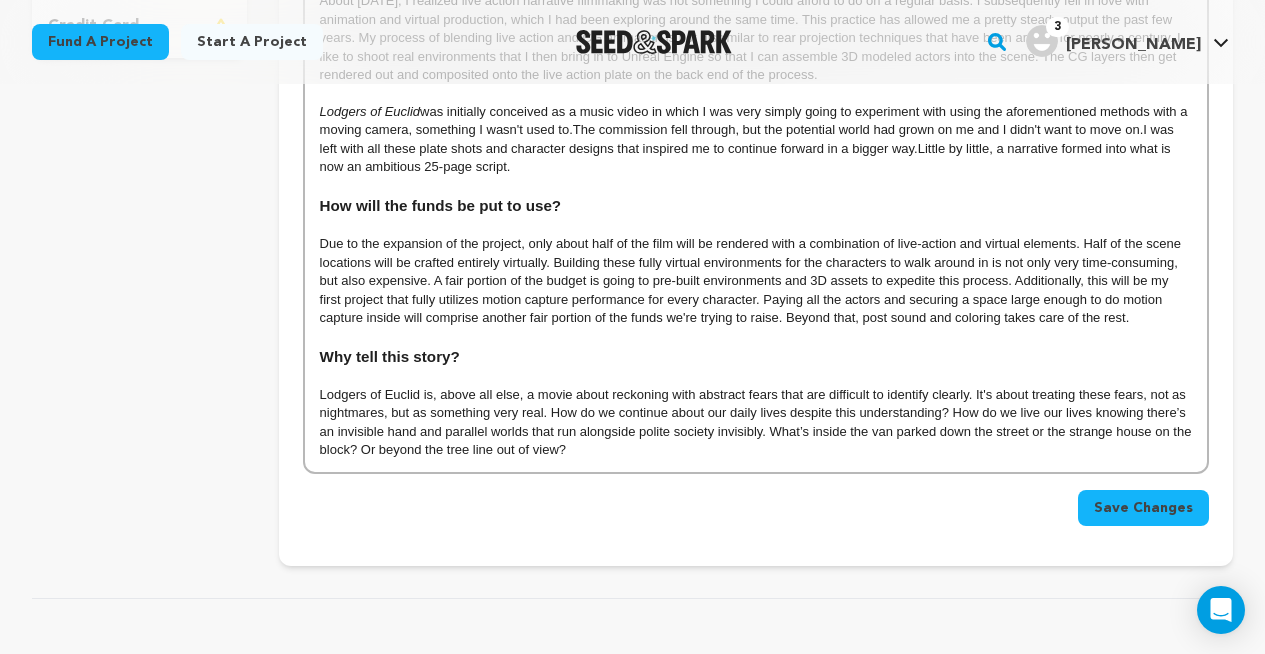 click on "Lodgers of Euclid is, above all else, a movie about reckoning with abstract fears that are difficult to identify clearly. It's about treating these fears, not as nightmares, but as something very real. How do we continue about our daily lives despite this understanding? How do we live our lives knowing there’s an invisible hand and parallel worlds that run alongside polite society invisibly. What’s inside the van parked down the street or the strange house on the block? Or beyond the tree line out of view?" at bounding box center [756, 423] 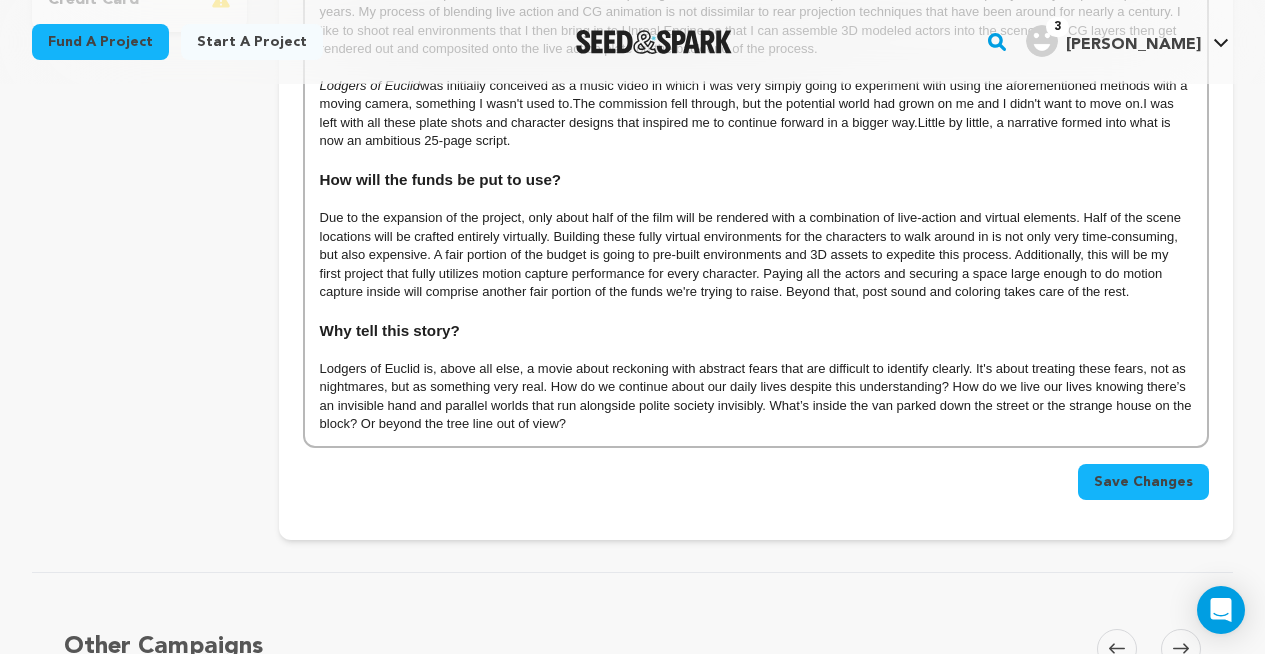 click on "Lodgers of Euclid is, above all else, a movie about reckoning with abstract fears that are difficult to identify clearly. It's about treating these fears, not as nightmares, but as something very real. How do we continue about our daily lives despite this understanding? How do we live our lives knowing there’s an invisible hand and parallel worlds that run alongside polite society invisibly. What’s inside the van parked down the street or the strange house on the block? Or beyond the tree line out of view?" at bounding box center (756, 397) 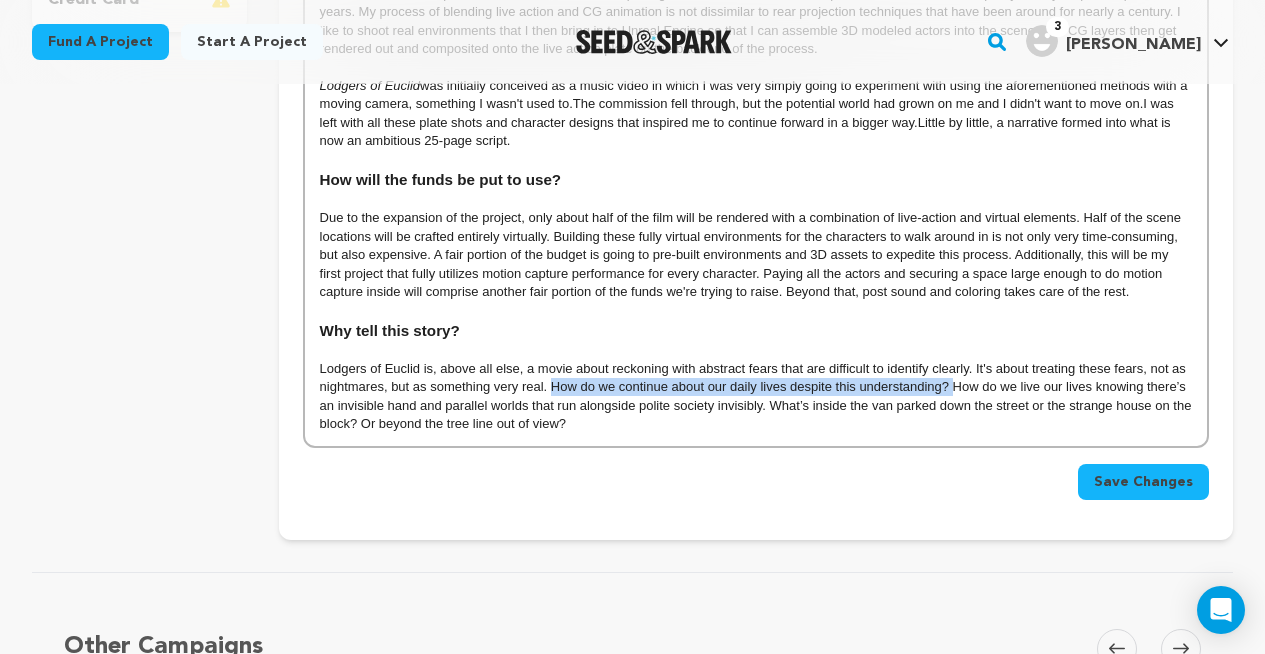 drag, startPoint x: 552, startPoint y: 387, endPoint x: 953, endPoint y: 383, distance: 401.01996 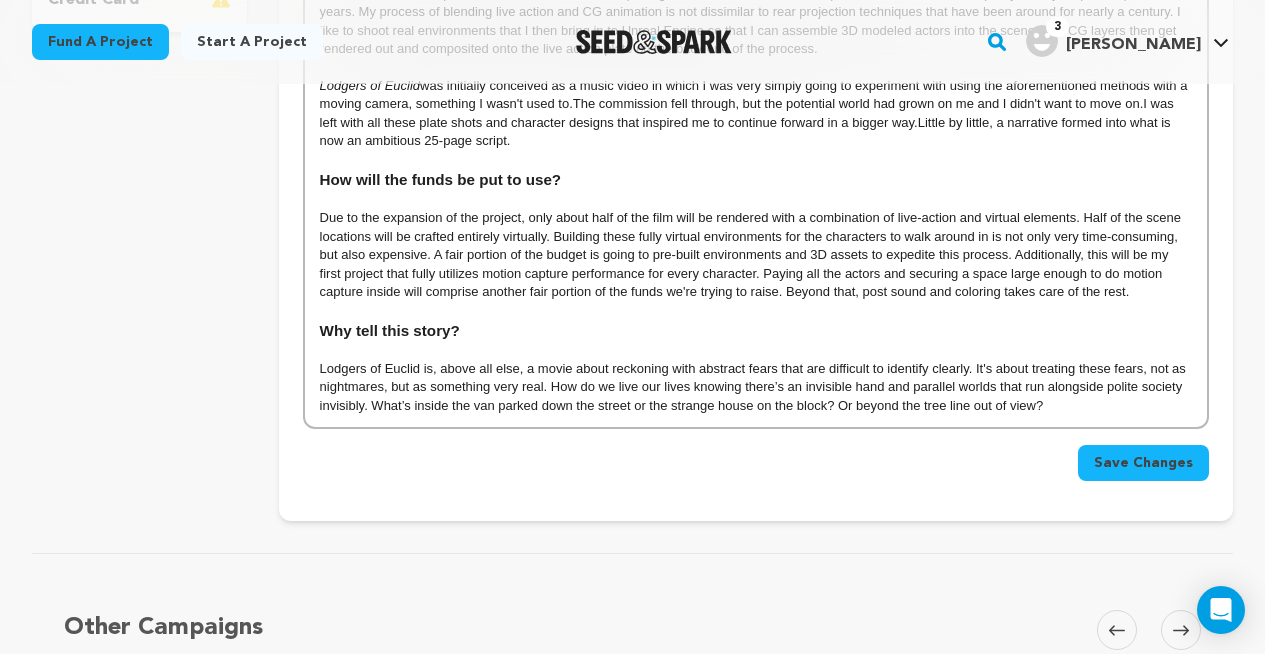 click on "Lodgers of Euclid is, above all else, a movie about reckoning with abstract fears that are difficult to identify clearly. It's about treating these fears, not as nightmares, but as something very real. How do we live our lives knowing there’s an invisible hand and parallel worlds that run alongside polite society invisibly. What’s inside the van parked down the street or the strange house on the block? Or beyond the tree line out of view?" at bounding box center [756, 387] 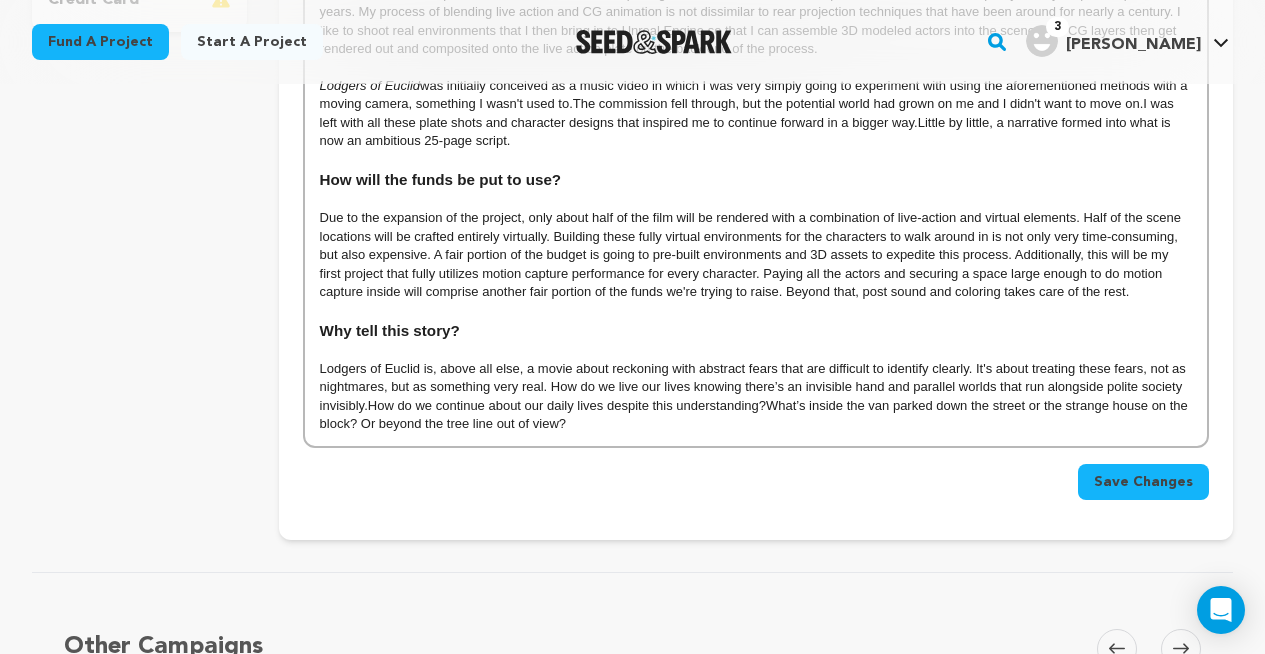 scroll, scrollTop: 219, scrollLeft: 0, axis: vertical 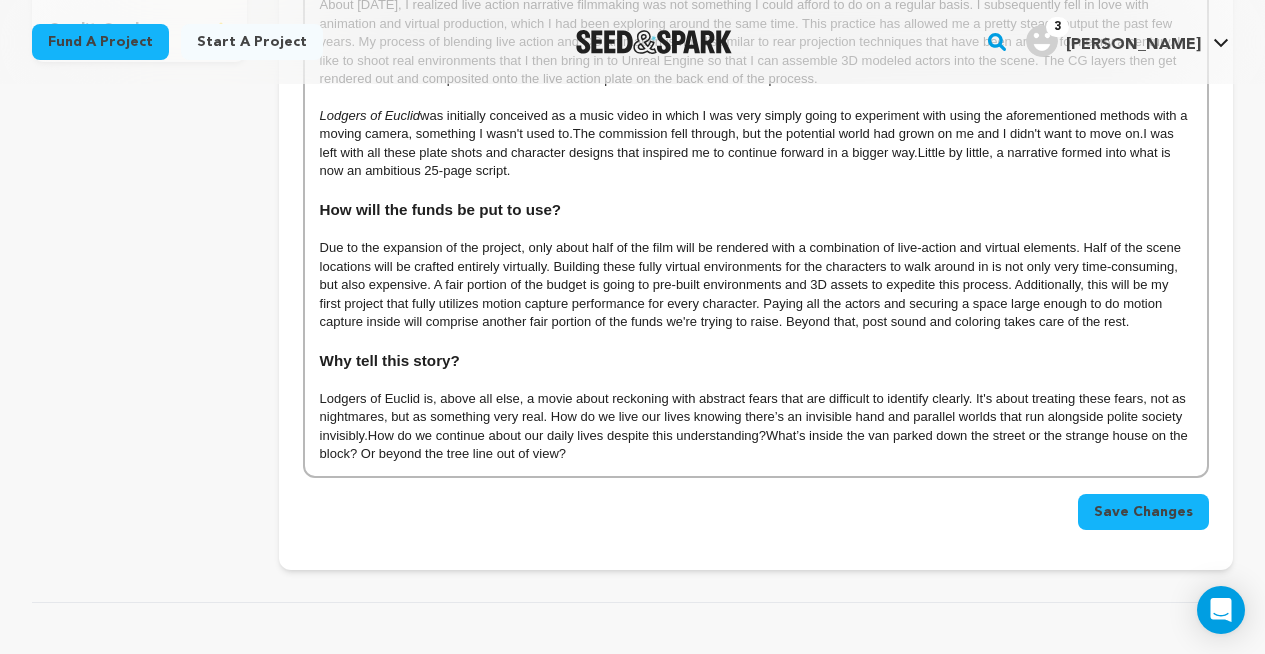 click on "Save Changes" at bounding box center (1143, 512) 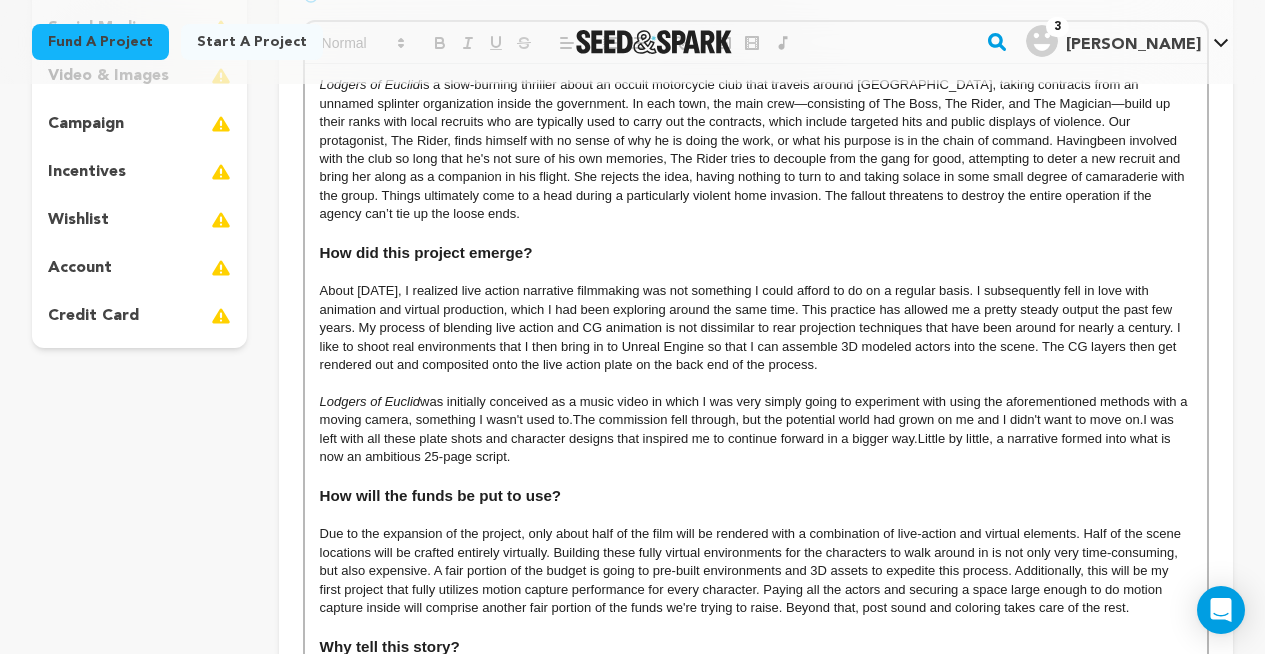 scroll, scrollTop: 149, scrollLeft: 0, axis: vertical 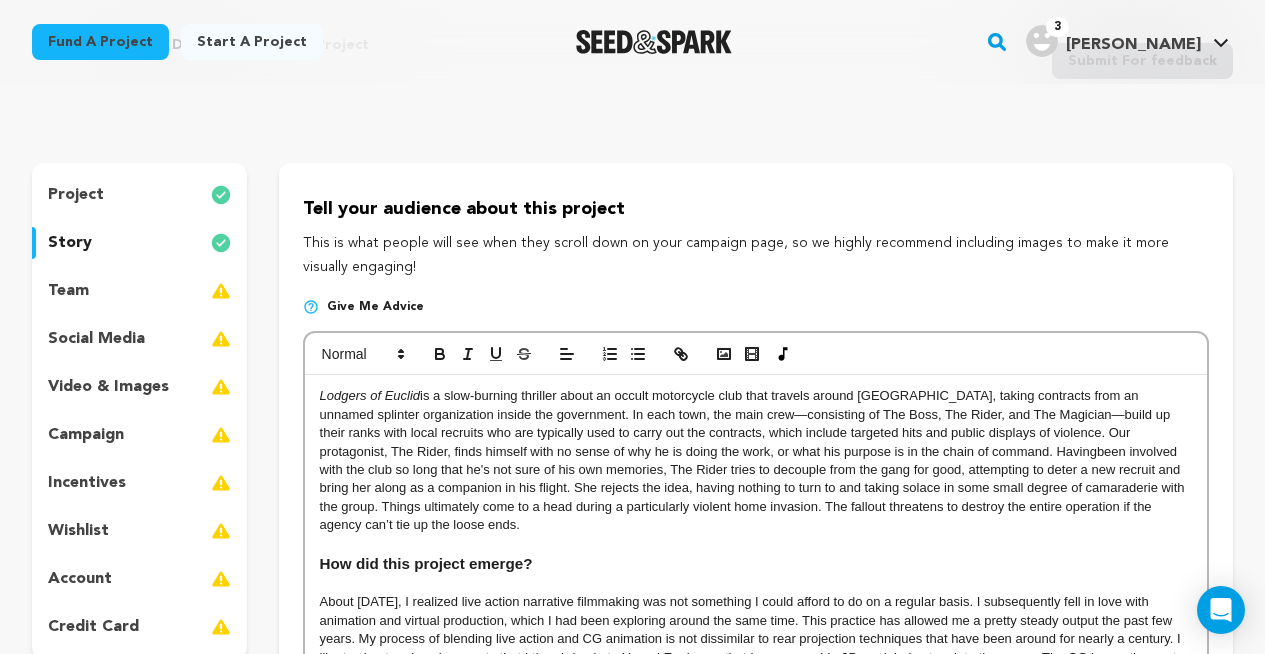 click on "project" at bounding box center [76, 195] 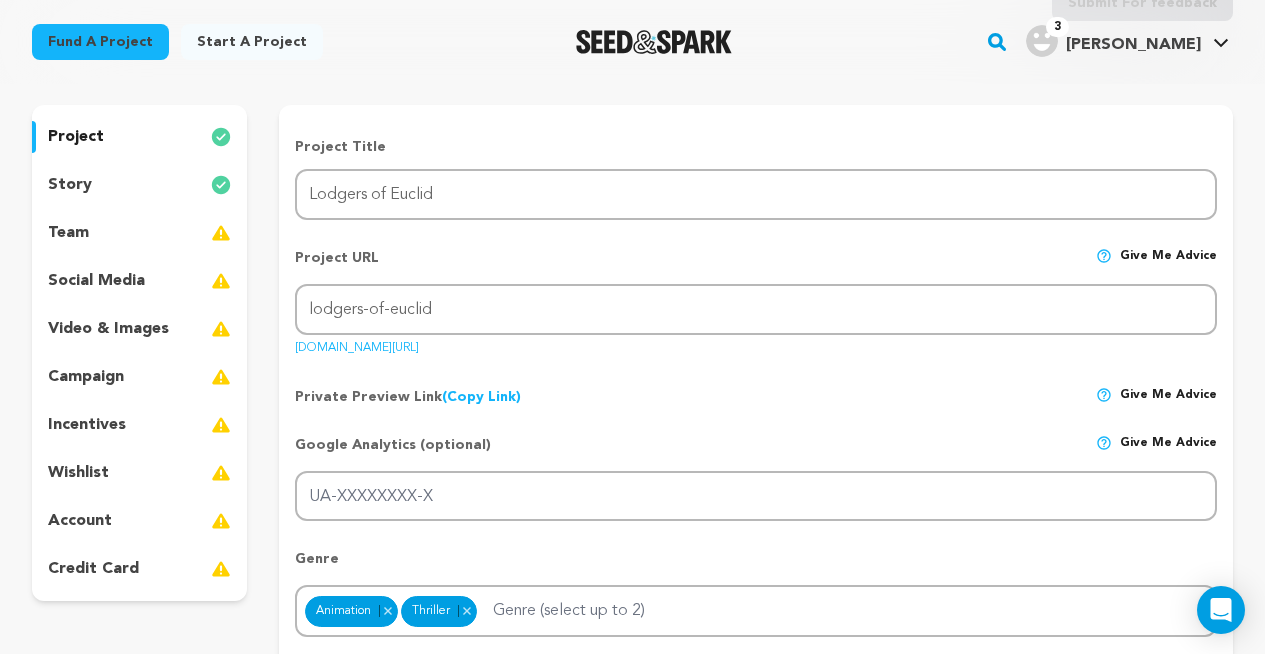 scroll, scrollTop: 242, scrollLeft: 0, axis: vertical 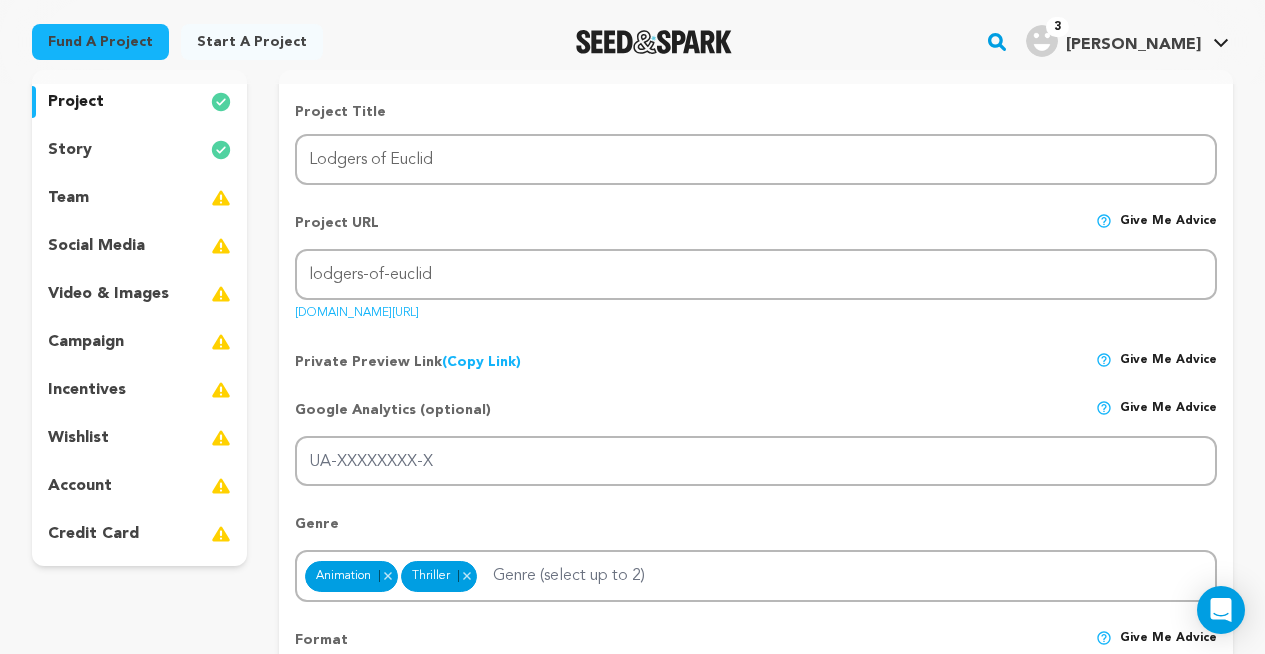 click on "video & images" at bounding box center (108, 294) 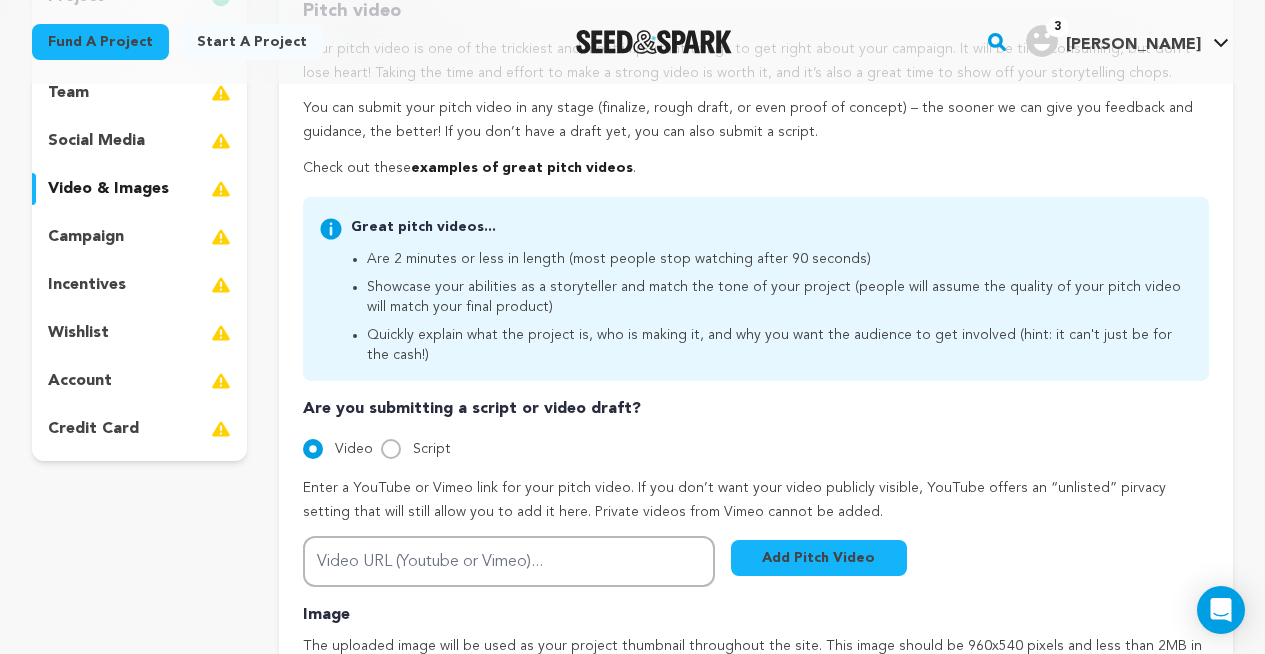 scroll, scrollTop: 340, scrollLeft: 0, axis: vertical 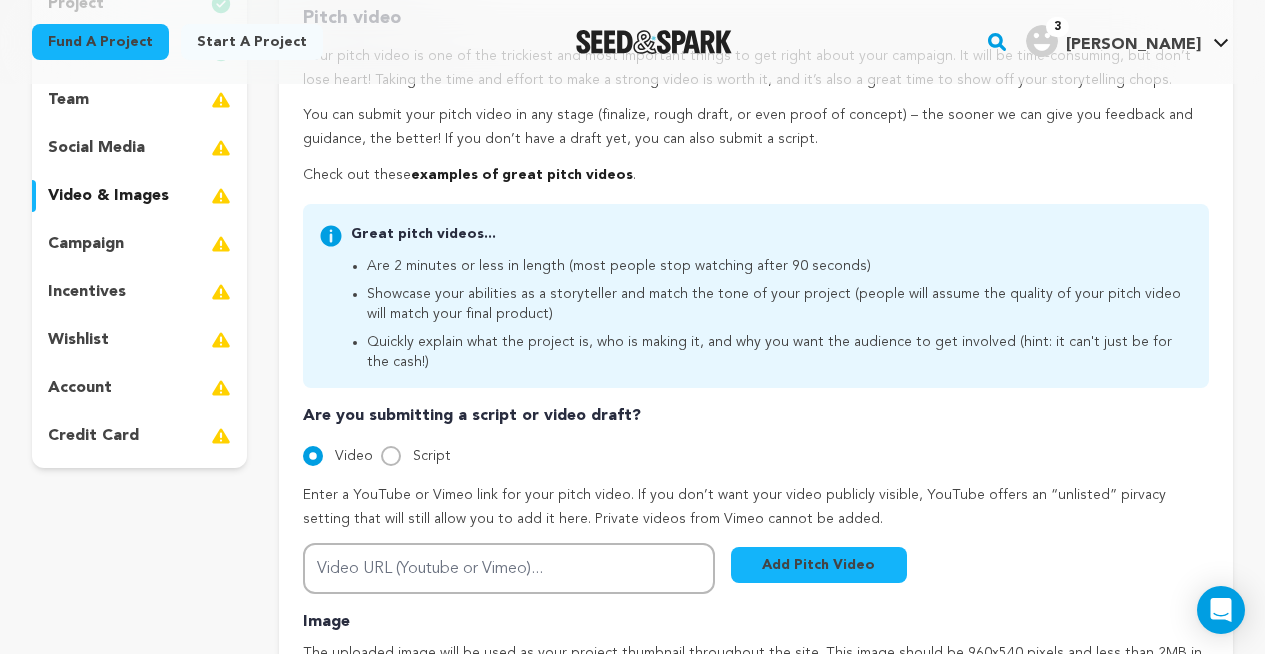 click on "campaign" at bounding box center [86, 244] 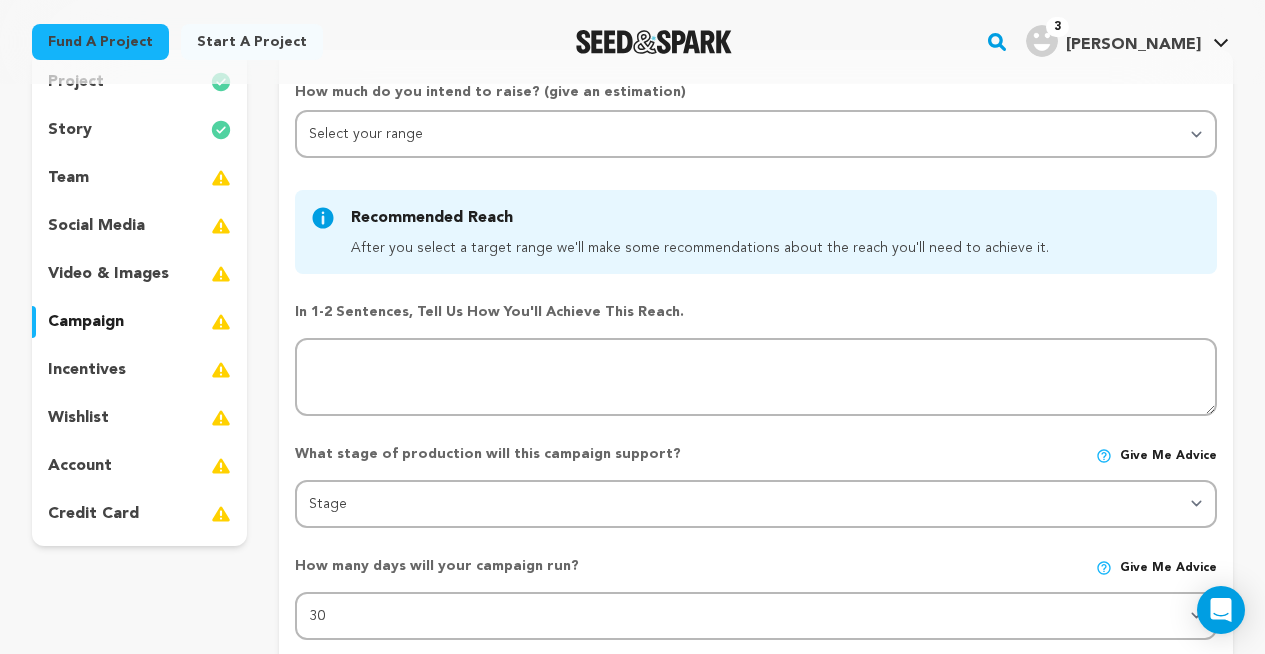 scroll, scrollTop: 261, scrollLeft: 0, axis: vertical 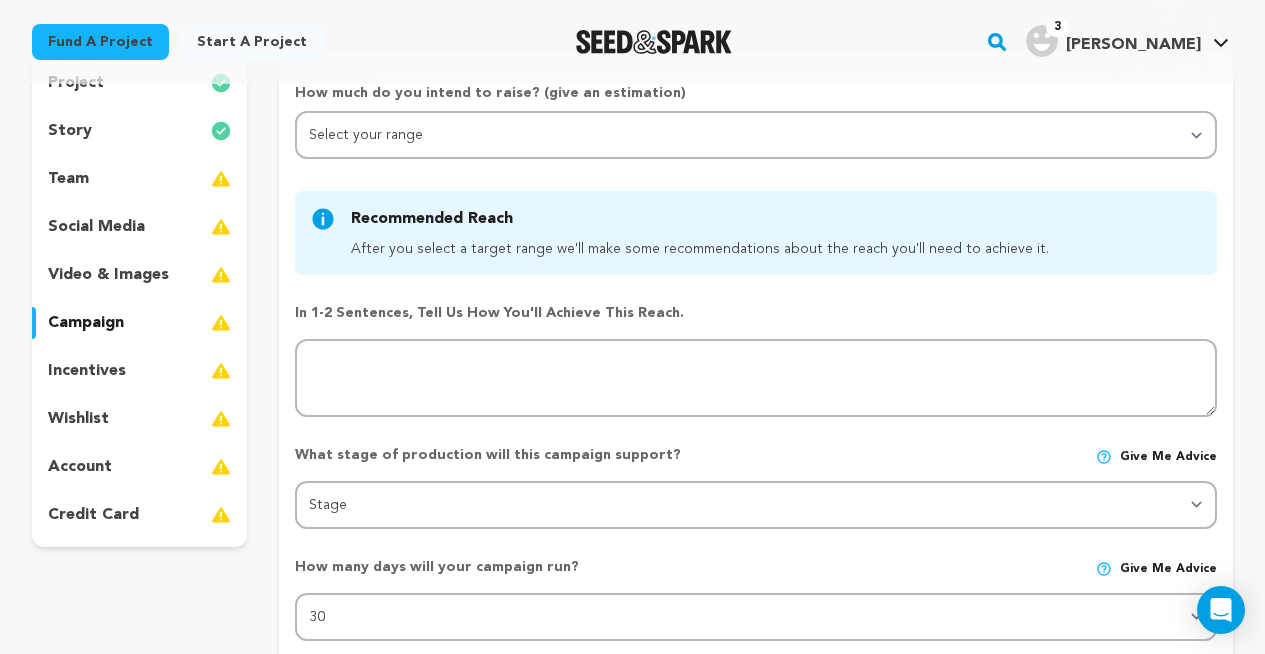 click on "team" at bounding box center (68, 179) 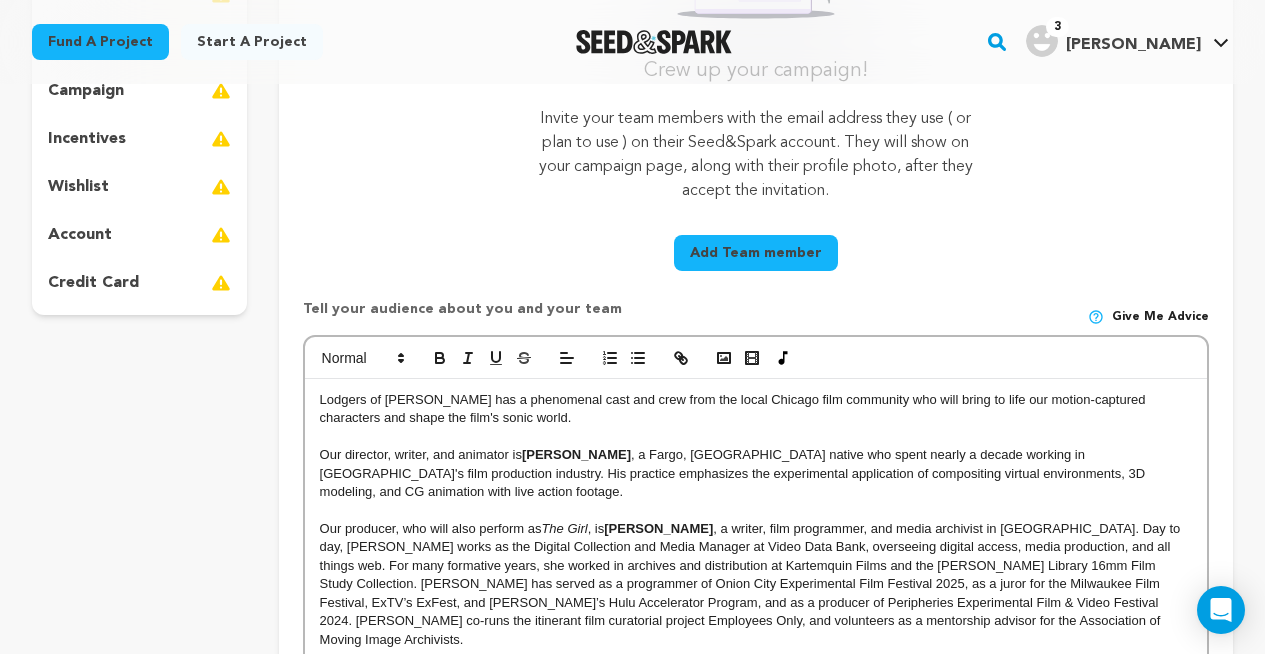 scroll, scrollTop: 0, scrollLeft: 0, axis: both 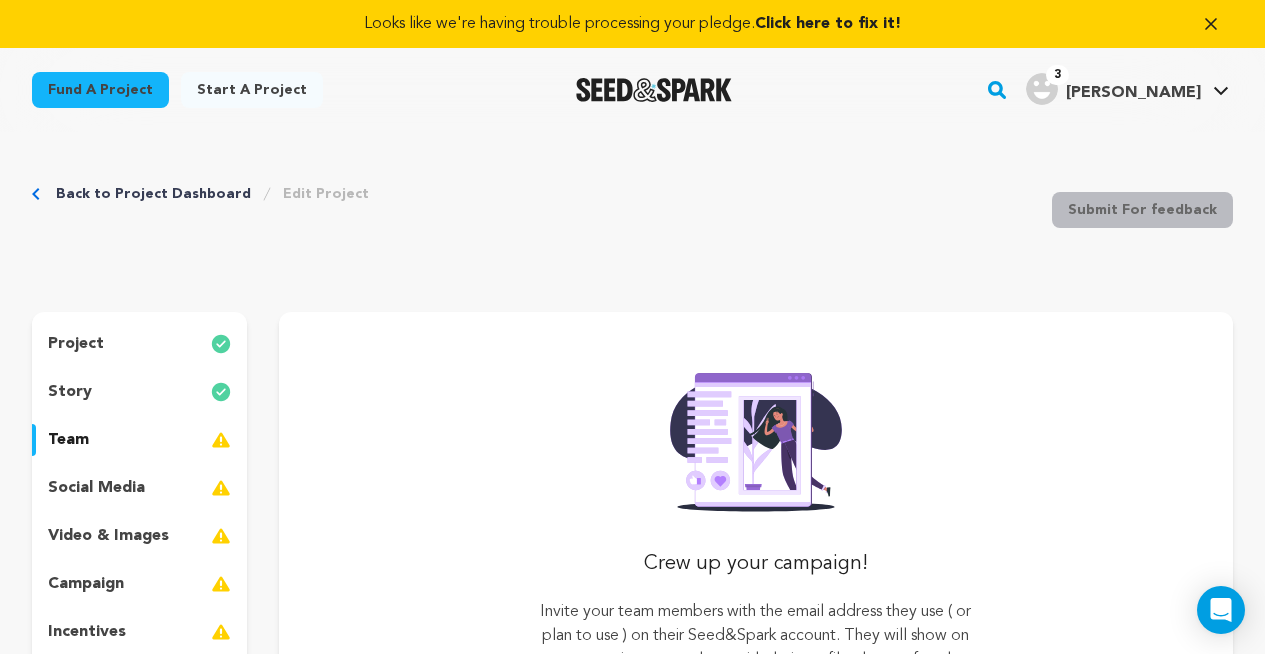 click on "team" at bounding box center [68, 440] 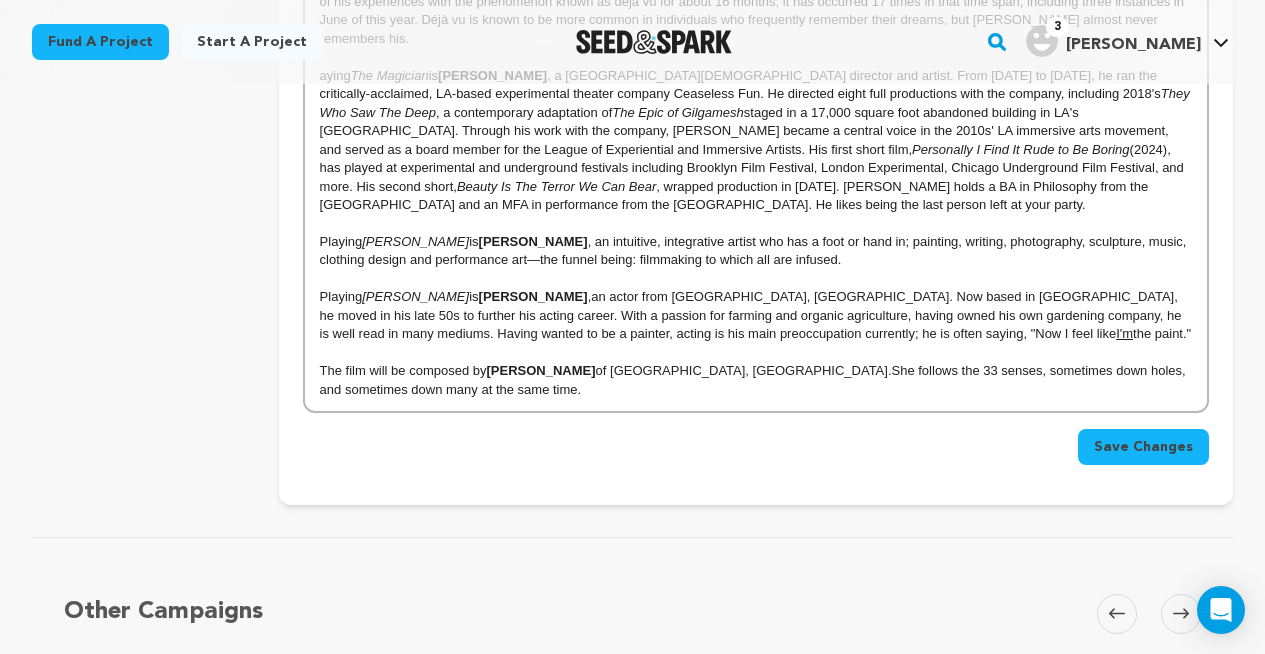 scroll, scrollTop: 1685, scrollLeft: 0, axis: vertical 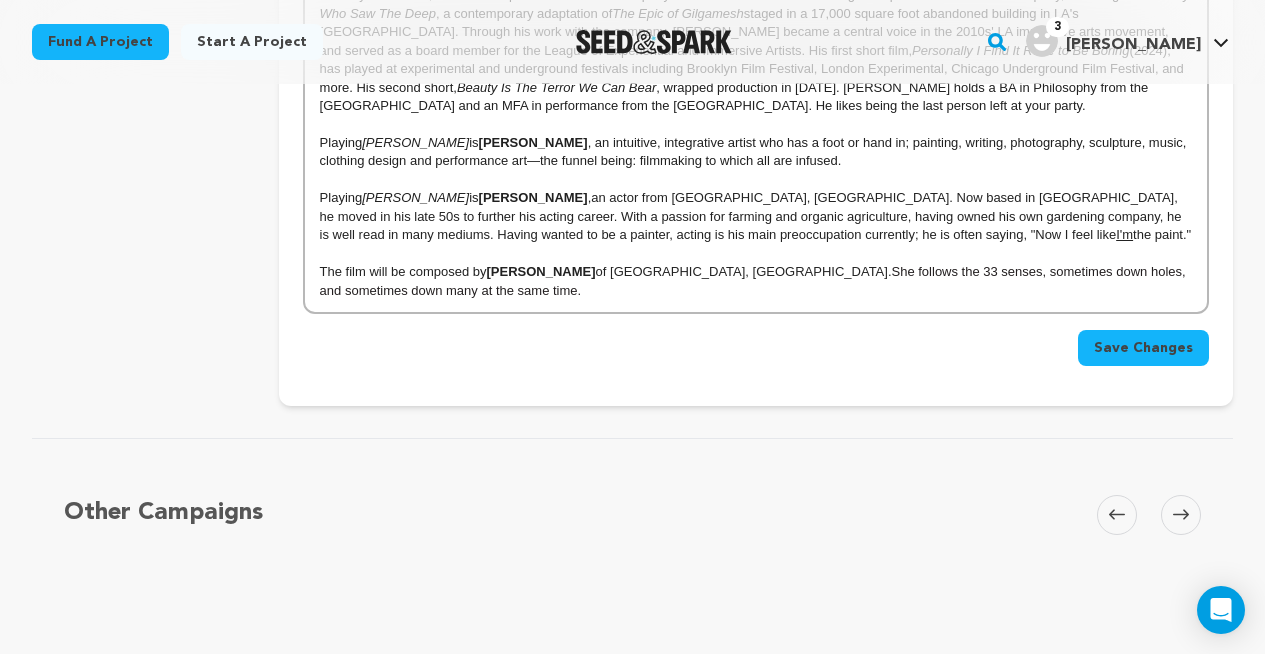 click on "Save Changes" at bounding box center (1143, 348) 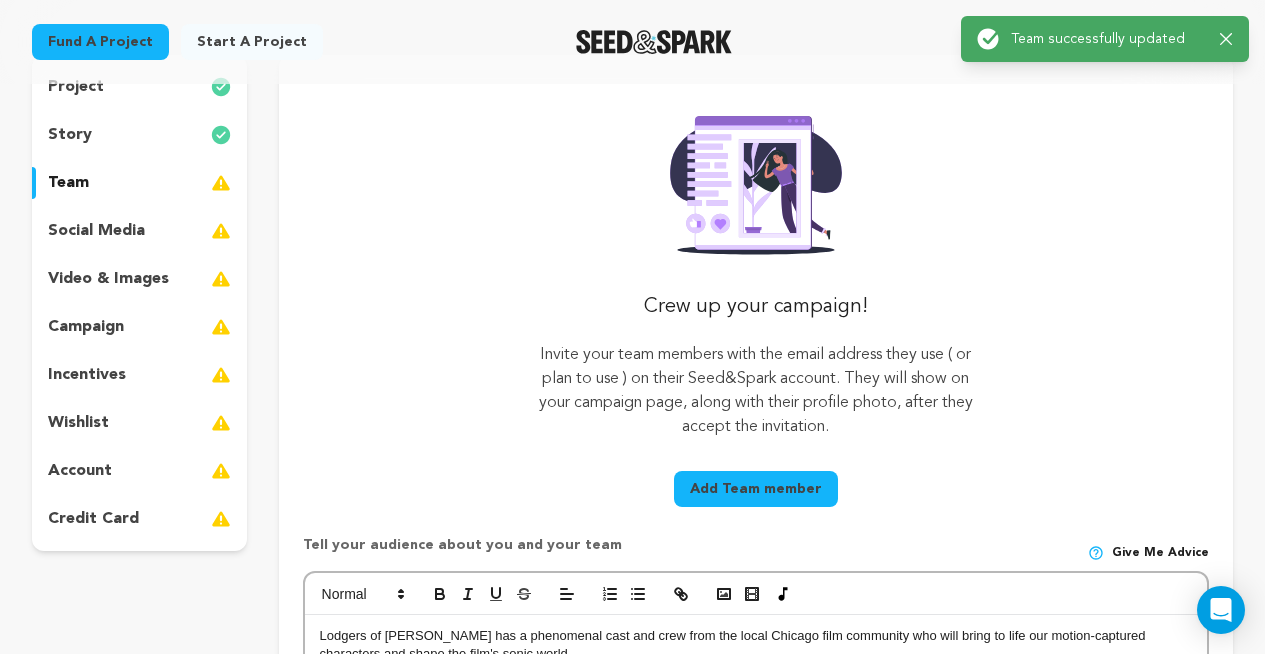 scroll, scrollTop: 330, scrollLeft: 0, axis: vertical 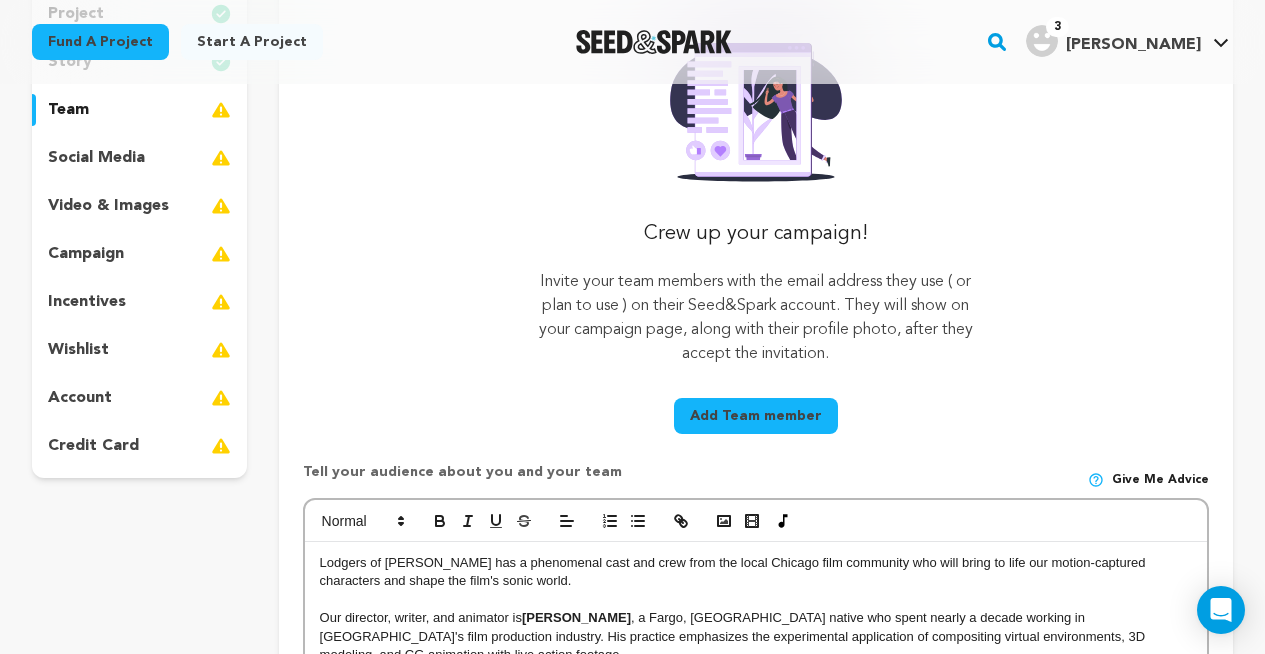 click on "incentives" at bounding box center (139, 302) 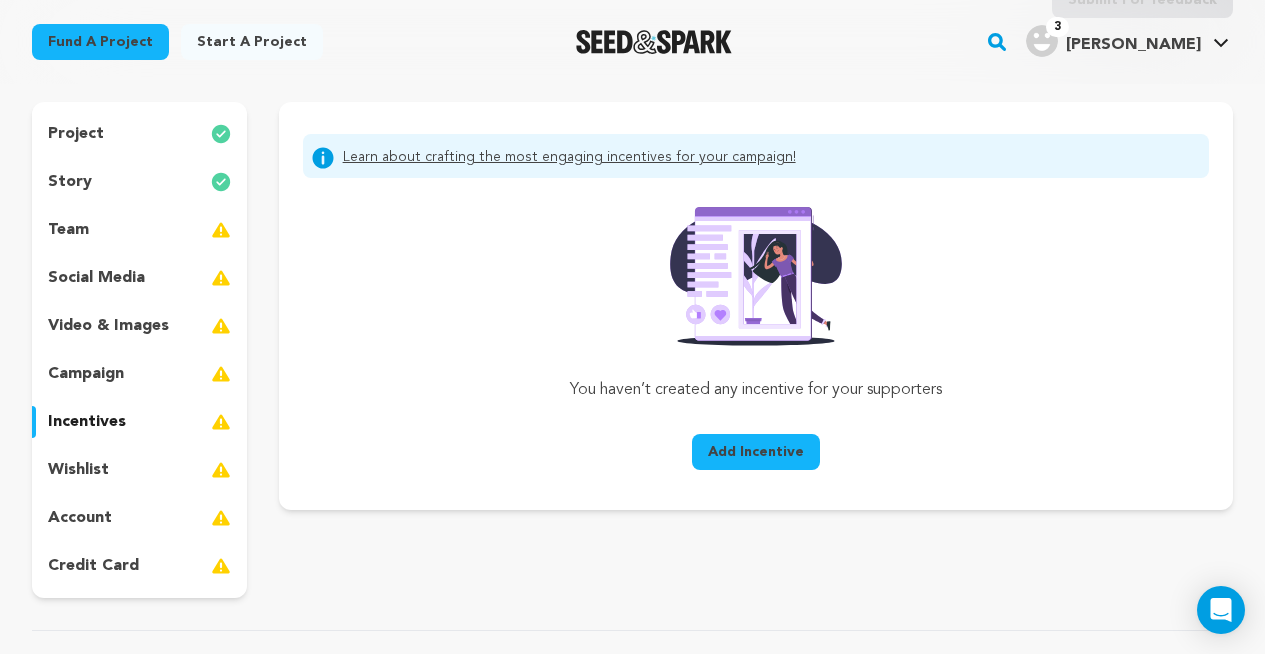 scroll, scrollTop: 191, scrollLeft: 0, axis: vertical 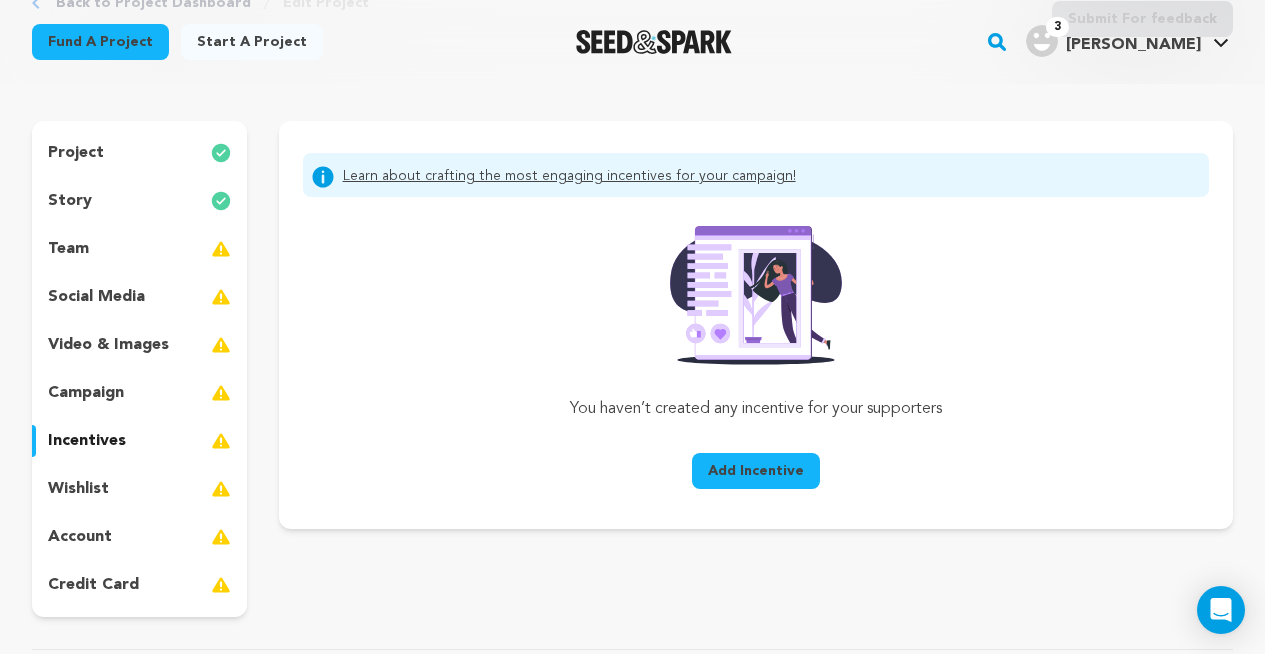 click on "project" at bounding box center (76, 153) 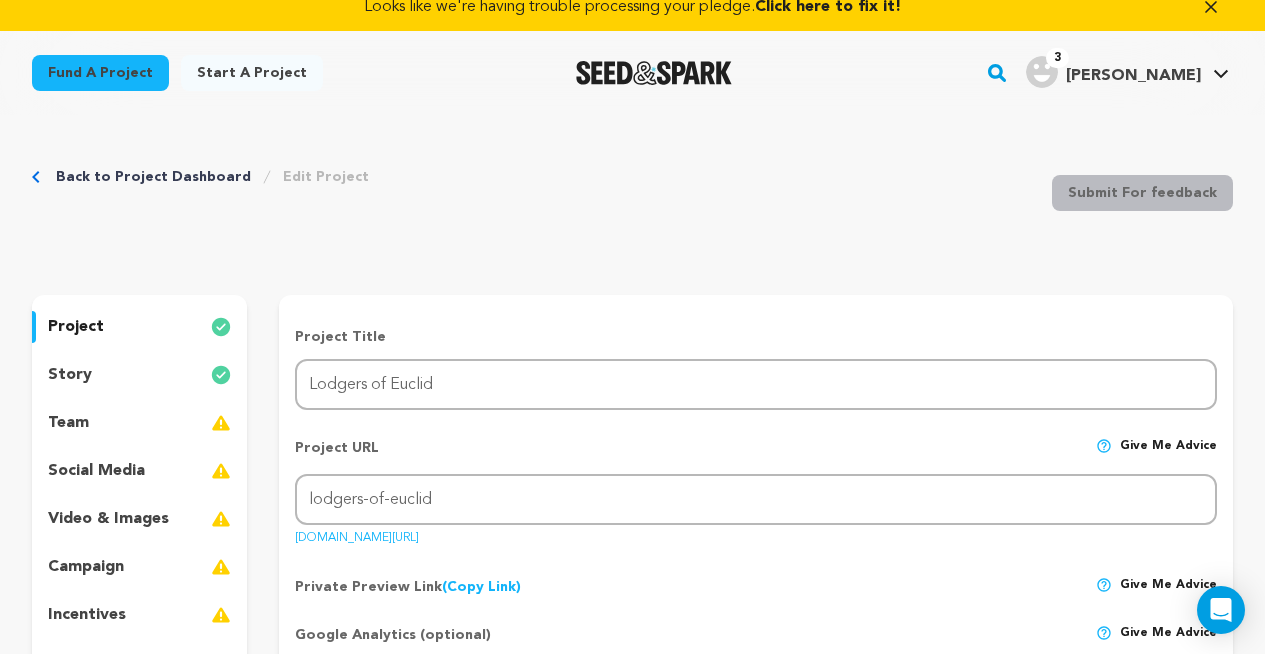 scroll, scrollTop: 0, scrollLeft: 0, axis: both 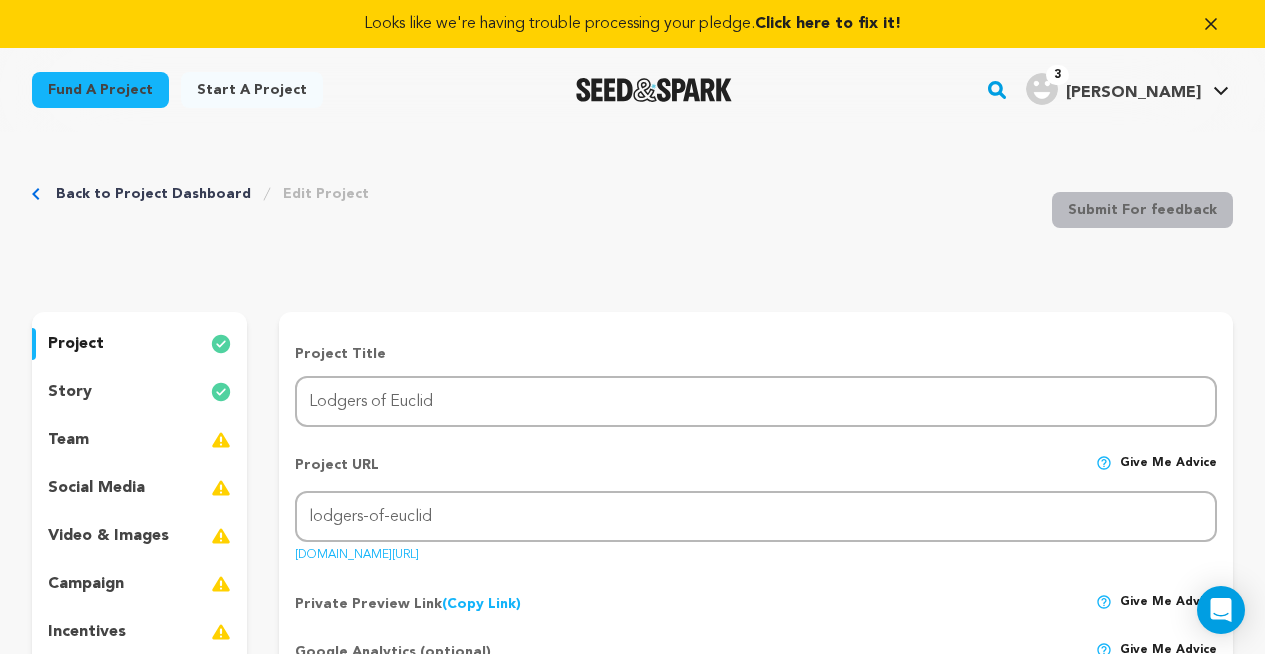 click on "social media" at bounding box center (96, 488) 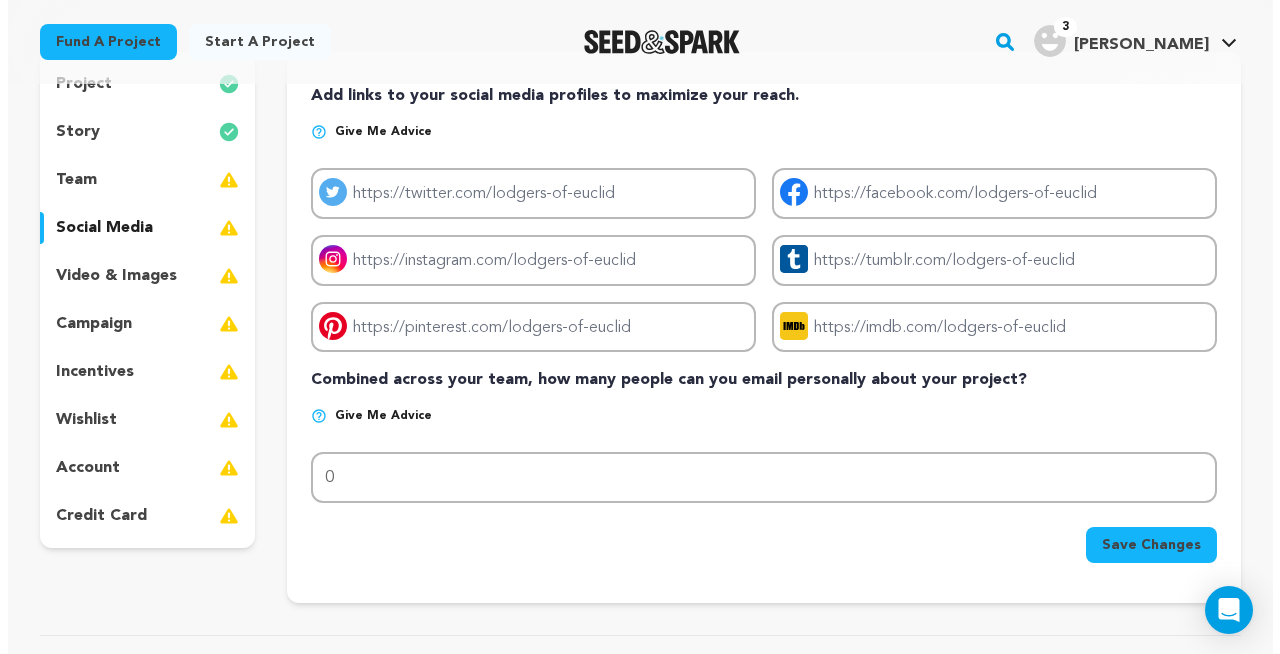 scroll, scrollTop: 167, scrollLeft: 0, axis: vertical 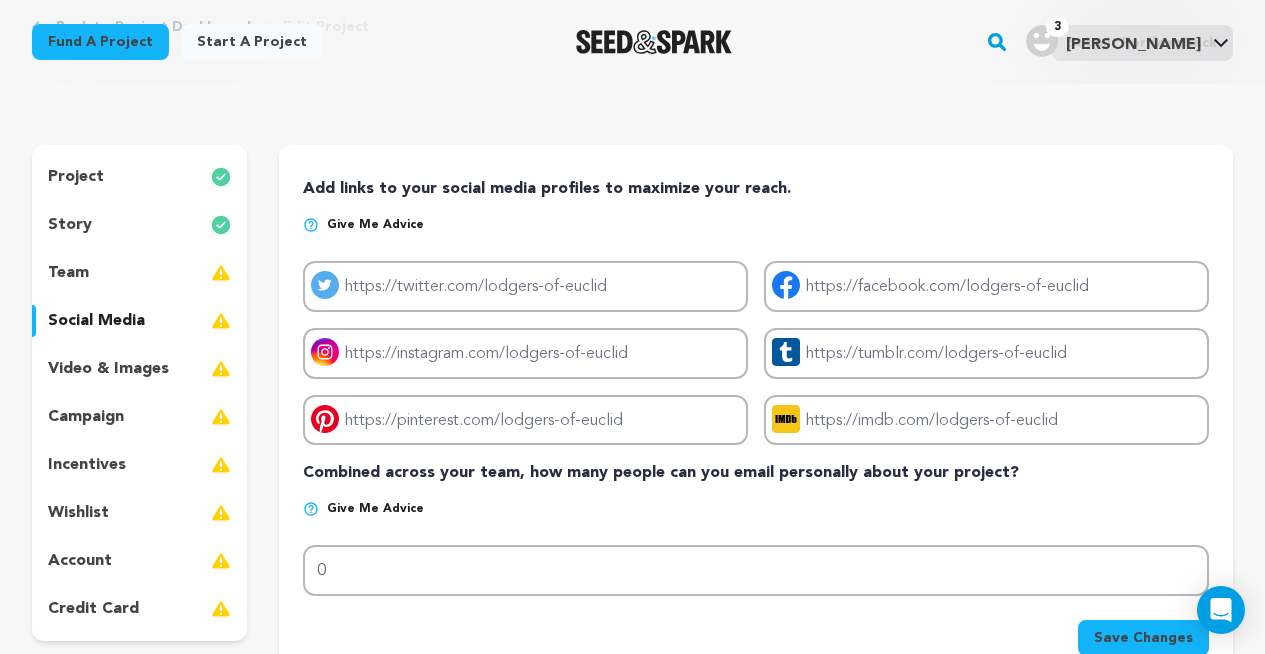 click on "team" at bounding box center [68, 273] 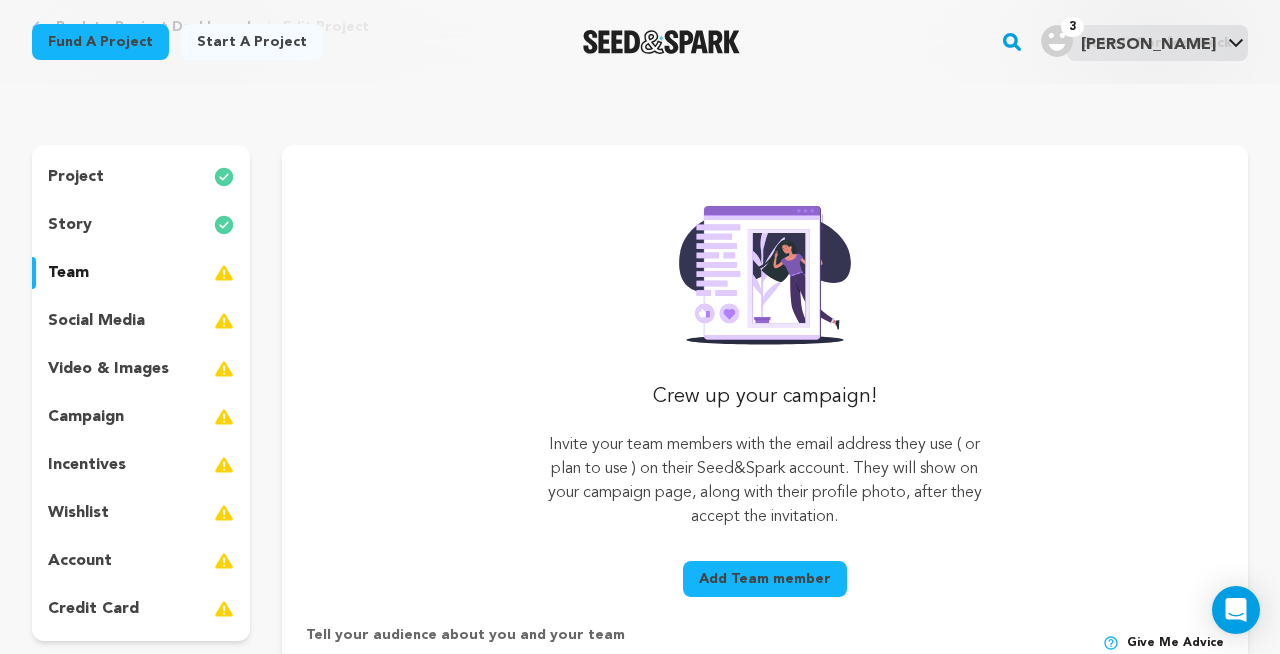 click on "project" at bounding box center [76, 177] 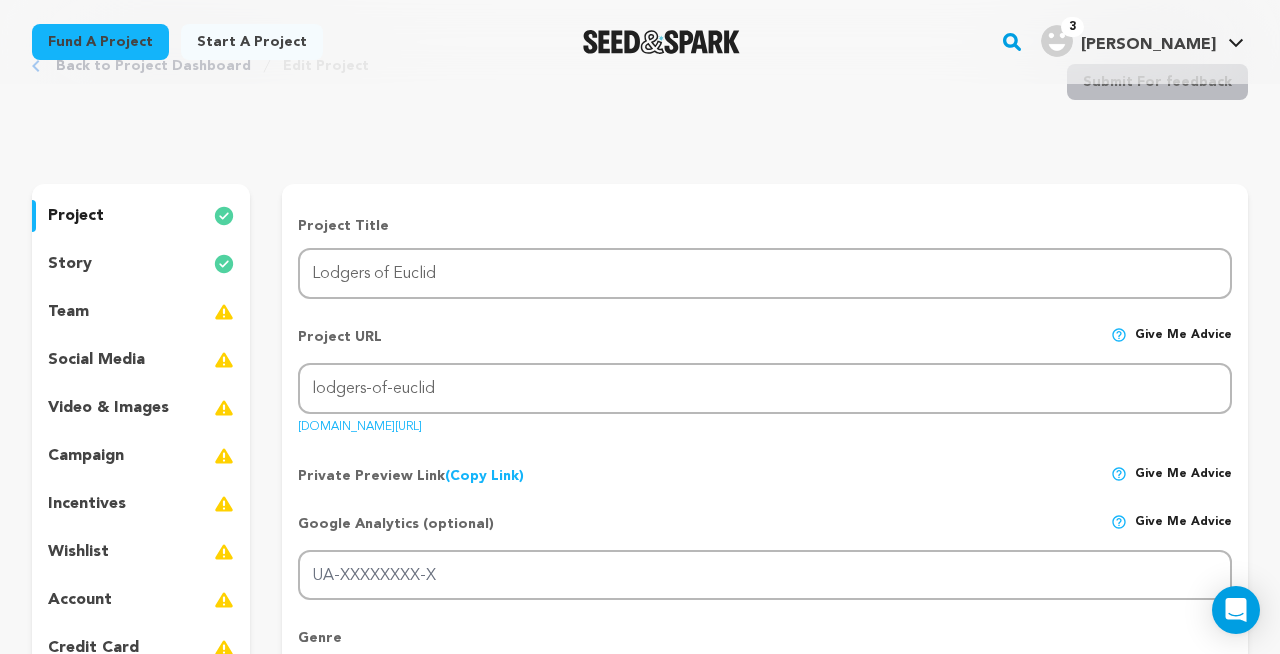 scroll, scrollTop: 0, scrollLeft: 0, axis: both 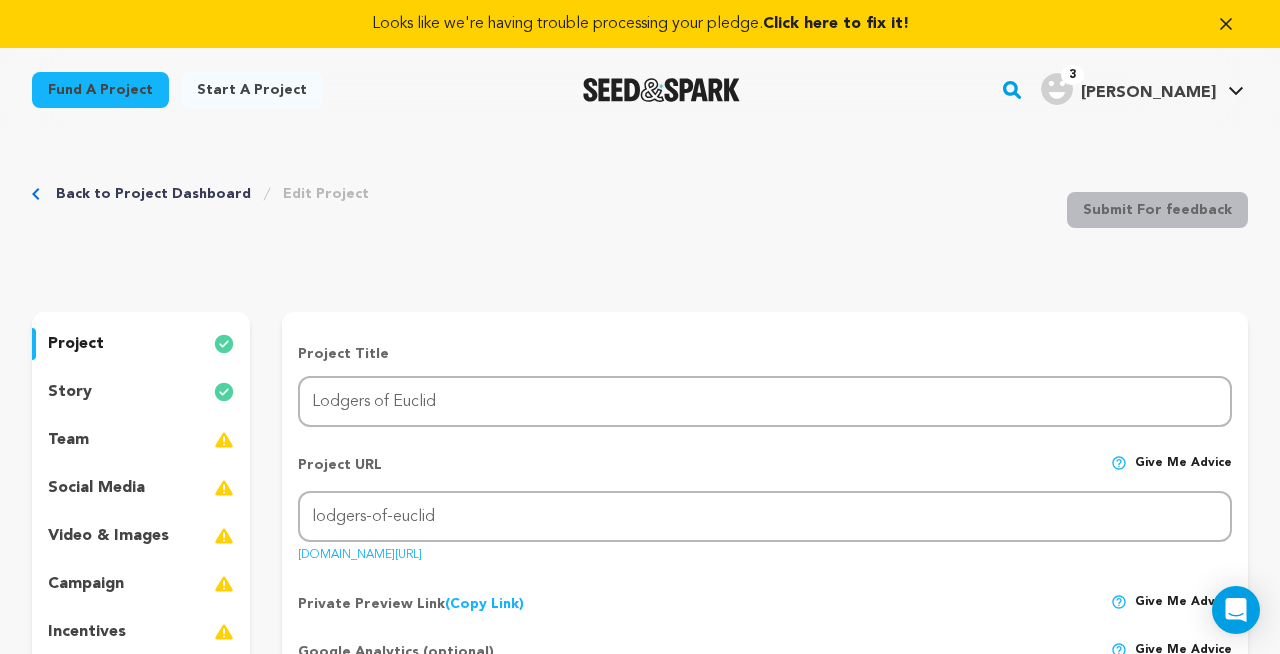 click on "story" at bounding box center (70, 392) 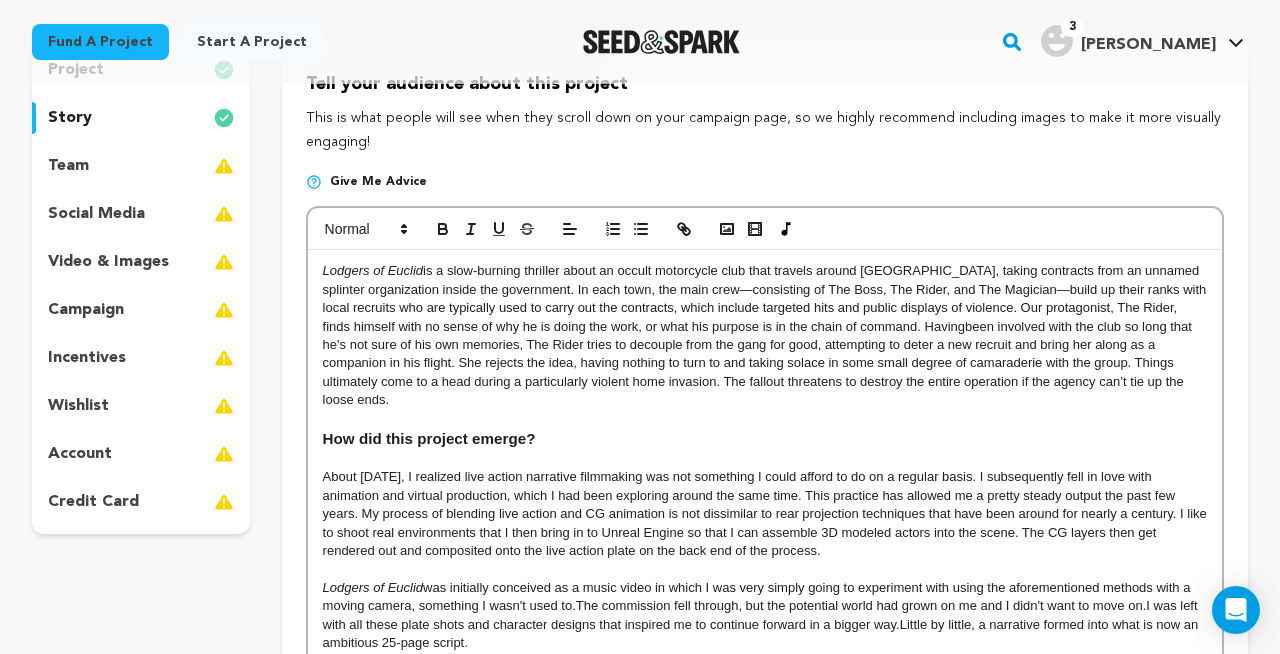 scroll, scrollTop: 129, scrollLeft: 0, axis: vertical 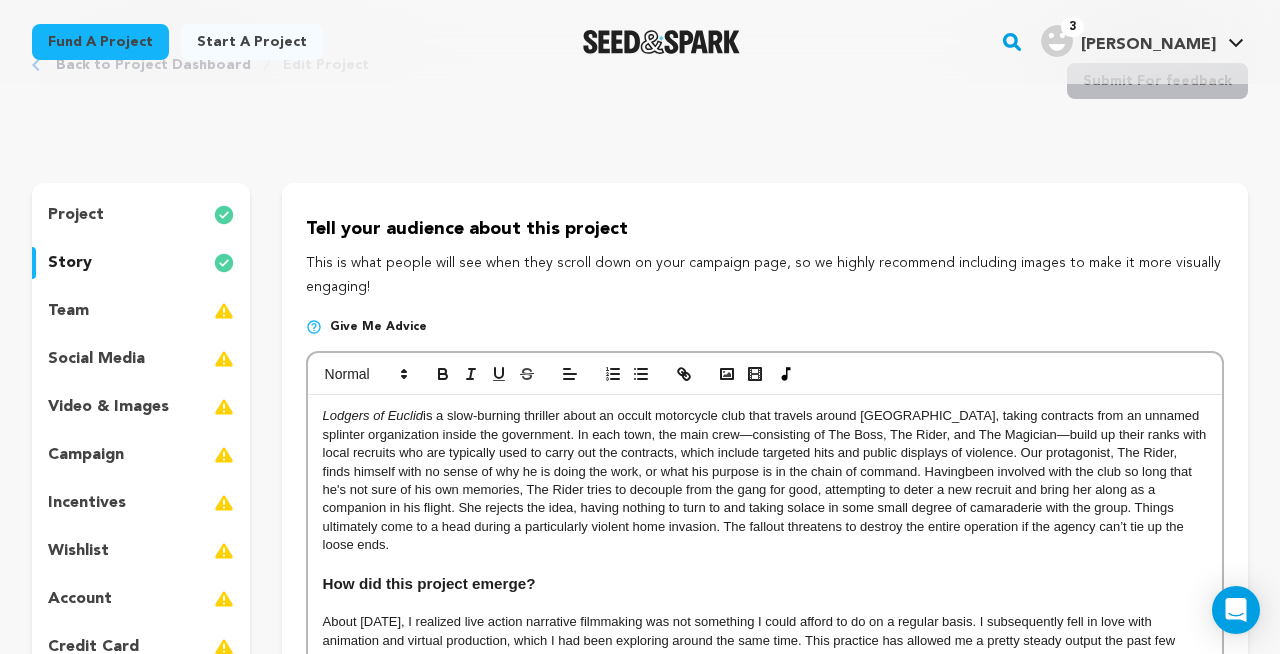 click on "team" at bounding box center [68, 311] 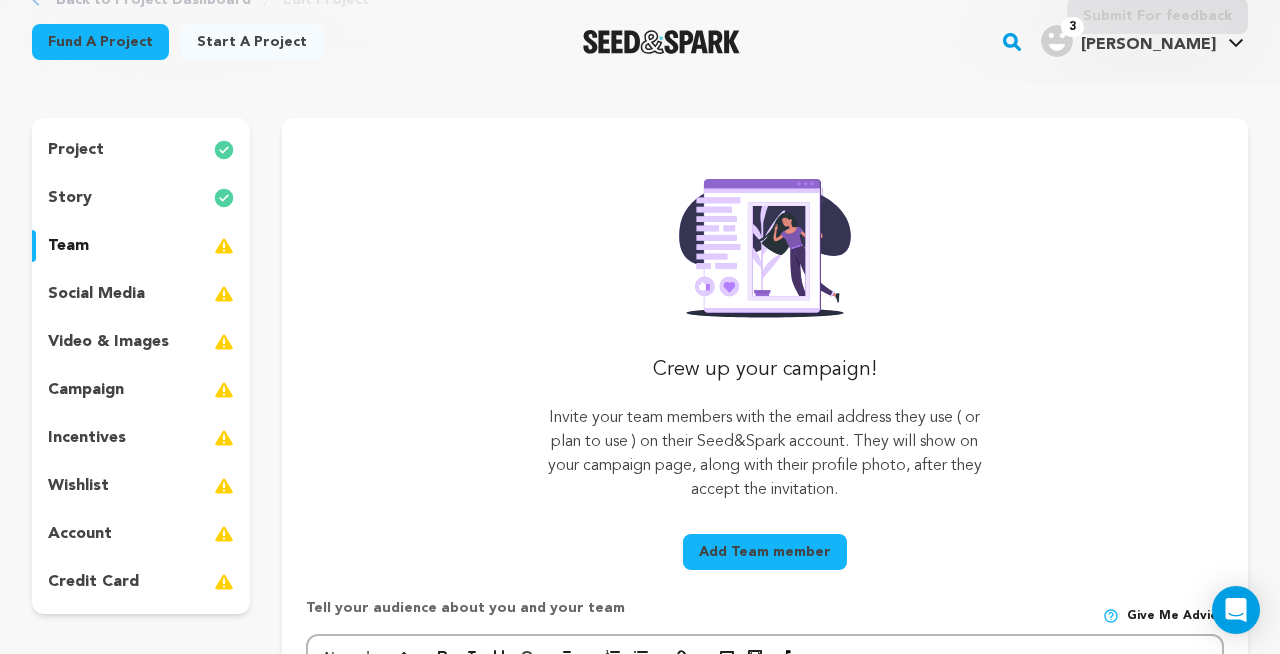 scroll, scrollTop: 195, scrollLeft: 0, axis: vertical 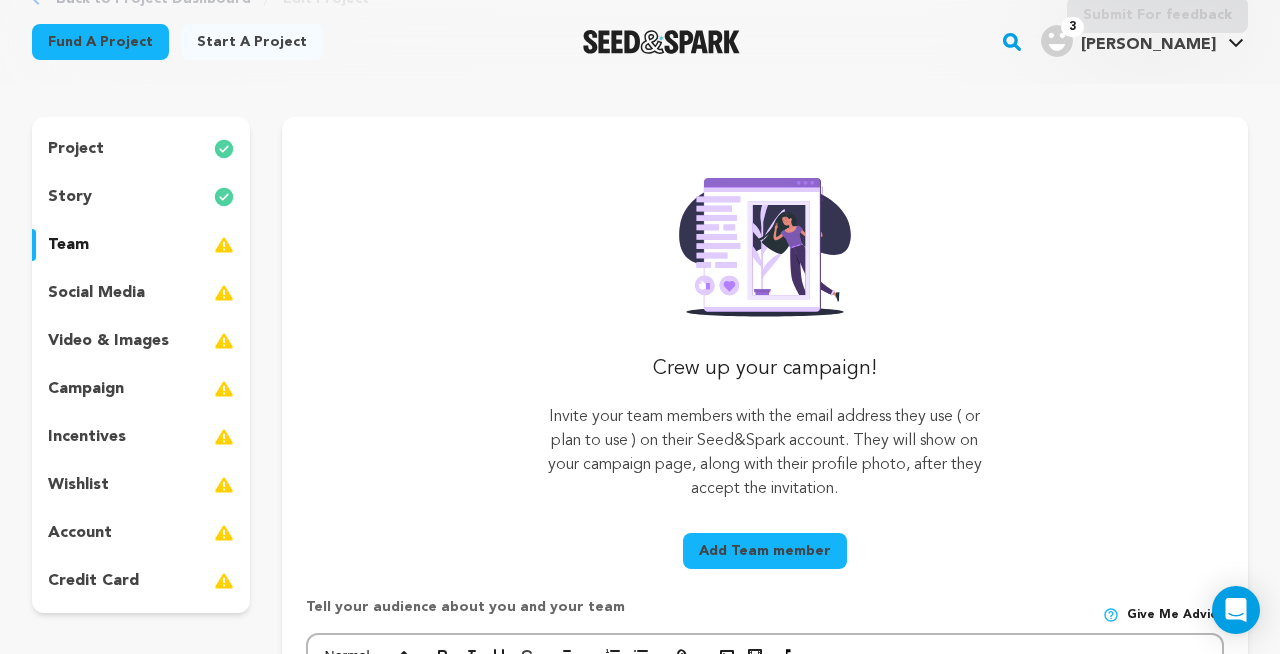 click on "social media" at bounding box center (96, 293) 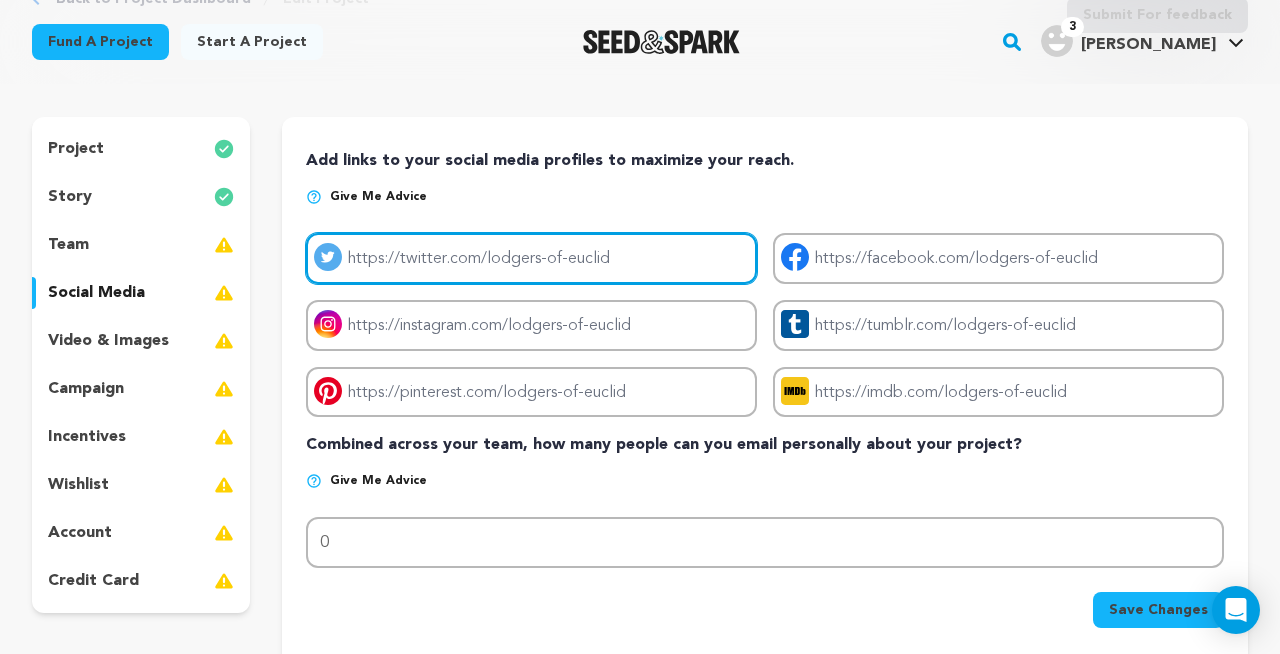 click on "Project twitter link" at bounding box center (531, 258) 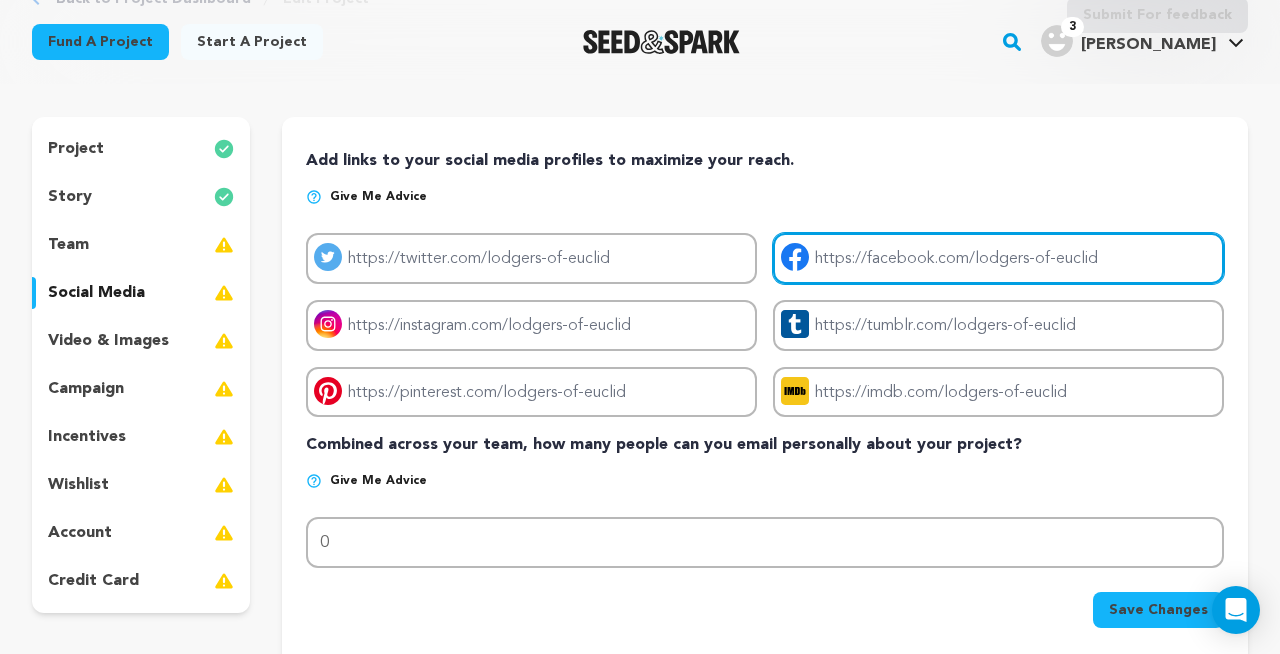 click on "Project facebook link" at bounding box center (998, 258) 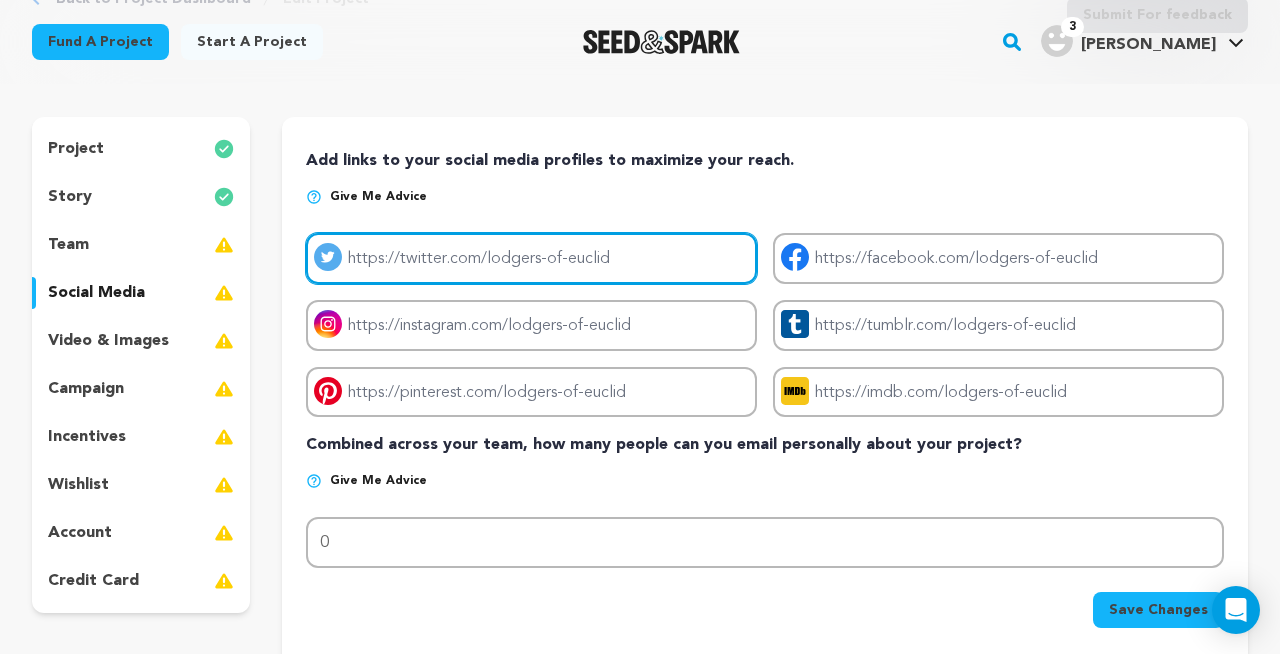 click on "Project twitter link" at bounding box center (531, 258) 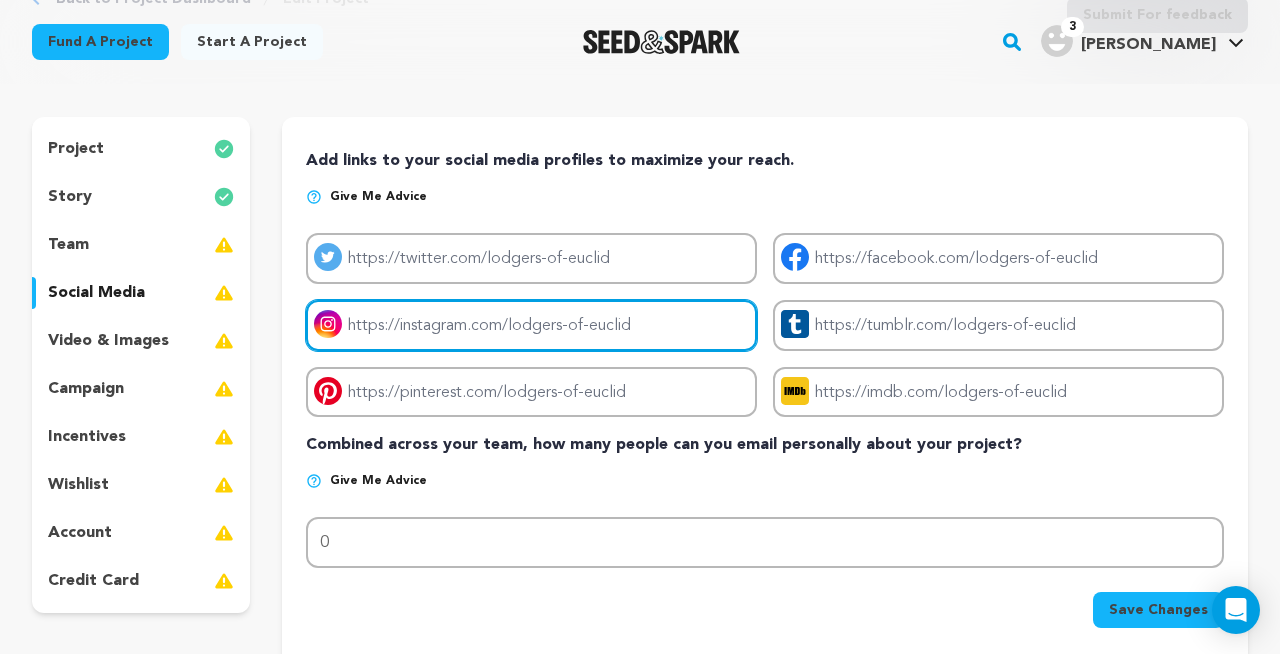 click on "Project instagram link" at bounding box center (531, 325) 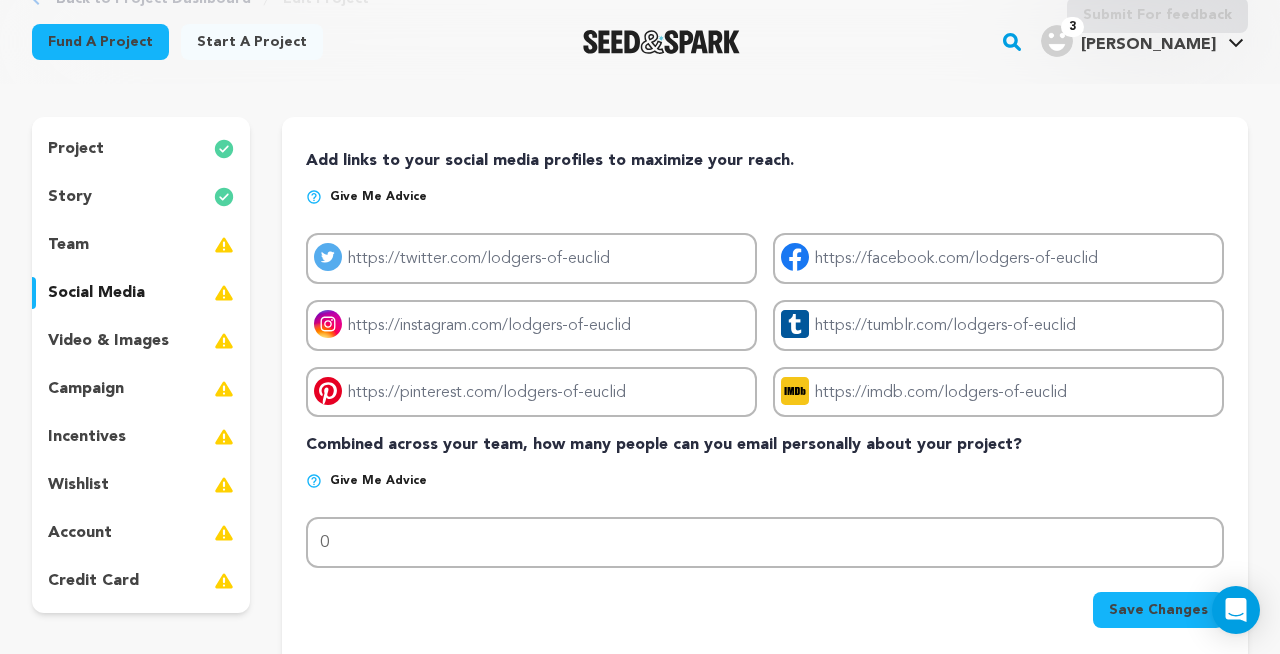 click on "video & images" at bounding box center (108, 341) 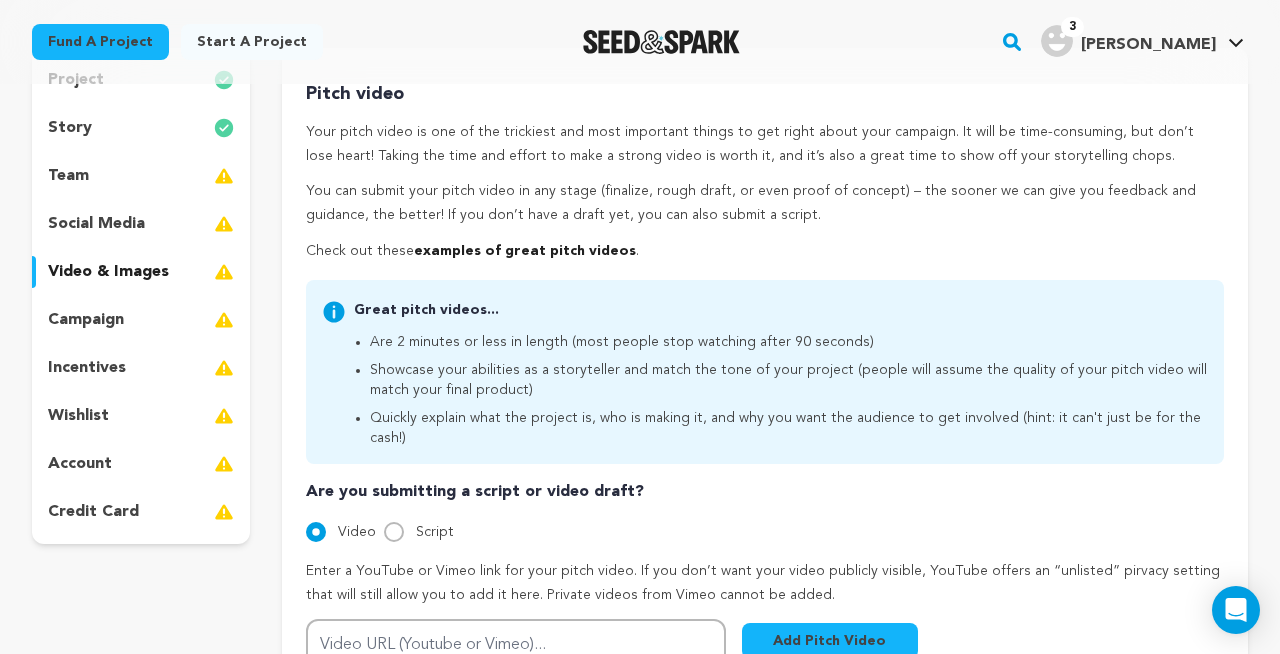 scroll, scrollTop: 265, scrollLeft: 0, axis: vertical 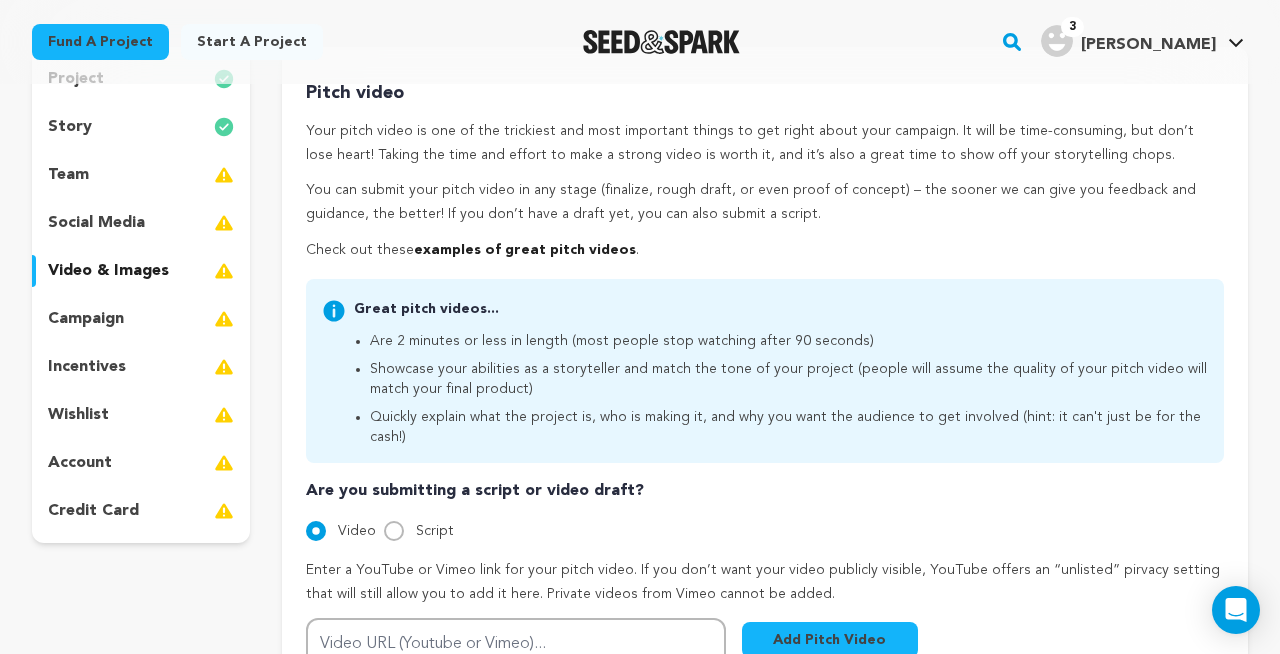 click on "team" at bounding box center [68, 175] 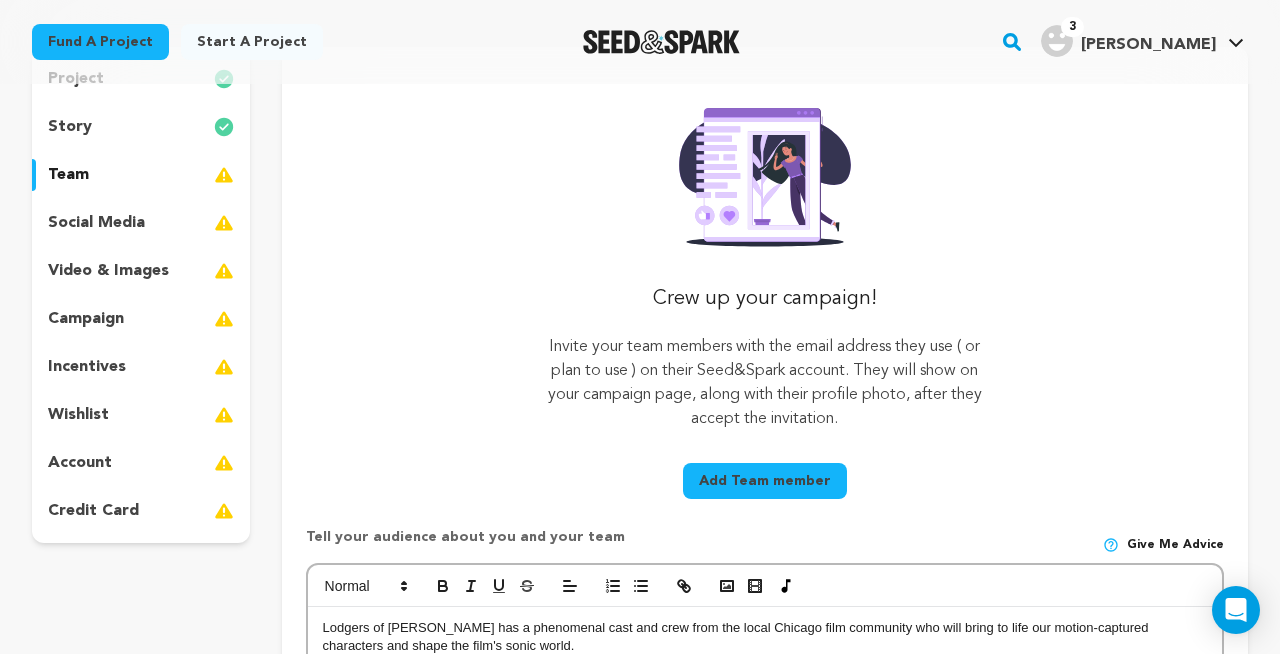 type 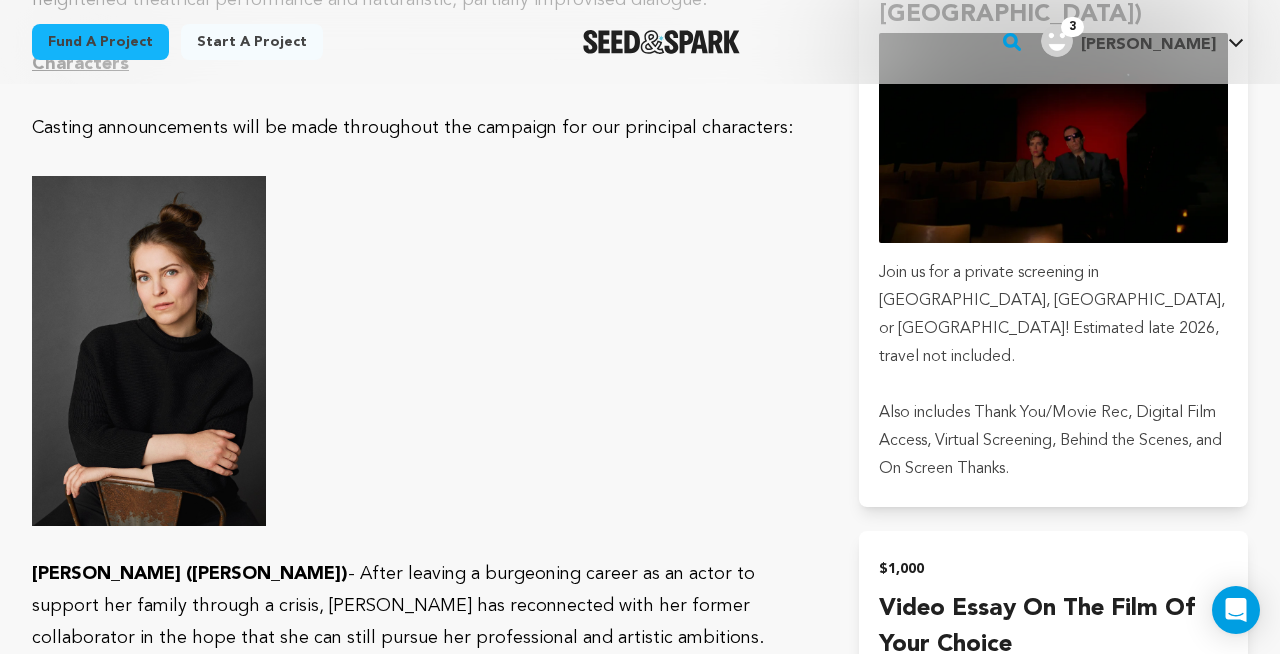 scroll, scrollTop: 5431, scrollLeft: 0, axis: vertical 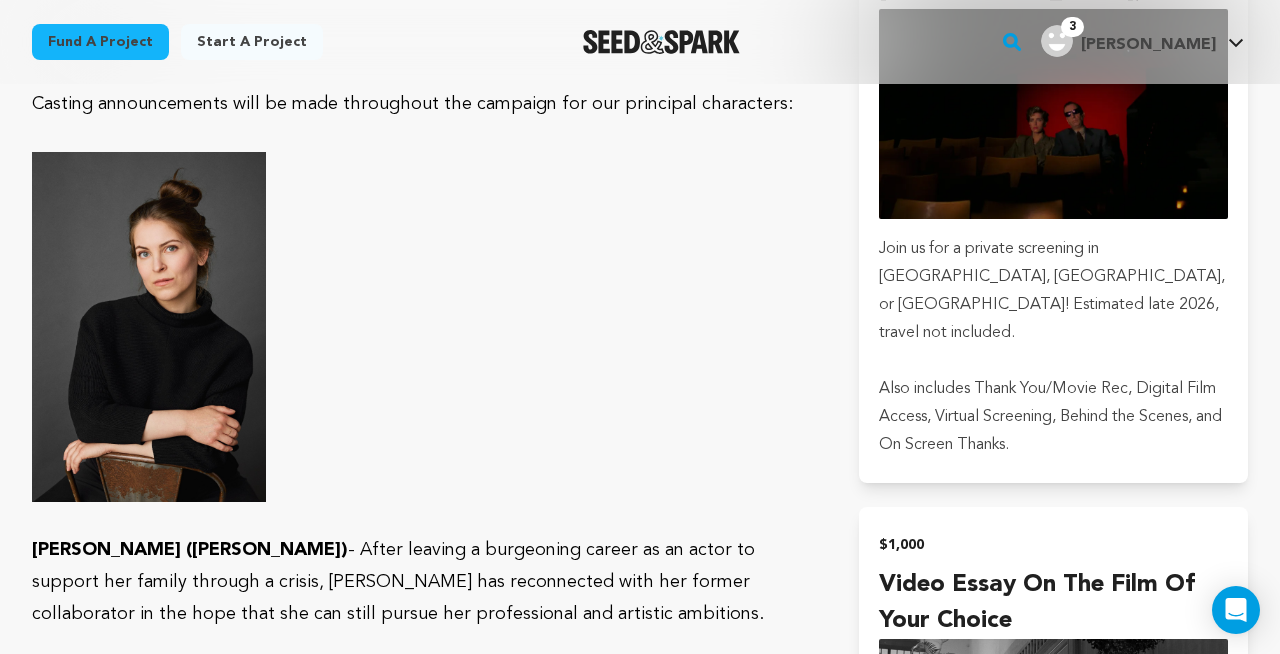 click on "Amy (Amanda Fink)  - After leaving a burgeoning career as an actor to support her family through a crisis, Amy has reconnected with her former collaborator in the hope that she can still pursue her professional and artistic ambitions." at bounding box center (421, 582) 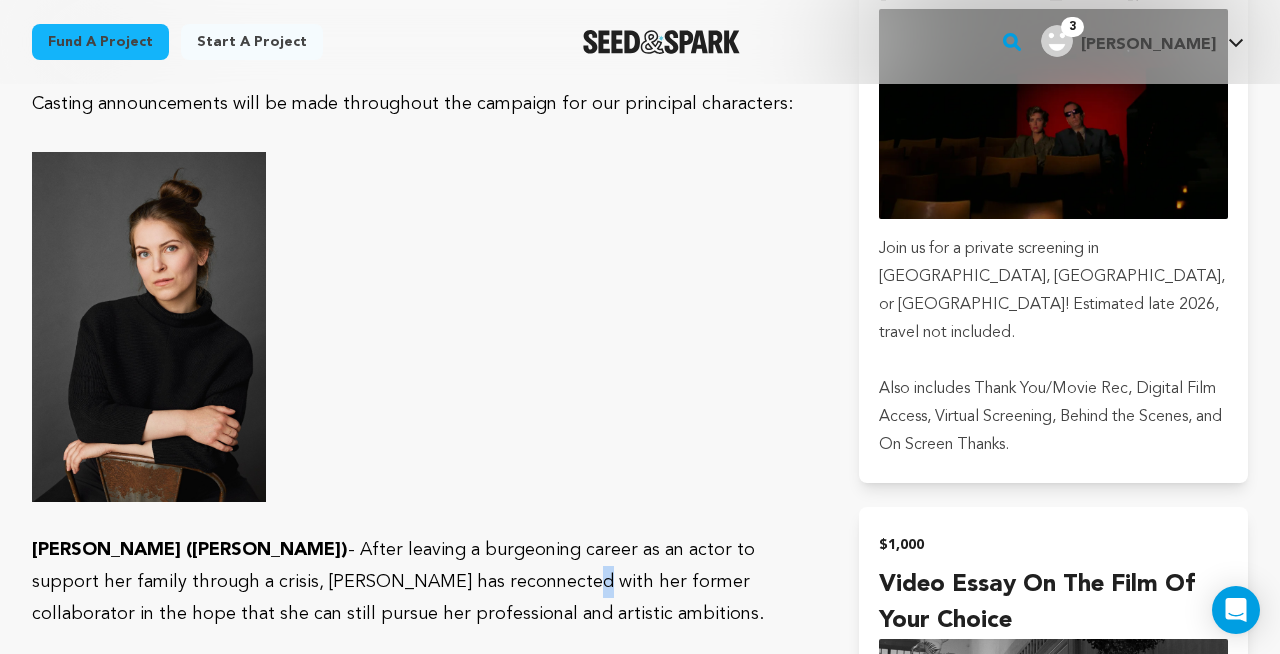 click on "Amy (Amanda Fink)  - After leaving a burgeoning career as an actor to support her family through a crisis, Amy has reconnected with her former collaborator in the hope that she can still pursue her professional and artistic ambitions." at bounding box center (421, 582) 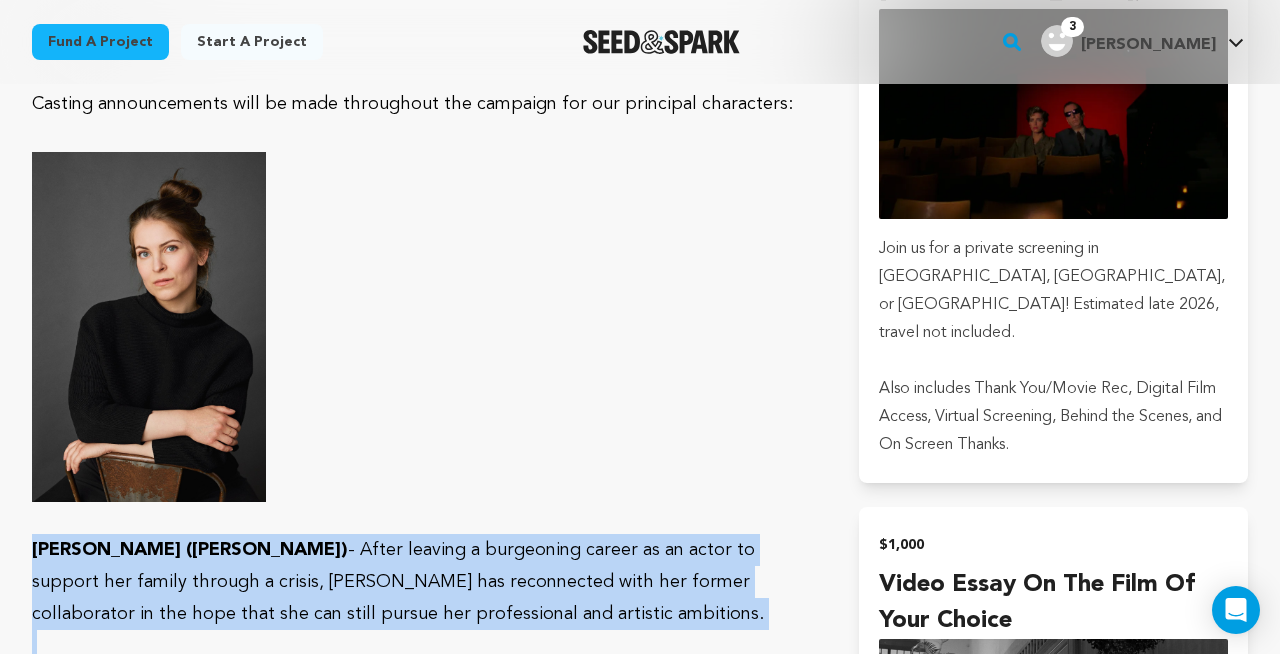click on "Amy (Amanda Fink)  - After leaving a burgeoning career as an actor to support her family through a crisis, Amy has reconnected with her former collaborator in the hope that she can still pursue her professional and artistic ambitions." at bounding box center (421, 582) 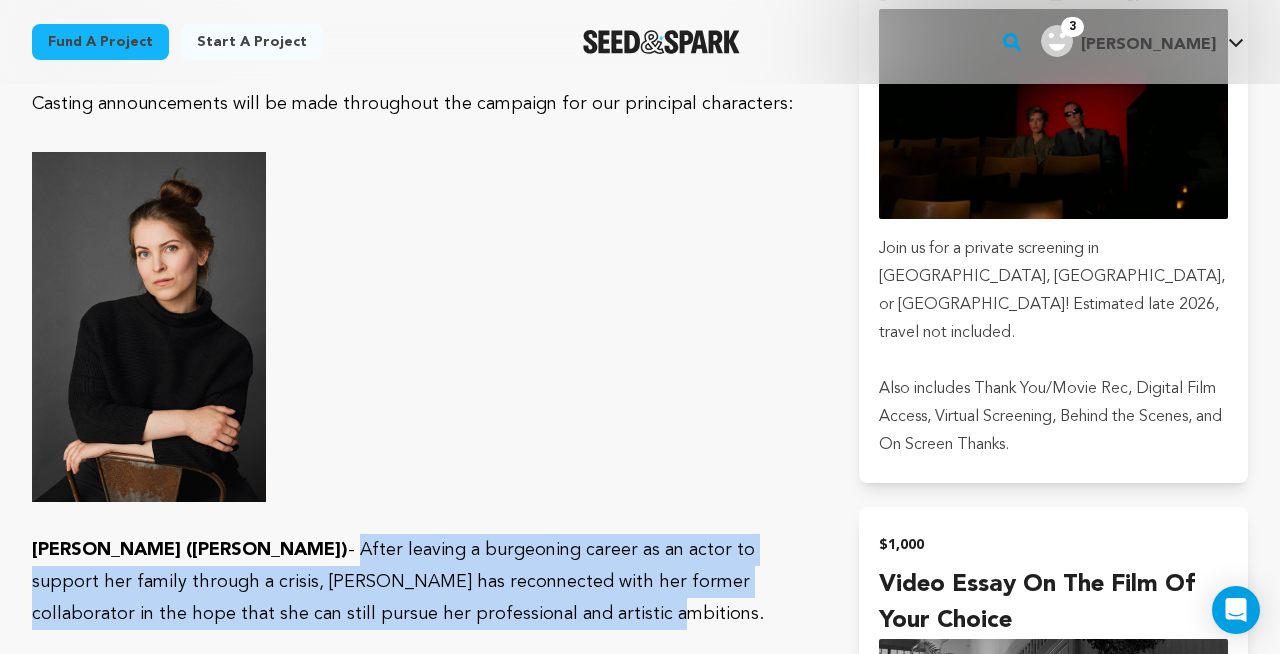 drag, startPoint x: 216, startPoint y: 465, endPoint x: 435, endPoint y: 527, distance: 227.60712 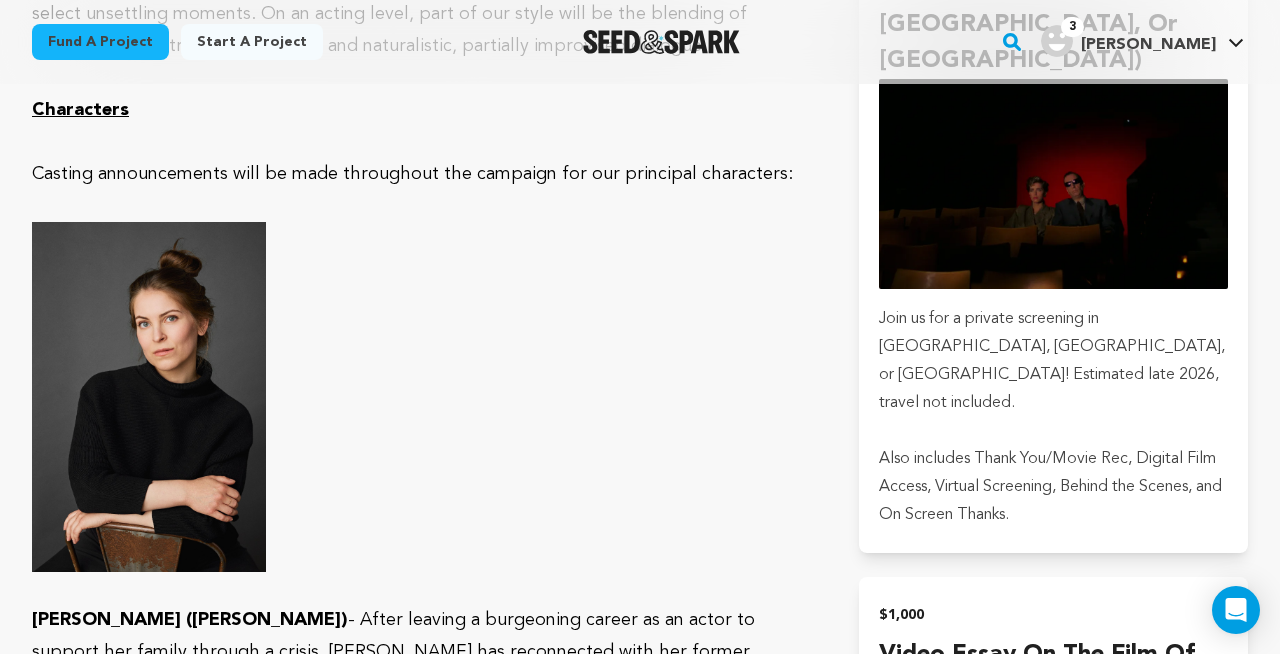 scroll, scrollTop: 5355, scrollLeft: 0, axis: vertical 